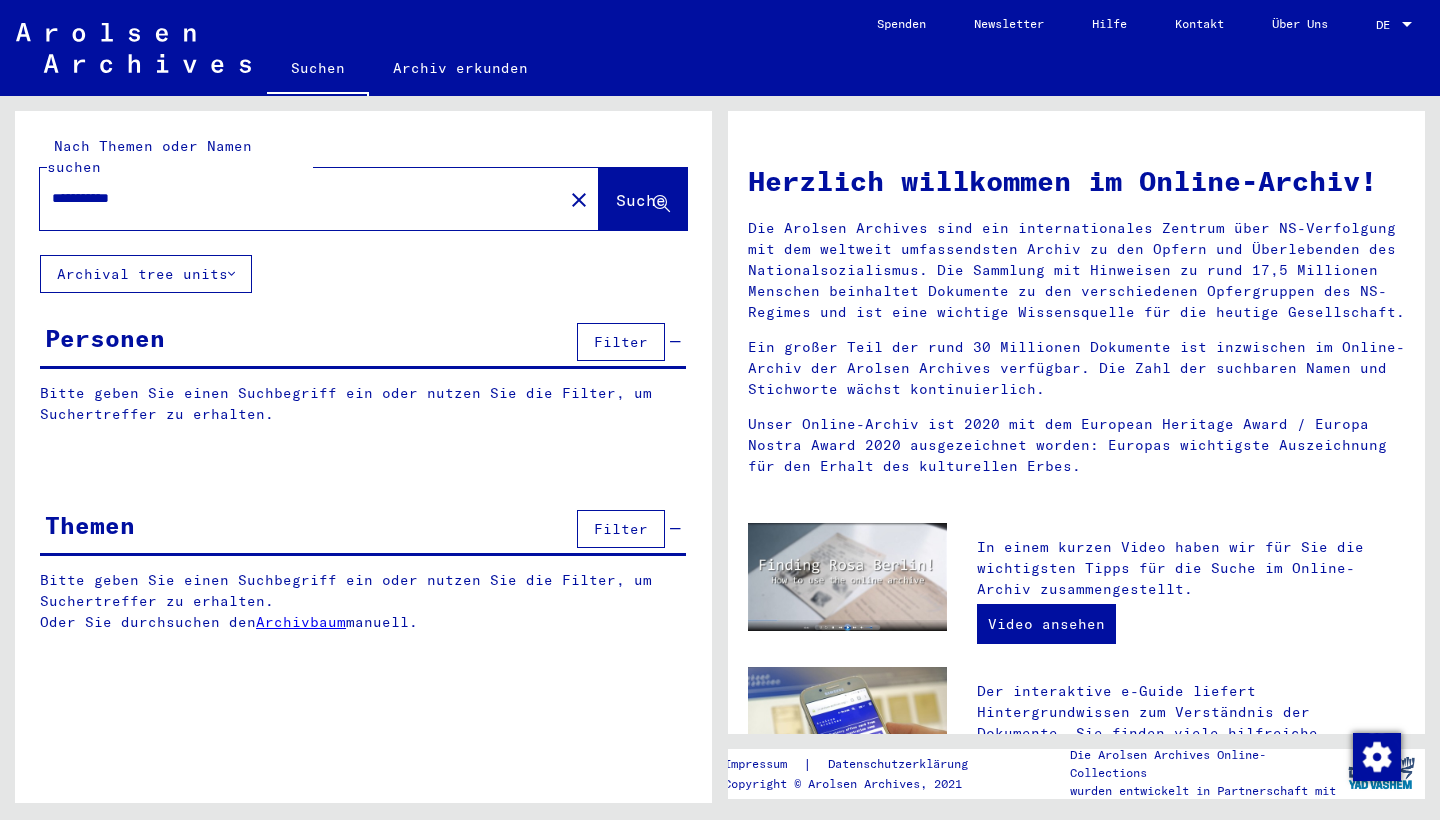 scroll, scrollTop: 0, scrollLeft: 0, axis: both 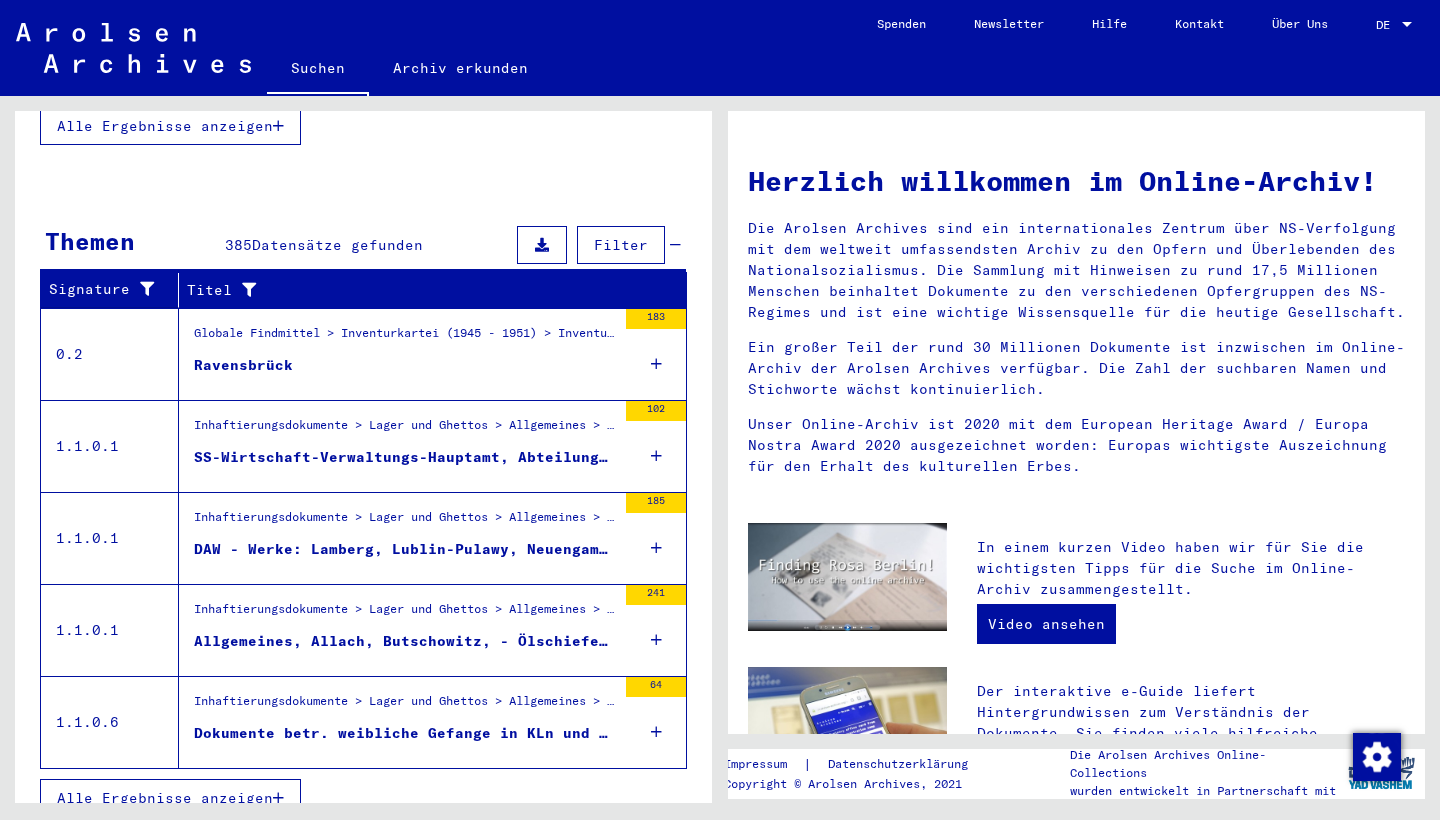click on "Alle Ergebnisse anzeigen" at bounding box center (165, 798) 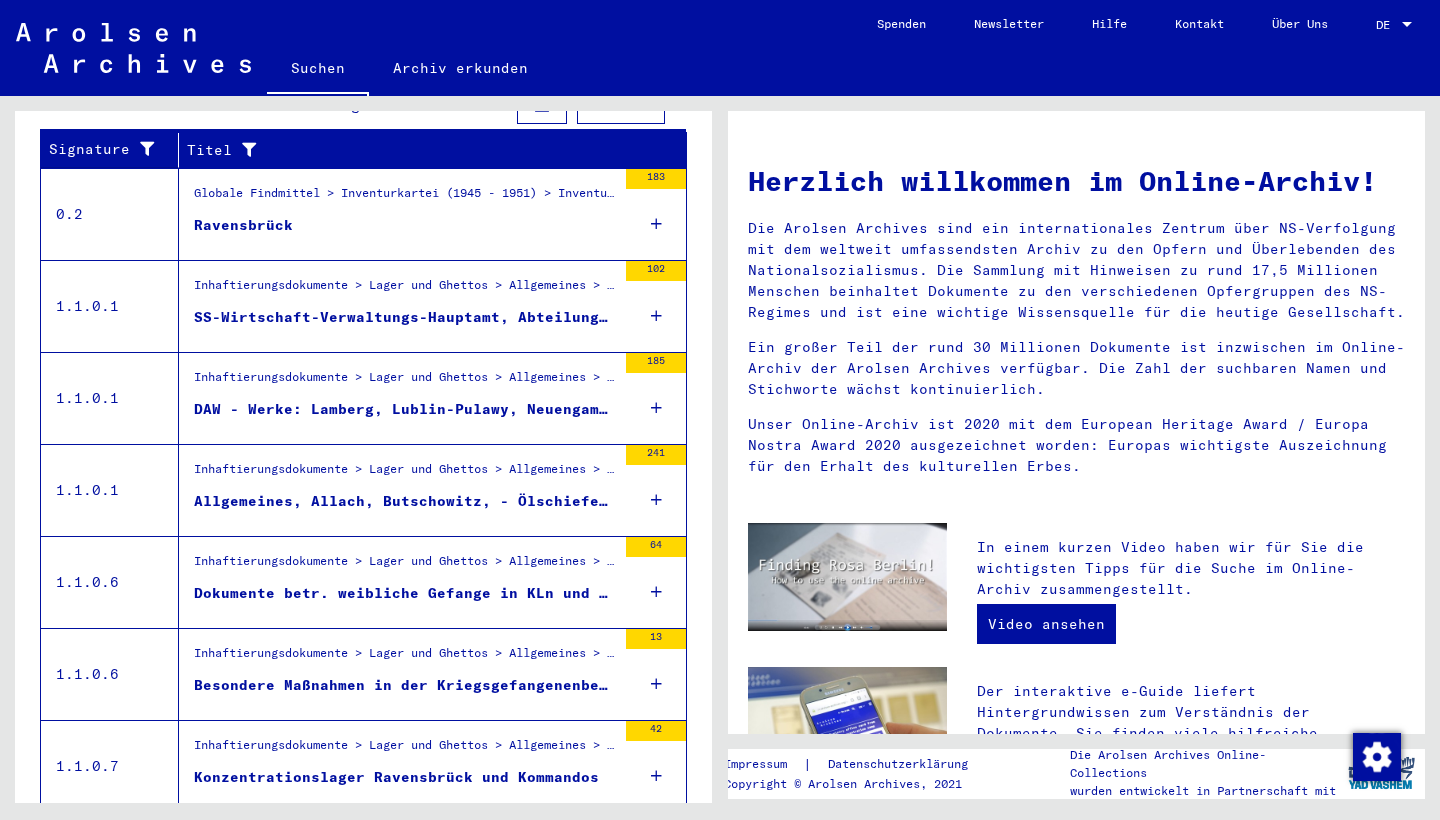 scroll, scrollTop: 295, scrollLeft: 0, axis: vertical 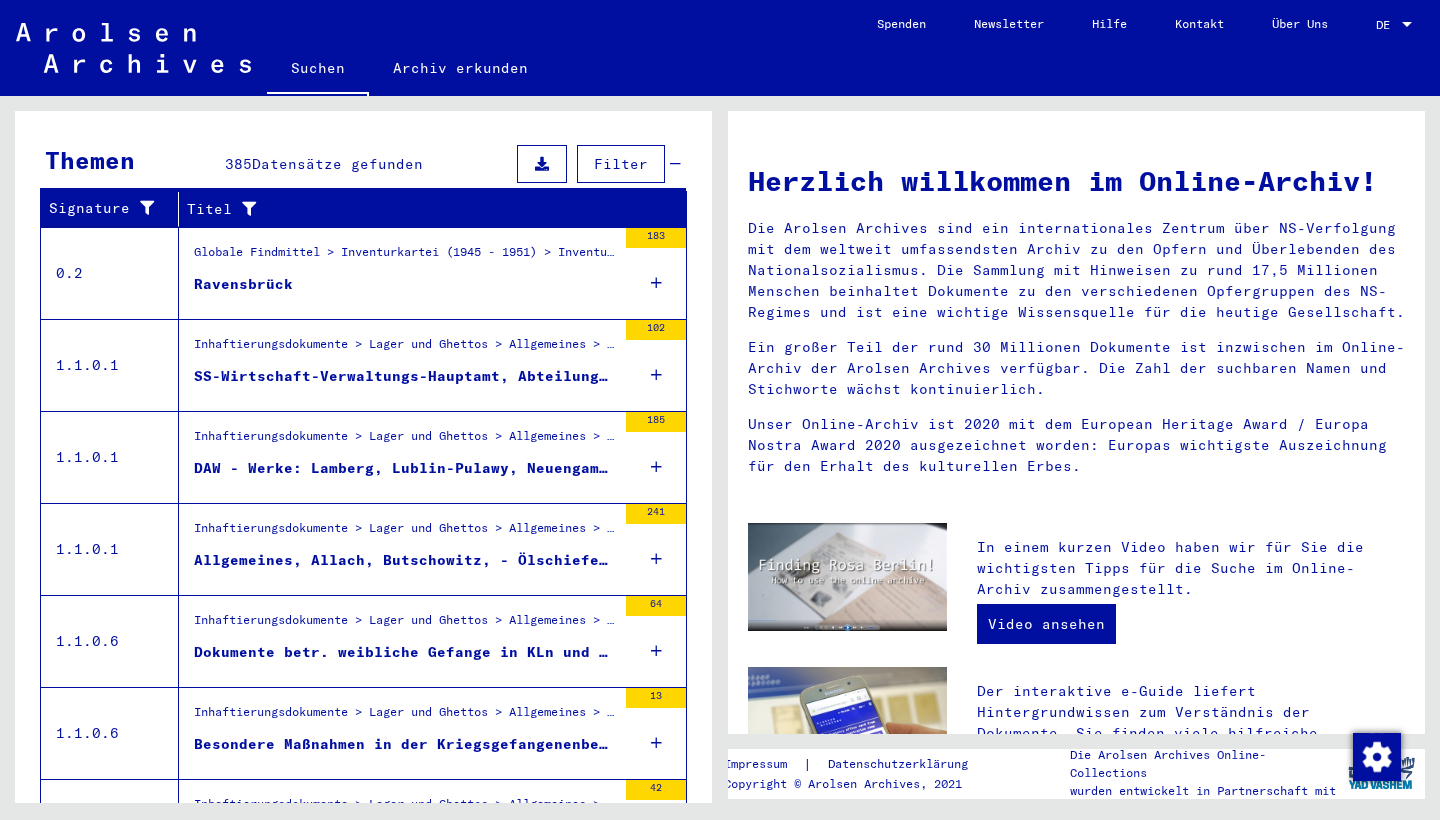 click on "Ravensbrück" at bounding box center (243, 284) 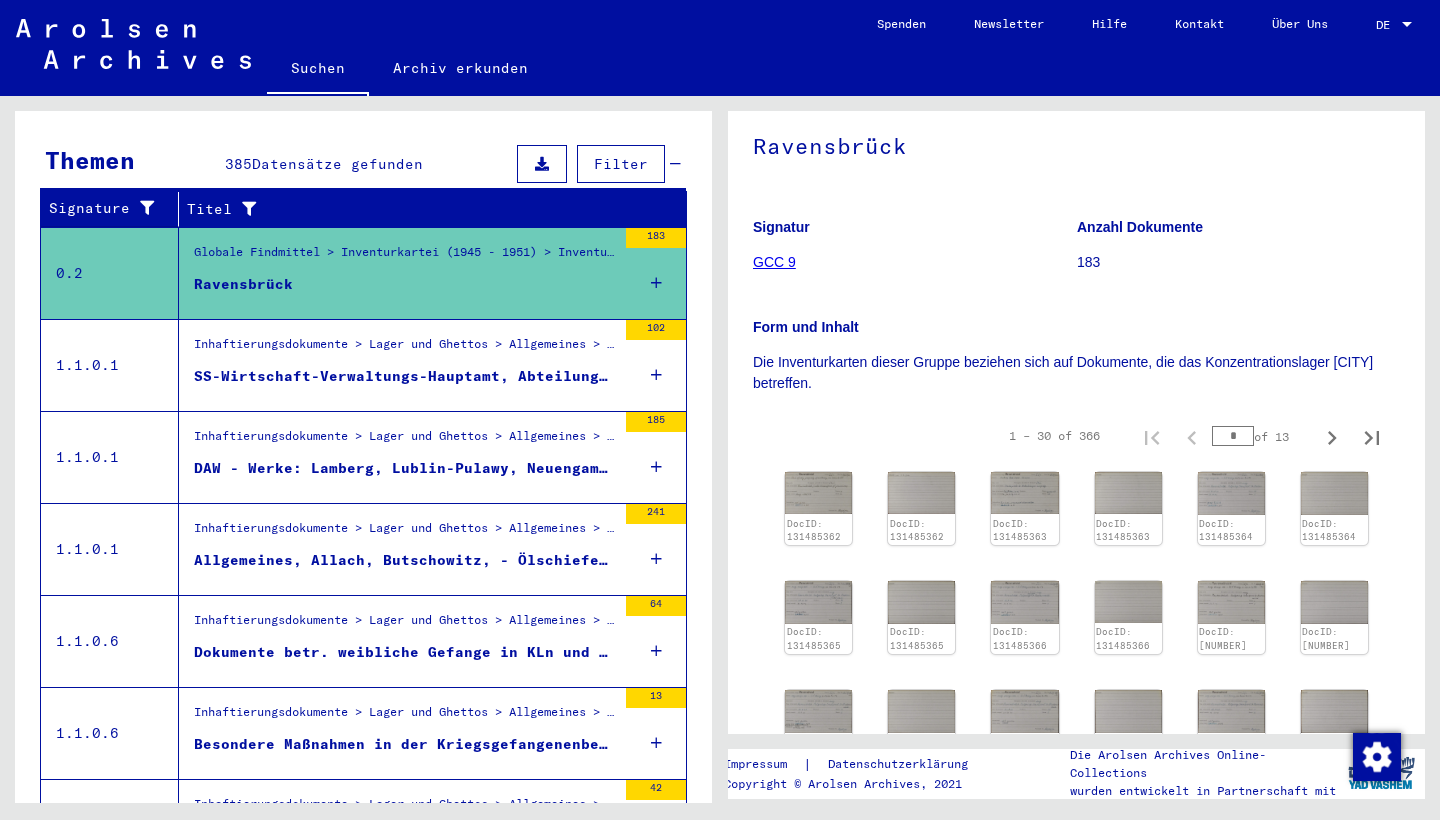 scroll, scrollTop: 216, scrollLeft: 0, axis: vertical 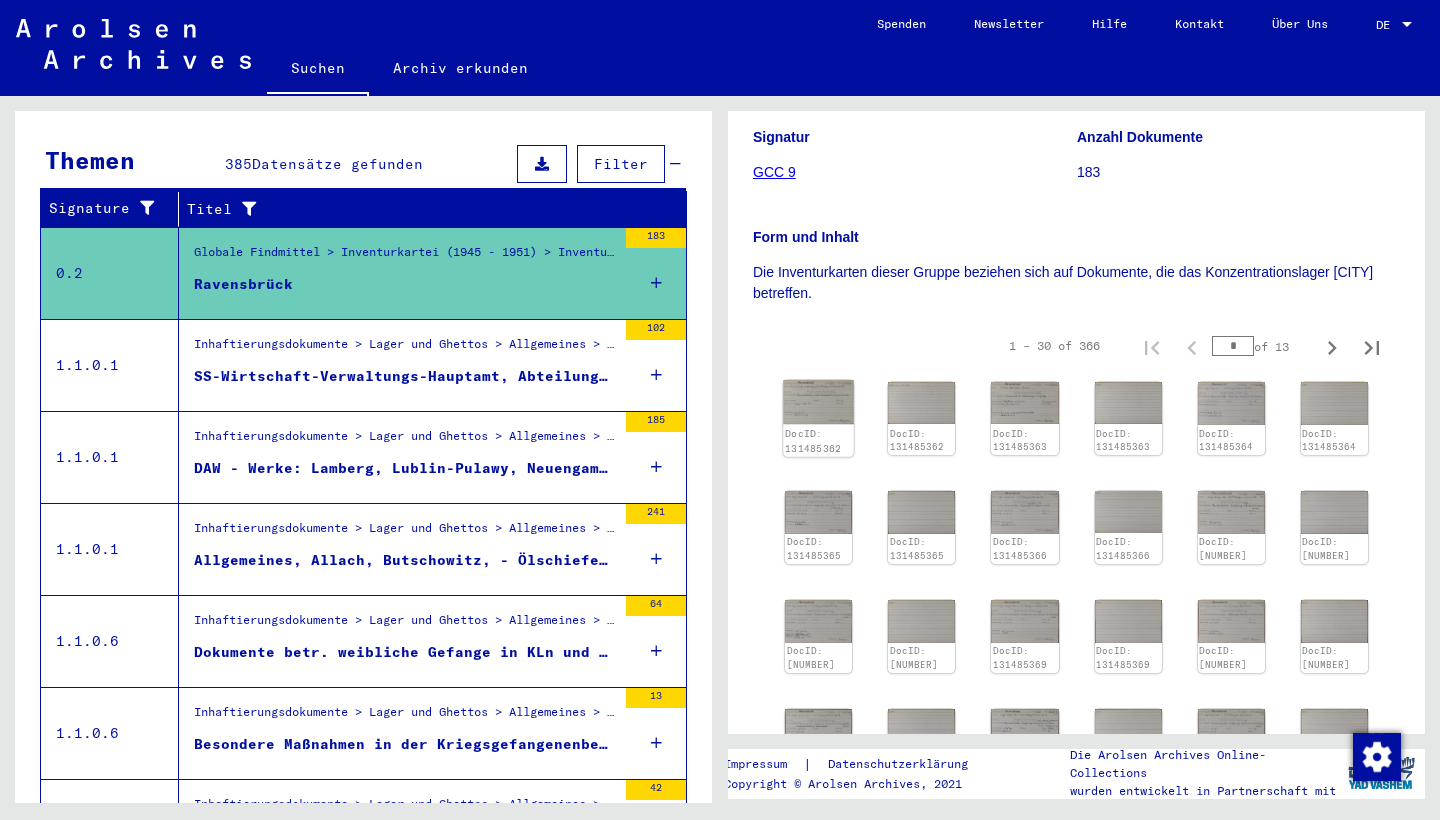 click 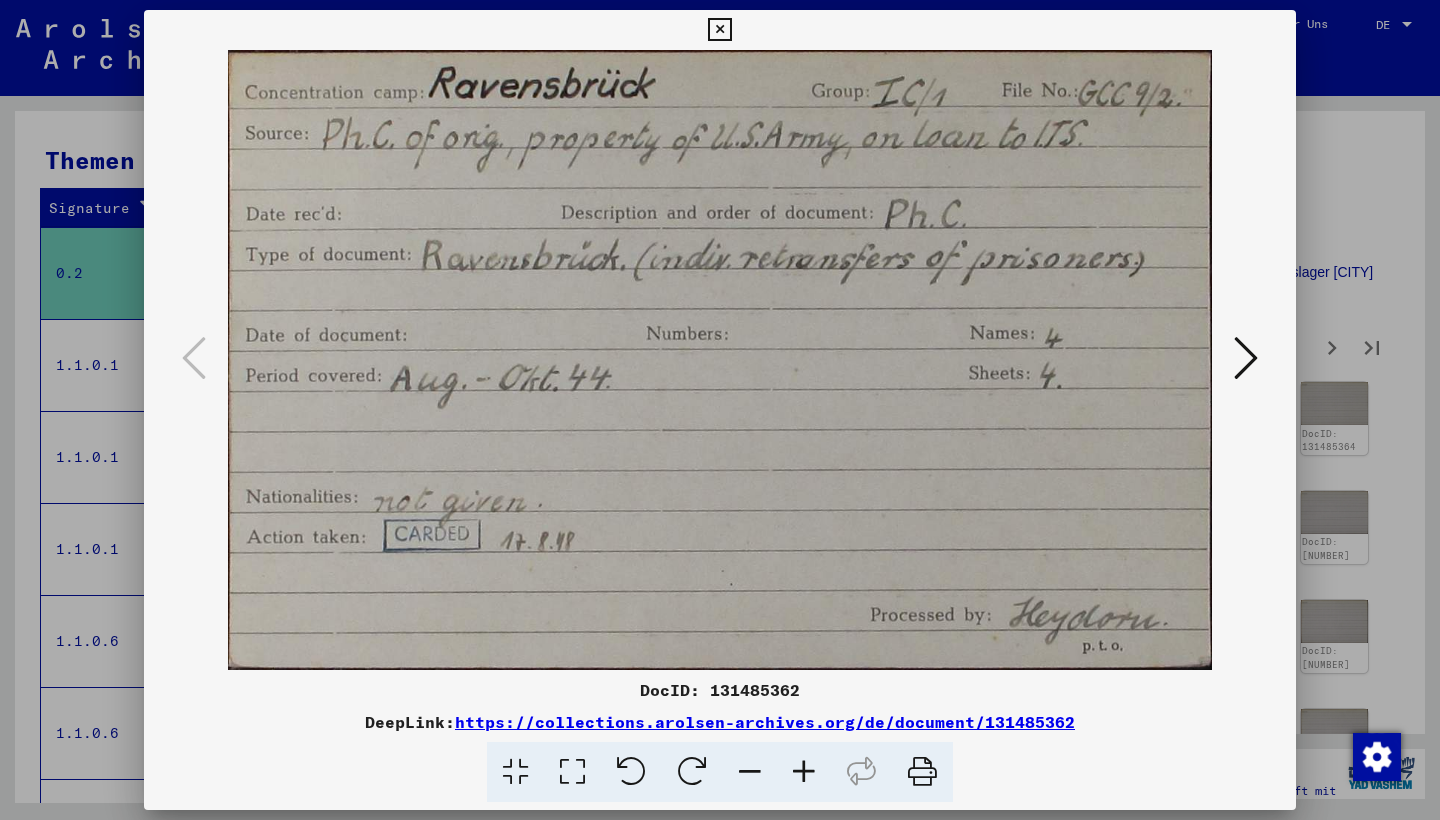 click at bounding box center (1246, 358) 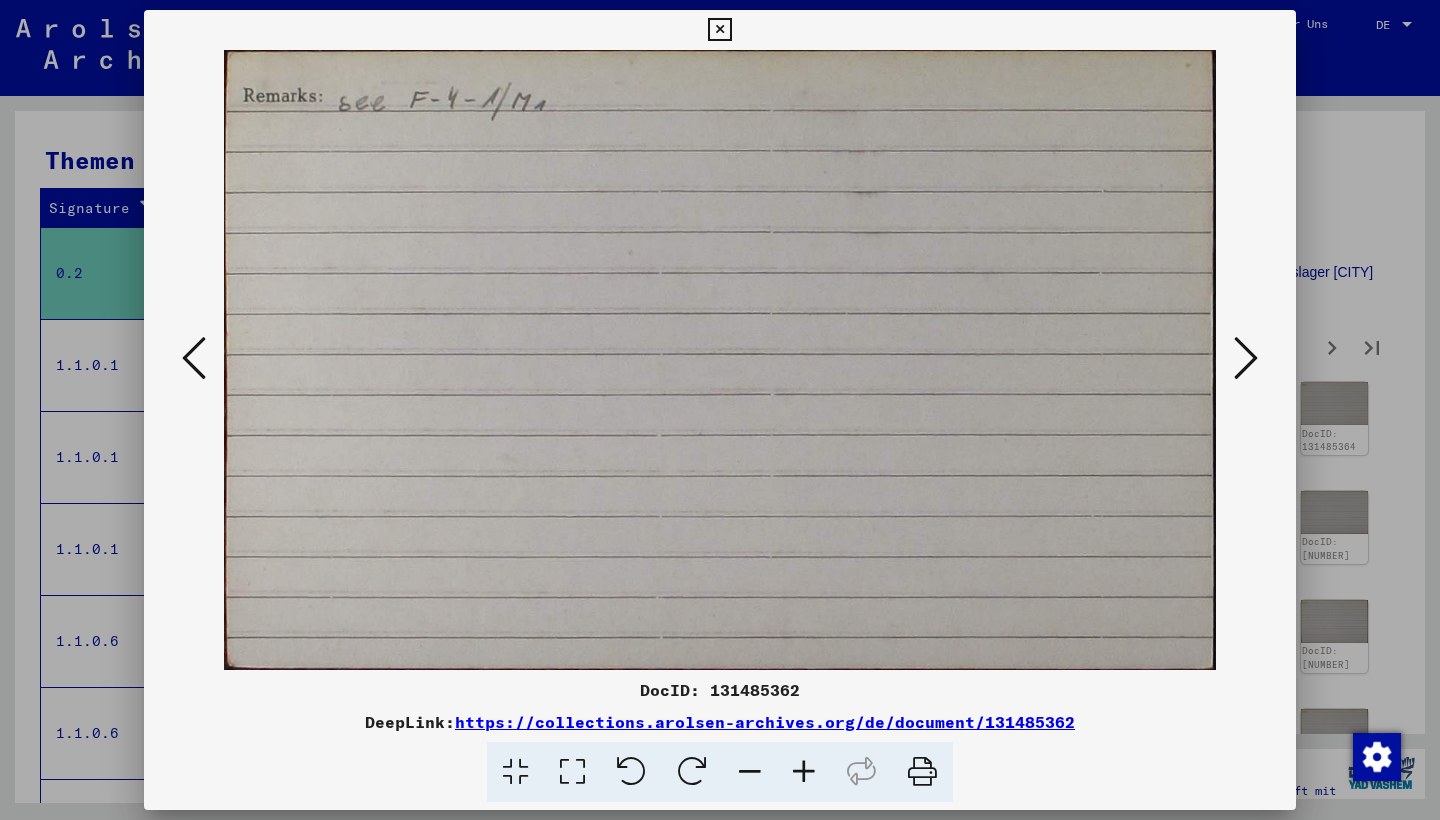 click at bounding box center [1246, 358] 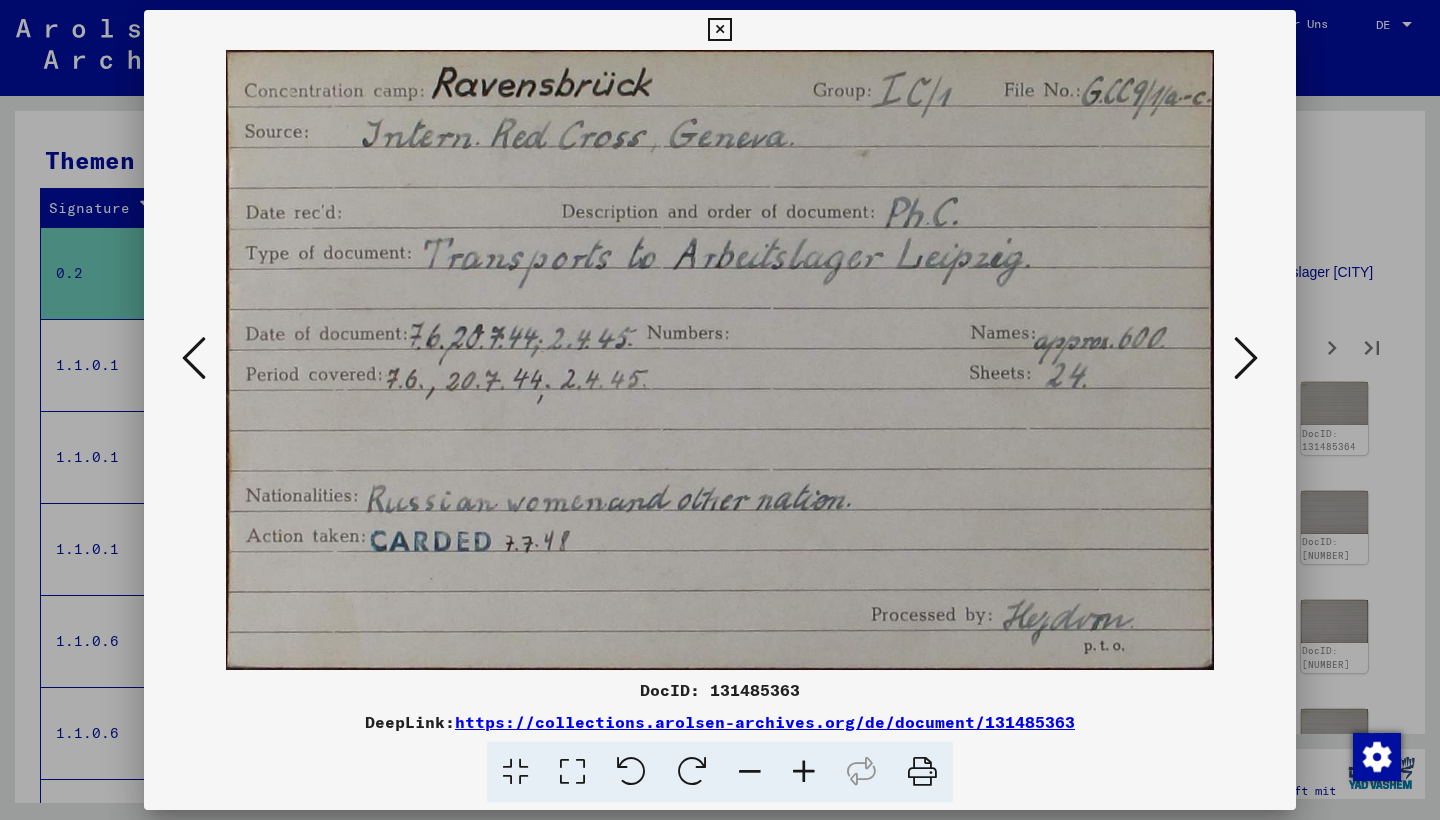 click at bounding box center [1246, 358] 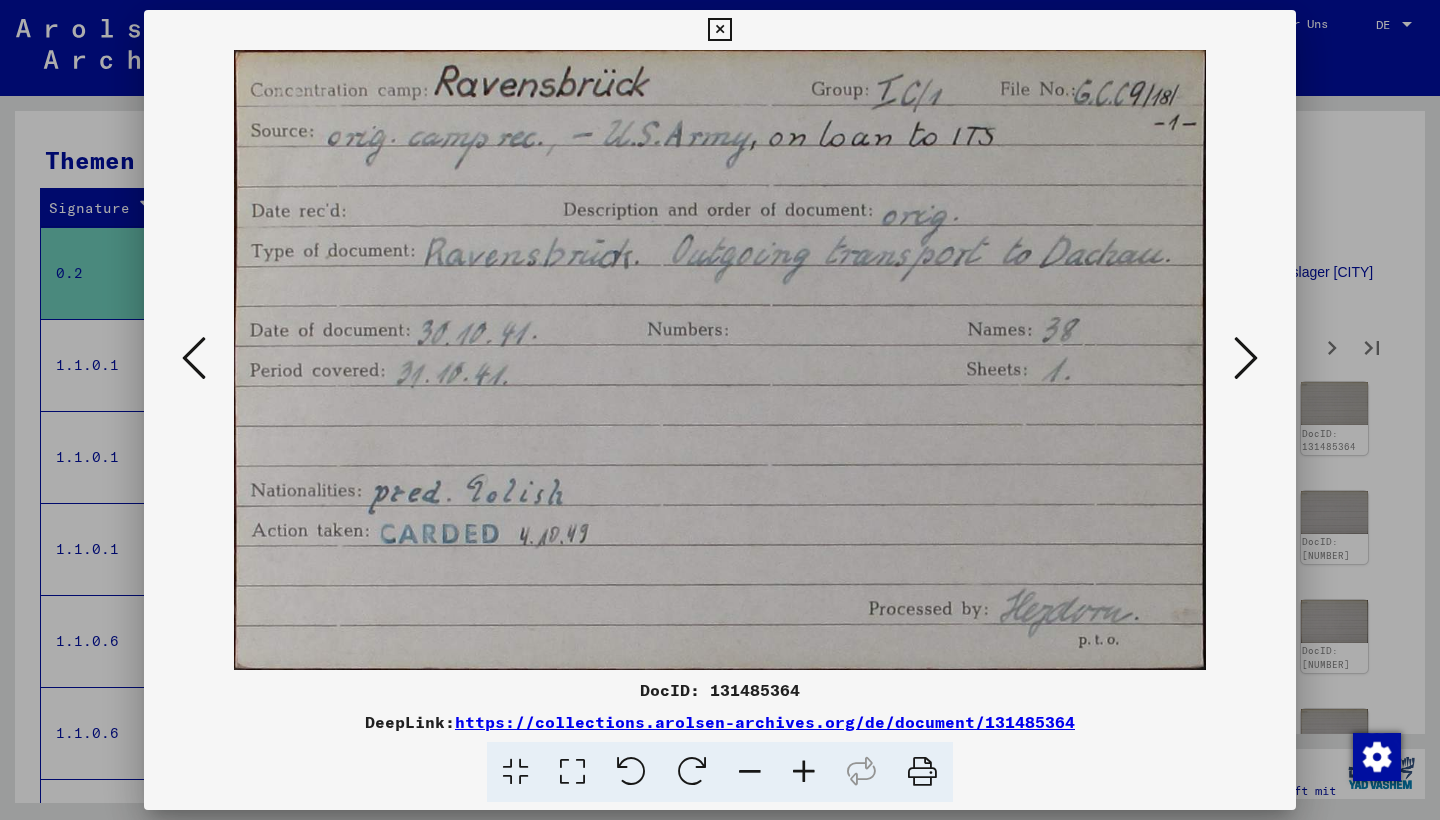 click at bounding box center (1246, 358) 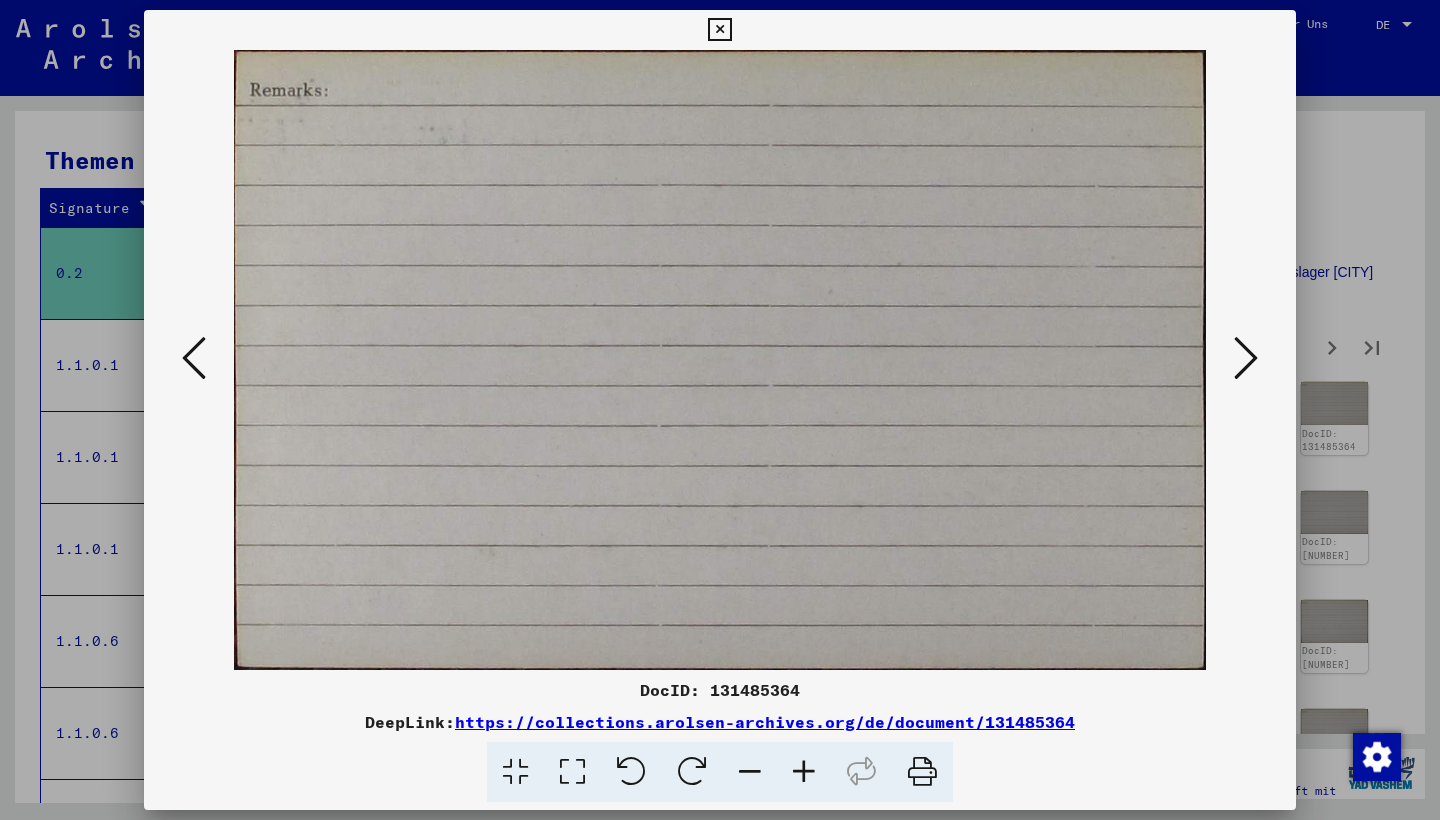click at bounding box center (1246, 358) 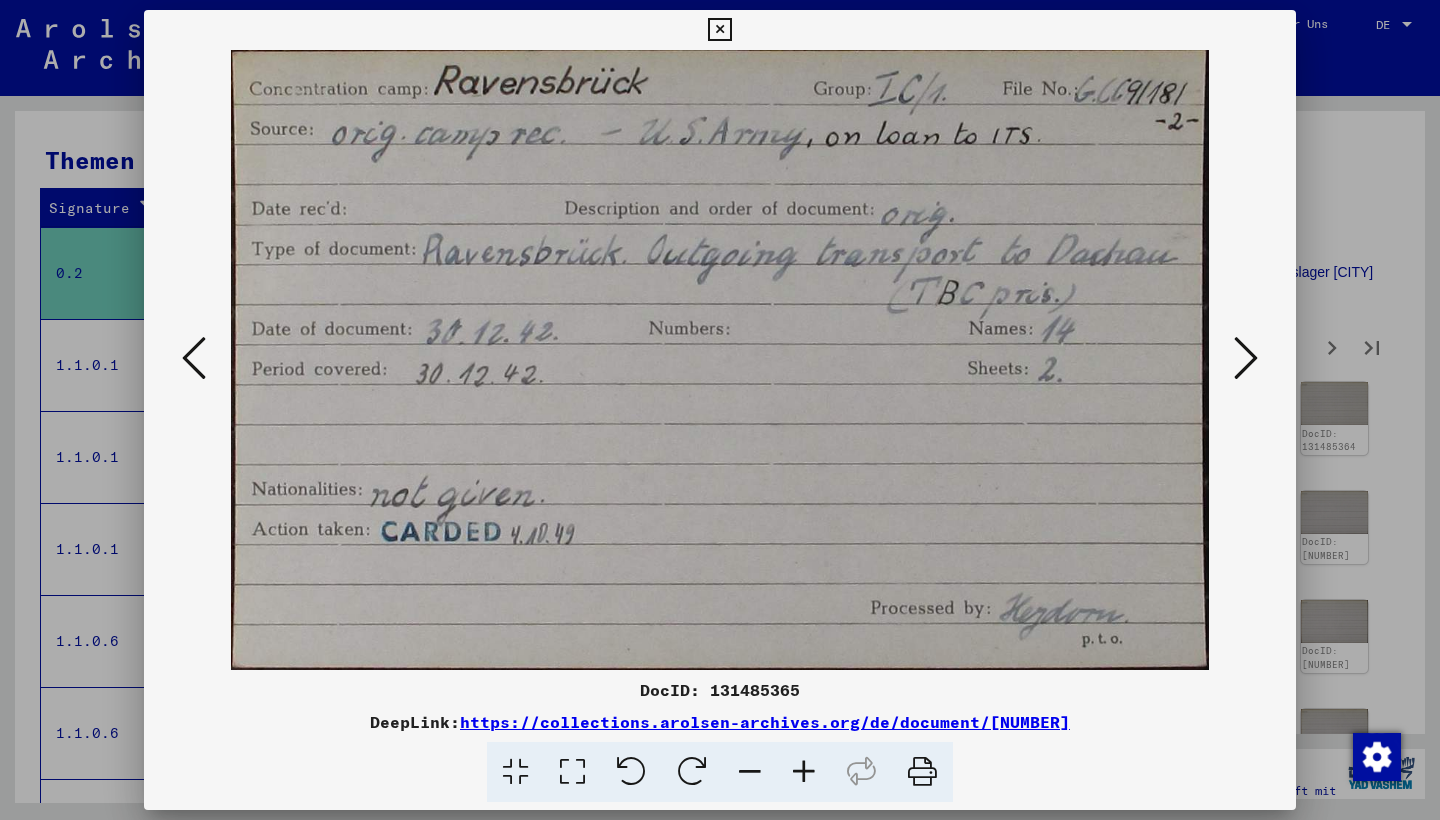 click at bounding box center [1246, 358] 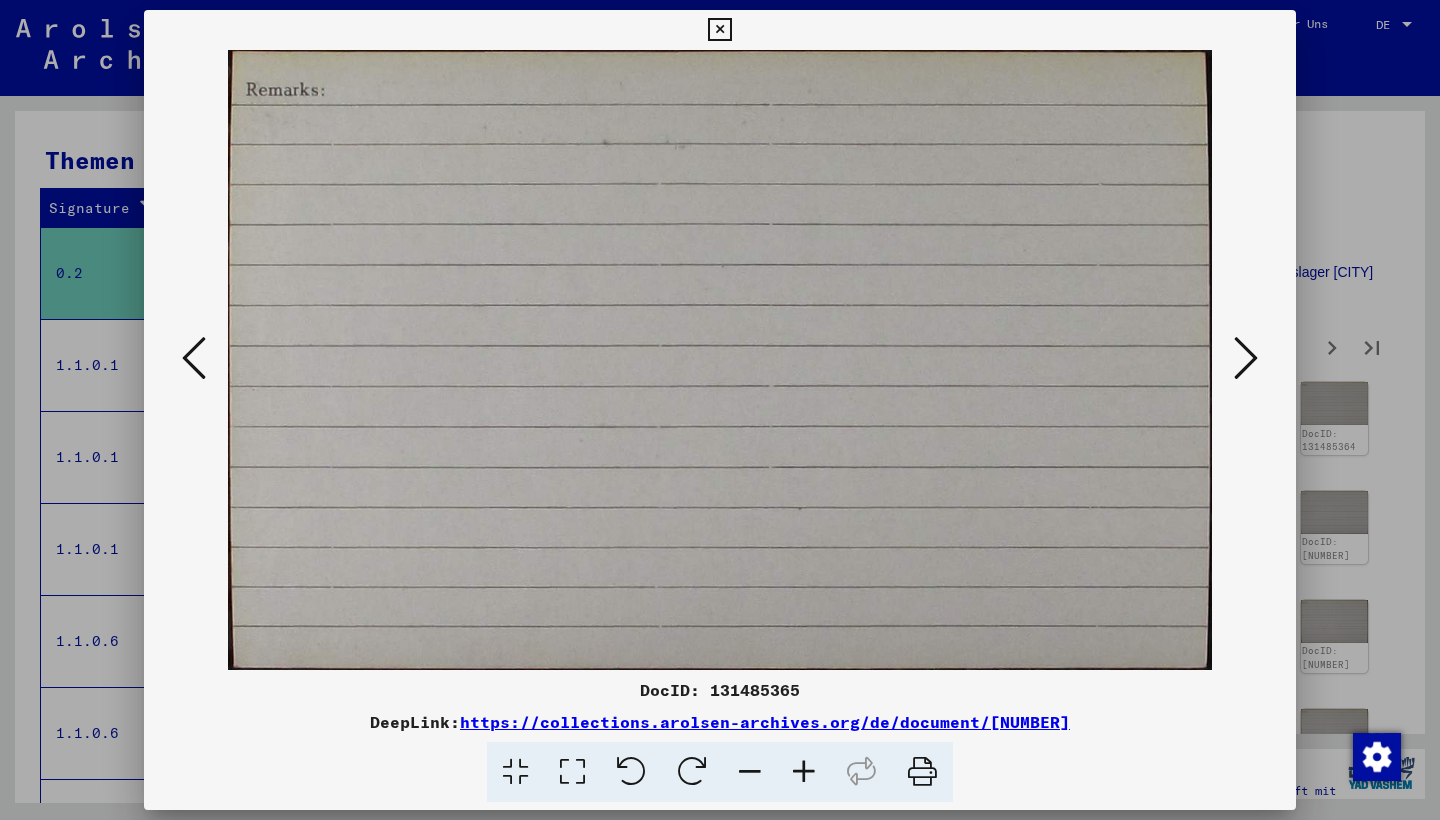 click at bounding box center (1246, 358) 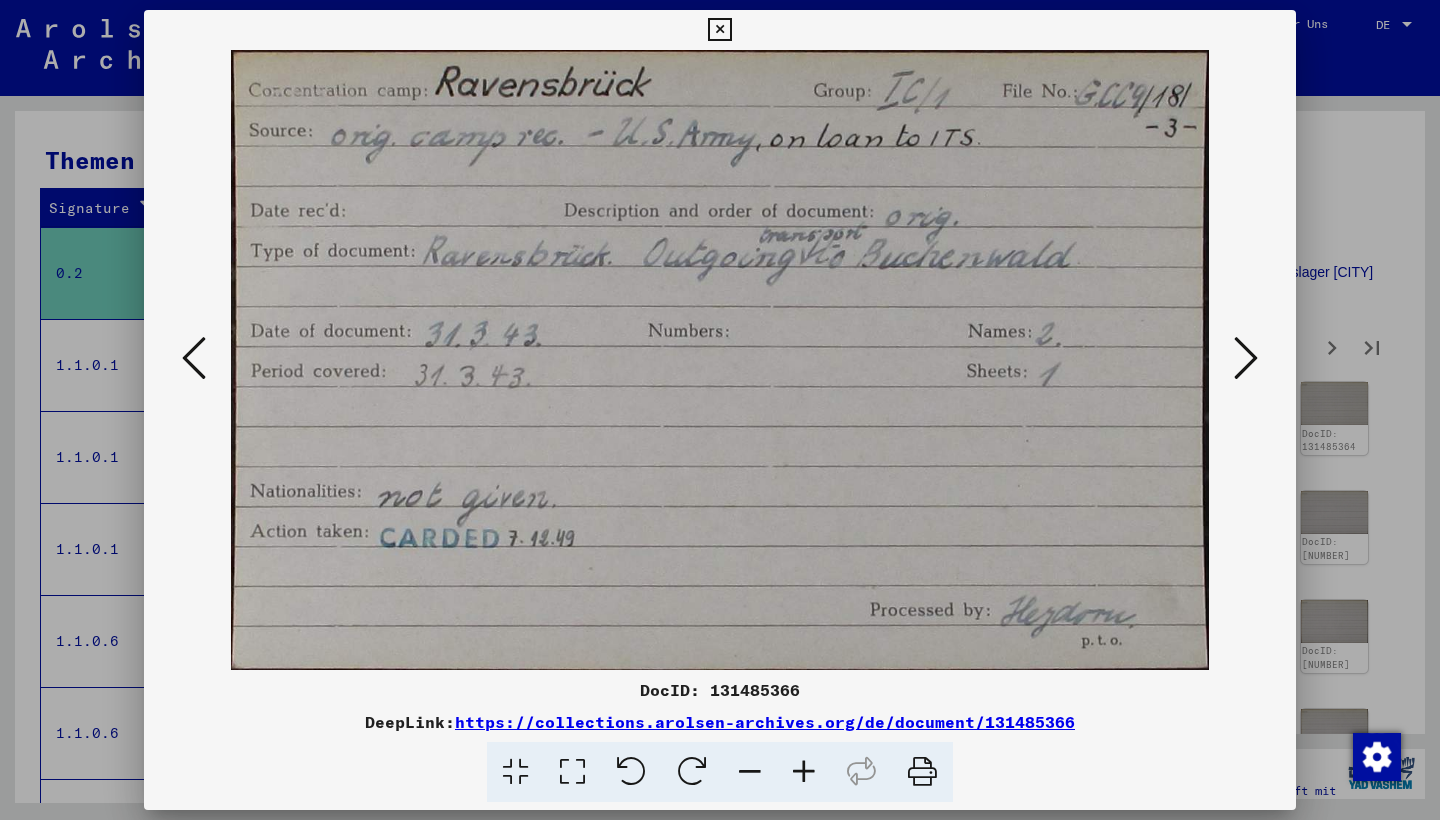 click at bounding box center (1246, 358) 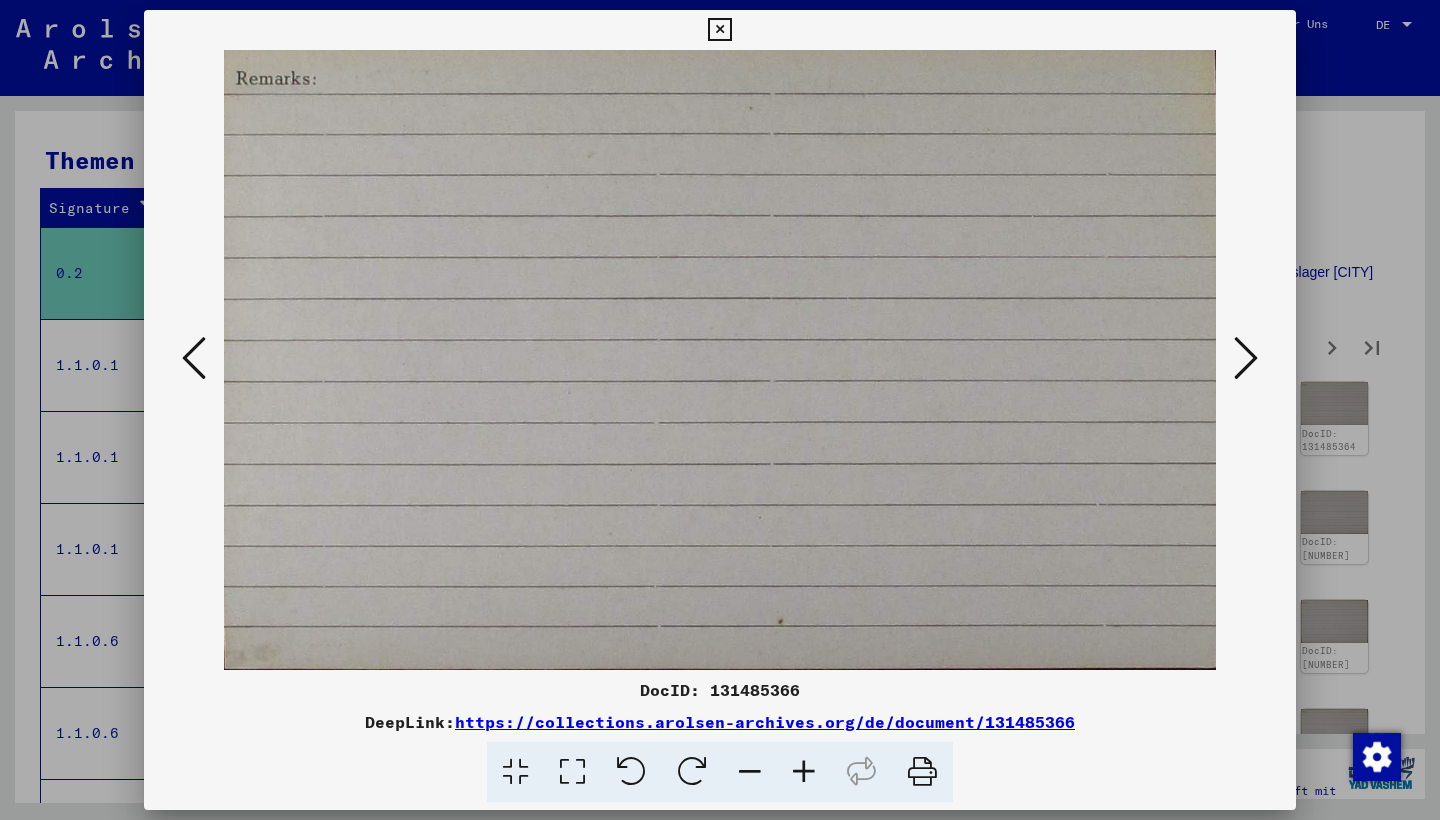 click at bounding box center (1246, 358) 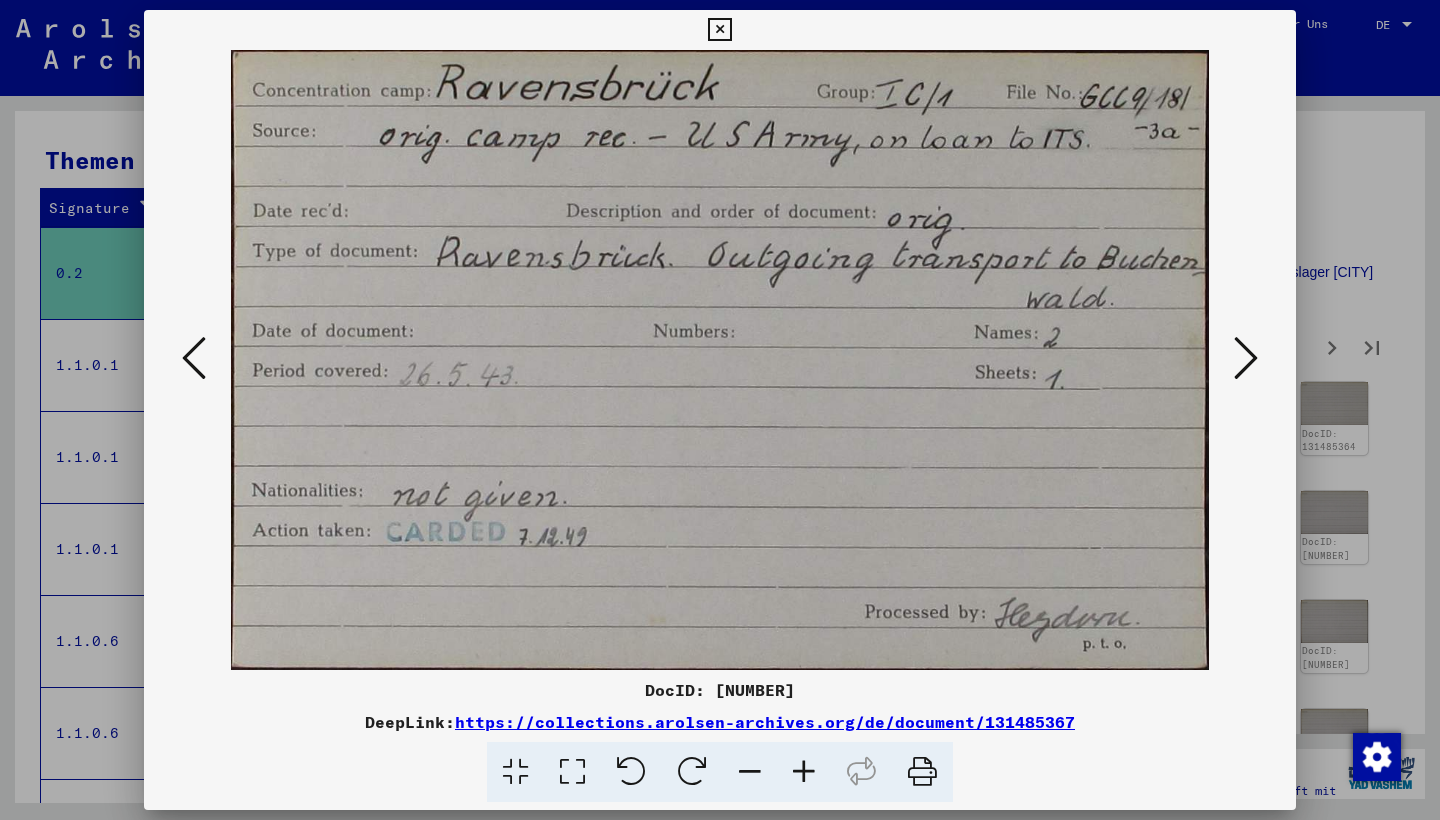 click at bounding box center (720, 360) 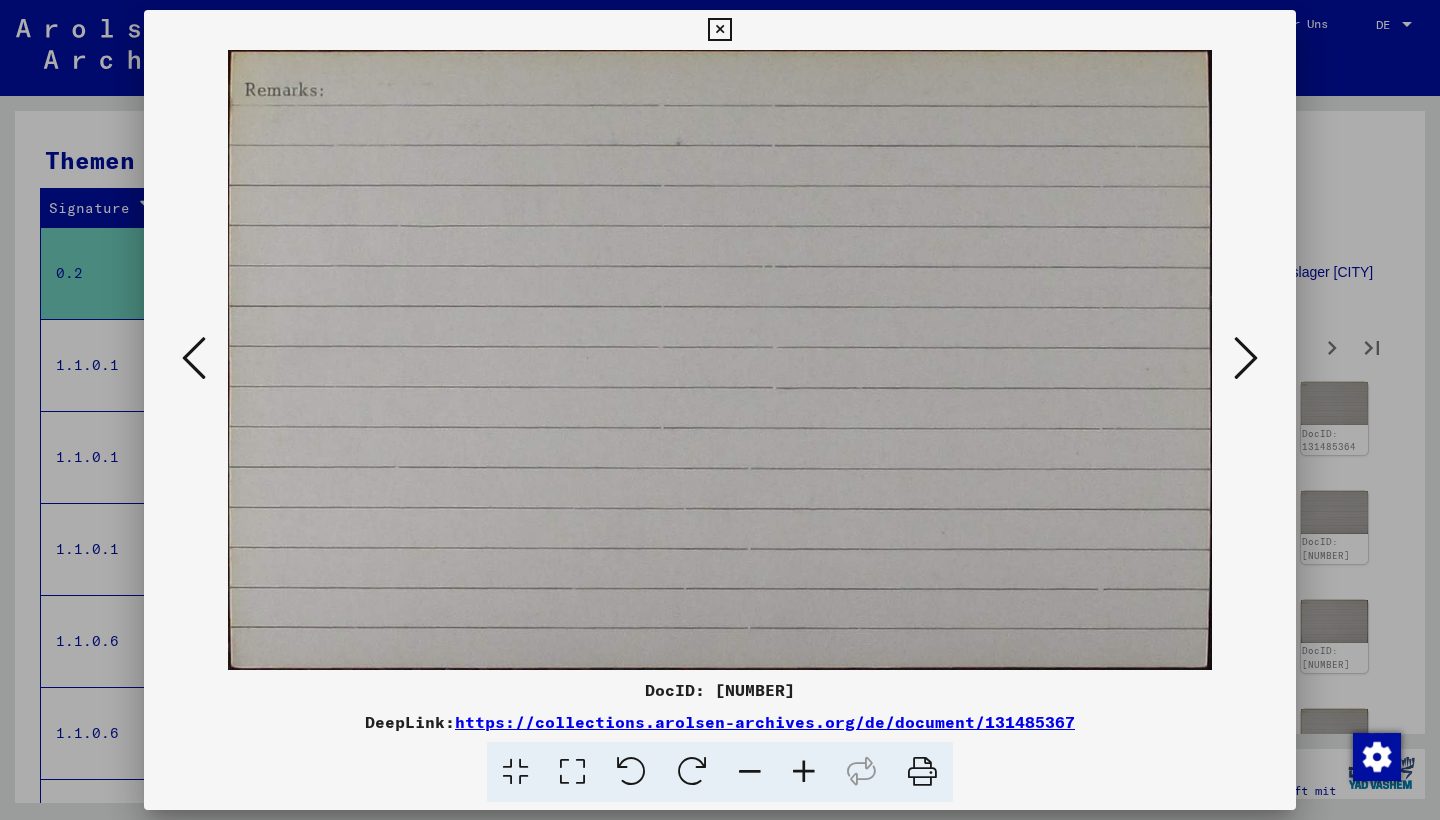 click at bounding box center (1246, 358) 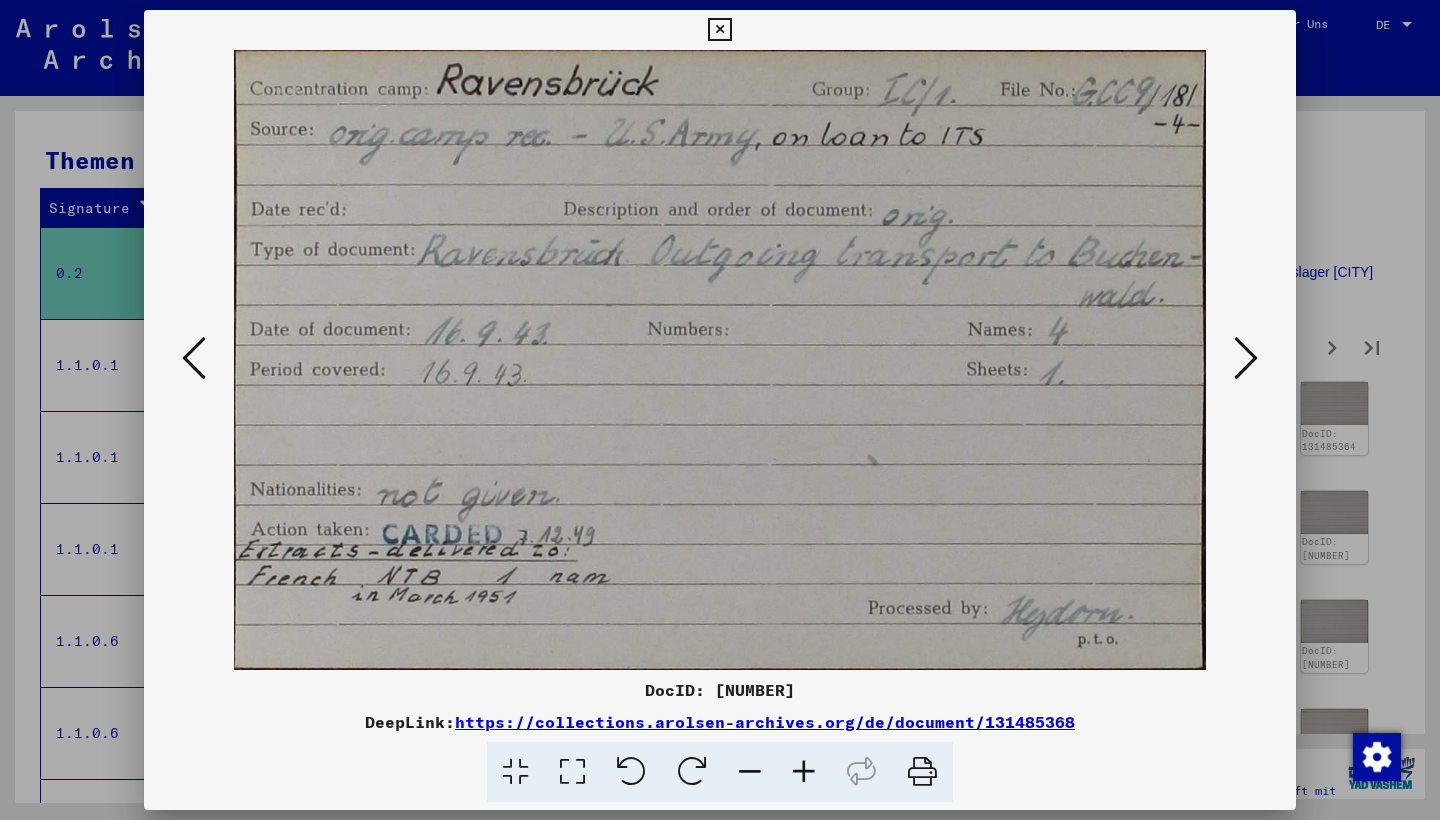 click at bounding box center (720, 410) 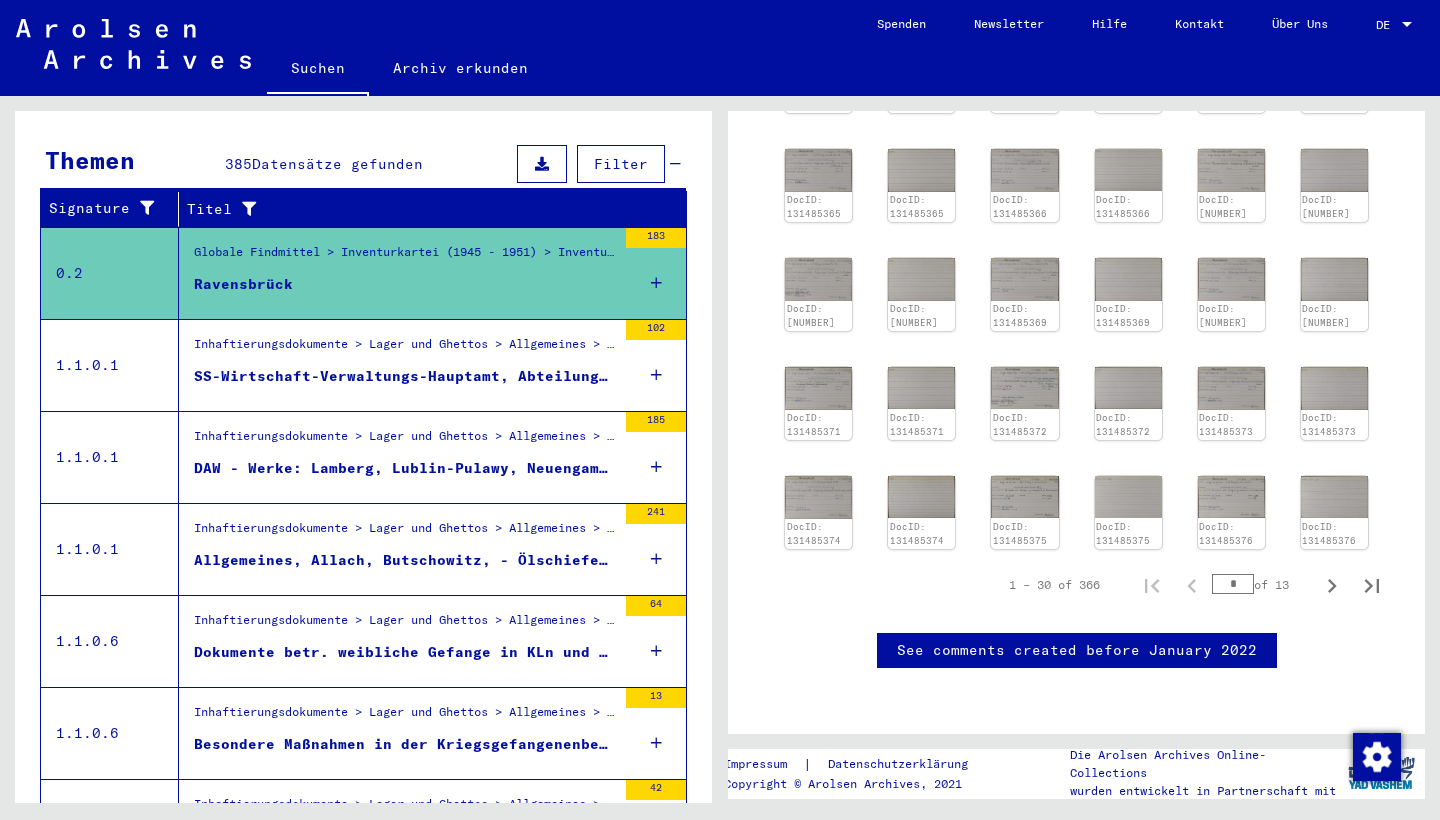 scroll, scrollTop: 602, scrollLeft: 0, axis: vertical 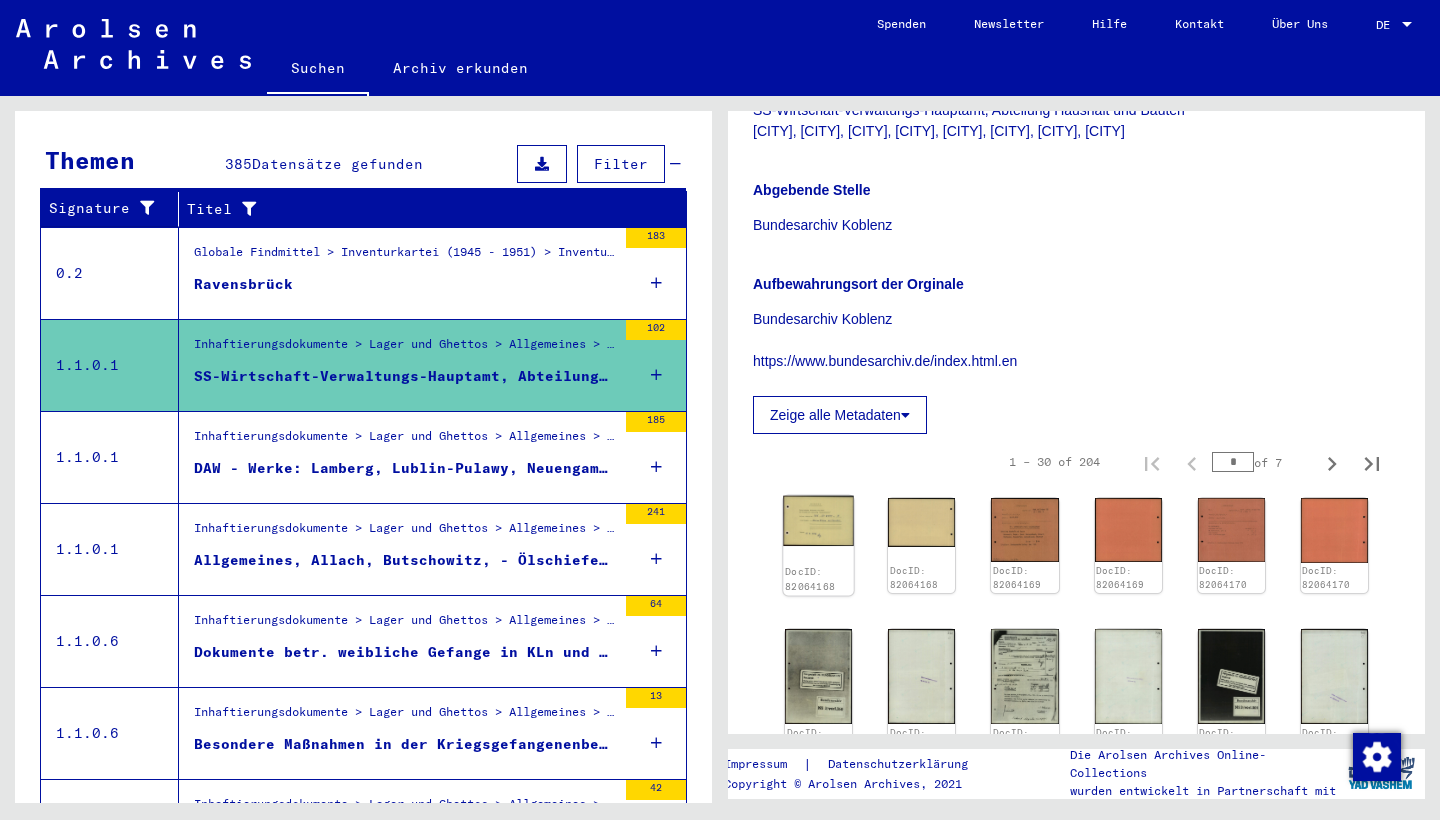 click 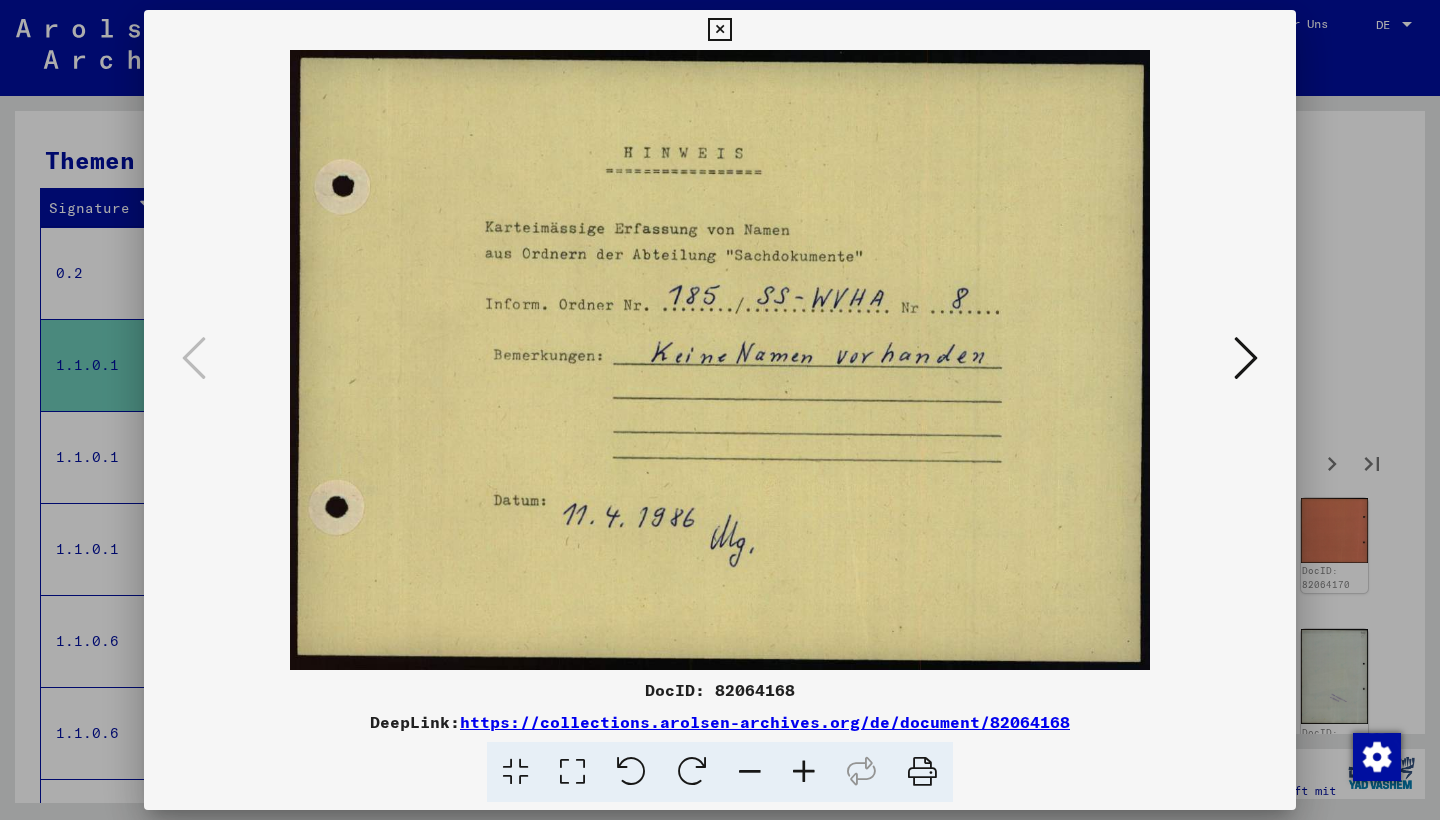 click at bounding box center [1246, 358] 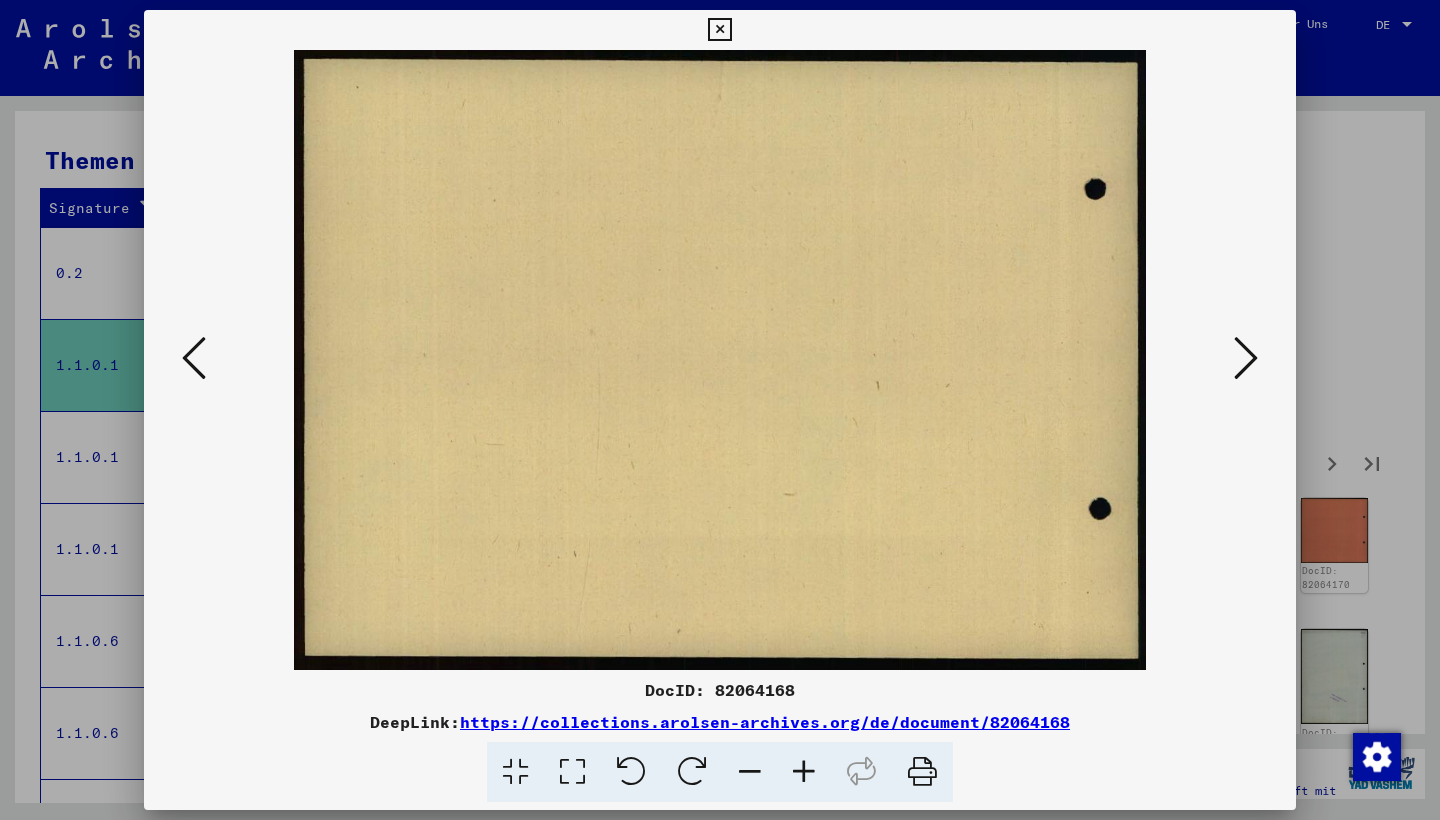 click at bounding box center (1246, 358) 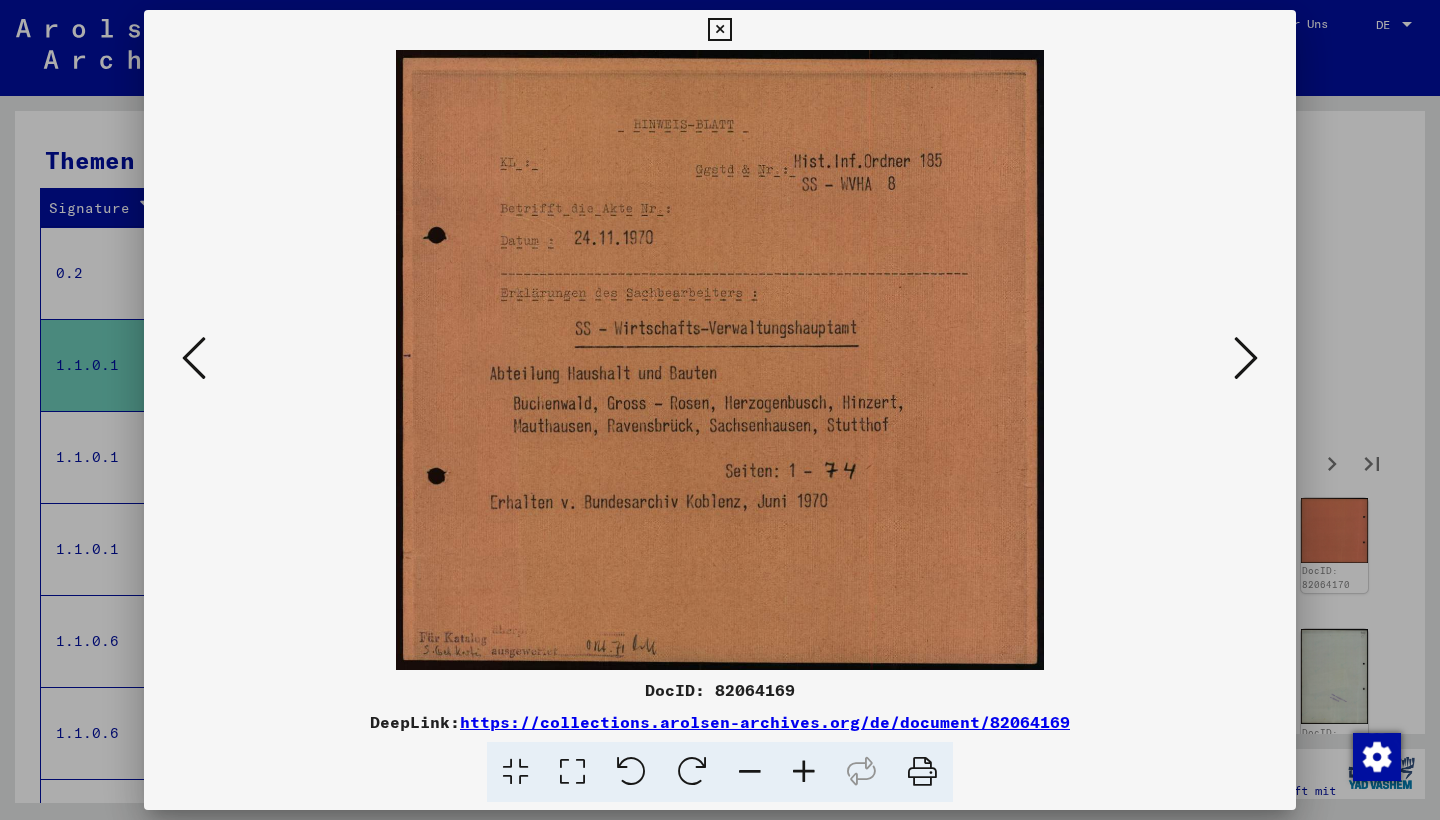 click at bounding box center [1246, 358] 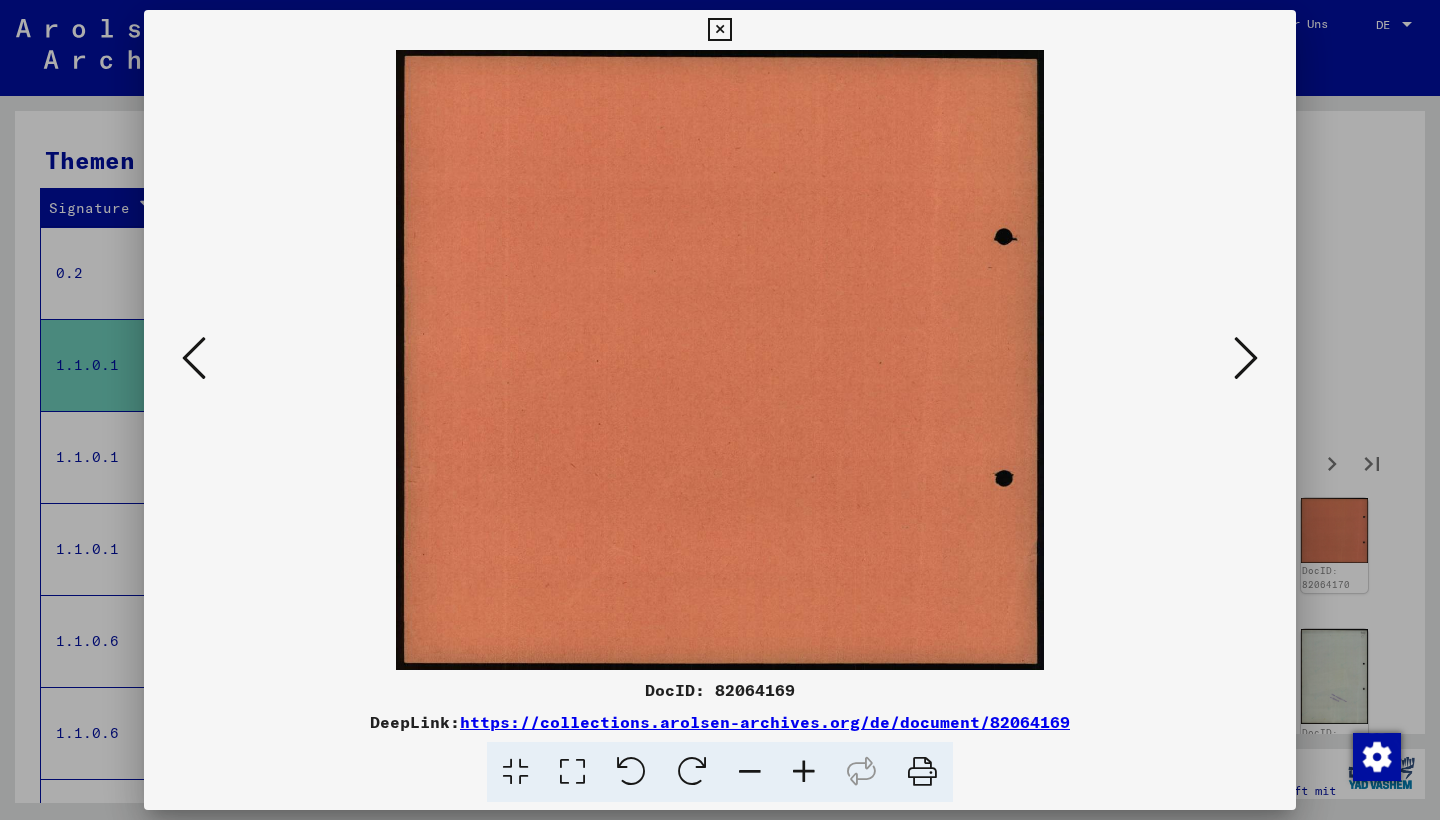 click at bounding box center (1246, 358) 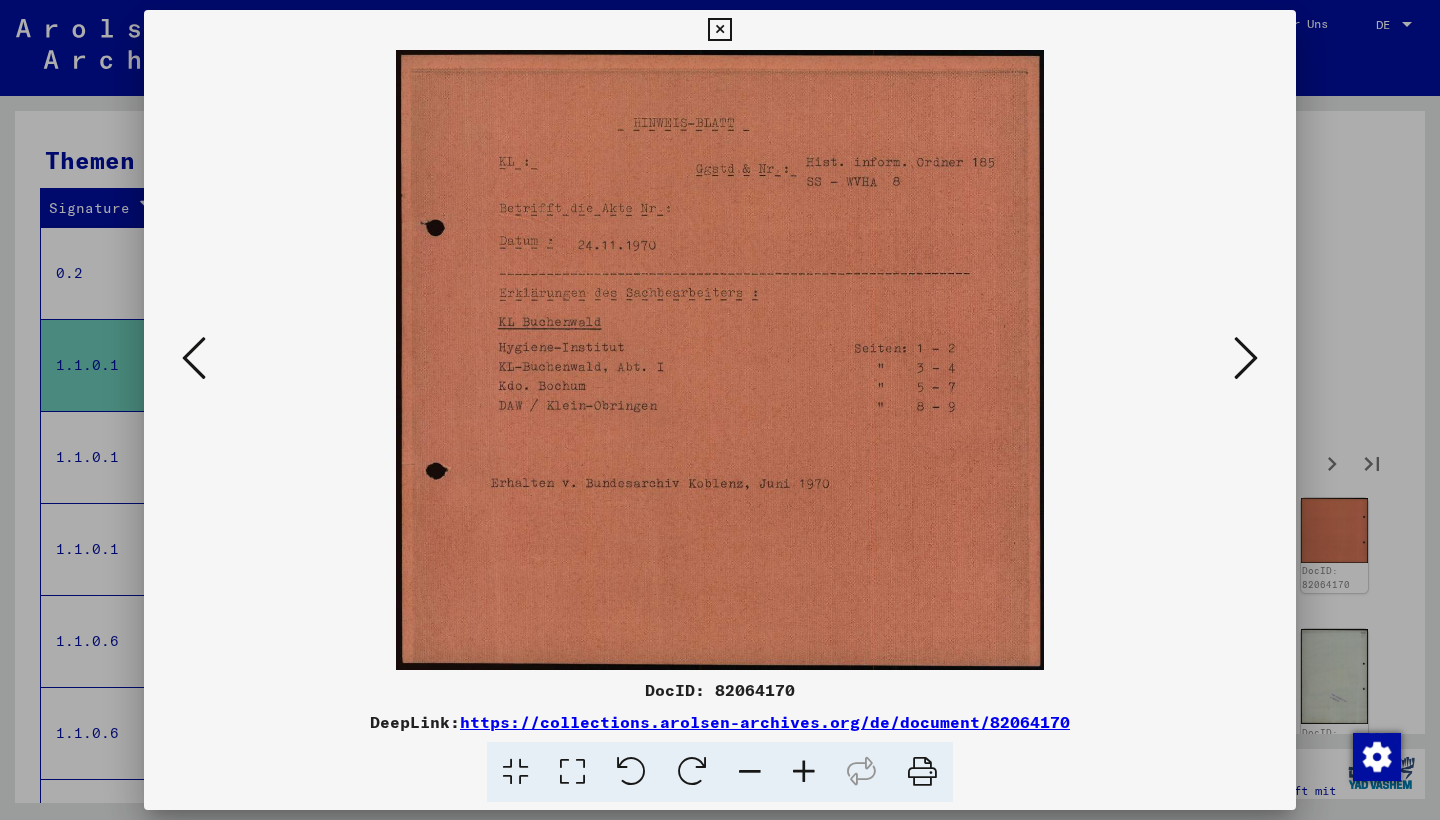 click at bounding box center (1246, 358) 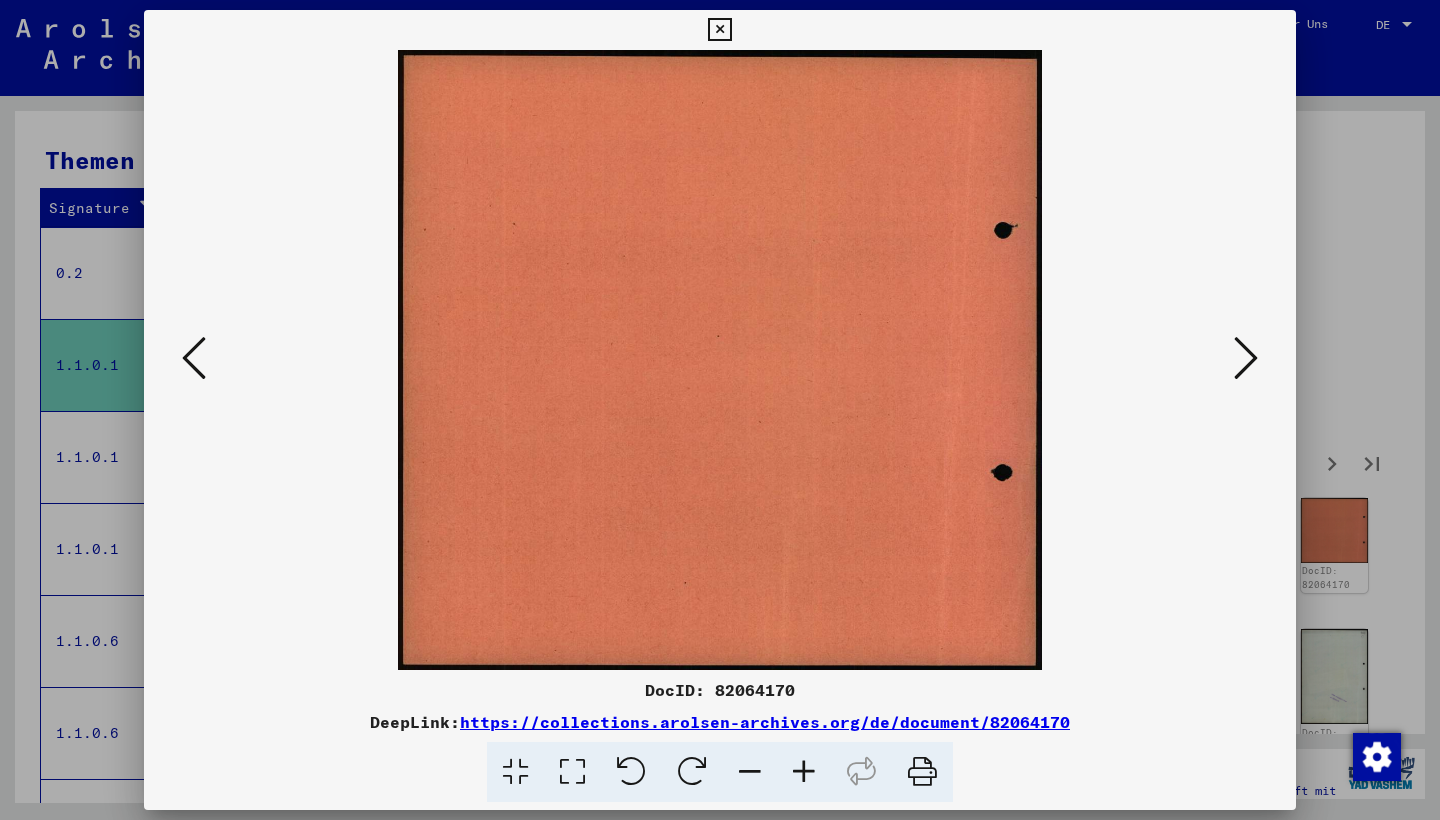 click at bounding box center [1246, 358] 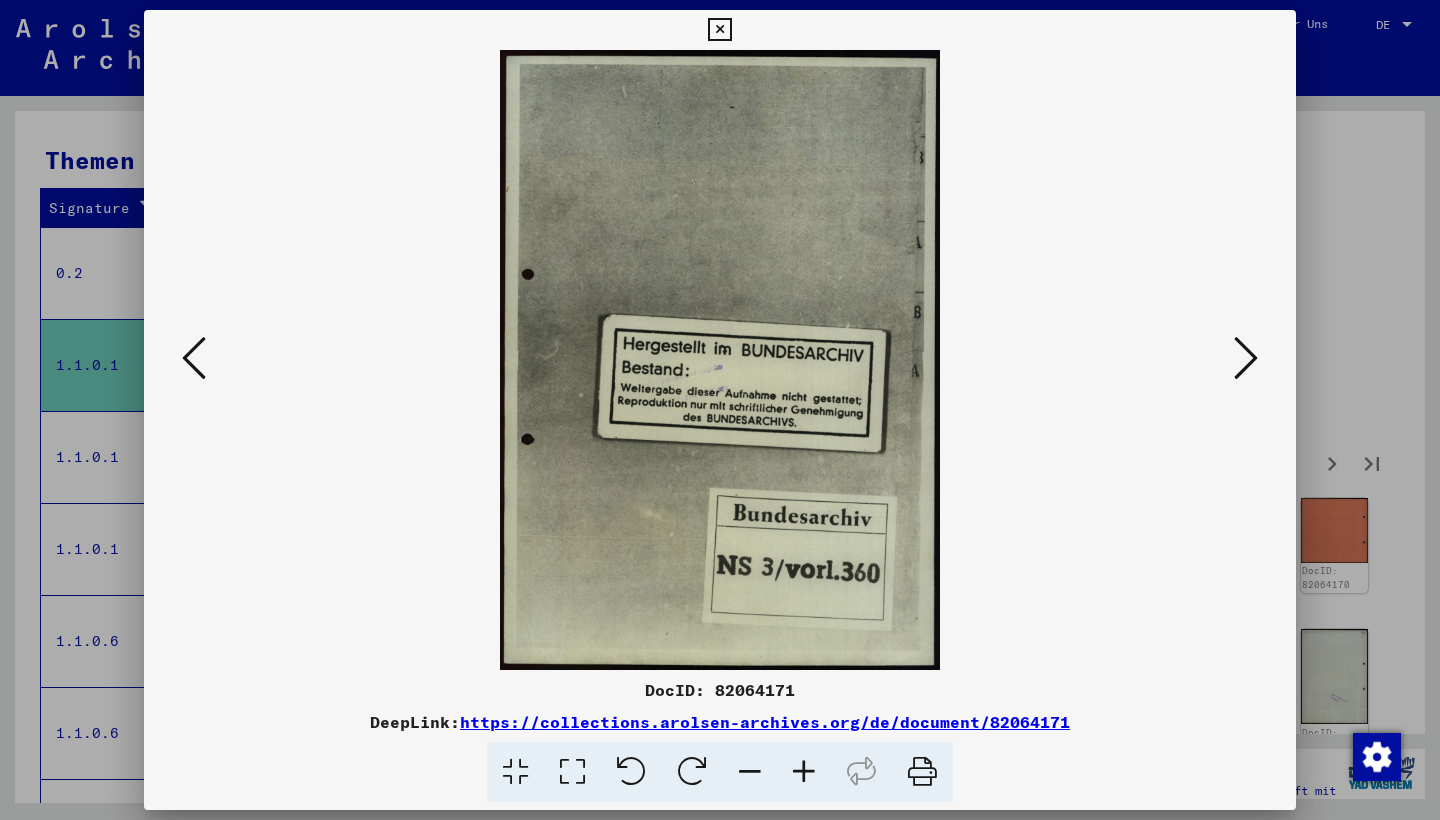 click at bounding box center [1246, 358] 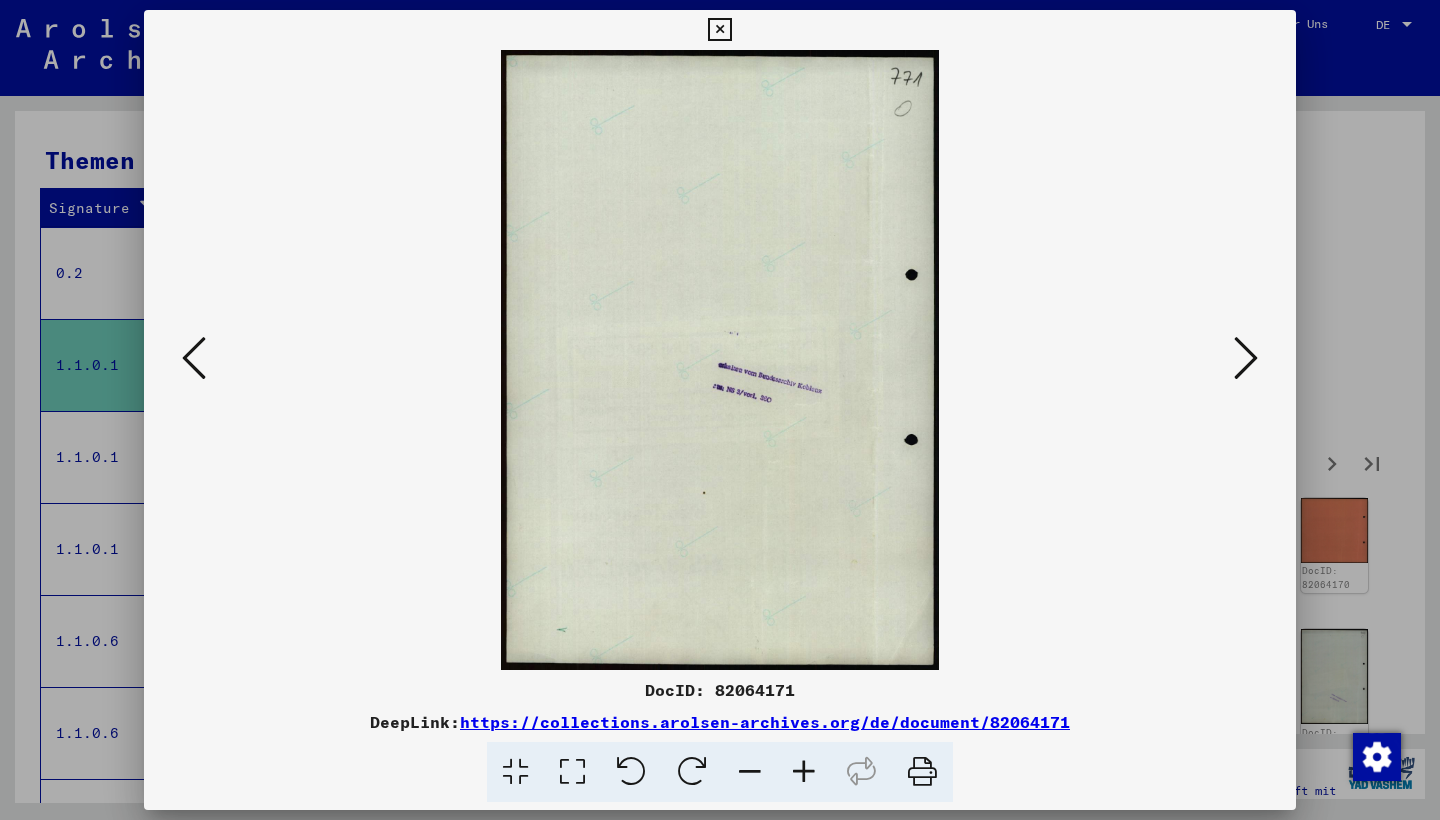 click at bounding box center [1246, 358] 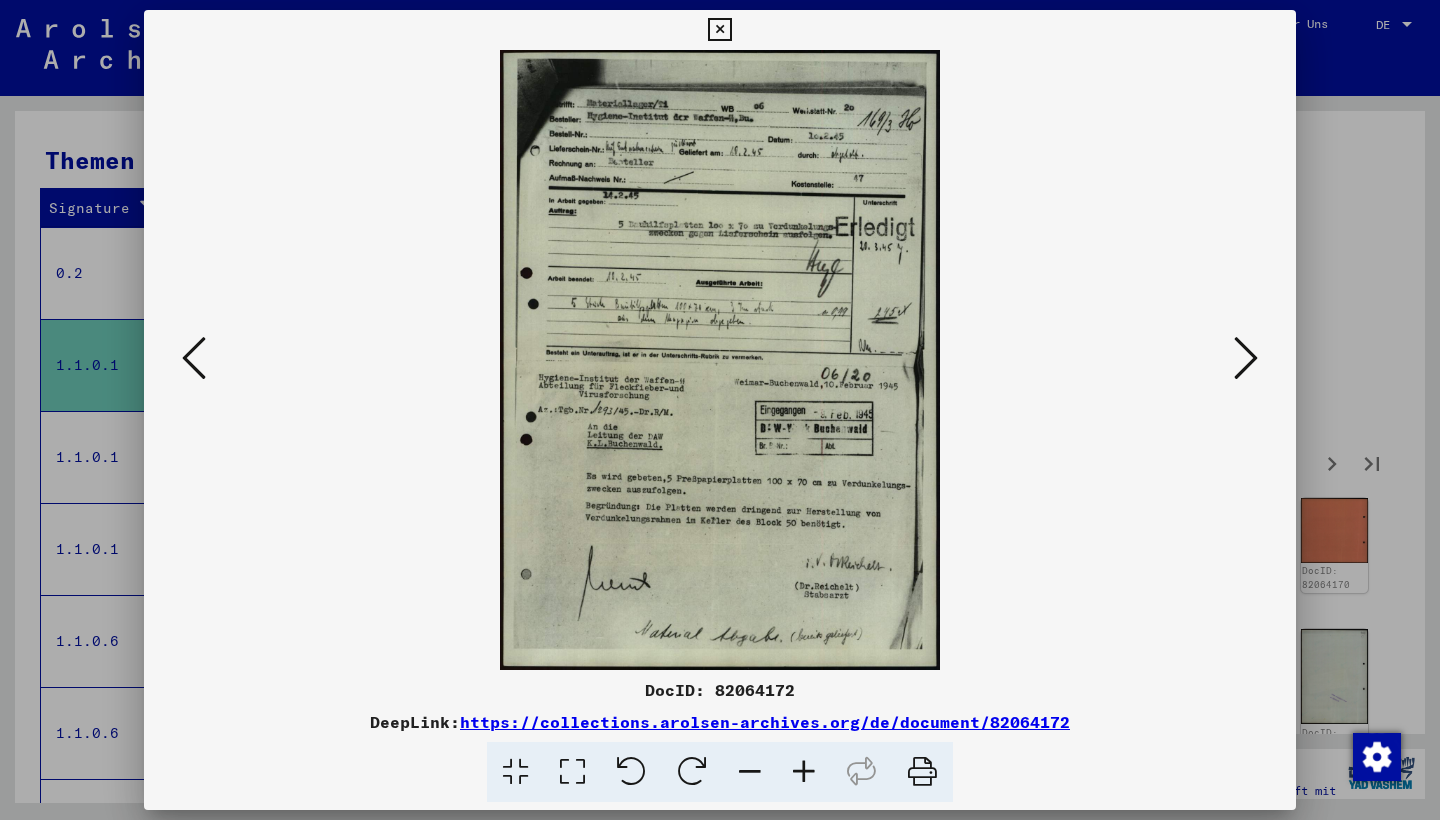 click at bounding box center [1246, 358] 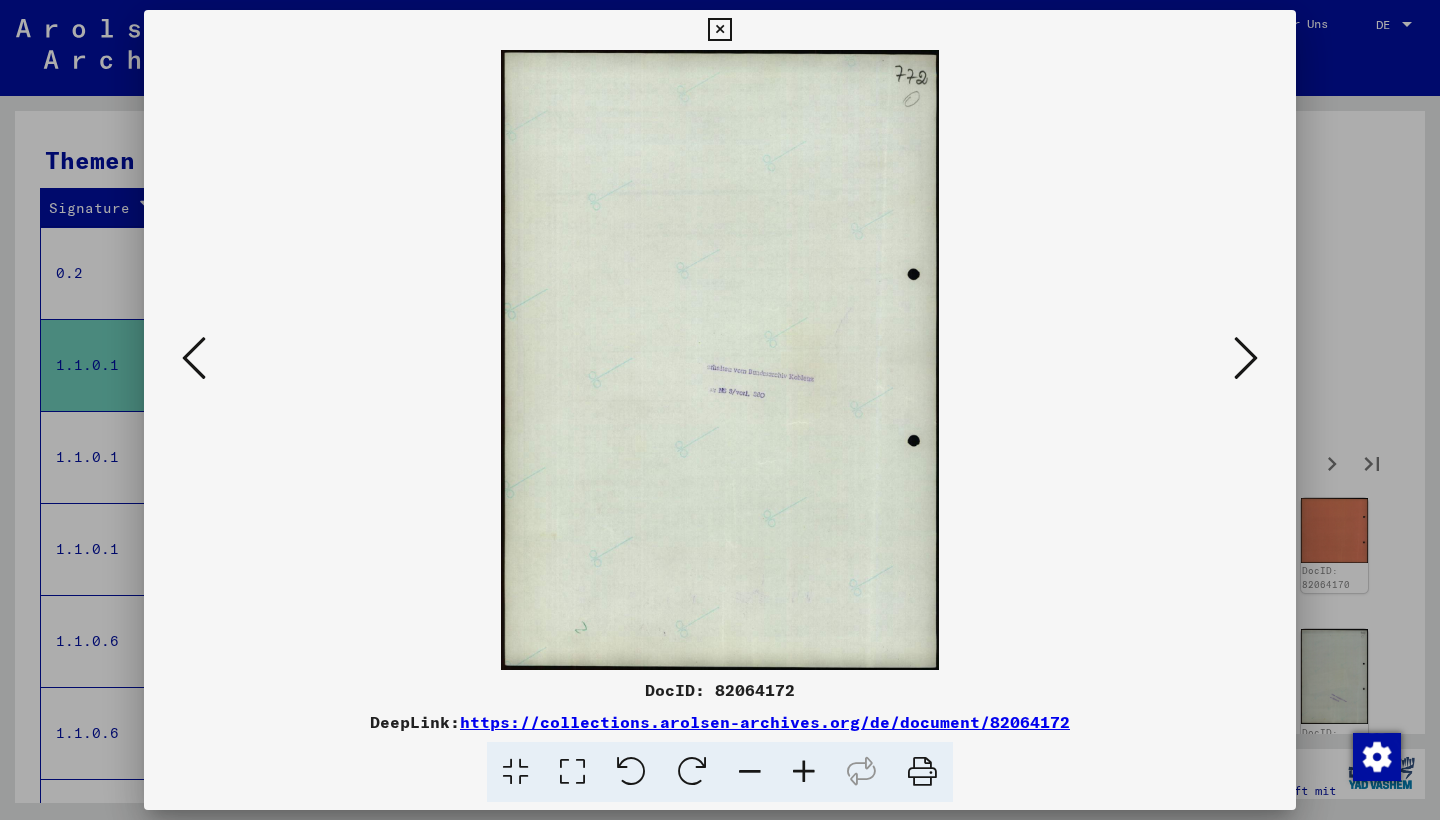 click at bounding box center [1246, 358] 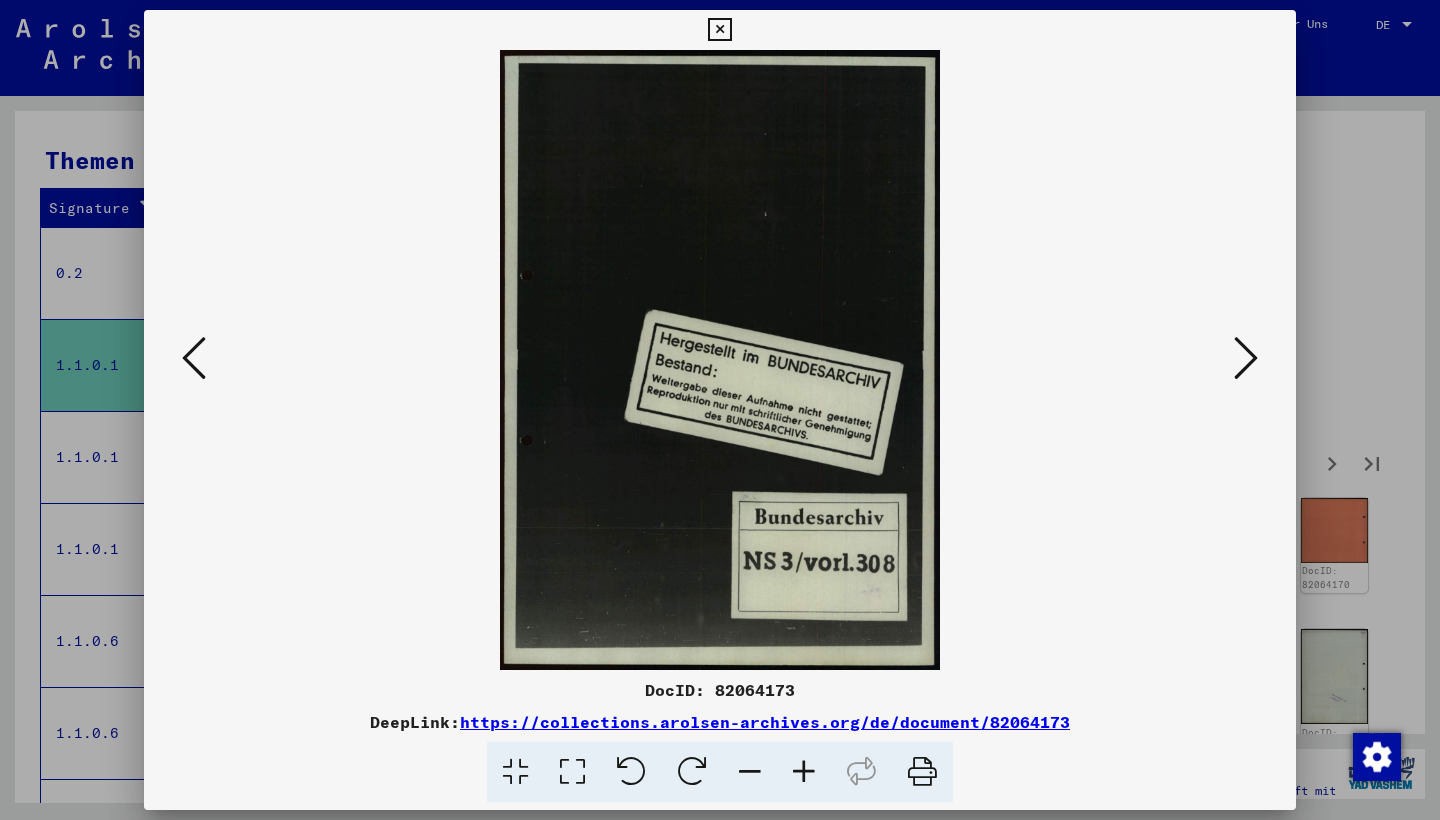 click at bounding box center [1246, 358] 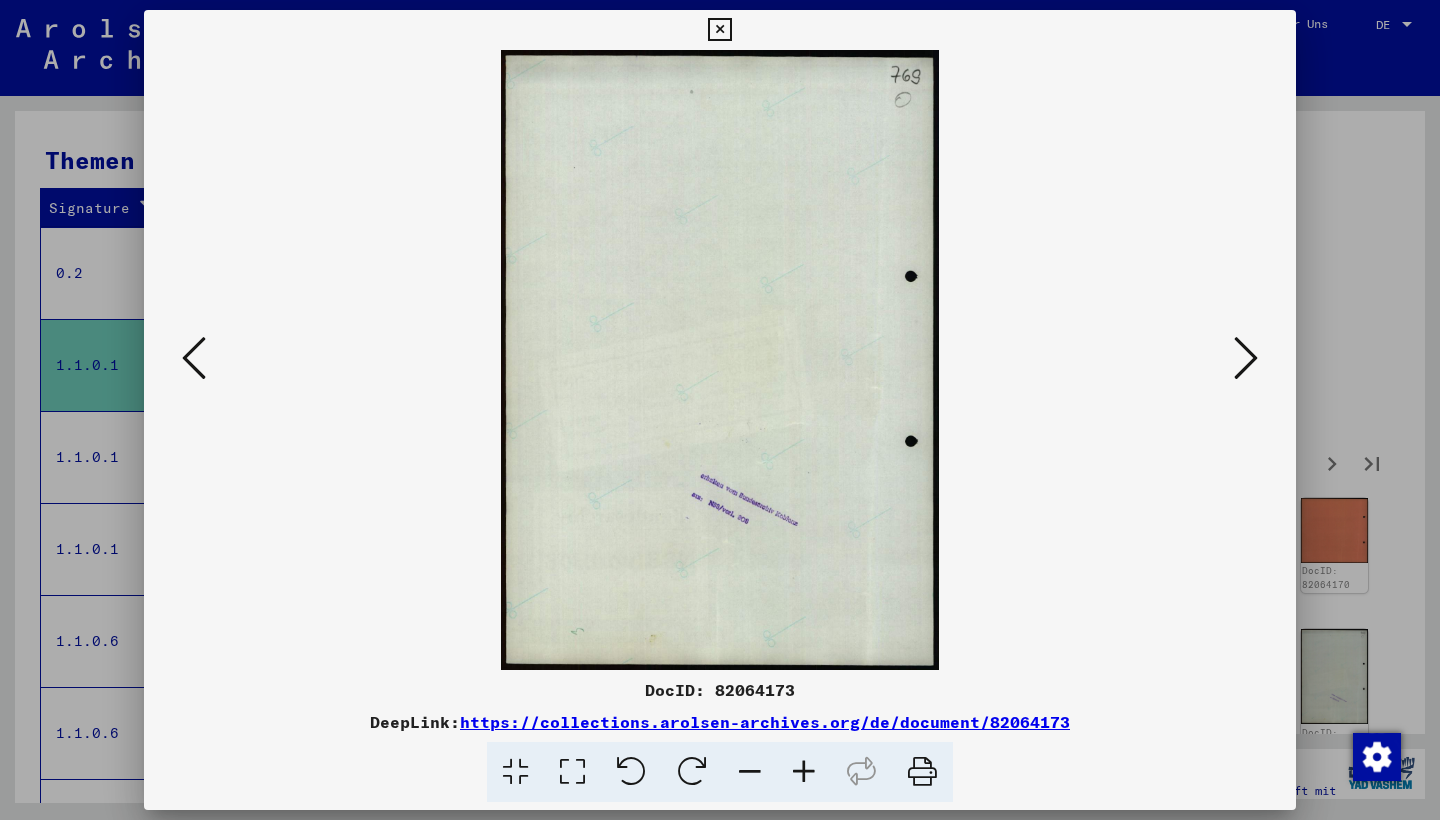 click at bounding box center (720, 410) 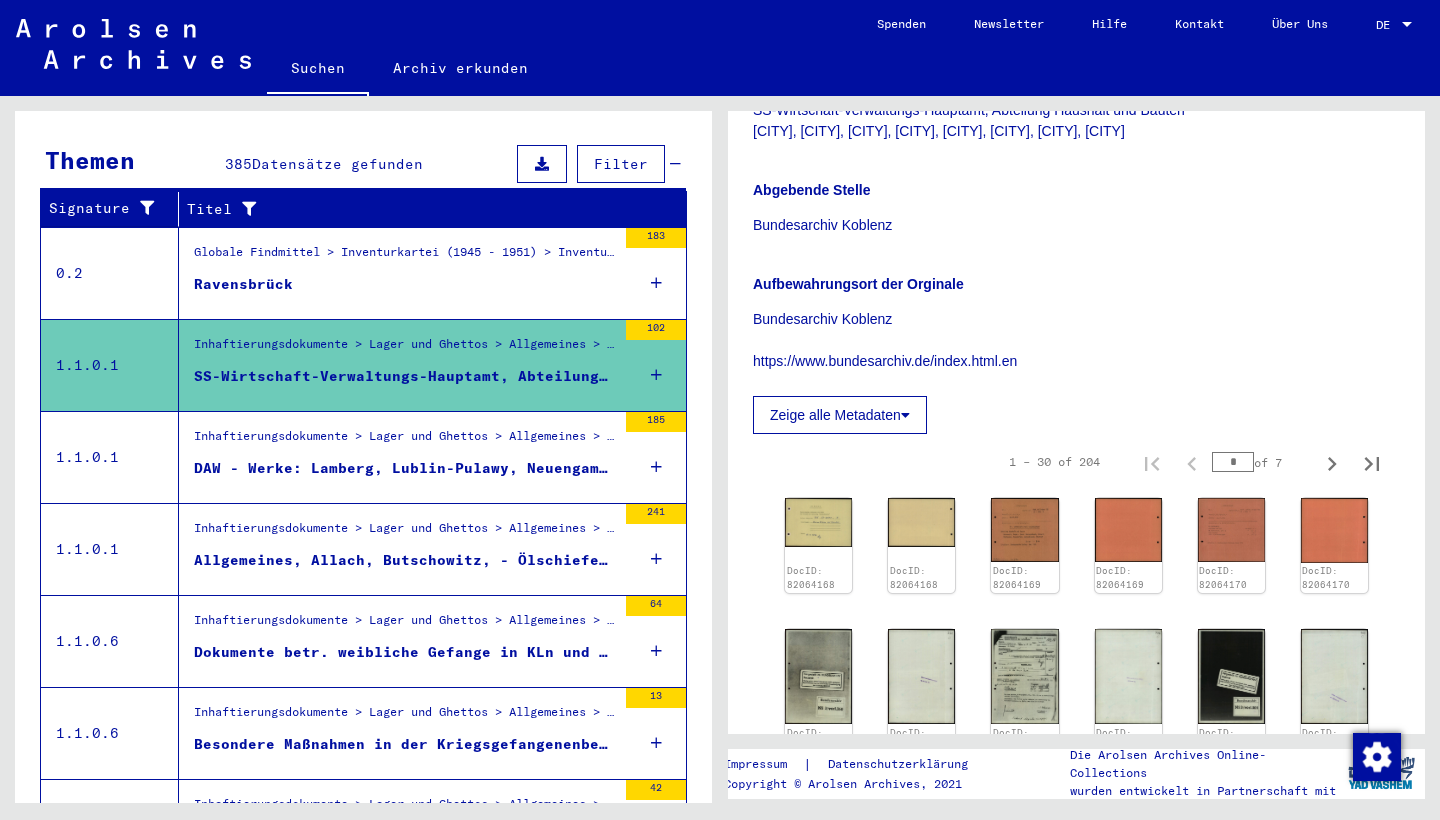 click on "Inhaftierungsdokumente > Lager und Ghettos > Allgemeines > Wirtschafts- und Verwaltungs-Hauptamt" at bounding box center [405, 441] 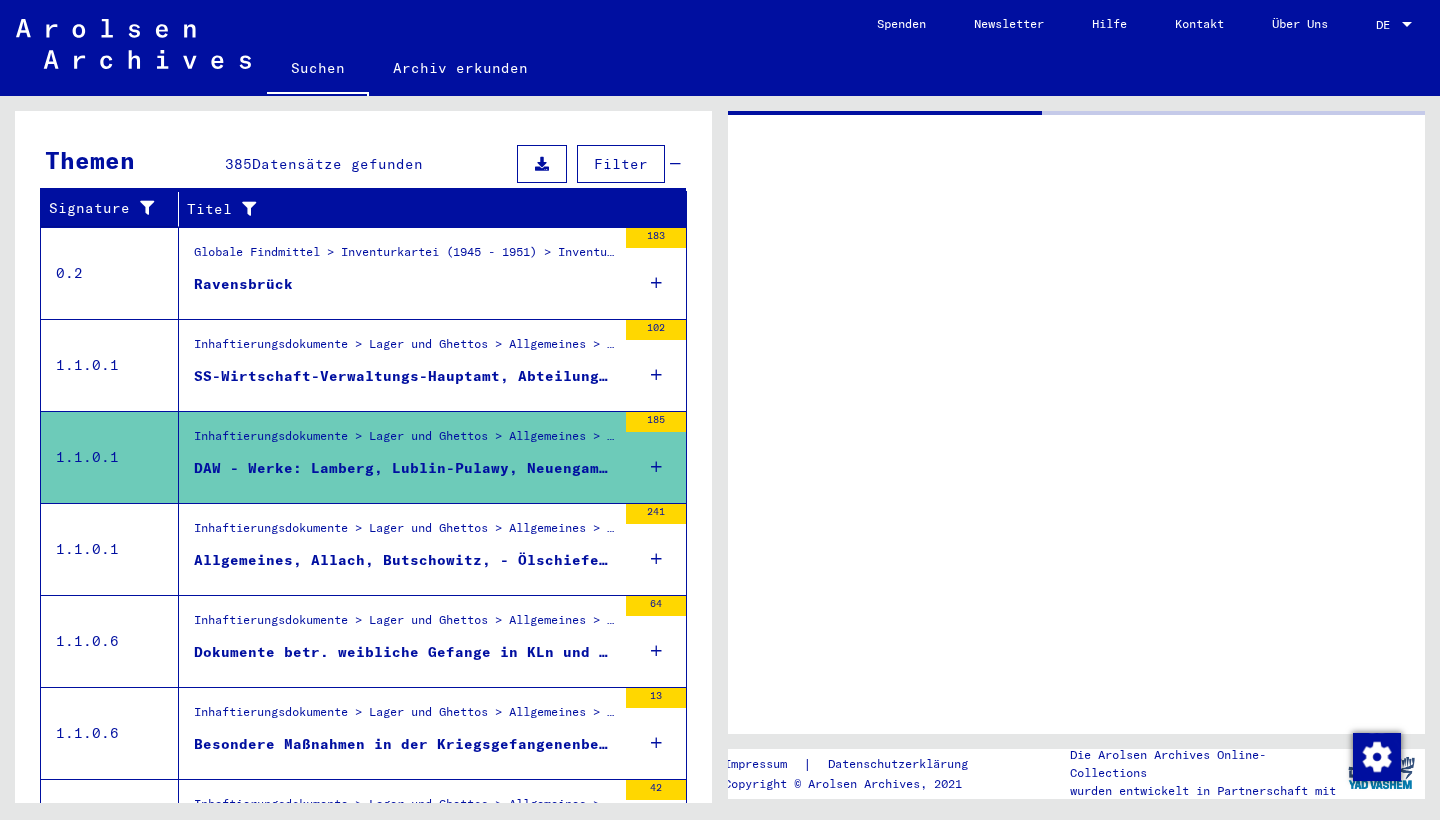 scroll, scrollTop: 0, scrollLeft: 0, axis: both 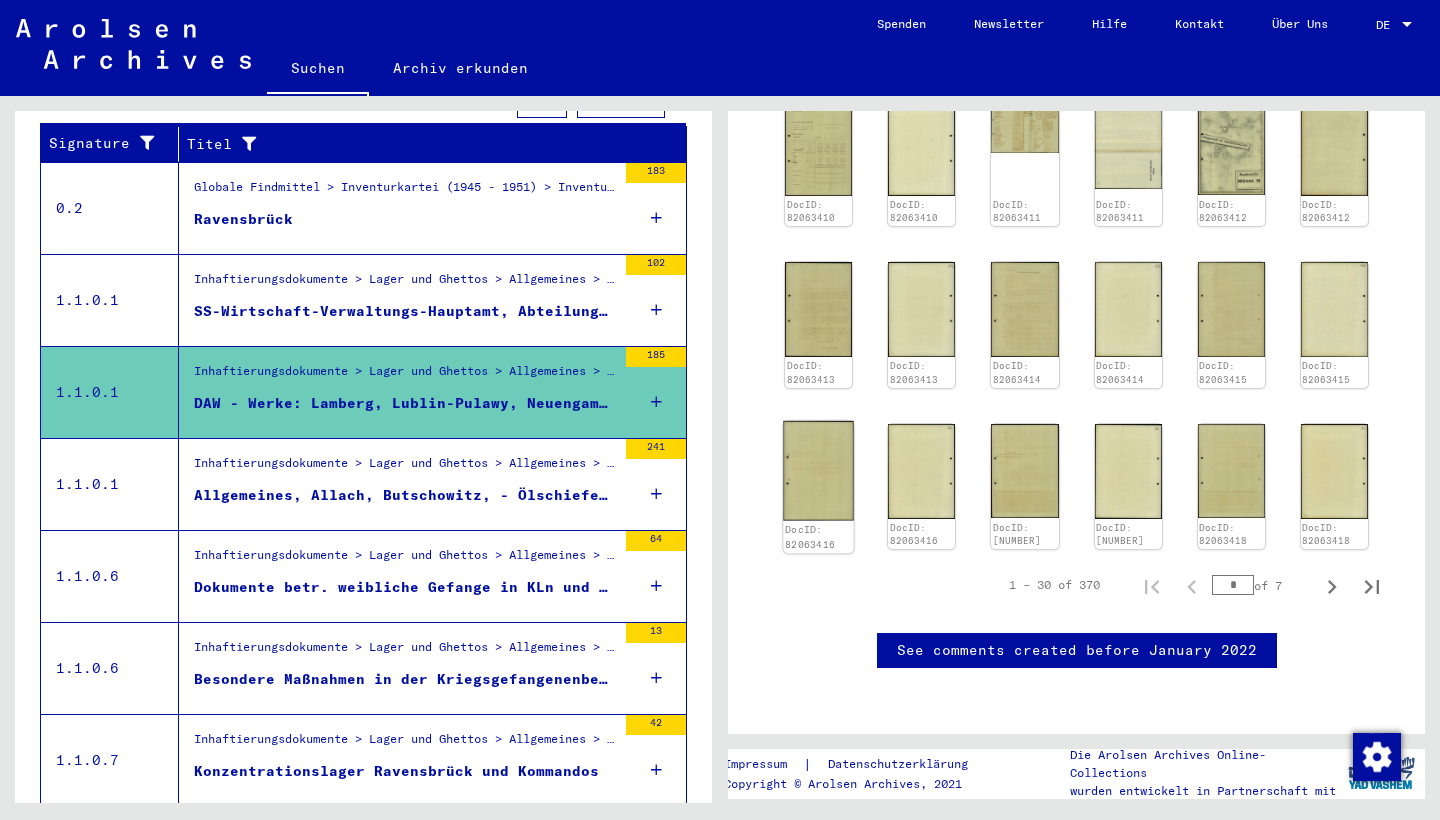 click 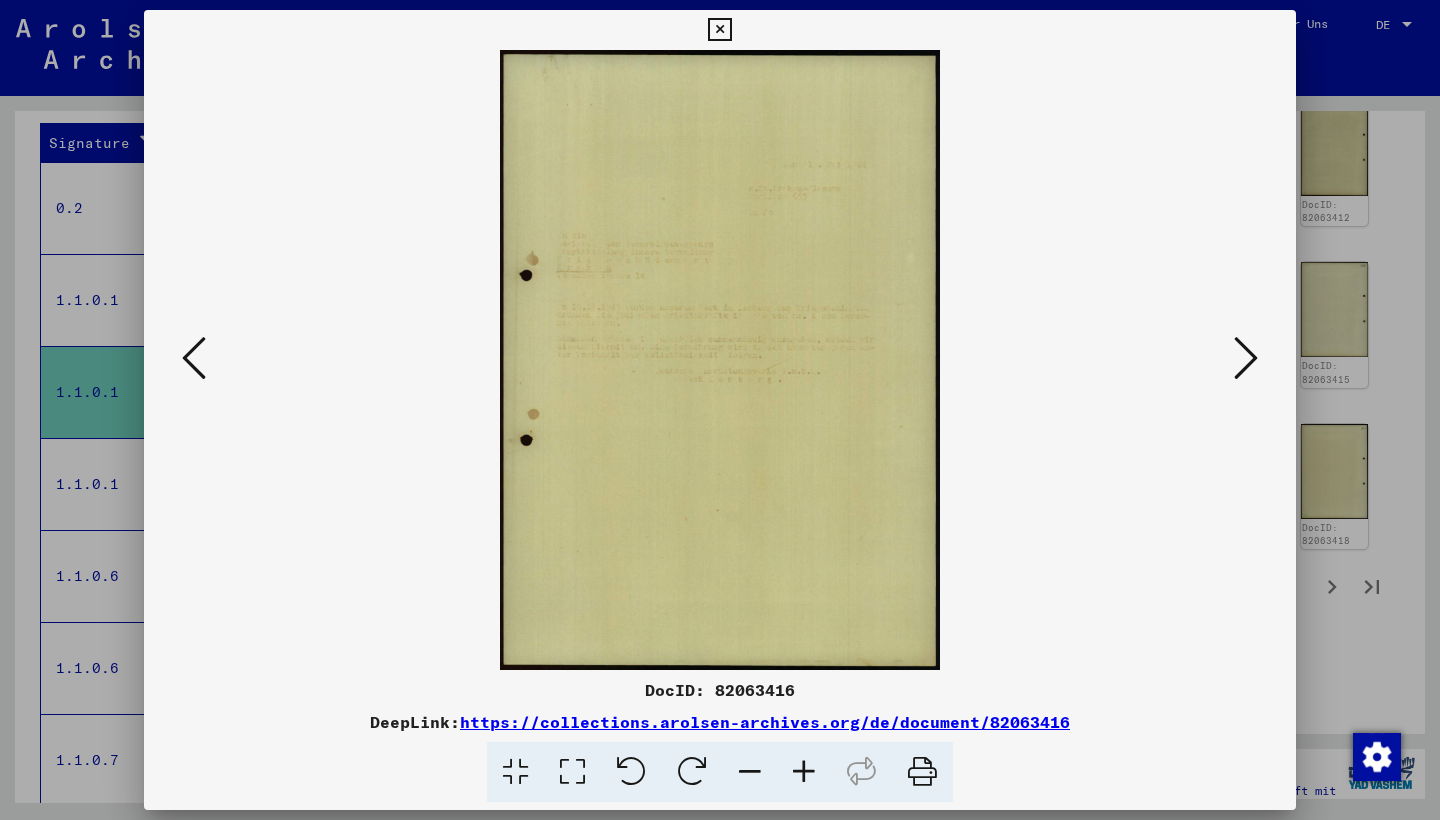click at bounding box center (719, 30) 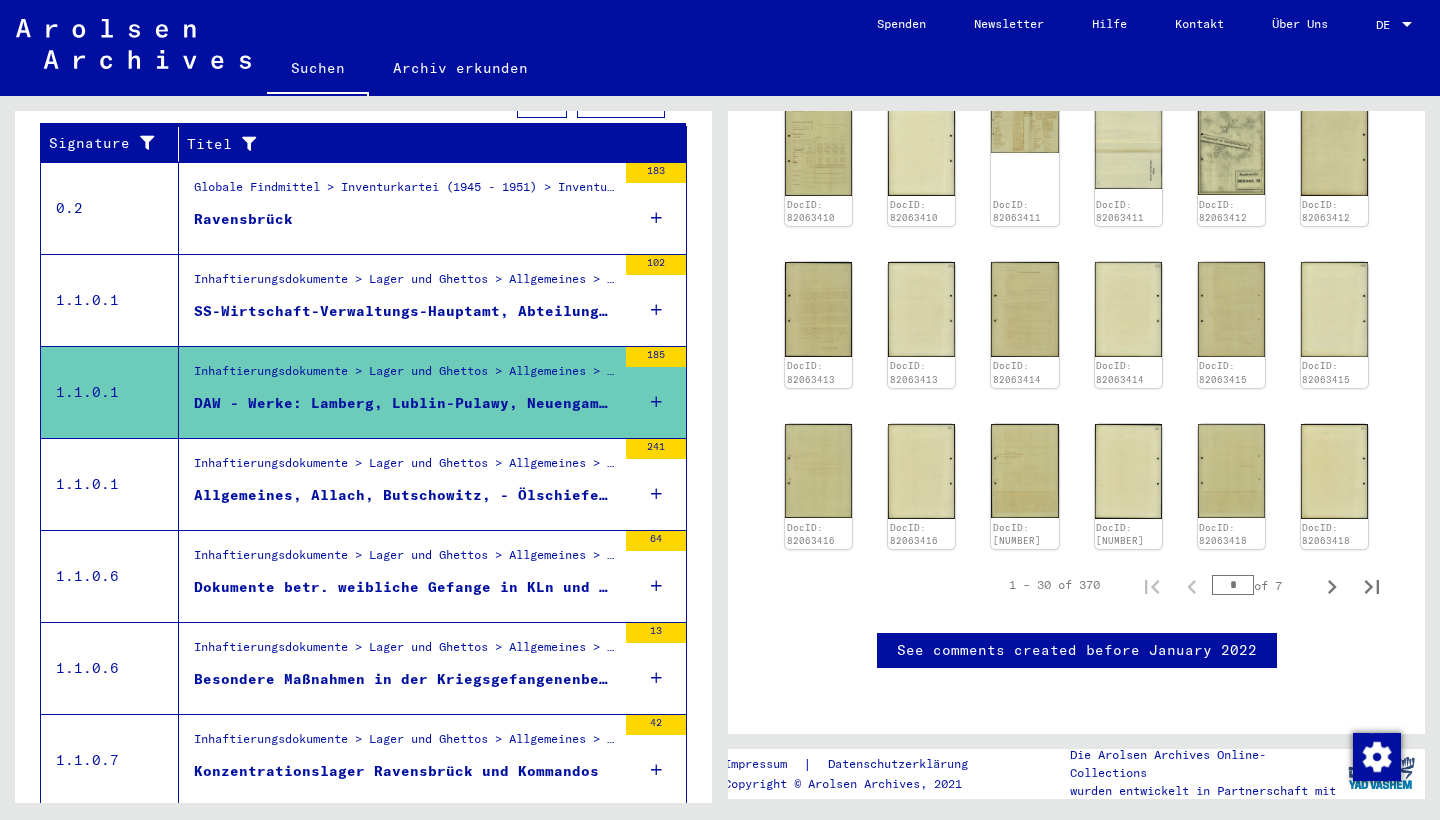 click on "Inhaftierungsdokumente > Lager und Ghettos > Allgemeines > Wirtschafts- und Verwaltungs-Hauptamt" at bounding box center (405, 469) 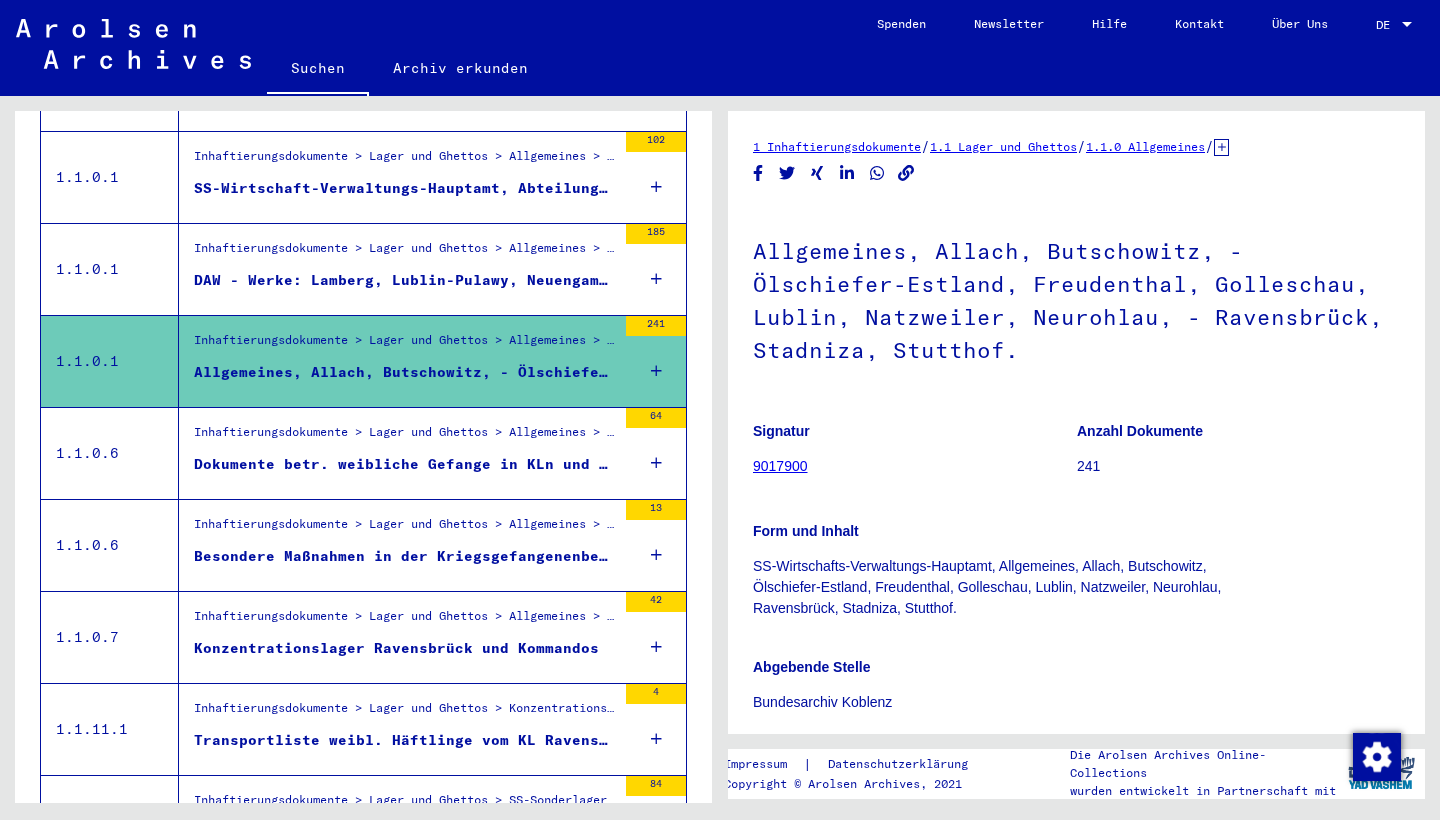 scroll, scrollTop: 485, scrollLeft: 0, axis: vertical 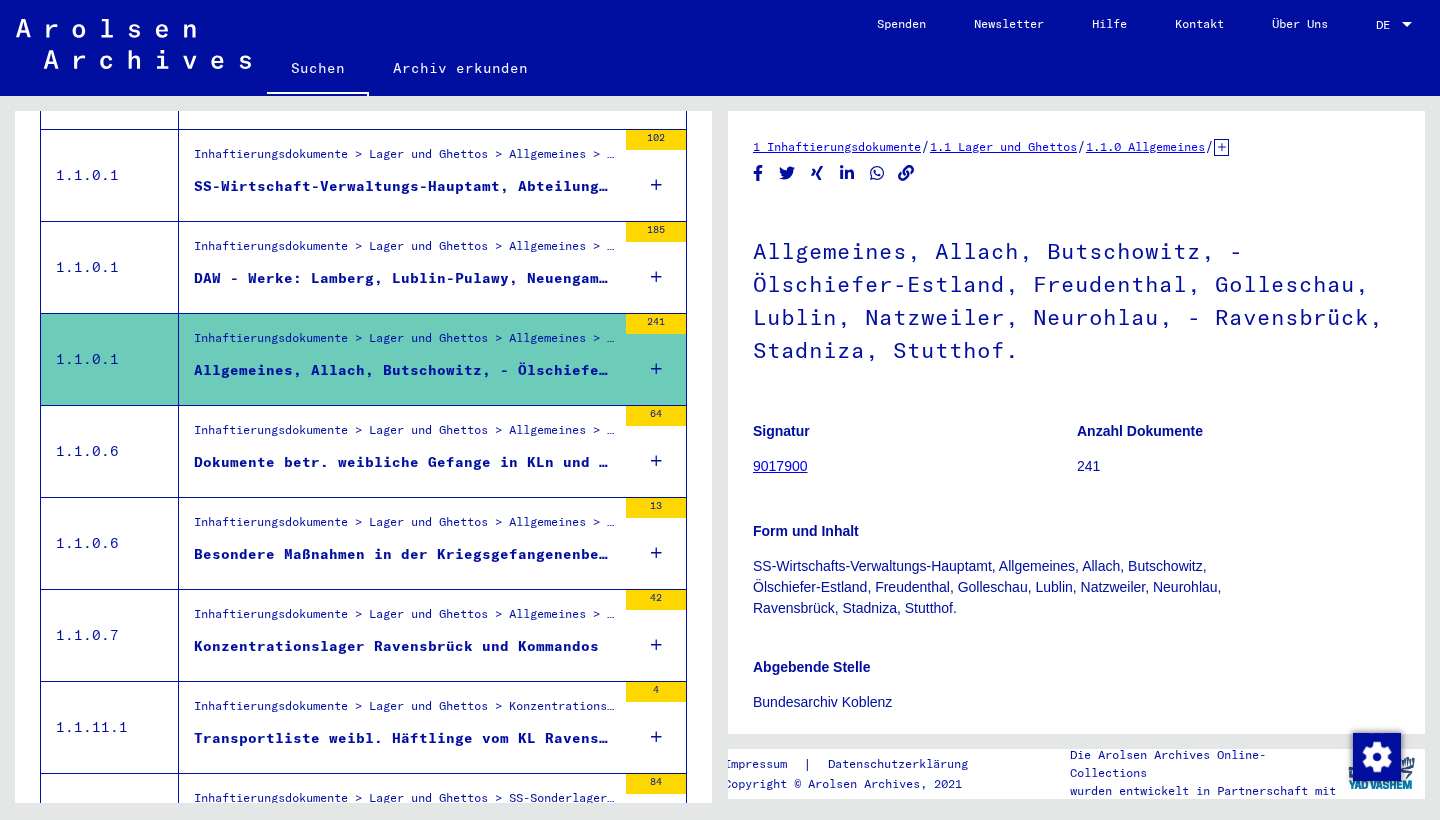 click on "Dokumente betr. weibliche Gefange in KLn und Arbeitserziehungslagern" at bounding box center [405, 462] 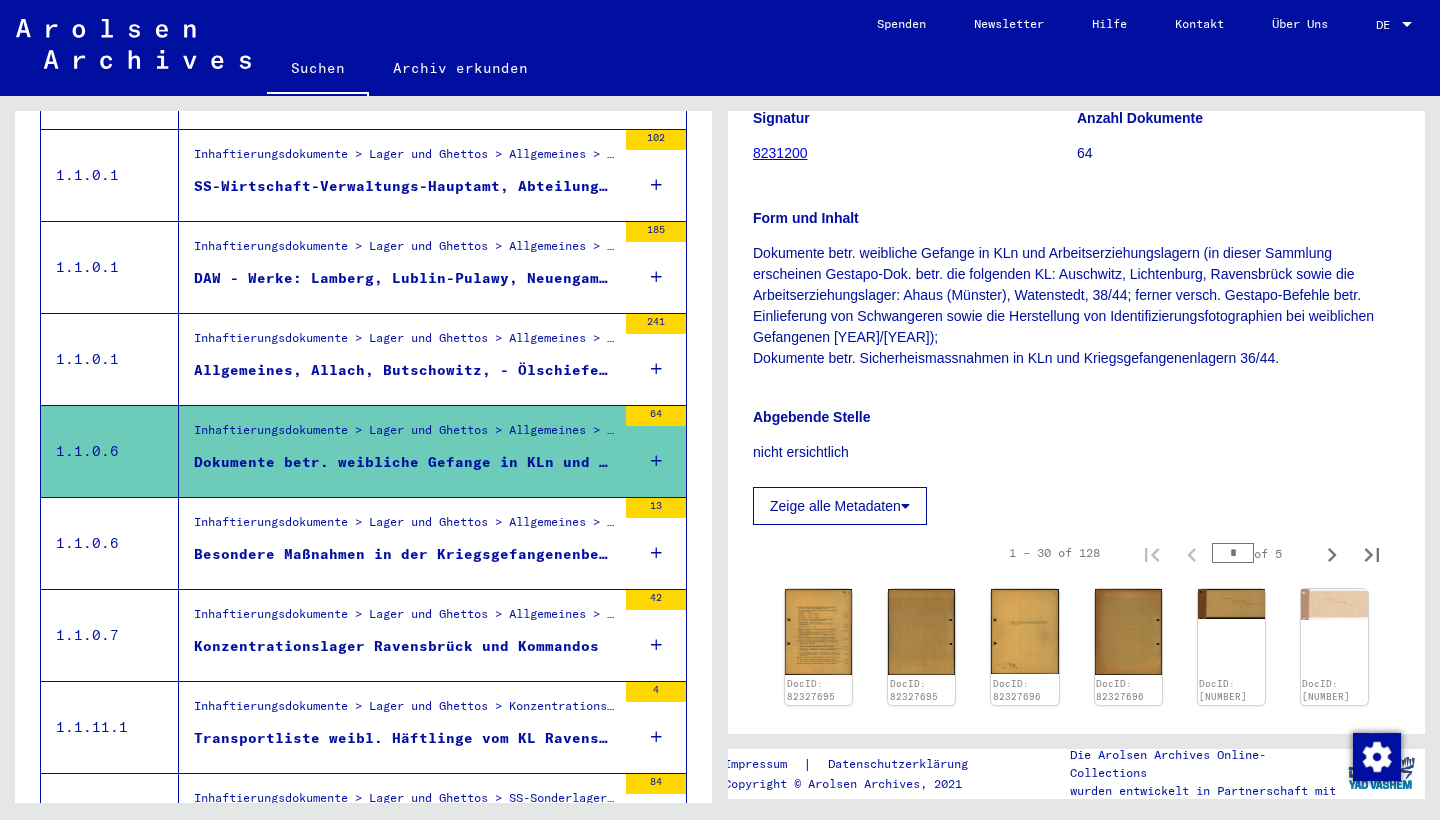 scroll, scrollTop: 329, scrollLeft: 0, axis: vertical 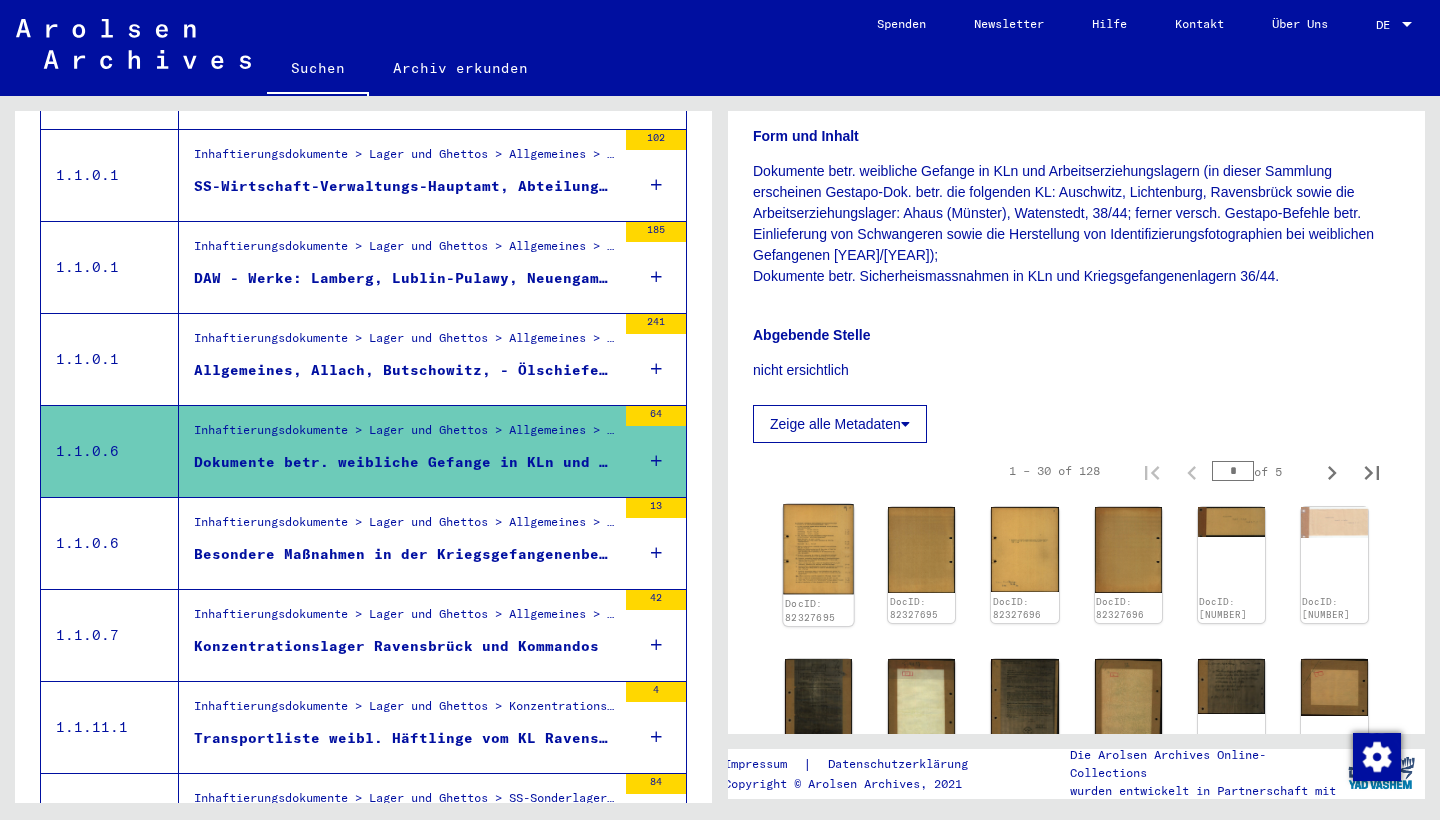 click 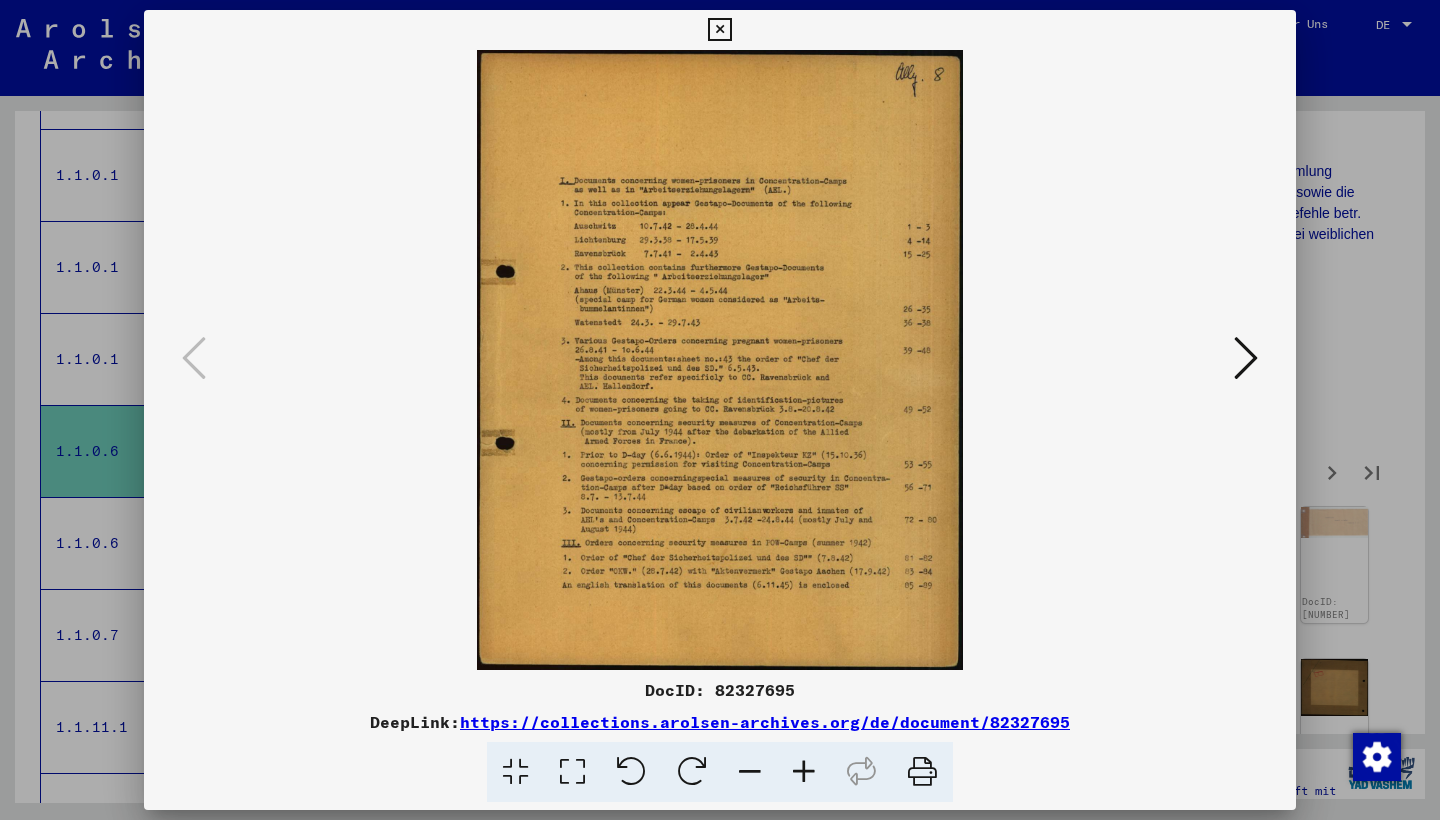 click at bounding box center [1246, 358] 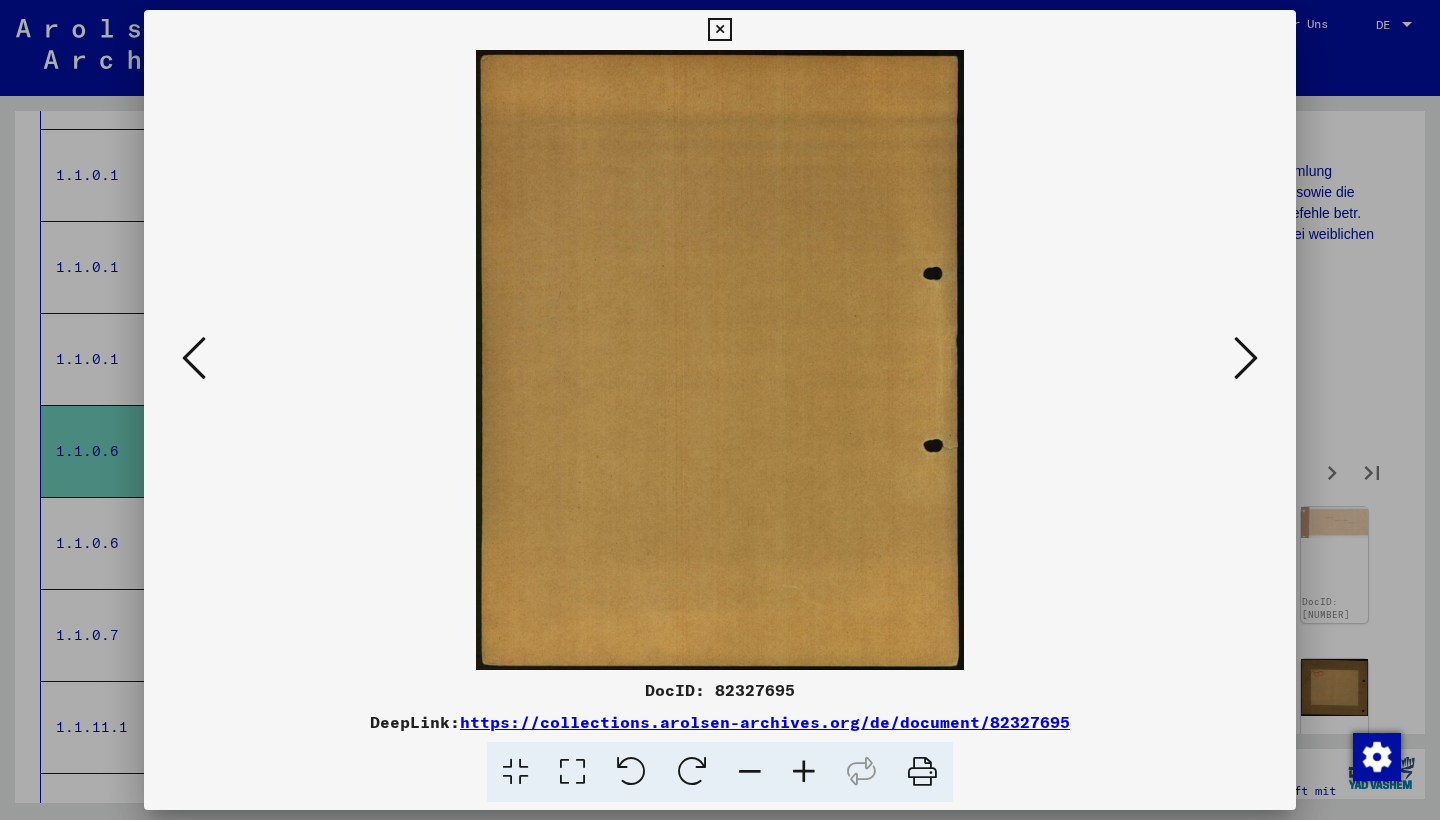 click at bounding box center (1246, 358) 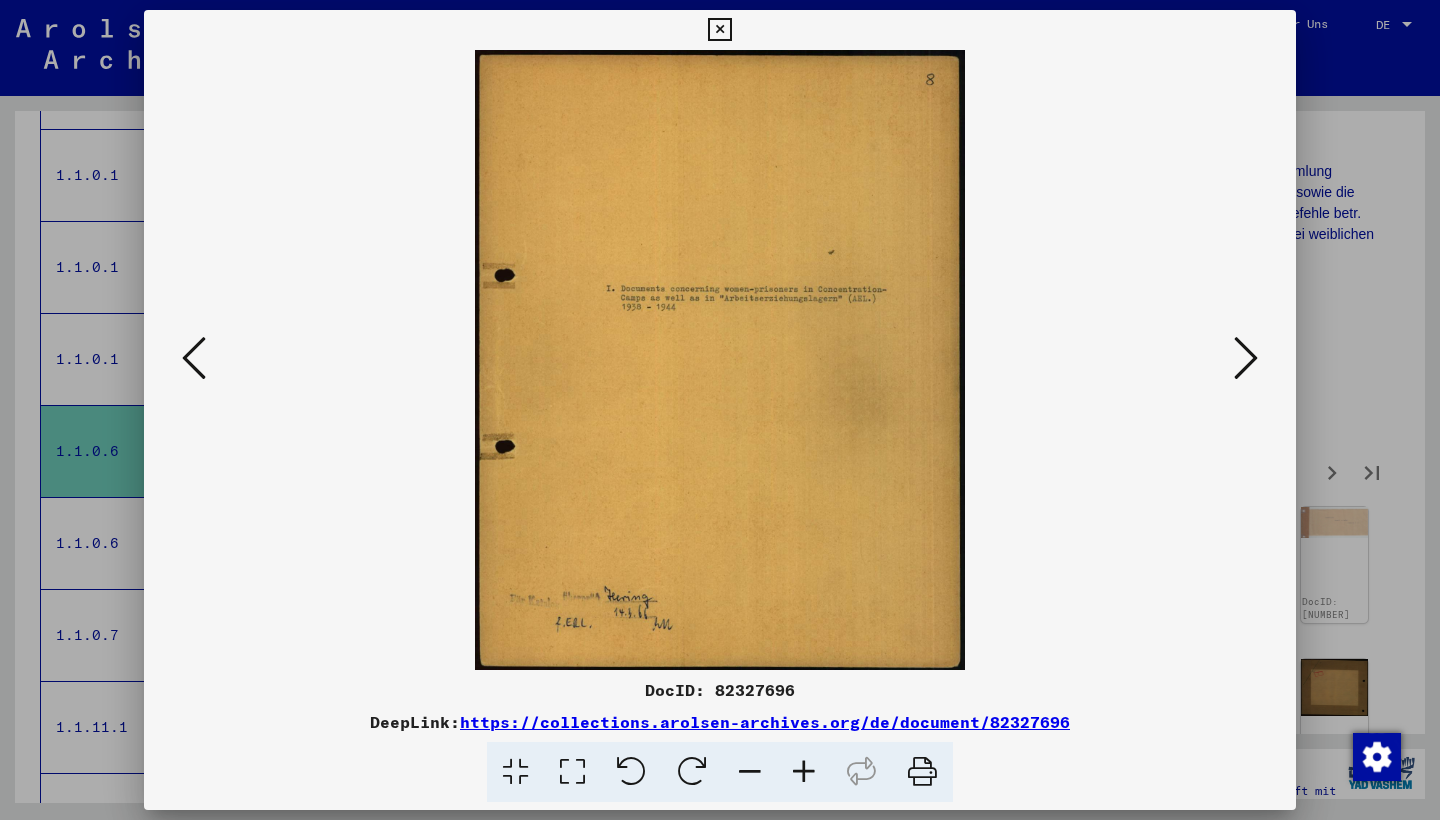click at bounding box center [1246, 358] 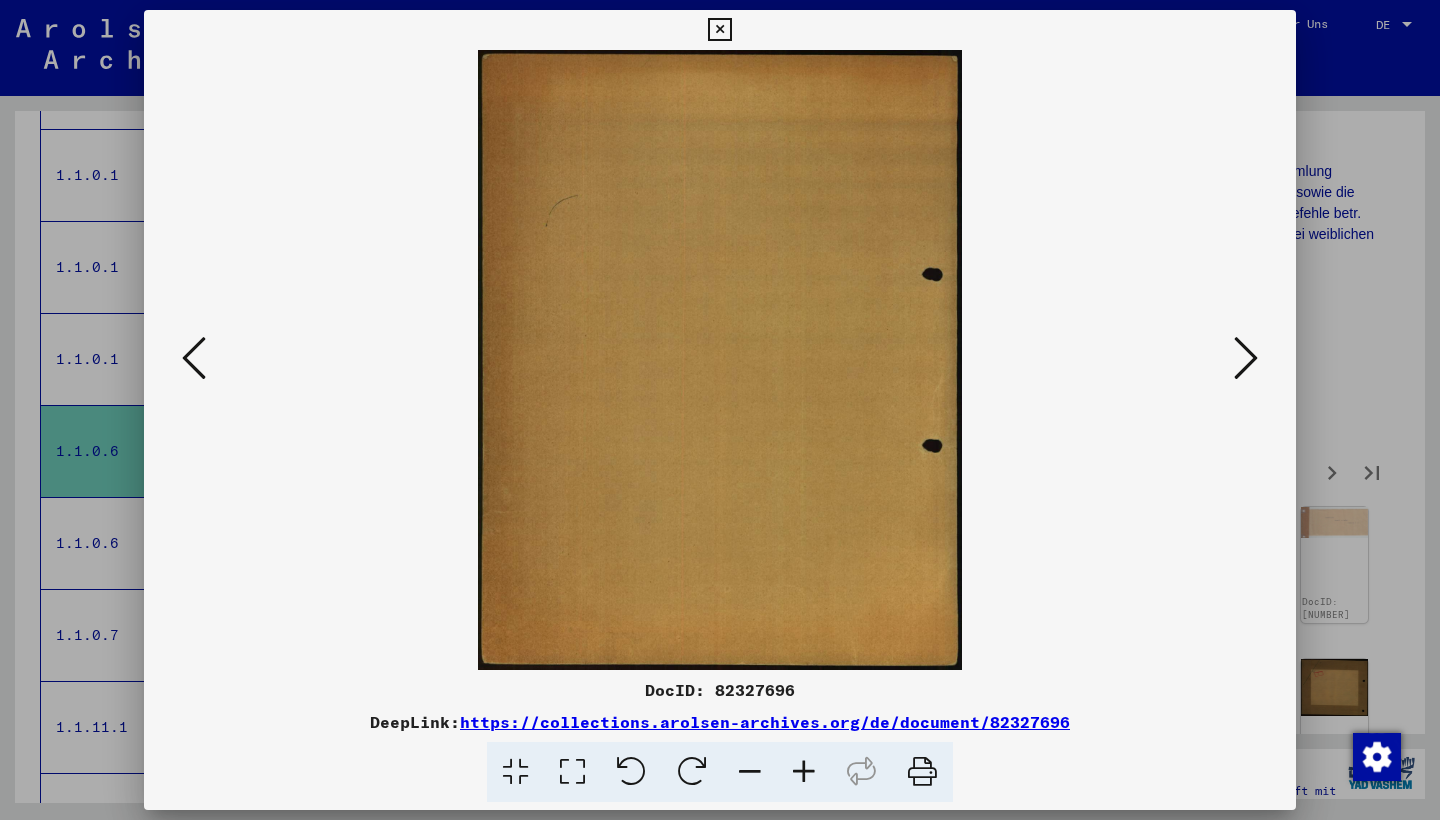 click at bounding box center [1246, 358] 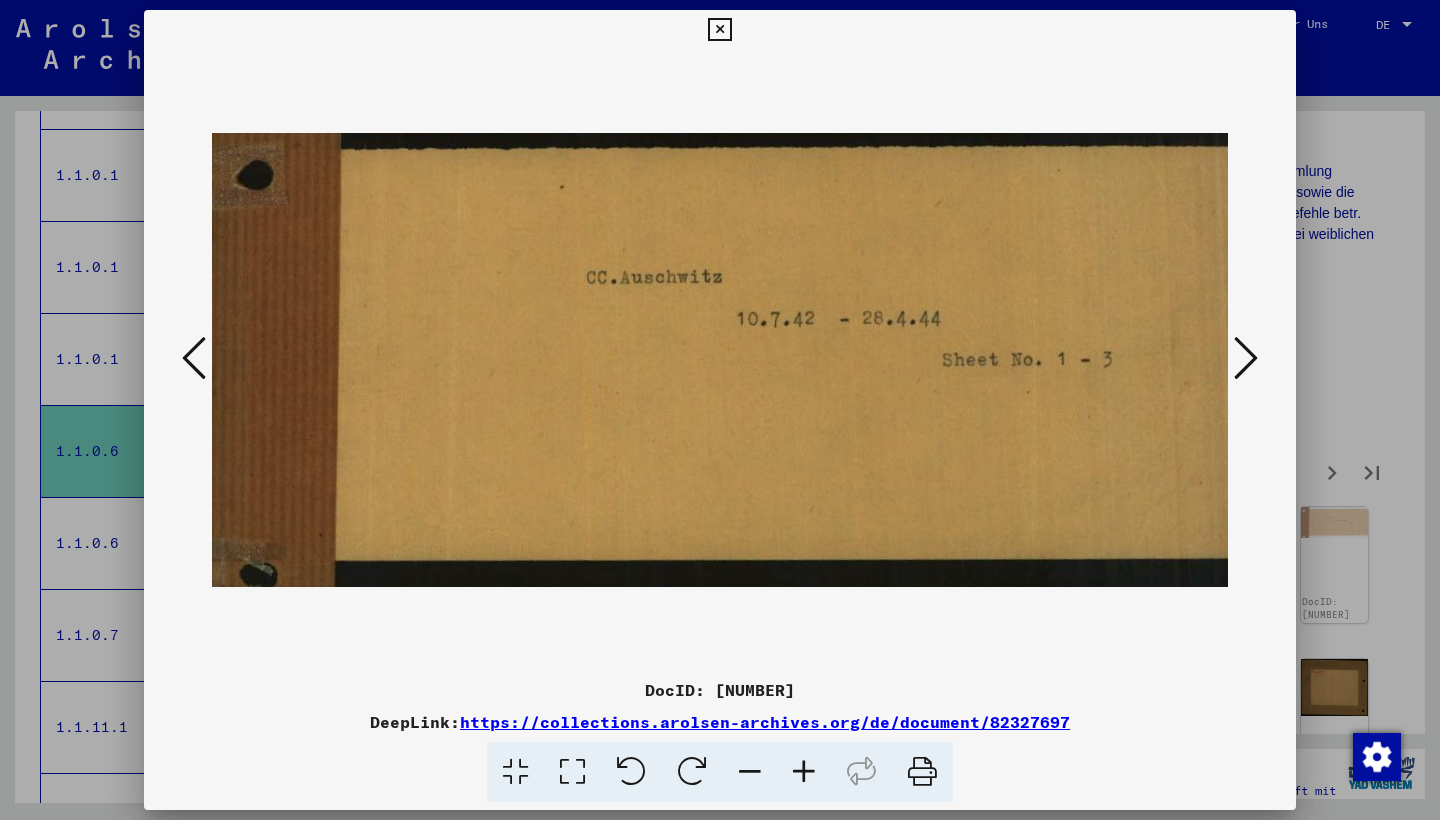 click at bounding box center [1246, 358] 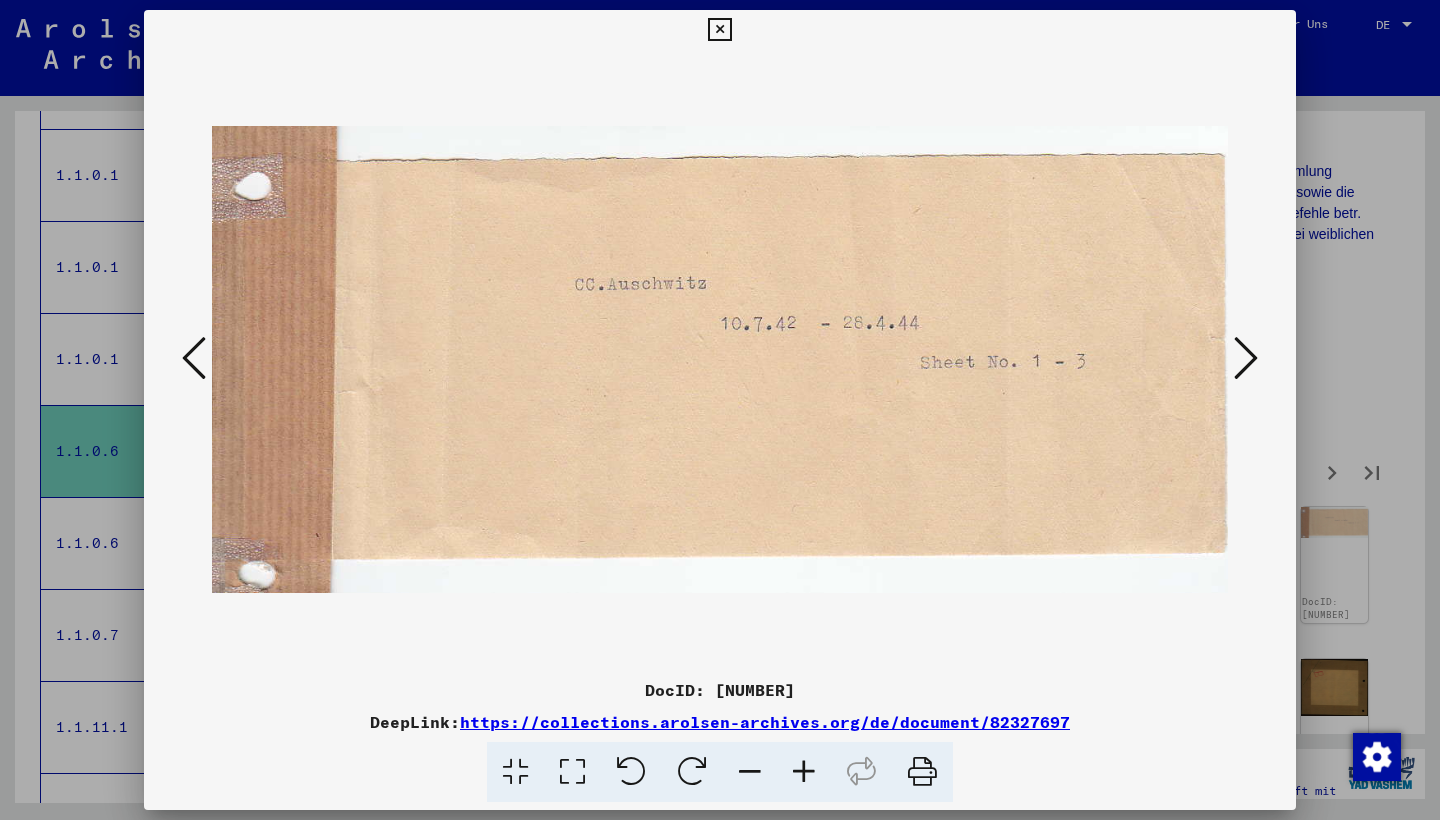 click at bounding box center (1246, 358) 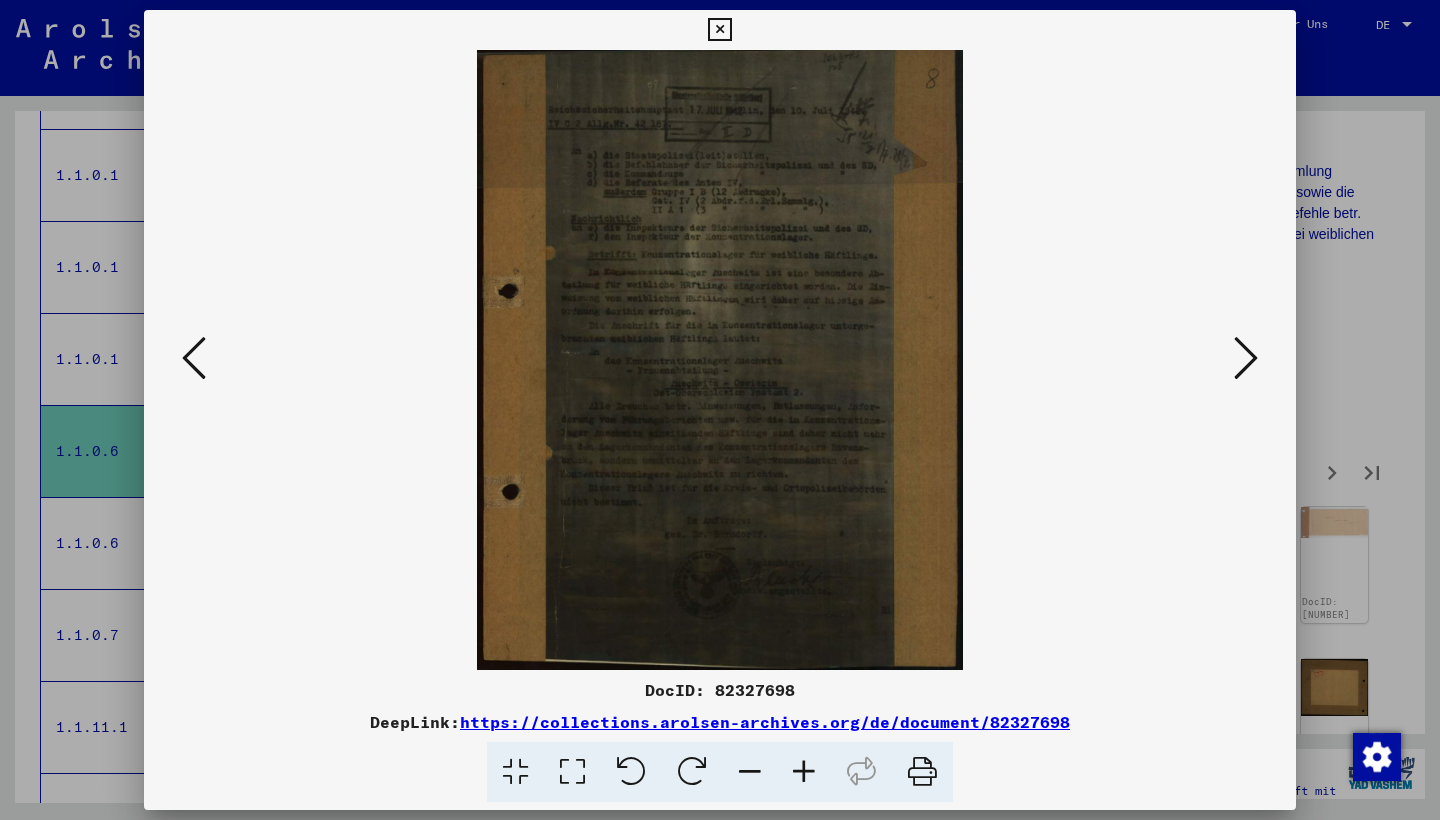 click at bounding box center [1246, 358] 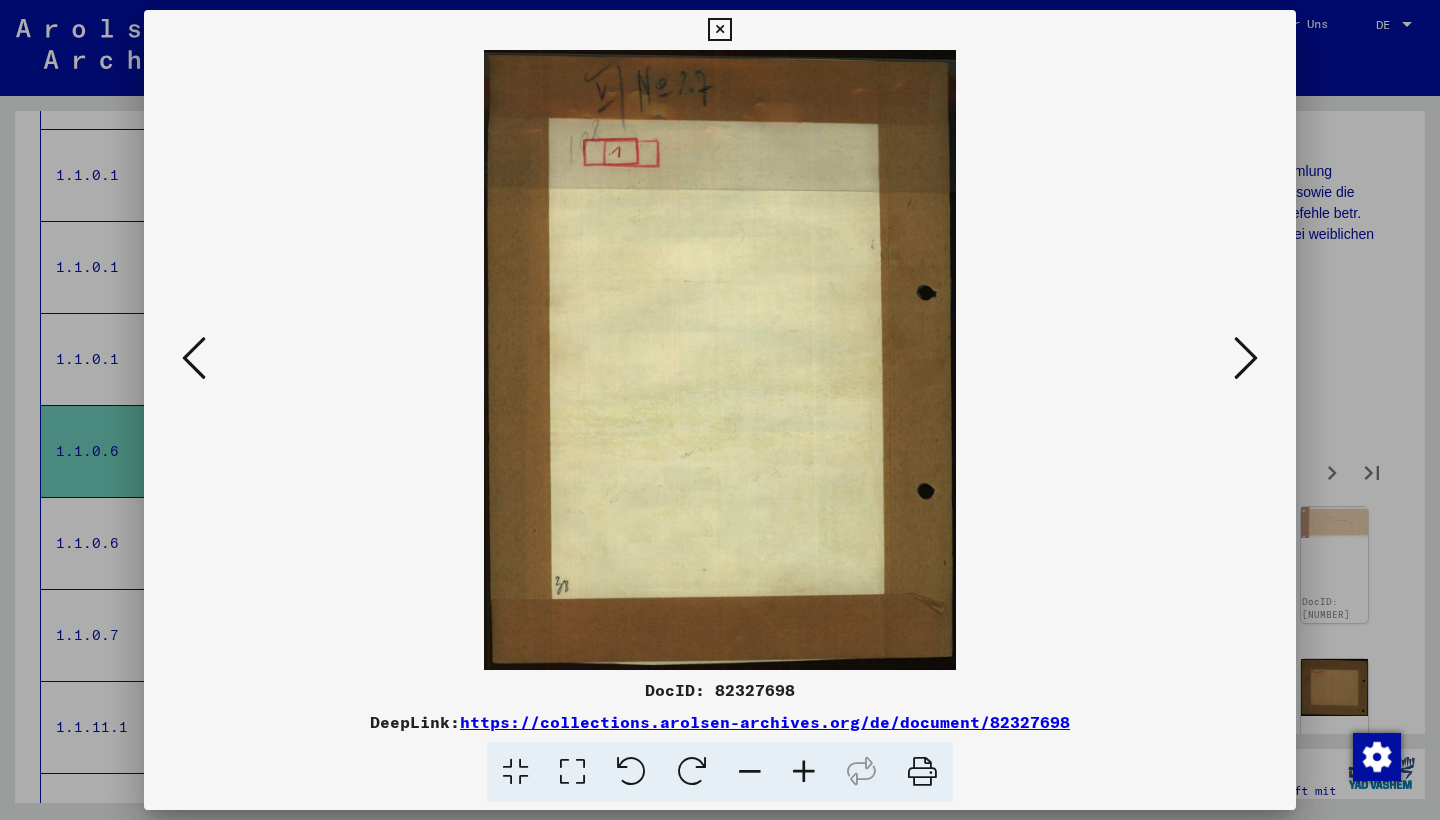 click at bounding box center [1246, 358] 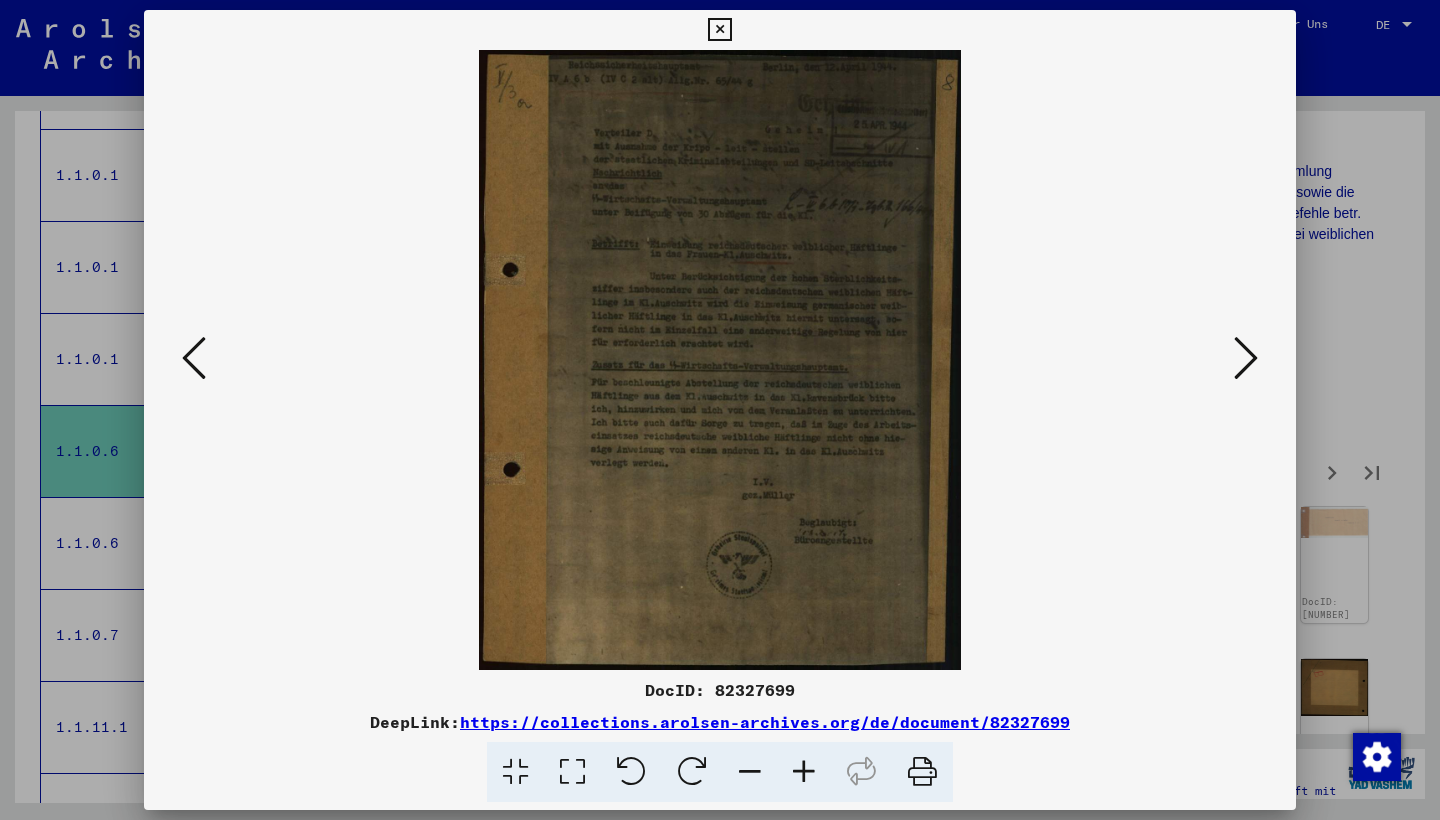 click at bounding box center [1246, 358] 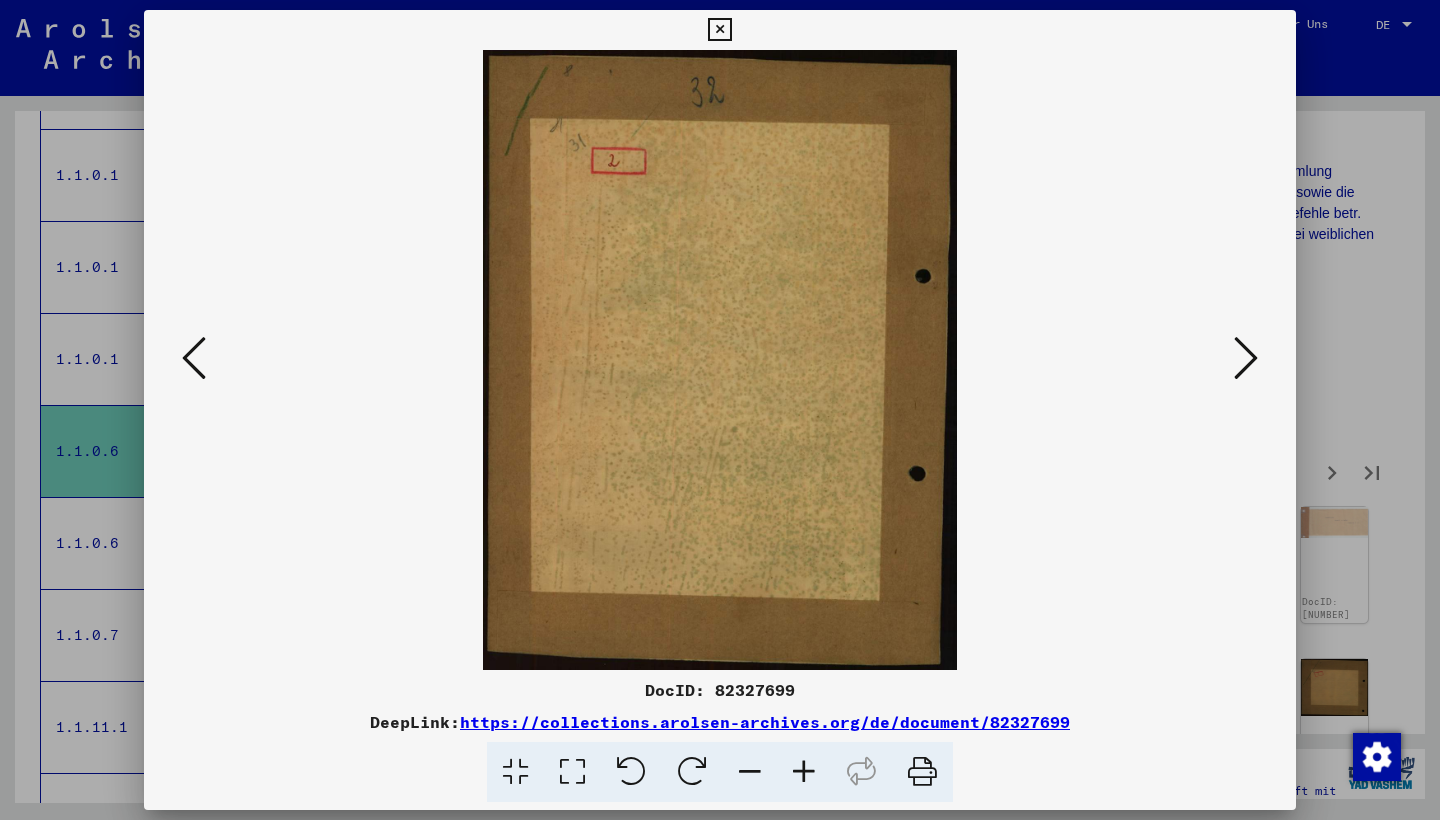 click at bounding box center [1246, 358] 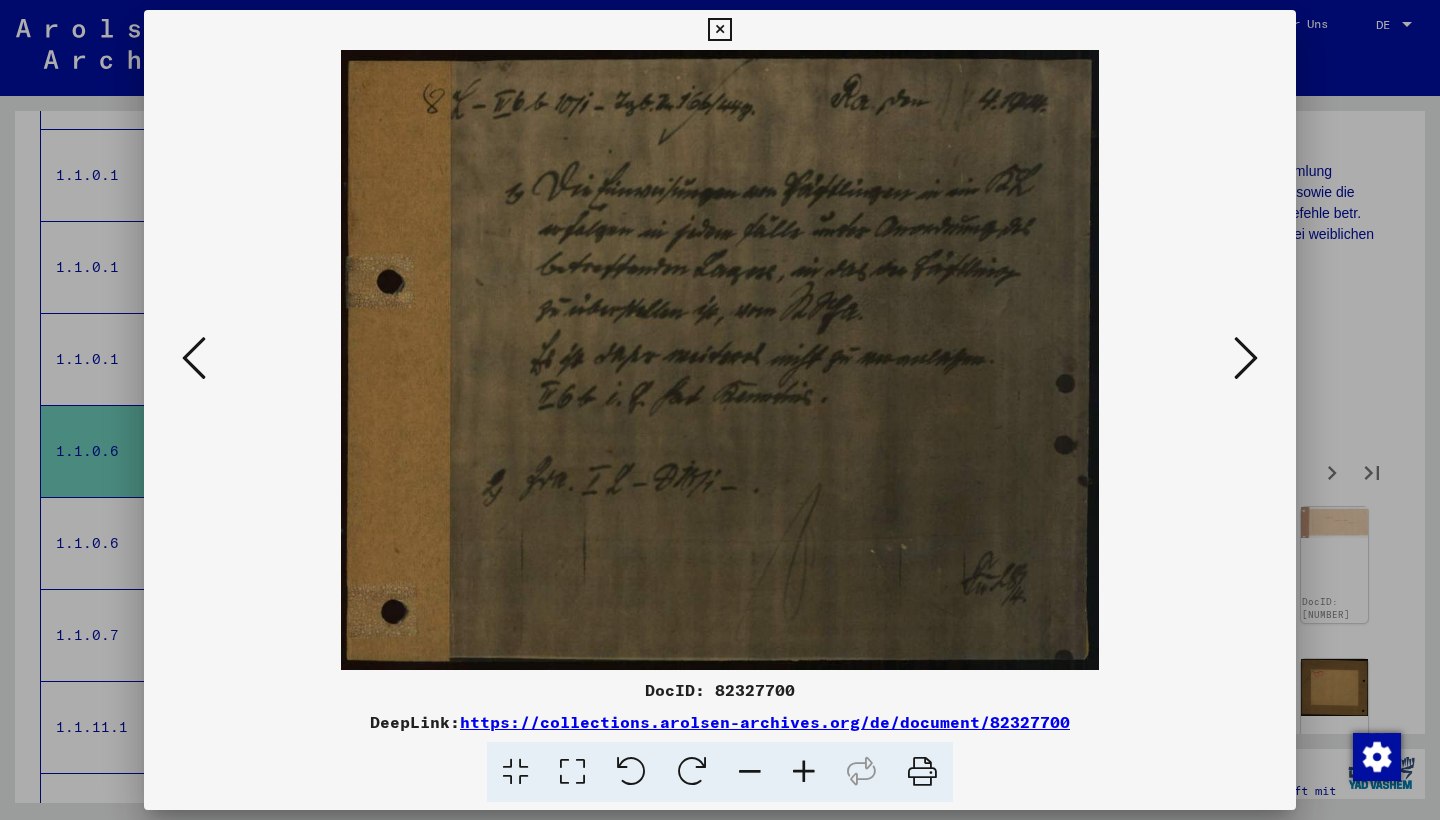 click at bounding box center [1246, 358] 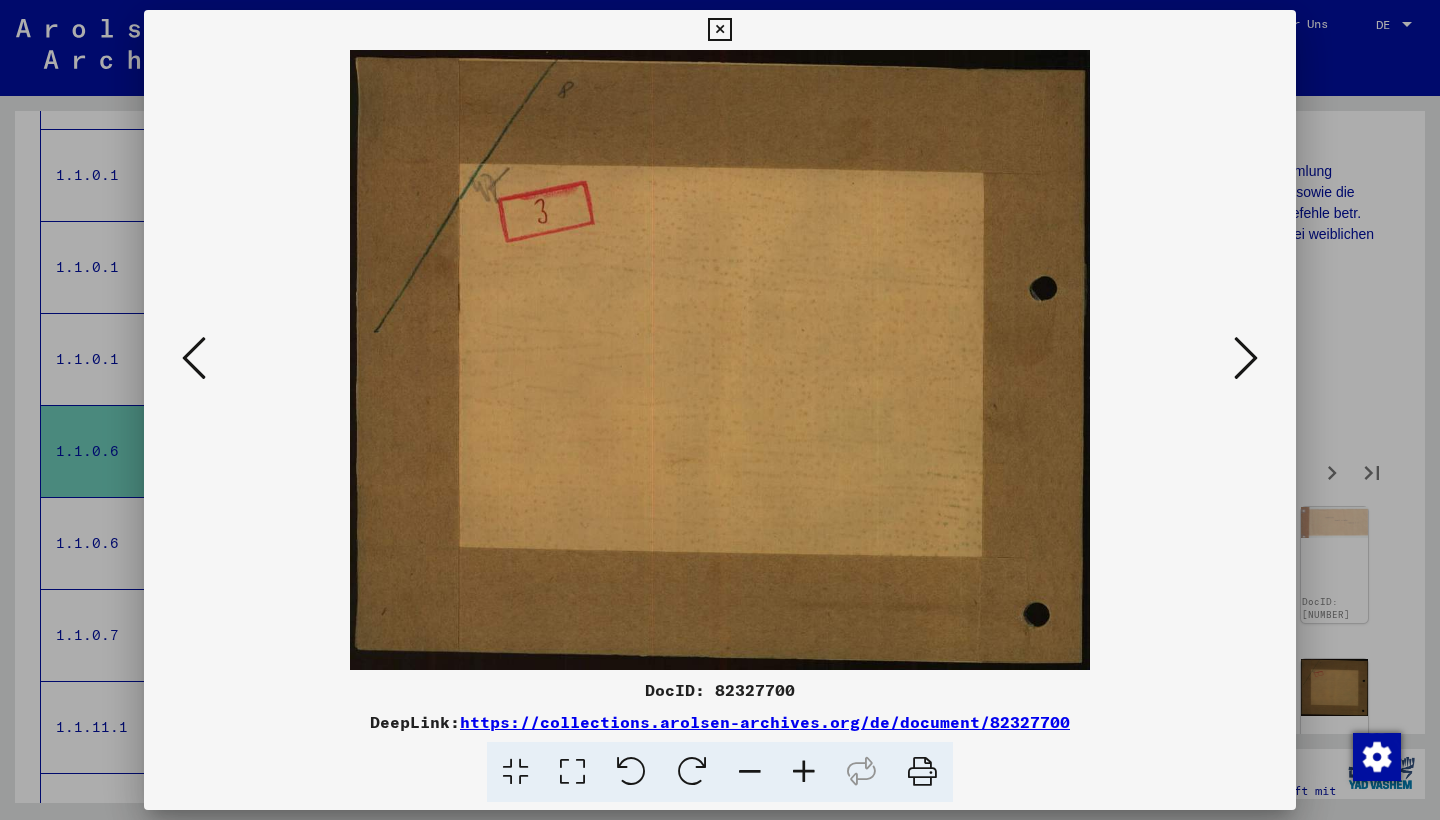 click at bounding box center (1246, 358) 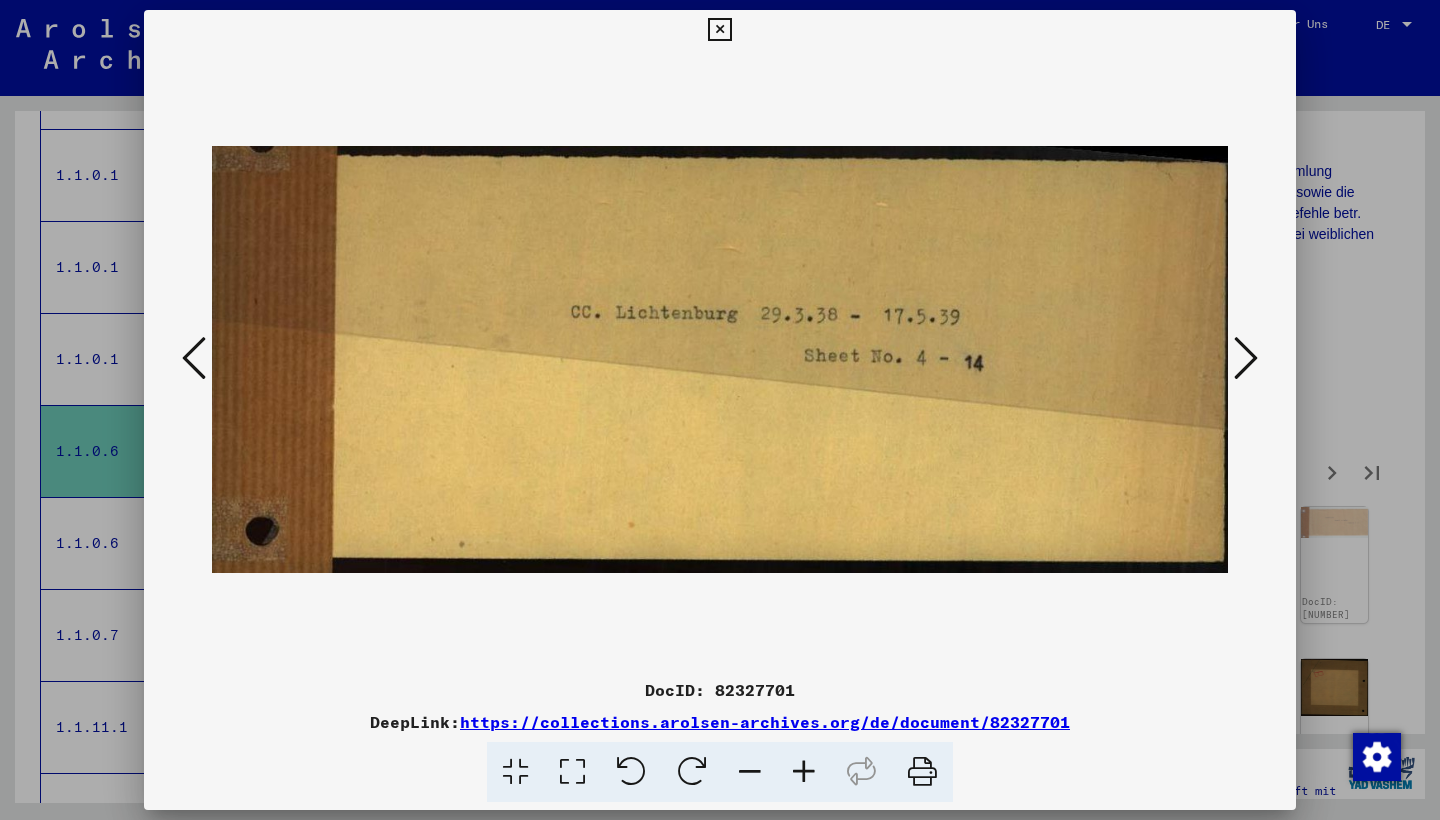 click at bounding box center [1246, 358] 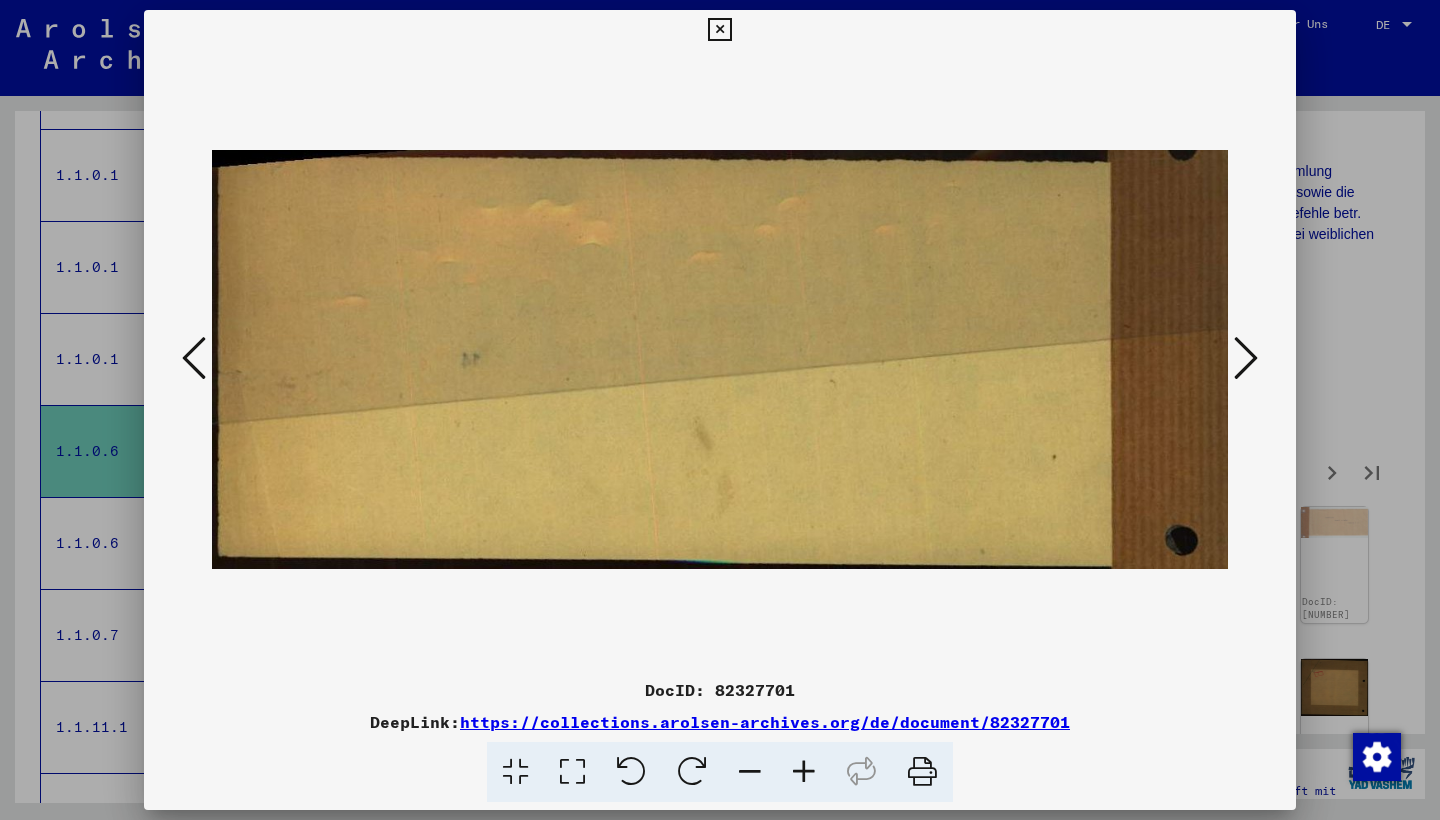 click at bounding box center (1246, 358) 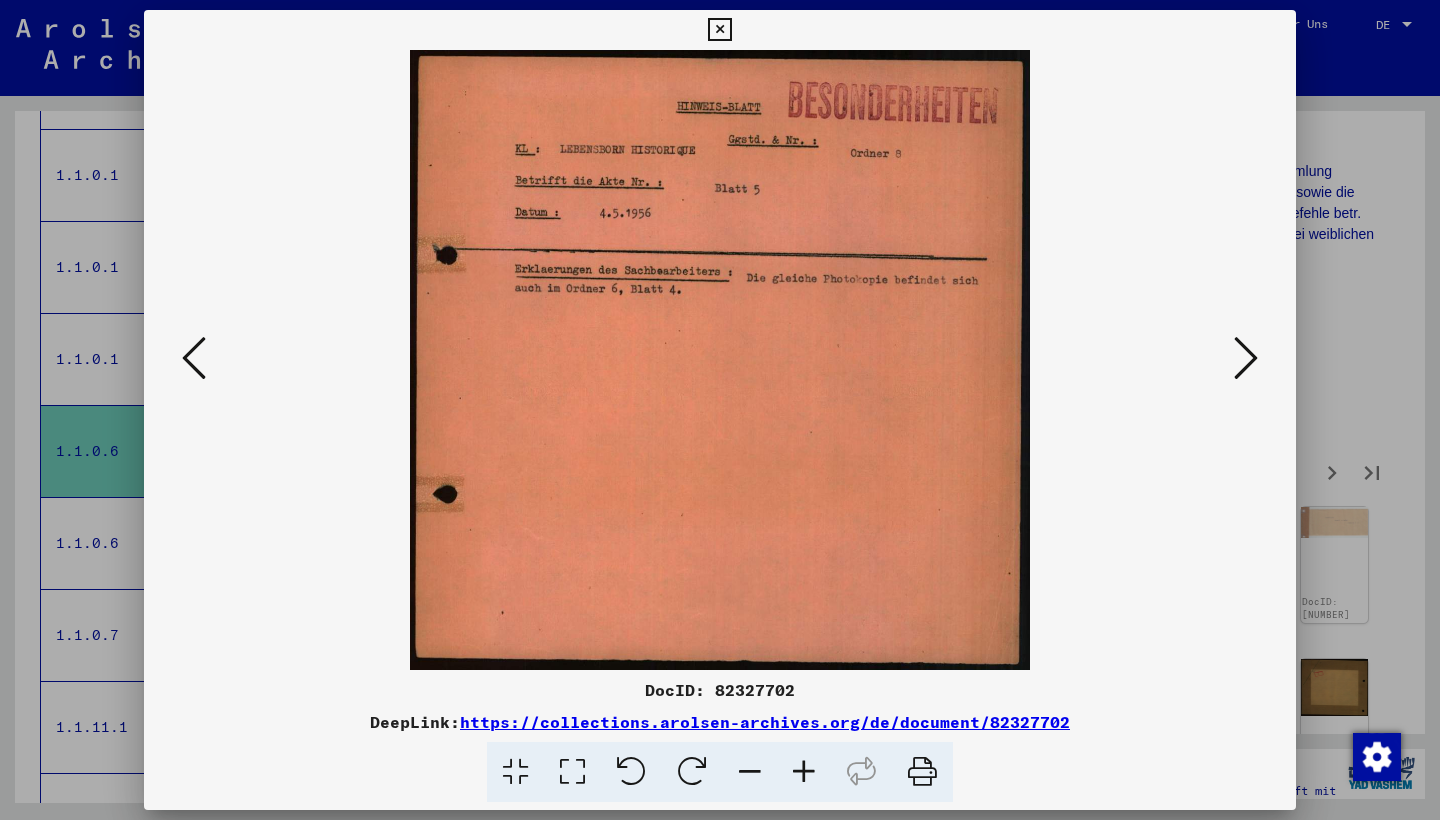 click at bounding box center (1246, 358) 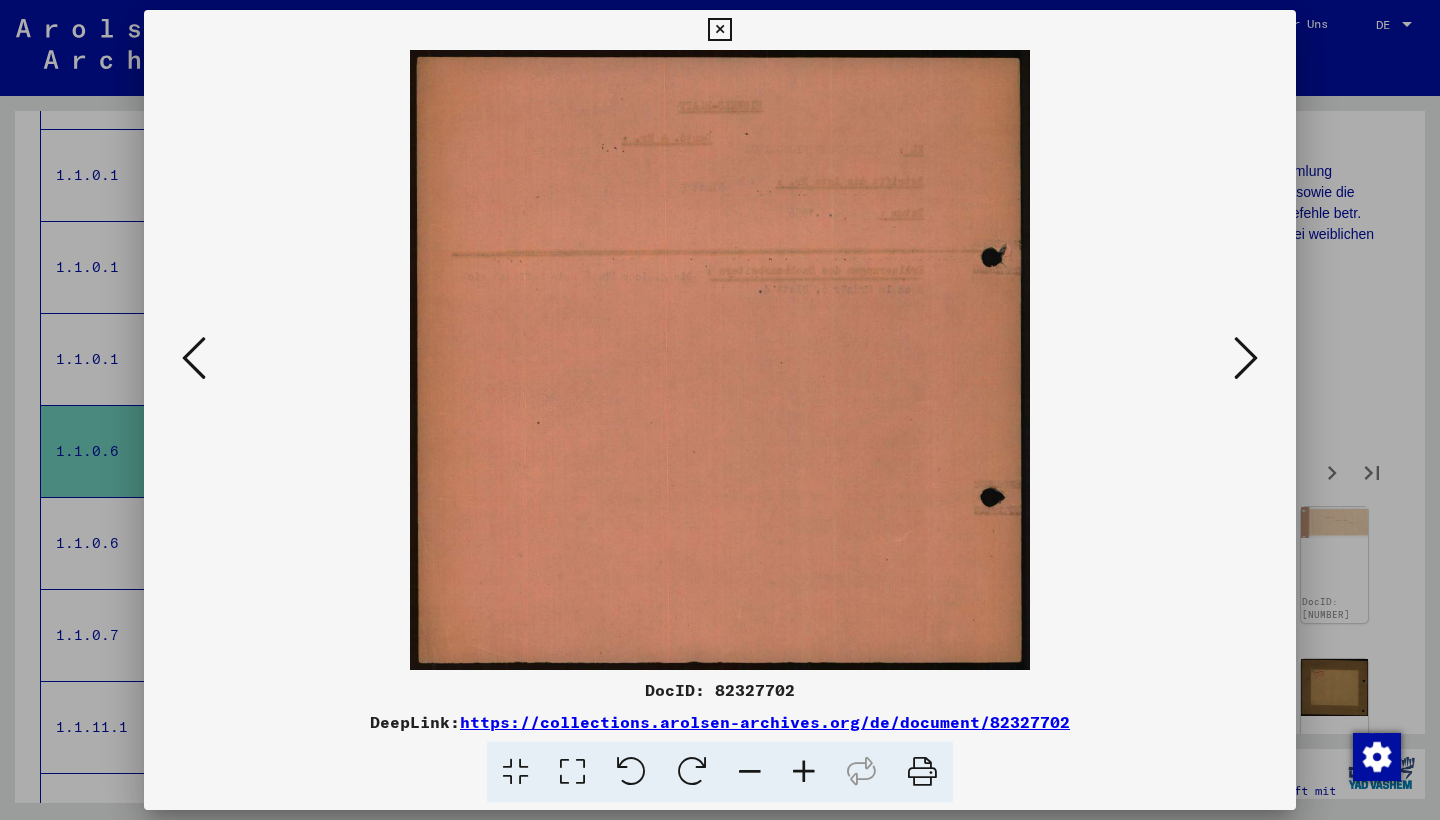 click at bounding box center [1246, 358] 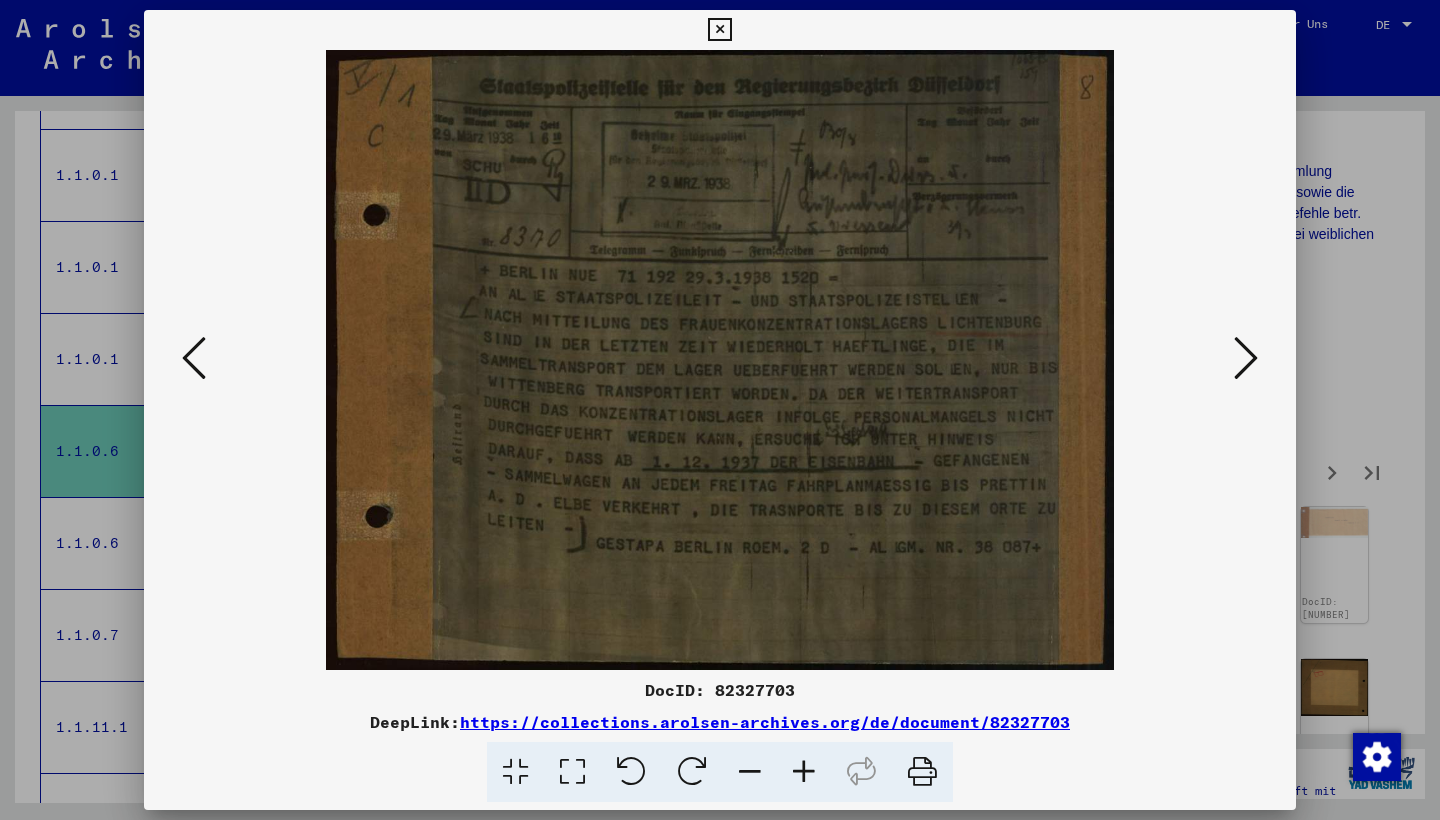 click at bounding box center (1246, 358) 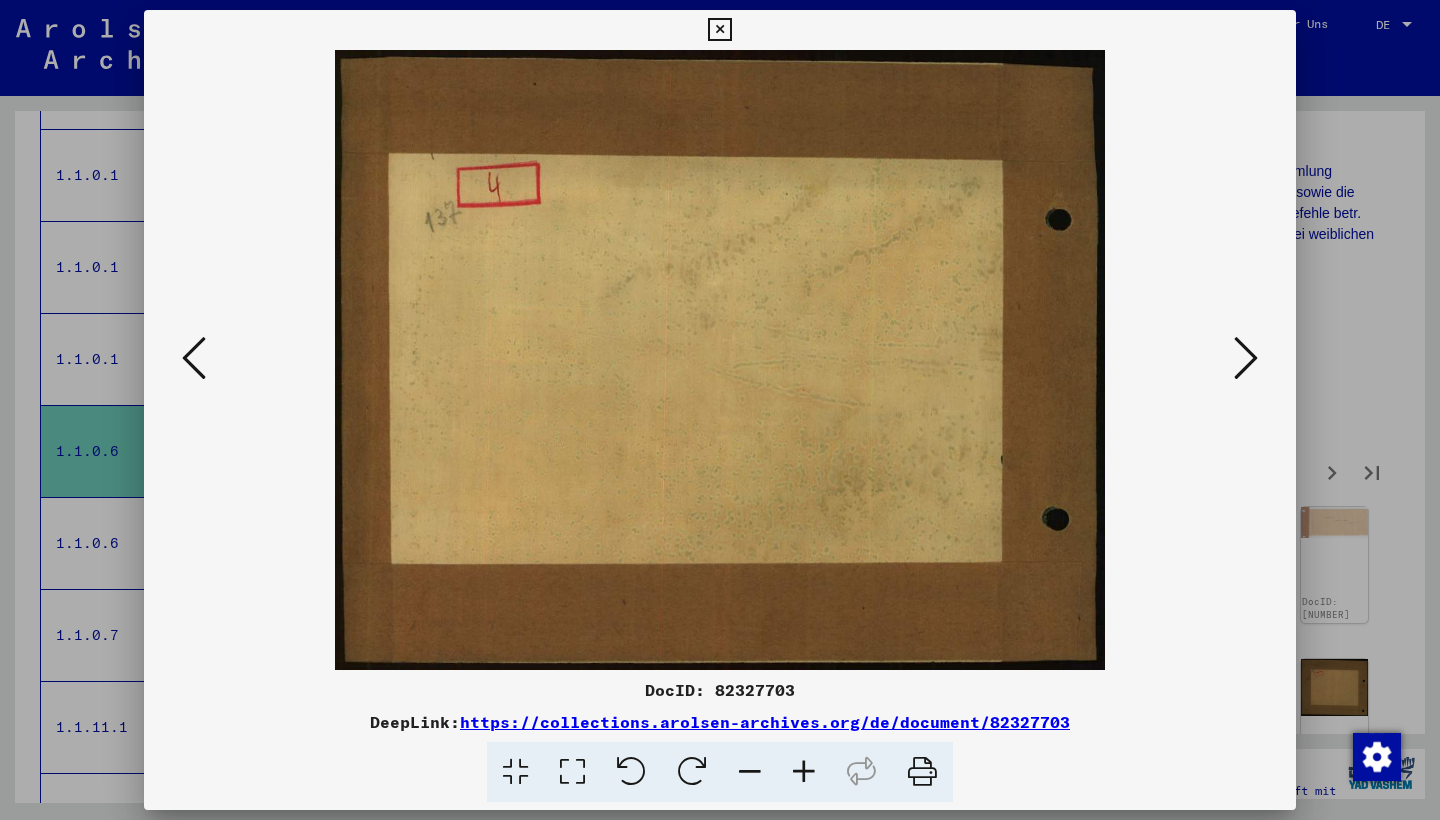 click at bounding box center (1246, 358) 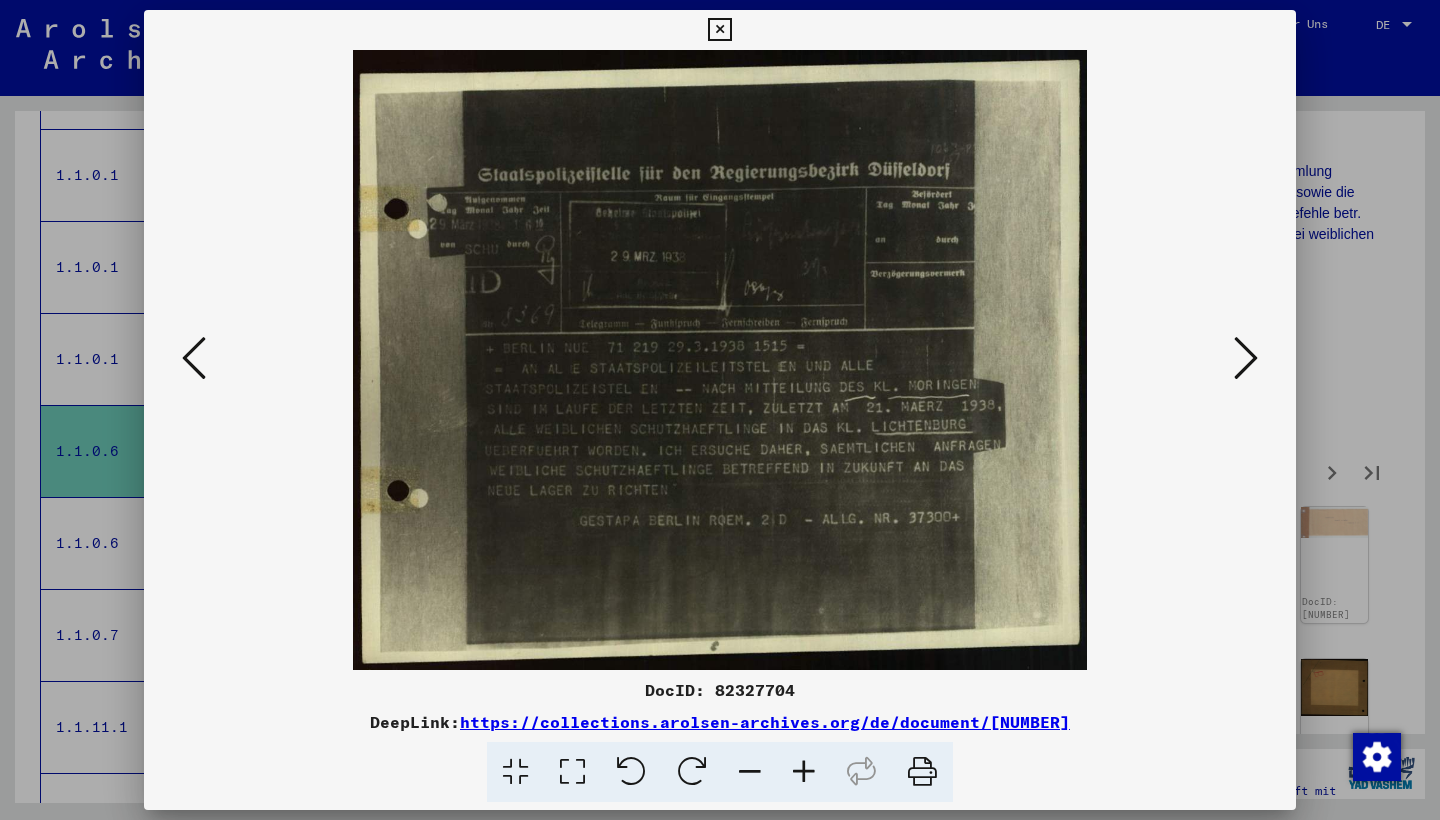 click at bounding box center (1246, 358) 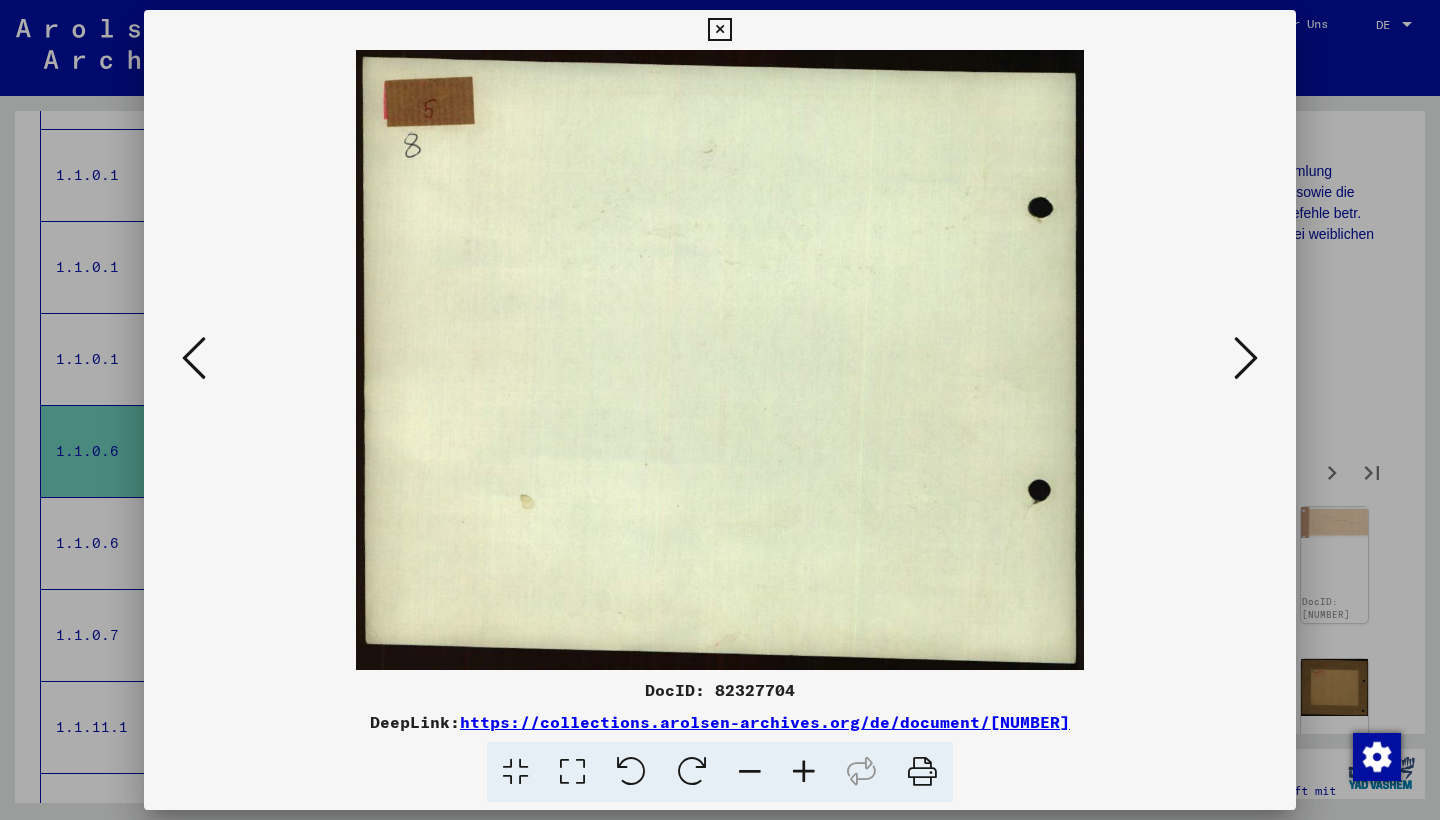click at bounding box center [1246, 358] 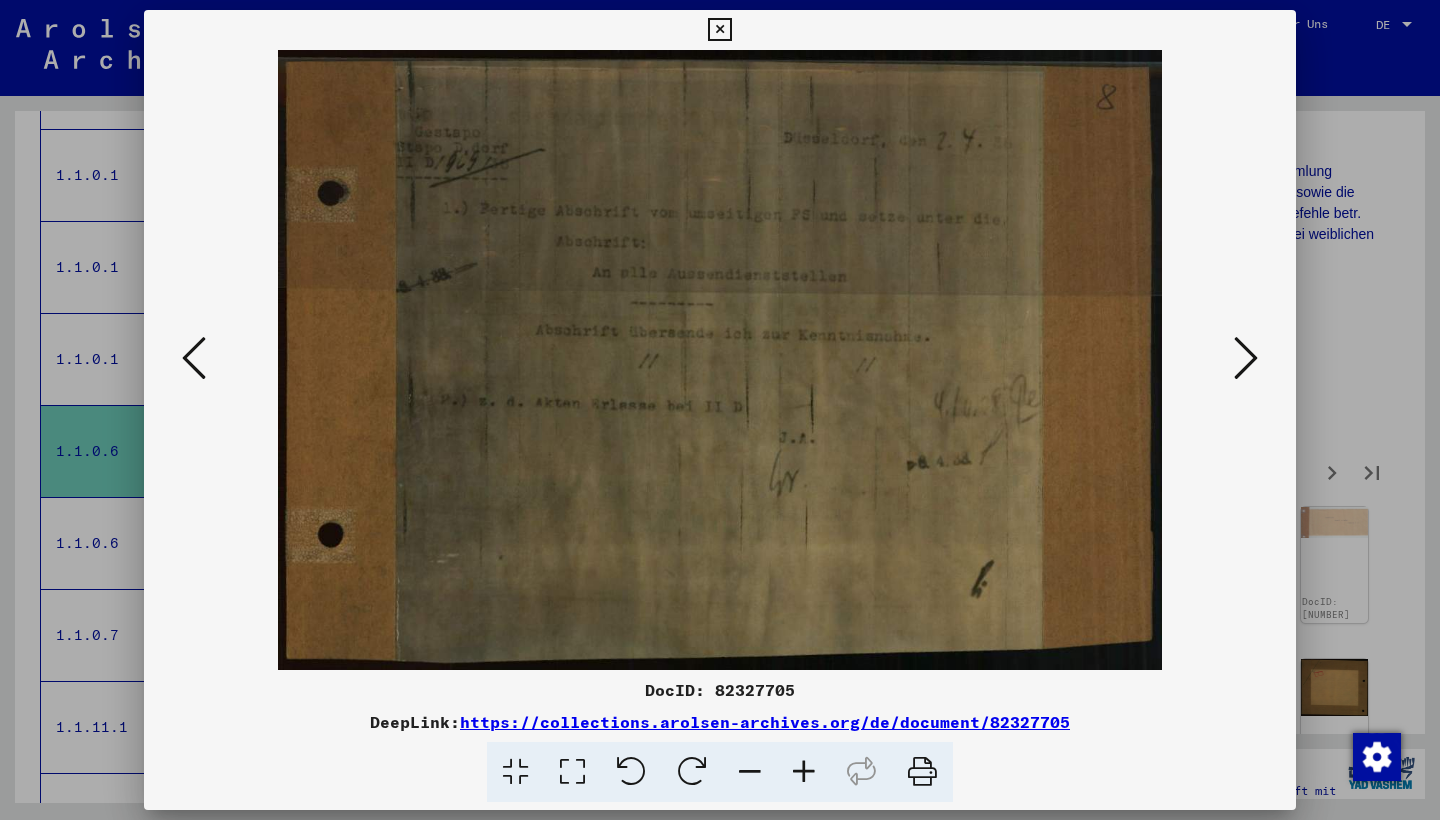 click at bounding box center [1246, 358] 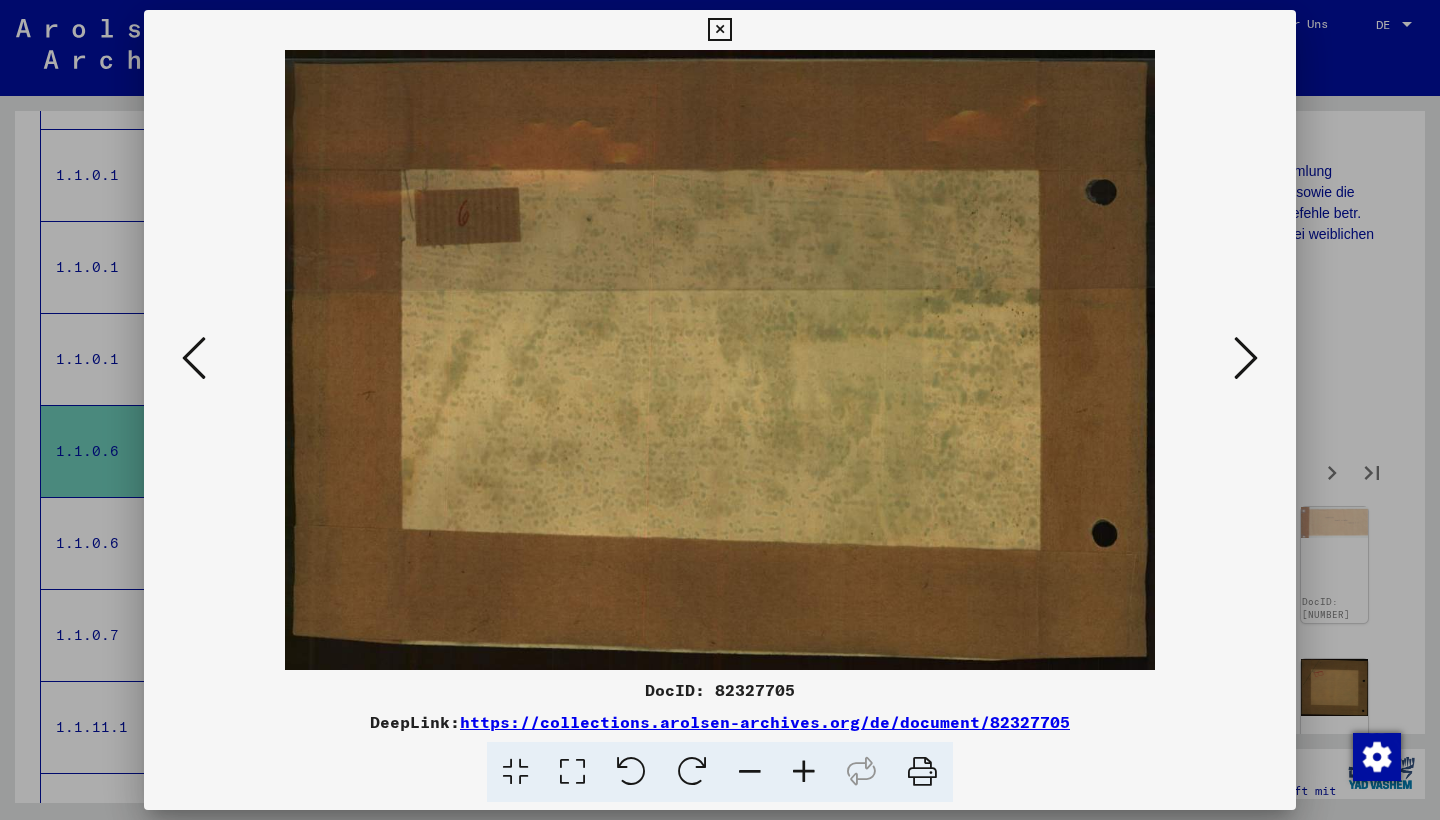 click at bounding box center (1246, 358) 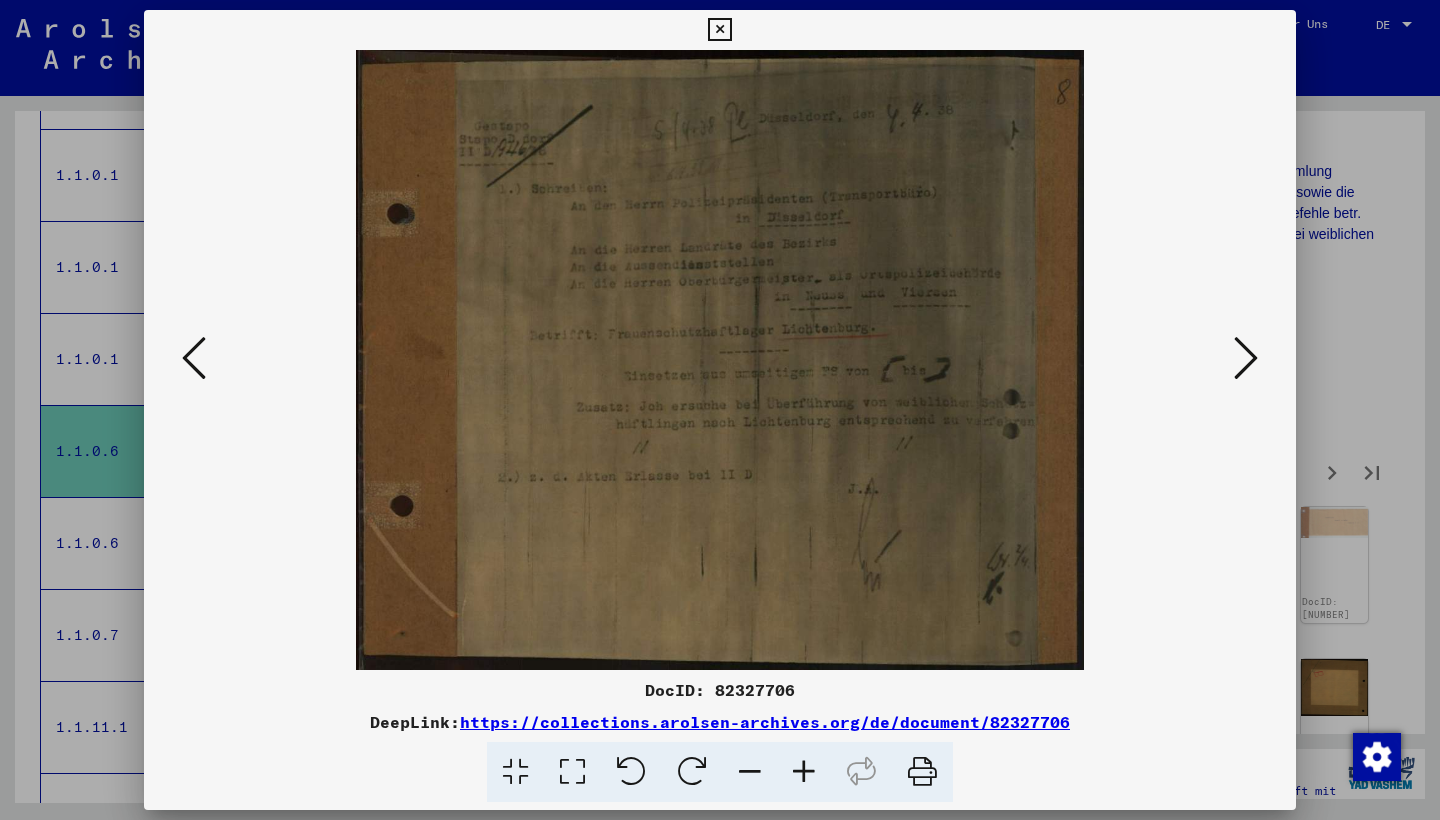 click at bounding box center [1246, 358] 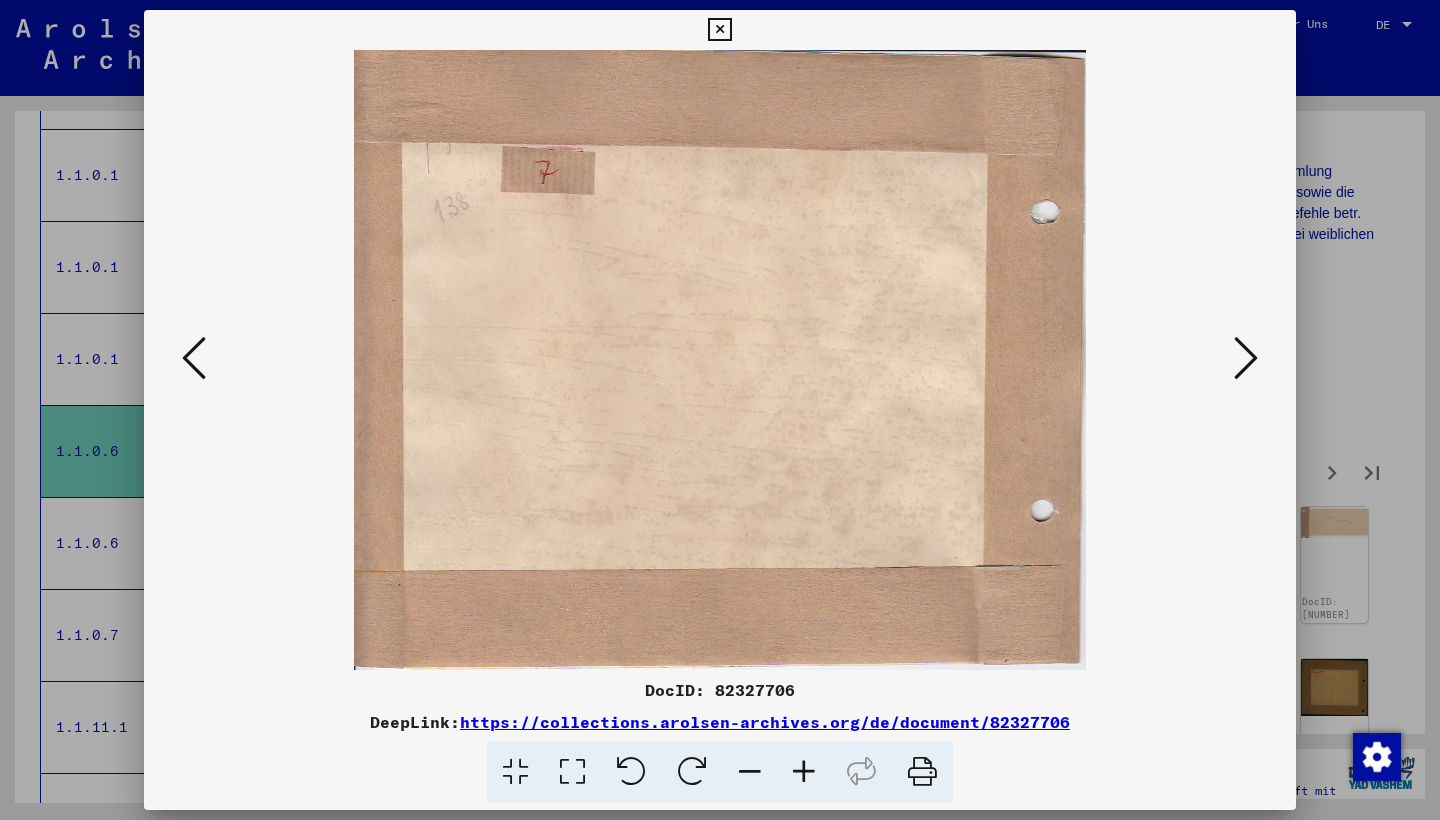 click at bounding box center (1246, 358) 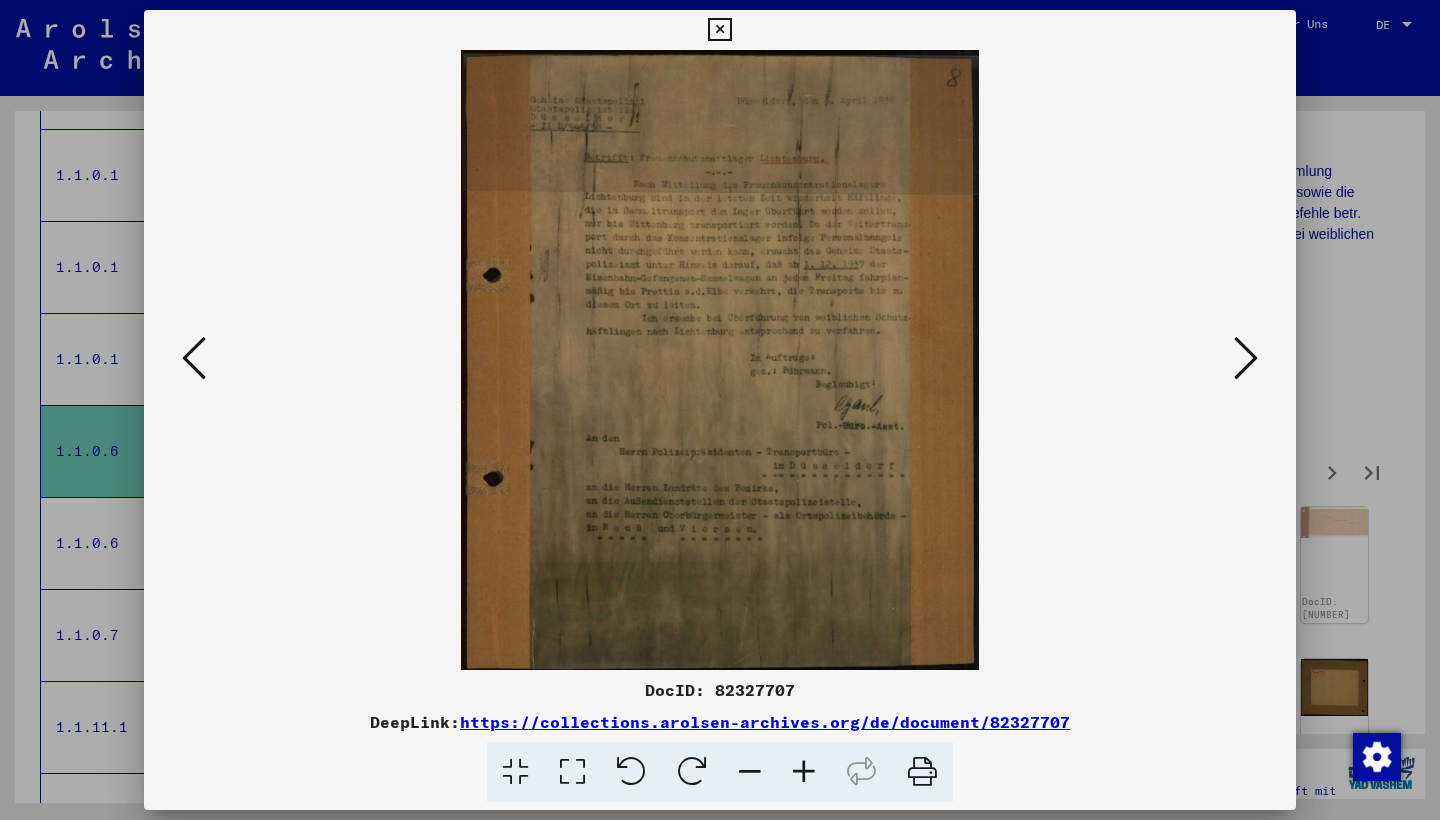 click at bounding box center (1246, 358) 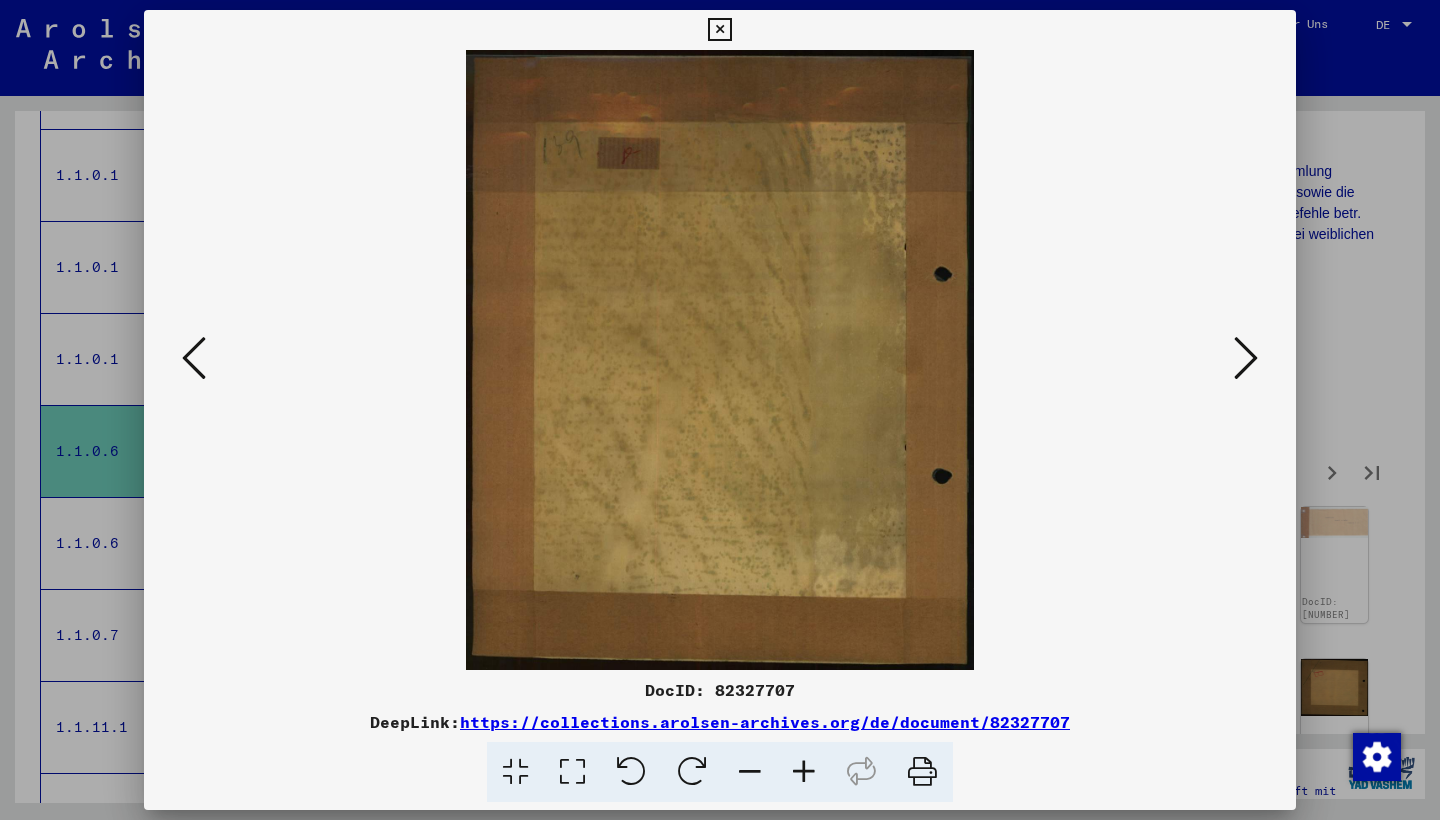 click at bounding box center [1246, 358] 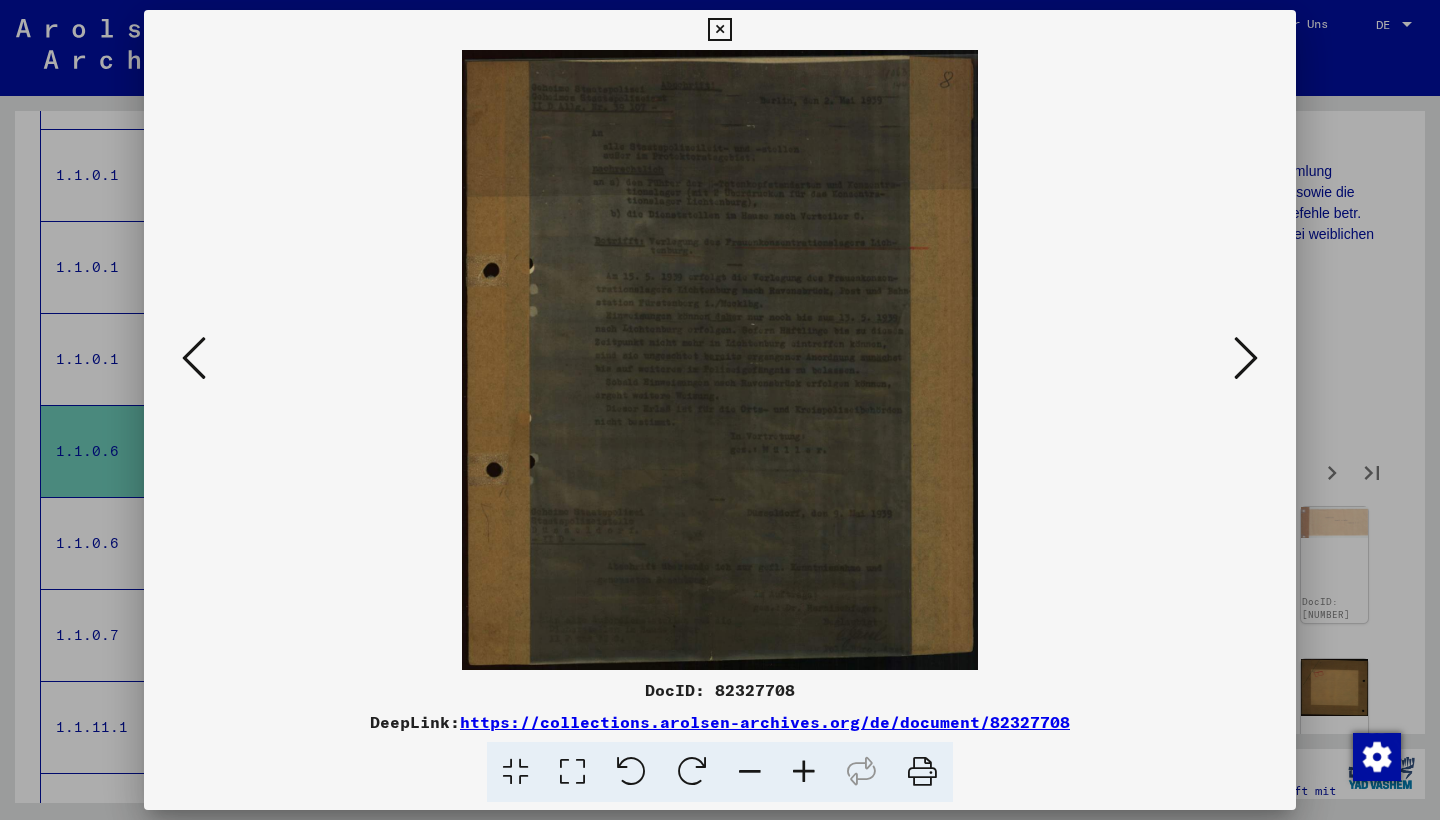 click at bounding box center (1246, 358) 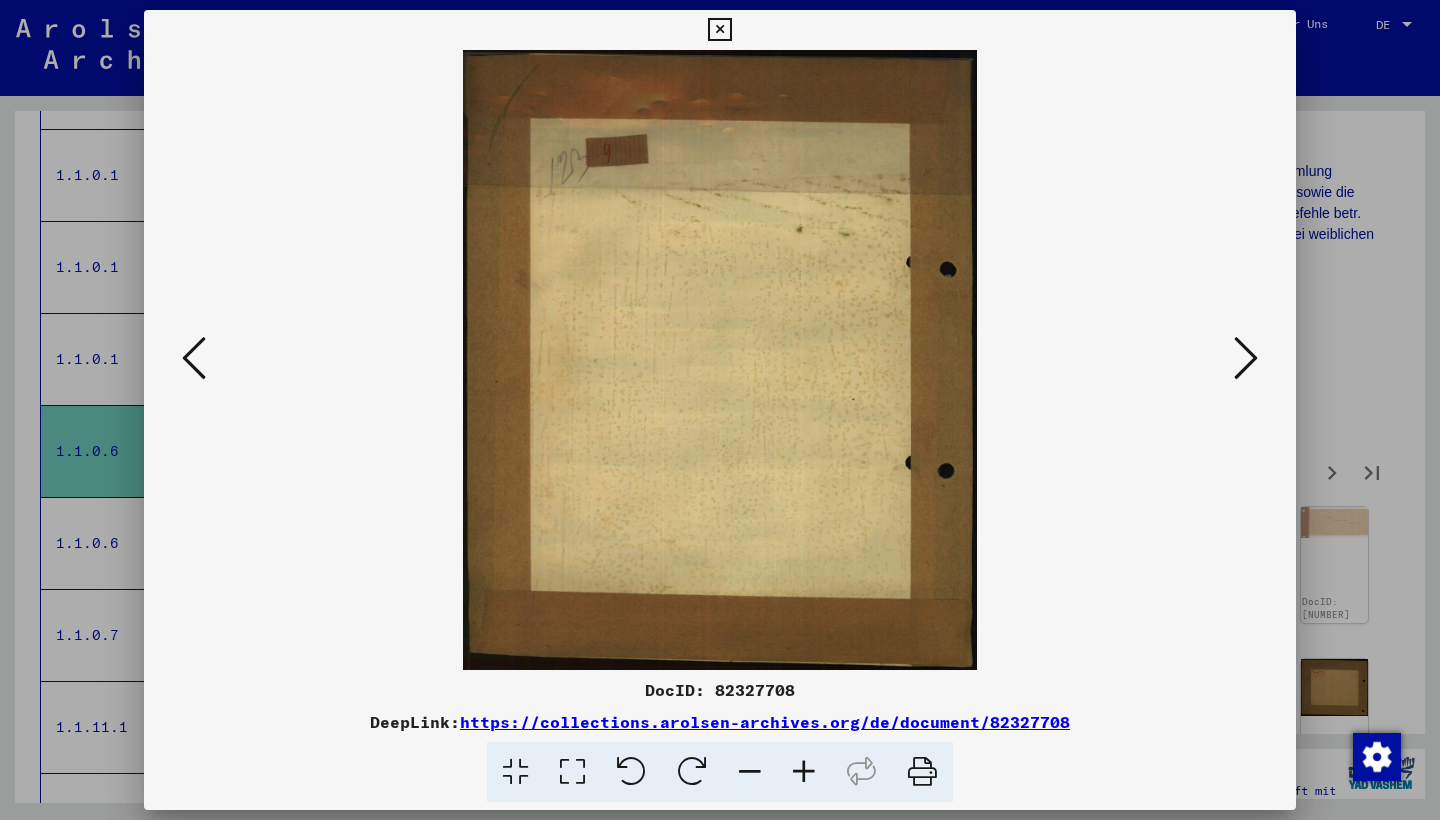 click at bounding box center (1246, 358) 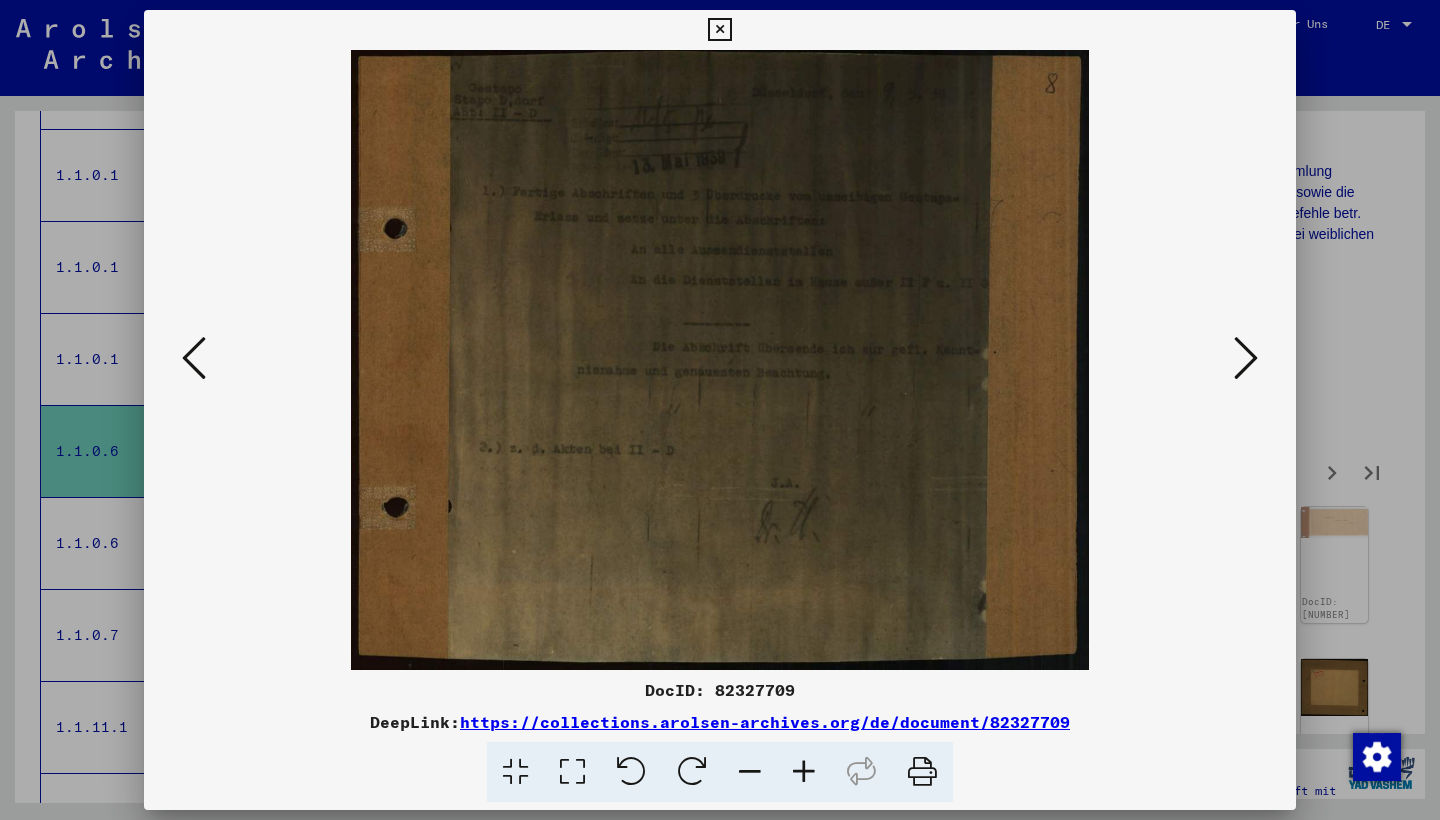 click at bounding box center (1246, 358) 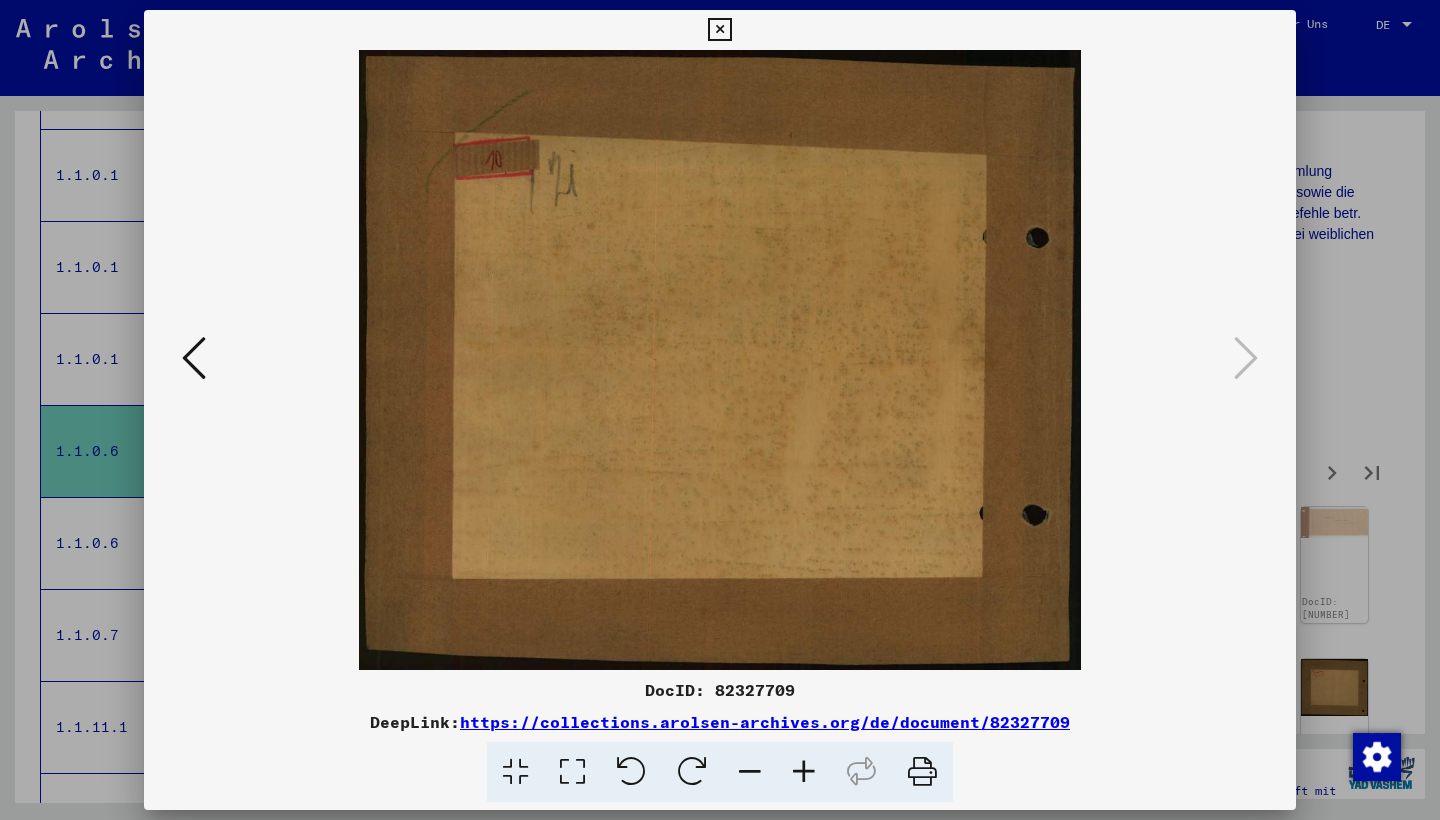click at bounding box center (720, 410) 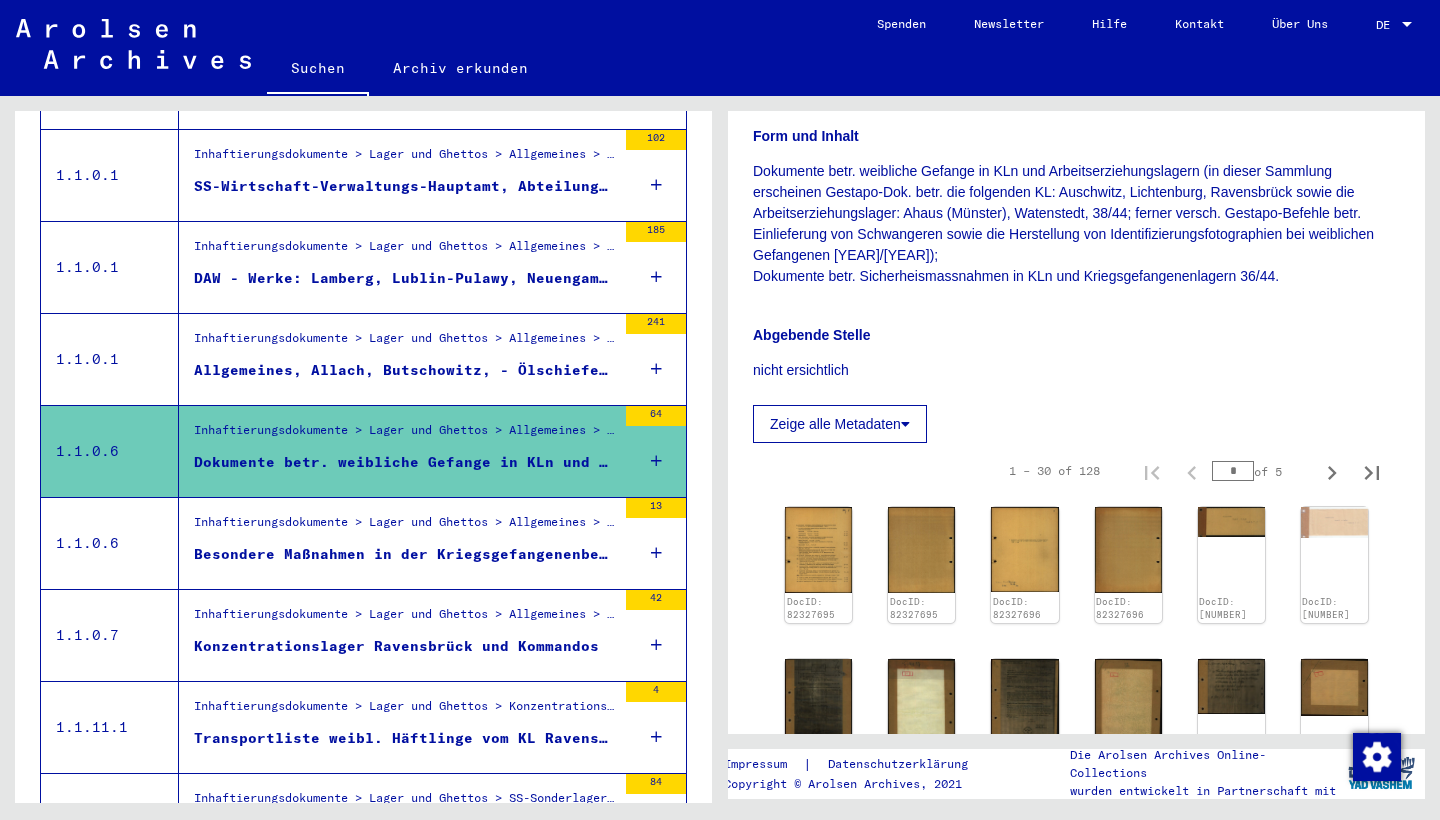 click on "Inhaftierungsdokumente > Lager und Ghettos > Allgemeines > Dokumente/Schriftwechsel zu Verfolgung/Haftstätten" at bounding box center (405, 527) 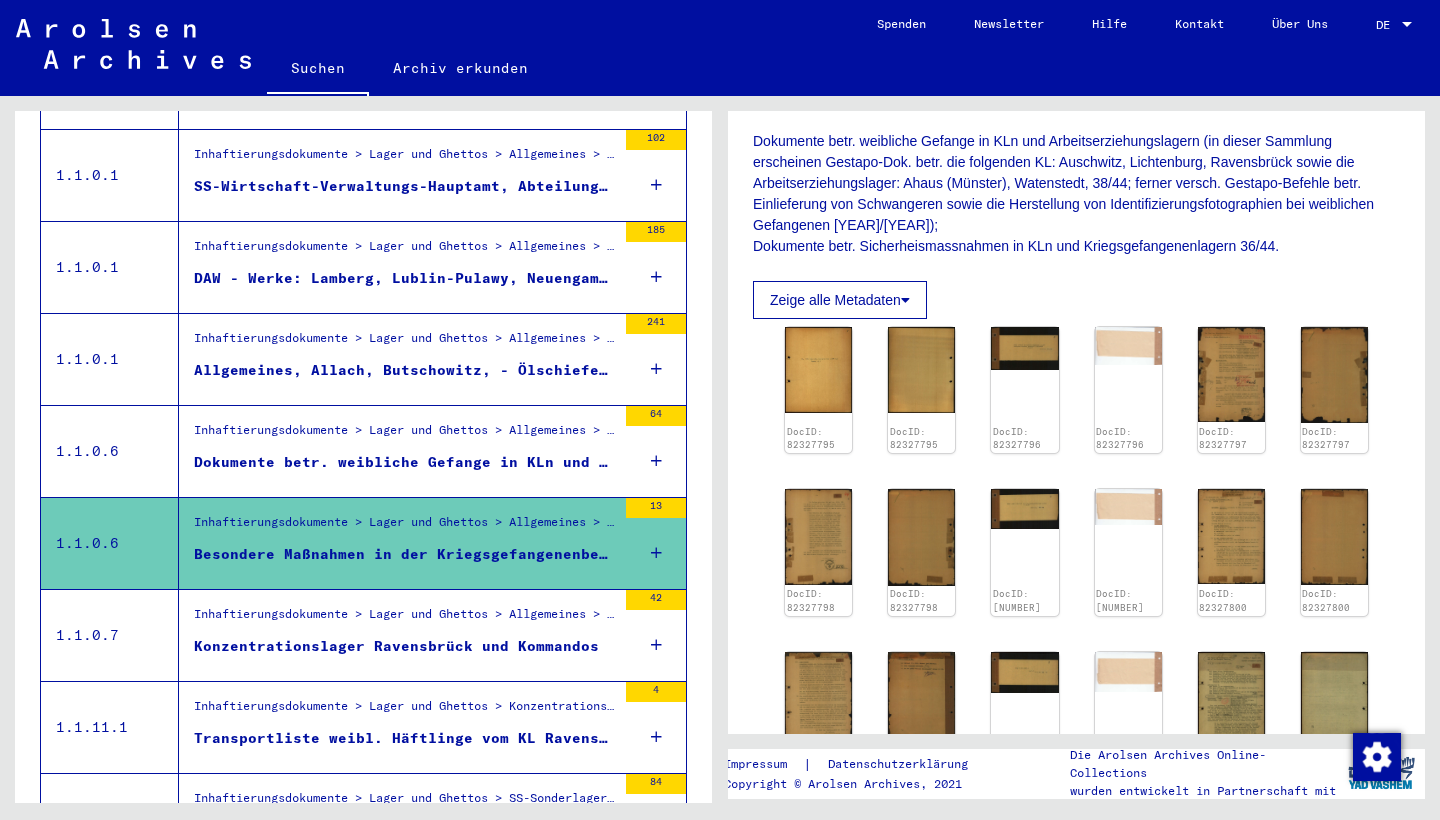 scroll, scrollTop: 369, scrollLeft: 0, axis: vertical 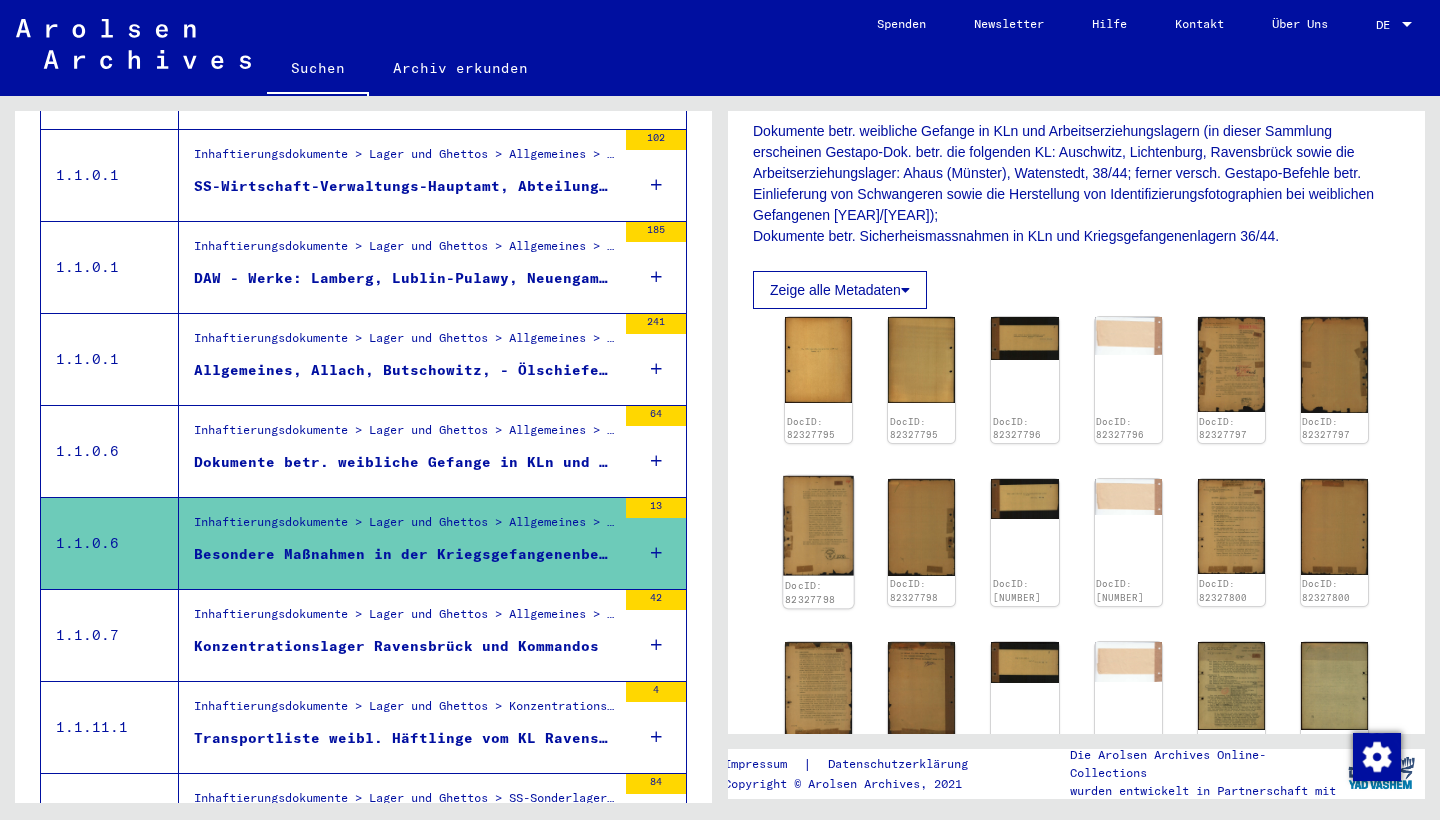 click 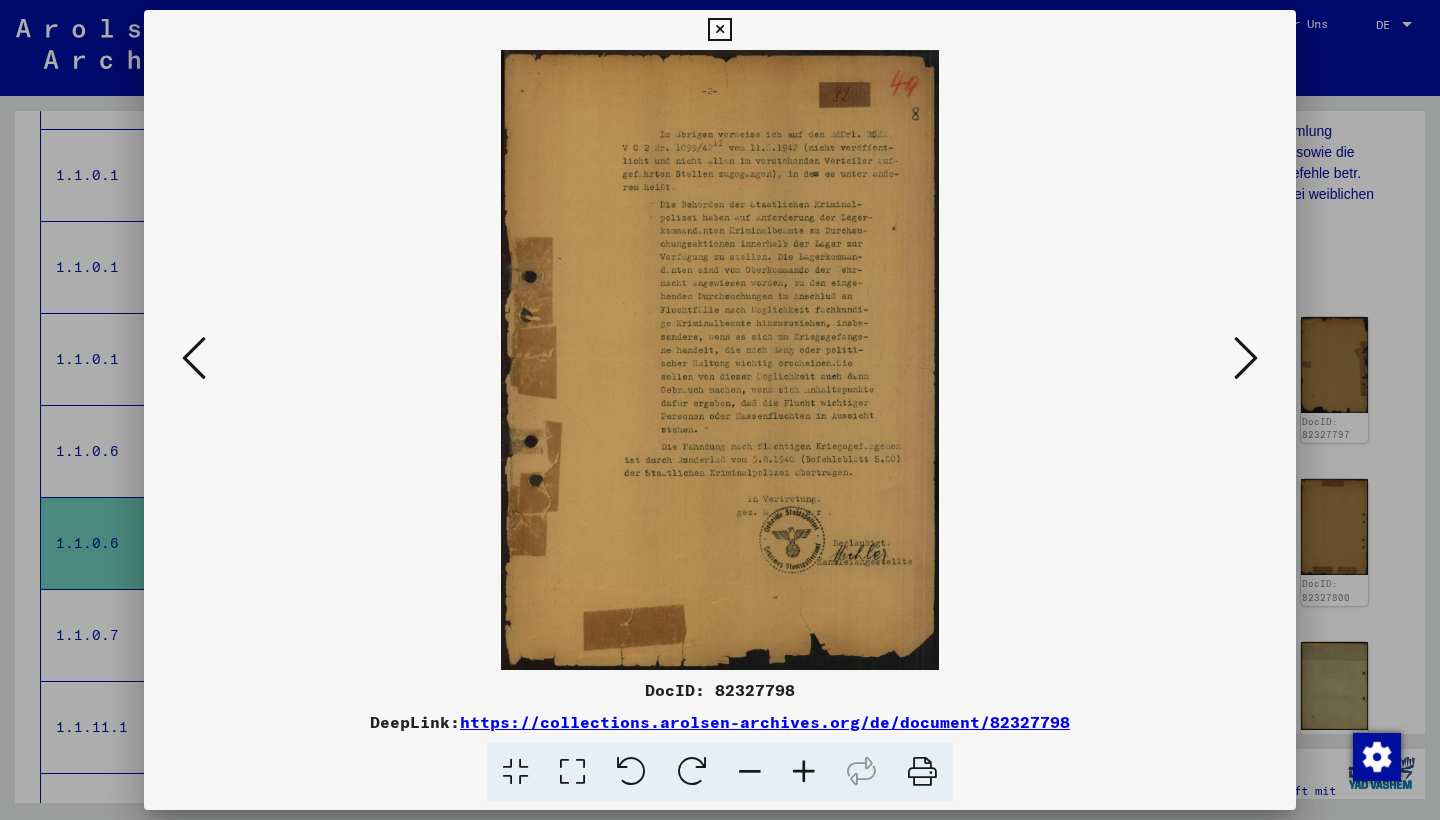 click at bounding box center (719, 30) 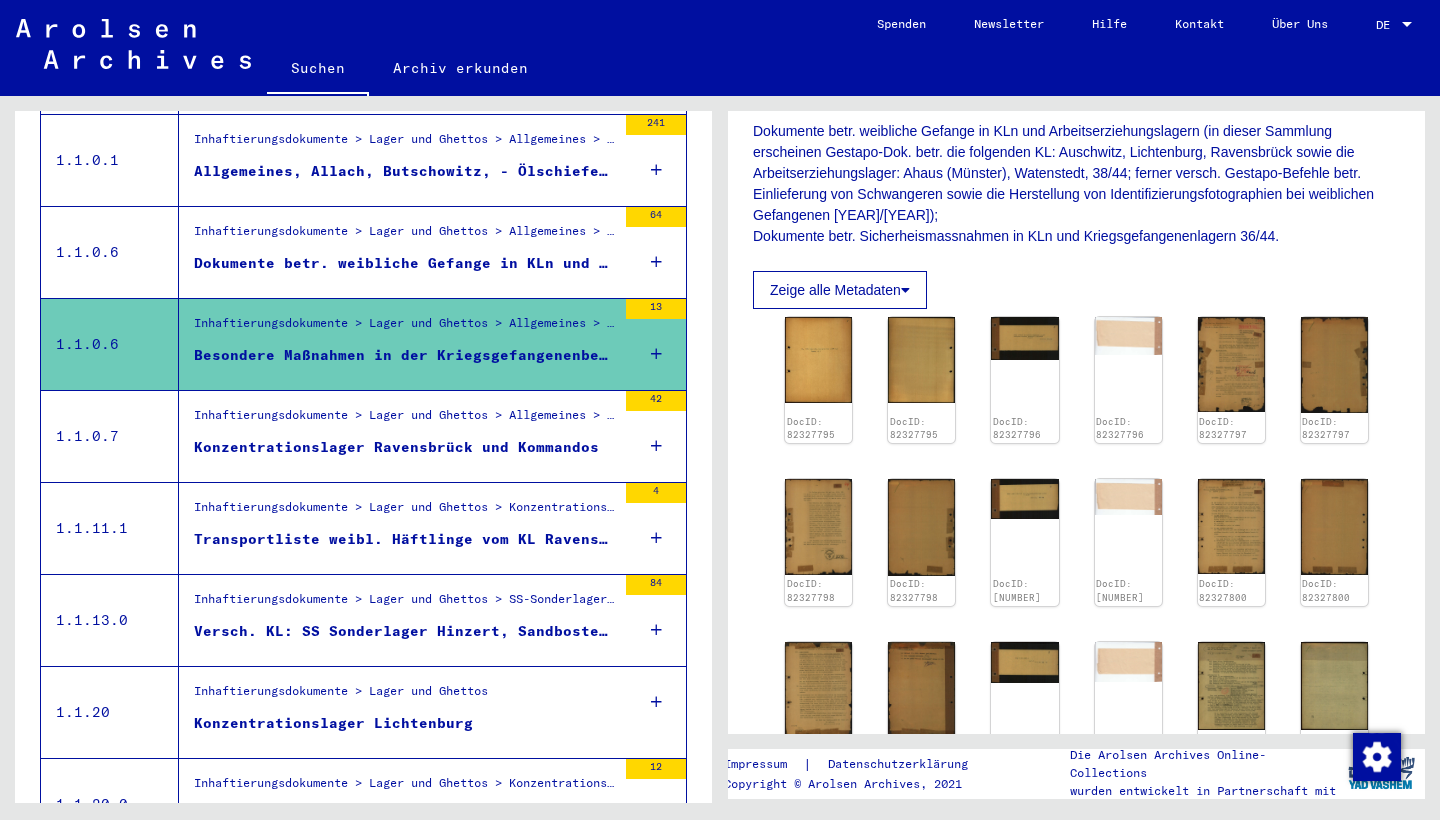 scroll, scrollTop: 688, scrollLeft: 0, axis: vertical 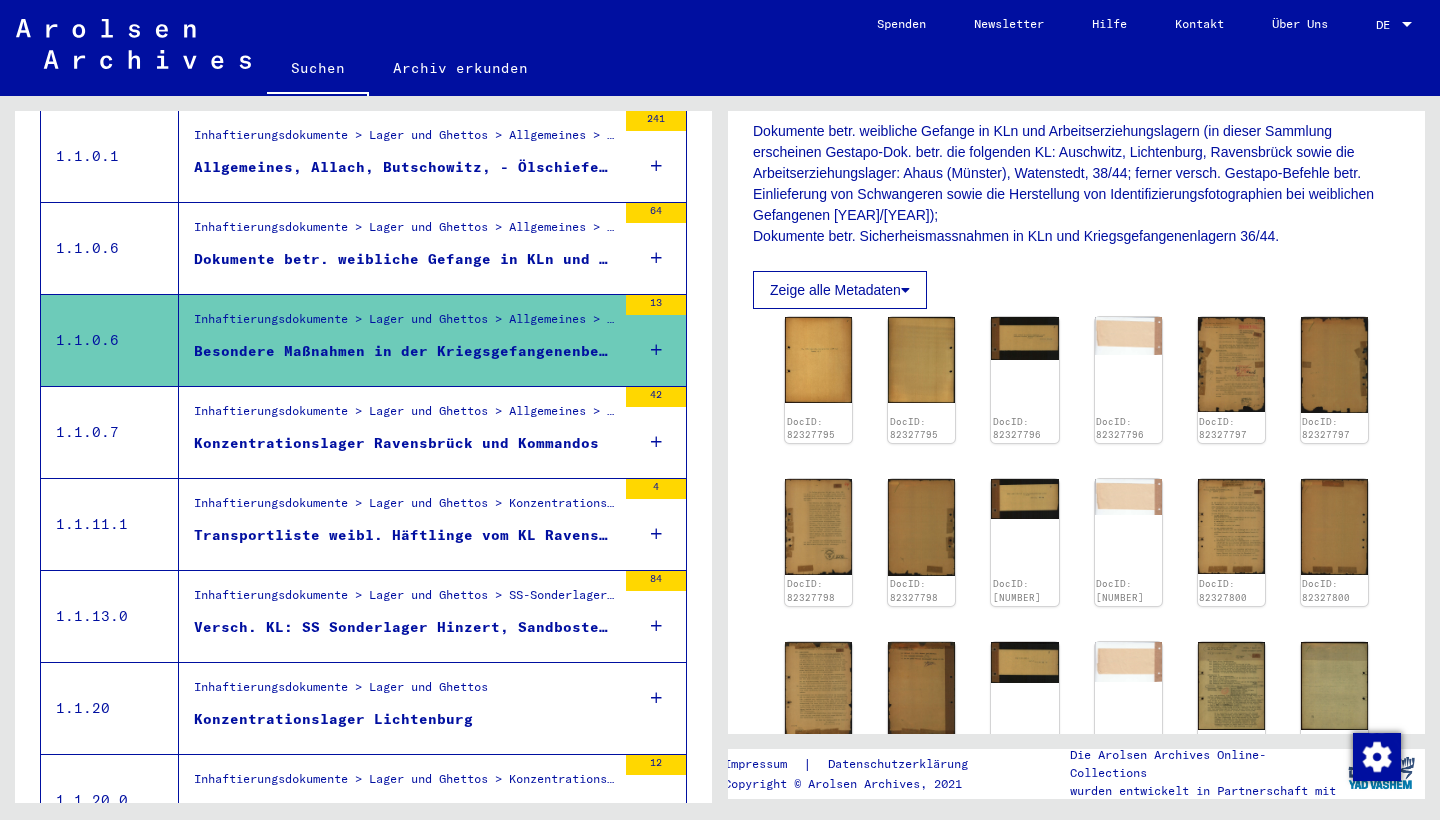 click on "Konzentrationslager Ravensbrück und Kommandos" at bounding box center [396, 443] 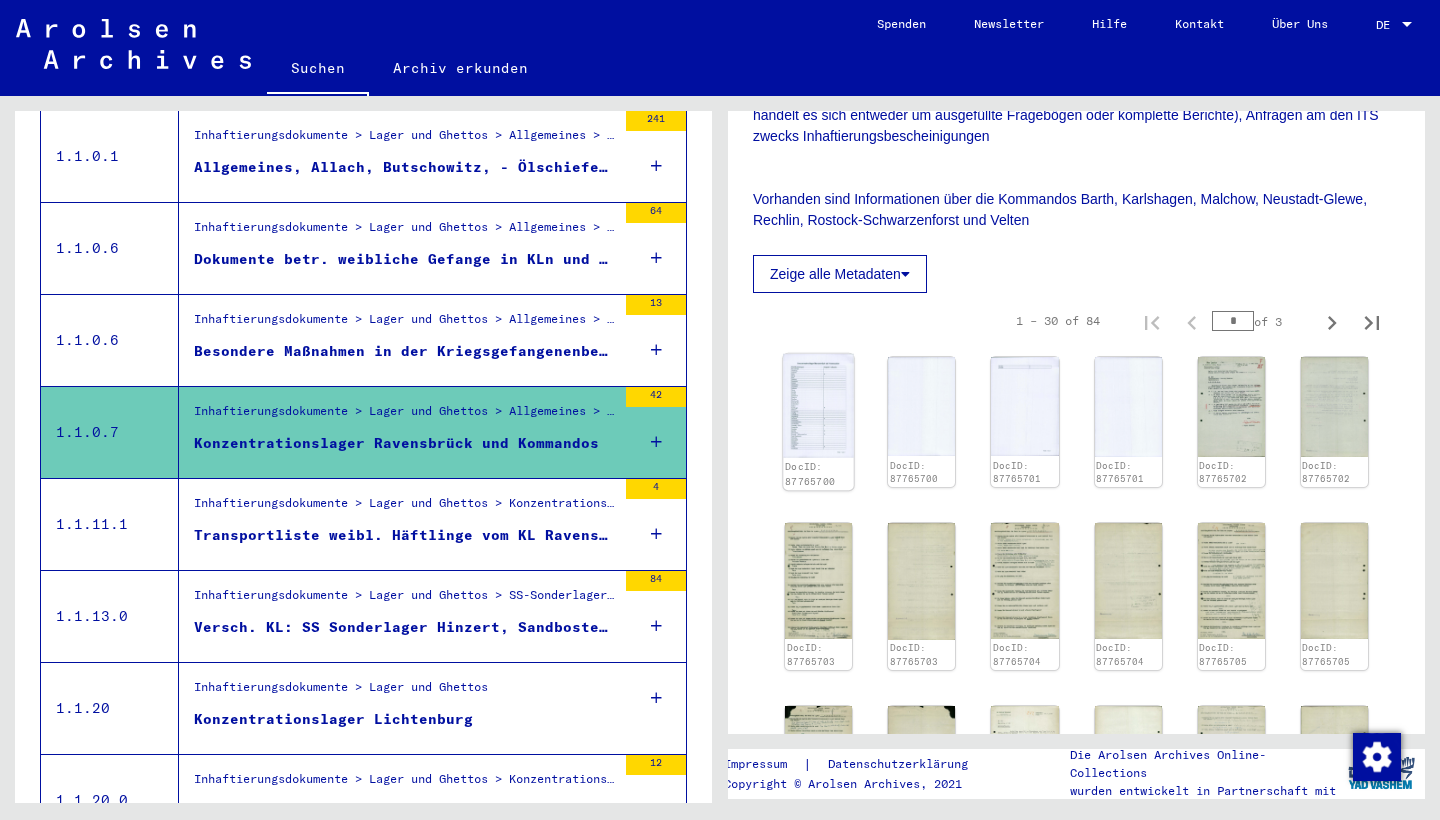 scroll, scrollTop: 505, scrollLeft: 0, axis: vertical 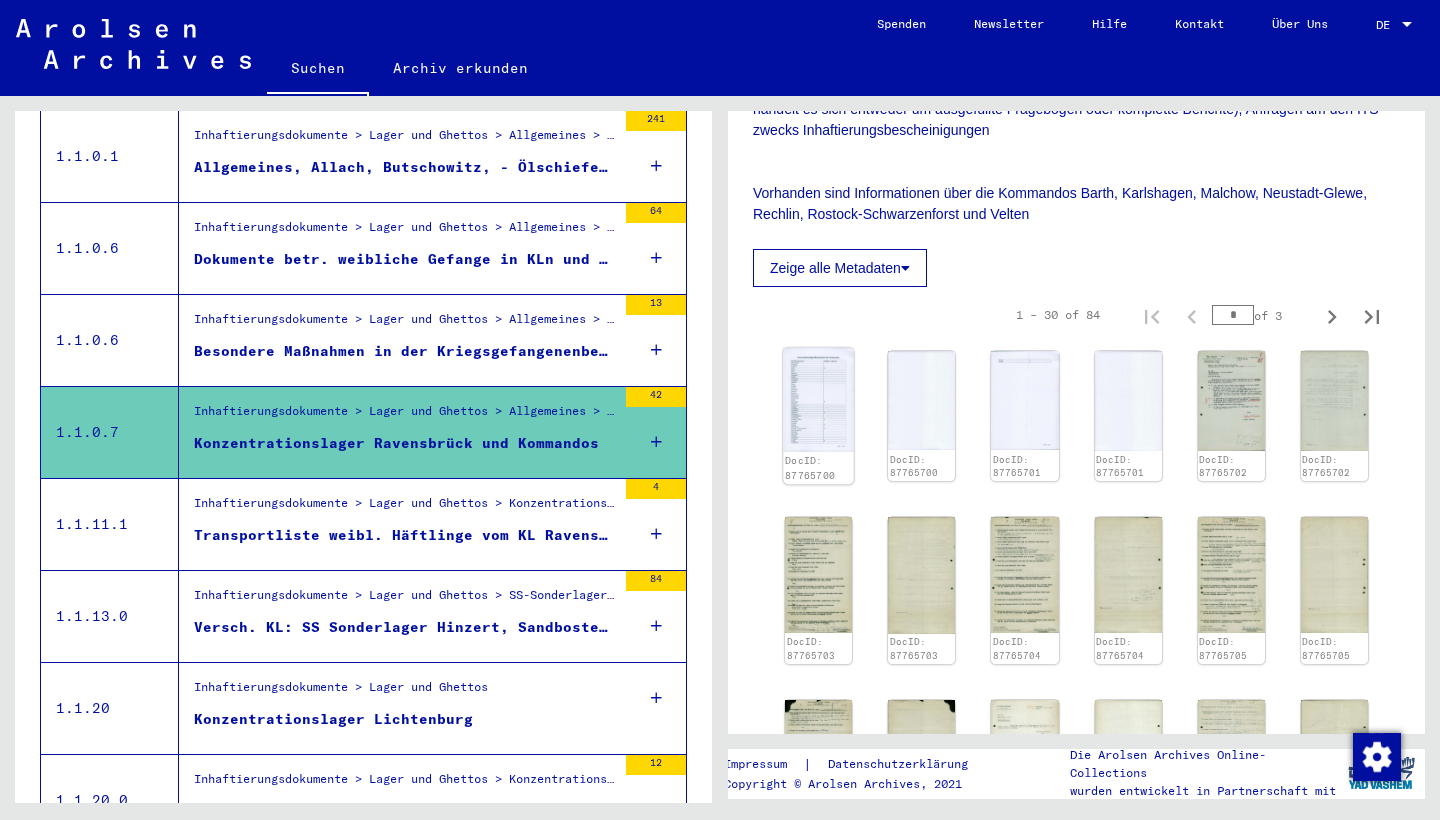 click 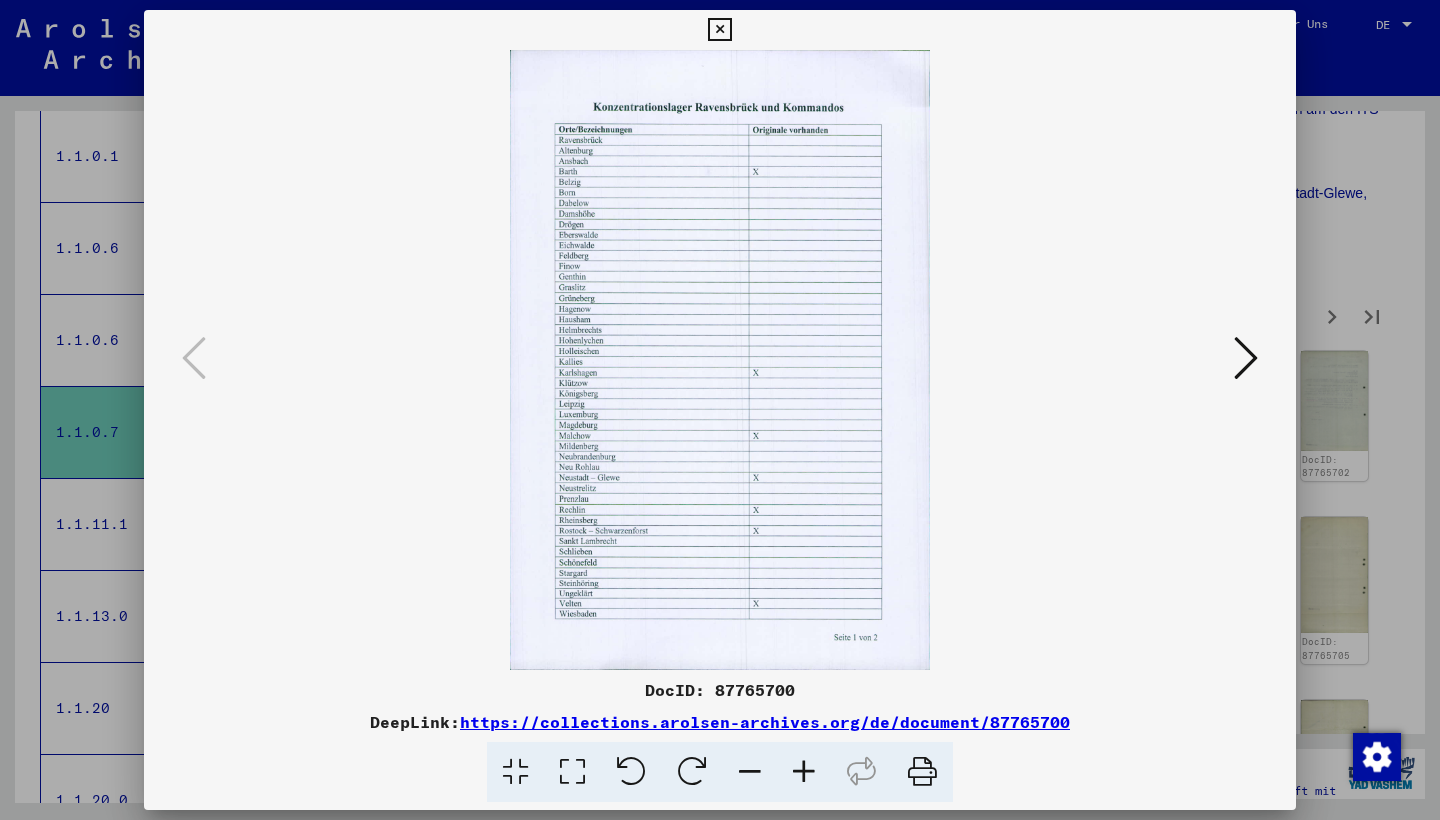 click at bounding box center (1246, 358) 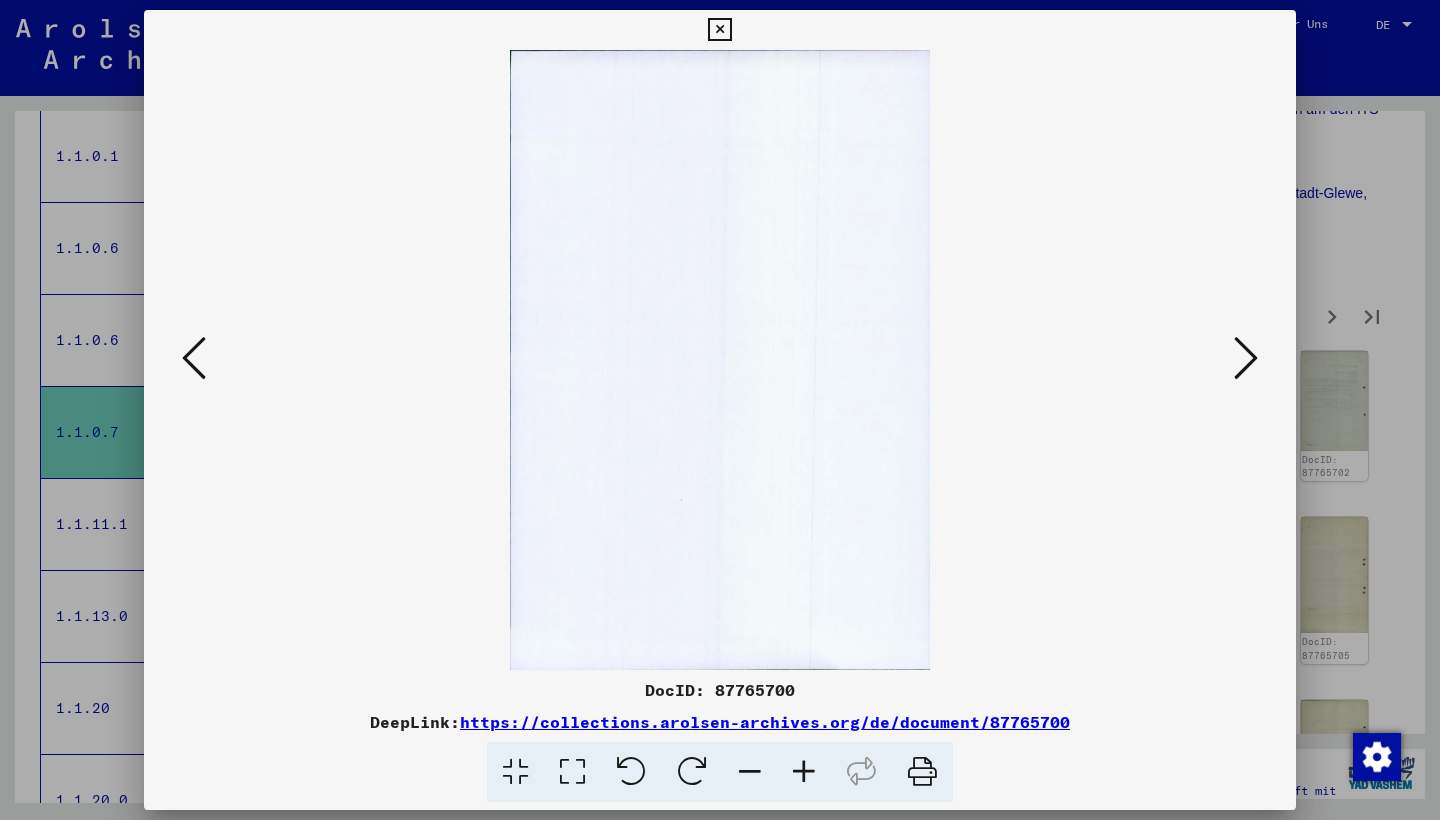 click at bounding box center [1246, 358] 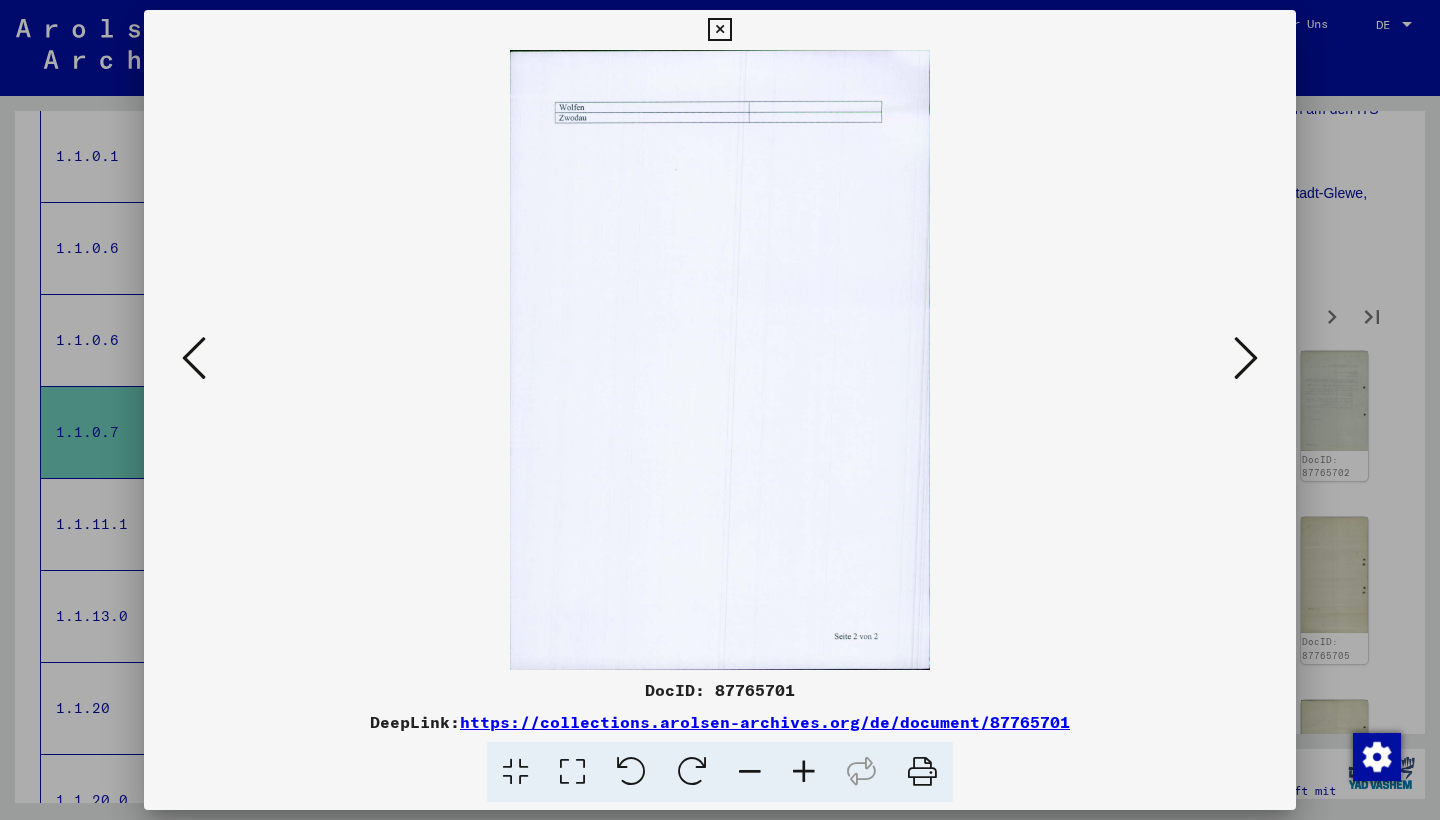 click at bounding box center (1246, 358) 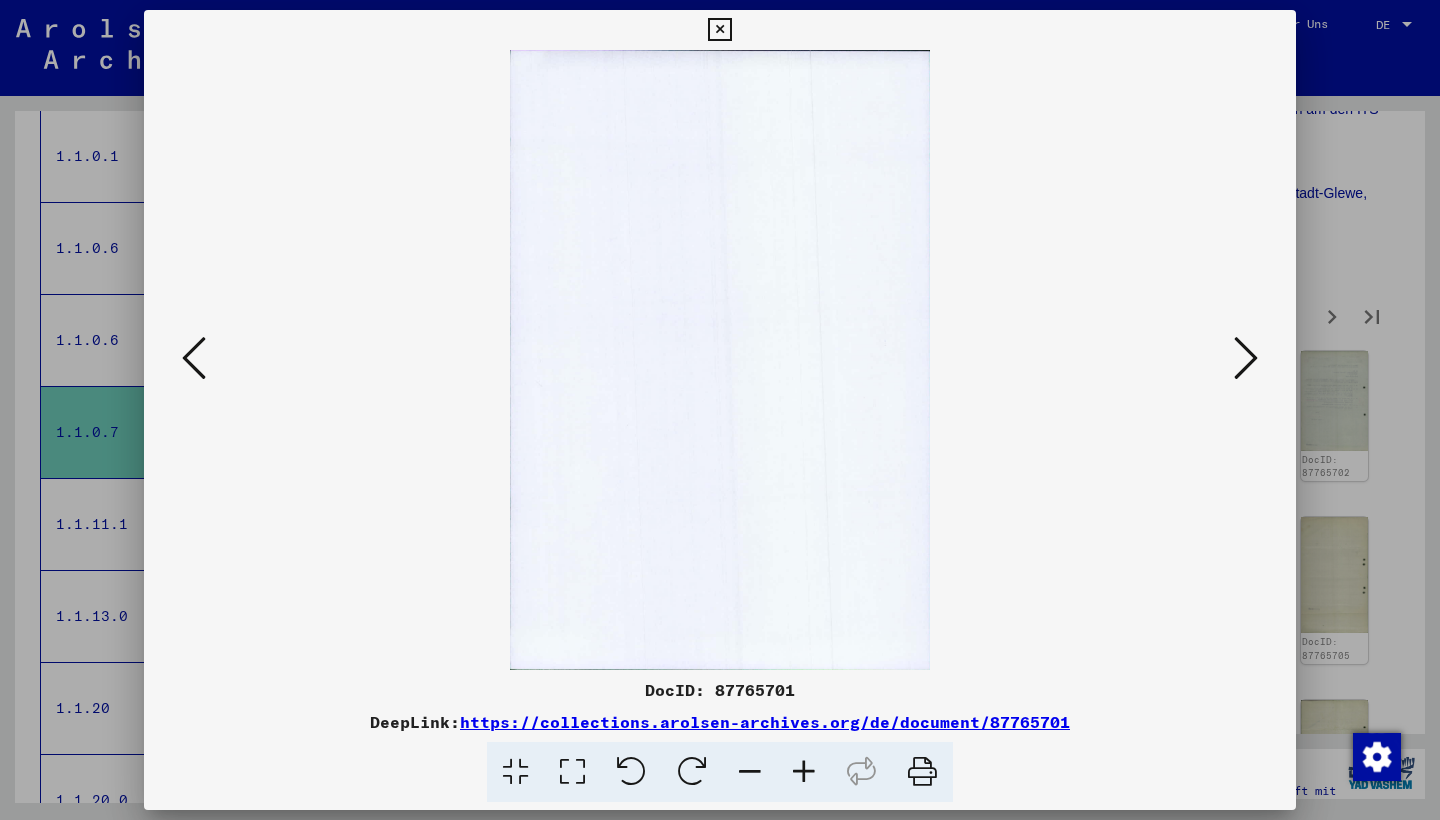 click at bounding box center [1246, 358] 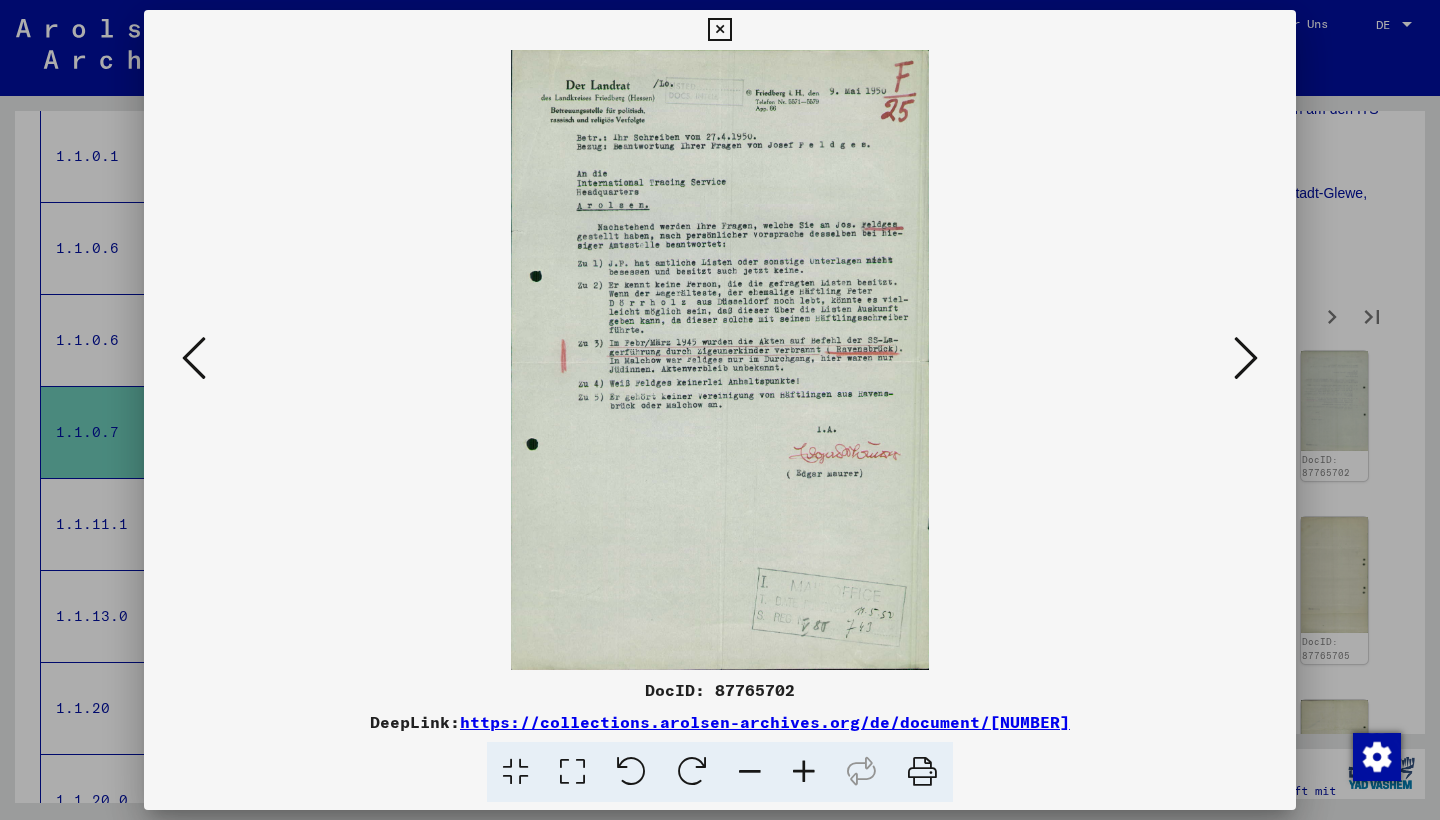 click at bounding box center (1246, 358) 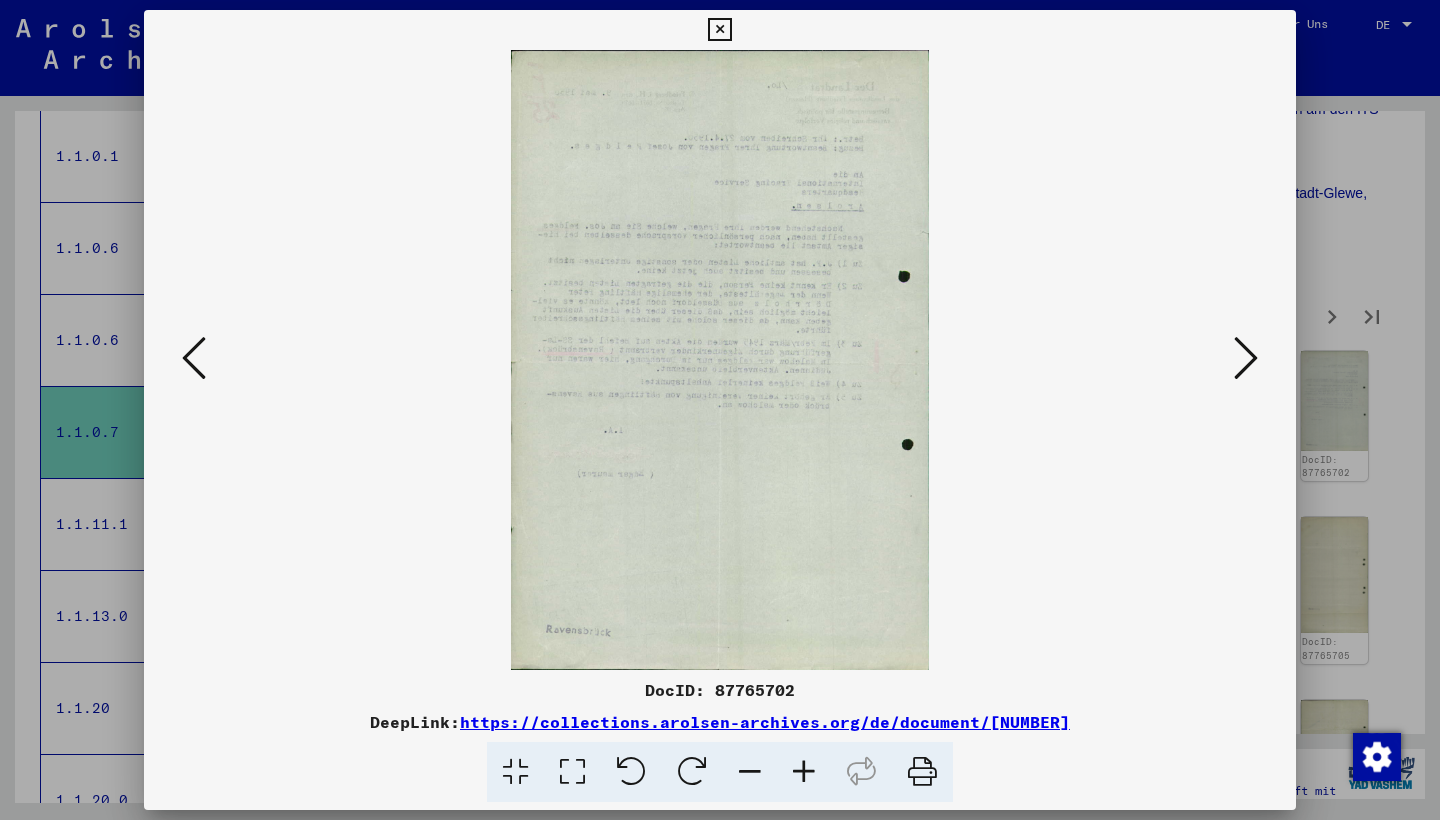 click at bounding box center (1246, 358) 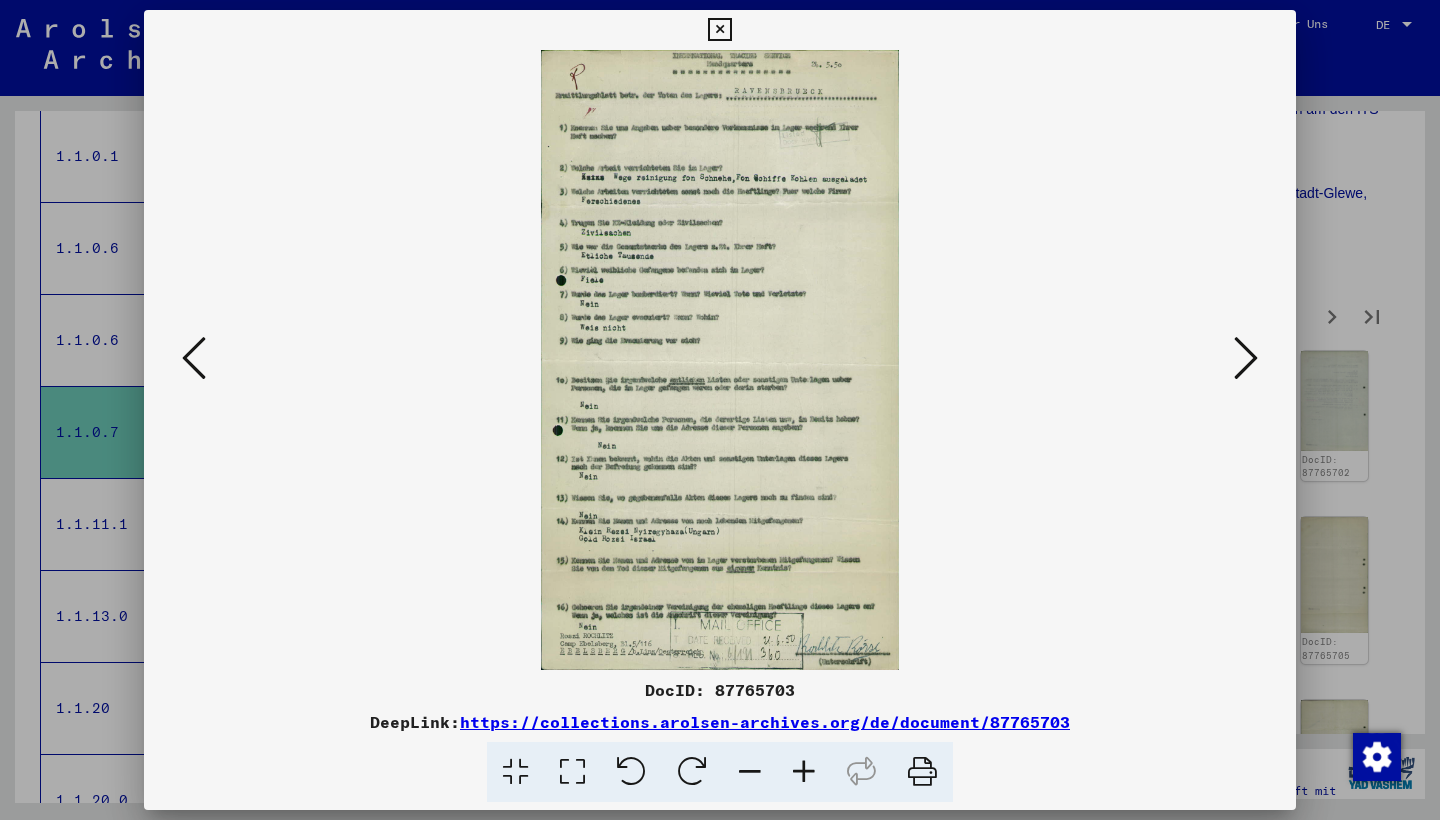 click at bounding box center [194, 358] 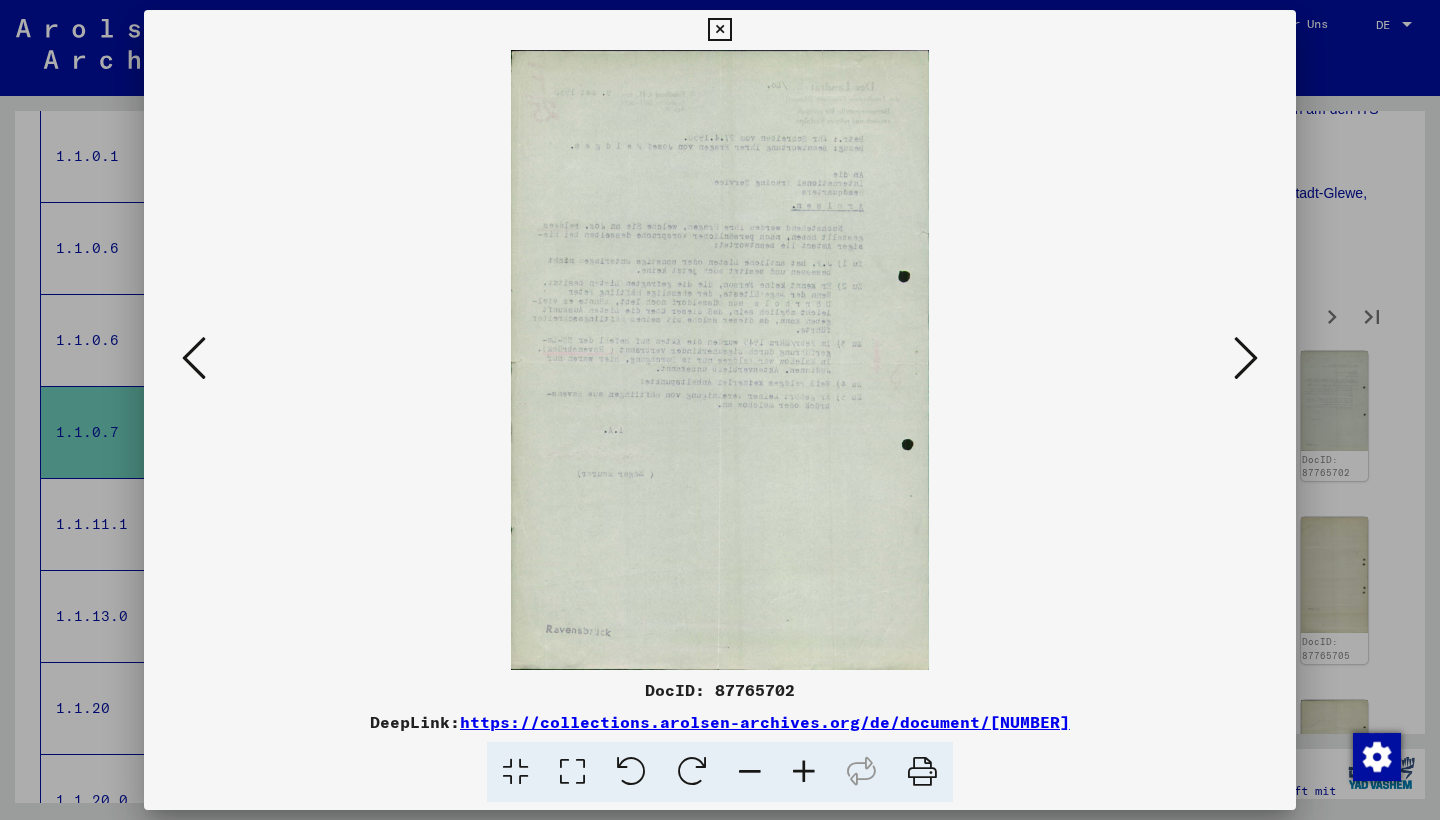 click at bounding box center [1246, 358] 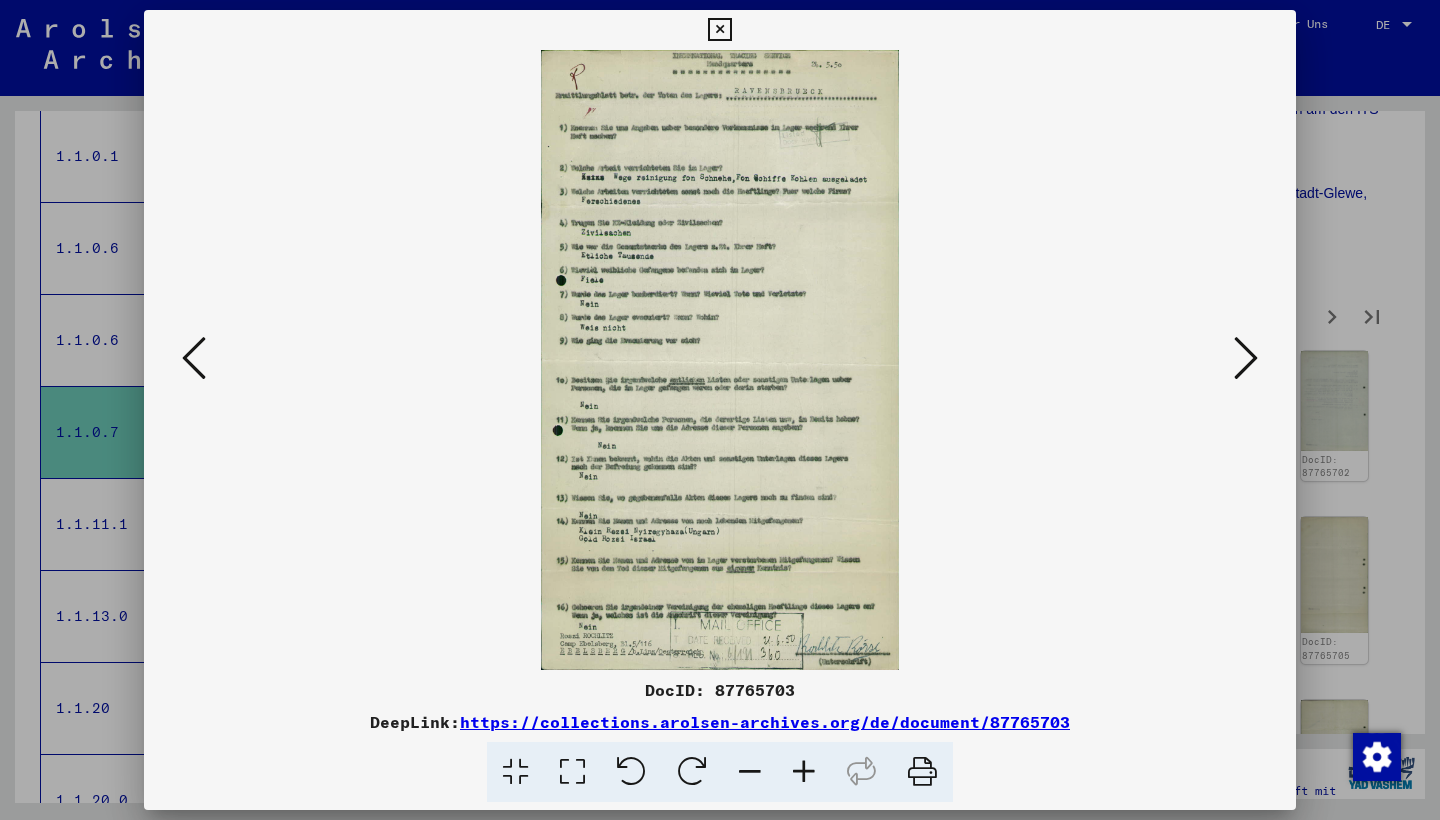 click at bounding box center (1246, 358) 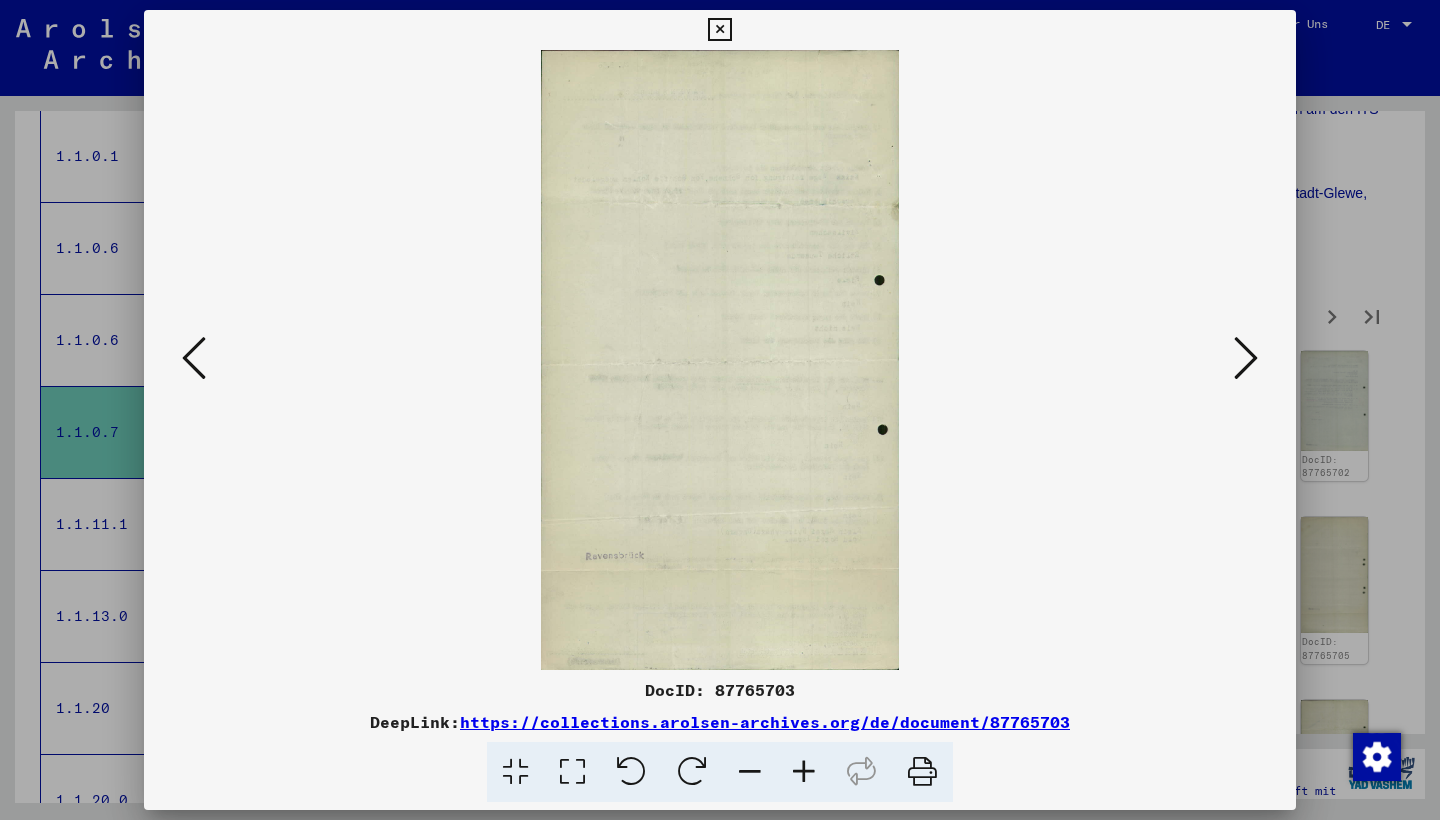 click at bounding box center [1246, 358] 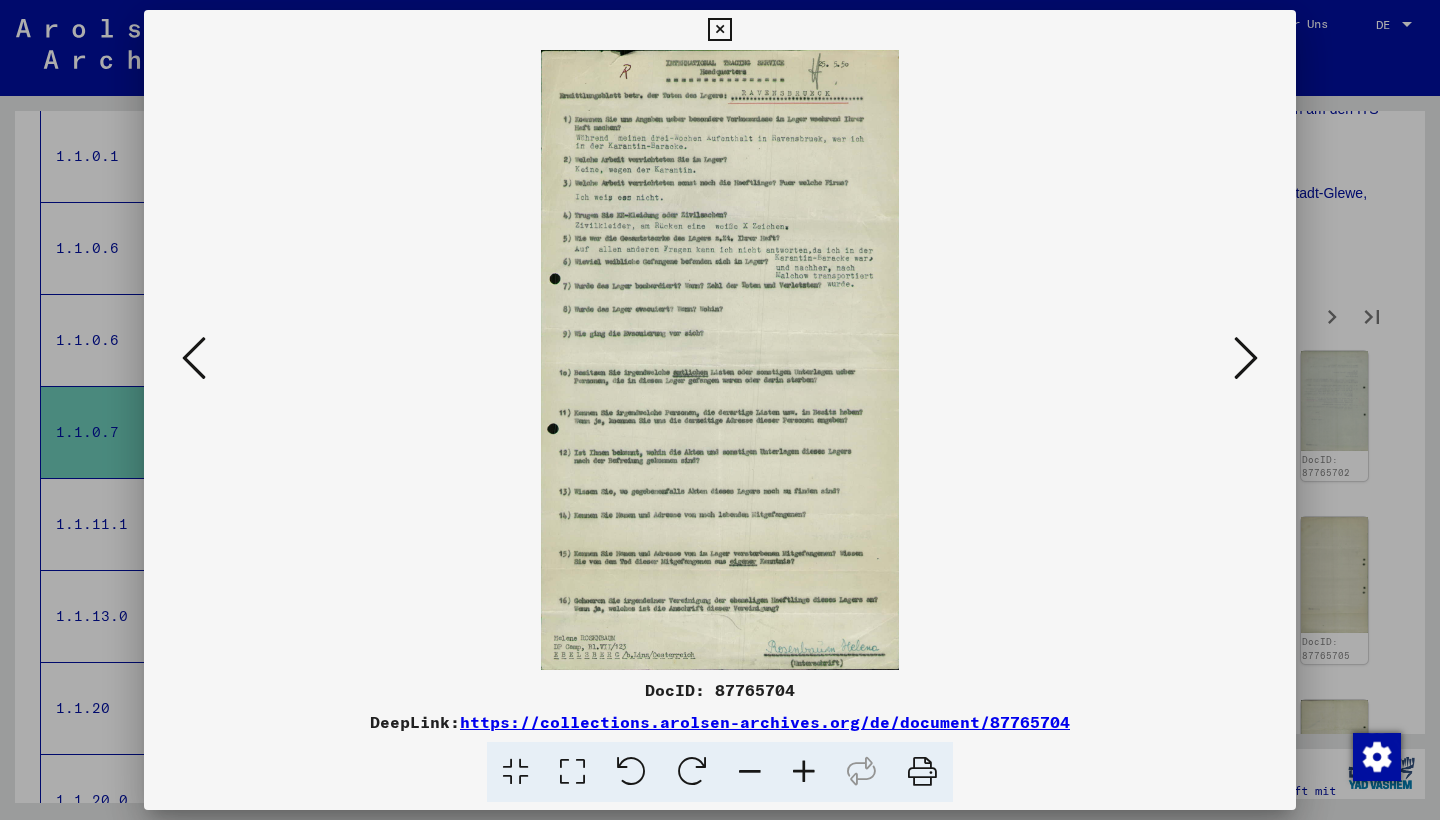 click at bounding box center [1246, 358] 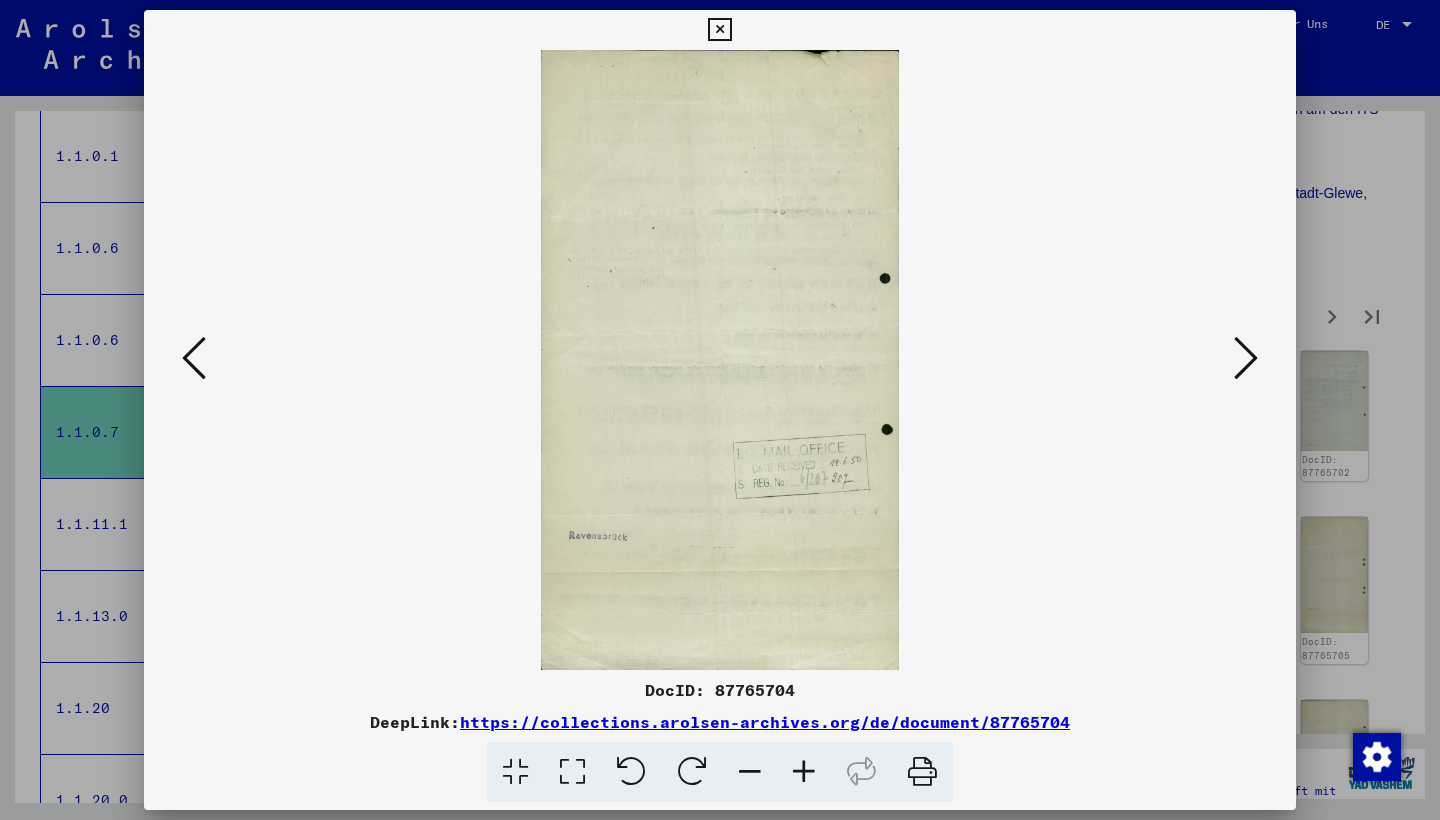 click at bounding box center [1246, 358] 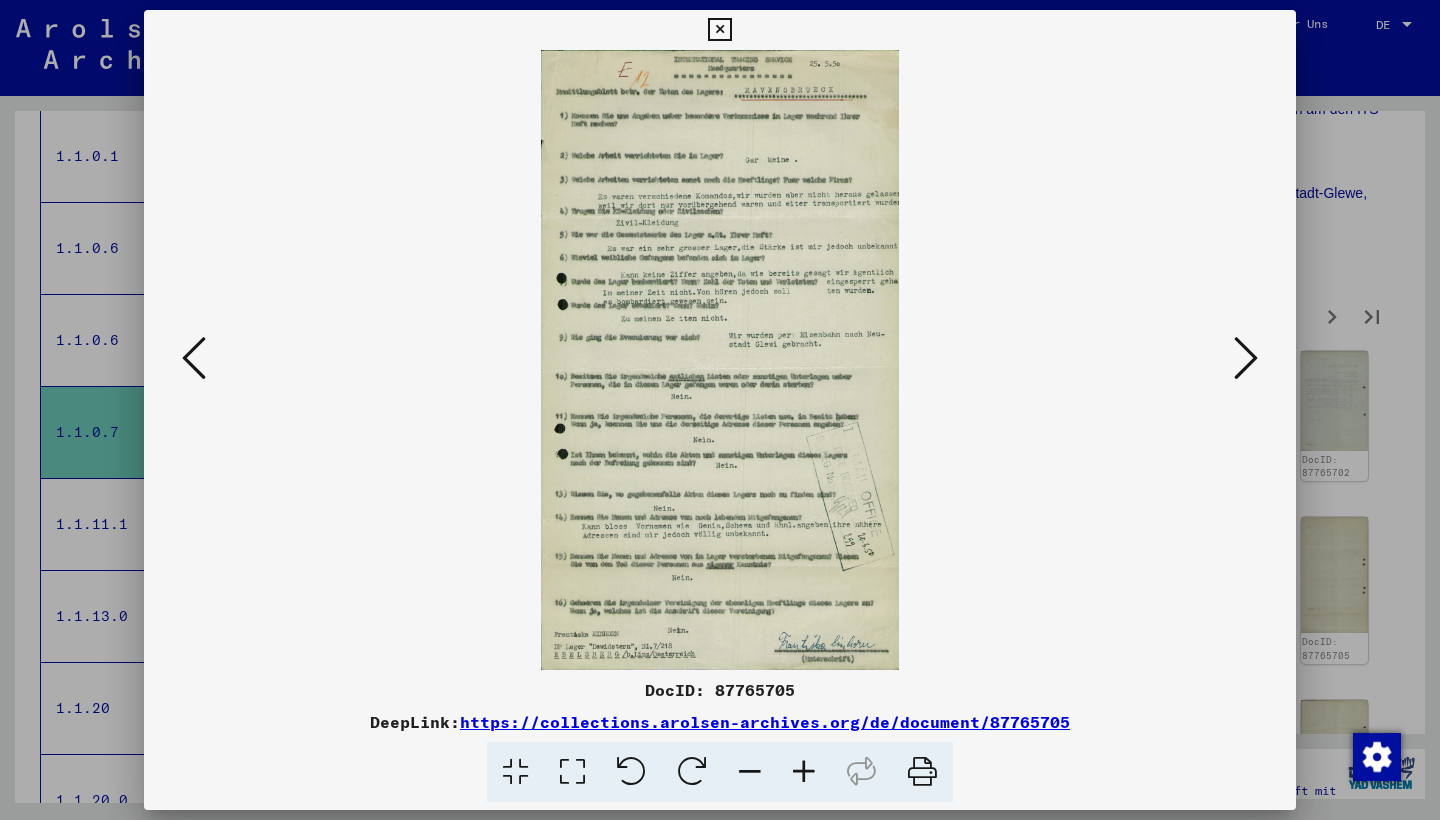 click at bounding box center (1246, 358) 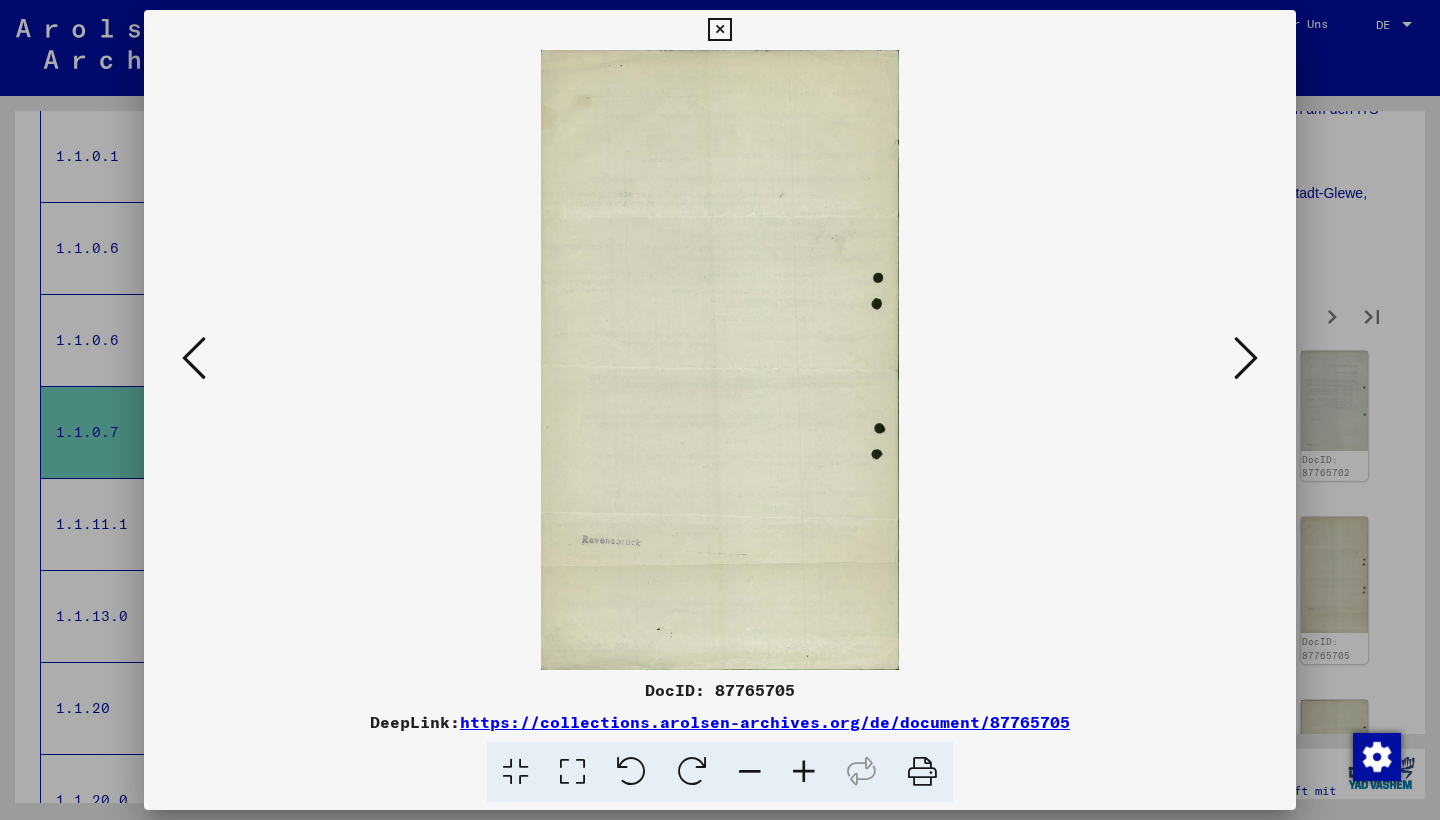 click at bounding box center (1246, 358) 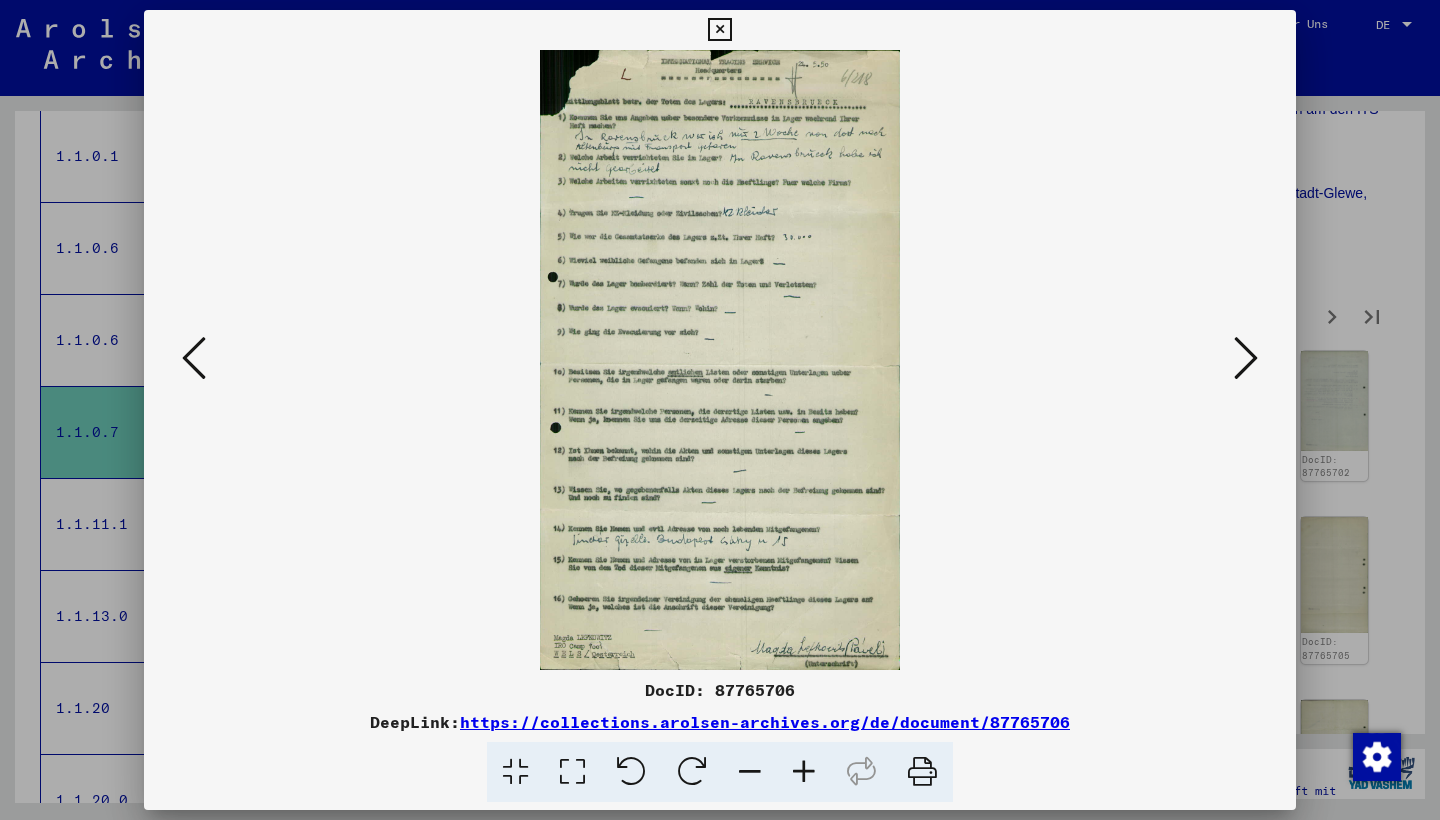 click at bounding box center [1246, 358] 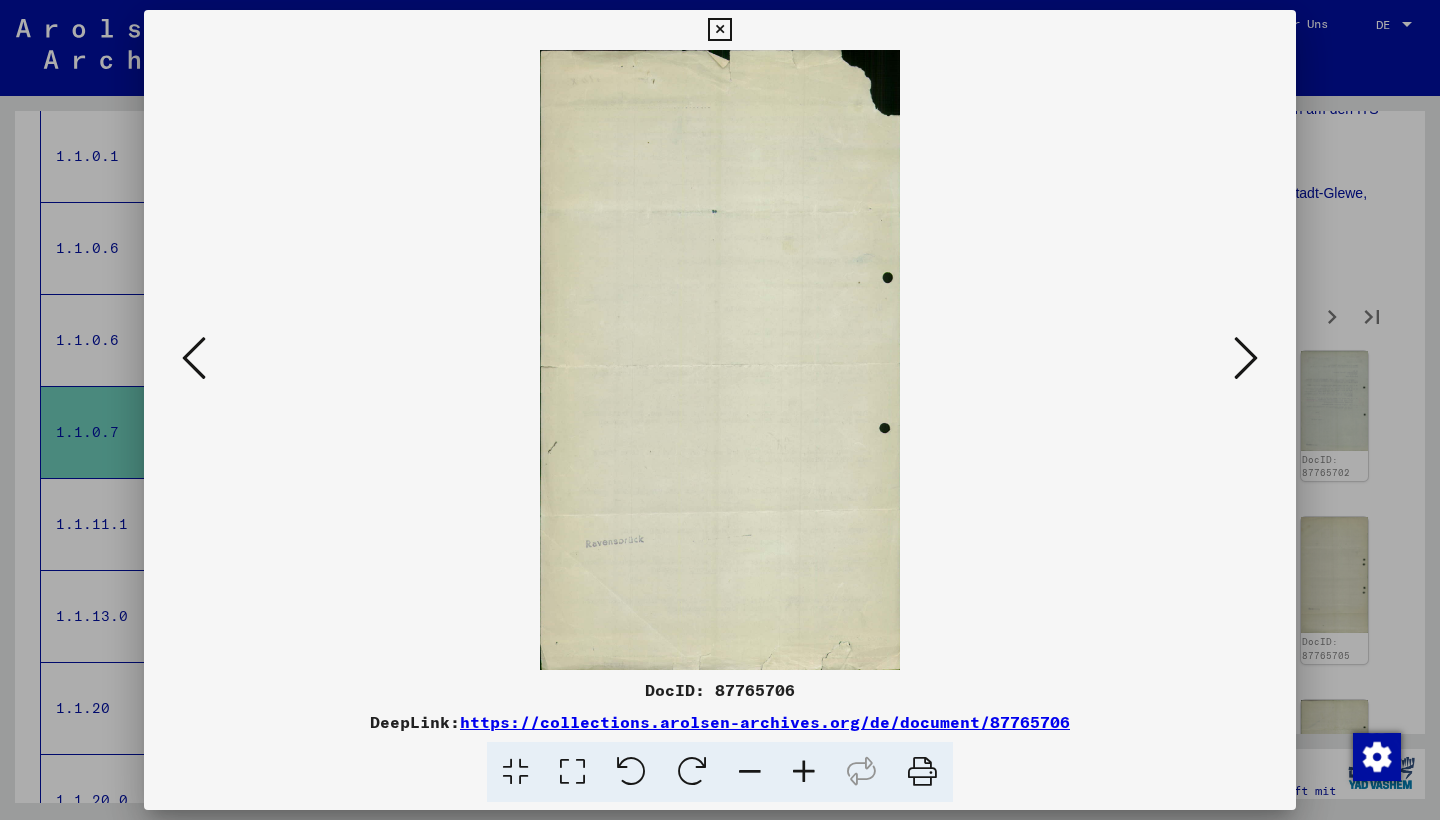 click at bounding box center [1246, 358] 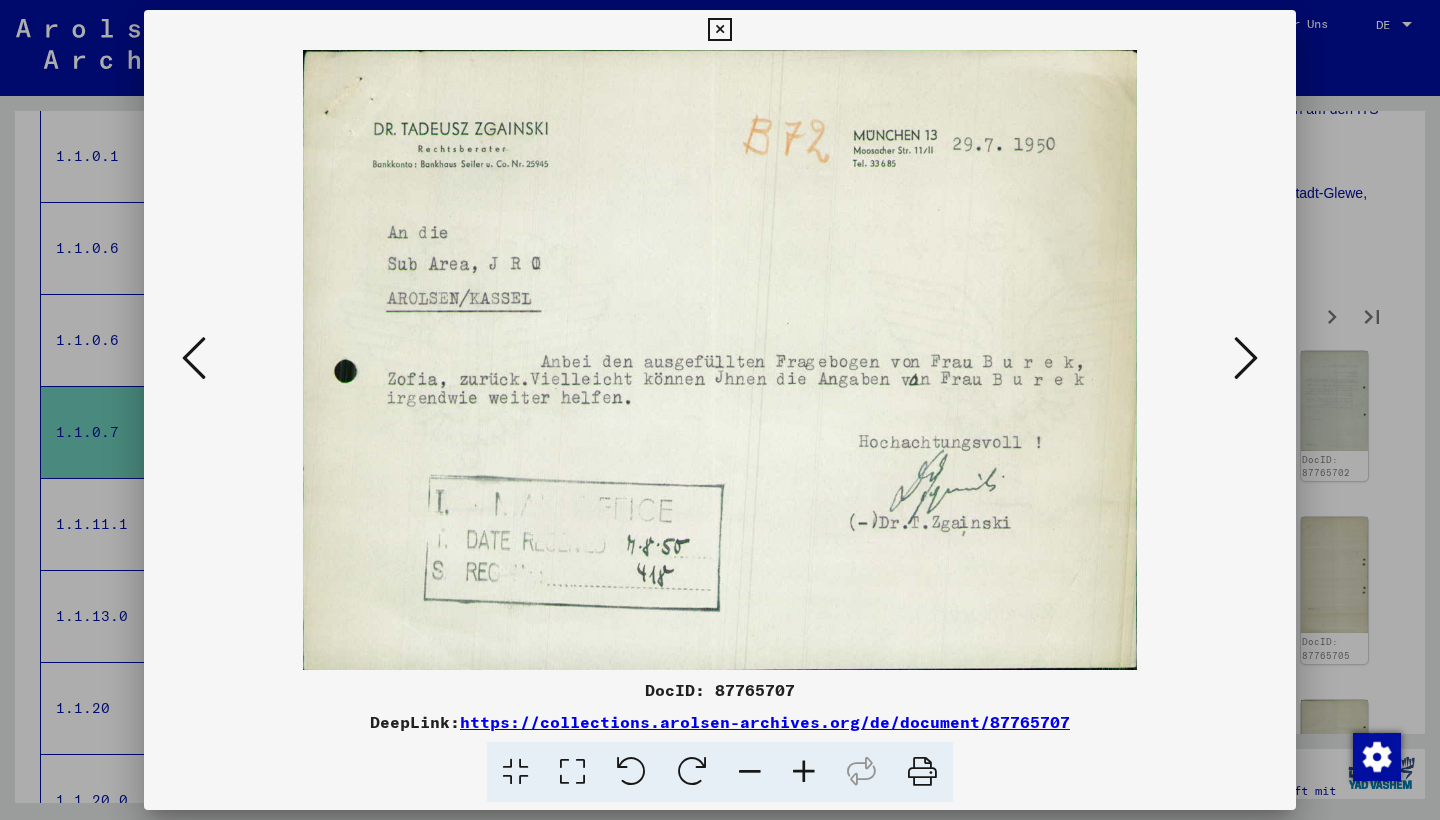 click at bounding box center [1246, 358] 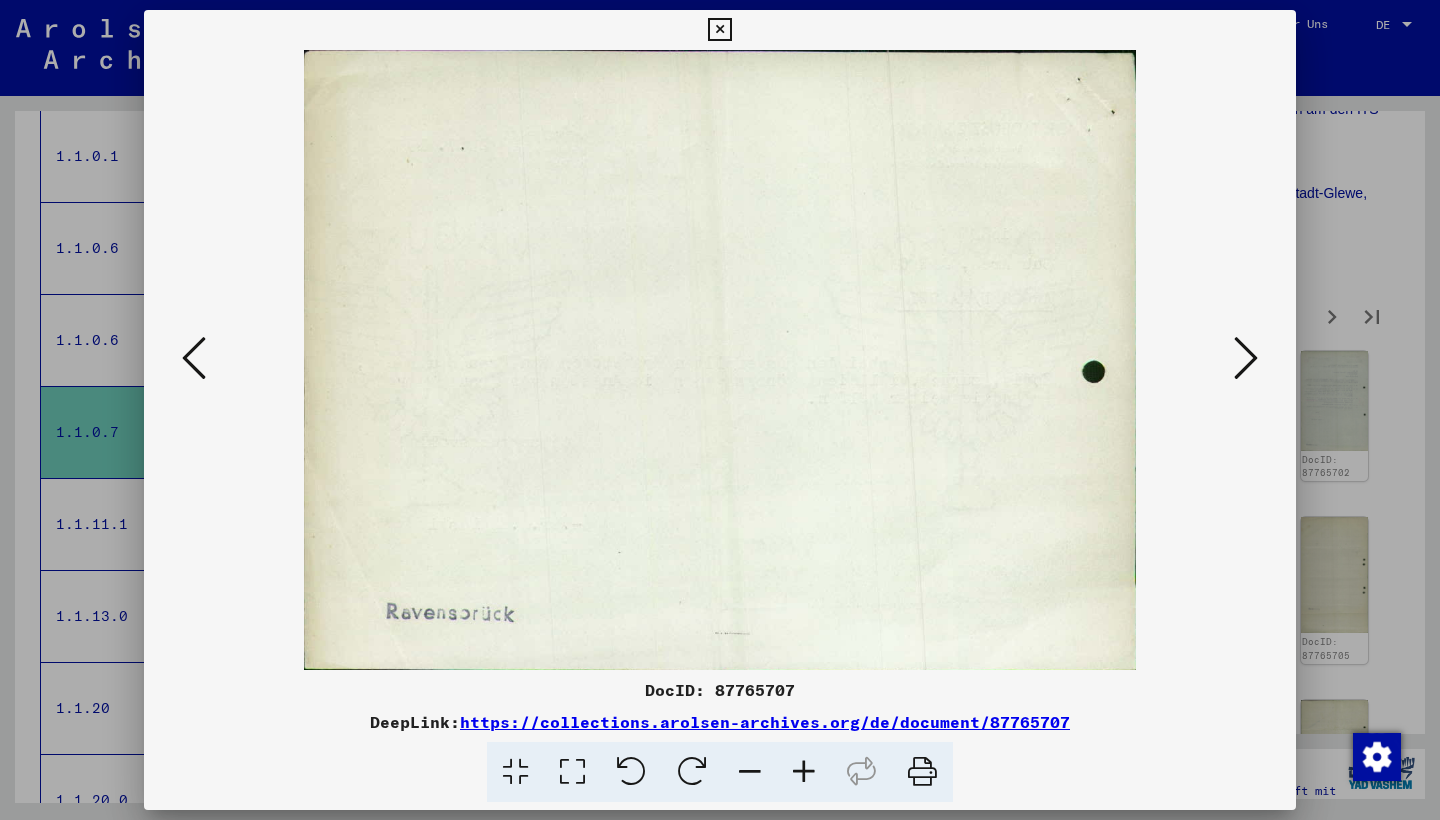 click at bounding box center (1246, 358) 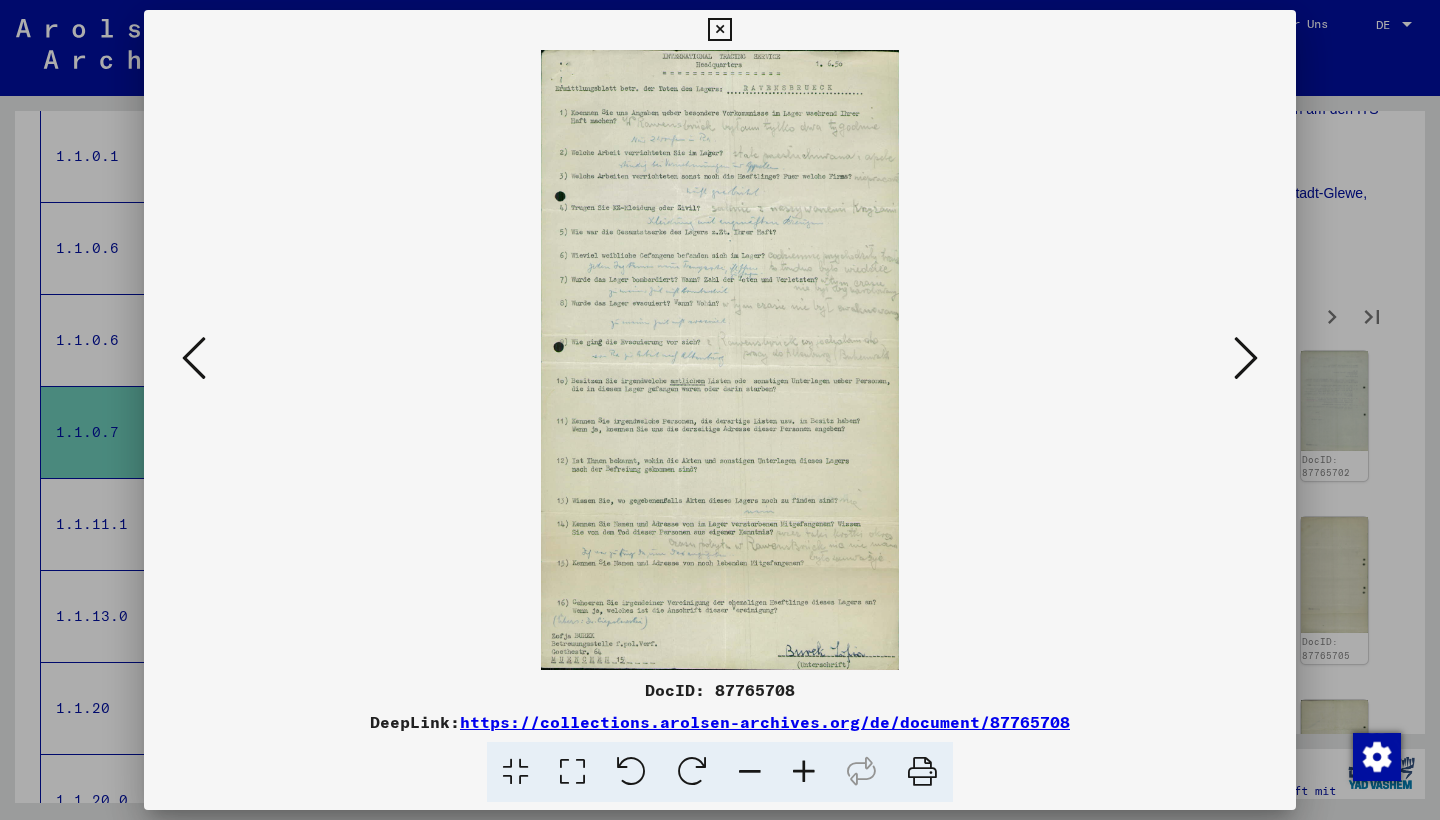 click at bounding box center [1246, 358] 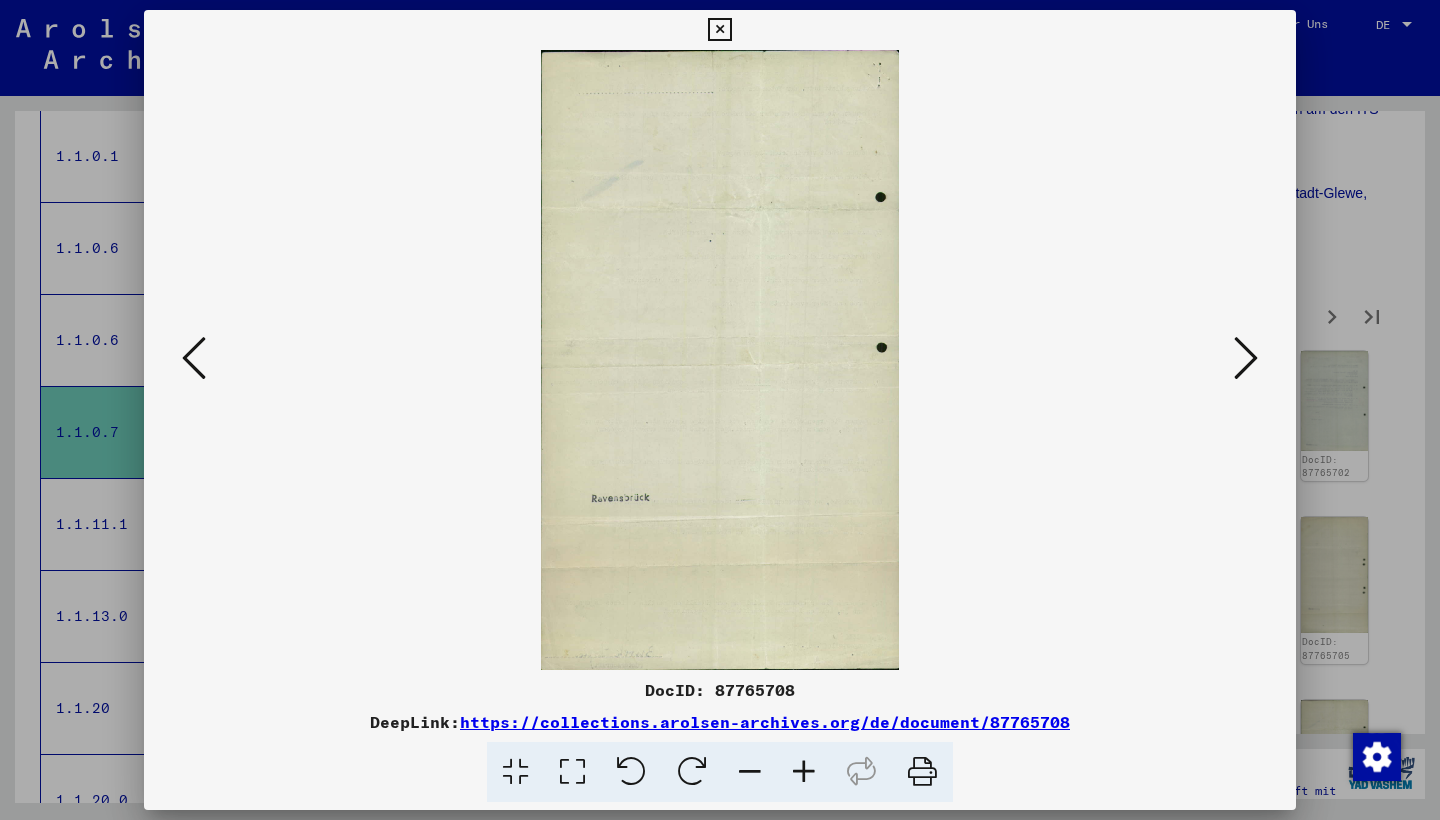 click at bounding box center [1246, 358] 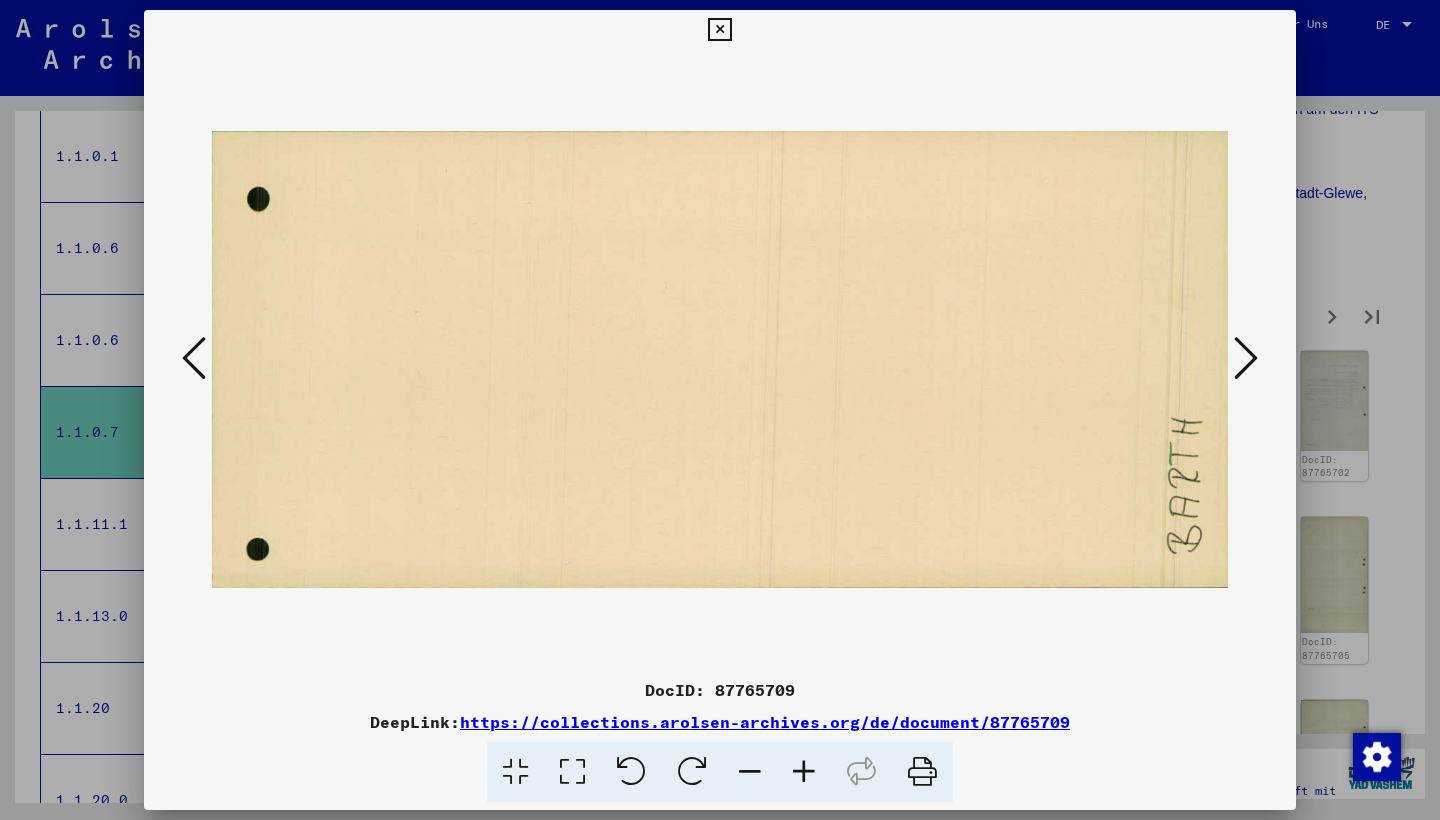 click at bounding box center (1246, 358) 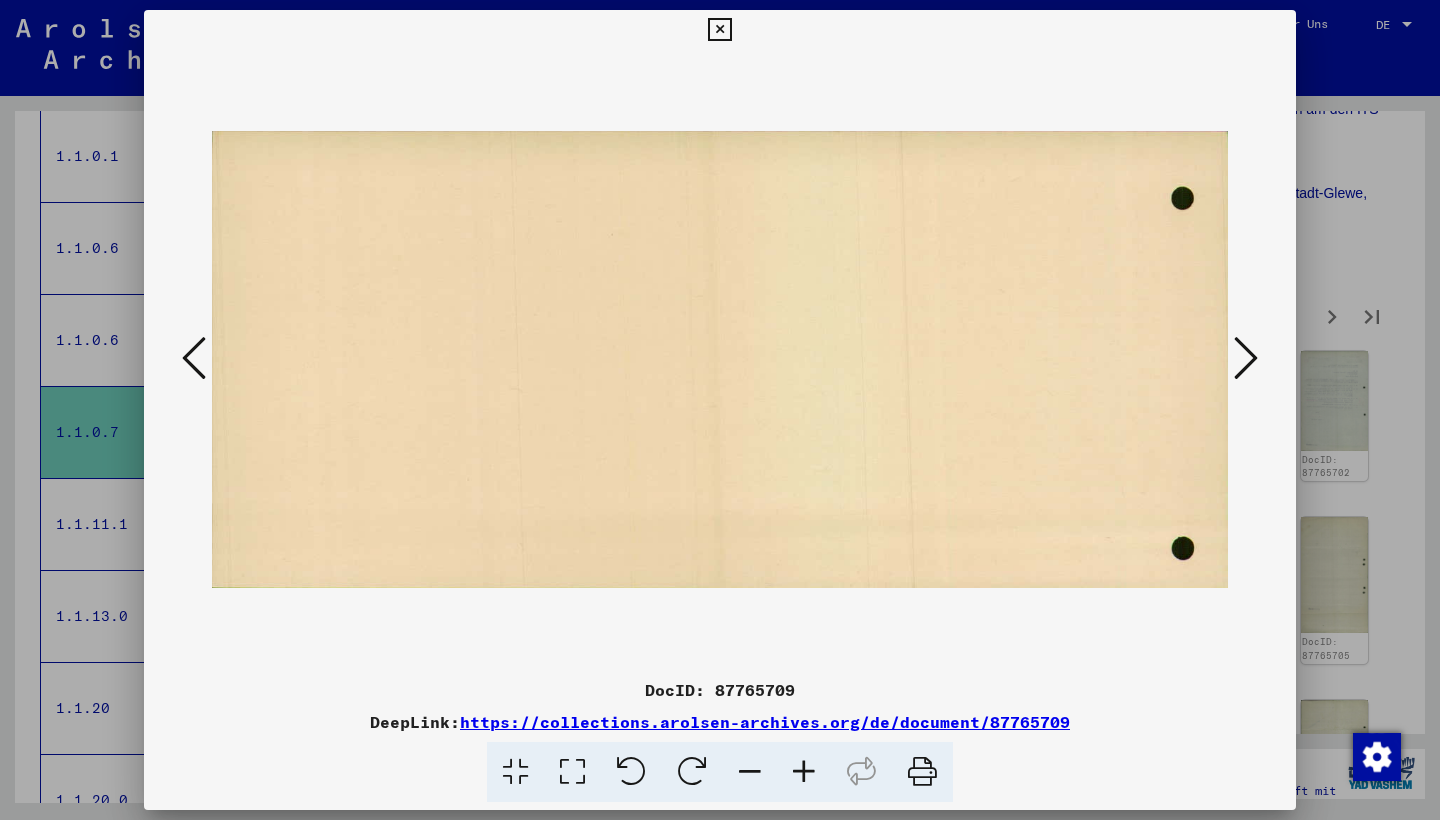 click at bounding box center (1246, 358) 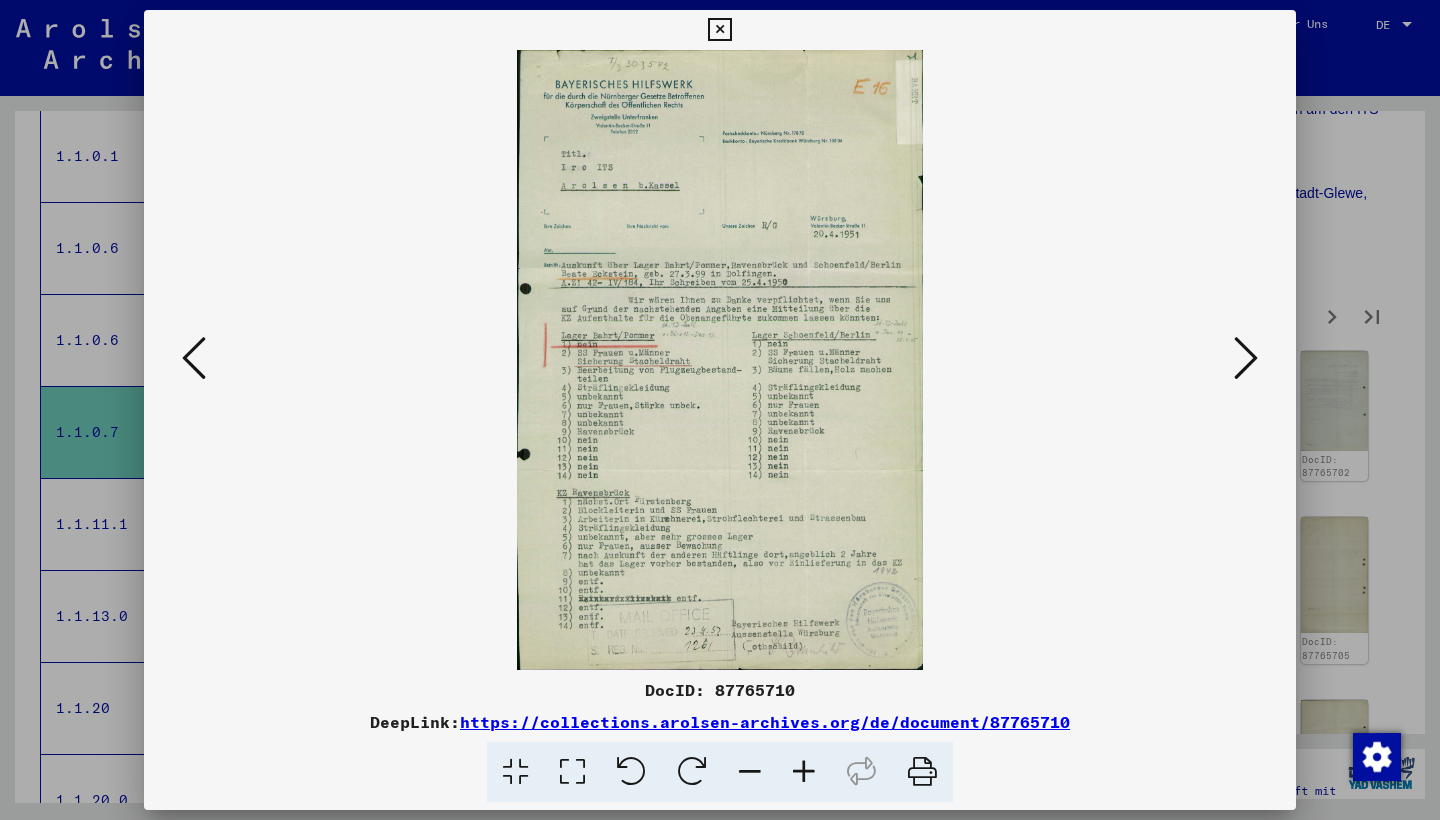 click at bounding box center (1246, 358) 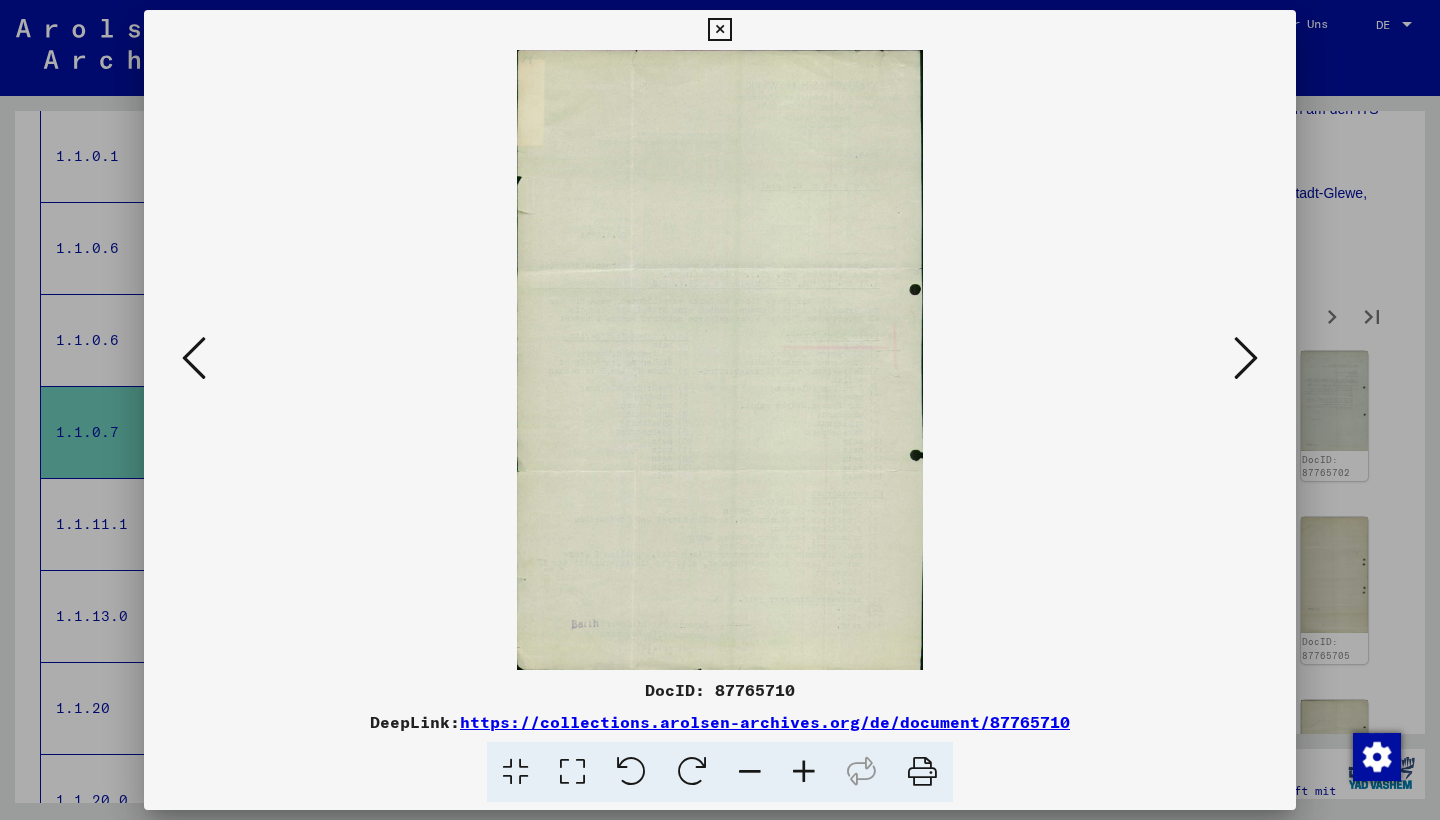 click at bounding box center [1246, 358] 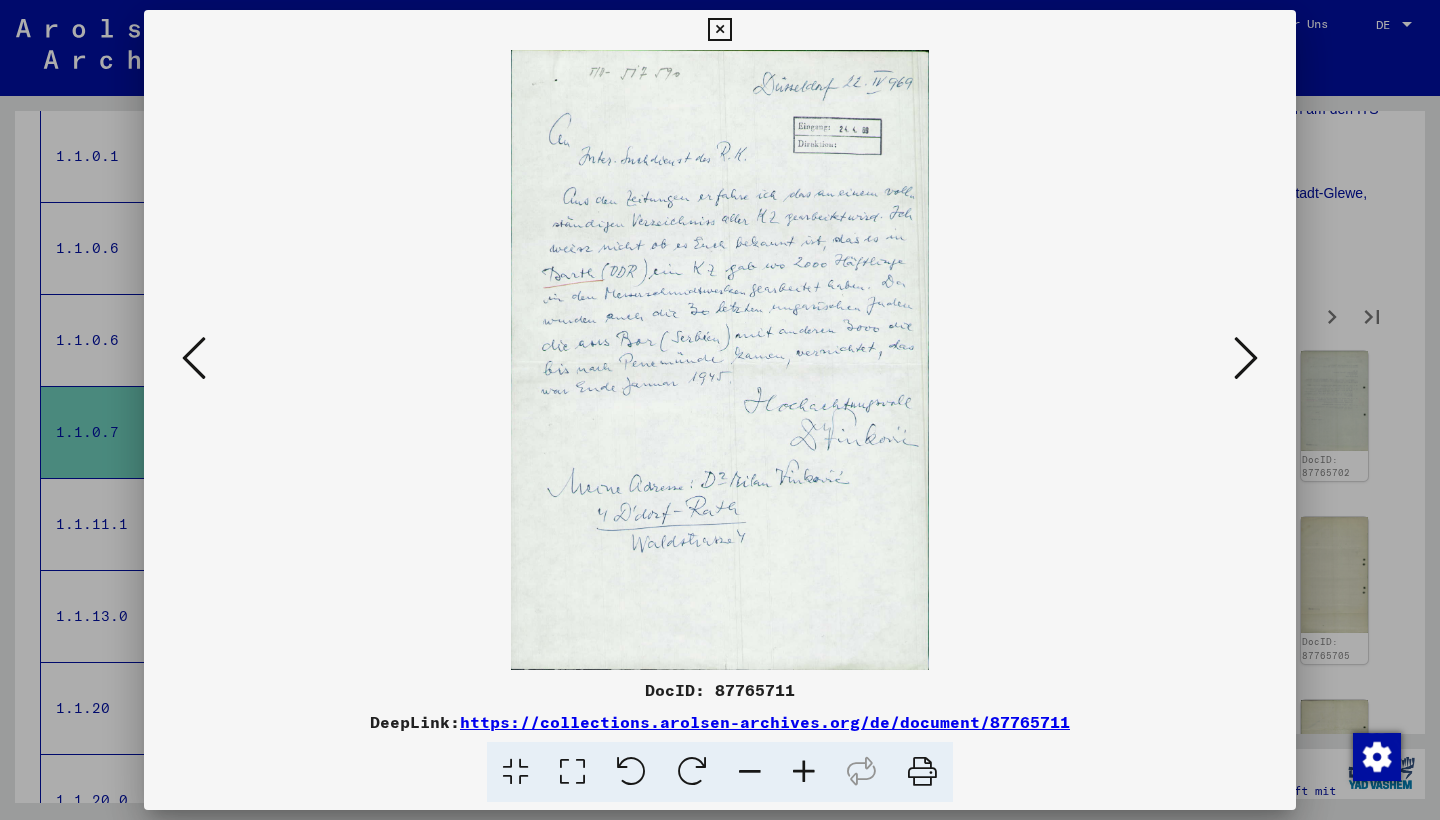 click at bounding box center (1246, 358) 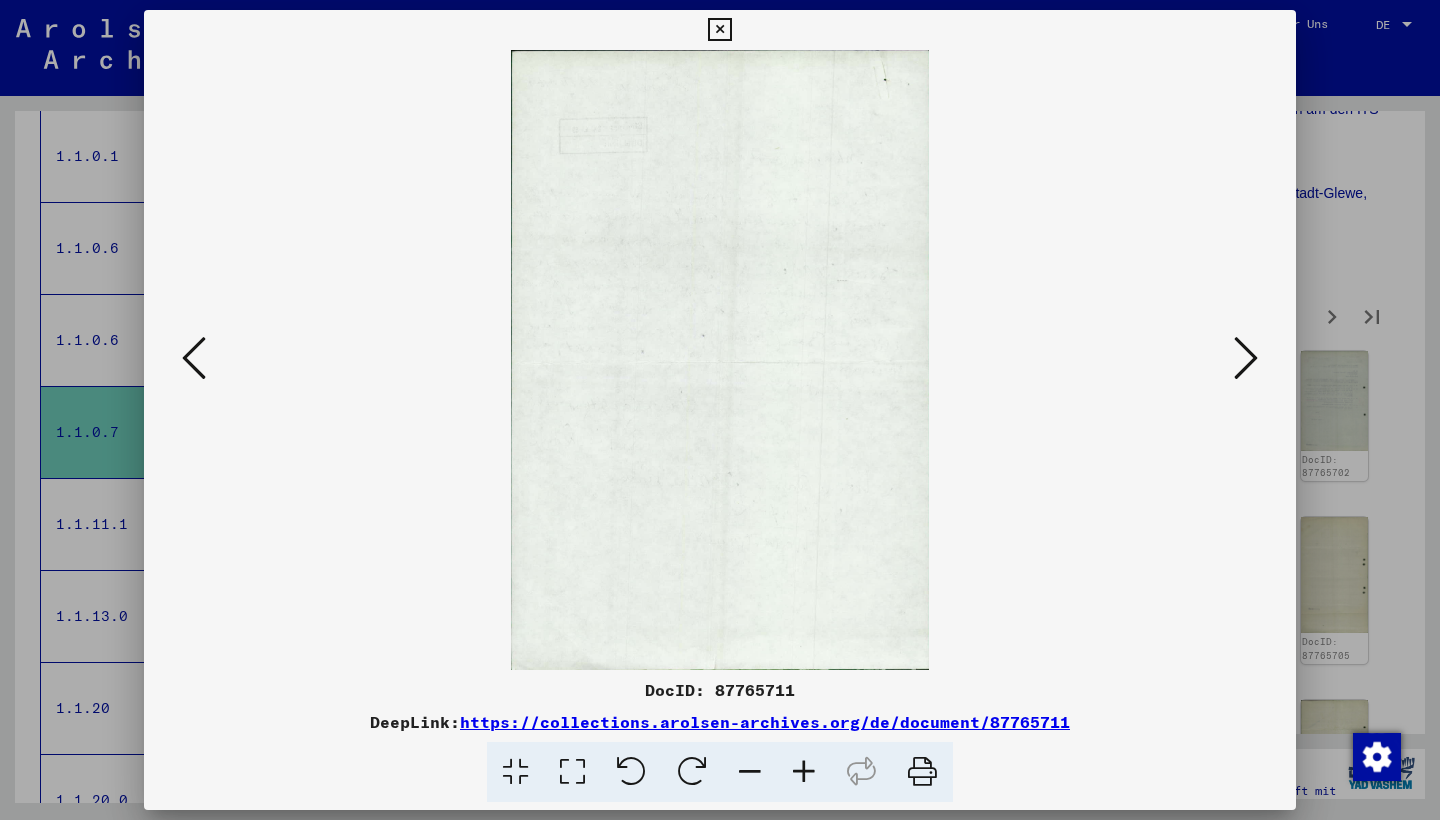 click at bounding box center [1246, 358] 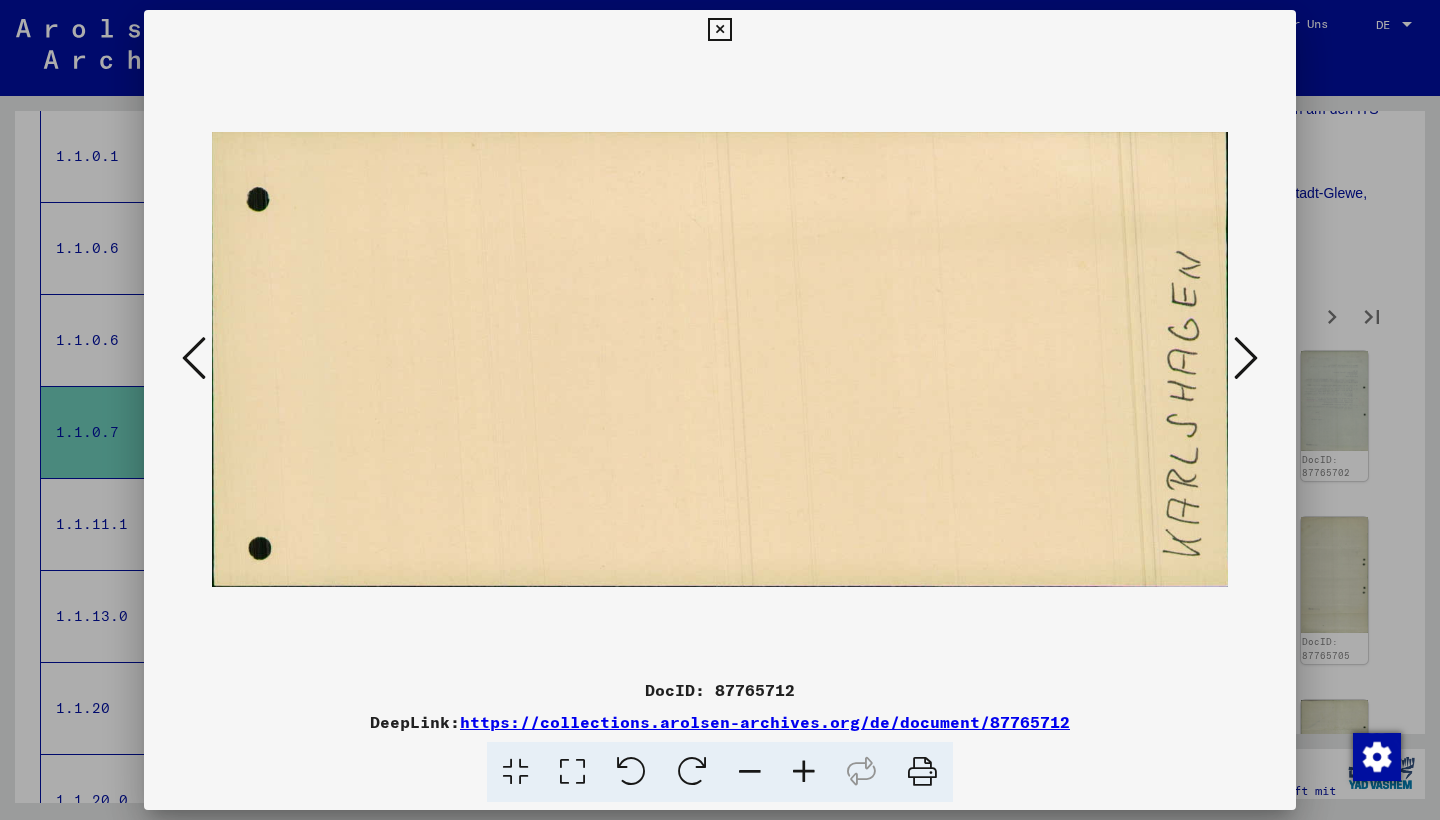click at bounding box center (1246, 358) 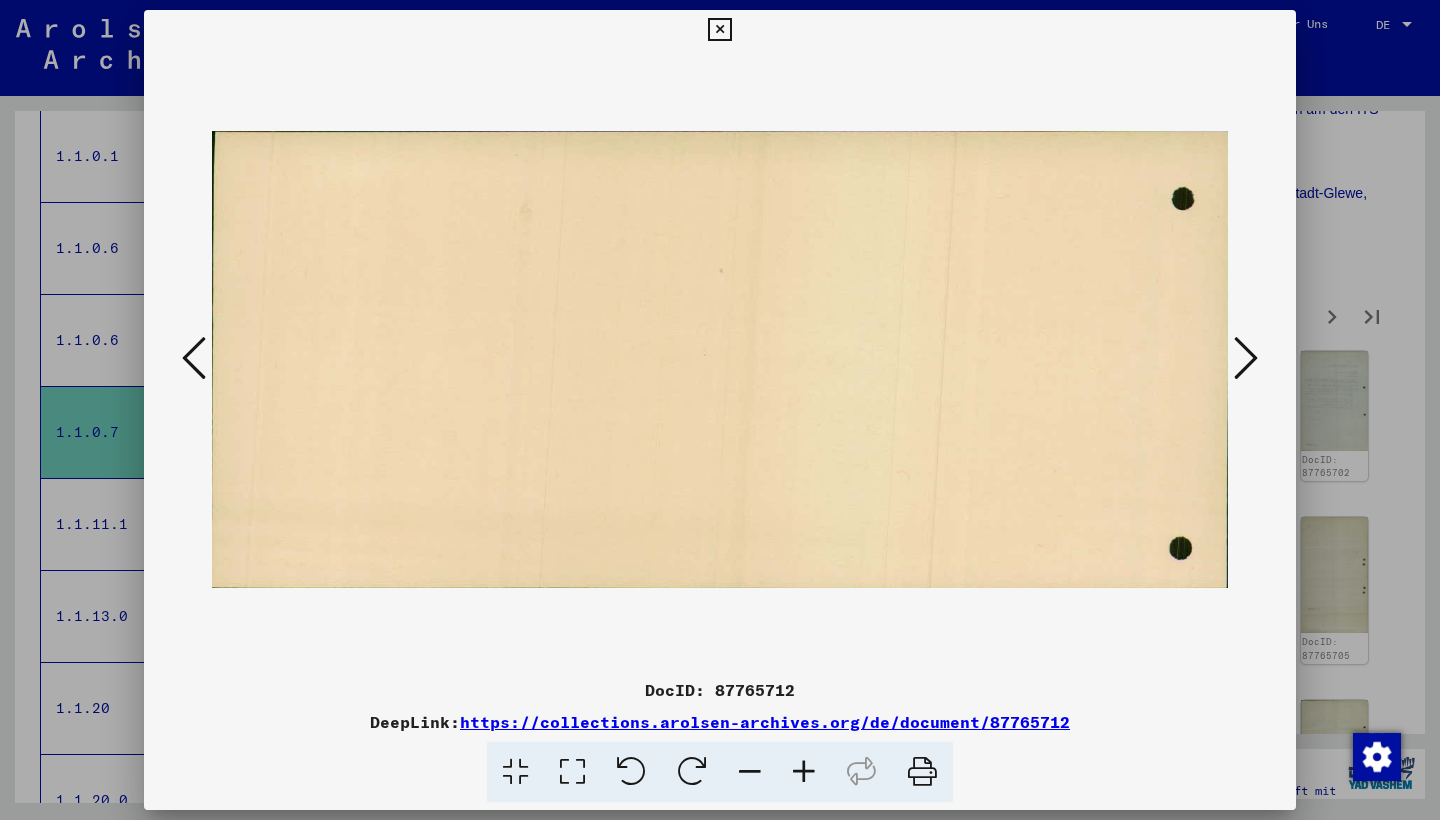 click at bounding box center (1246, 358) 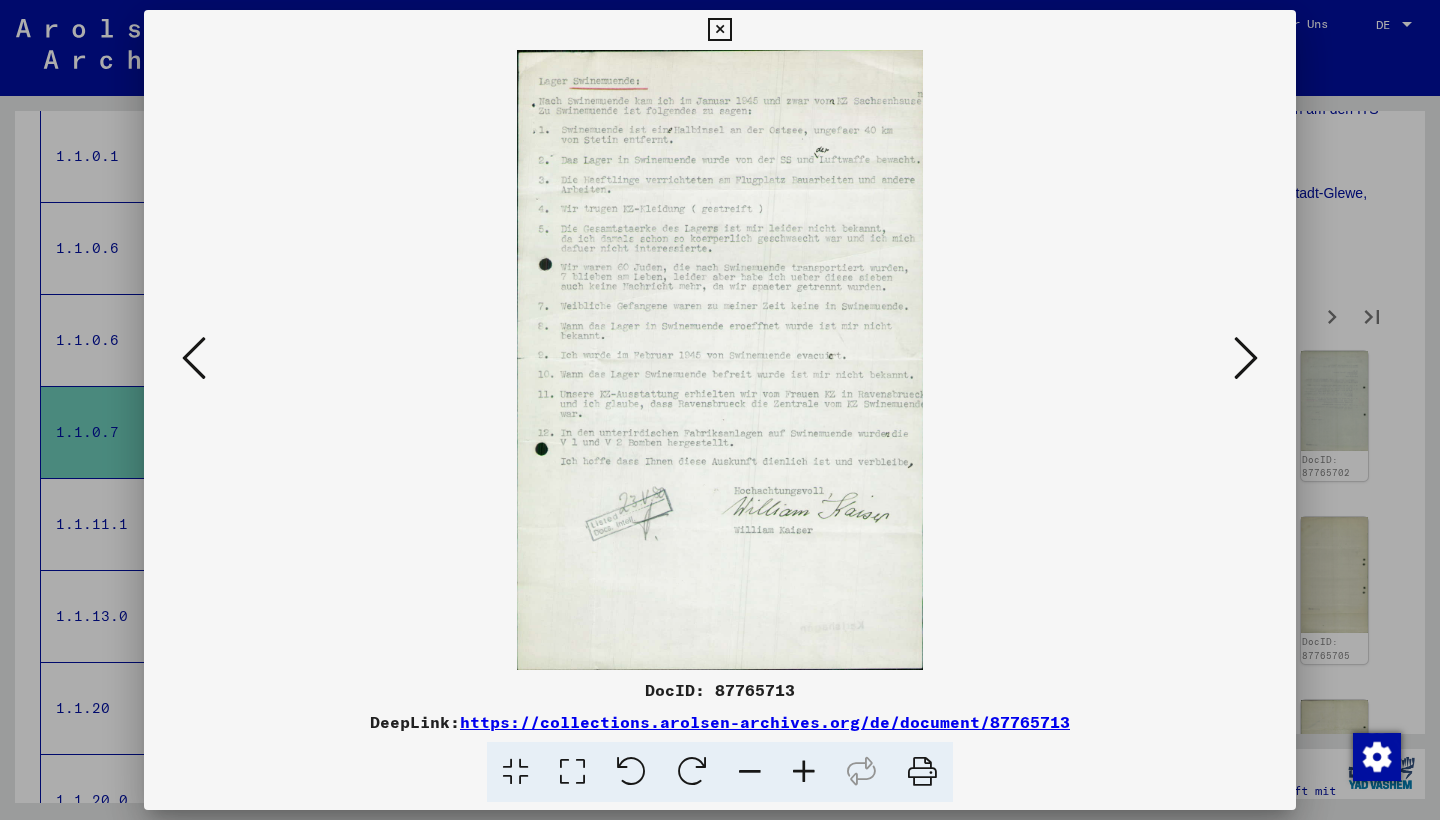 click at bounding box center (1246, 358) 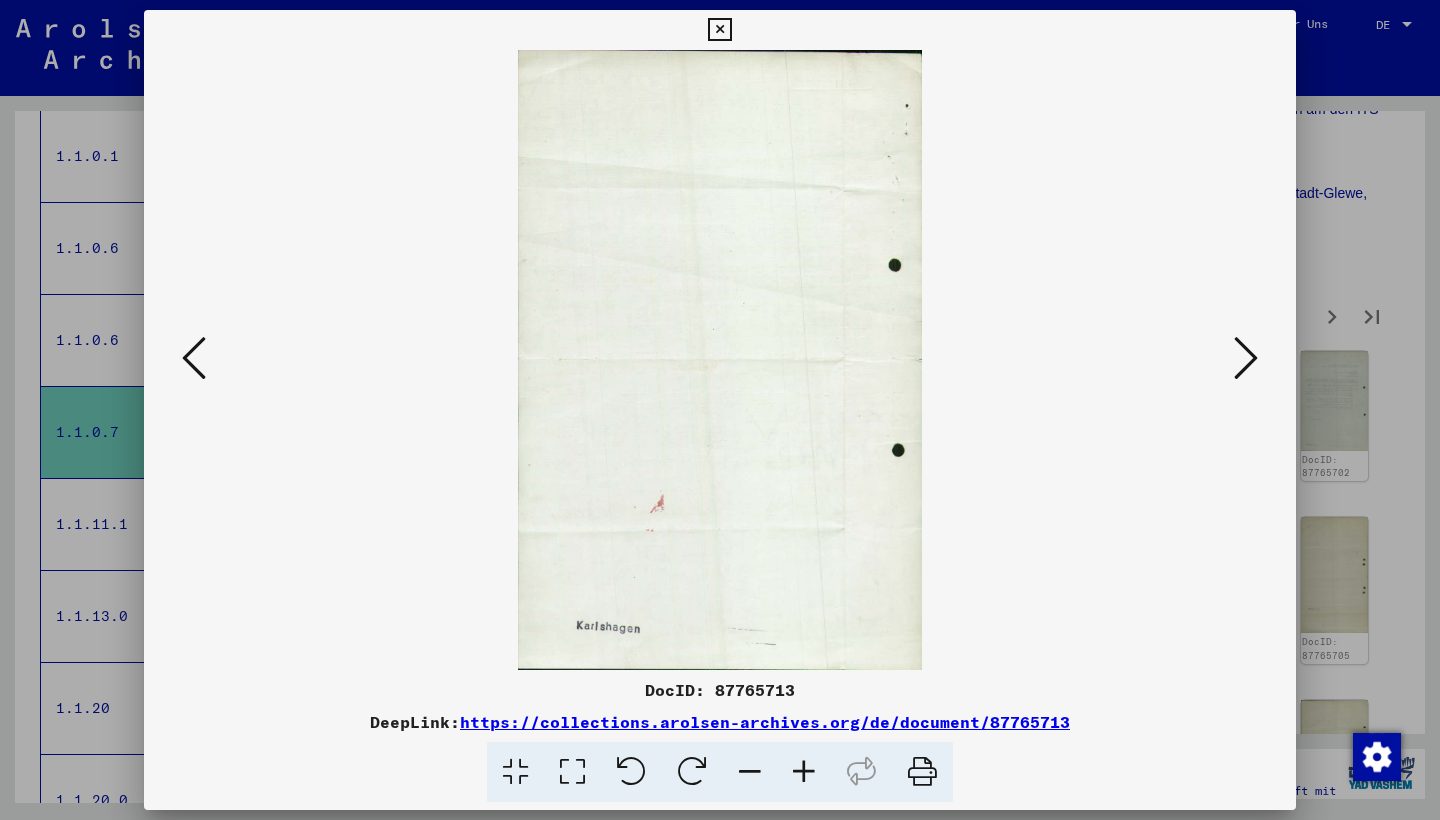 click at bounding box center (1246, 358) 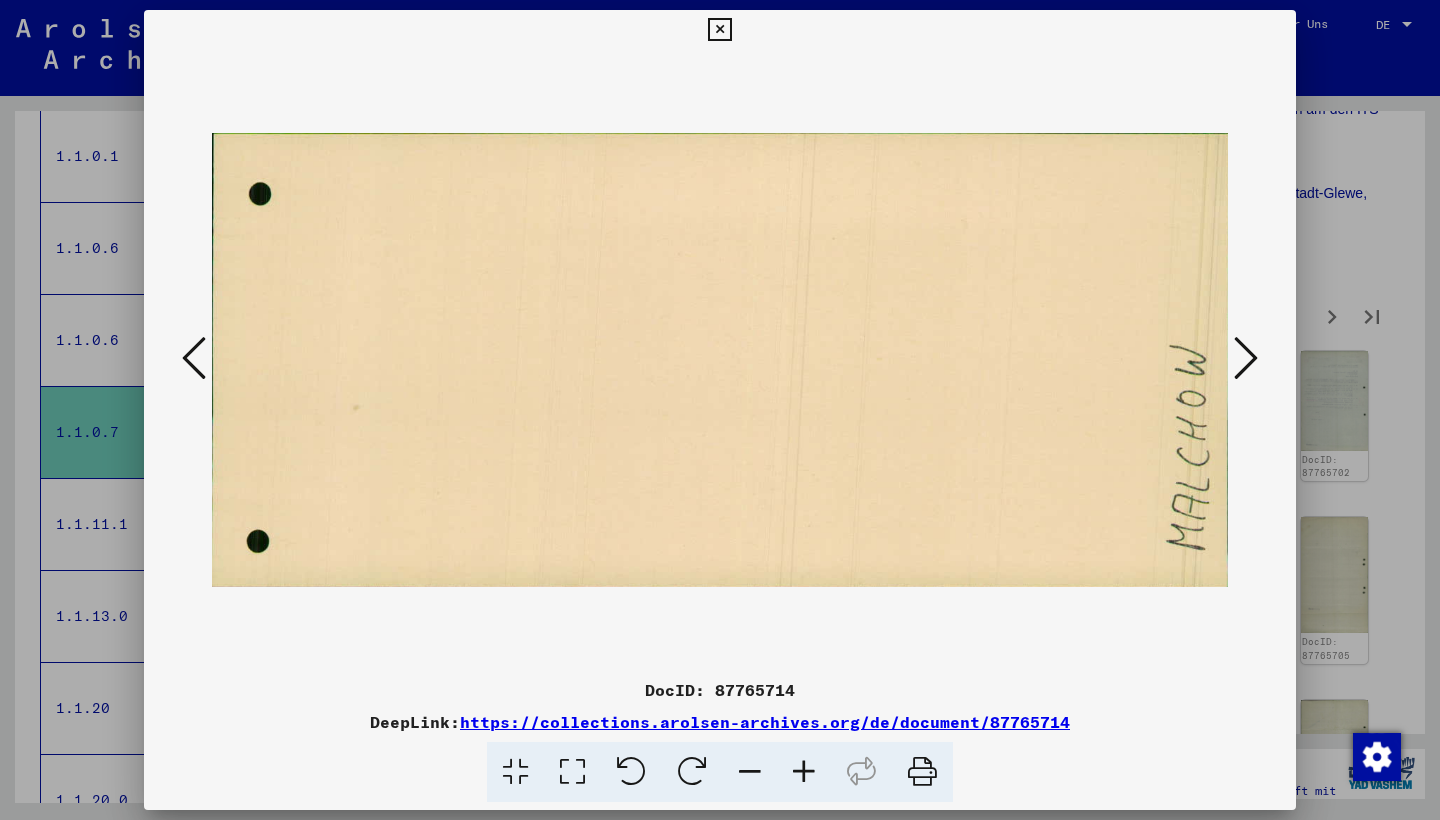 click at bounding box center [1246, 358] 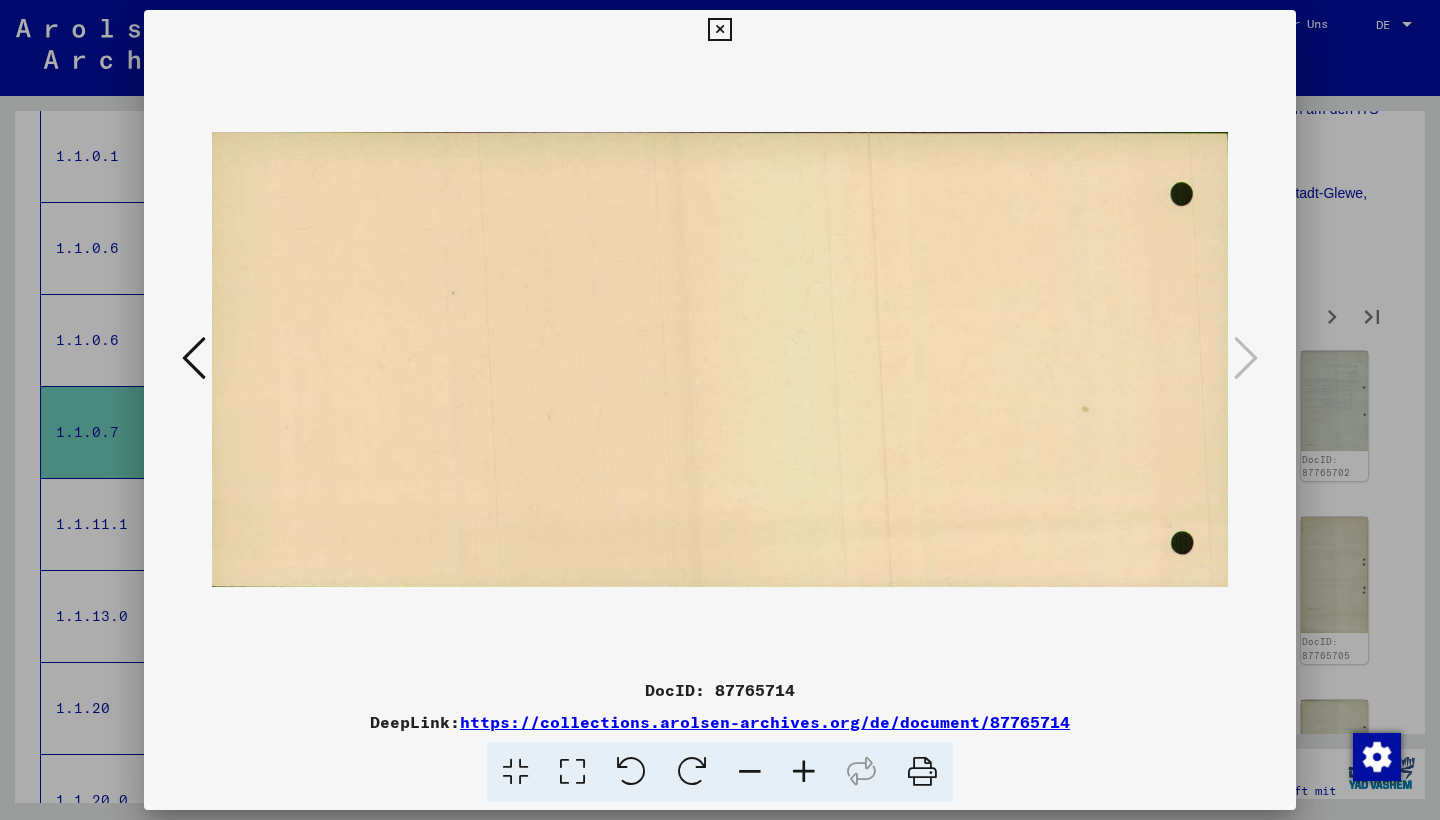 click at bounding box center (719, 30) 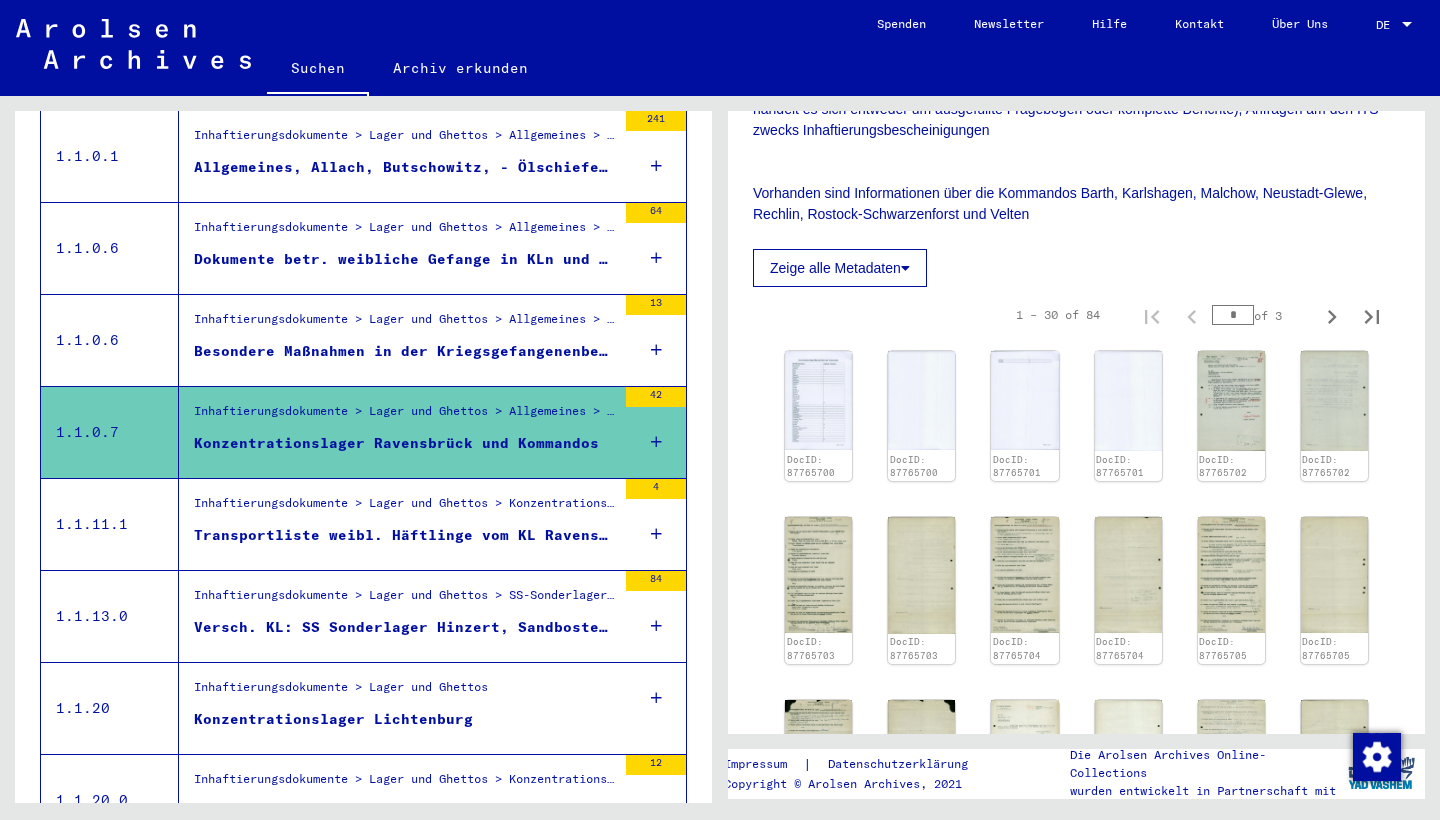 click on "Inhaftierungsdokumente > Lager und Ghettos > Konzentrationslager Groß-Rosen > Listenmaterial Groß-Rosen" at bounding box center [405, 508] 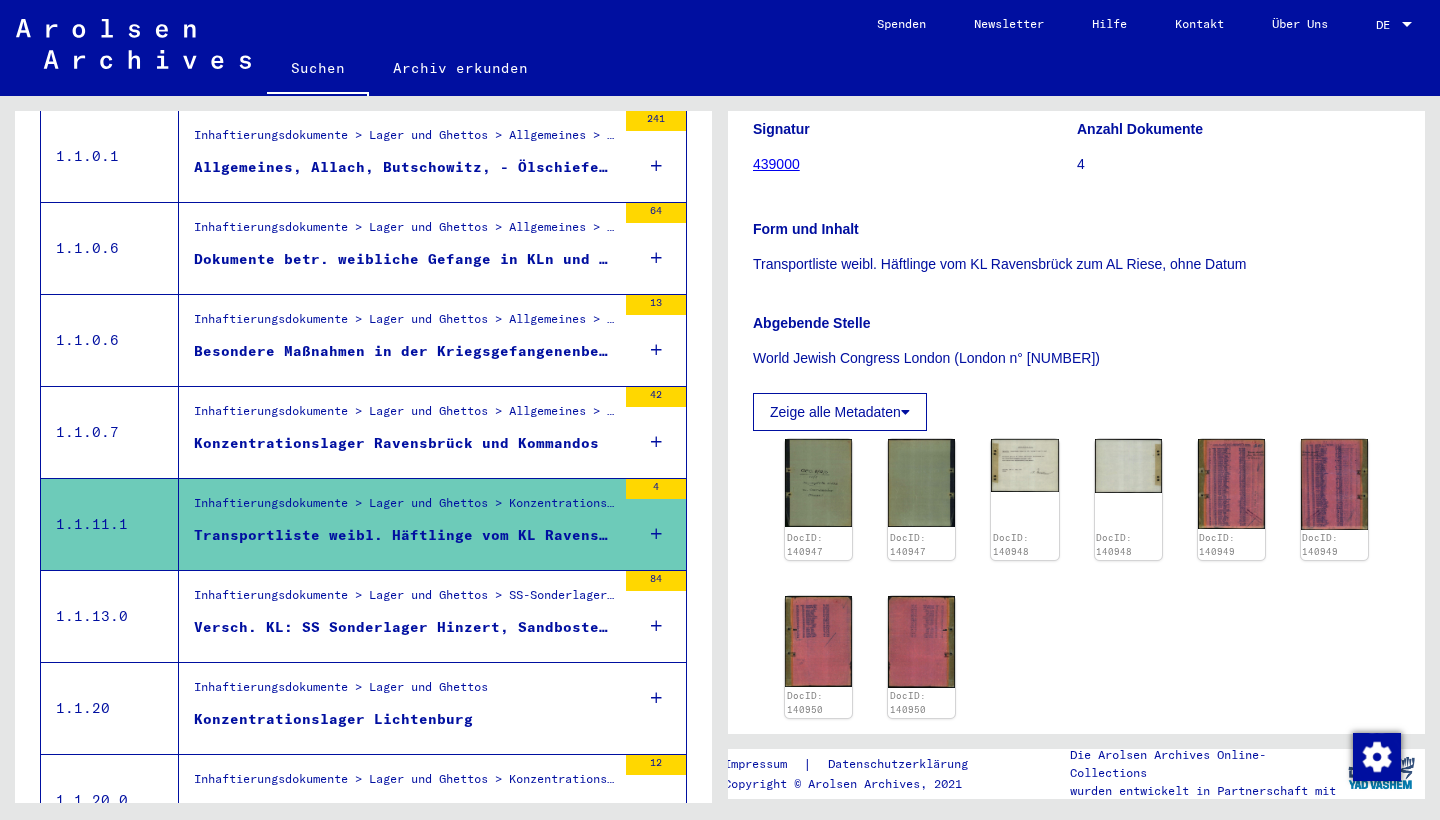 scroll, scrollTop: 237, scrollLeft: 0, axis: vertical 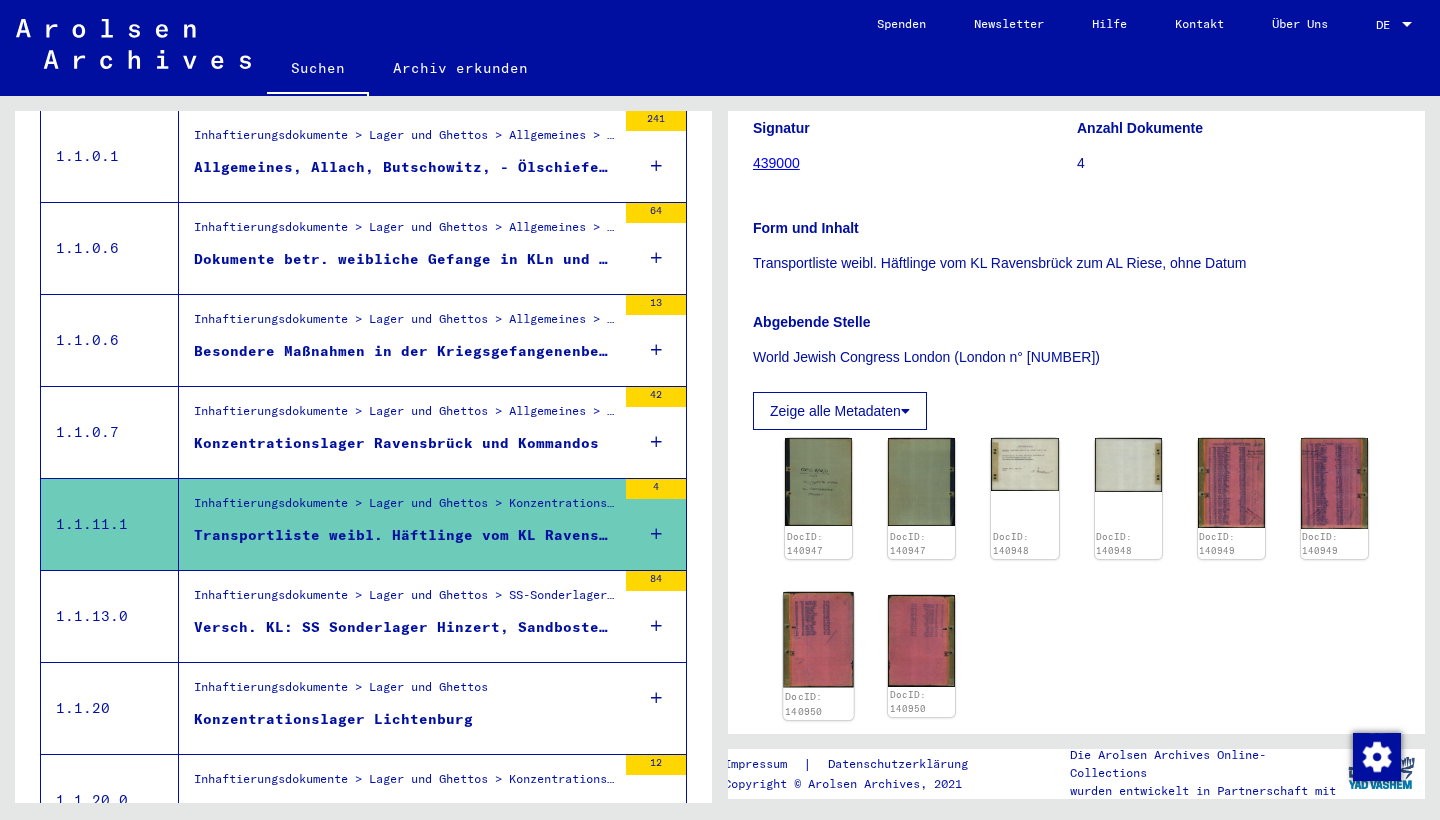 click 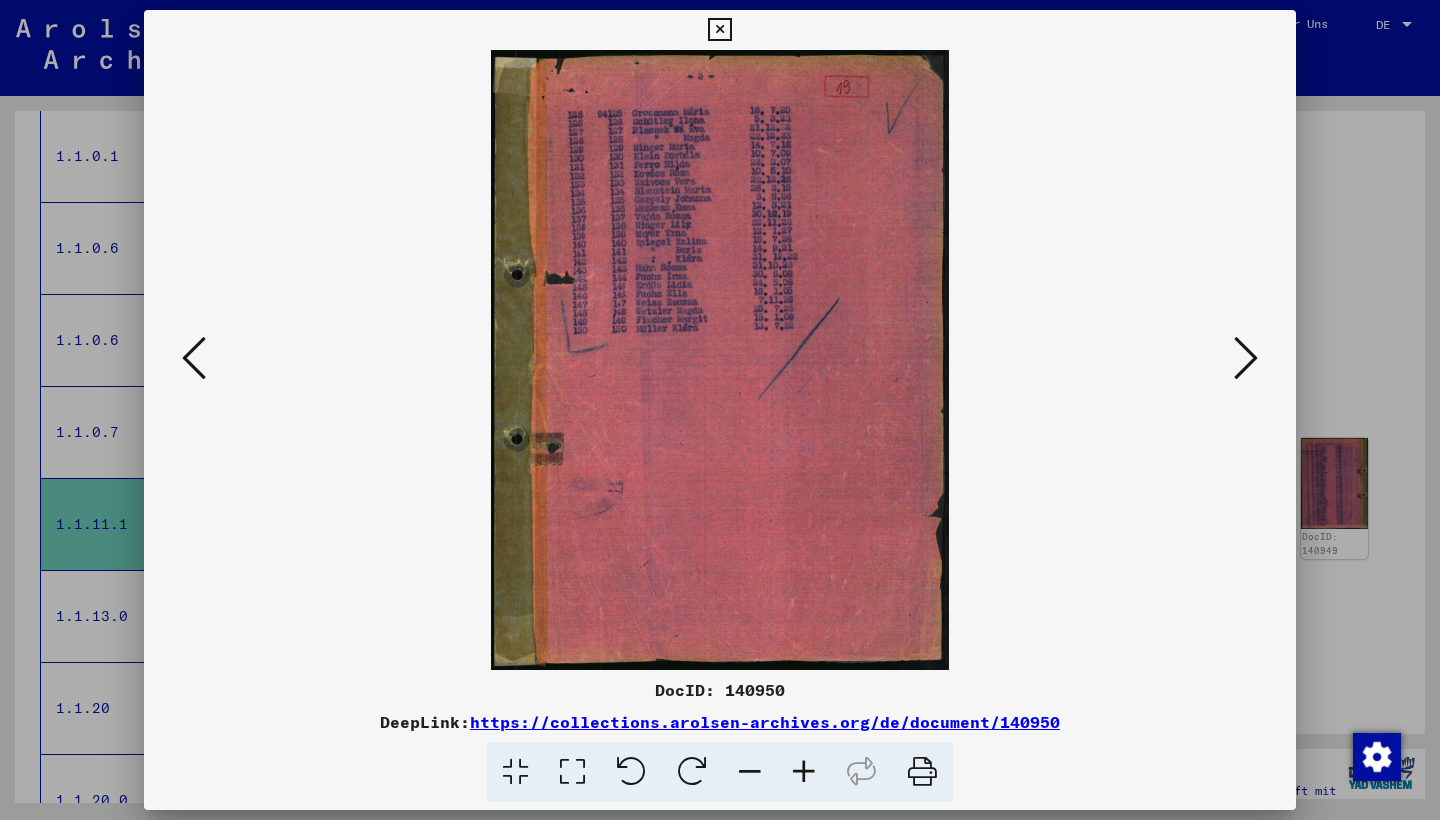 click at bounding box center [719, 30] 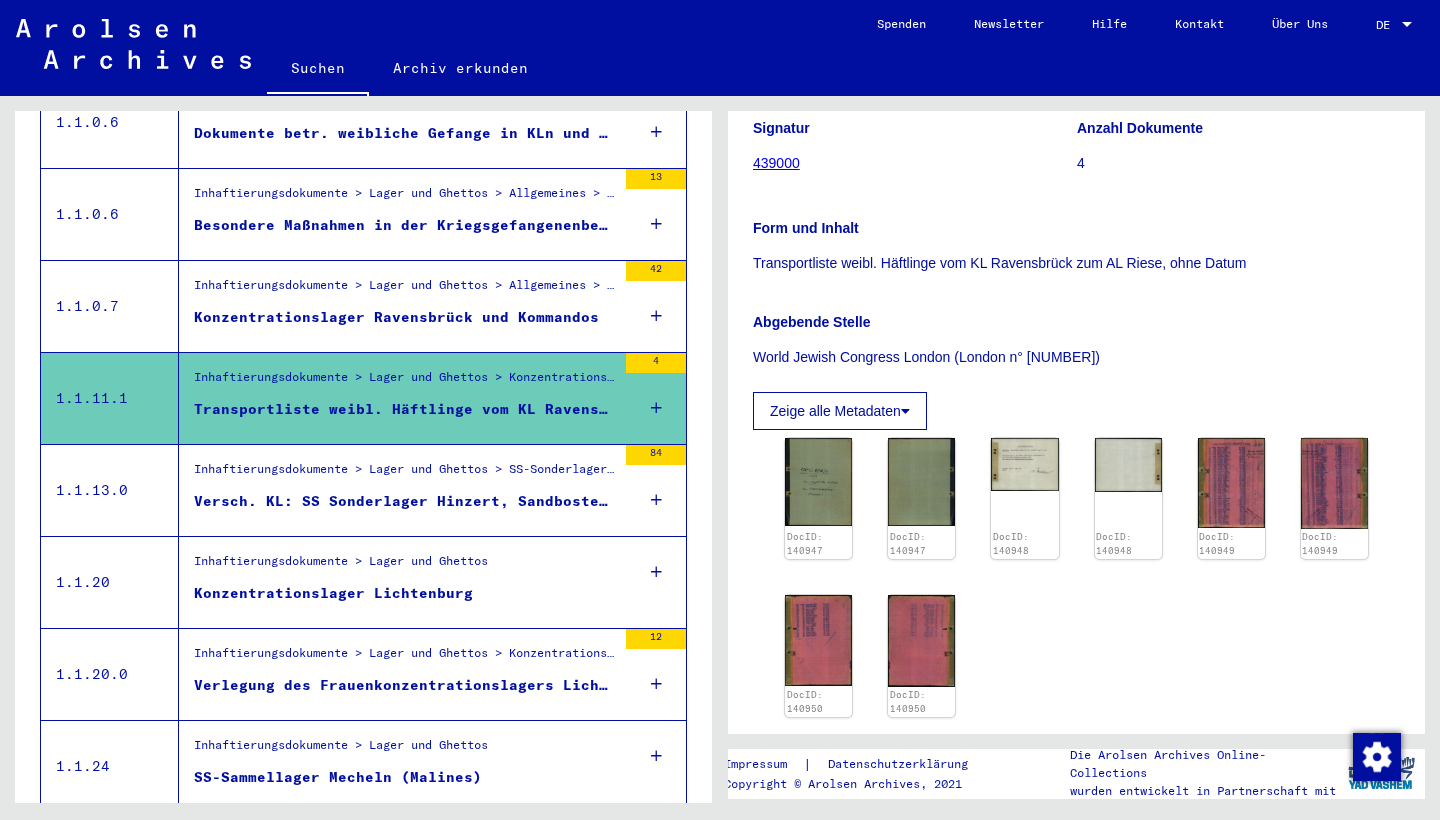 scroll, scrollTop: 822, scrollLeft: 0, axis: vertical 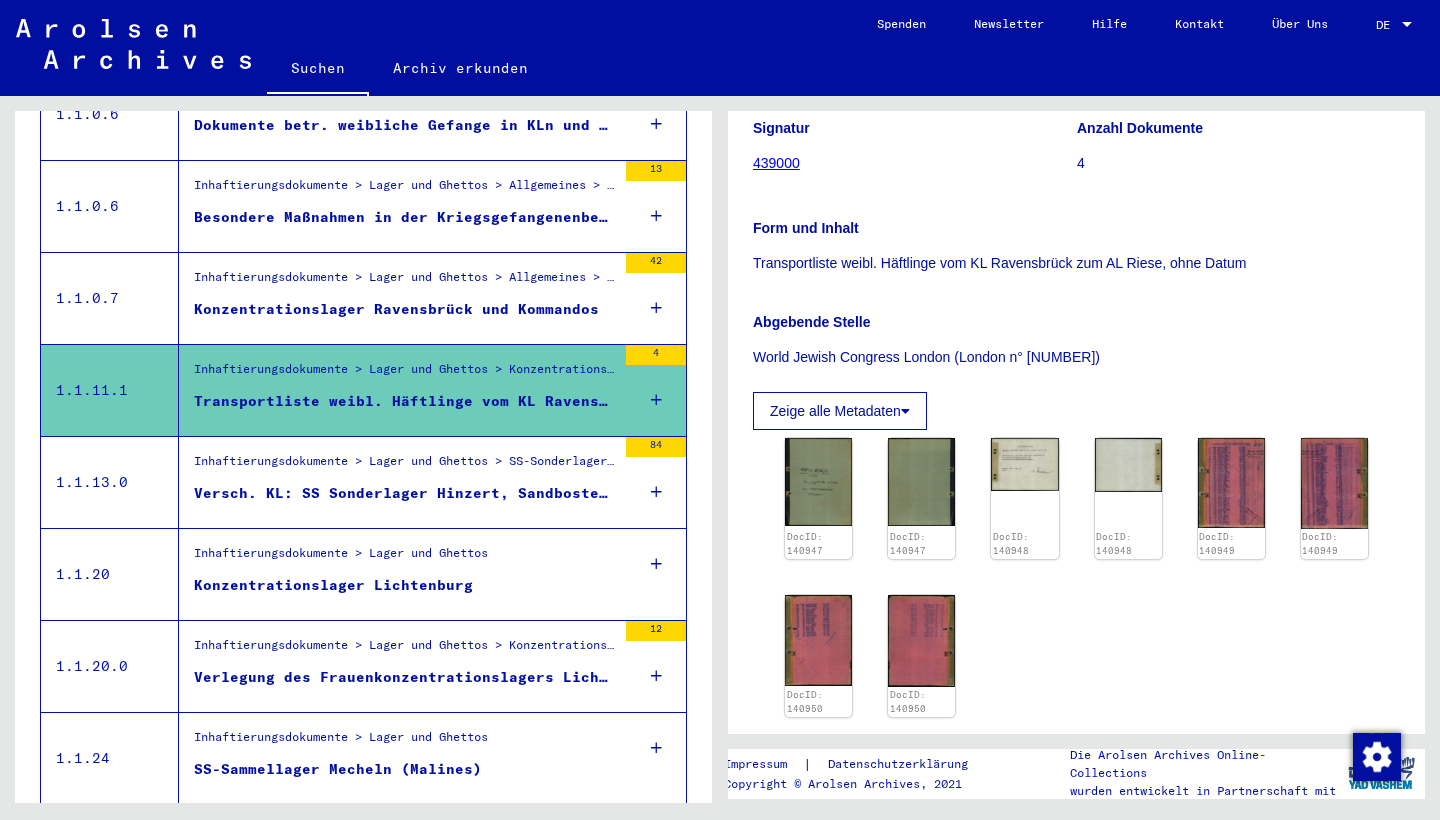 click on "Versch. KL: SS Sonderlager Hinzert, Sandbostel, Ravensbrück." at bounding box center [405, 493] 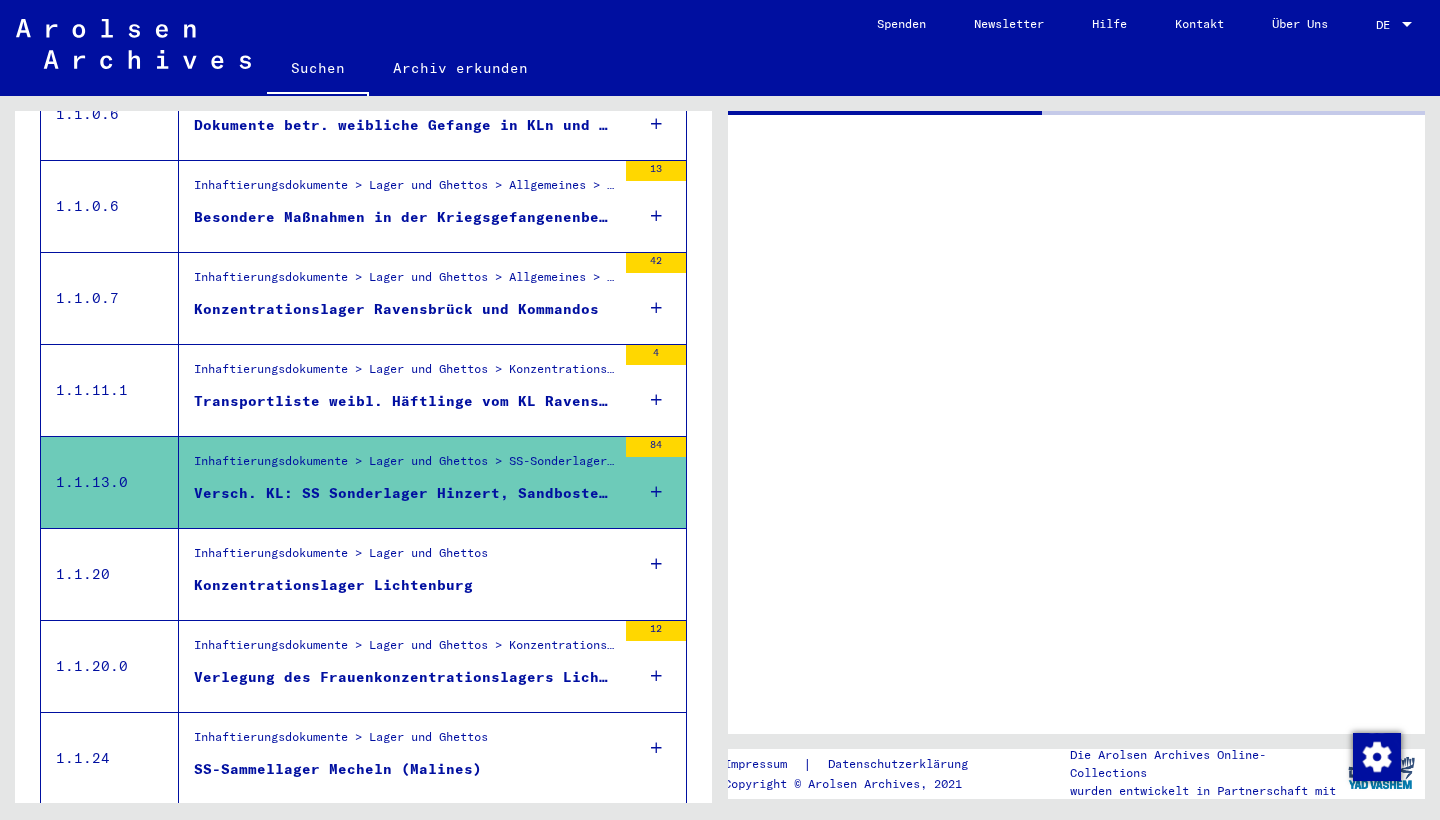 scroll, scrollTop: 0, scrollLeft: 0, axis: both 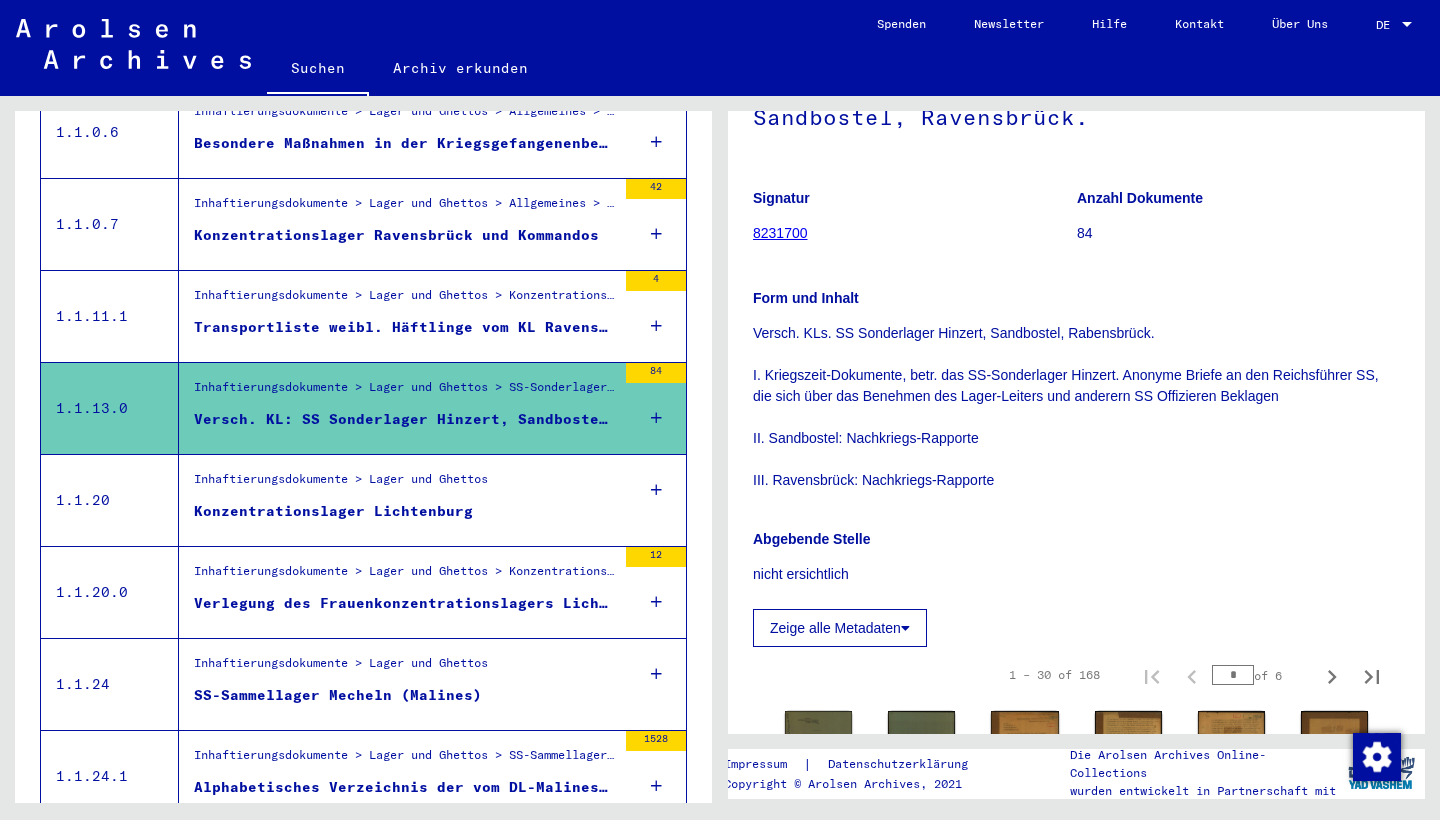 click on "Verlegung des Frauenkonzentrationslagers Lichtenburg nach Ravensbrück" at bounding box center [405, 603] 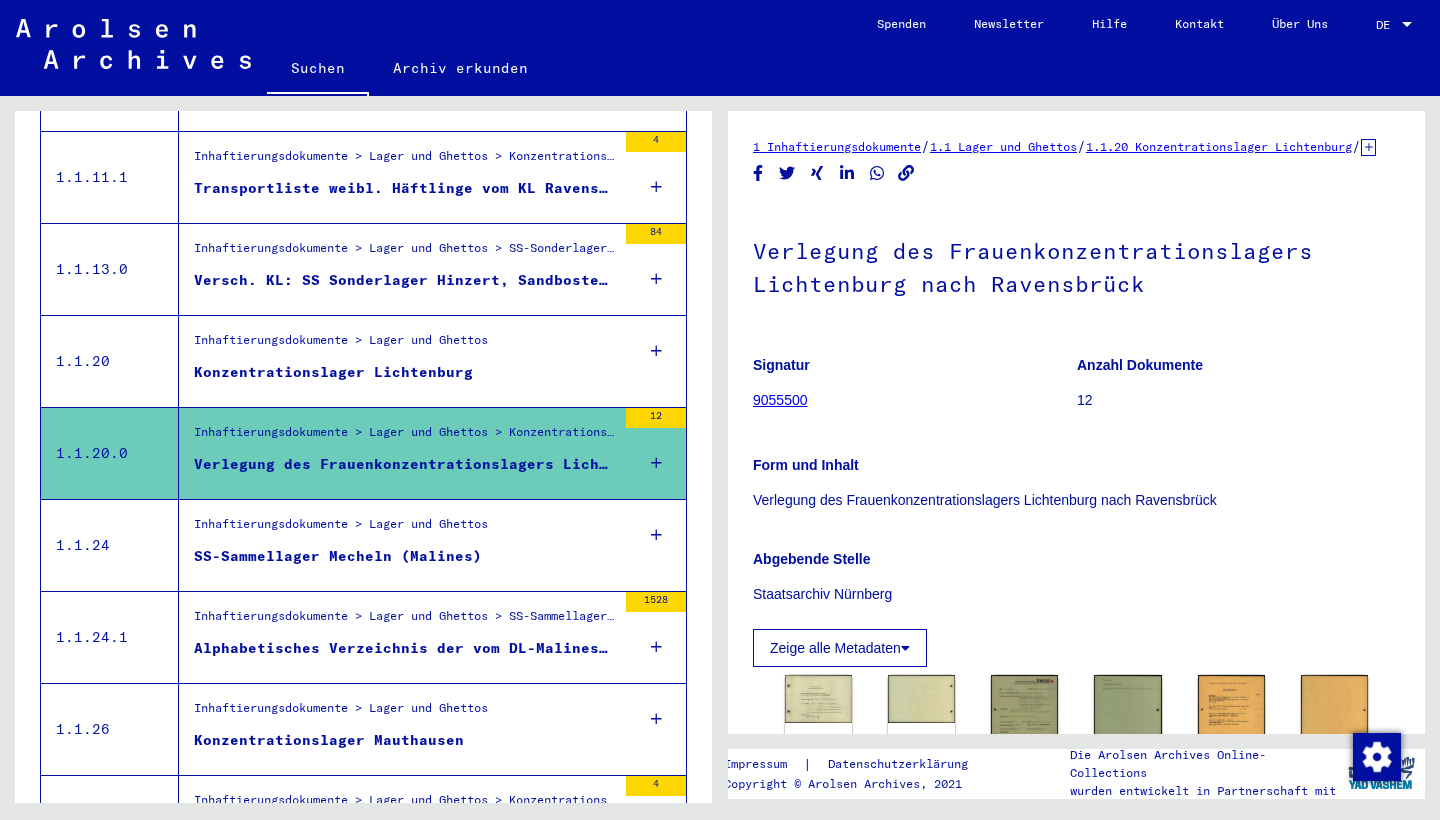 scroll, scrollTop: 1051, scrollLeft: 0, axis: vertical 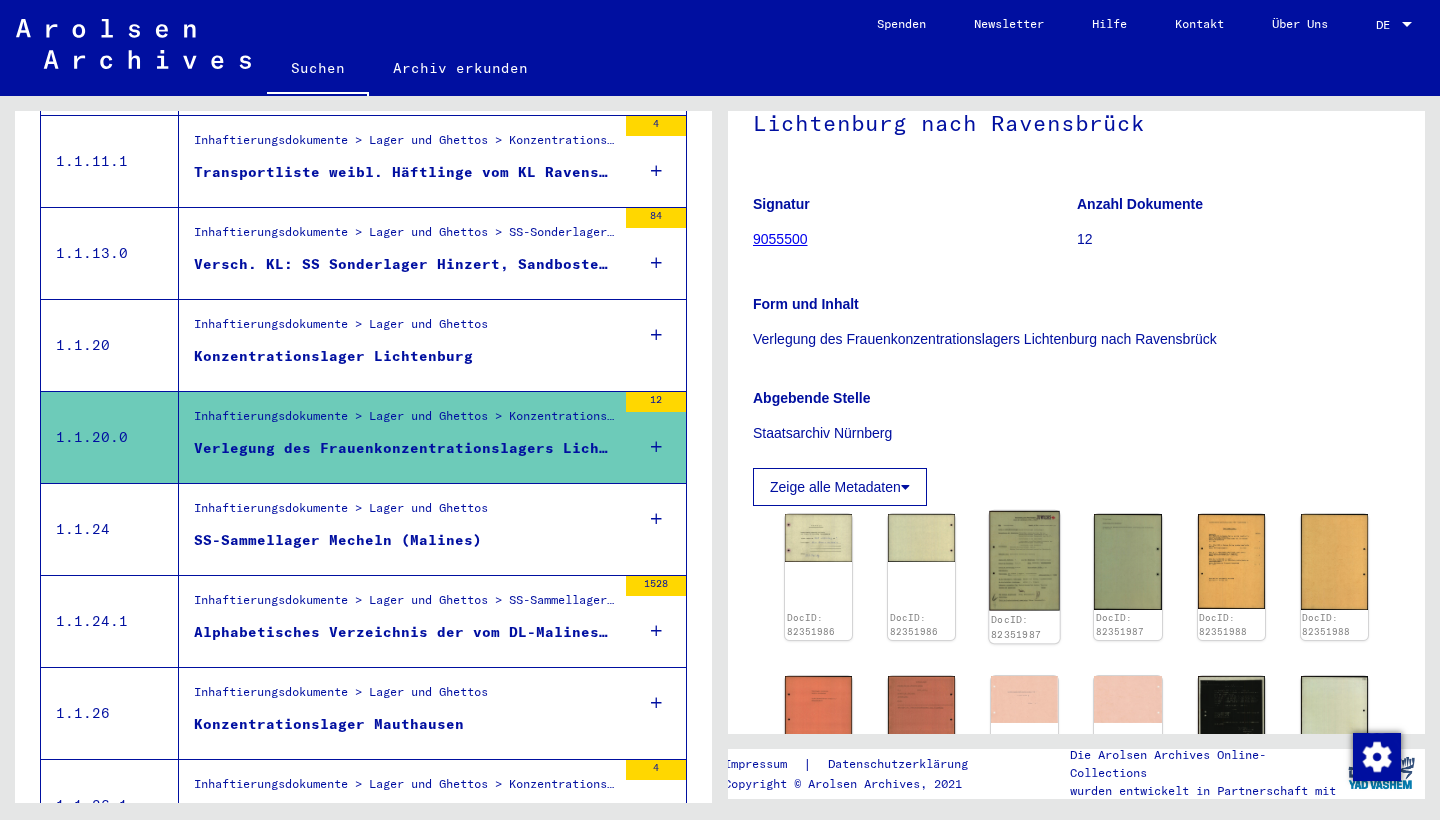 click 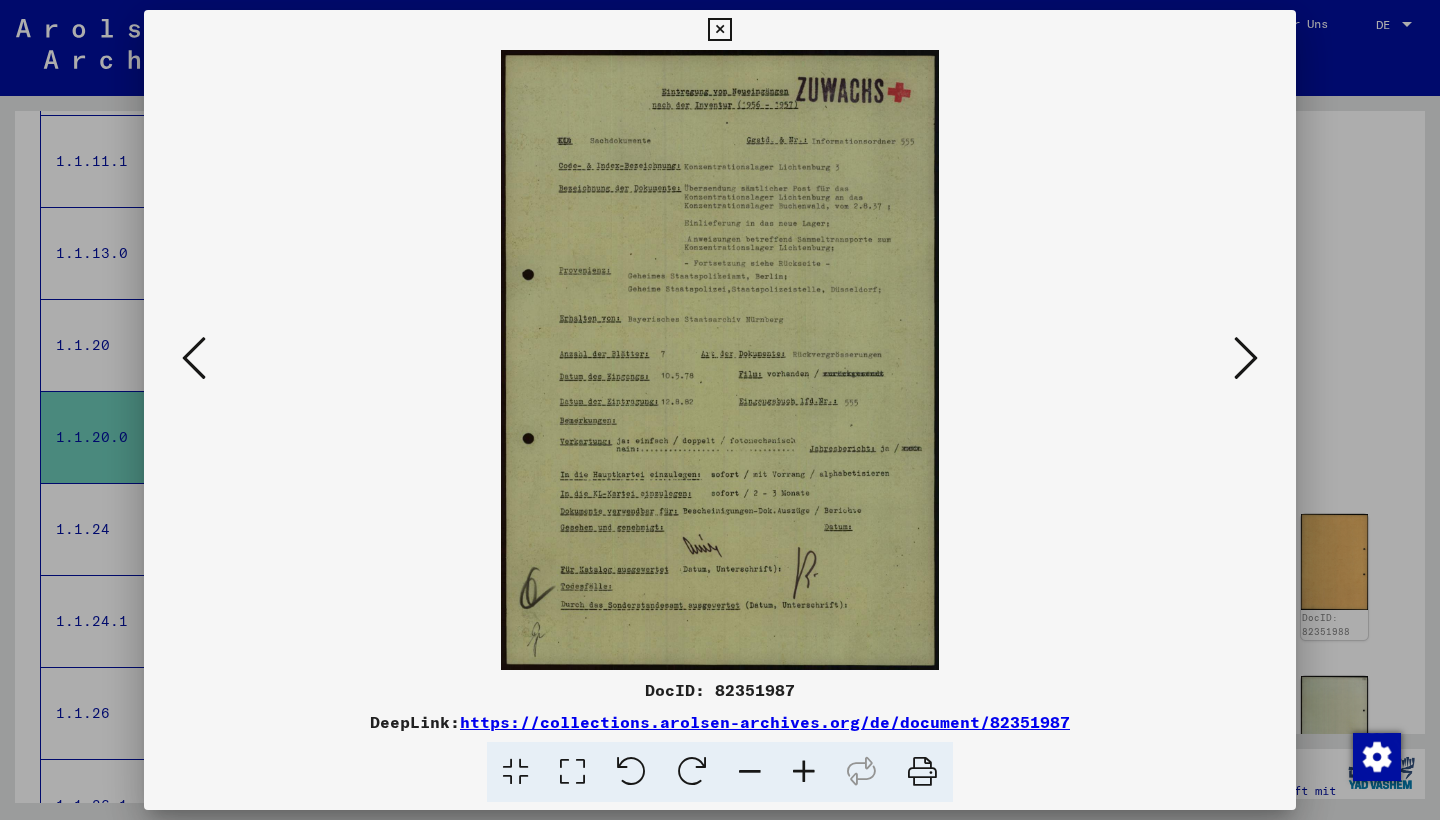 click at bounding box center [1246, 359] 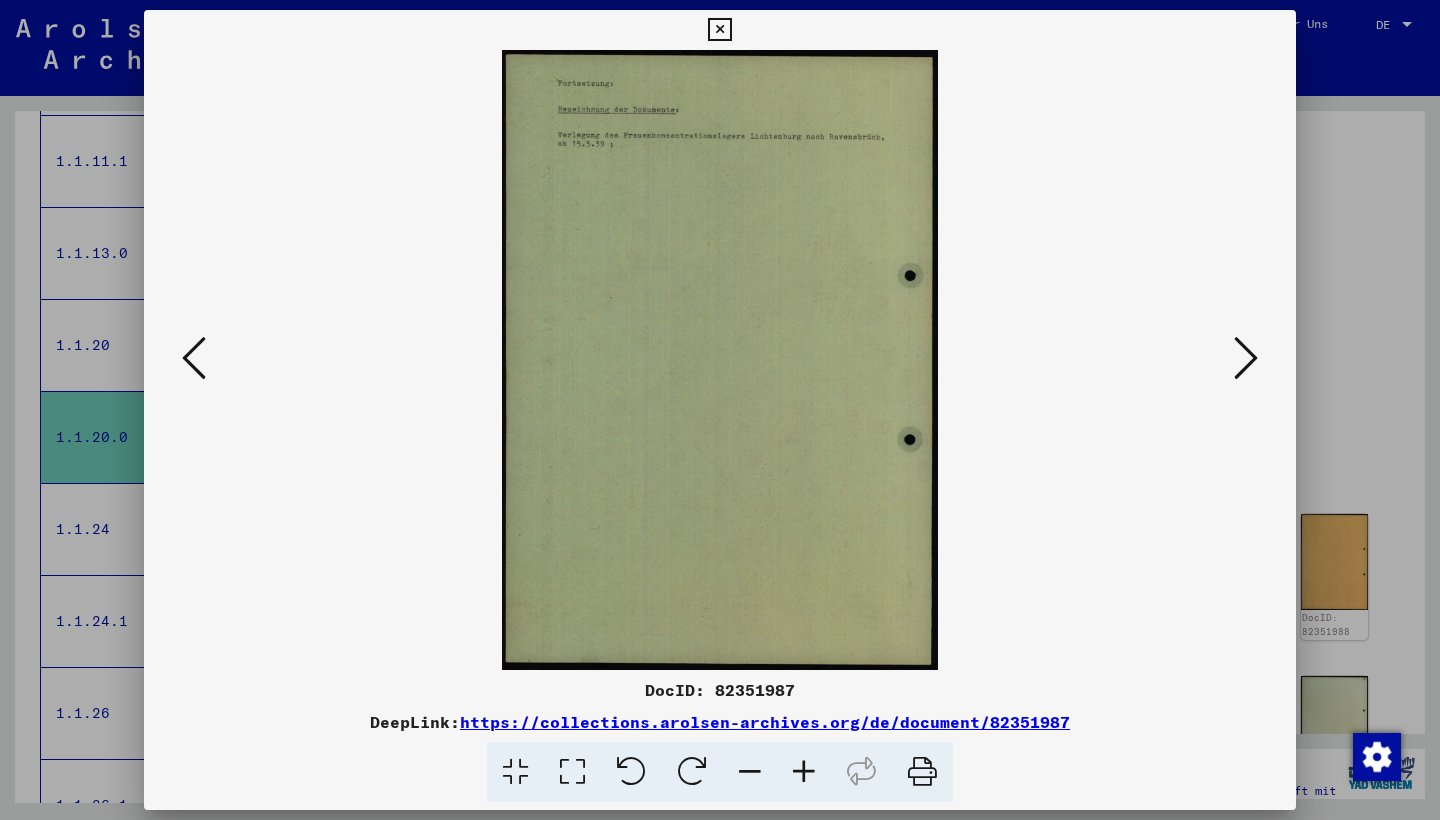 click at bounding box center (1246, 359) 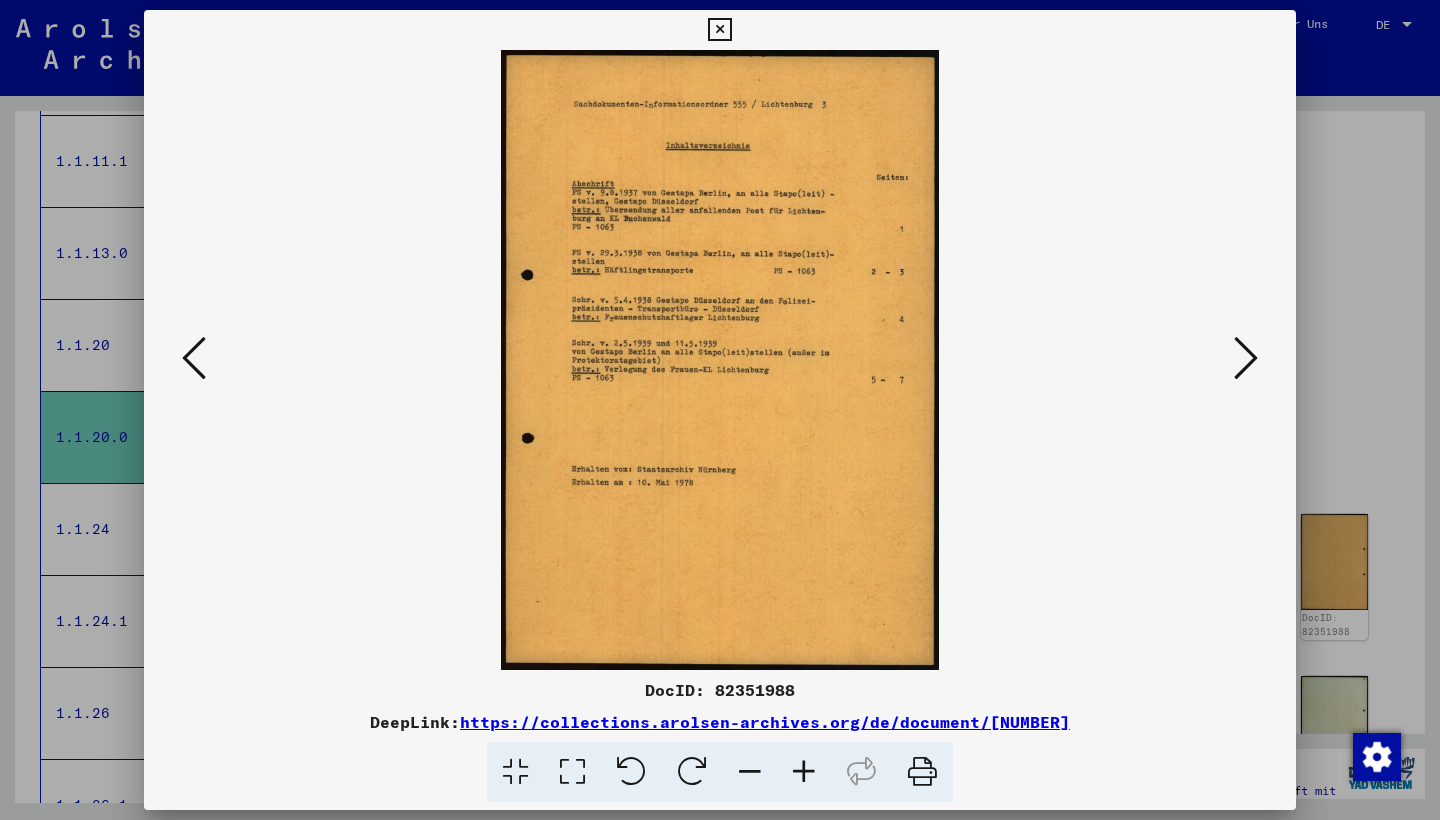 click at bounding box center [1246, 359] 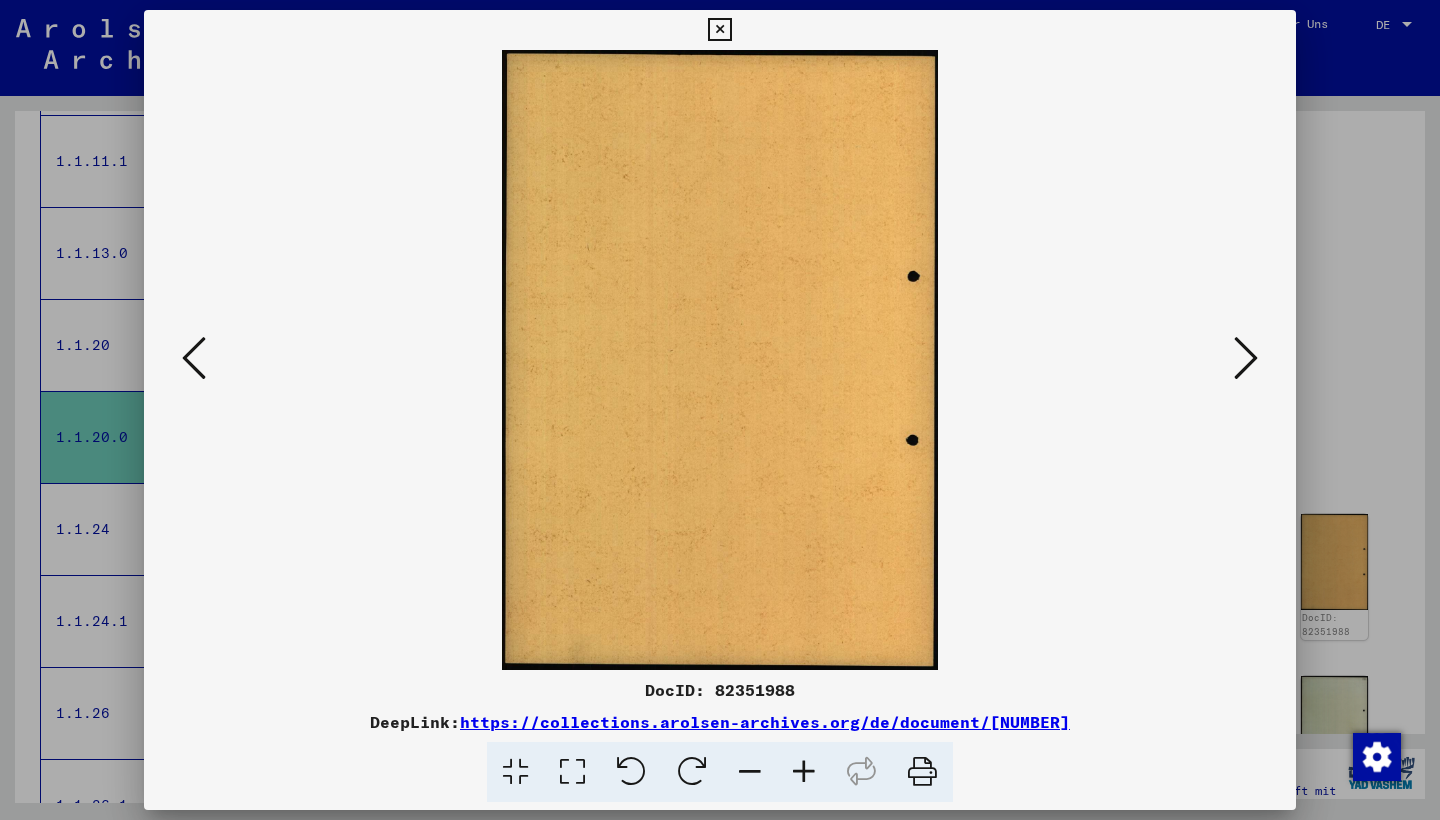 click at bounding box center (720, 410) 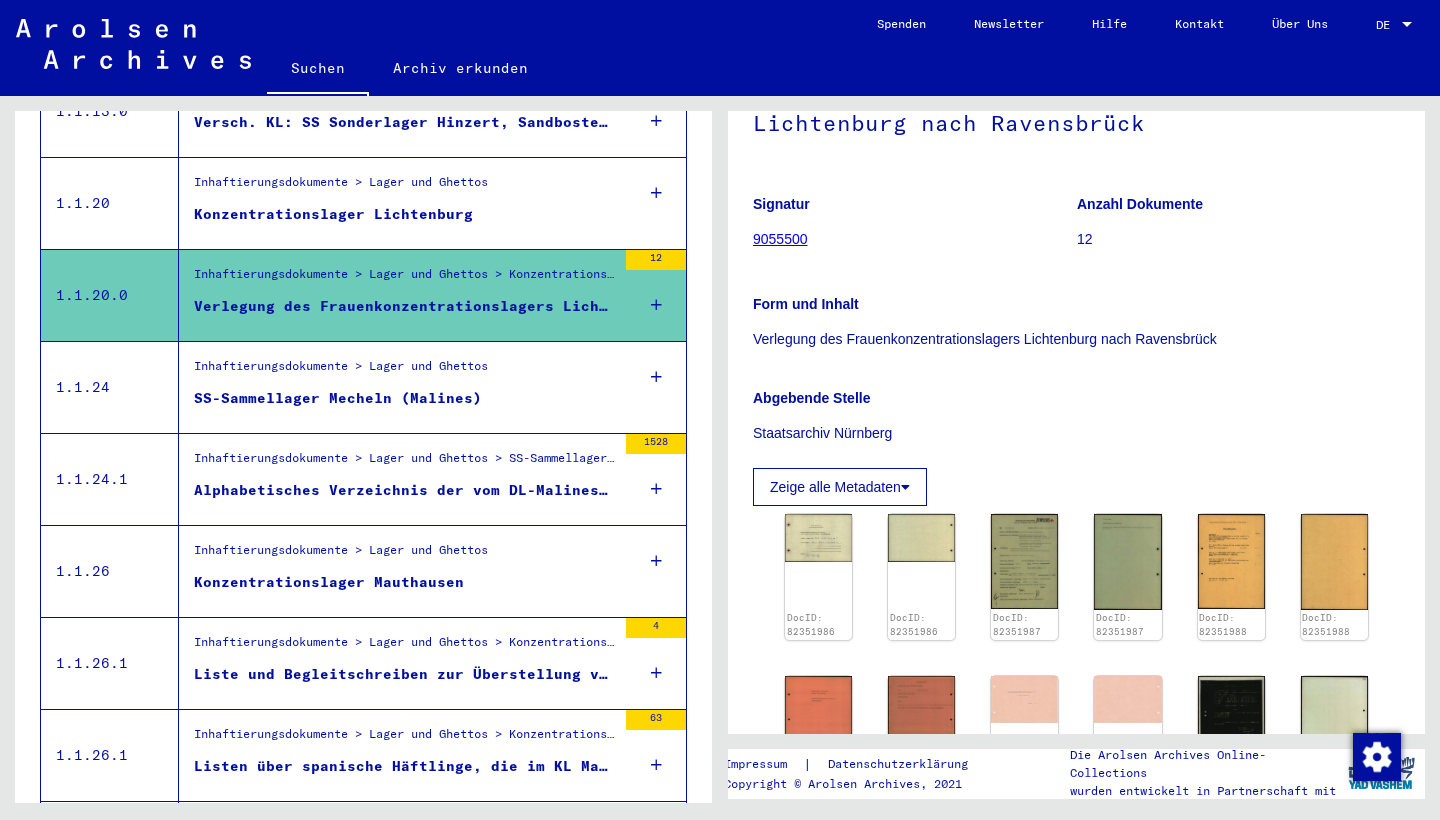 scroll, scrollTop: 1196, scrollLeft: 0, axis: vertical 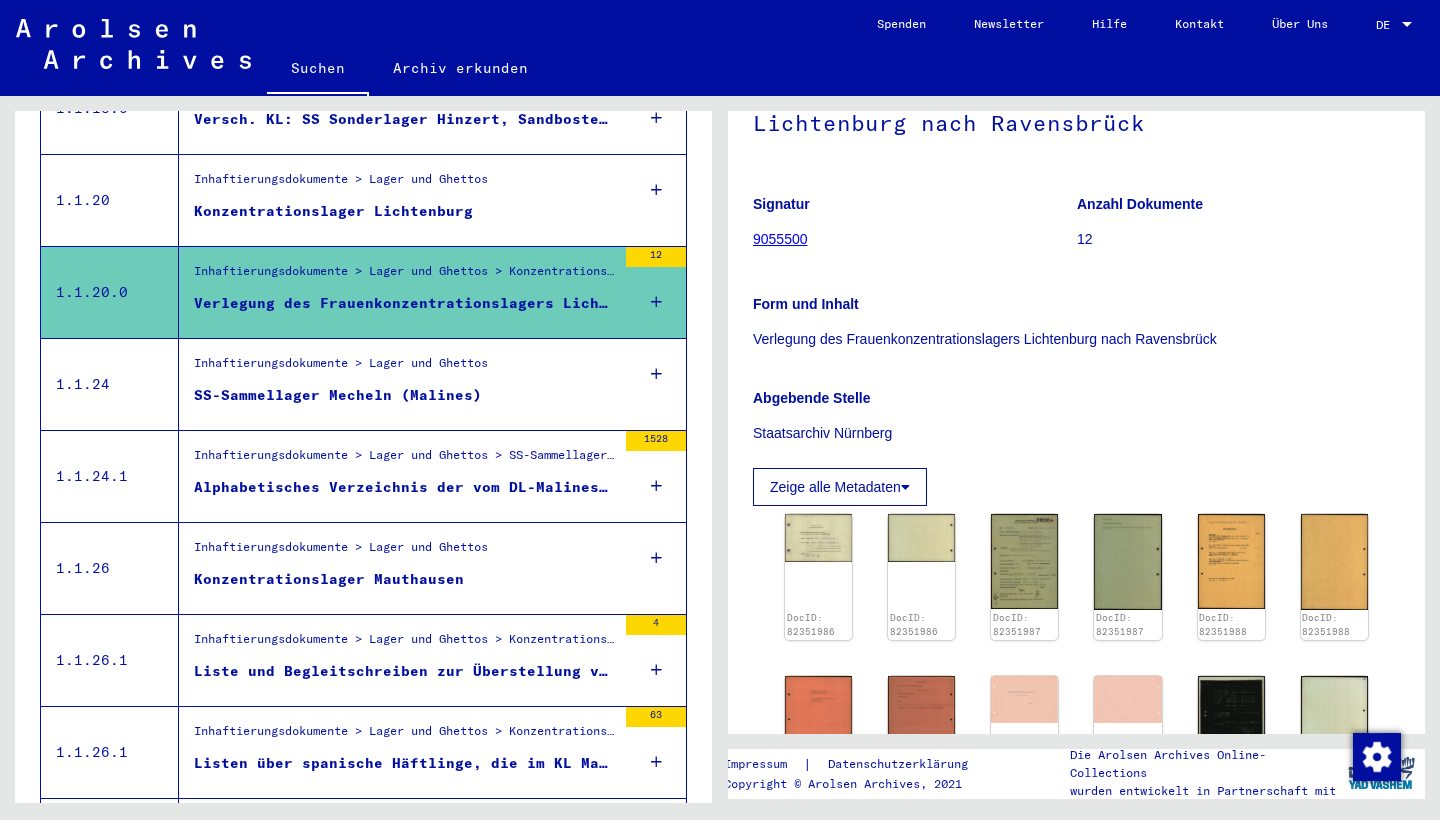 click on "Inhaftierungsdokumente > Lager und Ghettos" at bounding box center (341, 368) 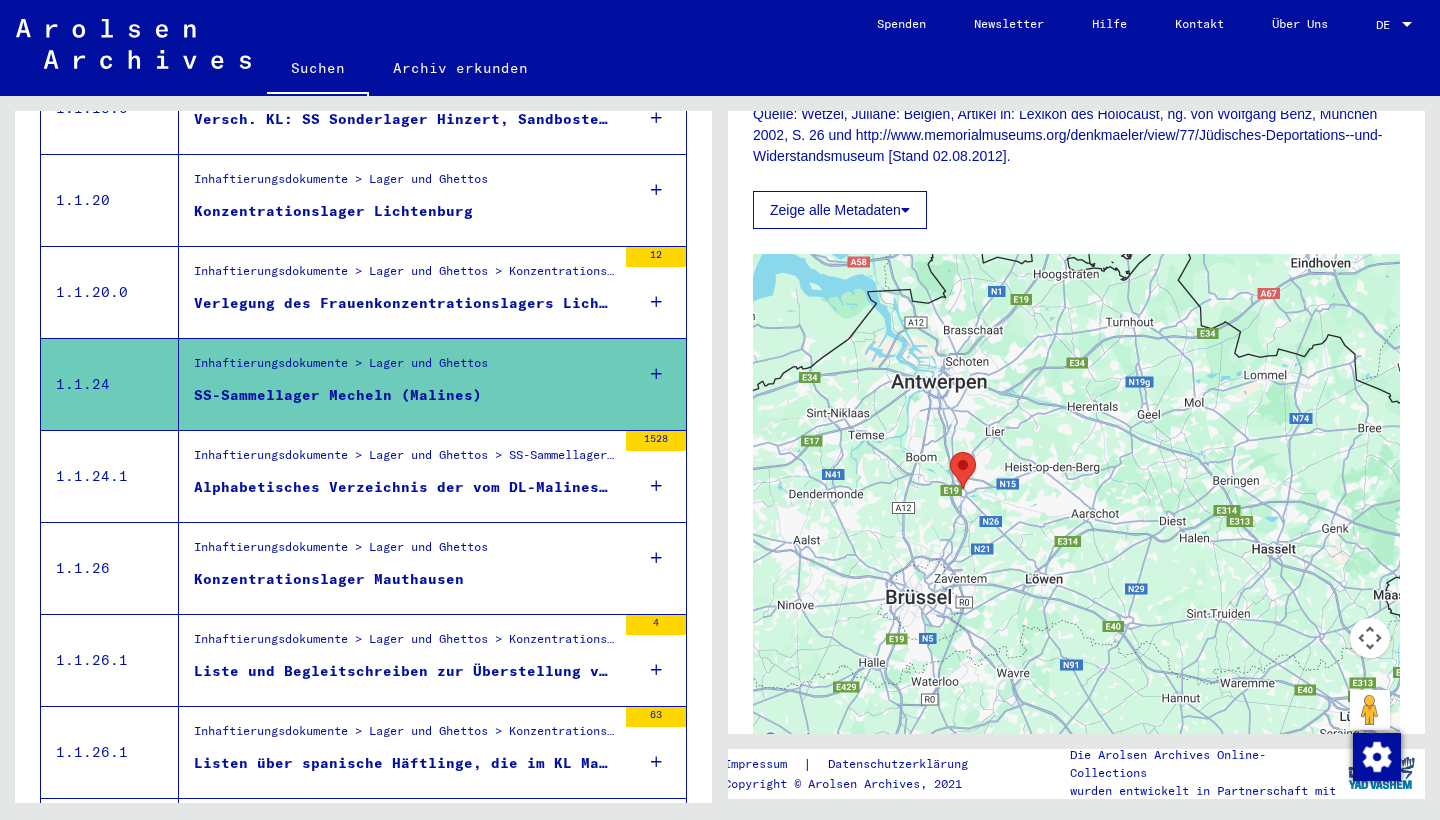 scroll, scrollTop: 876, scrollLeft: 0, axis: vertical 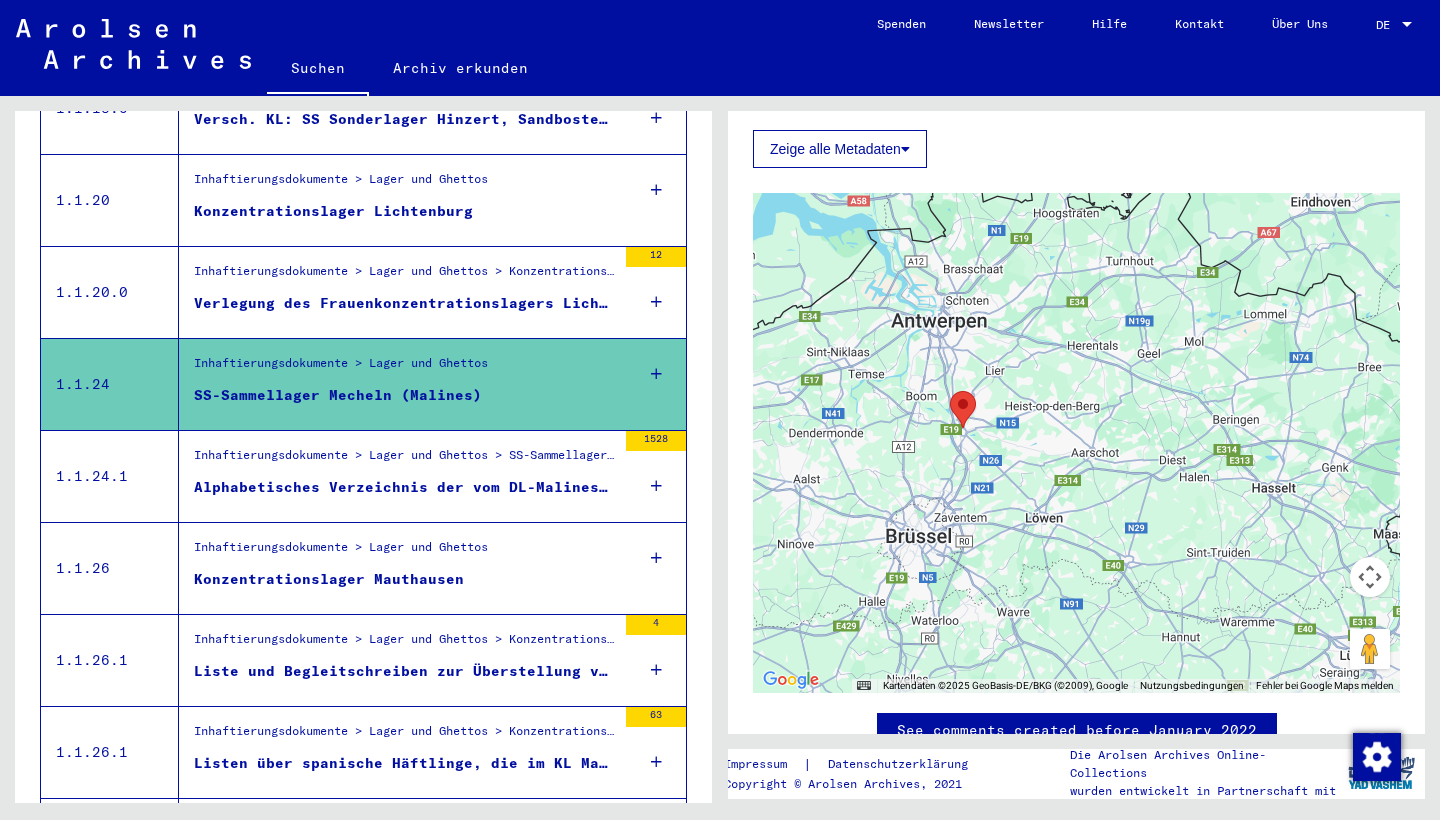 click on "Inhaftierungsdokumente > Lager und Ghettos > SS-Sammellager Mecheln (Malines) > Listenmaterial Malines" at bounding box center (405, 460) 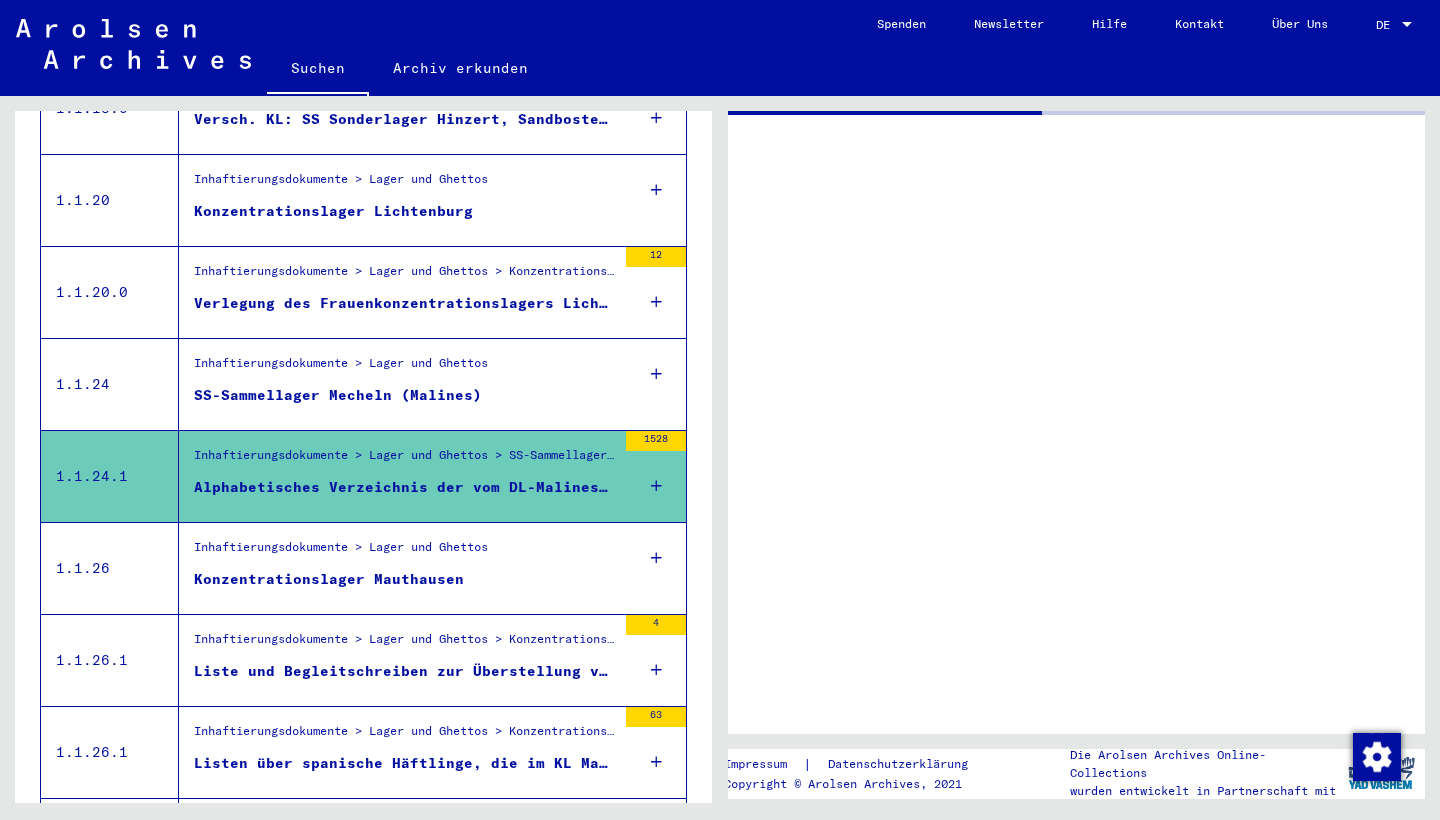 scroll, scrollTop: 0, scrollLeft: 0, axis: both 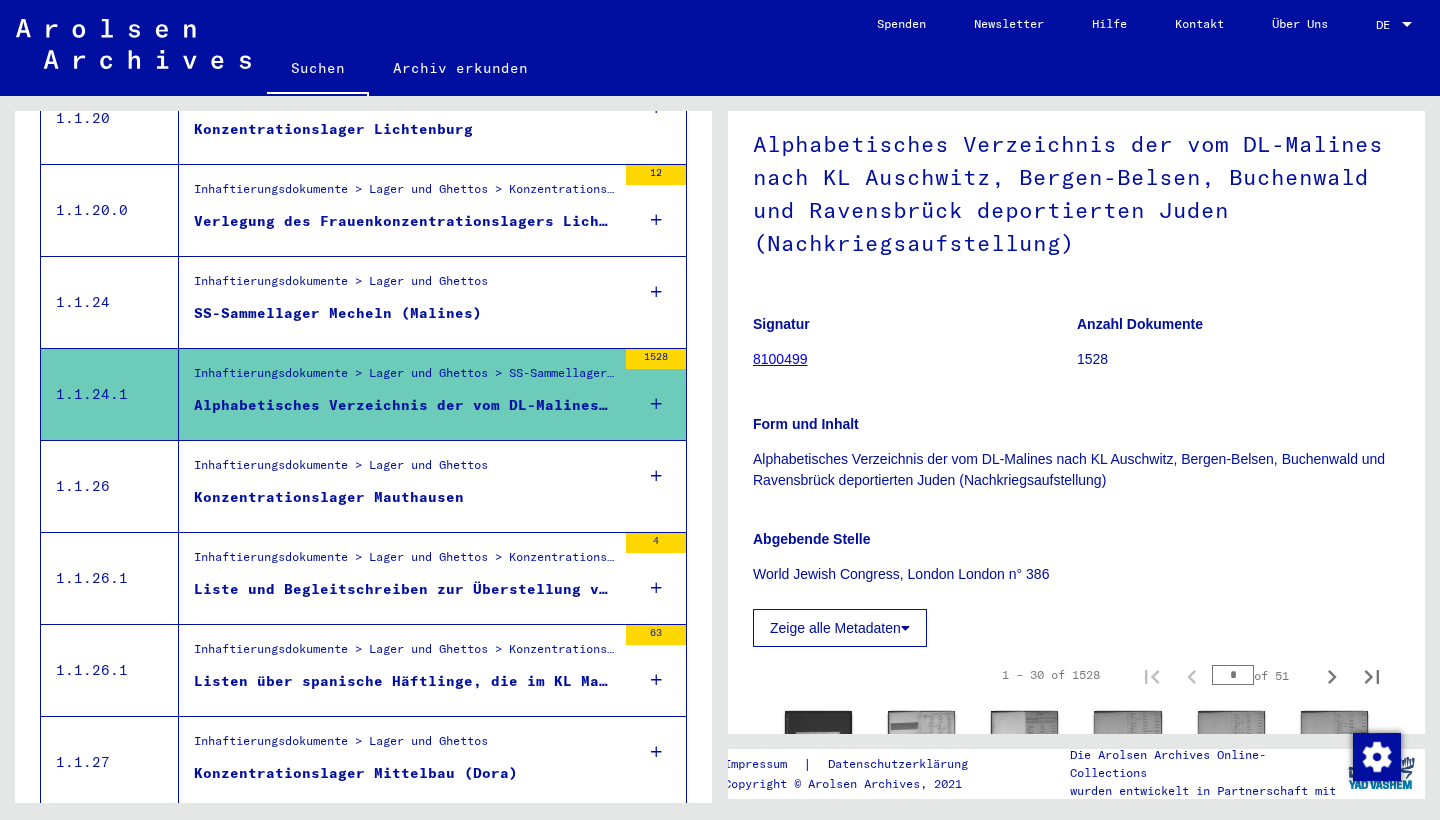 click on "Liste und Begleitschreiben zur Überstellung von 15 Zeugen Jehovas vom Konzentrationslager [CITY] zum Schloss [CITY]" at bounding box center [405, 589] 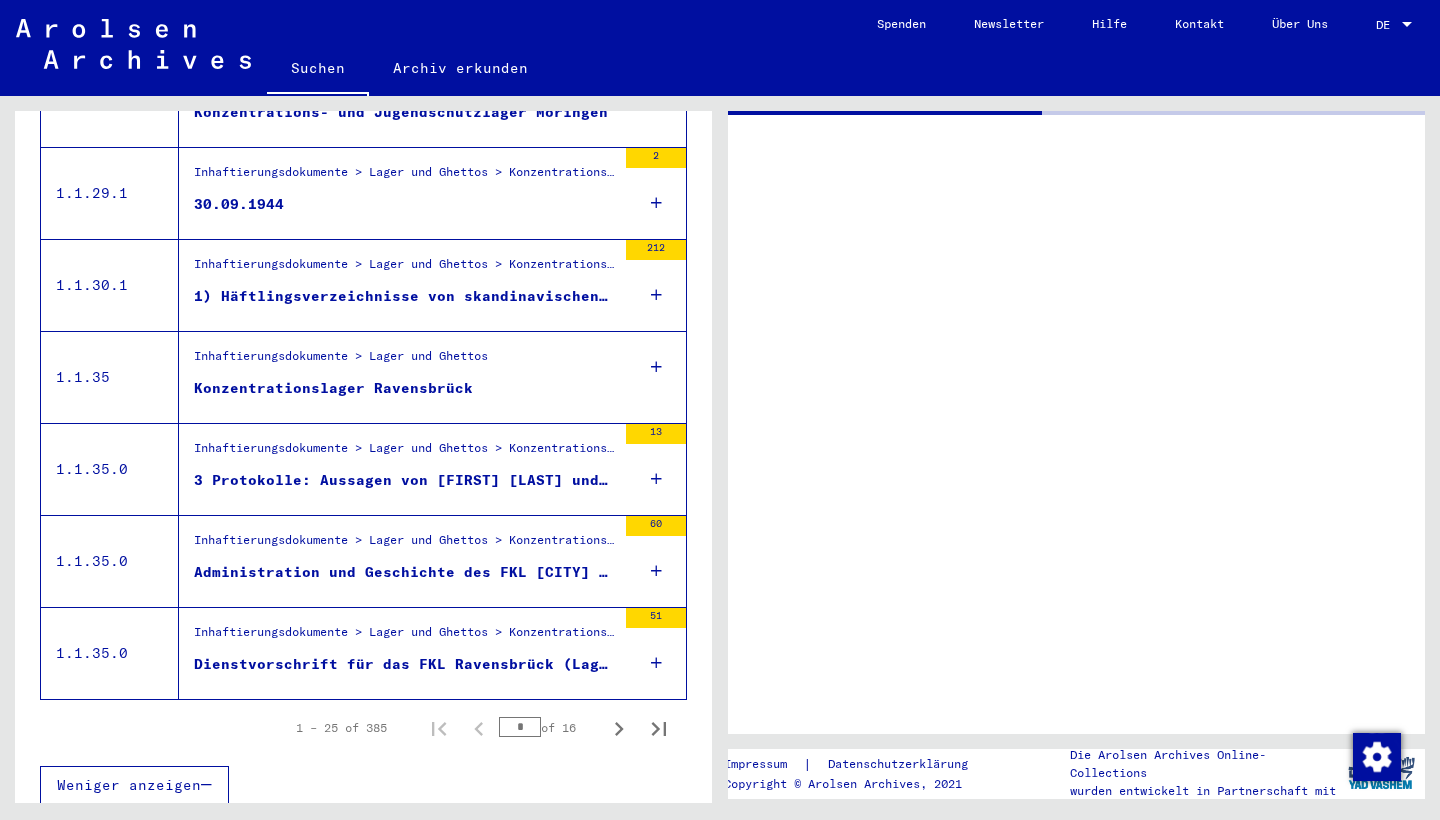 scroll, scrollTop: 2114, scrollLeft: 0, axis: vertical 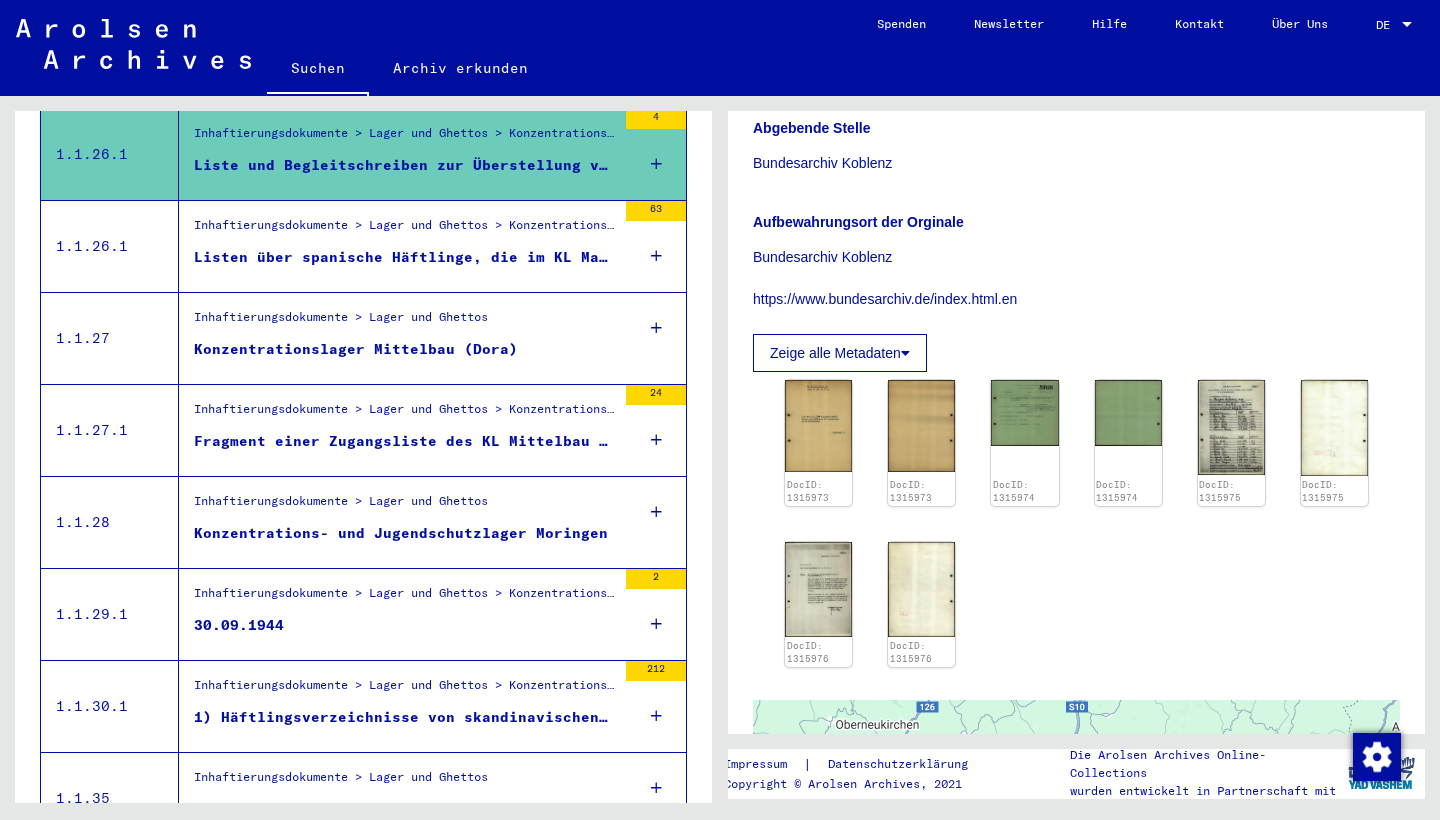 click on "Listen über spanische Häftlinge, die im KL Mauthausen inhaftiert waren" at bounding box center (405, 257) 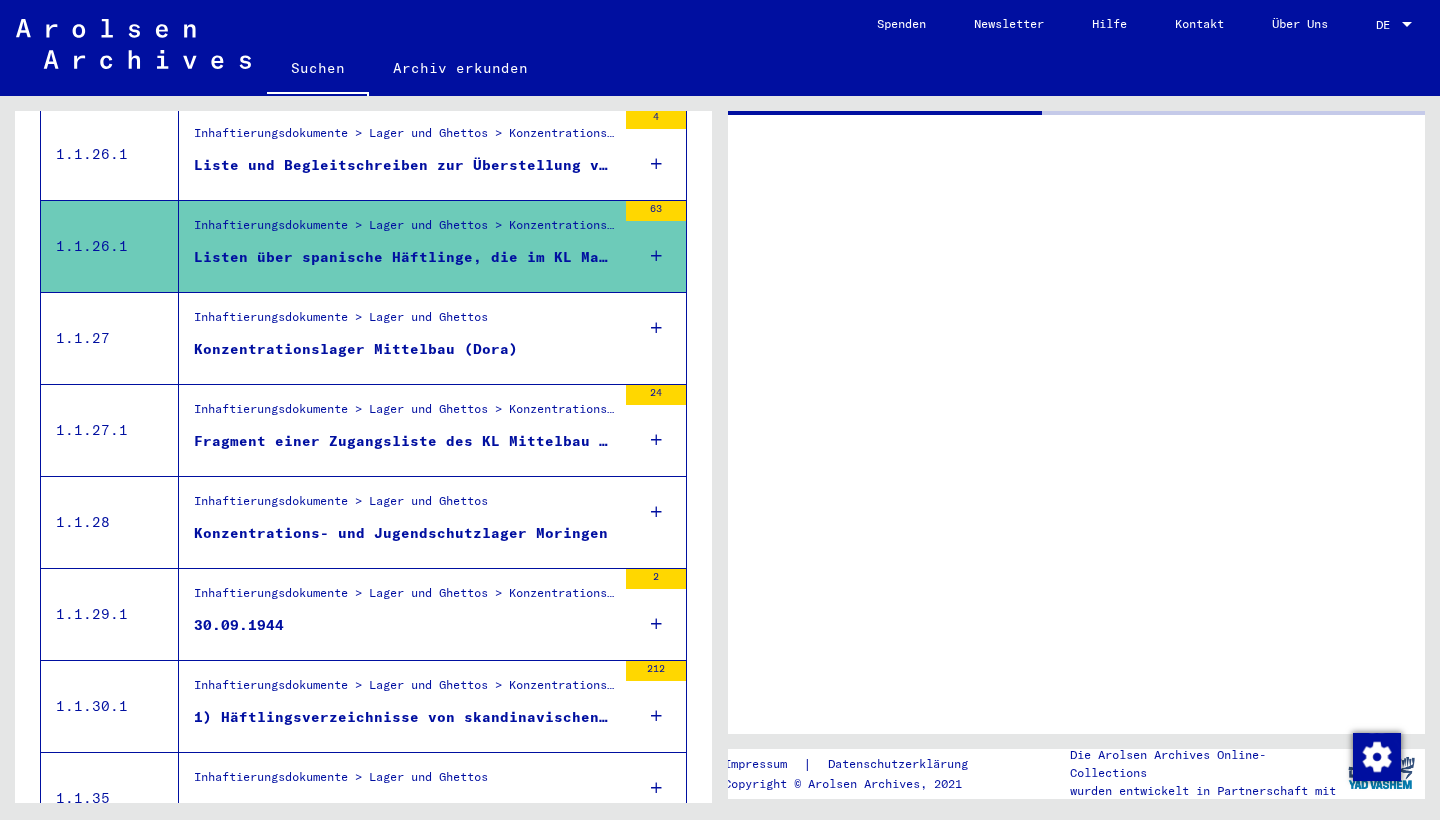 scroll, scrollTop: 0, scrollLeft: 0, axis: both 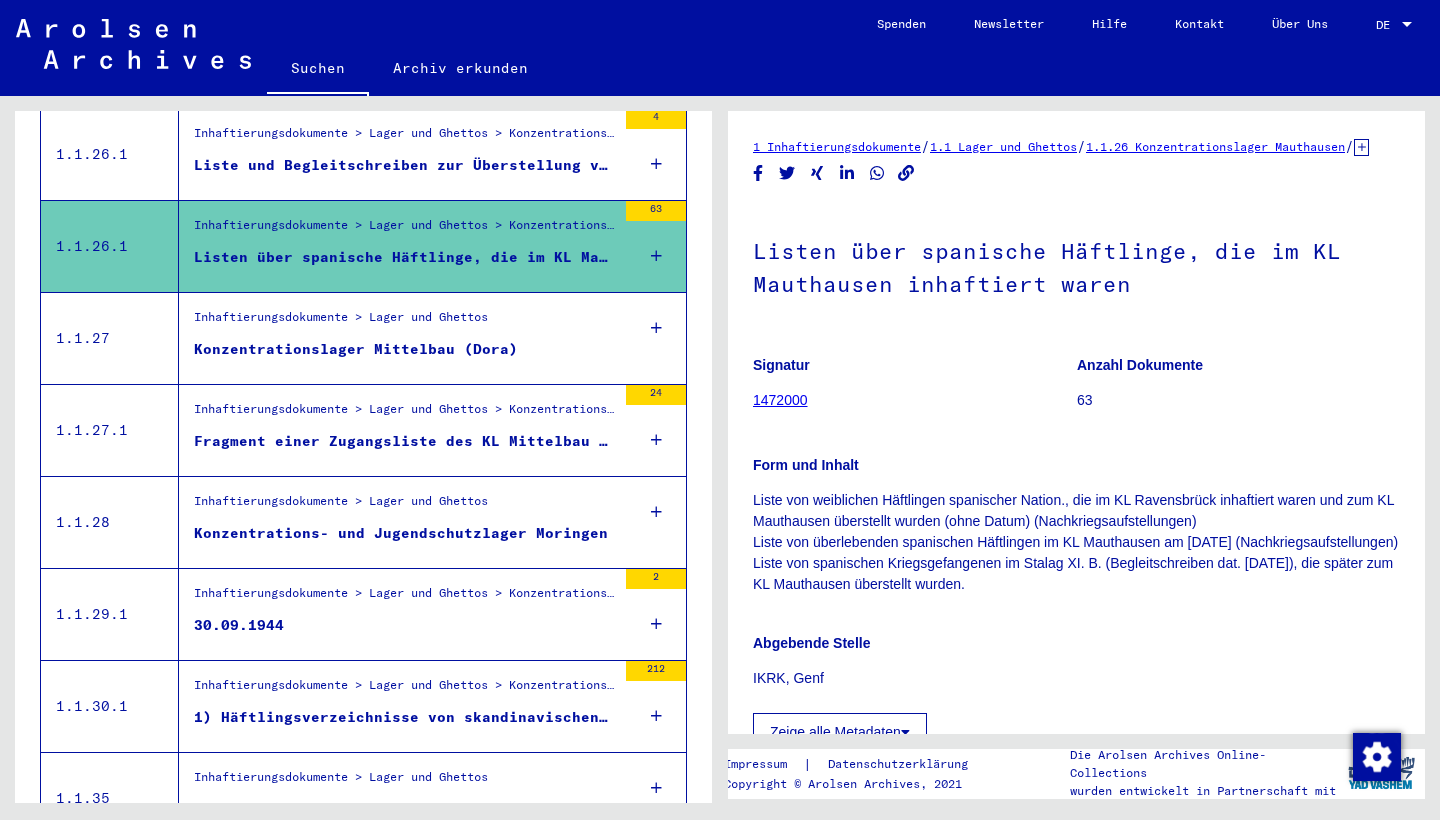 click on "Liste und Begleitschreiben zur Überstellung von 15 Zeugen Jehovas vom Konzentrationslager [CITY] zum Schloss [CITY]" at bounding box center [405, 170] 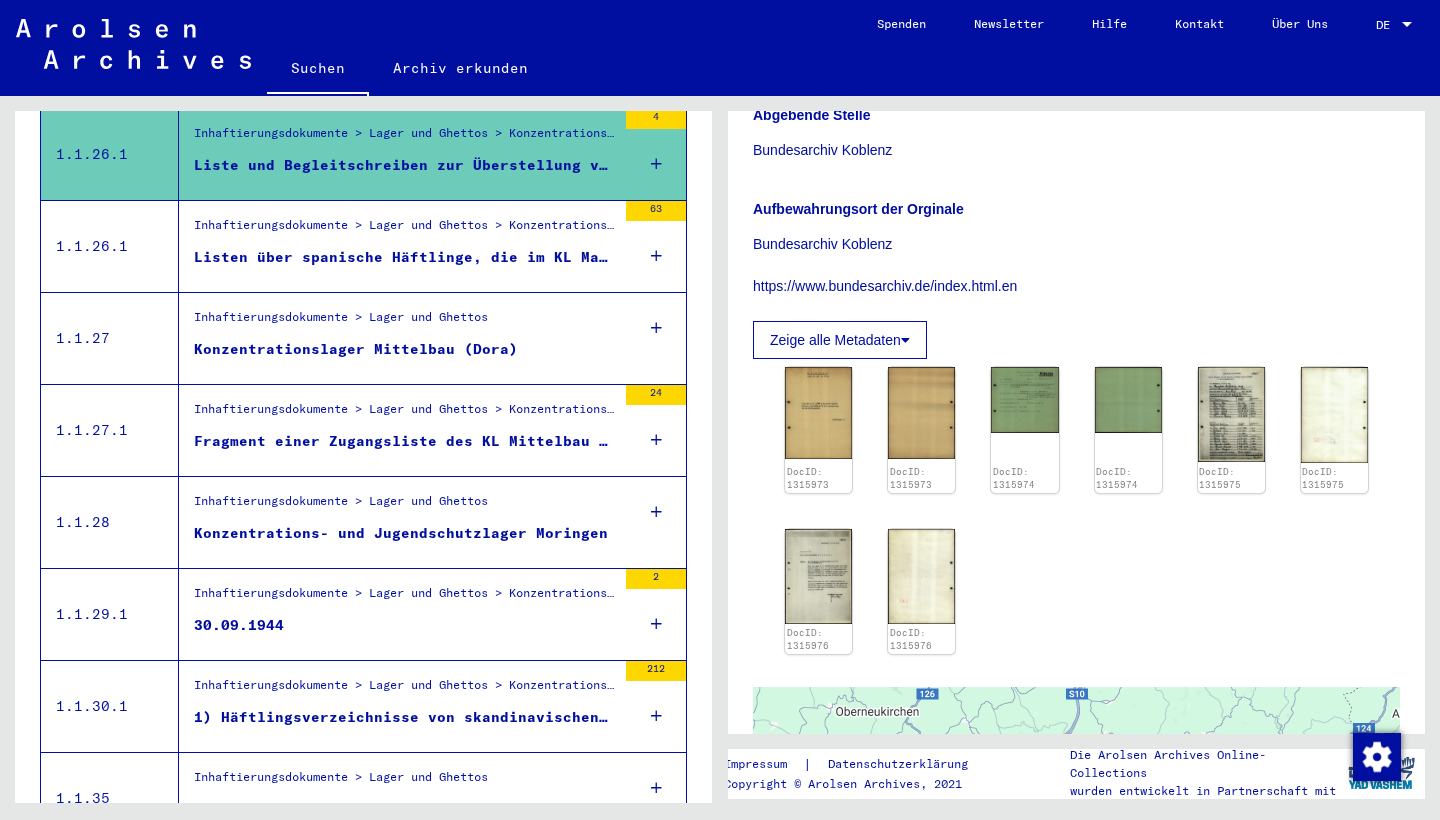 scroll, scrollTop: 494, scrollLeft: 0, axis: vertical 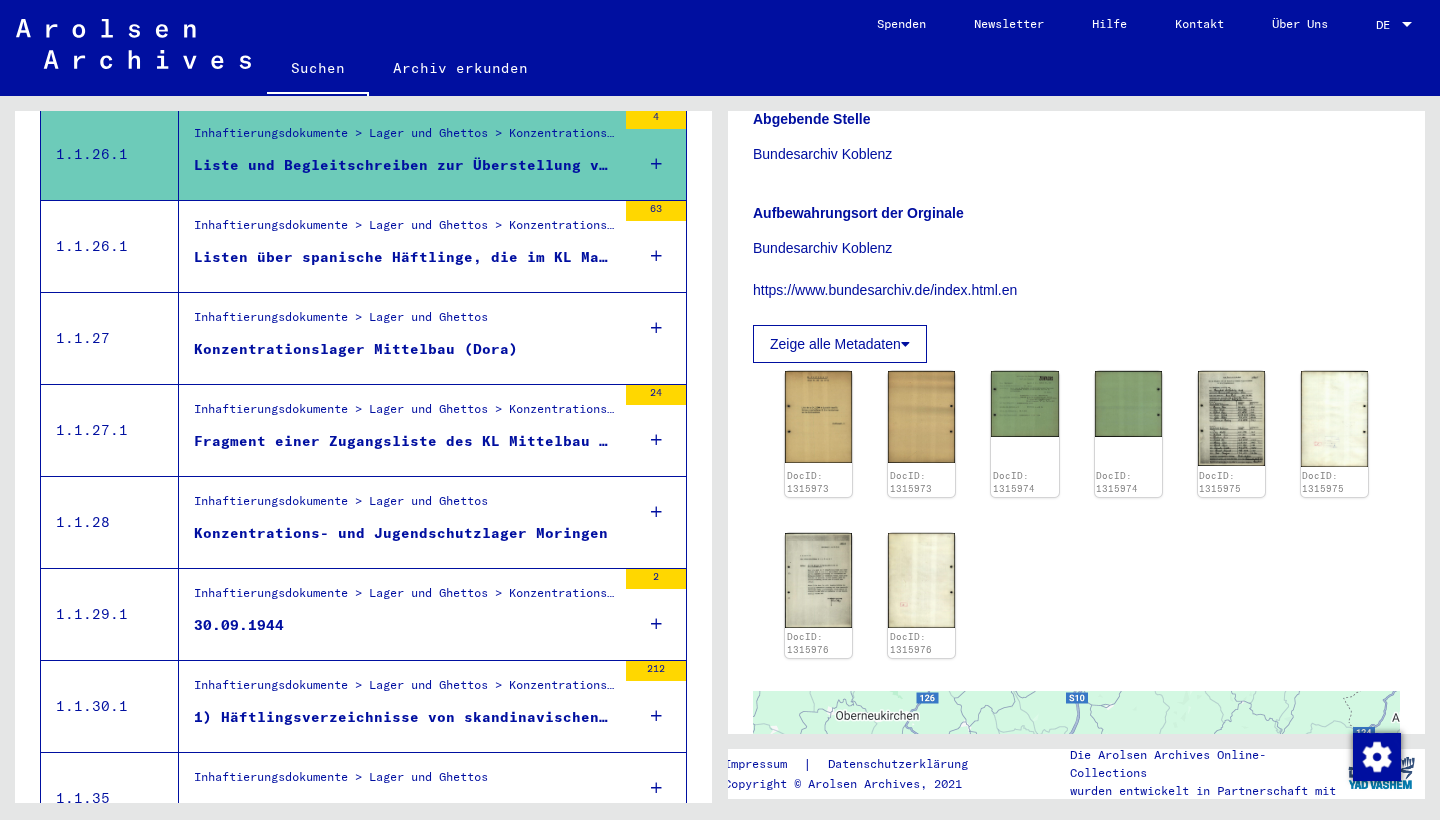 click on "Fragment einer Zugangsliste des KL Mittelbau vom KL Ravensbrück" at bounding box center [405, 441] 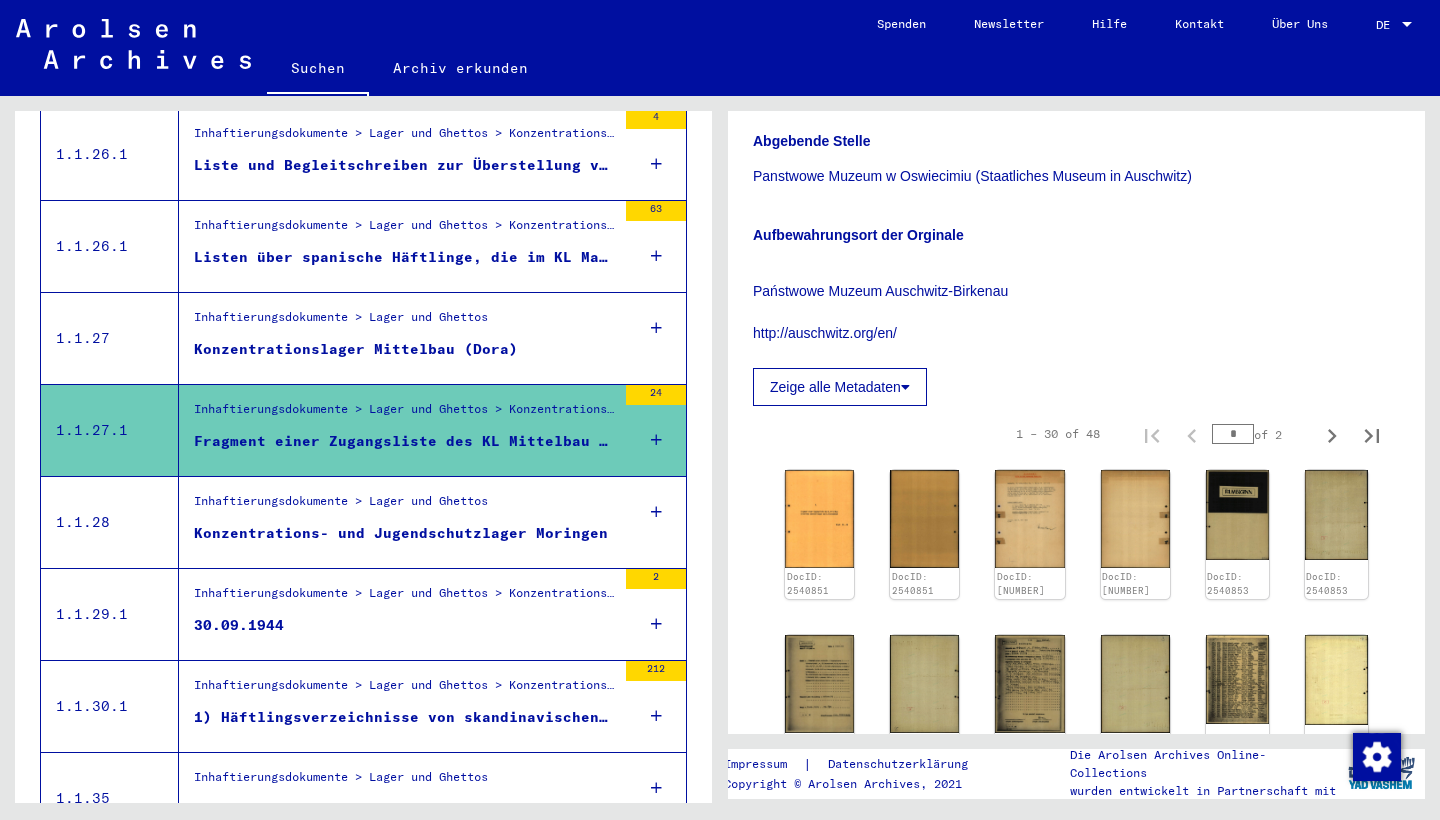 scroll, scrollTop: 592, scrollLeft: 0, axis: vertical 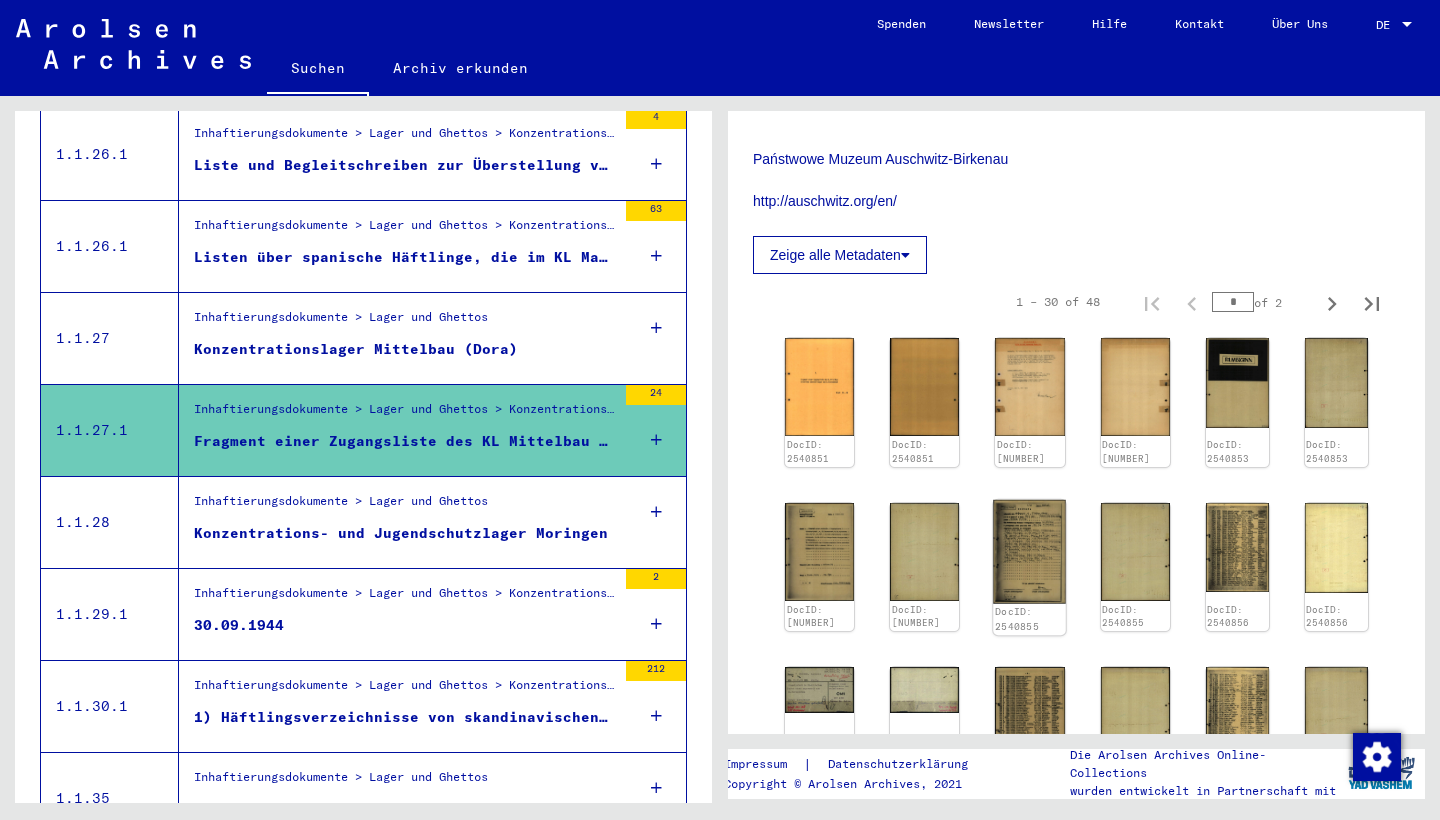 click 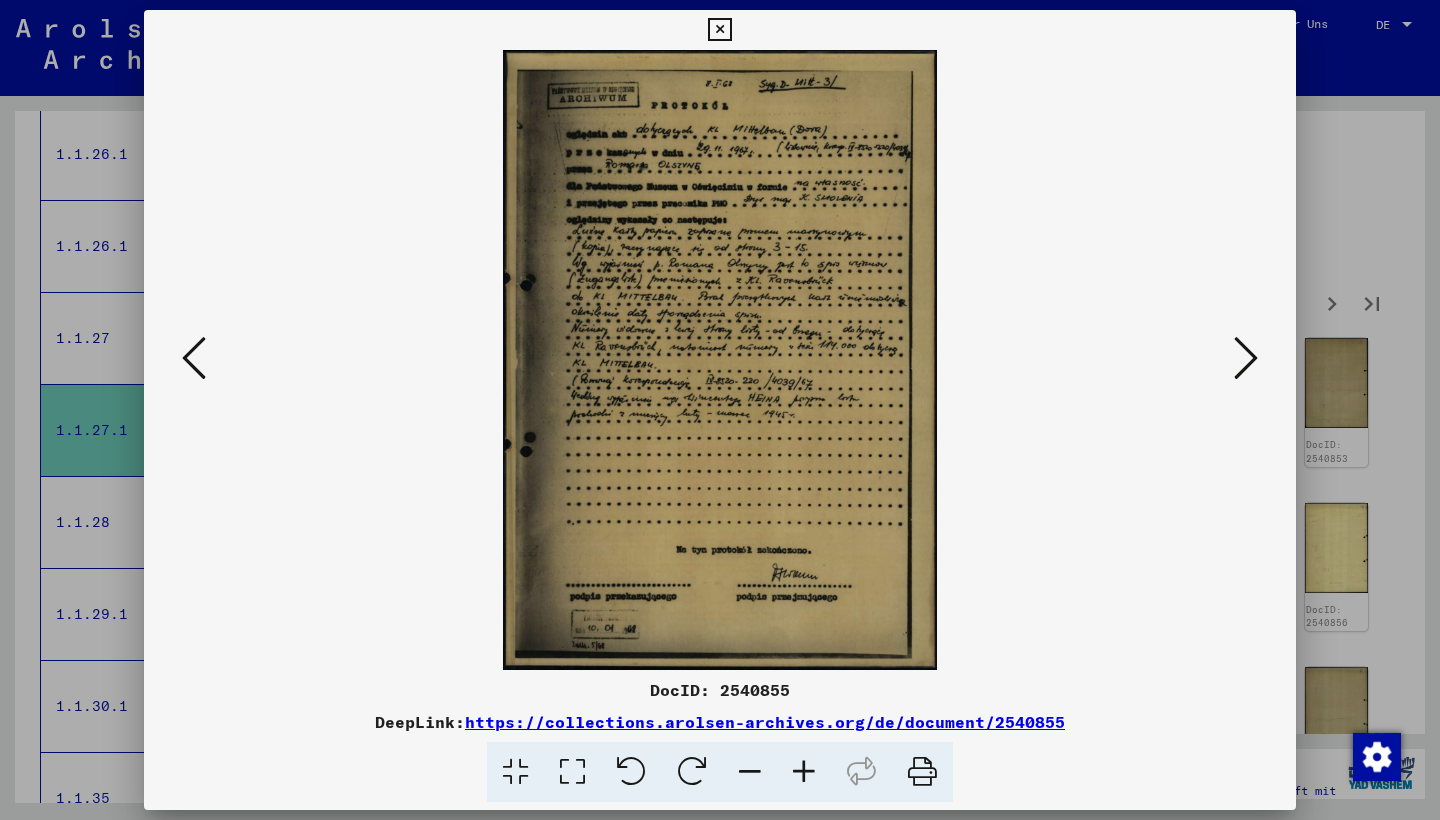 click at bounding box center [720, 410] 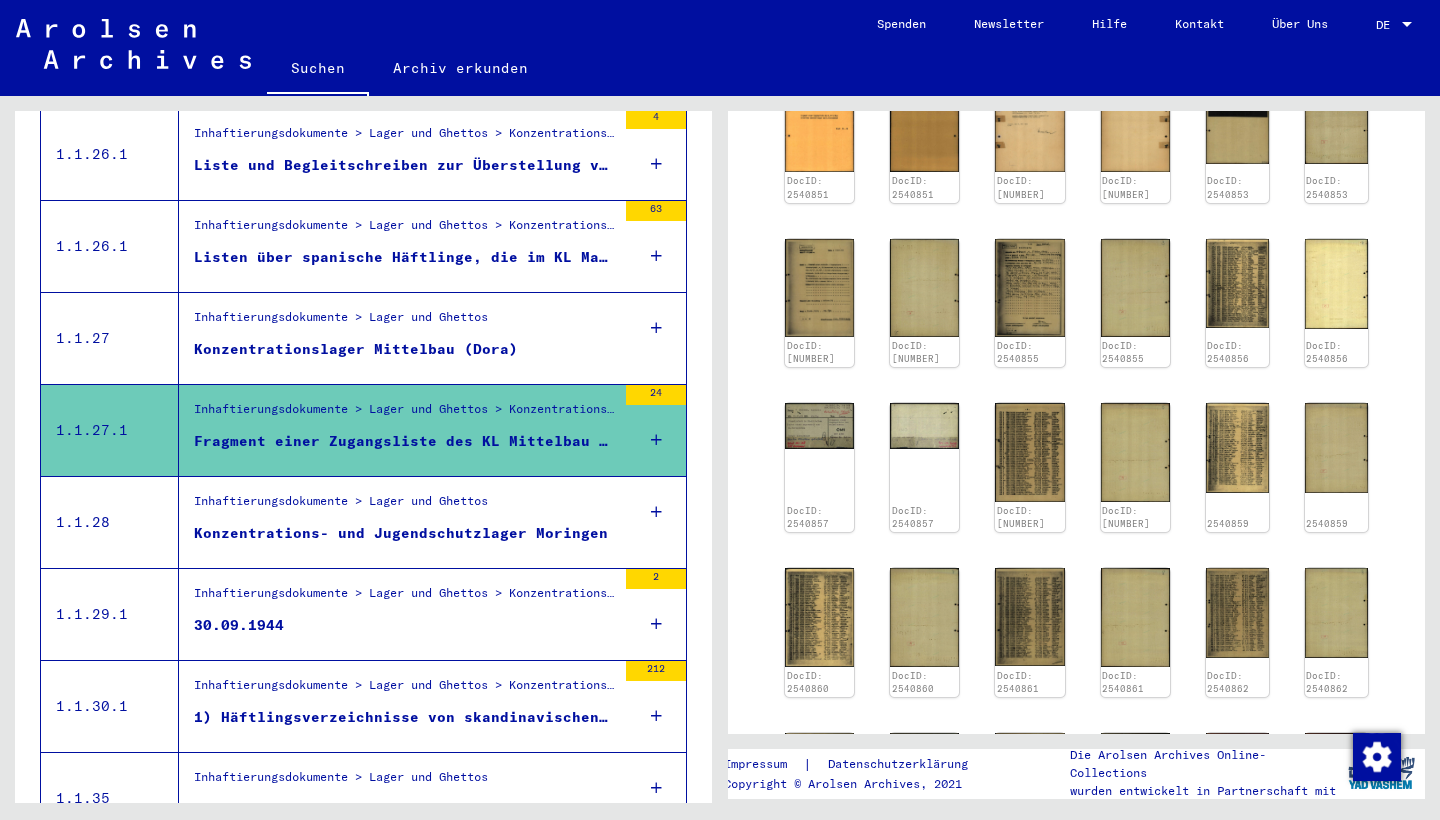 scroll, scrollTop: 988, scrollLeft: 0, axis: vertical 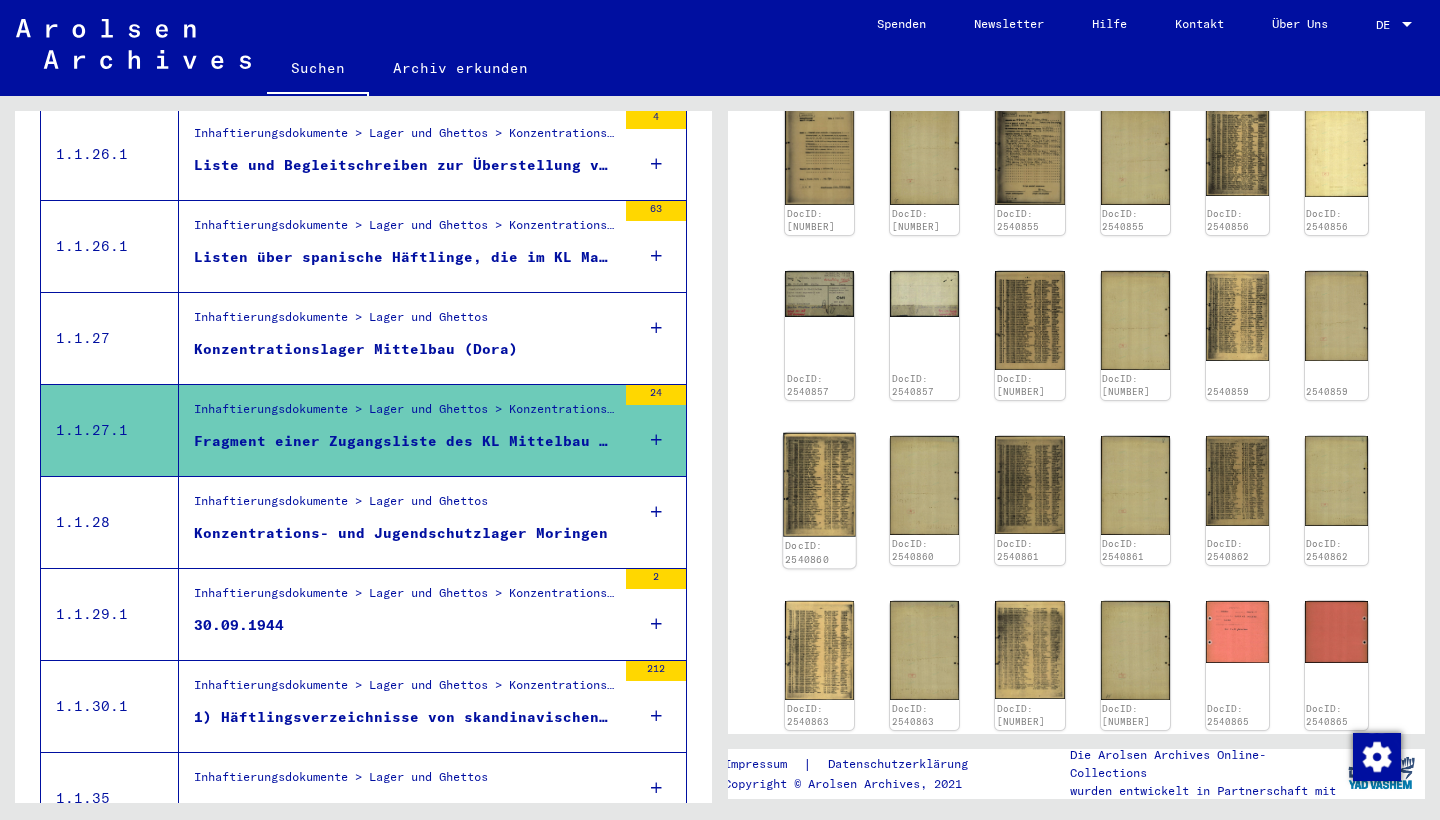 click 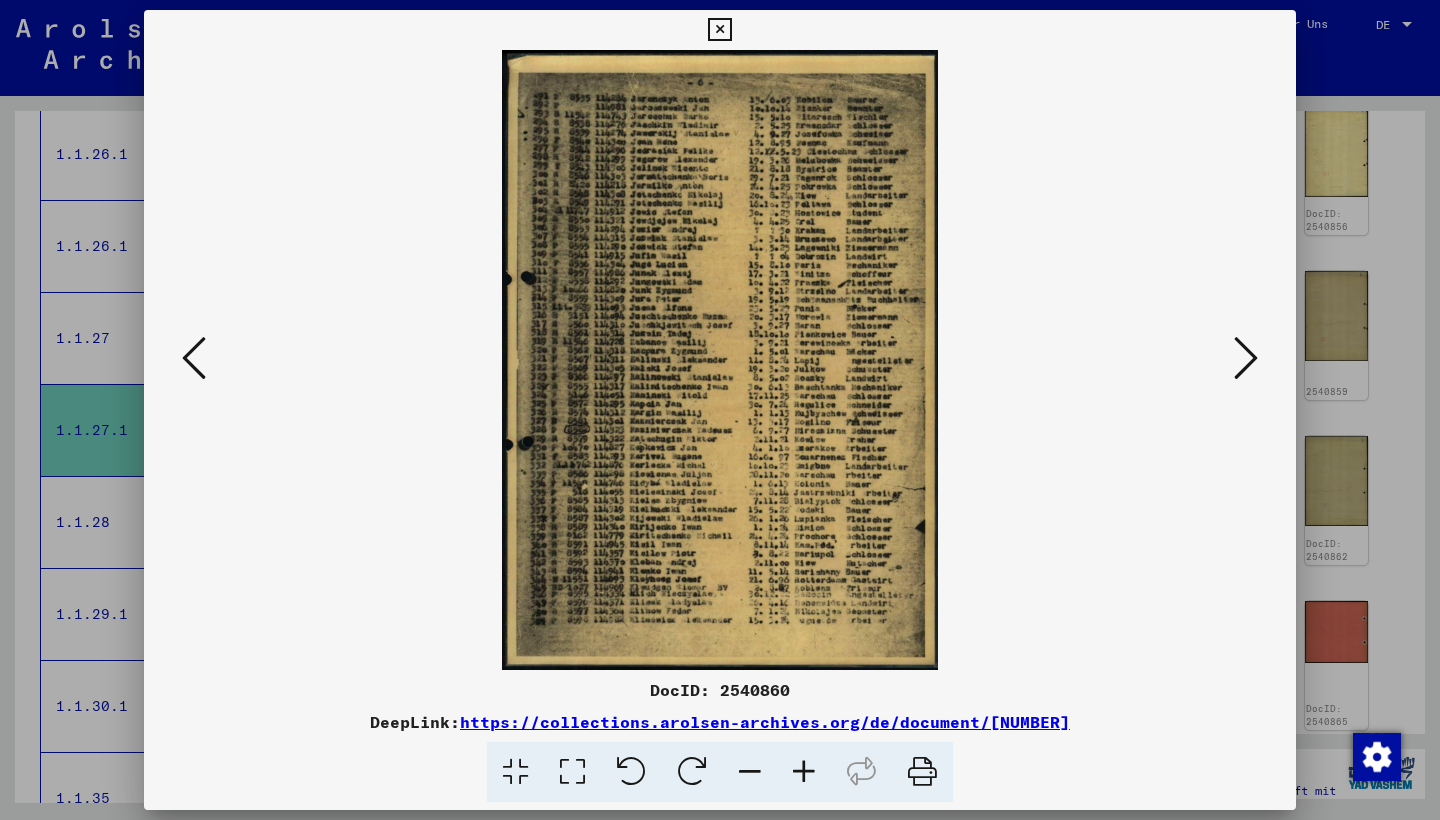 click at bounding box center (720, 360) 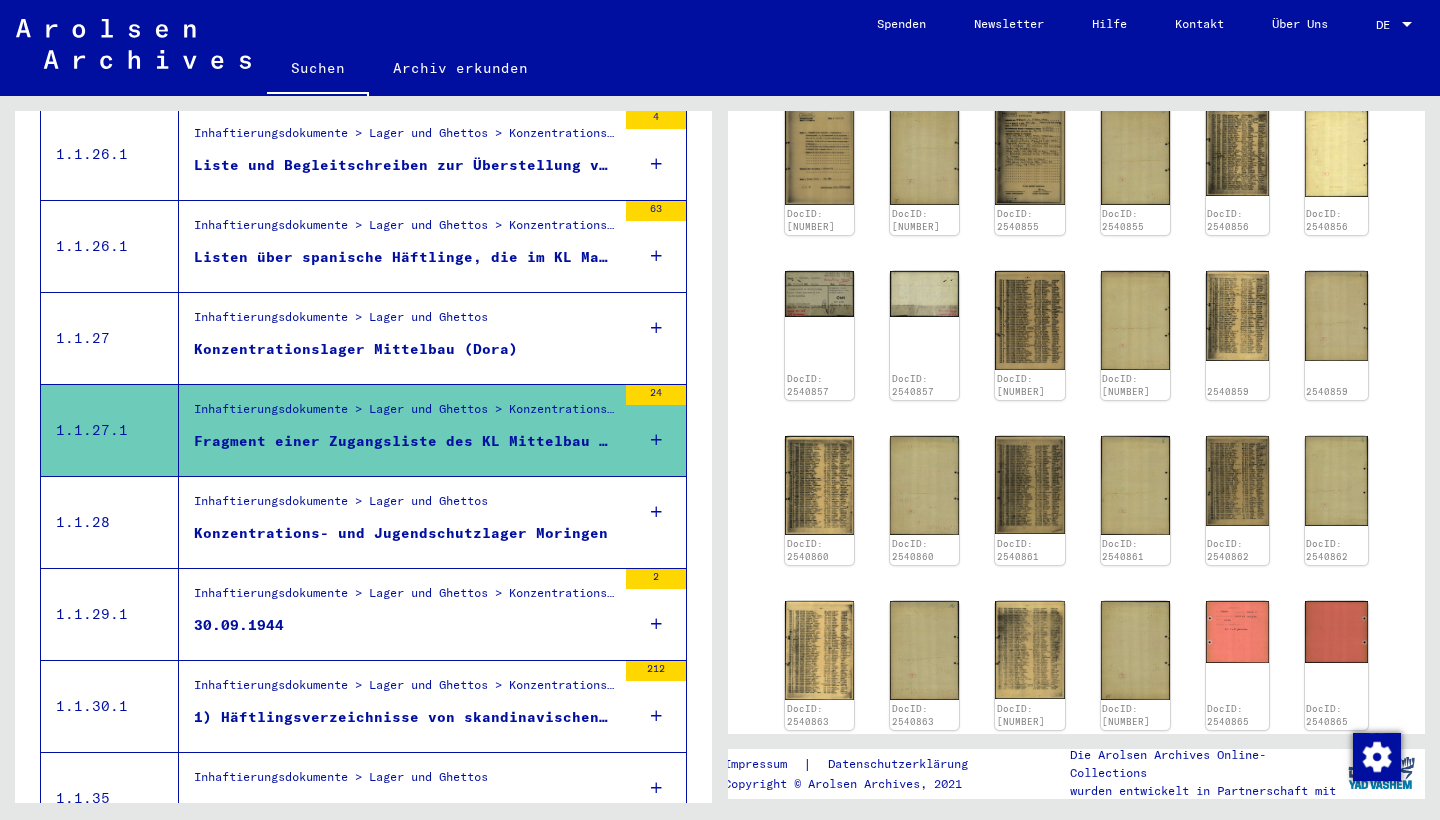 click on "Konzentrations- und Jugendschutzlager Moringen Concentration Camp      Moringen" at bounding box center (401, 554) 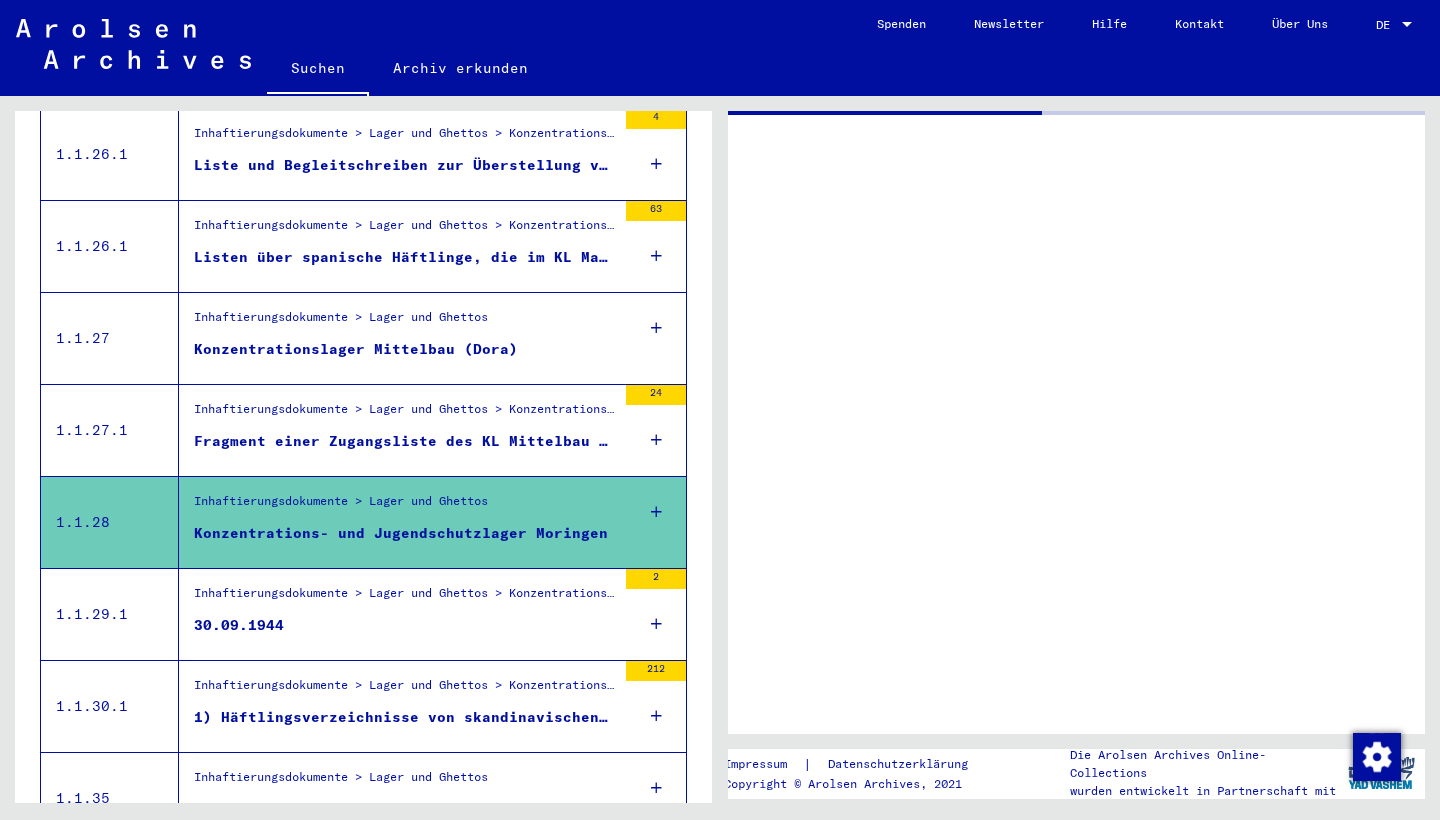scroll, scrollTop: 0, scrollLeft: 0, axis: both 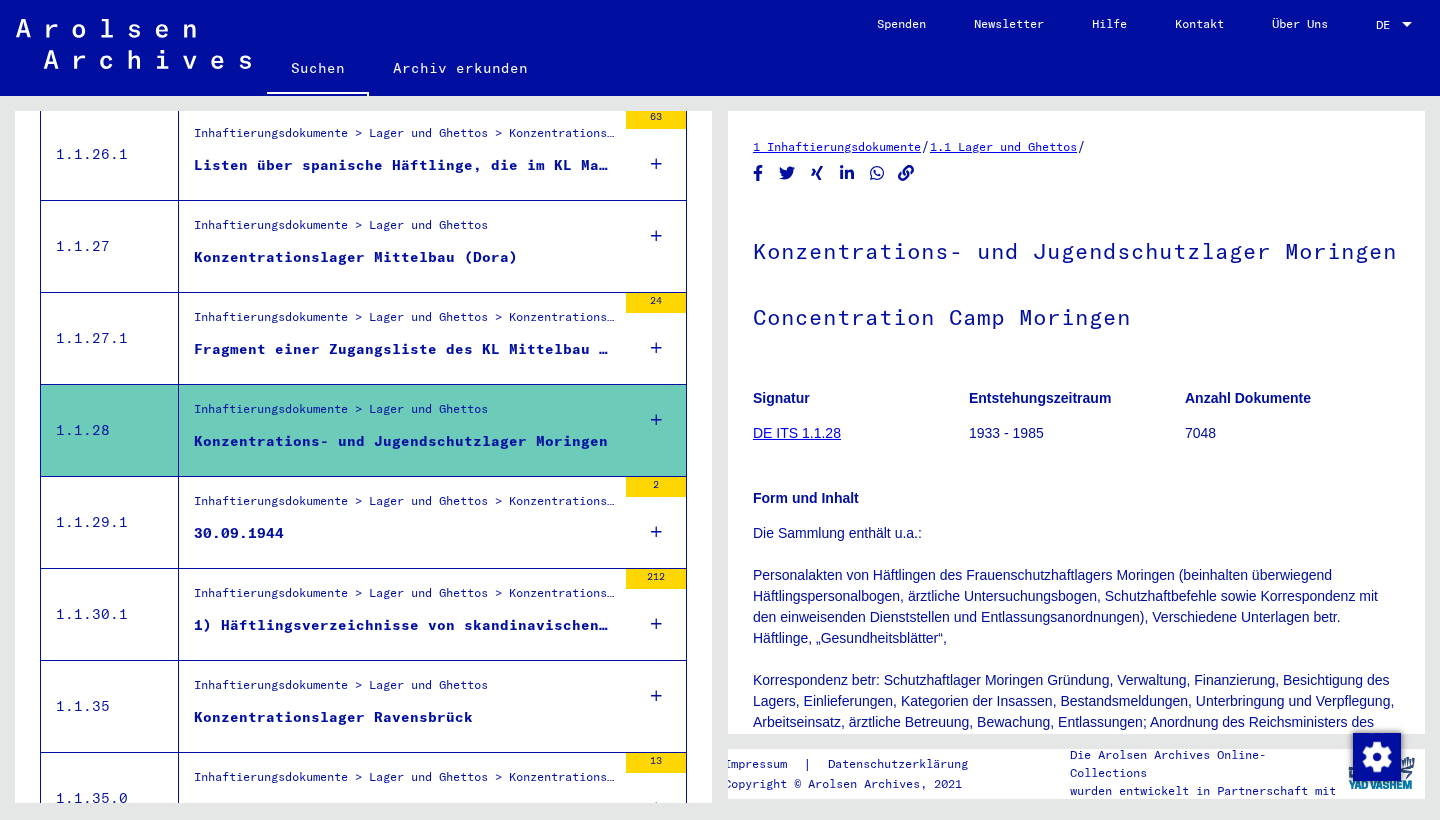 click on "30.09.1944" at bounding box center (239, 533) 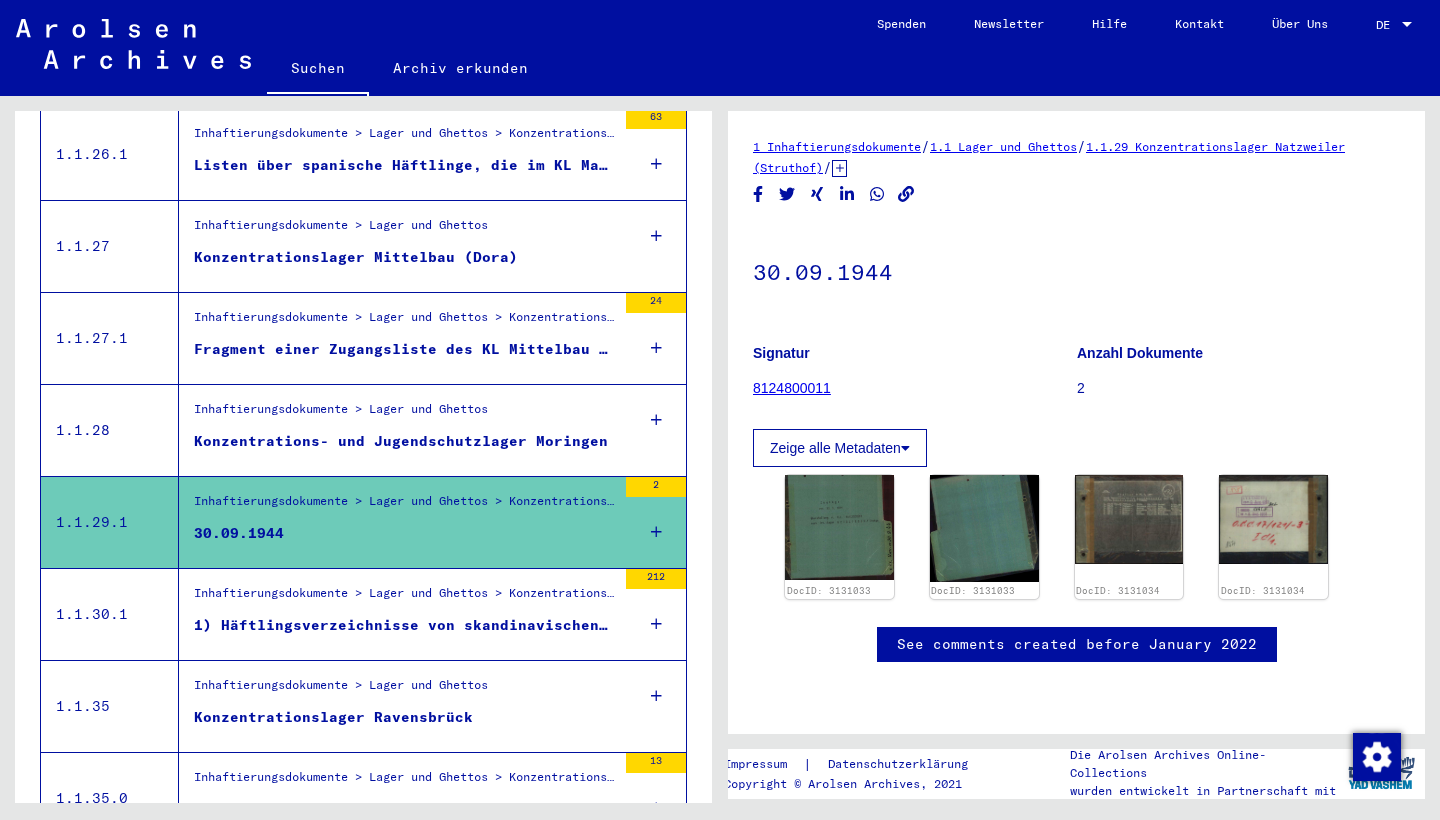 scroll, scrollTop: 101, scrollLeft: 0, axis: vertical 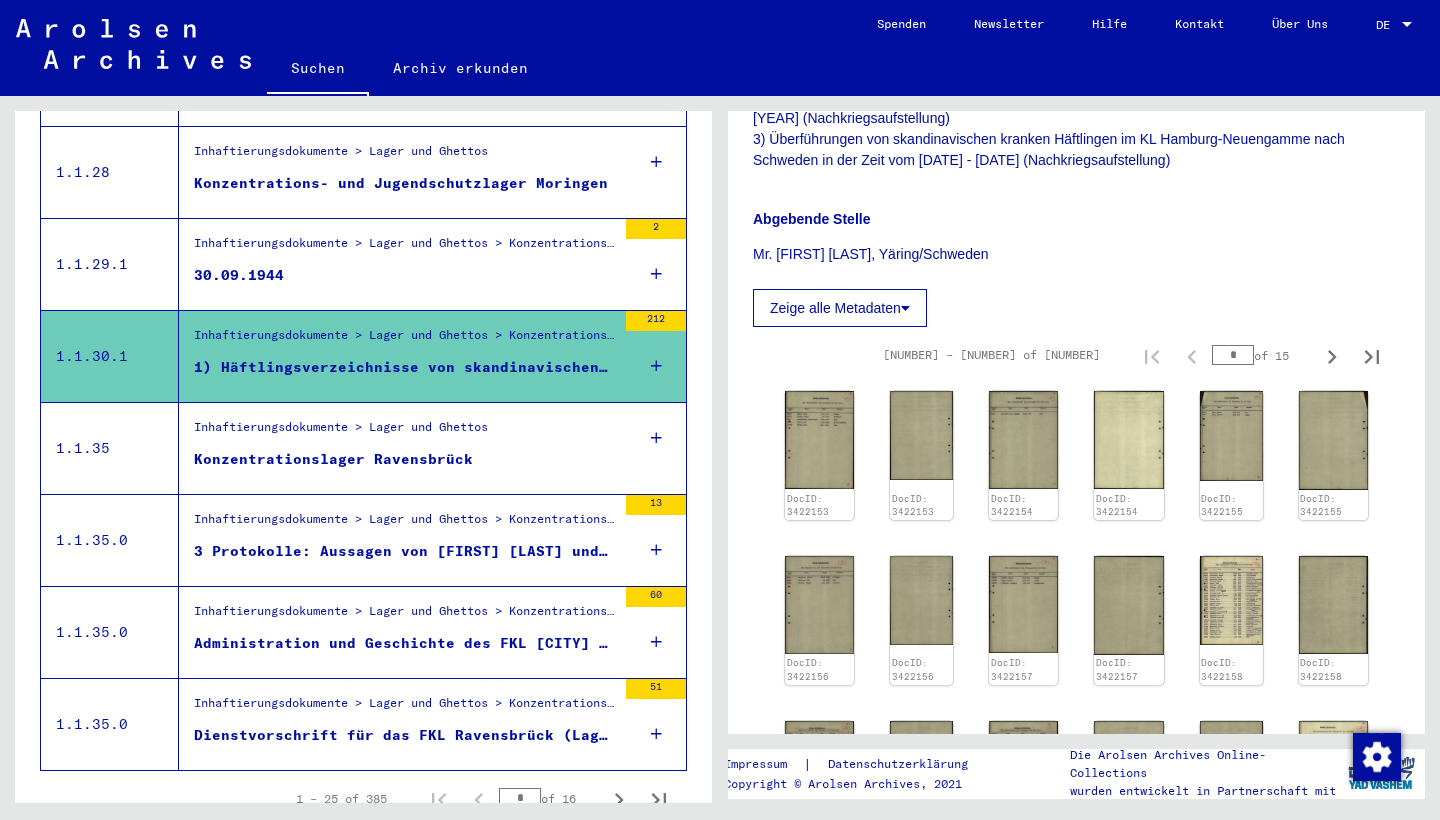 click on "Konzentrationslager Ravensbrück" at bounding box center [405, 464] 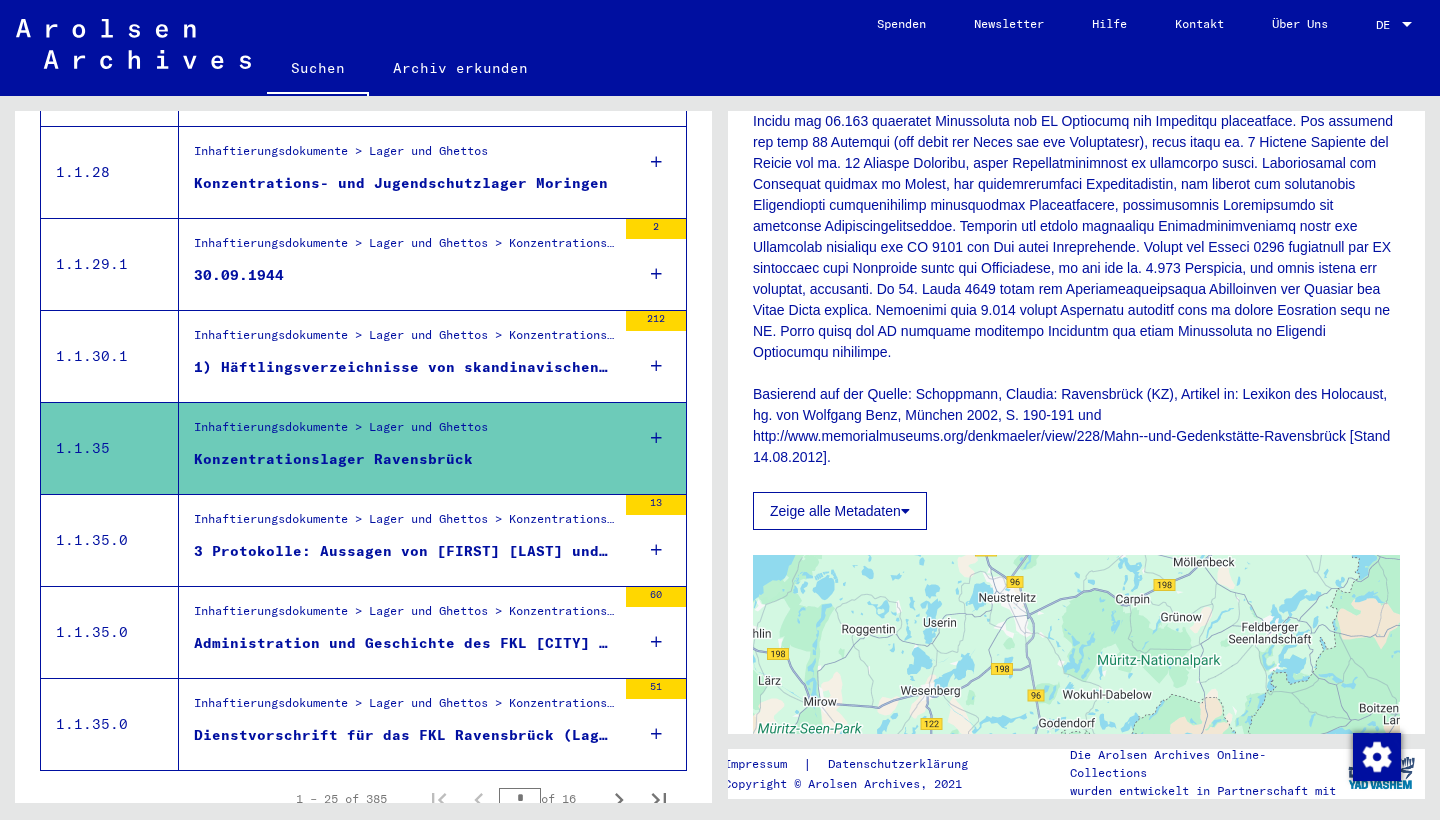 scroll, scrollTop: 1141, scrollLeft: 0, axis: vertical 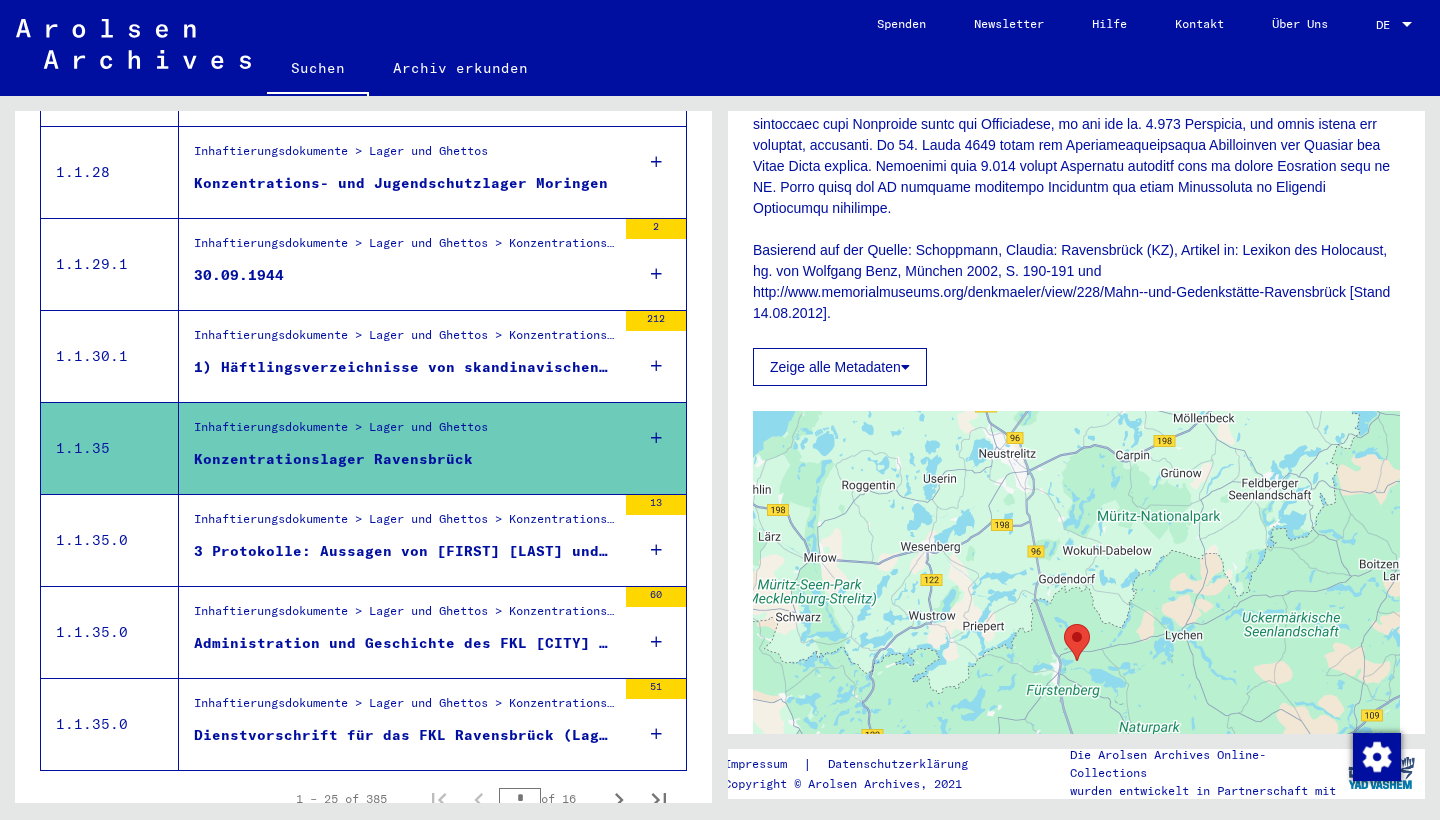 click on "3 Protokolle: Aussagen von [FIRST] [LAST] und [FIRST] [LAST] (Nov-Dez 1945)" at bounding box center [405, 551] 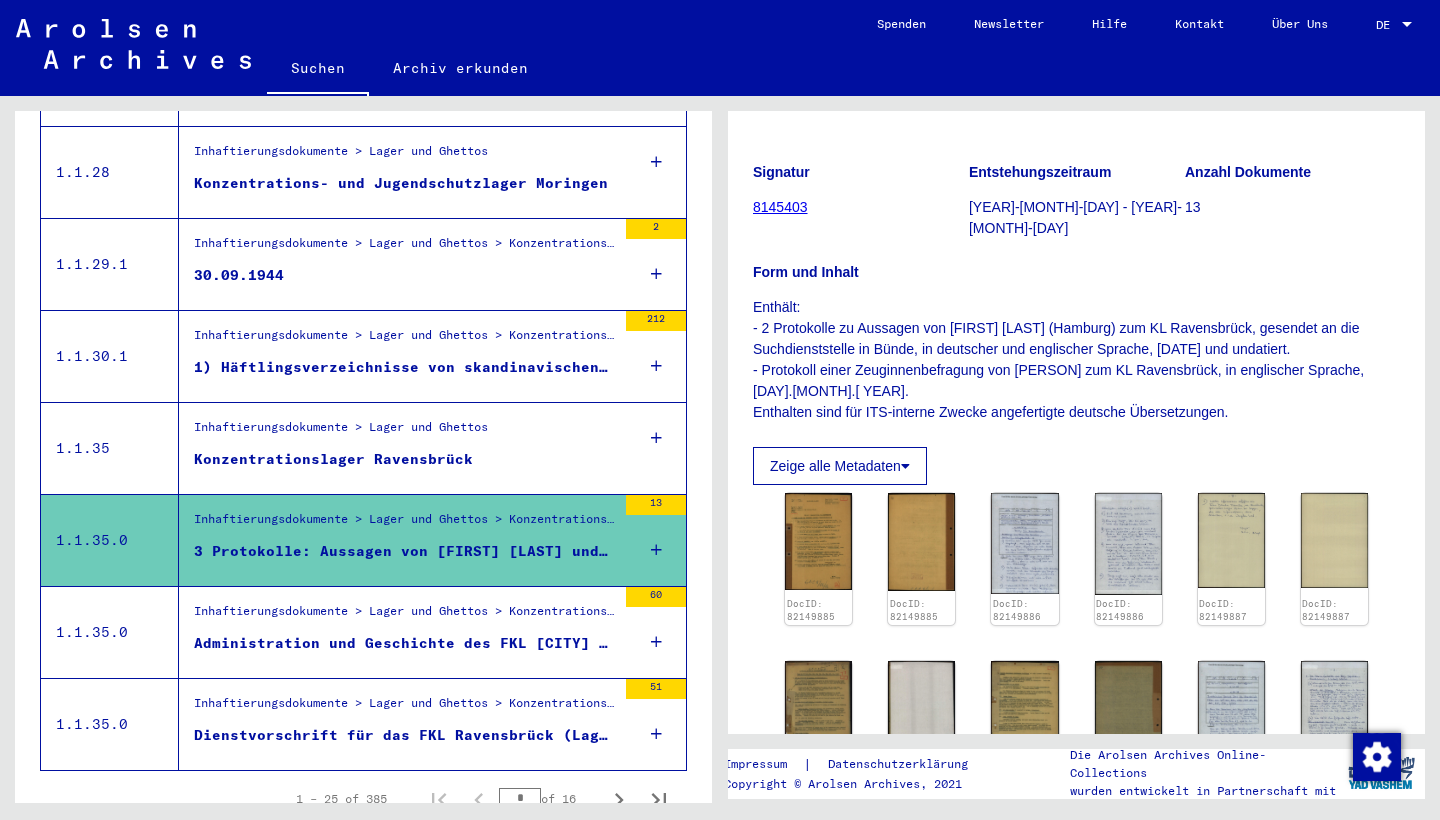 scroll, scrollTop: 222, scrollLeft: 0, axis: vertical 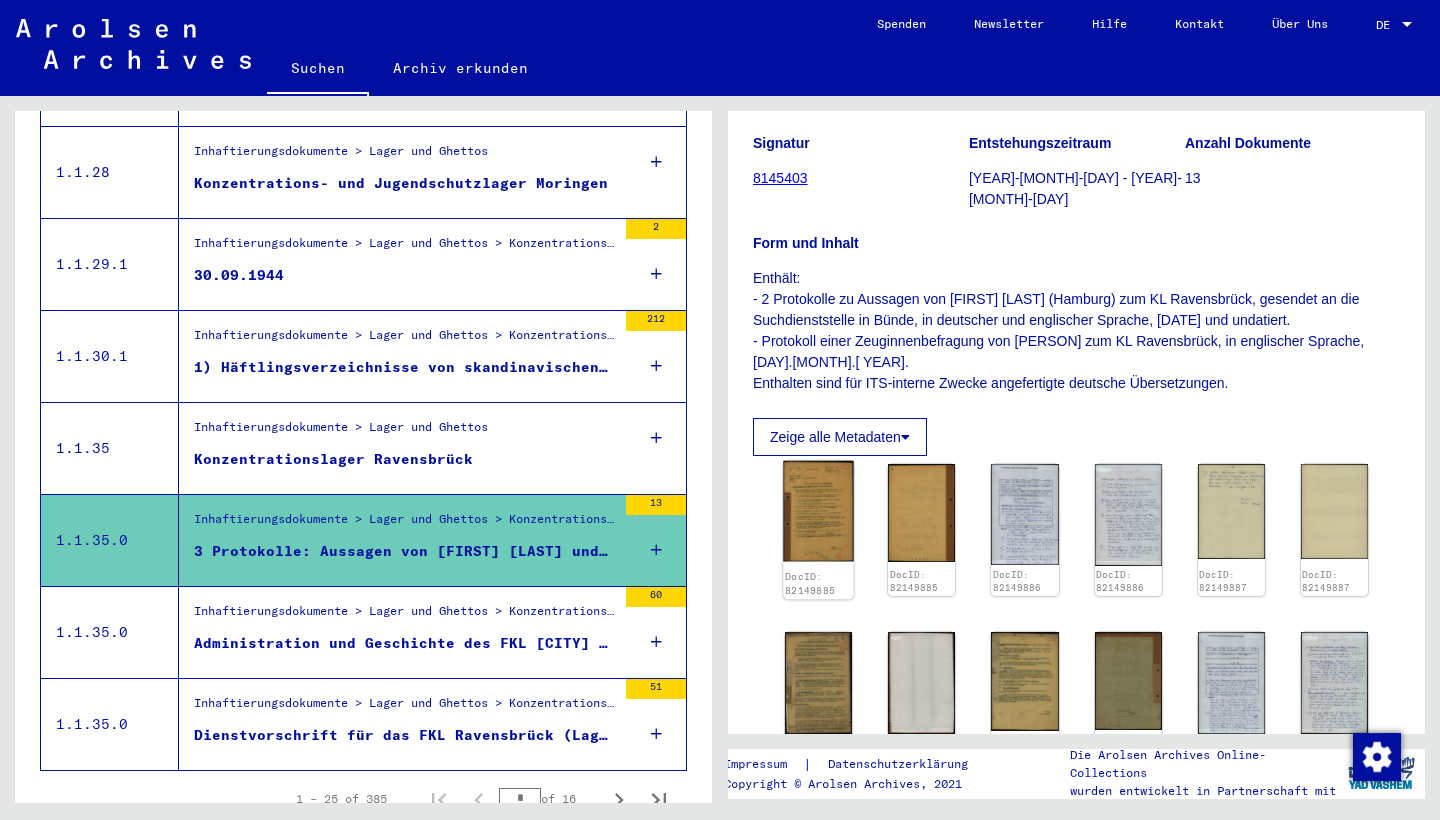 click 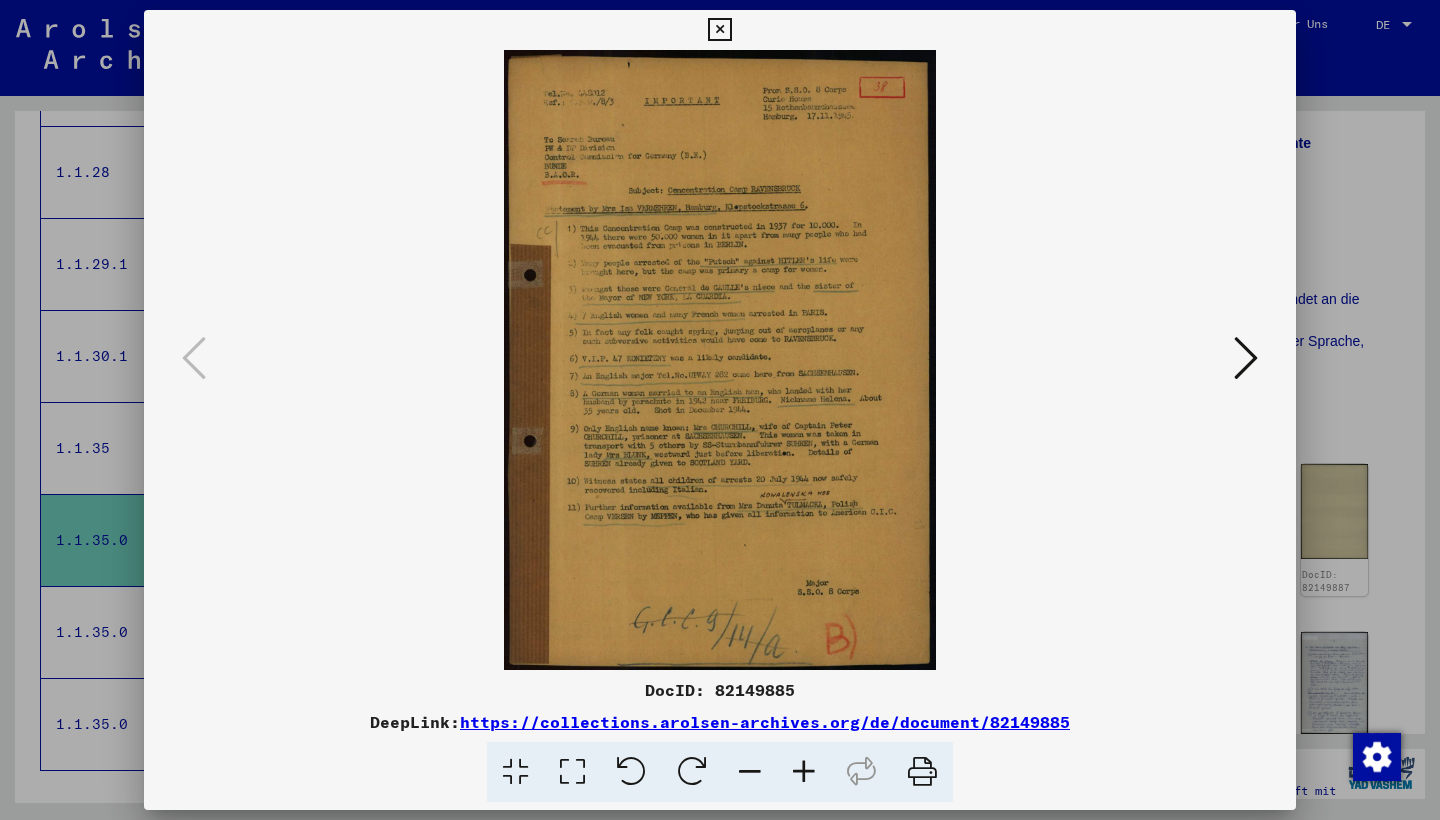 click at bounding box center (1246, 358) 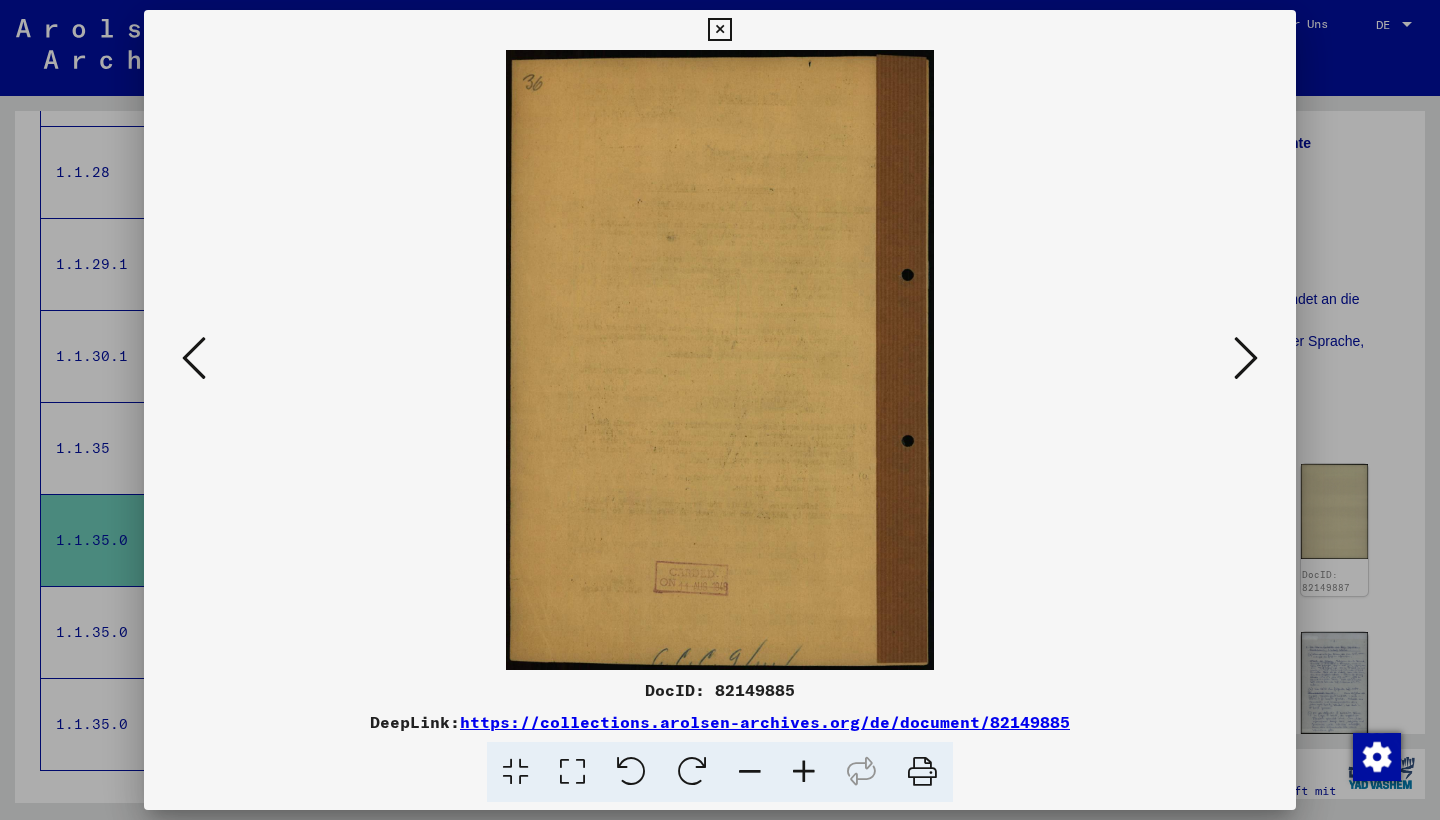 click at bounding box center (1246, 358) 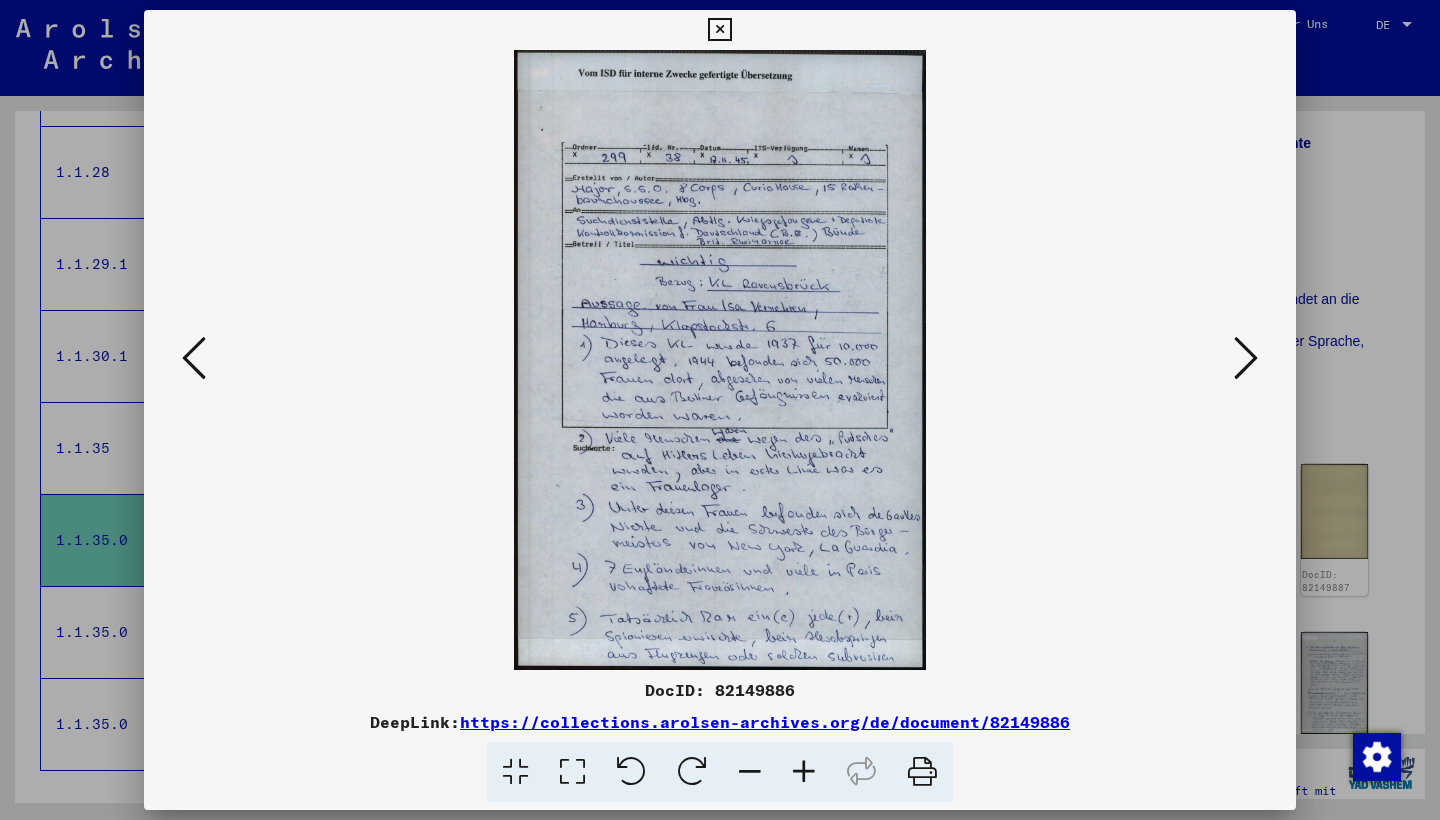click at bounding box center (1246, 359) 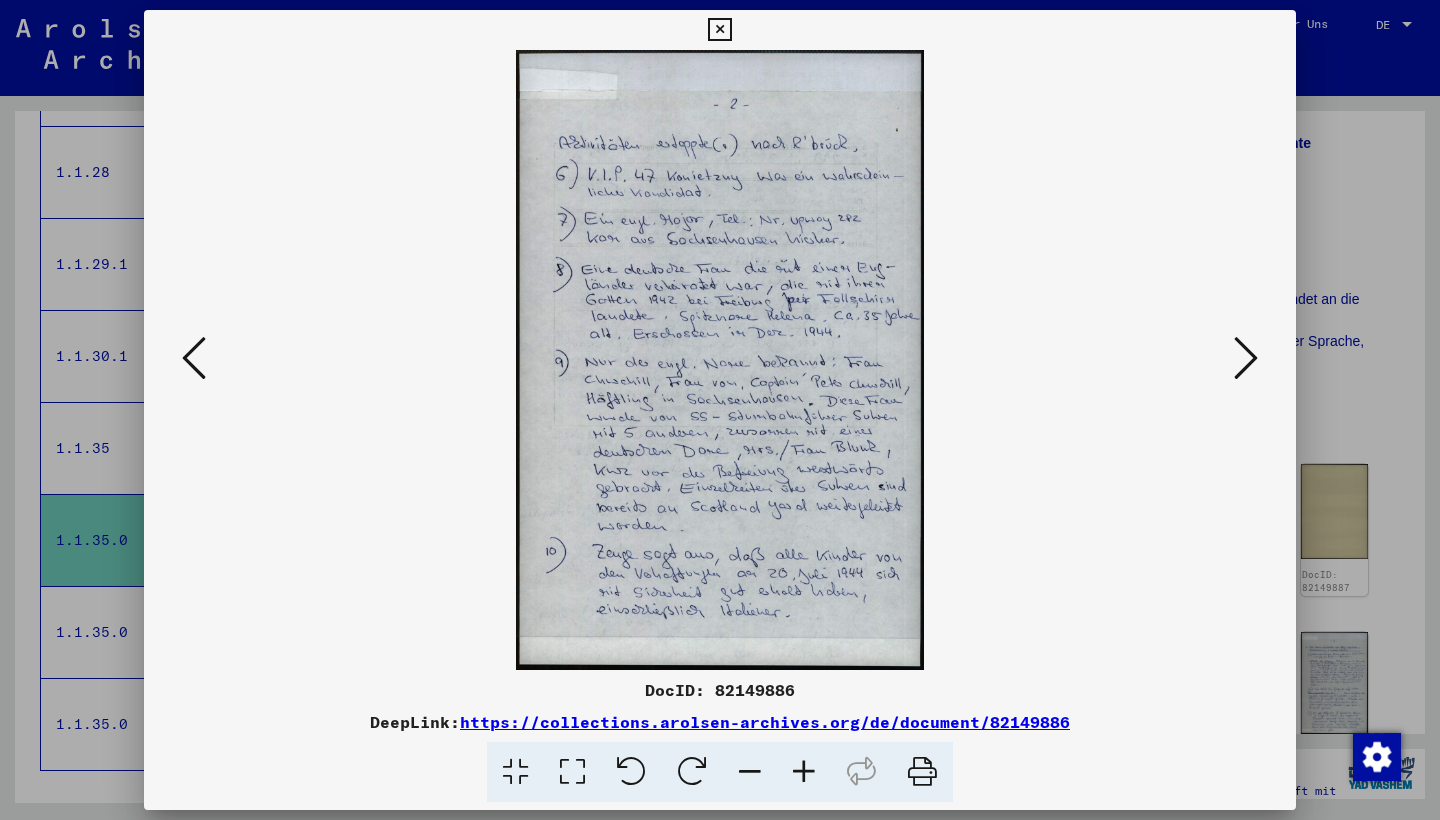 click at bounding box center [1246, 359] 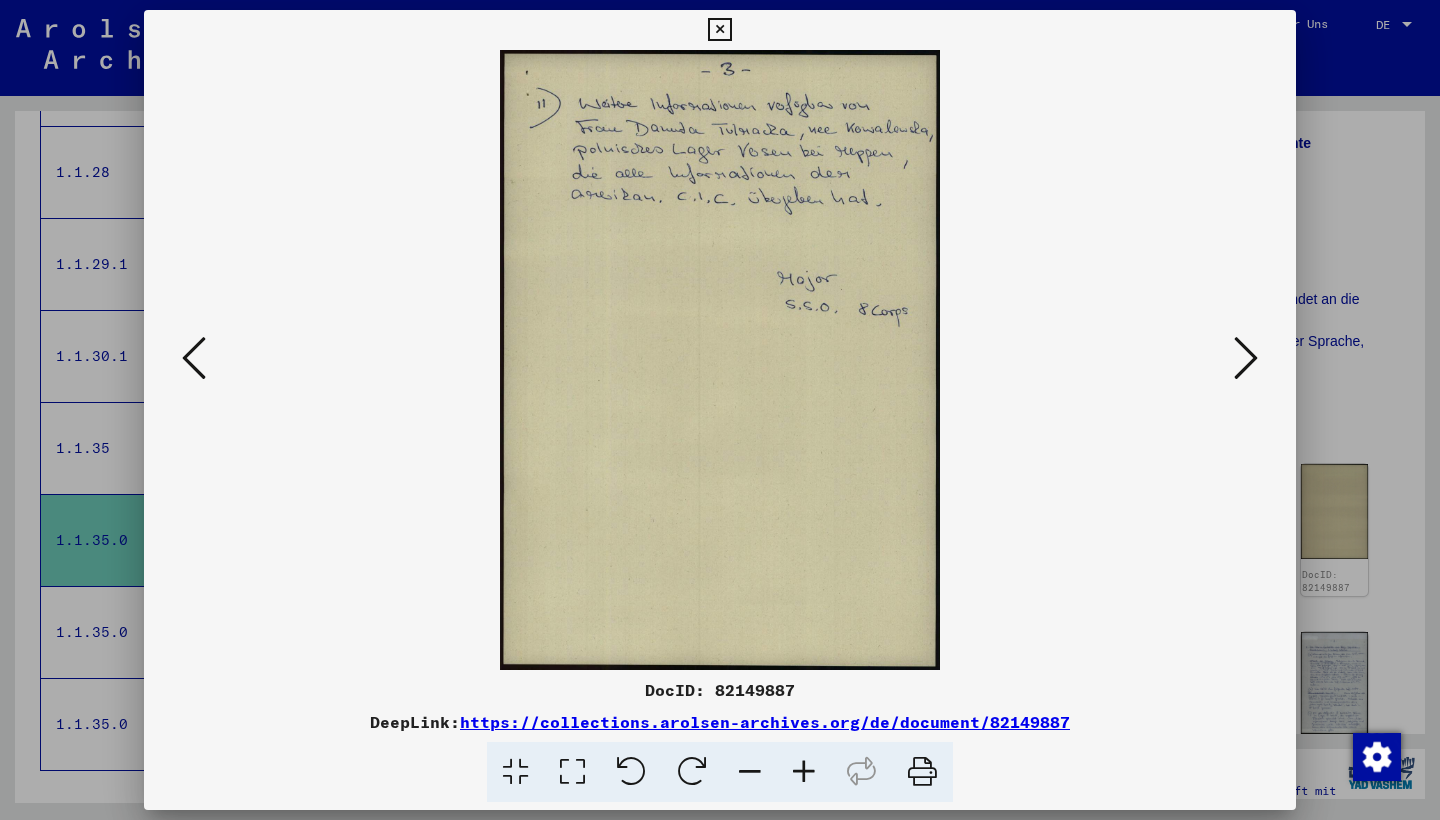 click at bounding box center [1246, 359] 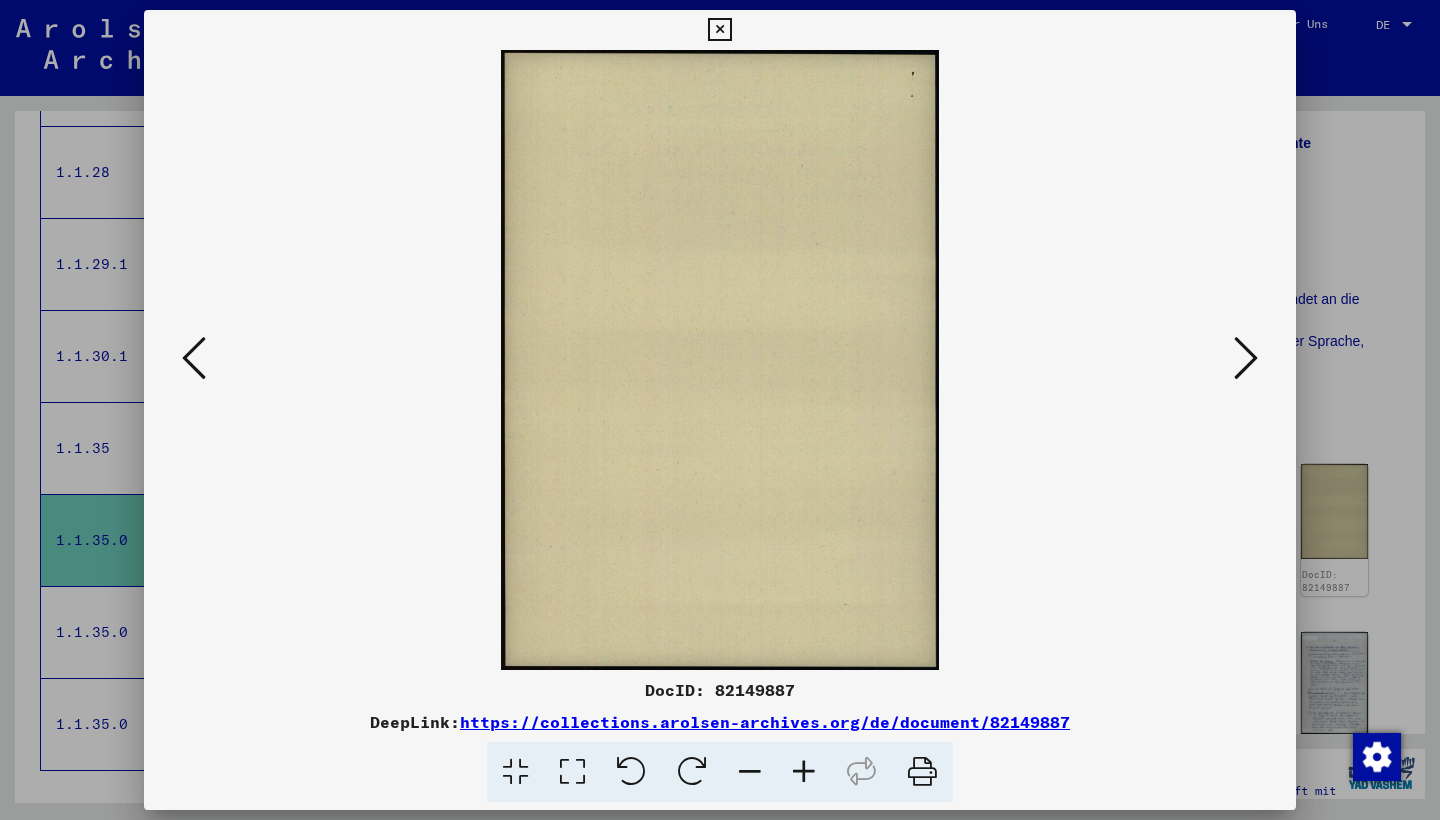 click at bounding box center [720, 410] 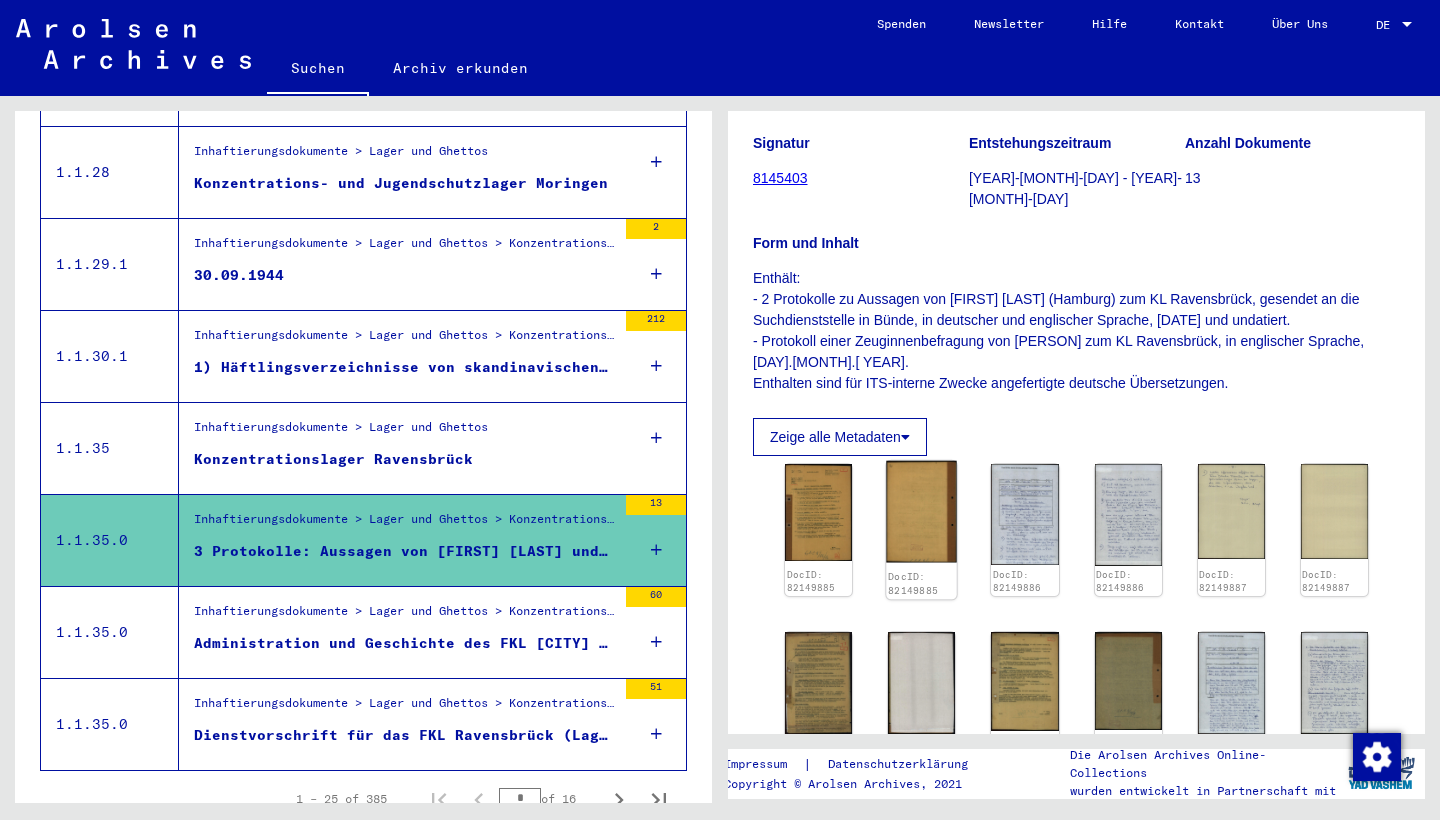 scroll, scrollTop: 379, scrollLeft: 0, axis: vertical 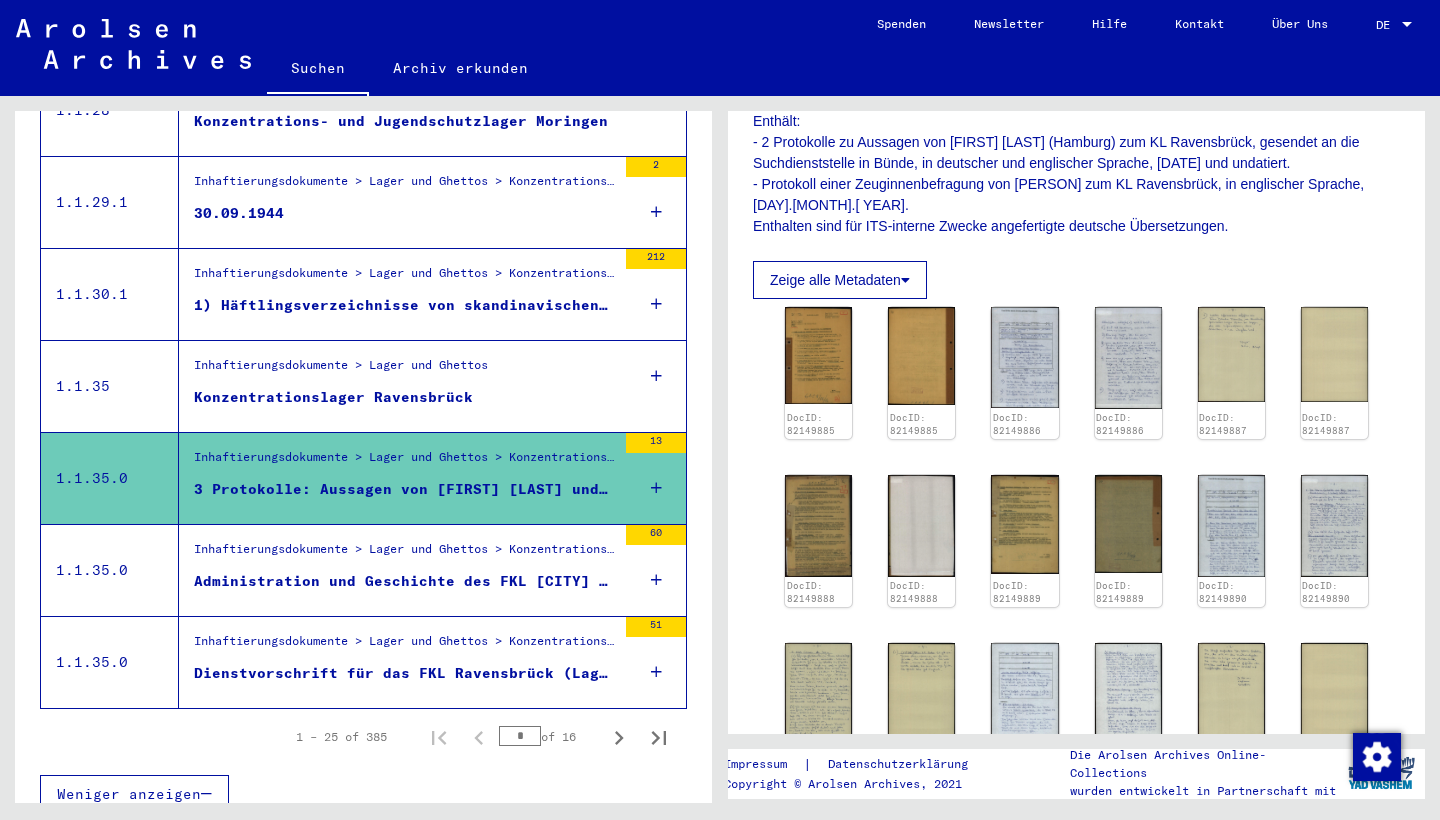 click on "Inhaftierungsdokumente > Lager und Ghettos > Konzentrationslager Ravensbrück > Allgemeine Informationen Konzentrationslager Ravensbrück" at bounding box center (405, 554) 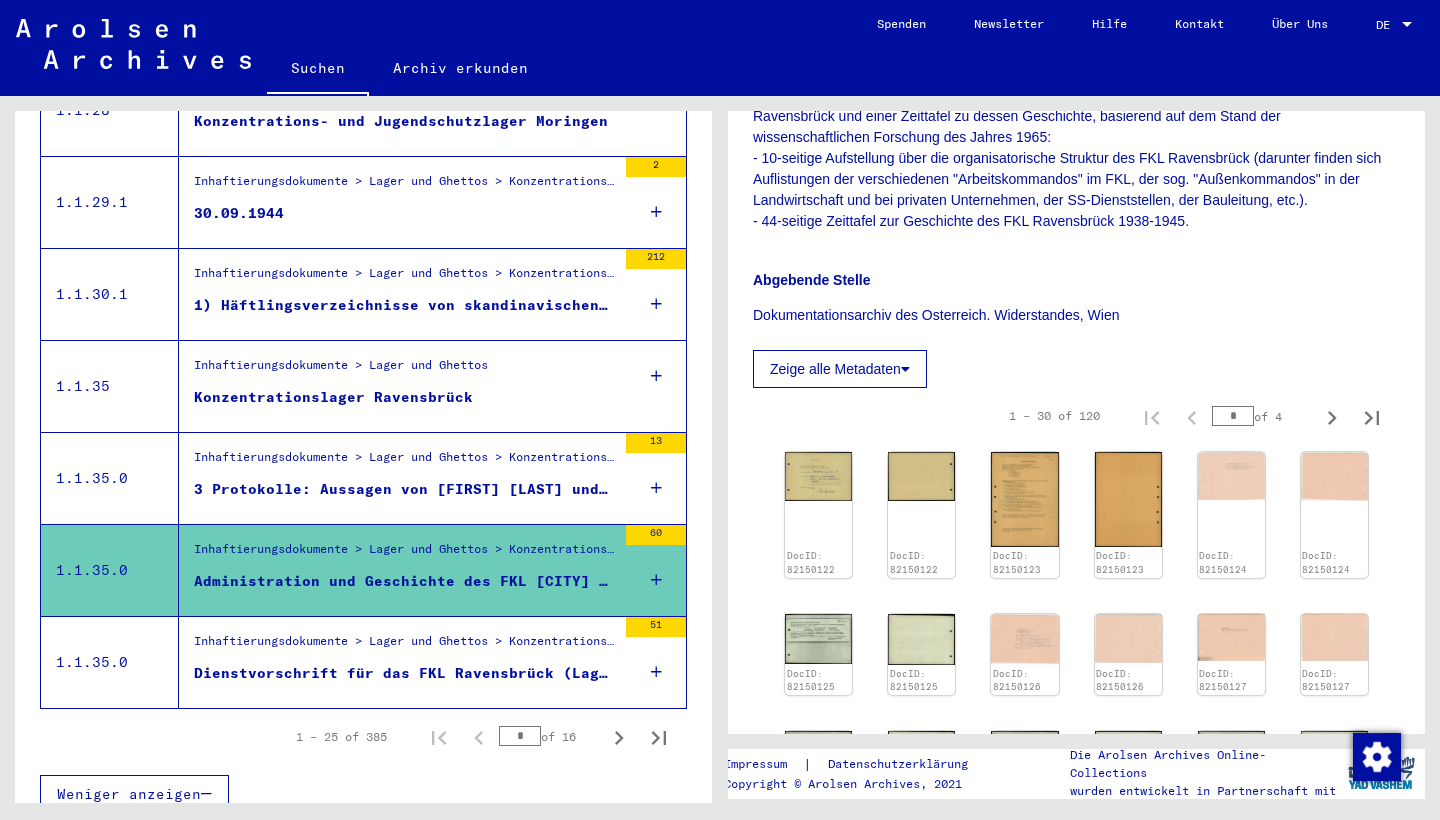 scroll, scrollTop: 564, scrollLeft: 0, axis: vertical 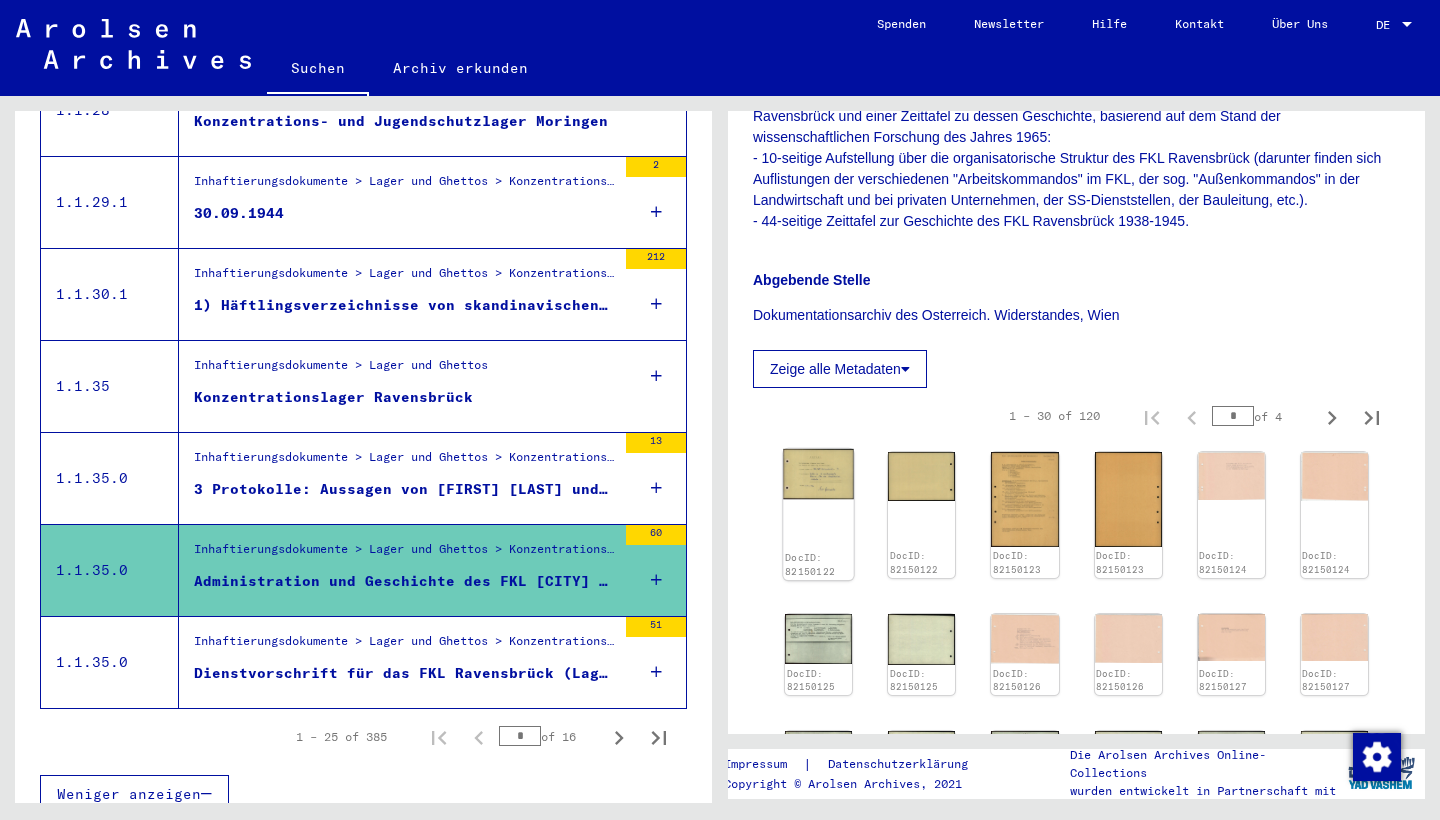 click 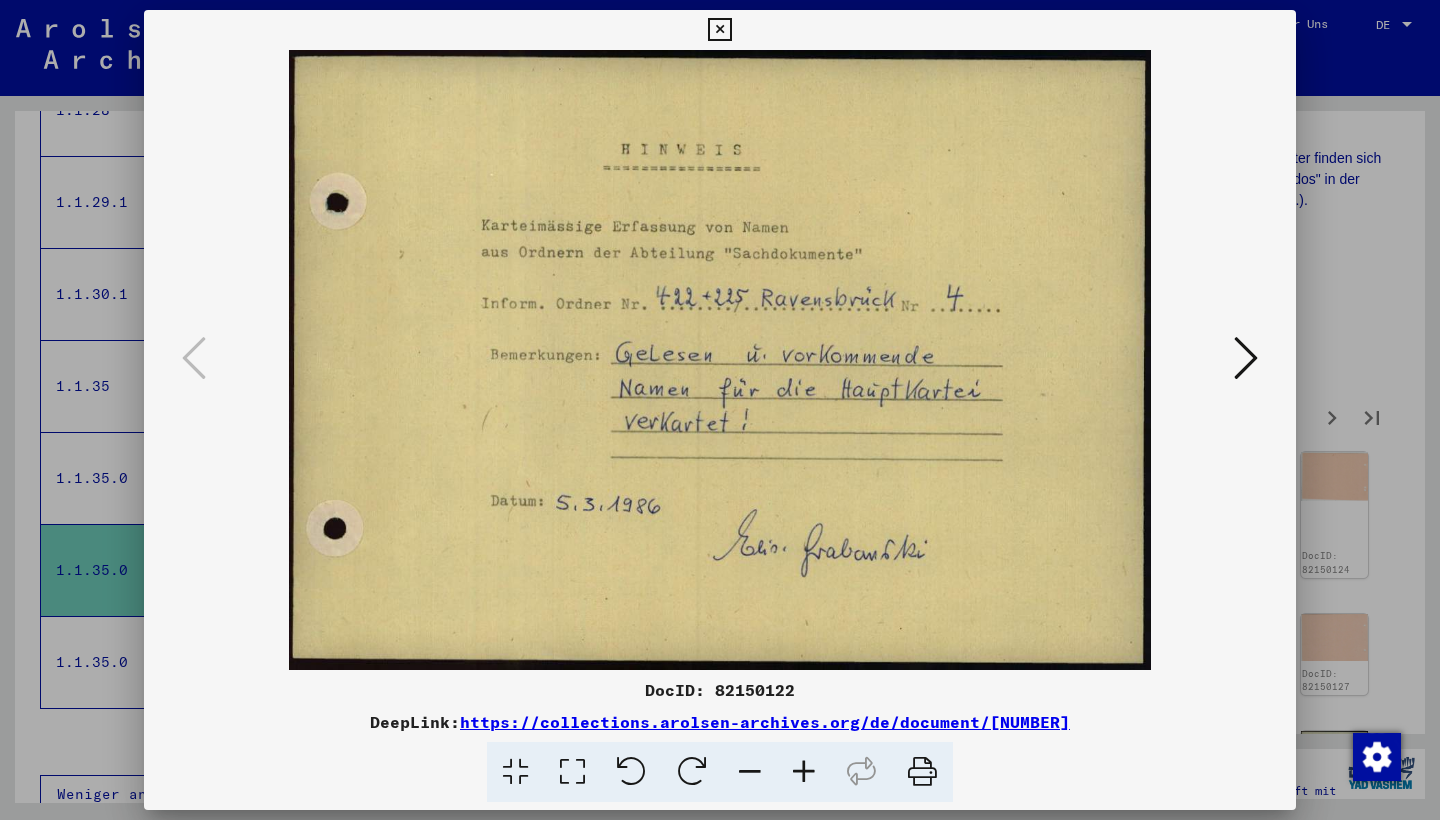 click at bounding box center [1246, 359] 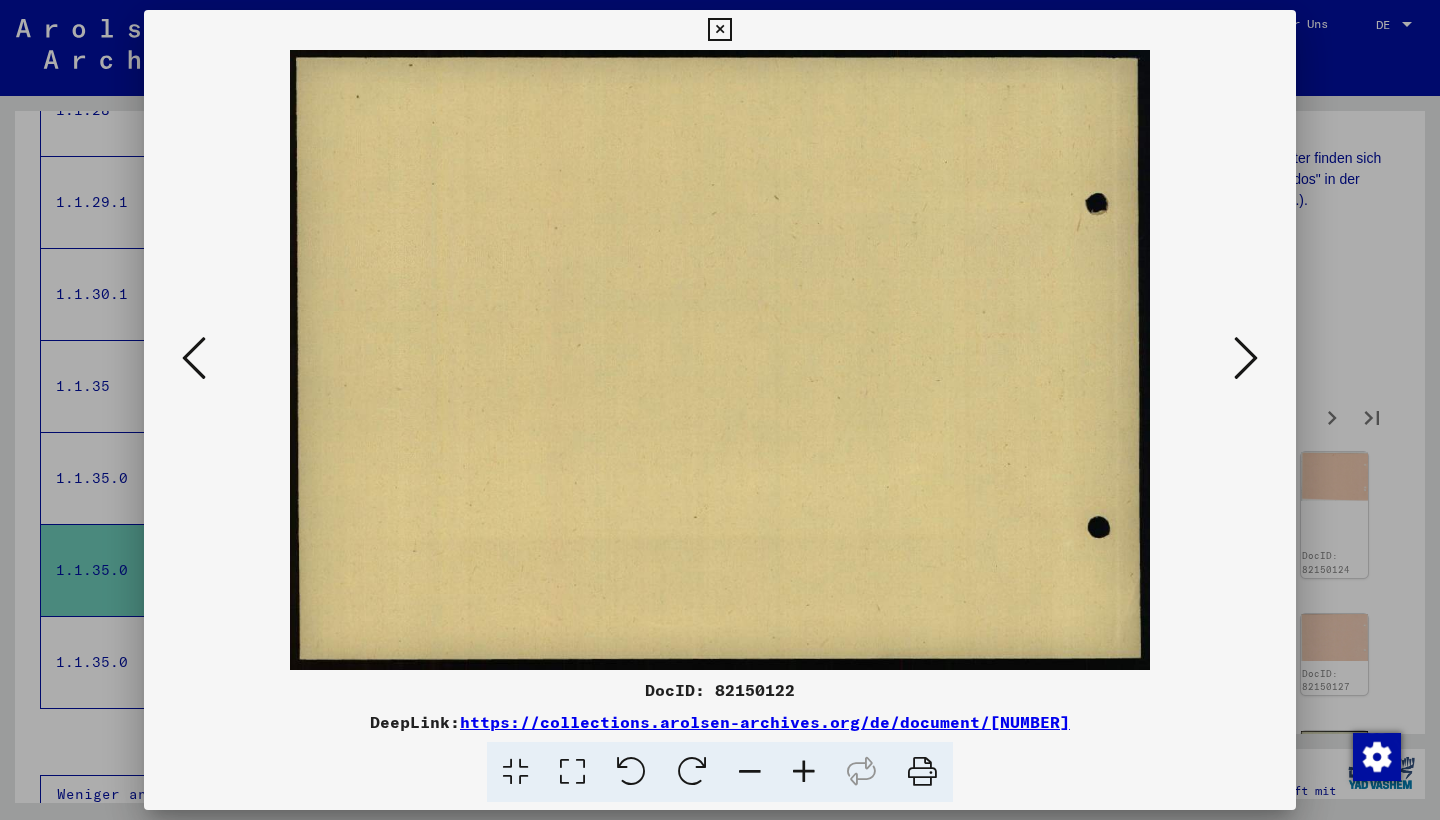 click at bounding box center [1246, 359] 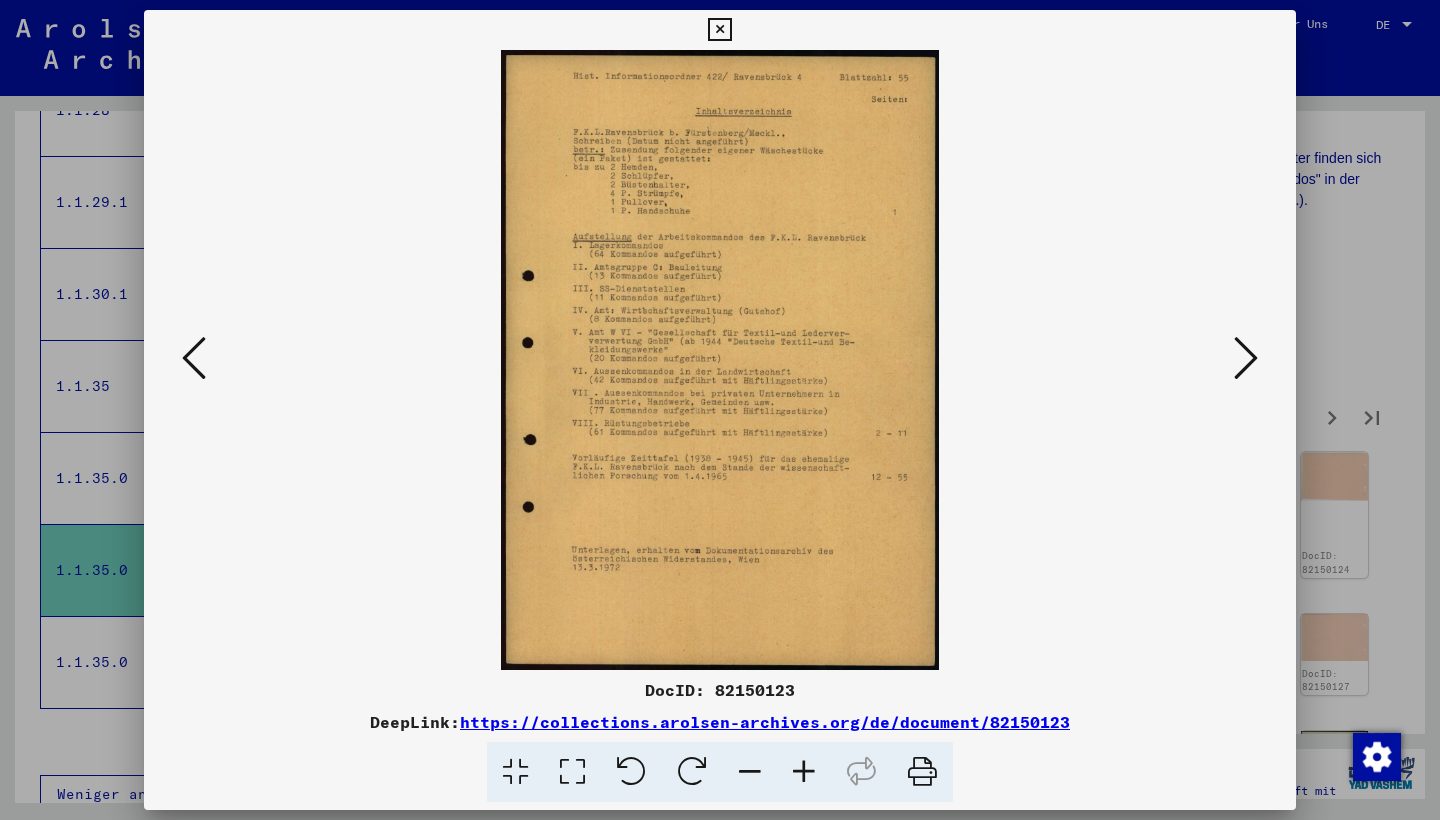 click at bounding box center (1246, 359) 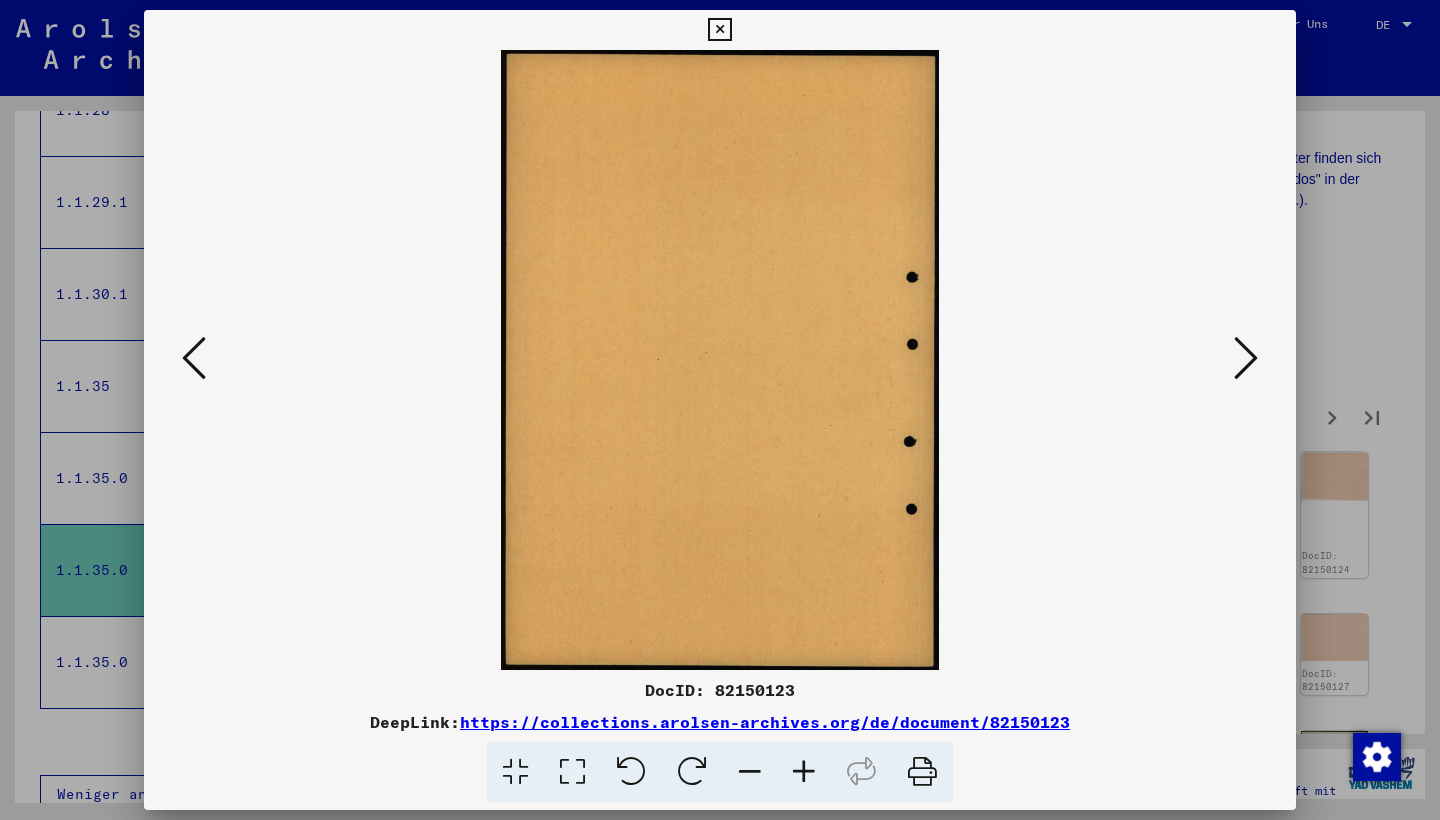 click at bounding box center (1246, 359) 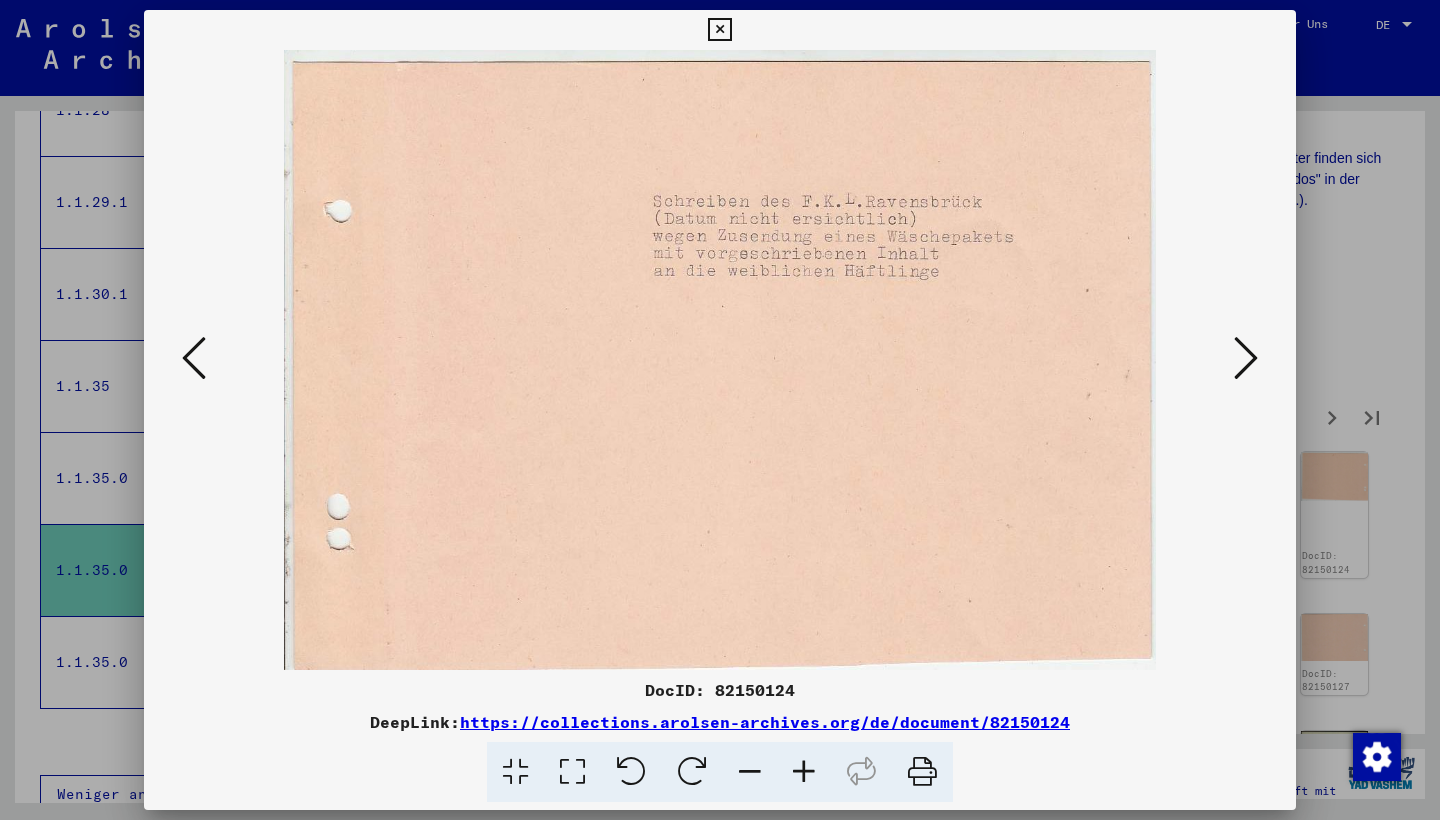 click at bounding box center [1246, 359] 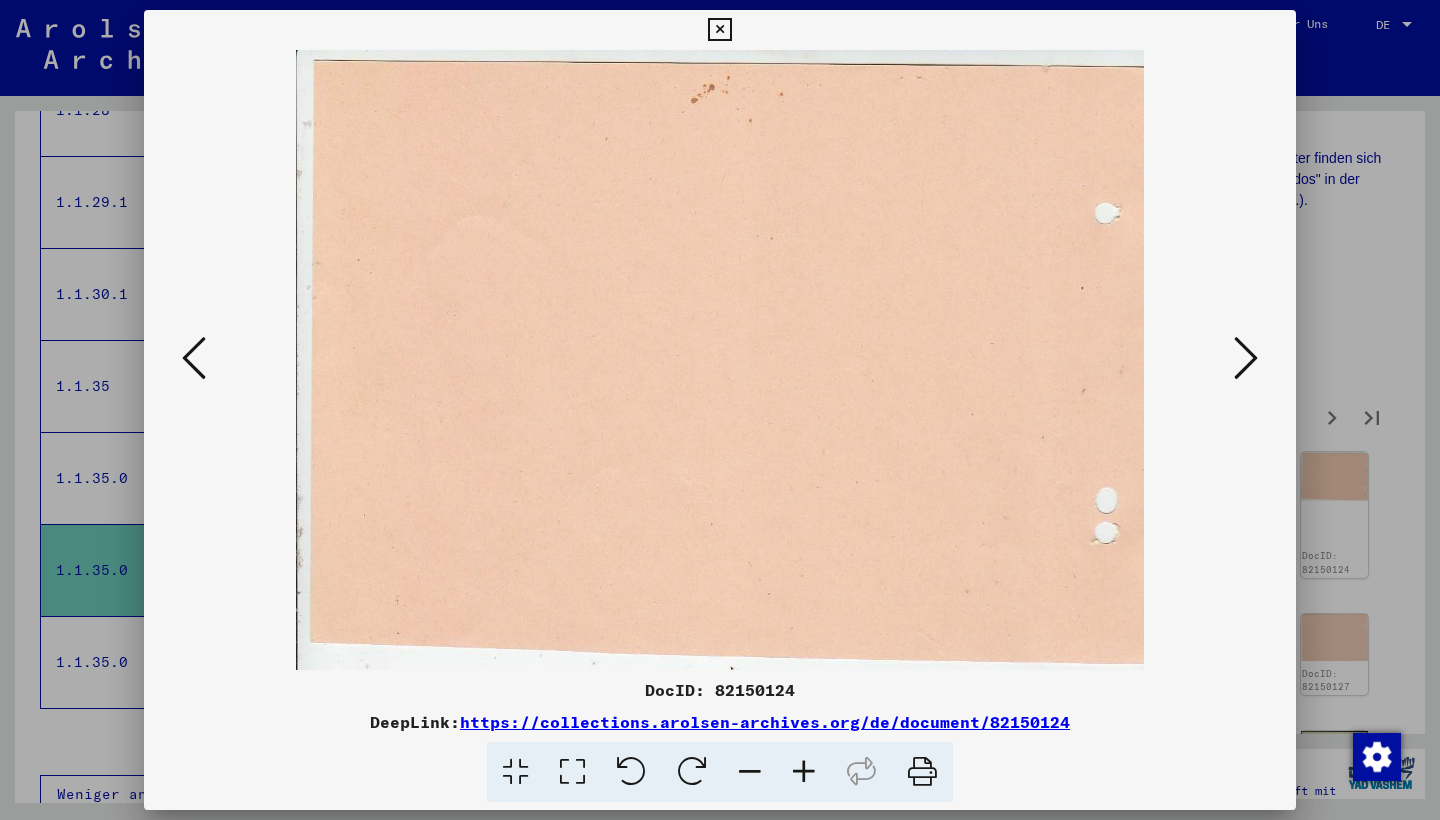 click at bounding box center (1246, 359) 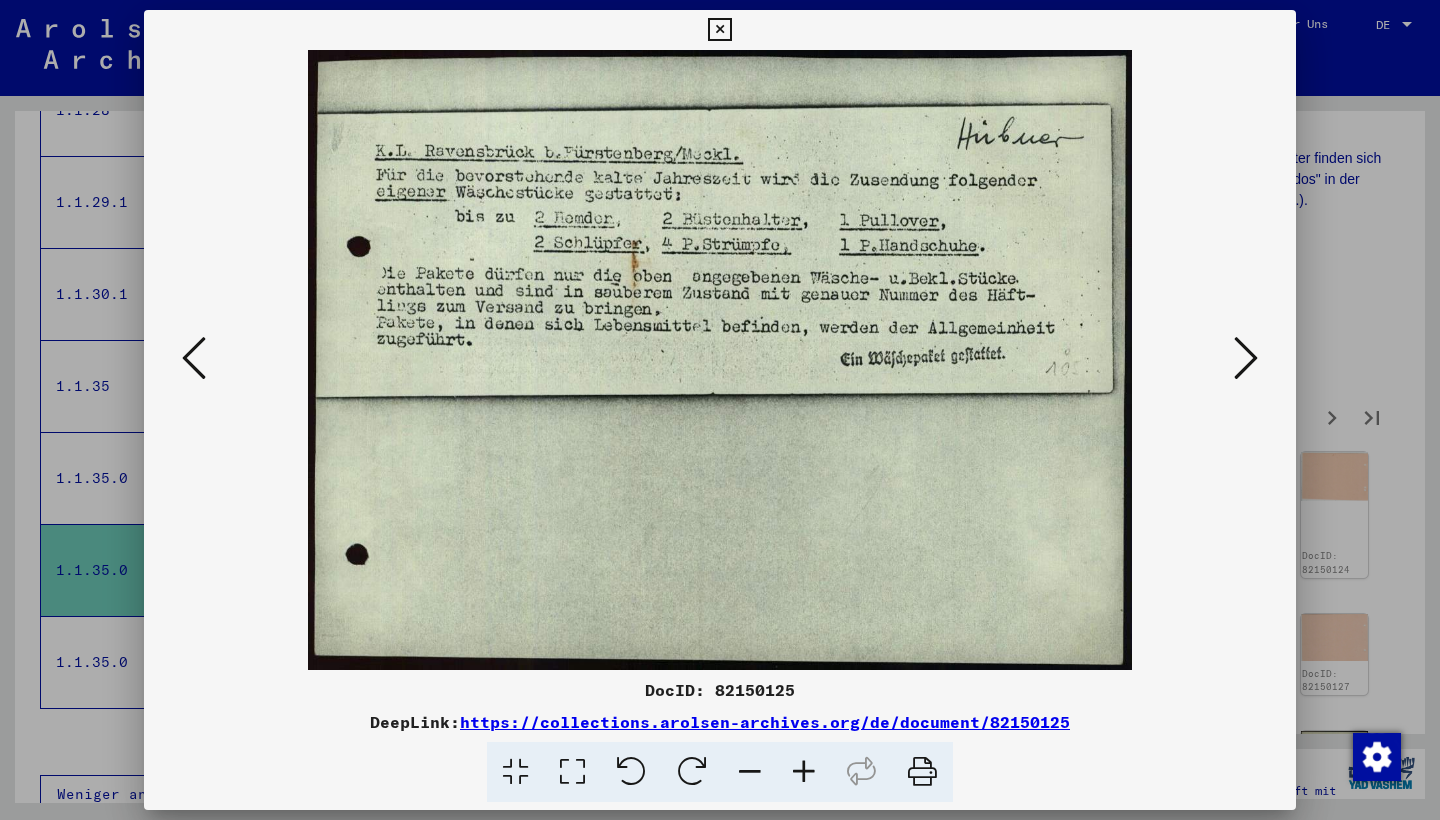 click at bounding box center [1246, 359] 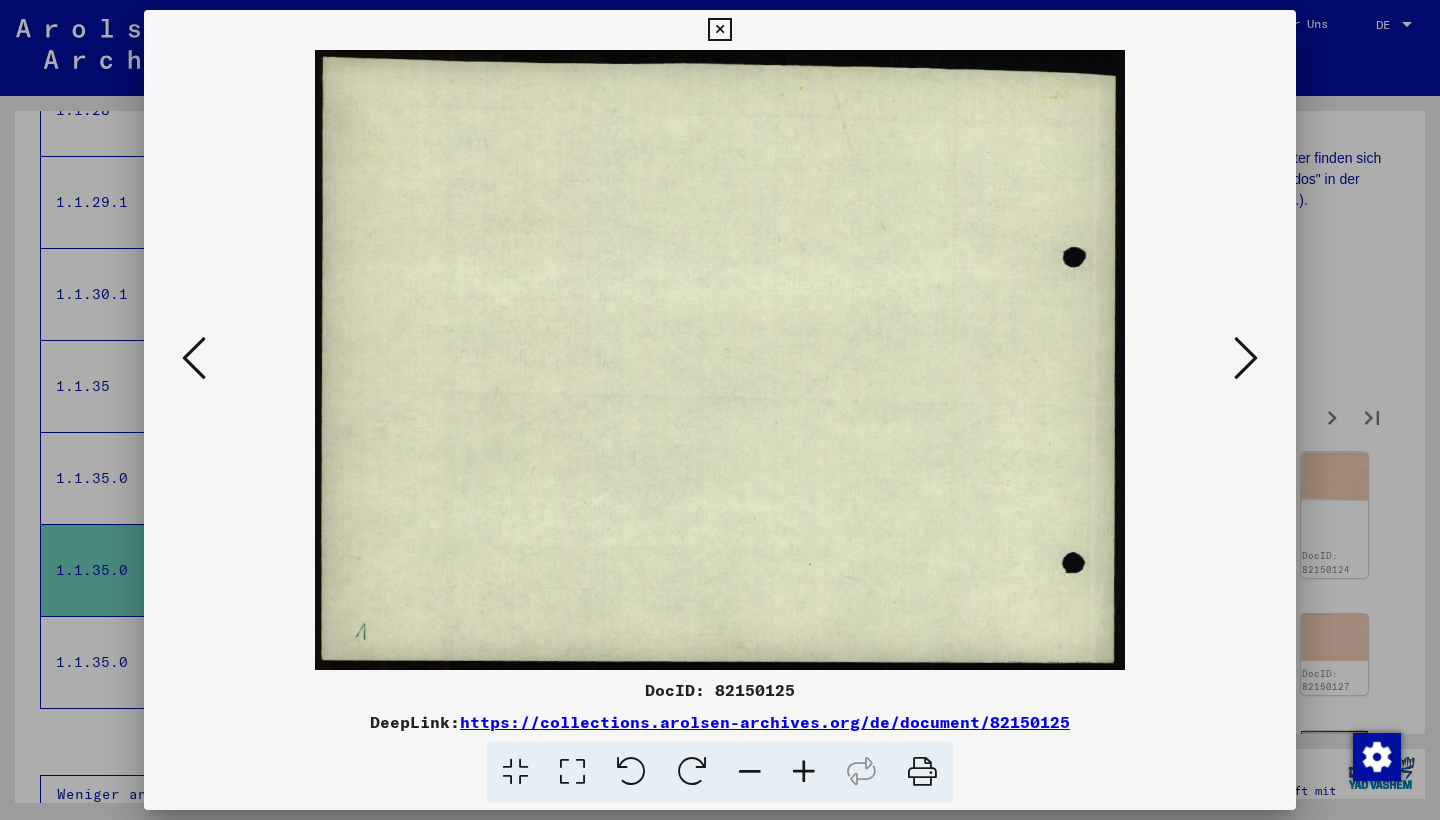 click at bounding box center (1246, 359) 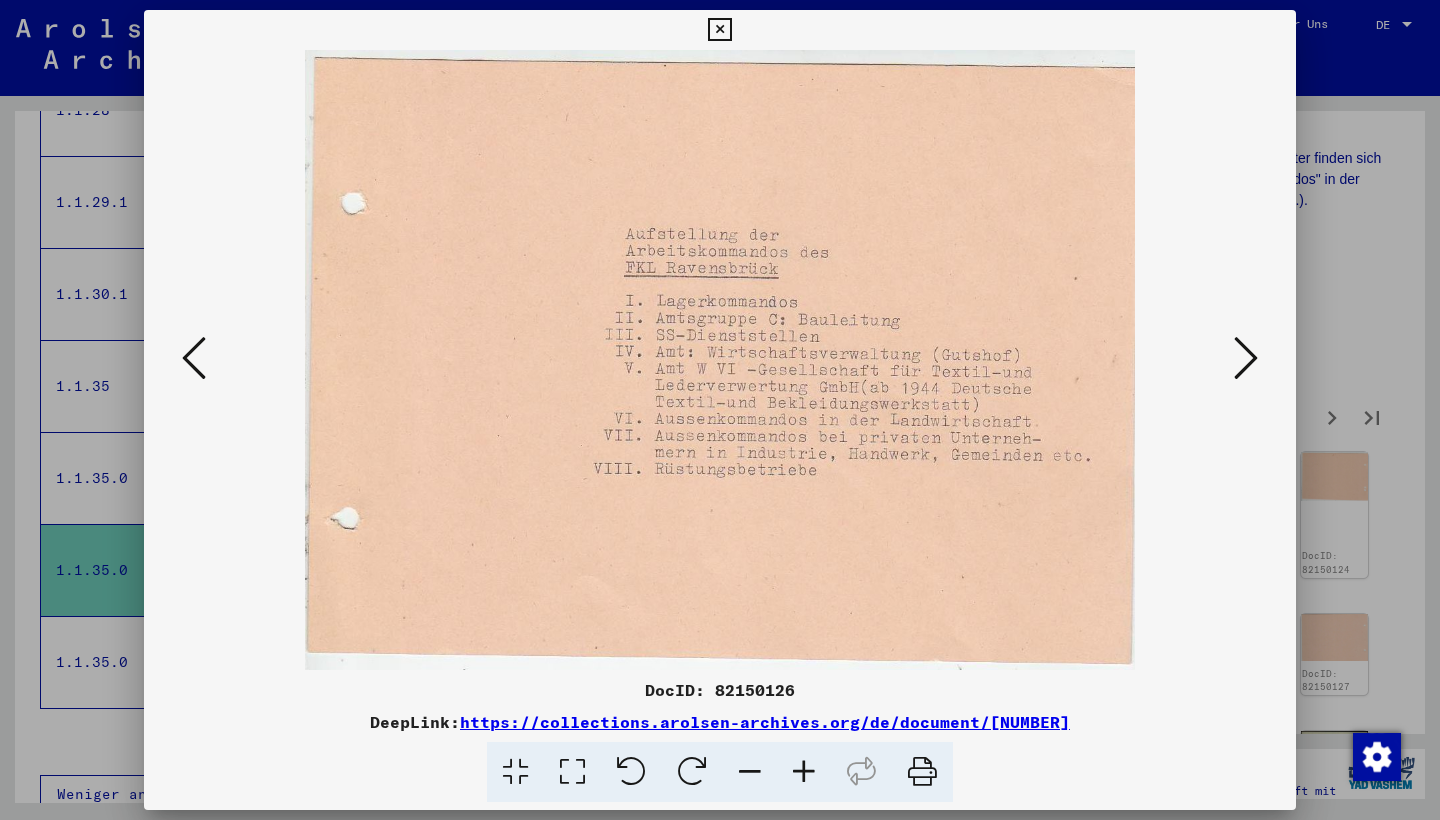 click at bounding box center [1246, 359] 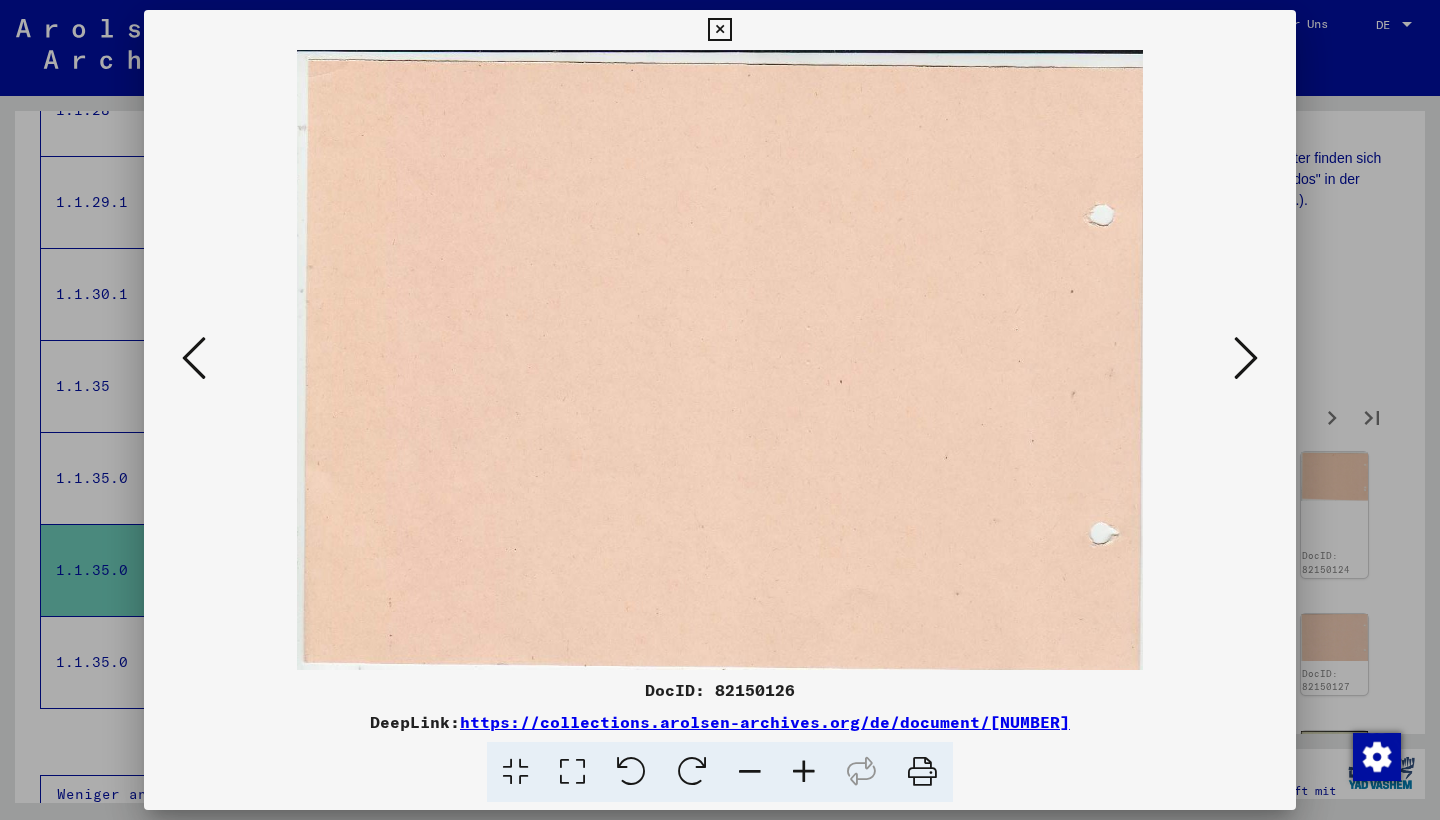 click at bounding box center [1246, 359] 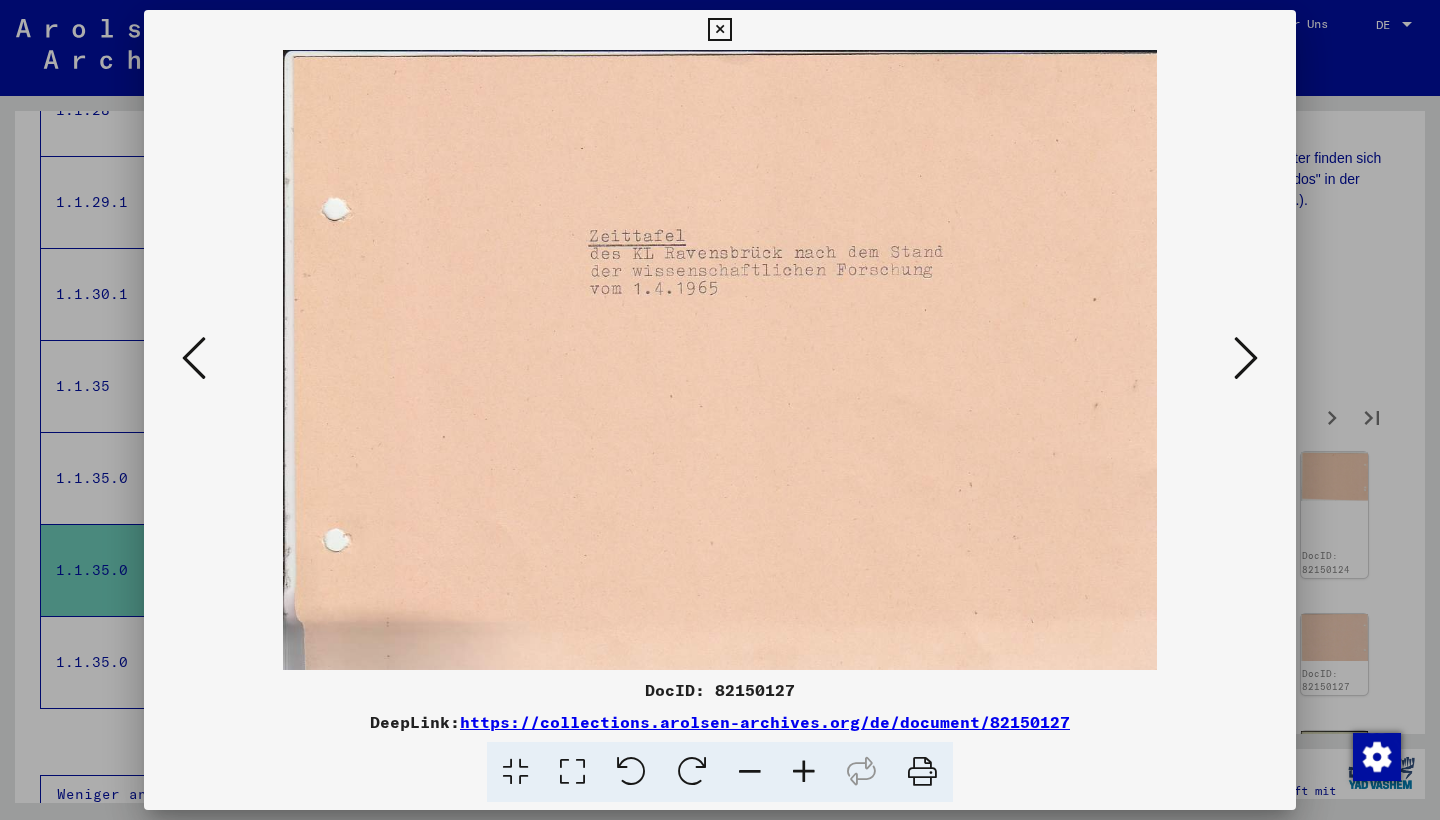 click at bounding box center [1246, 359] 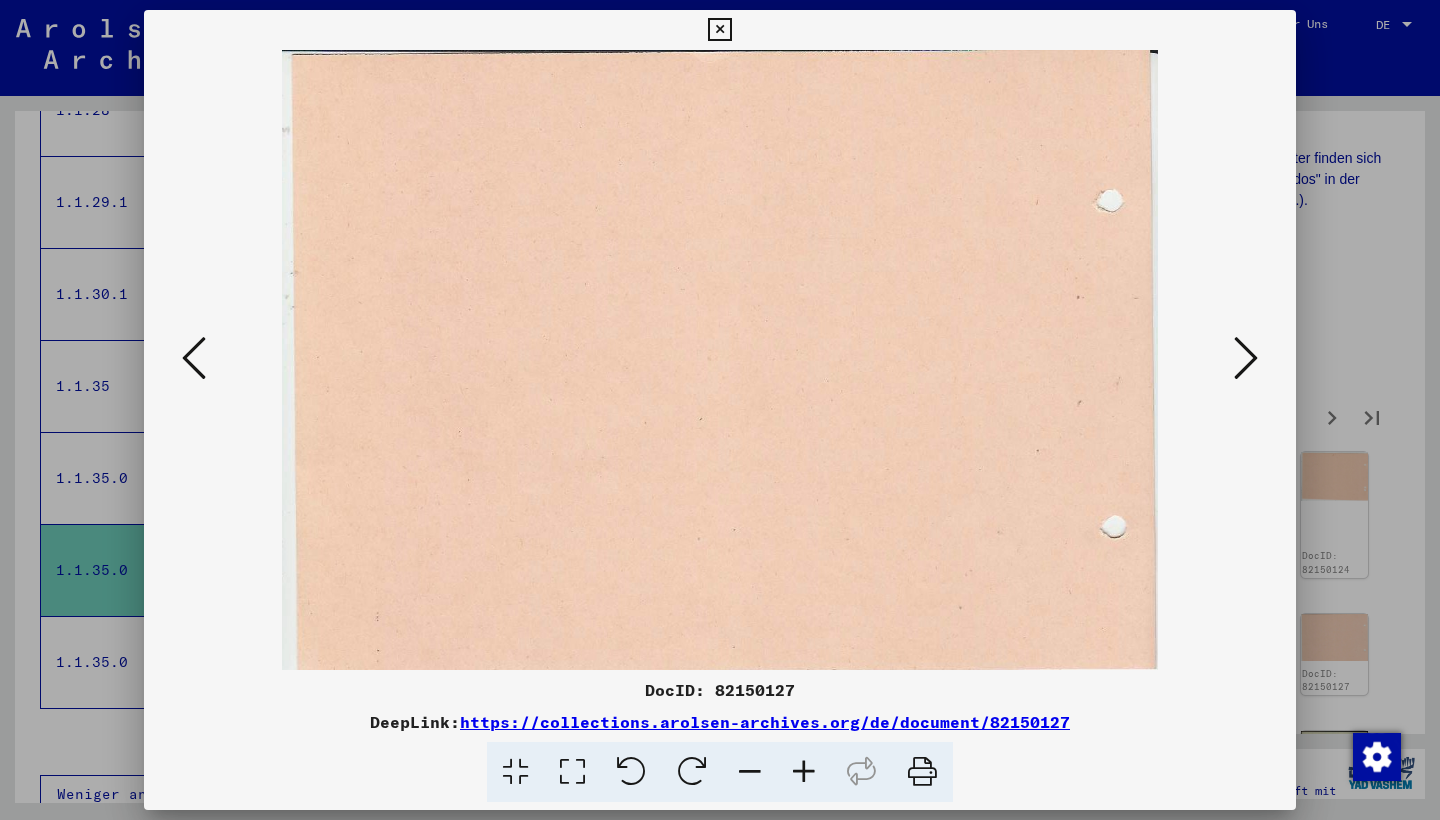 click at bounding box center [1246, 359] 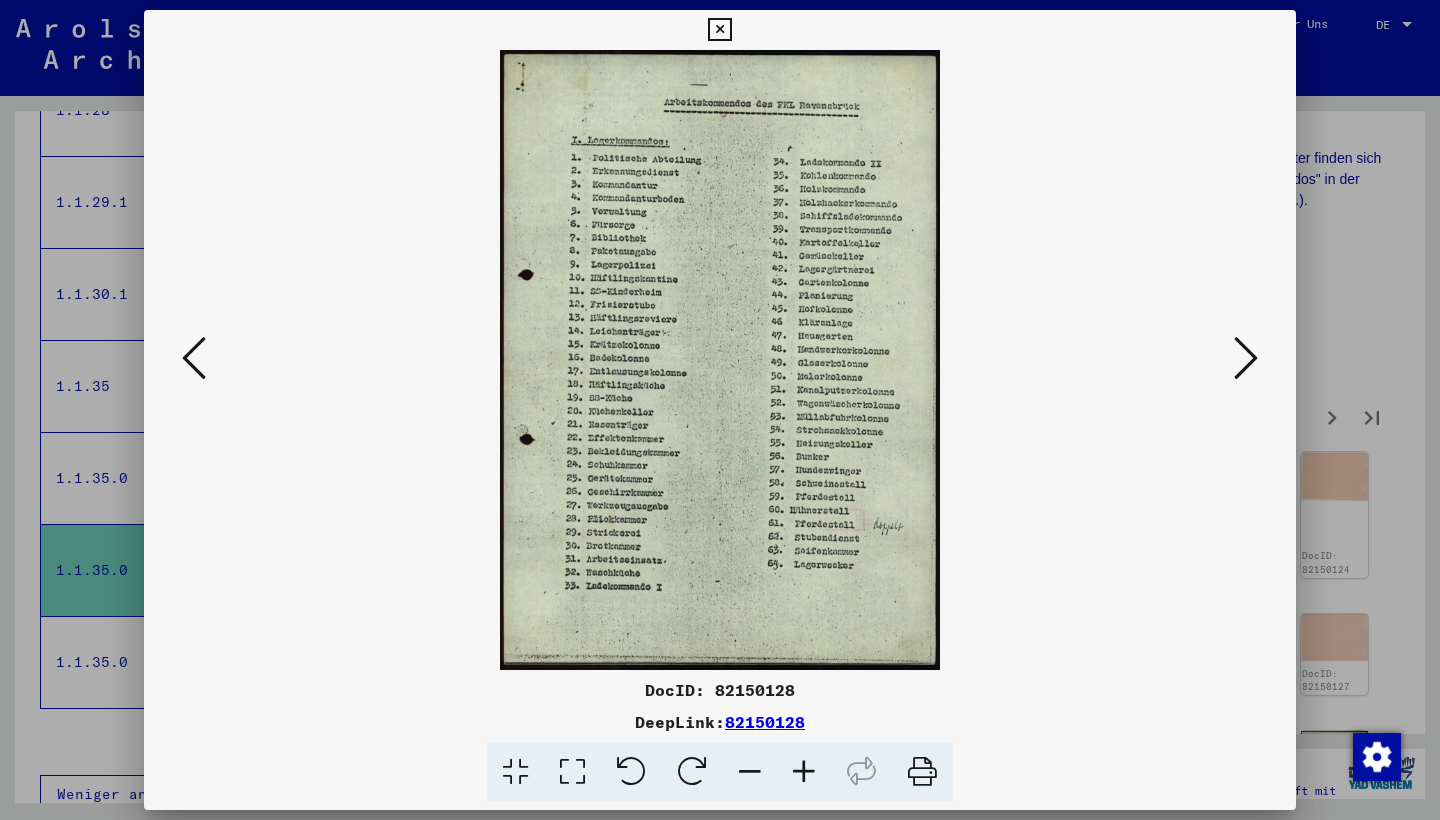 click at bounding box center (1246, 359) 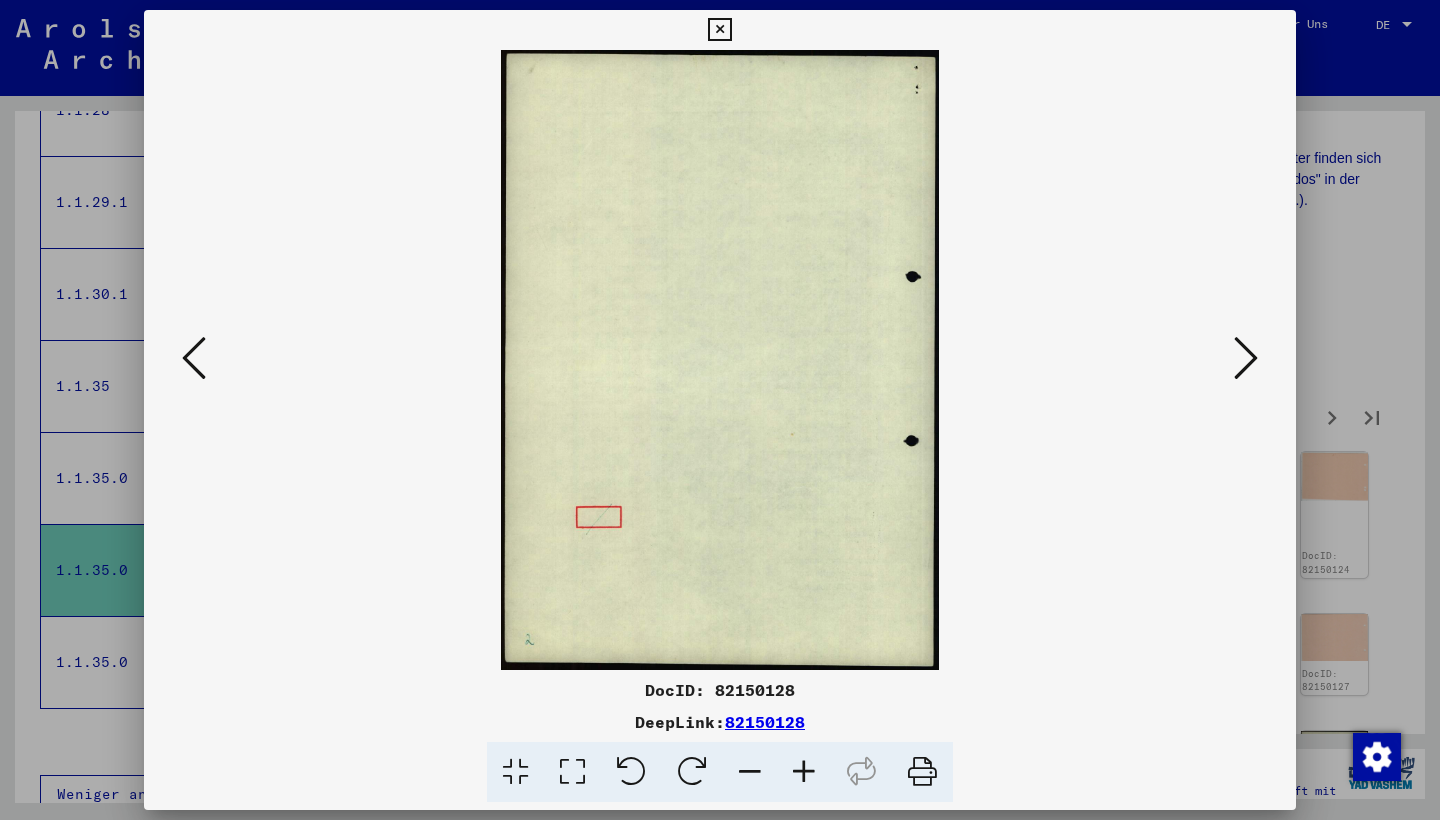 click at bounding box center [1246, 359] 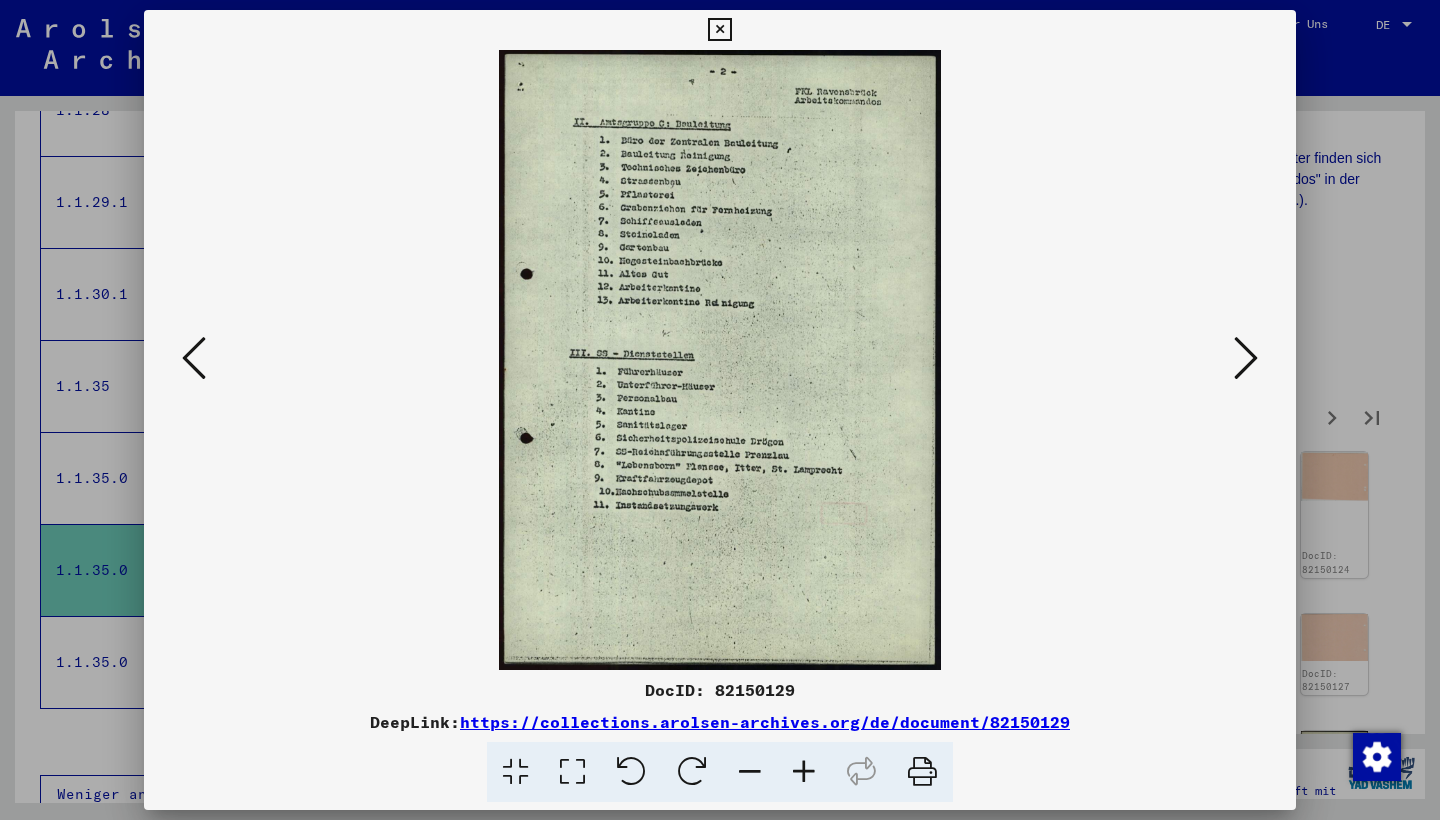 click at bounding box center [1246, 359] 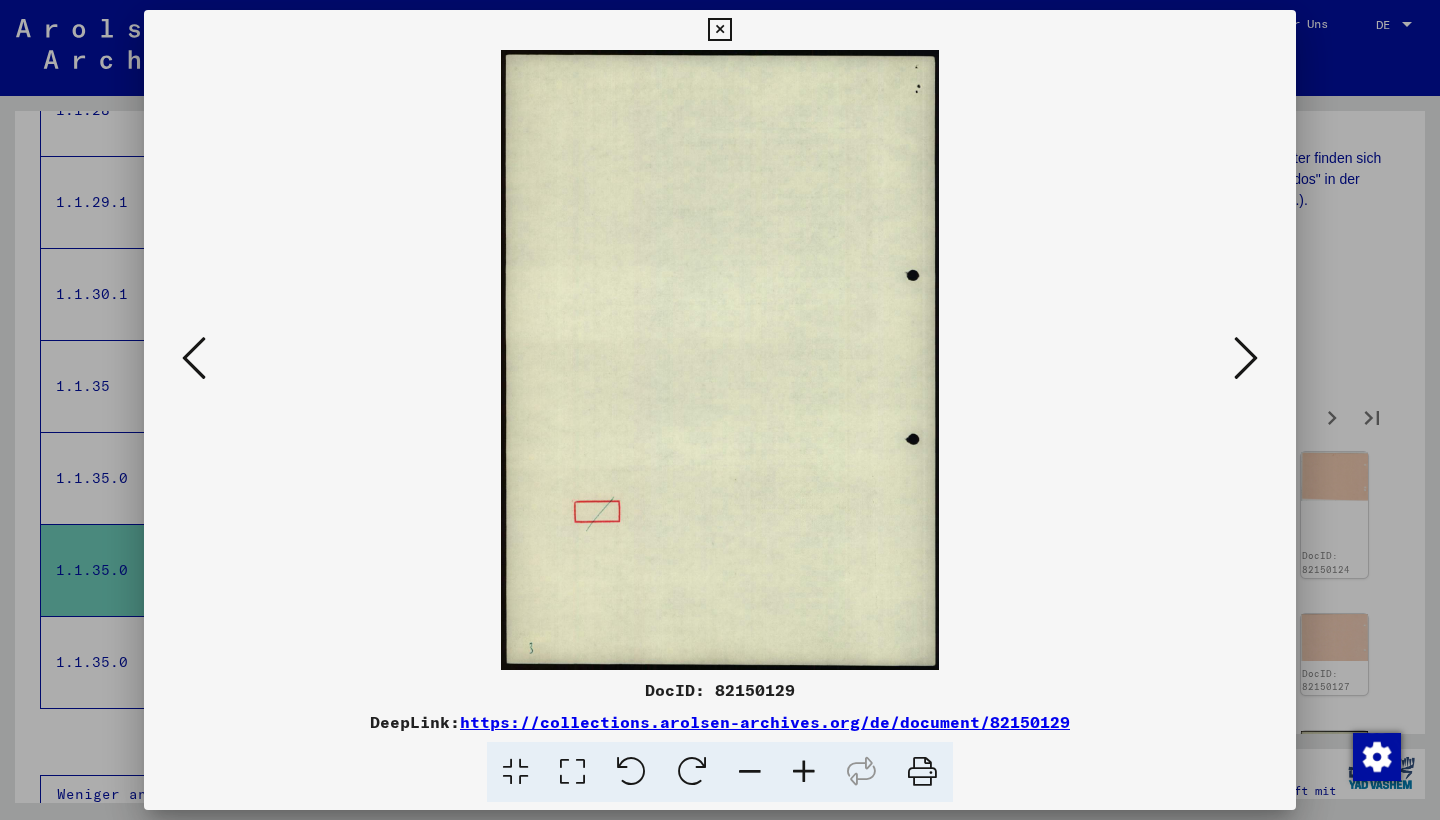 click at bounding box center [1246, 359] 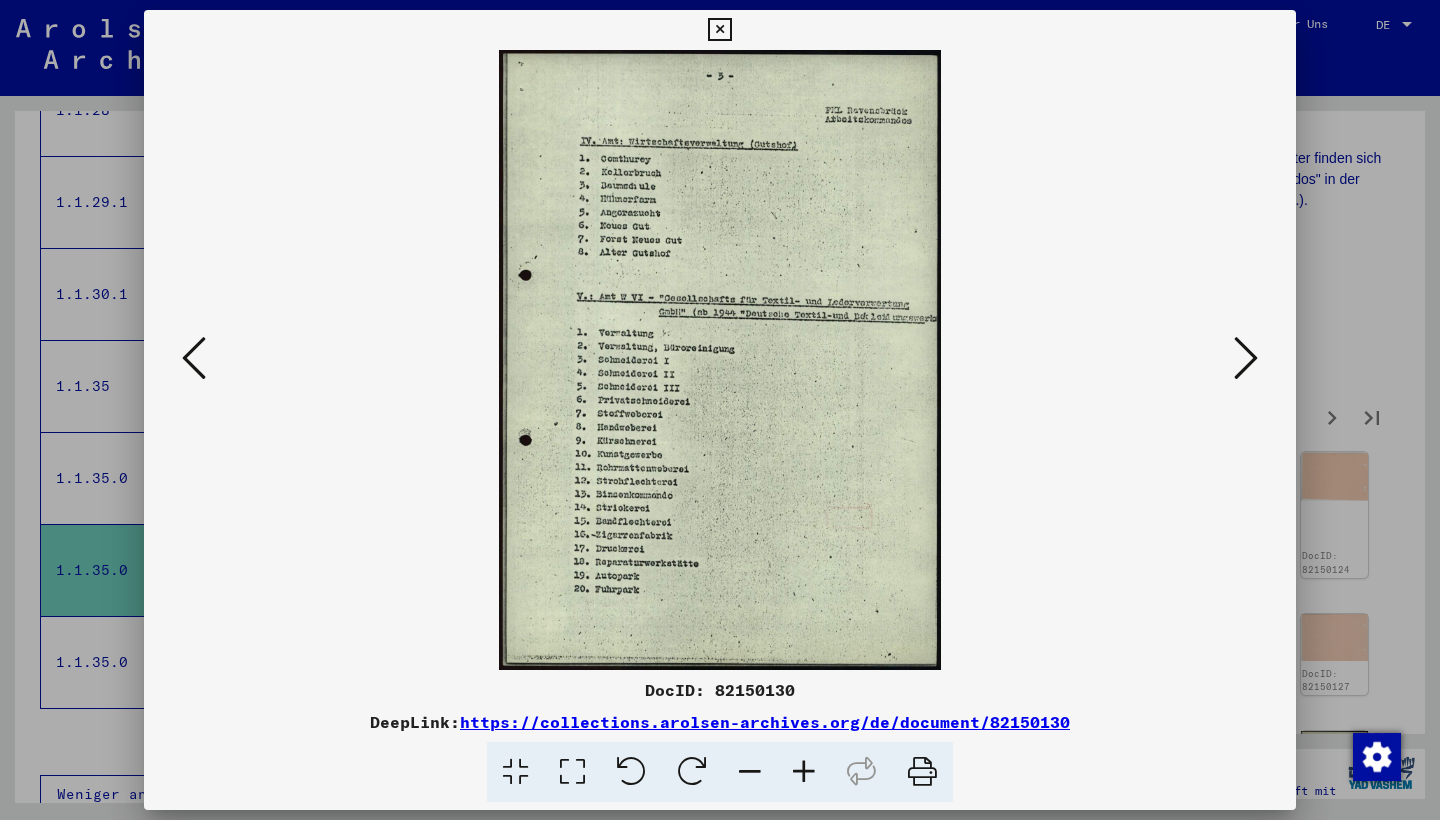 click at bounding box center [1246, 359] 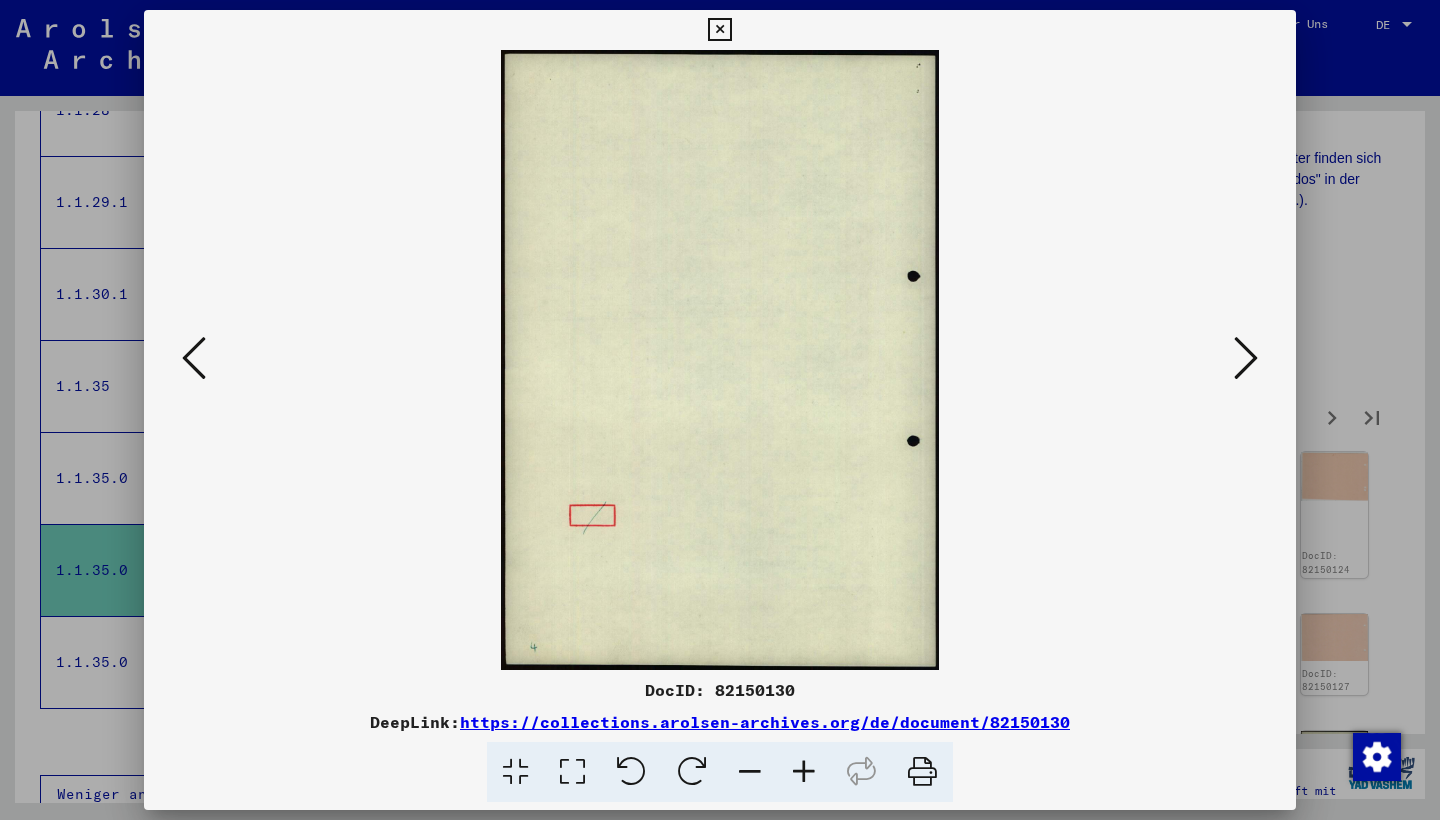 click at bounding box center (1246, 359) 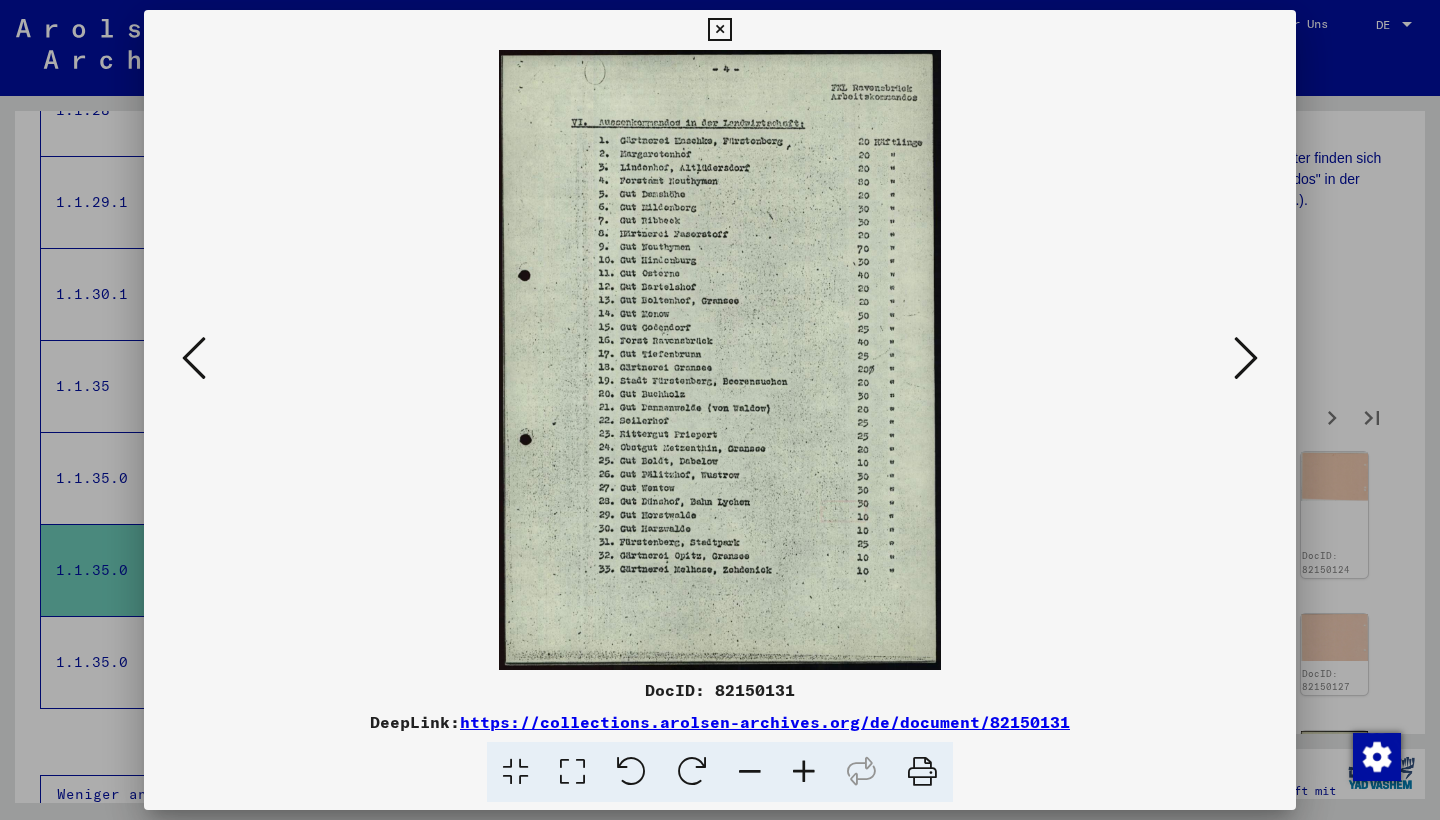 click at bounding box center [1246, 359] 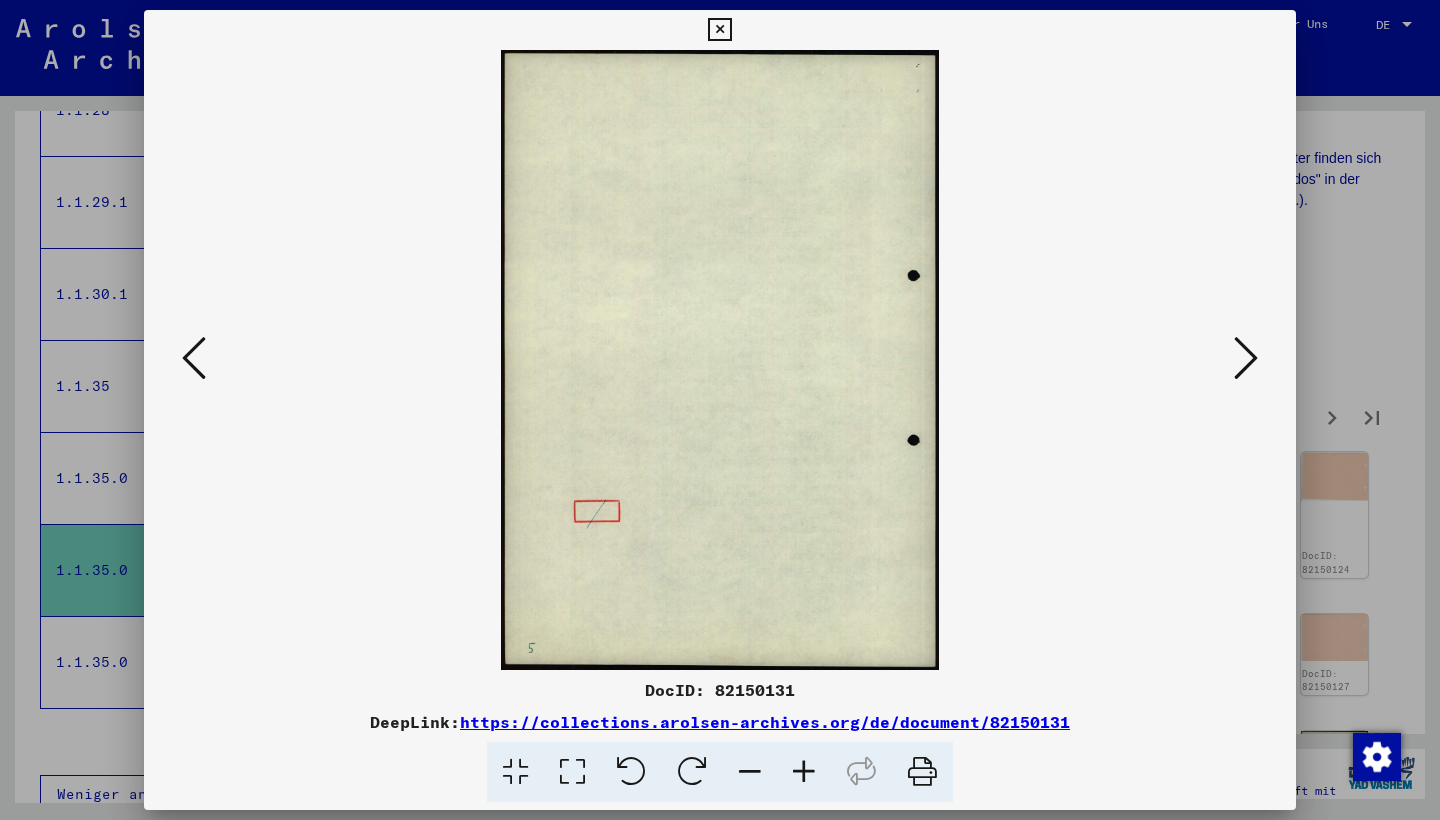 click at bounding box center [1246, 359] 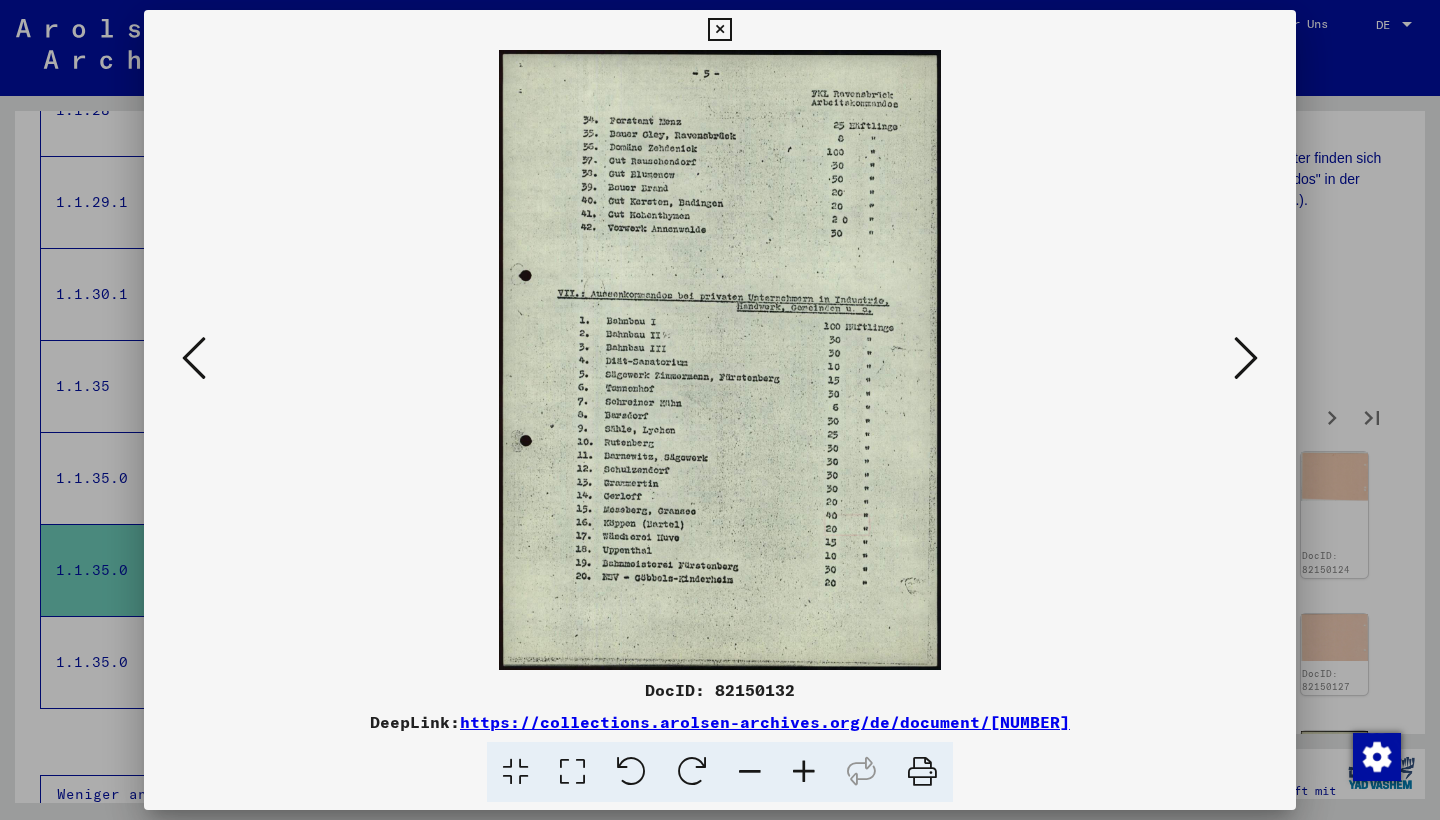 click at bounding box center [1246, 359] 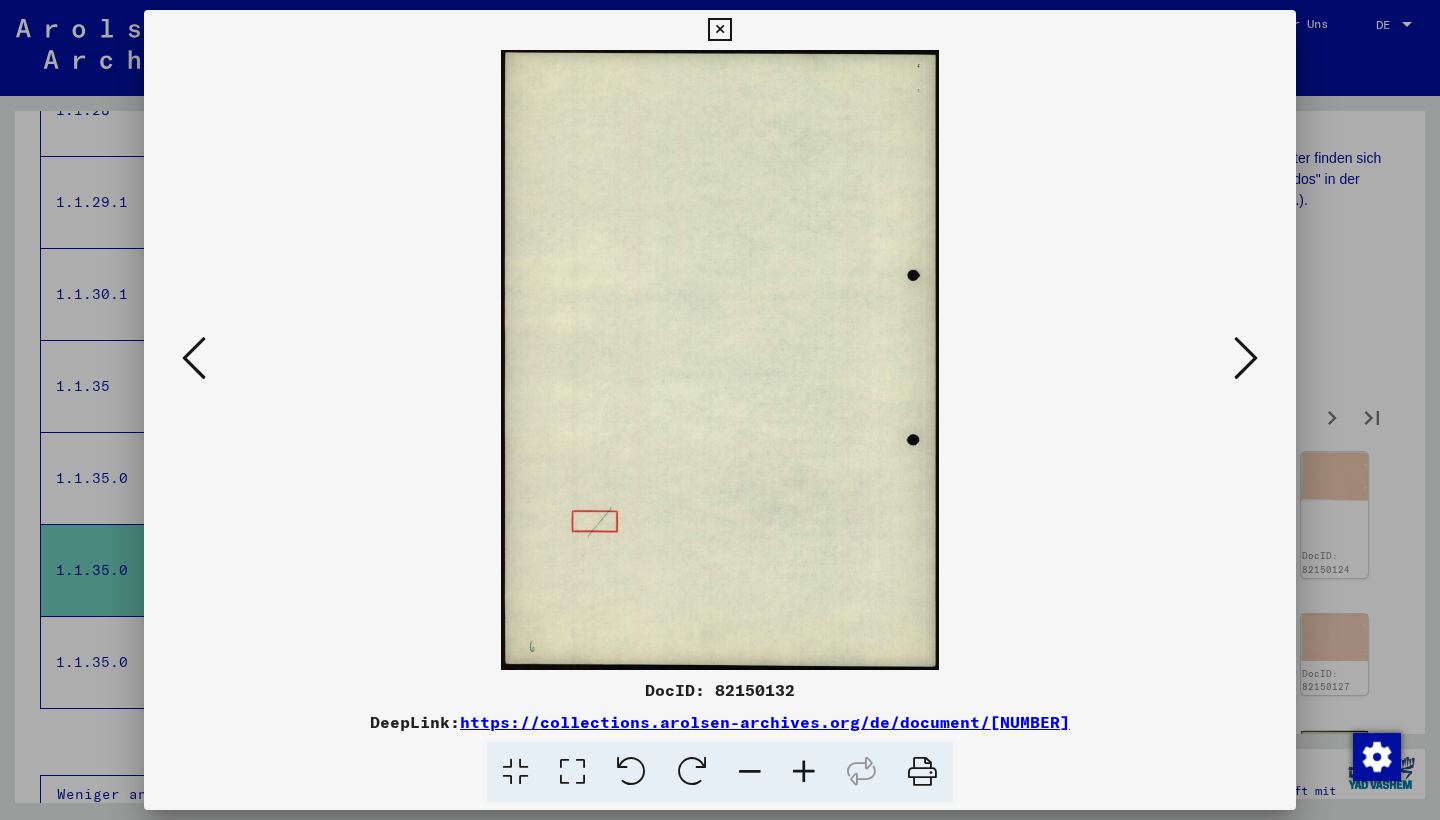 click at bounding box center [1246, 359] 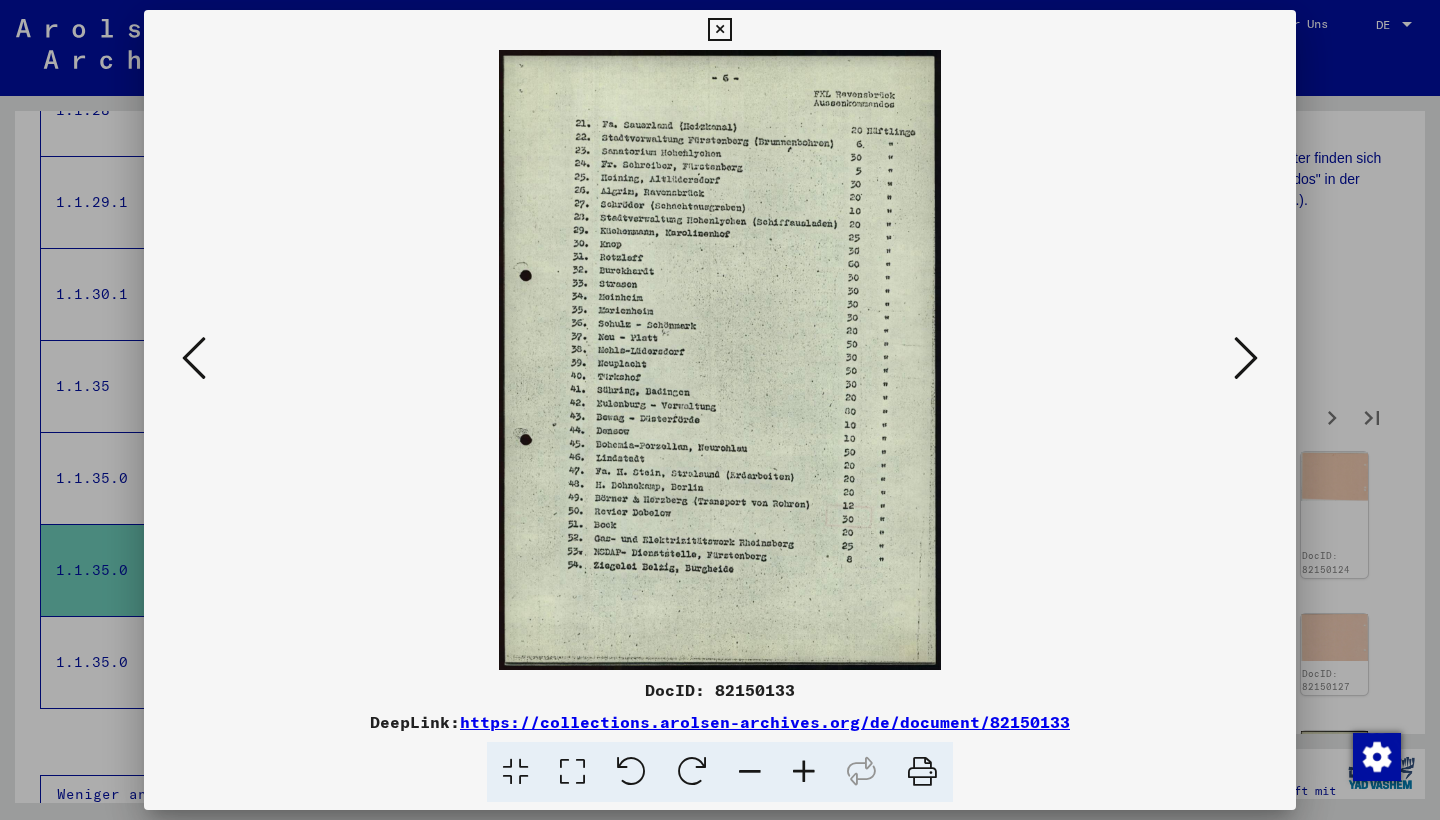 click at bounding box center [1246, 359] 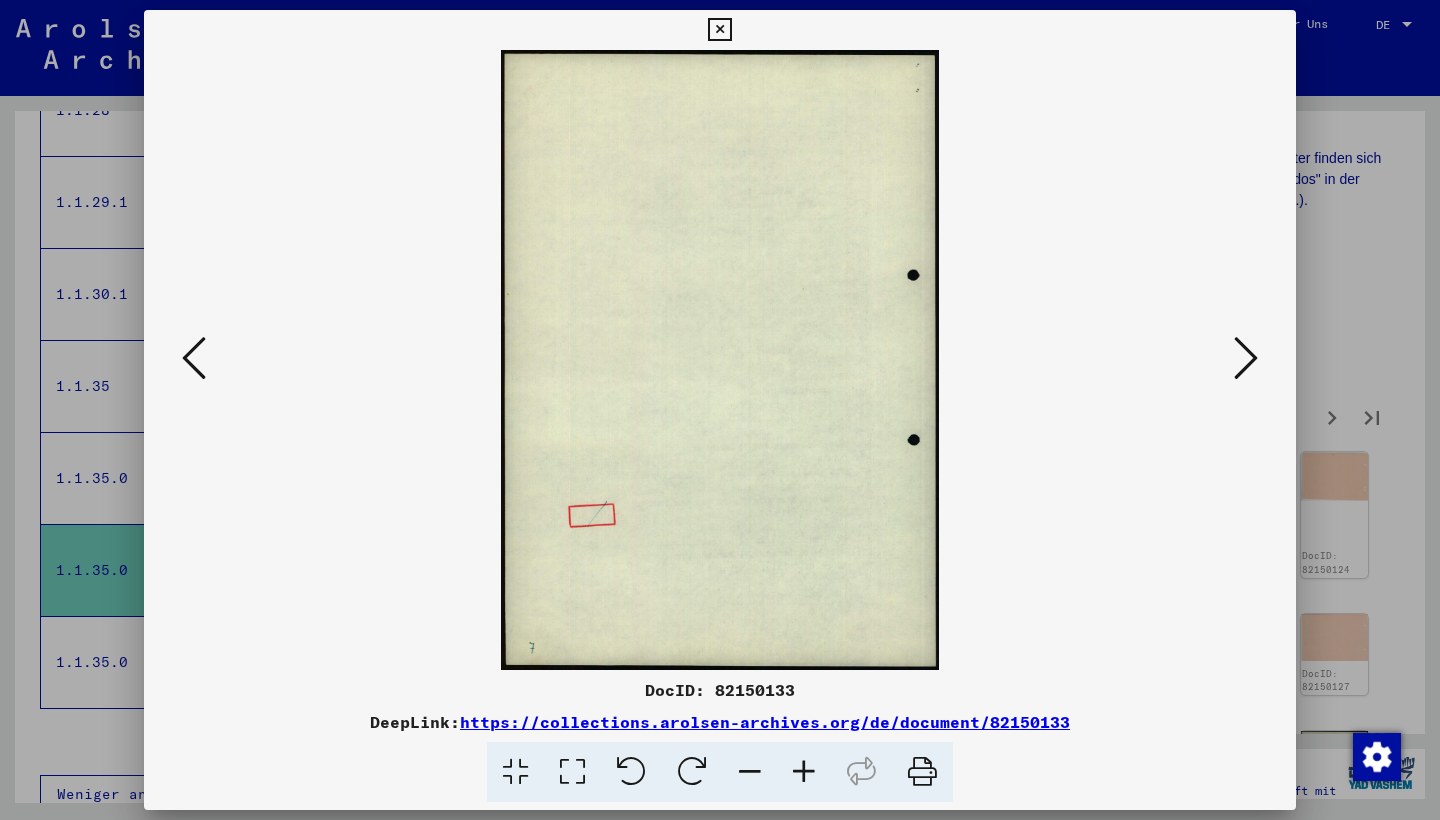 click at bounding box center [1246, 359] 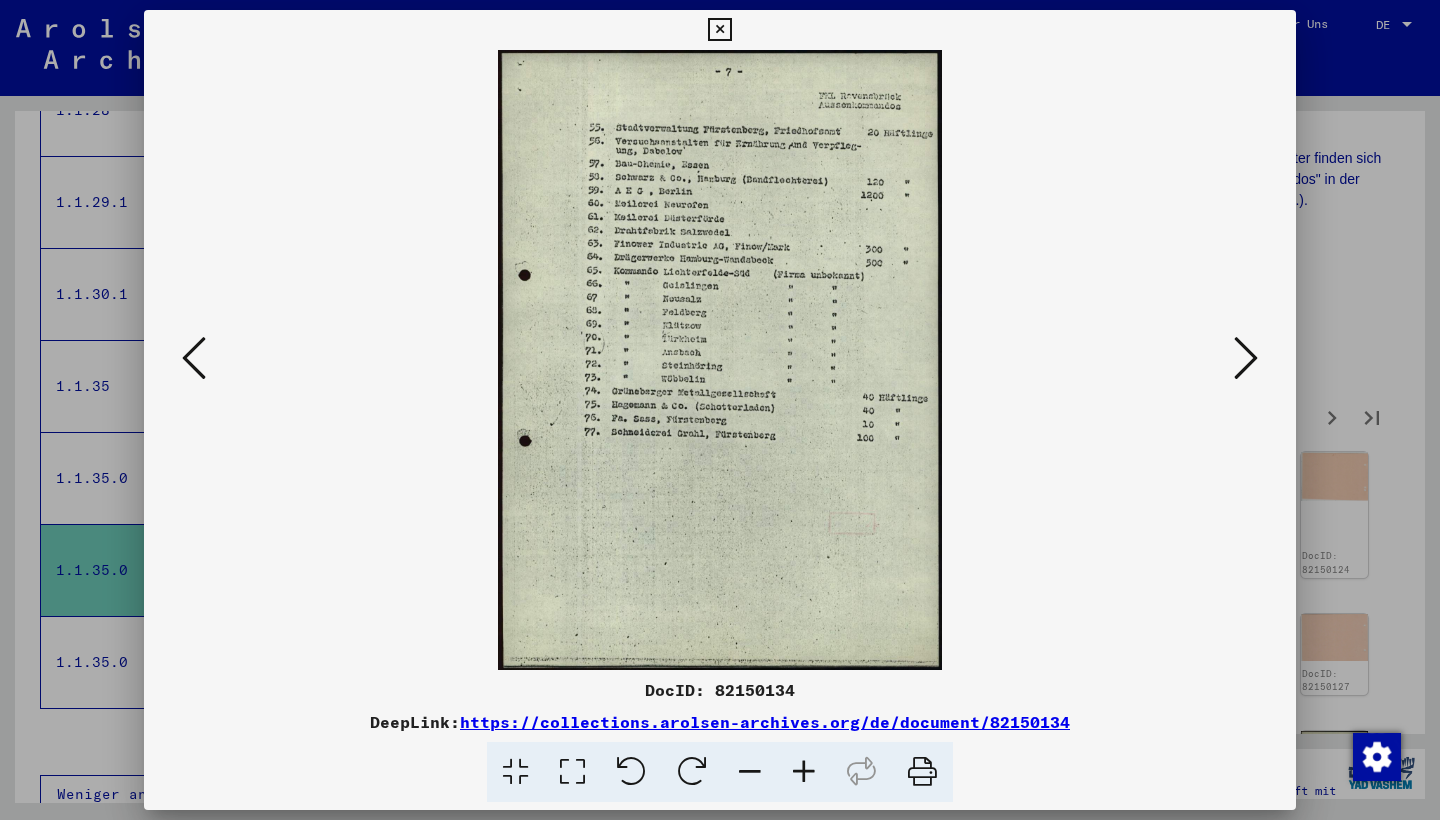 click at bounding box center [1246, 359] 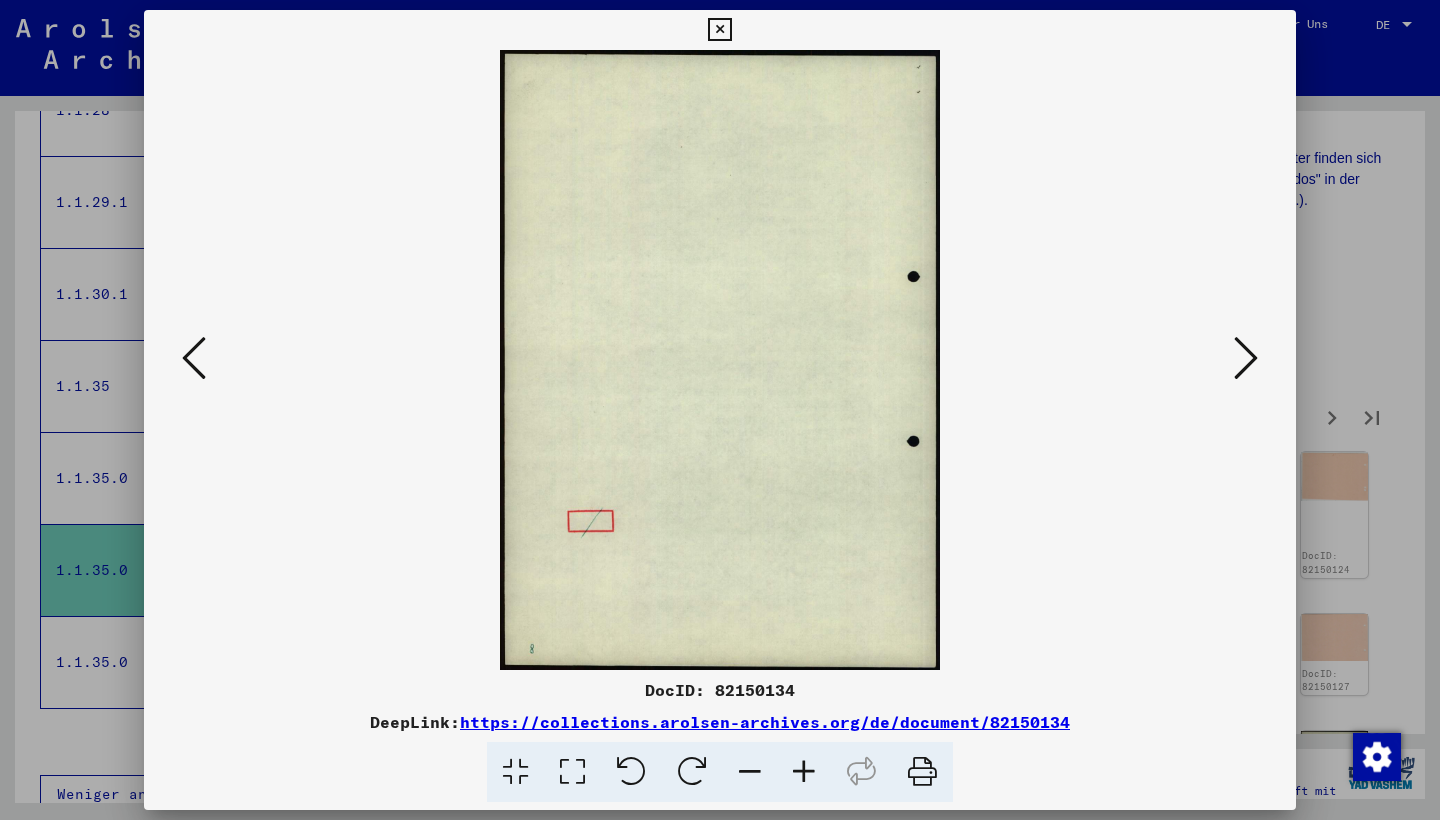 click at bounding box center (1246, 359) 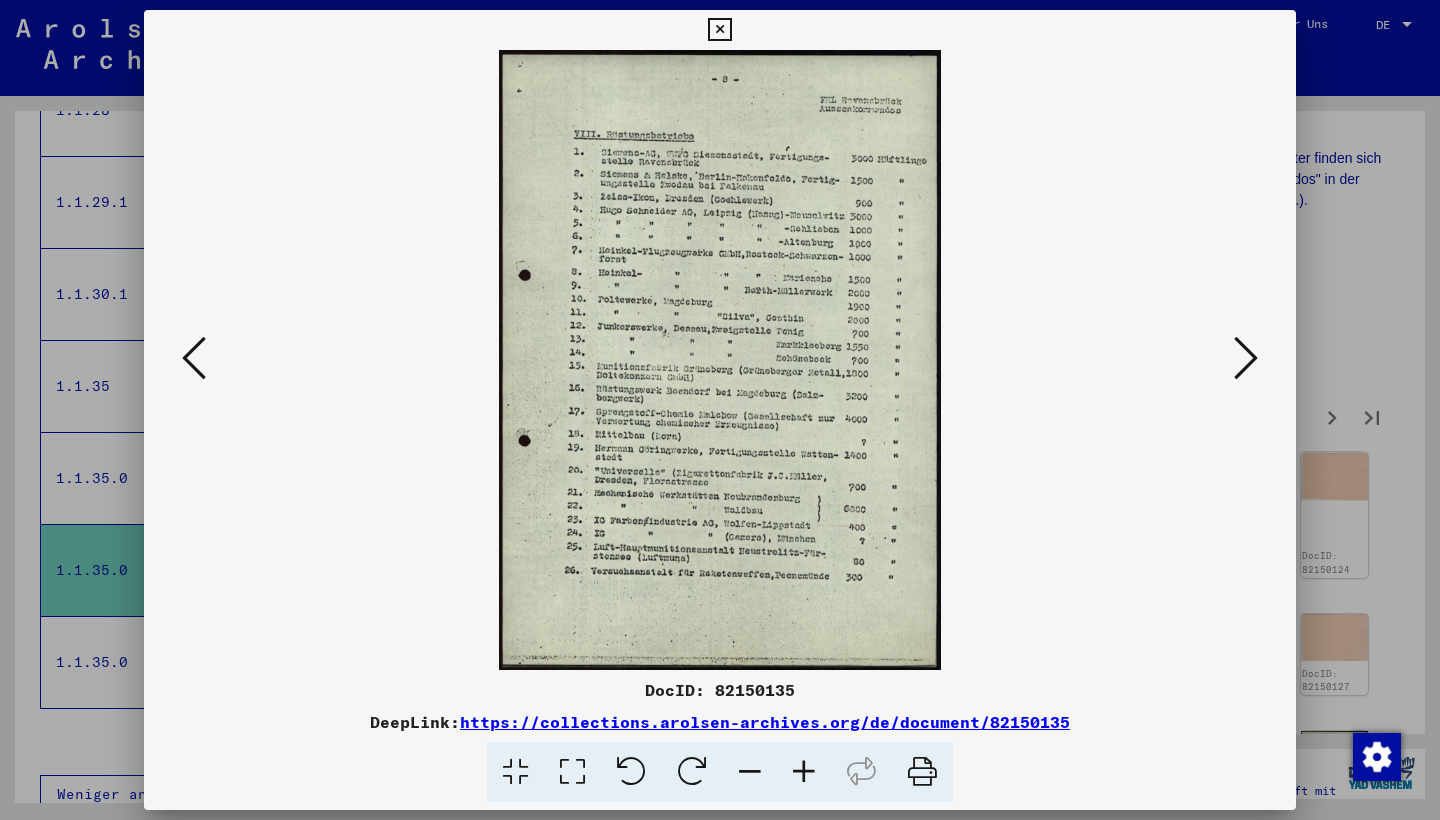 click at bounding box center (1246, 359) 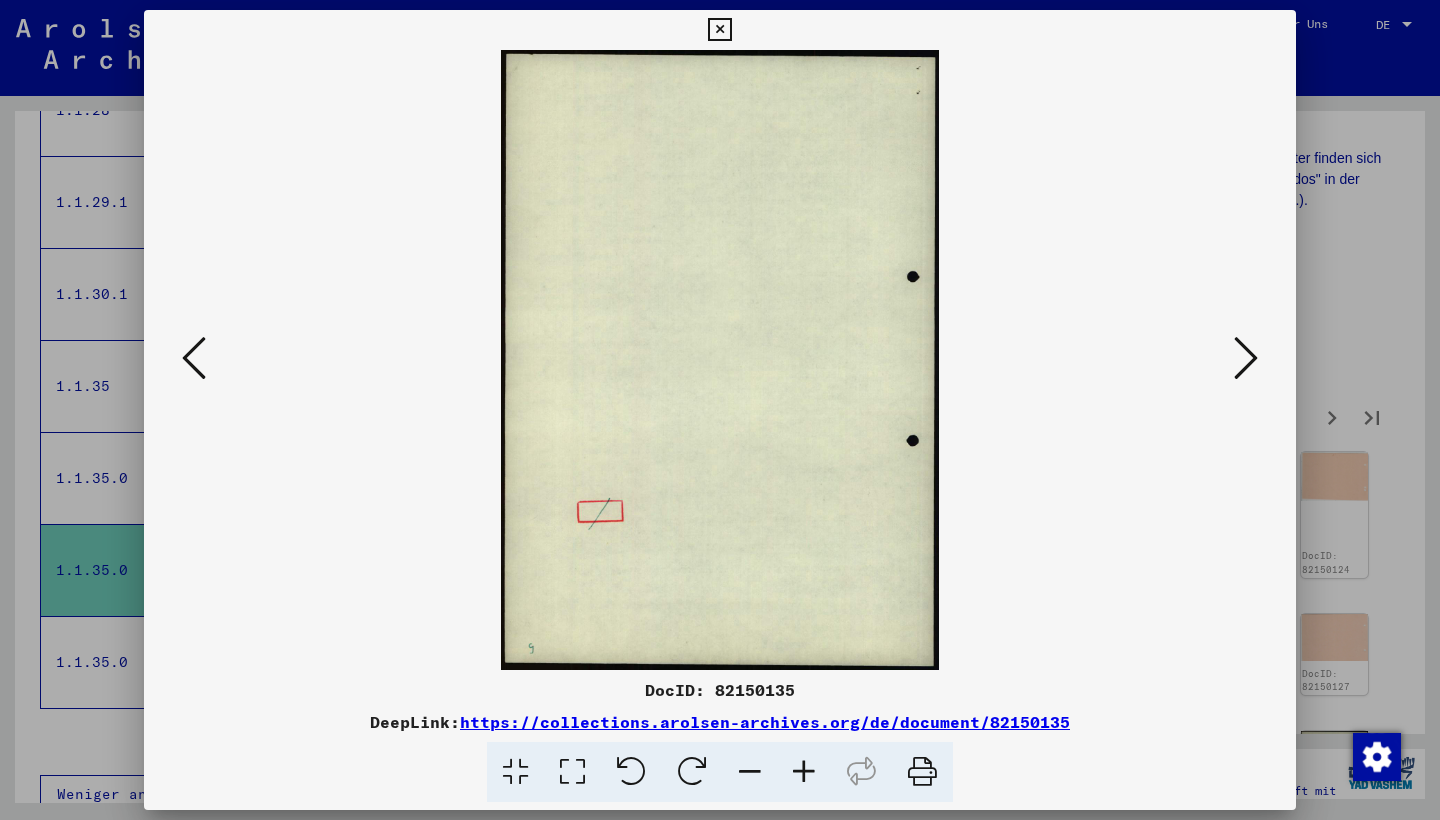 click at bounding box center [1246, 359] 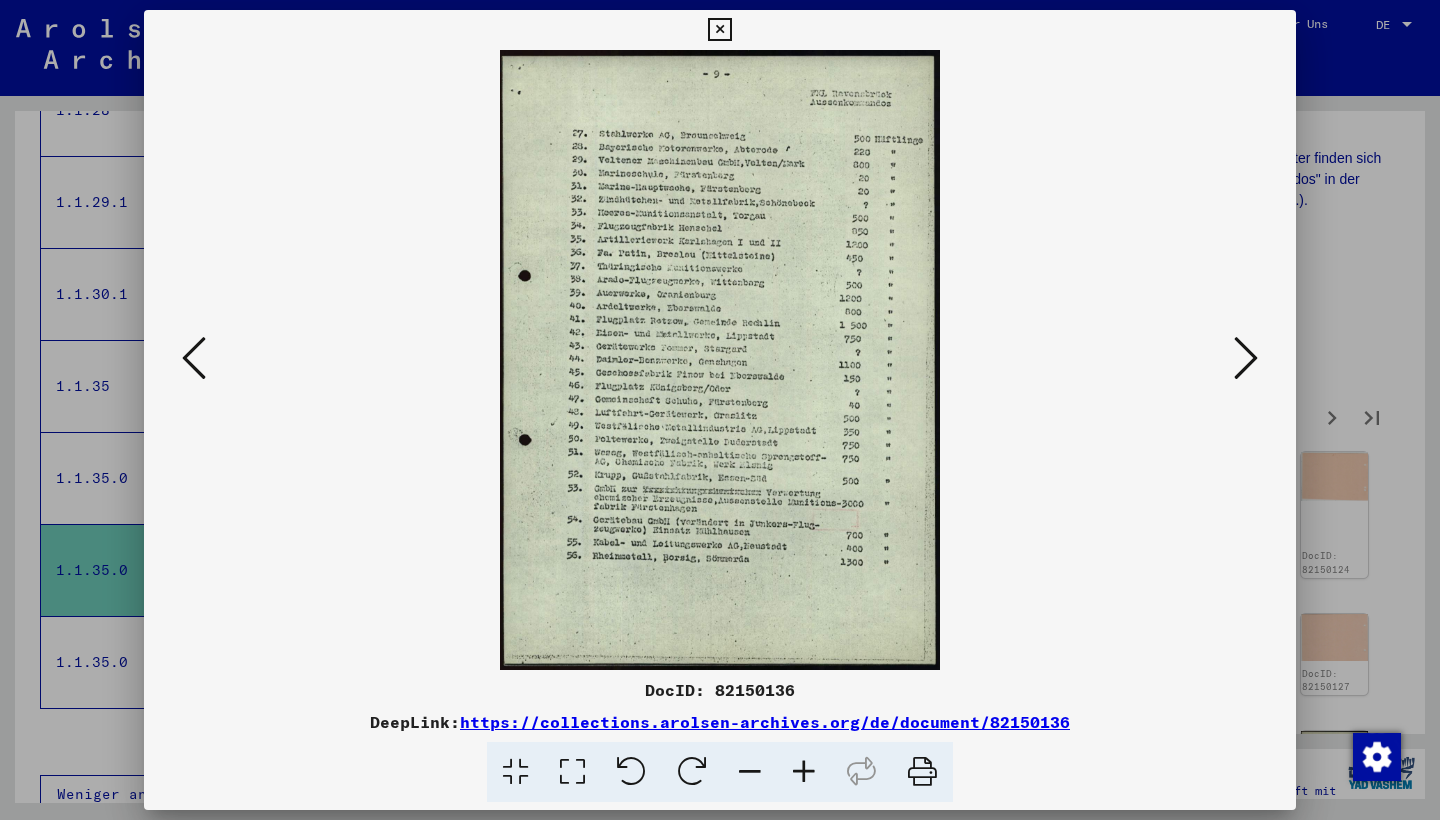 click at bounding box center (1246, 359) 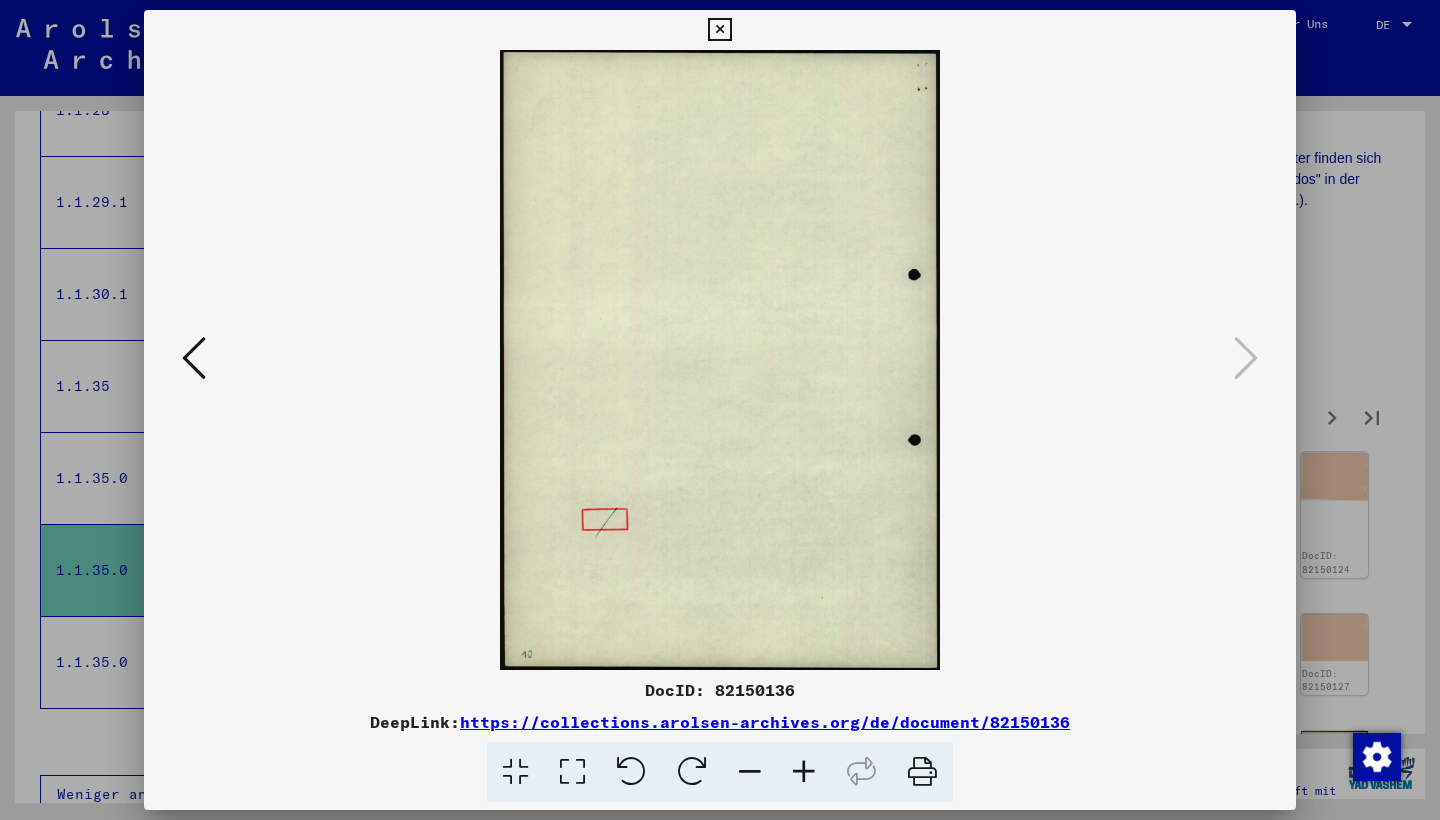 click at bounding box center [719, 30] 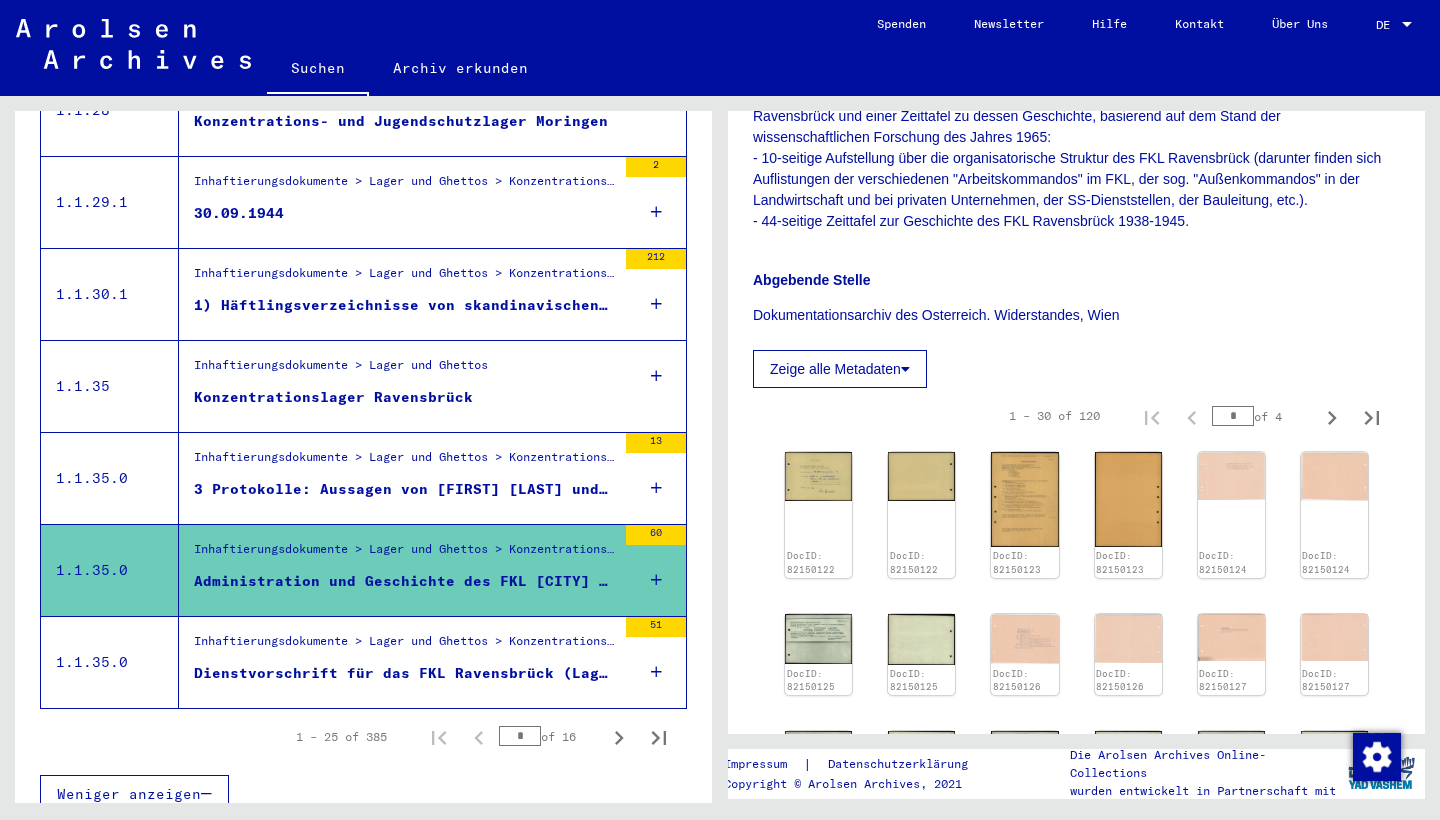 click on "Inhaftierungsdokumente > Lager und Ghettos > Konzentrationslager Ravensbrück > Allgemeine Informationen Konzentrationslager Ravensbrück > Lagerordnung; Schreiben zu sexueller Gewalt (sog. "Rassenschande");      Vernehmungen männlicher Häftlinge zu Brand im KL; Bericht über das KL;      Häftlingsüberstellungen ([YEAR]-[YEAR])" at bounding box center [405, 646] 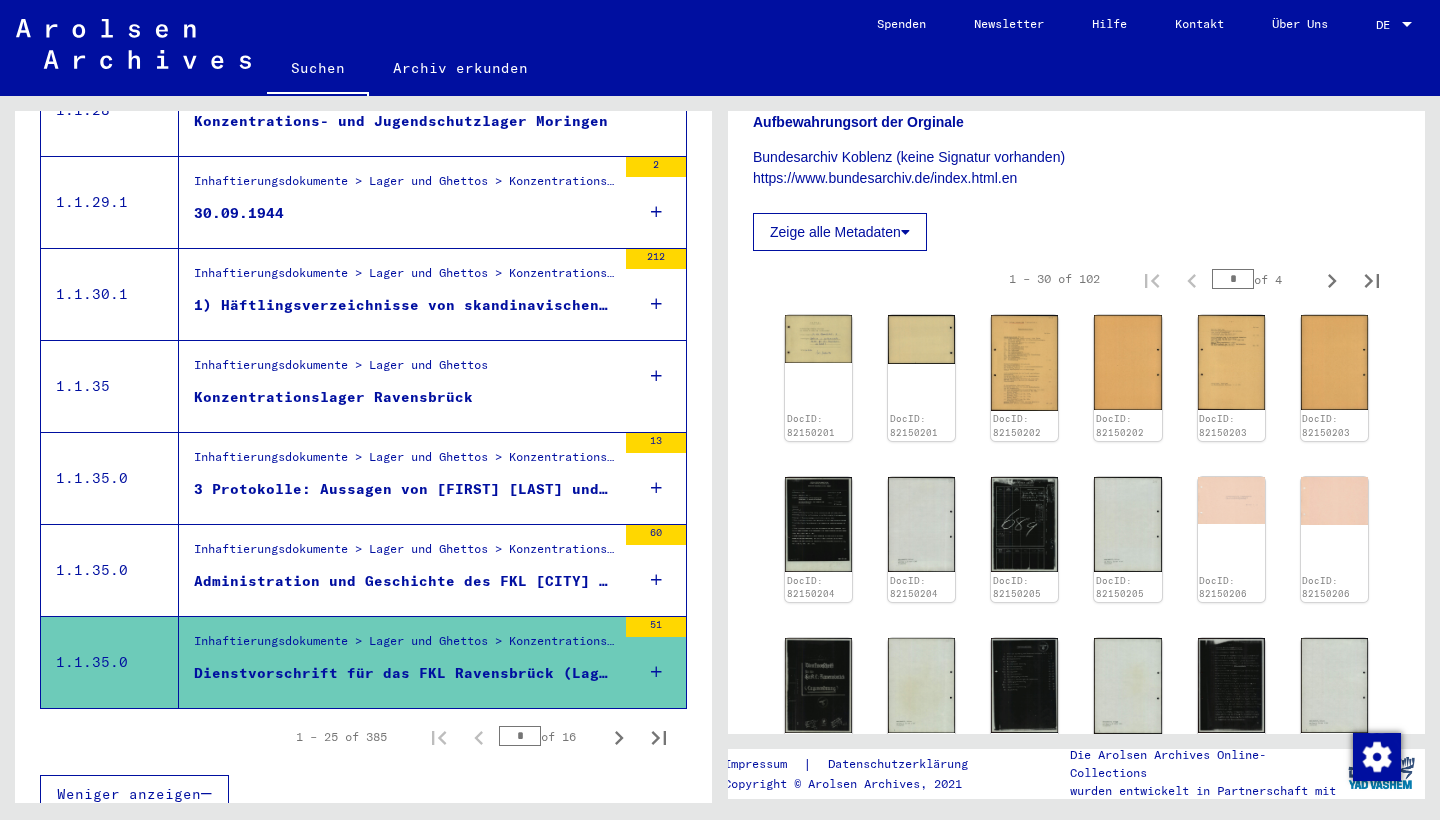 scroll, scrollTop: 614, scrollLeft: 0, axis: vertical 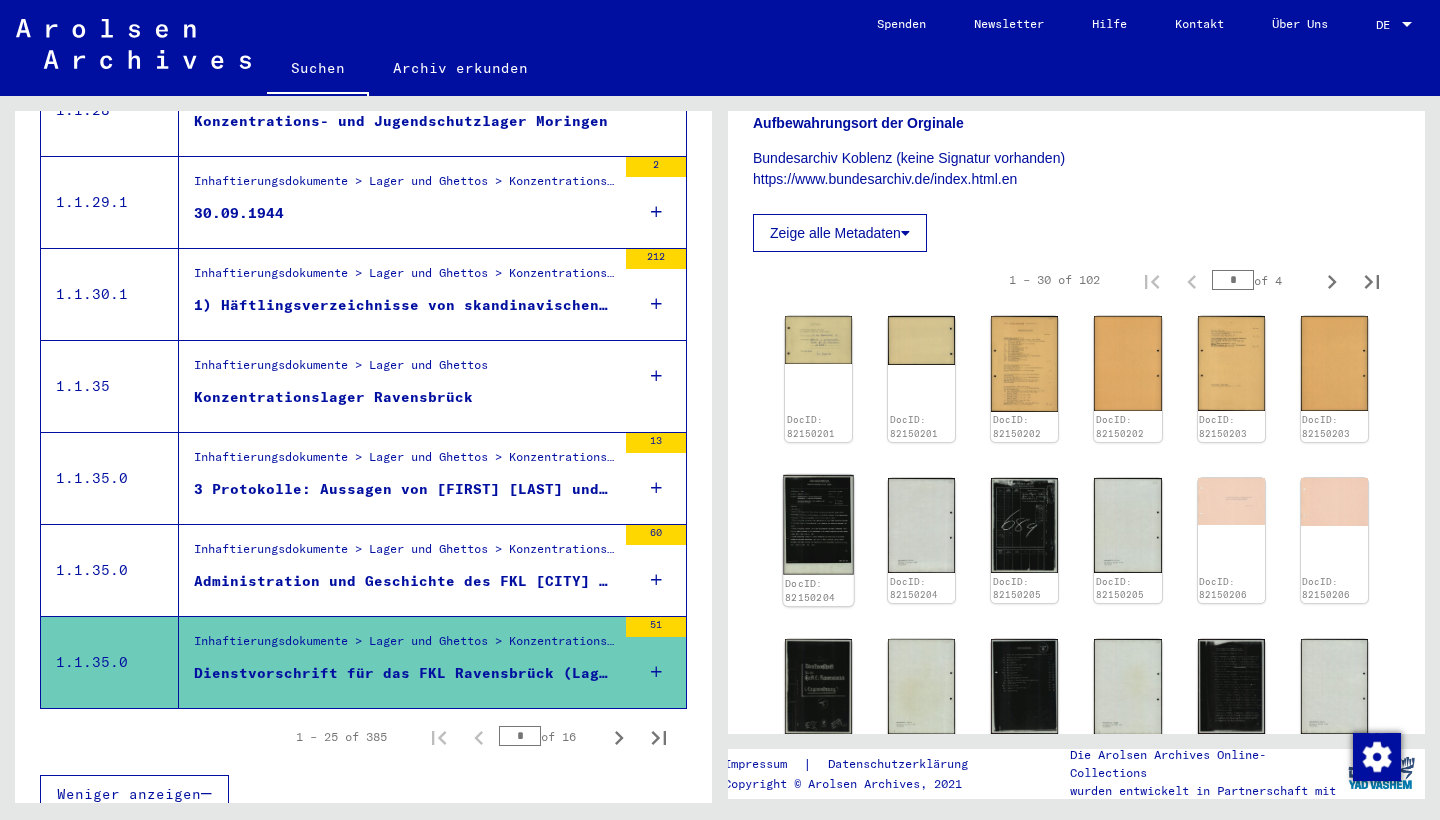 click 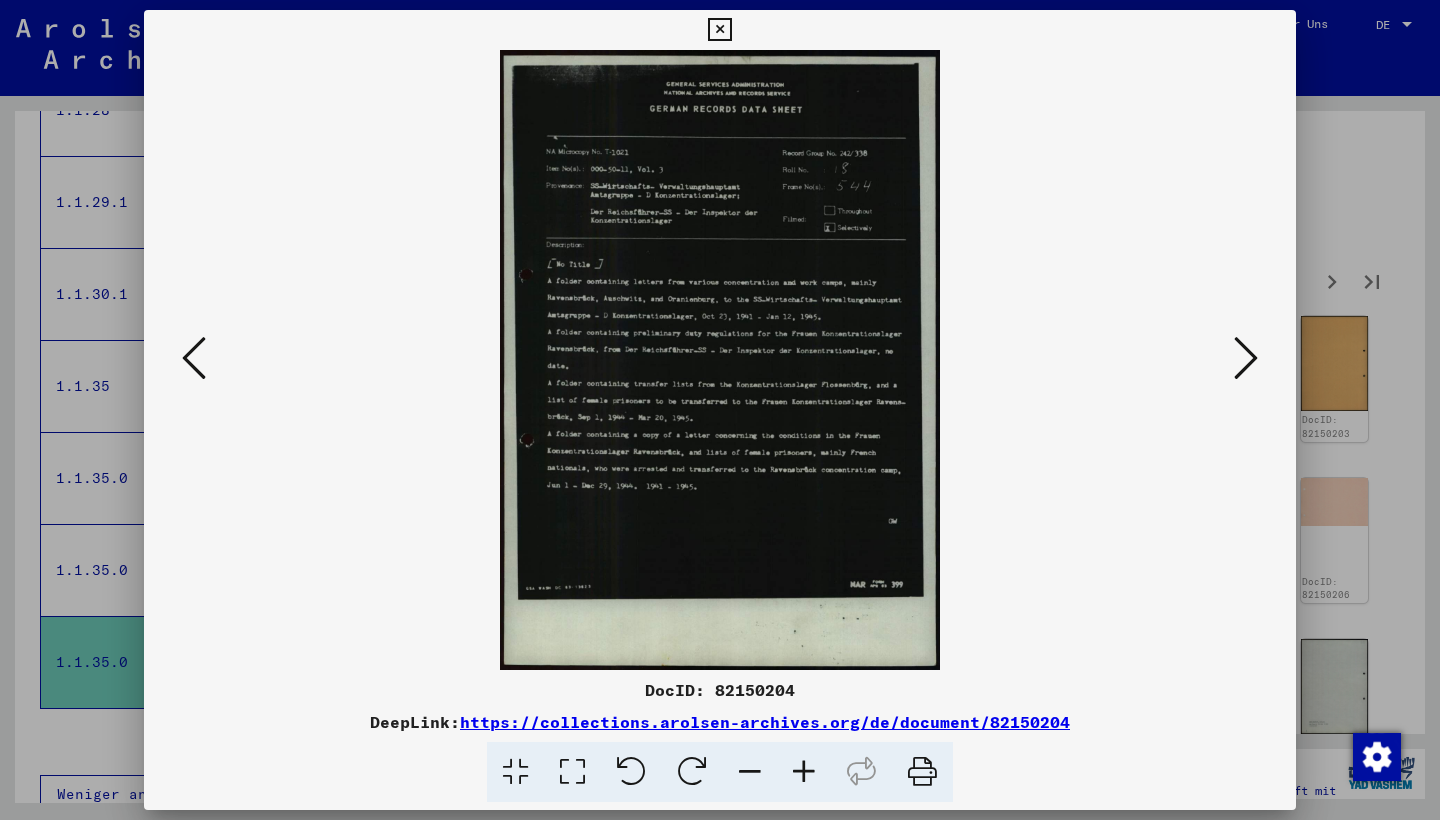 click at bounding box center [1246, 359] 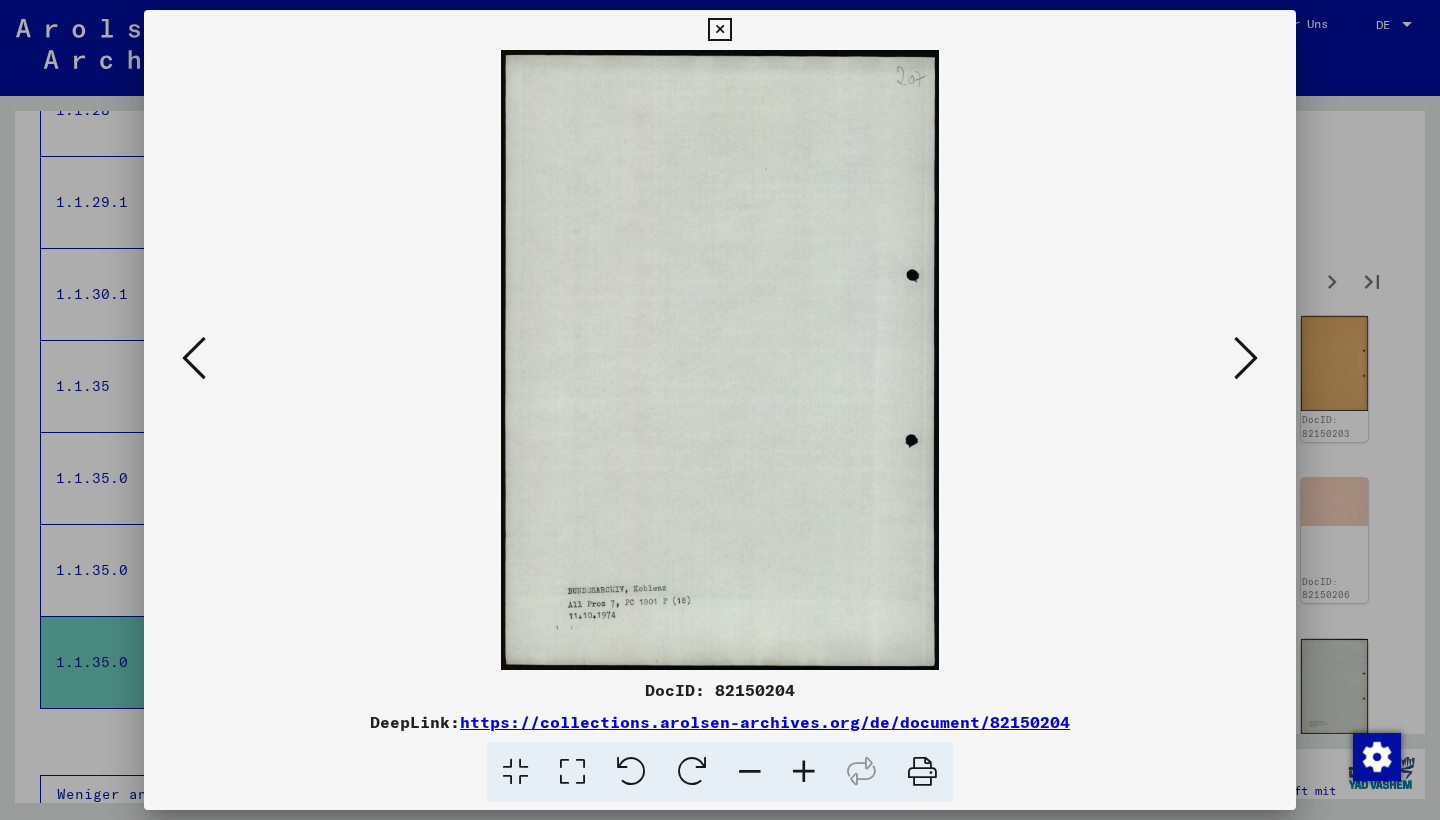 click at bounding box center [1246, 359] 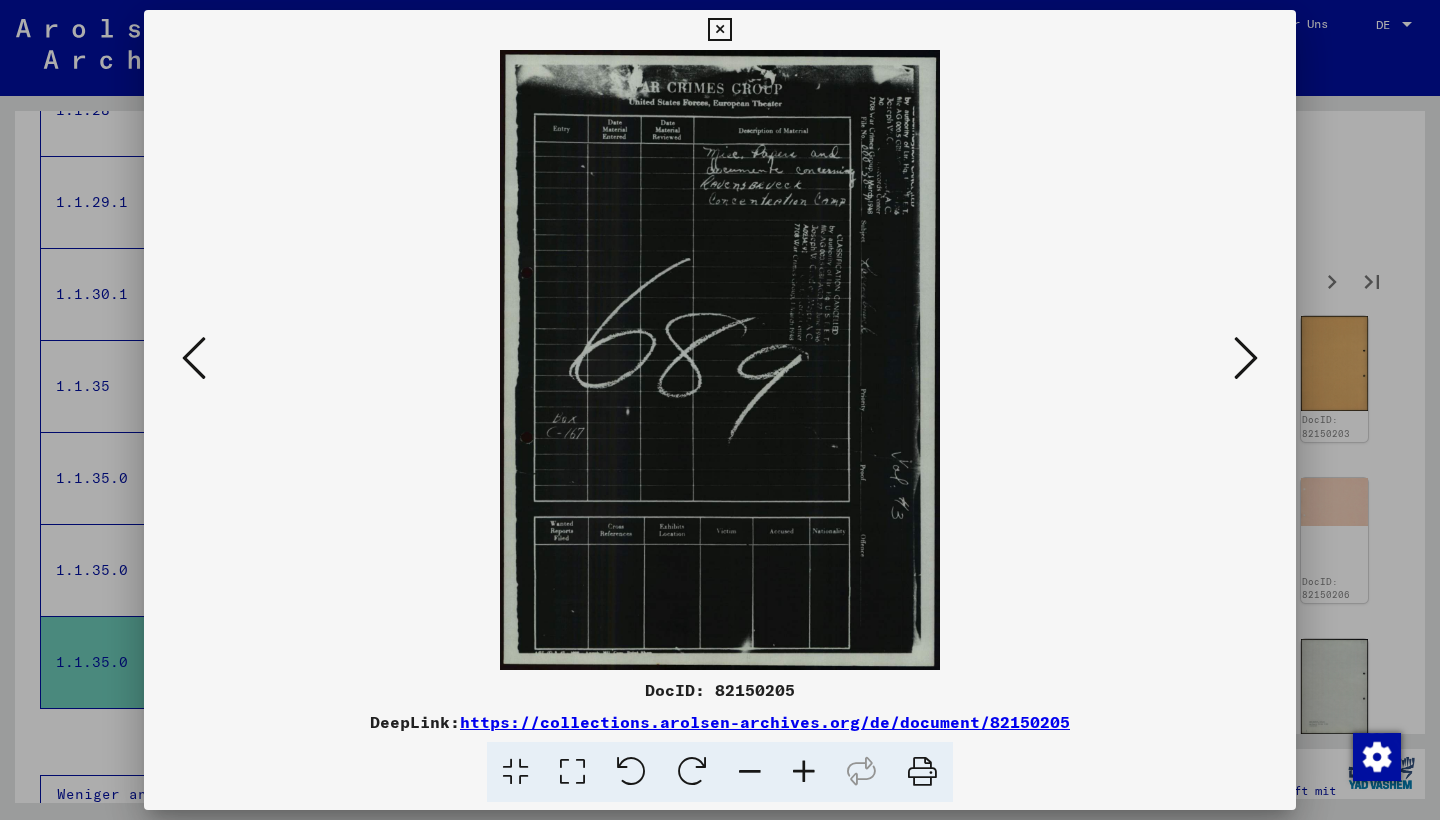 click at bounding box center (1246, 359) 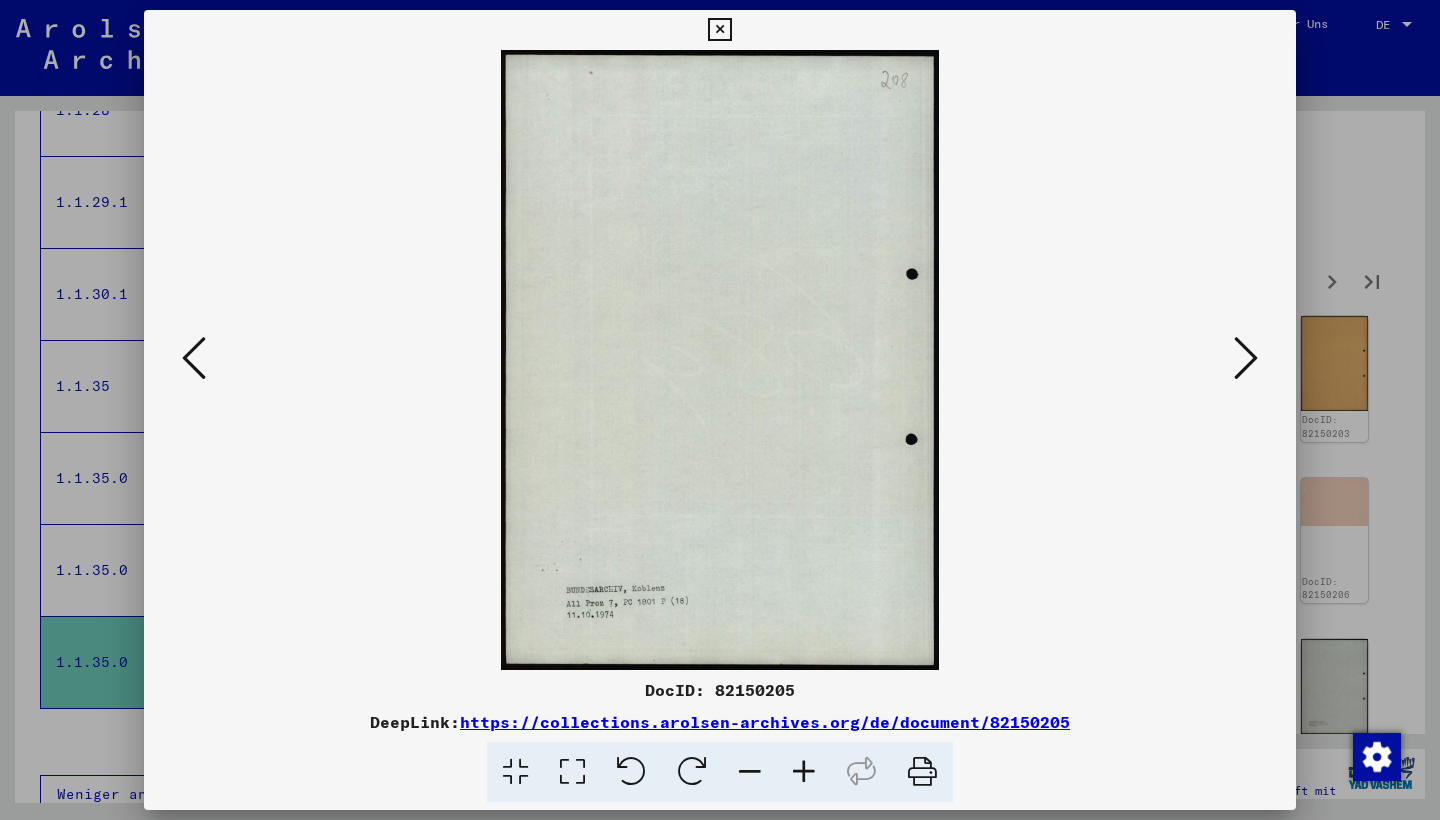 click at bounding box center (1246, 359) 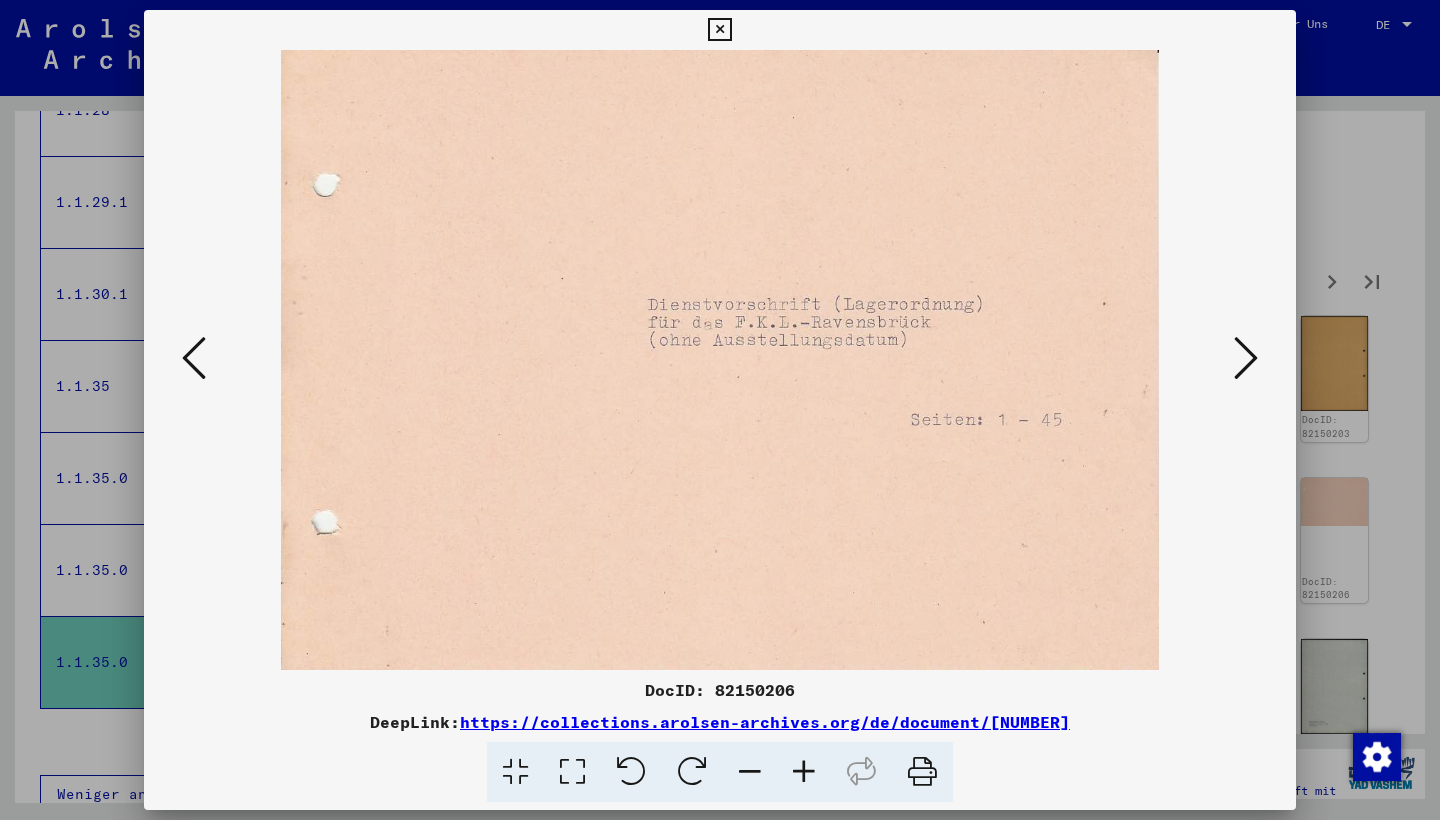 click at bounding box center [1246, 359] 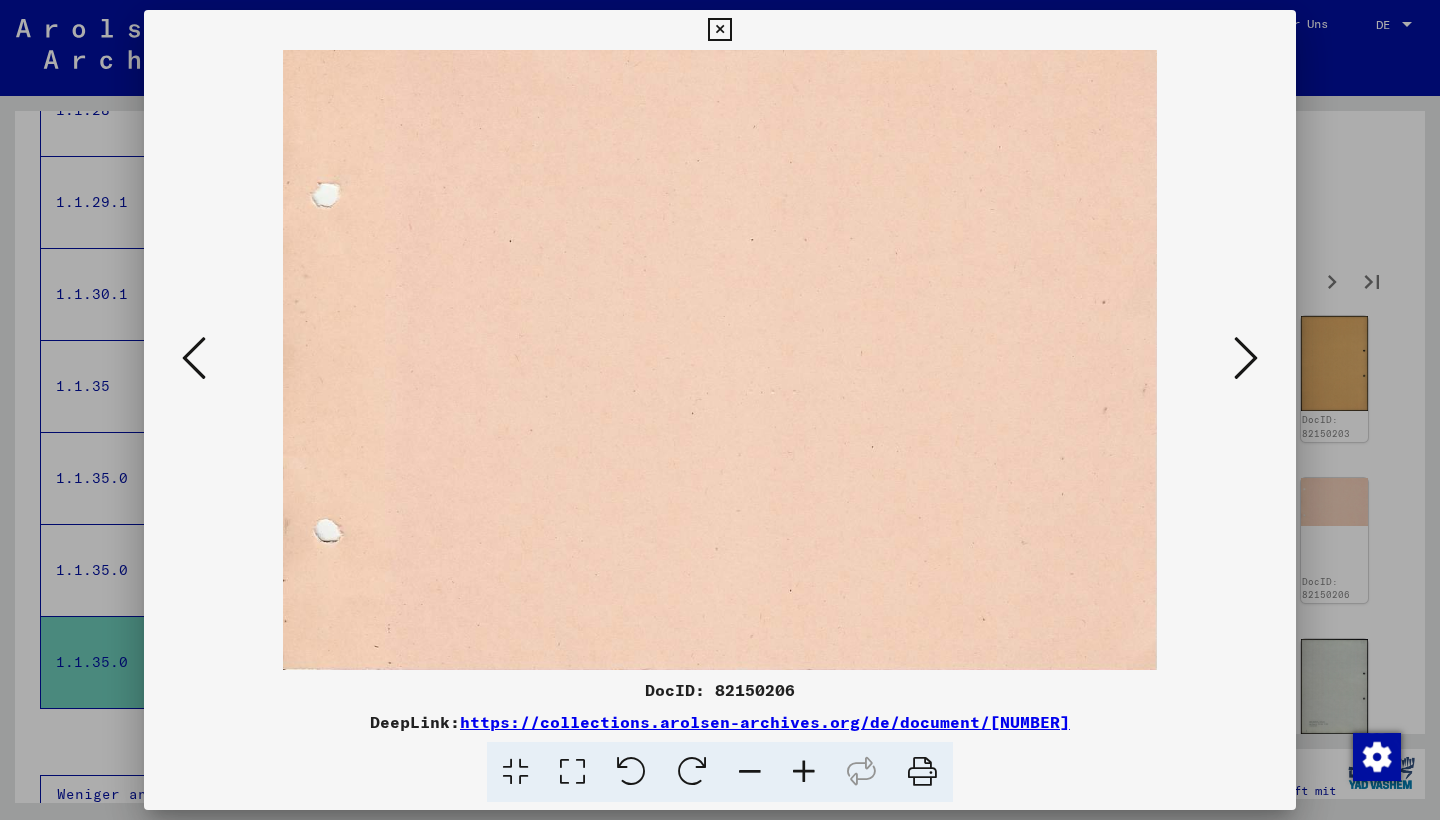 click at bounding box center (1246, 359) 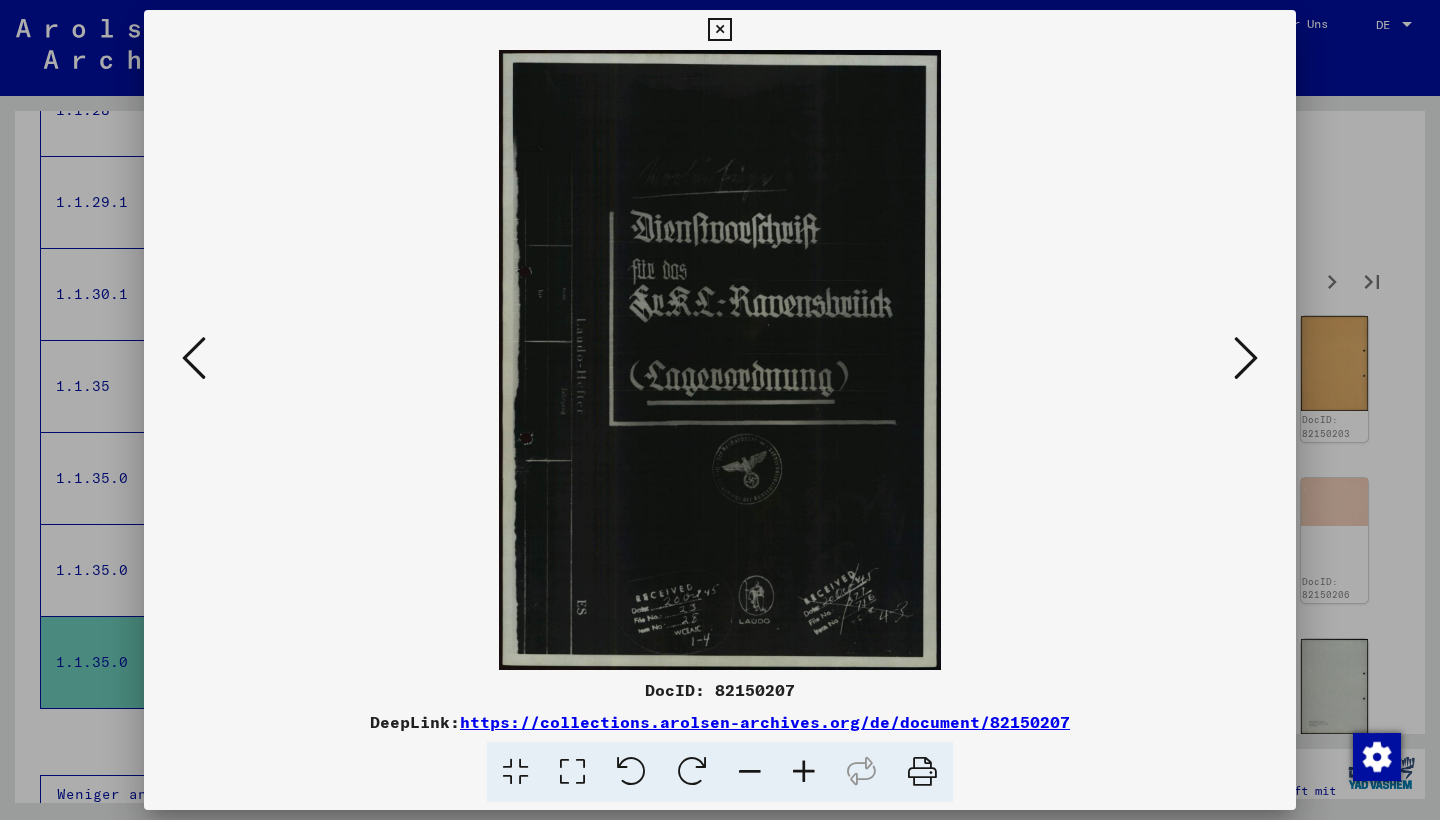 click at bounding box center (1246, 359) 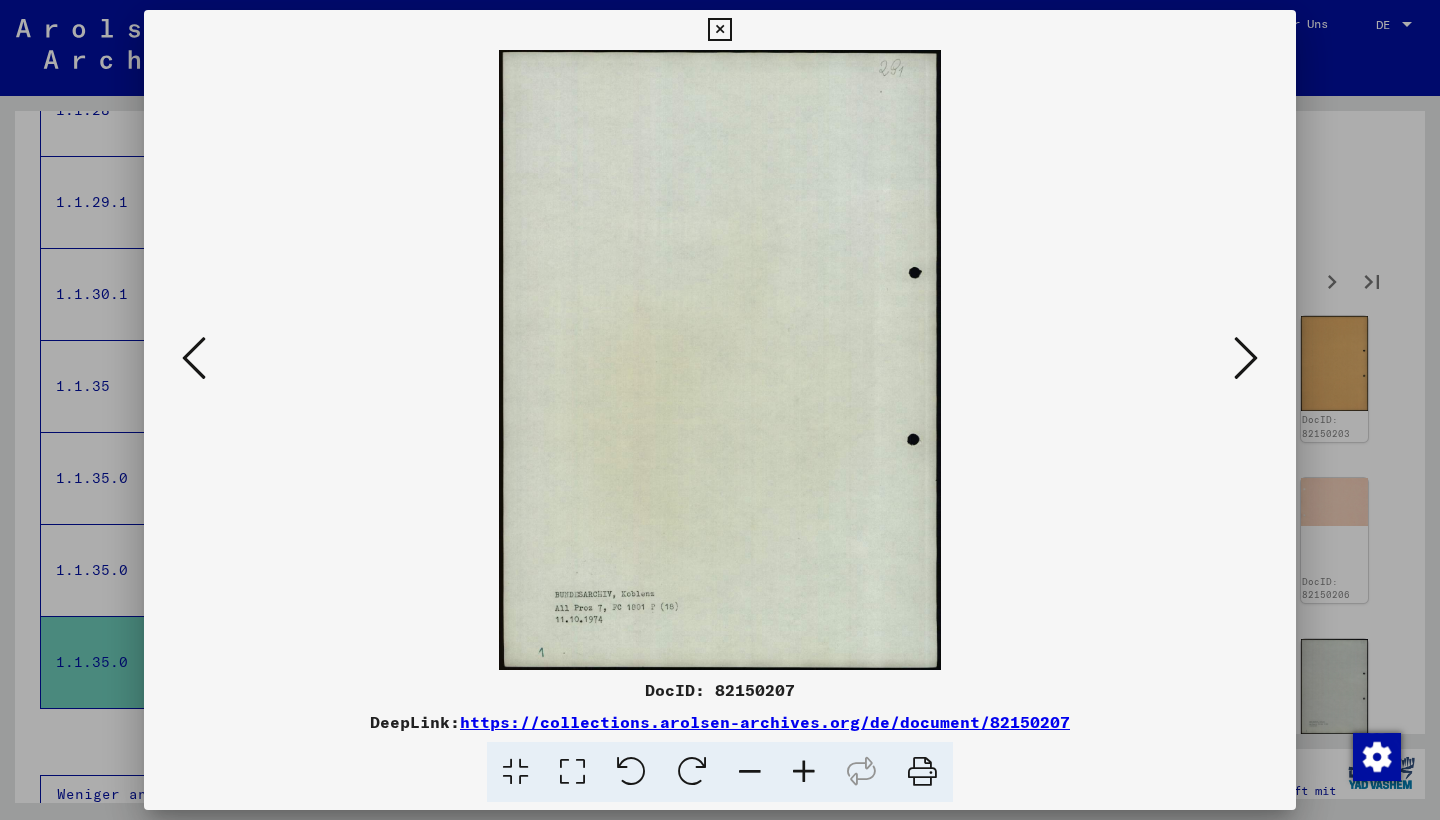 click at bounding box center [1246, 359] 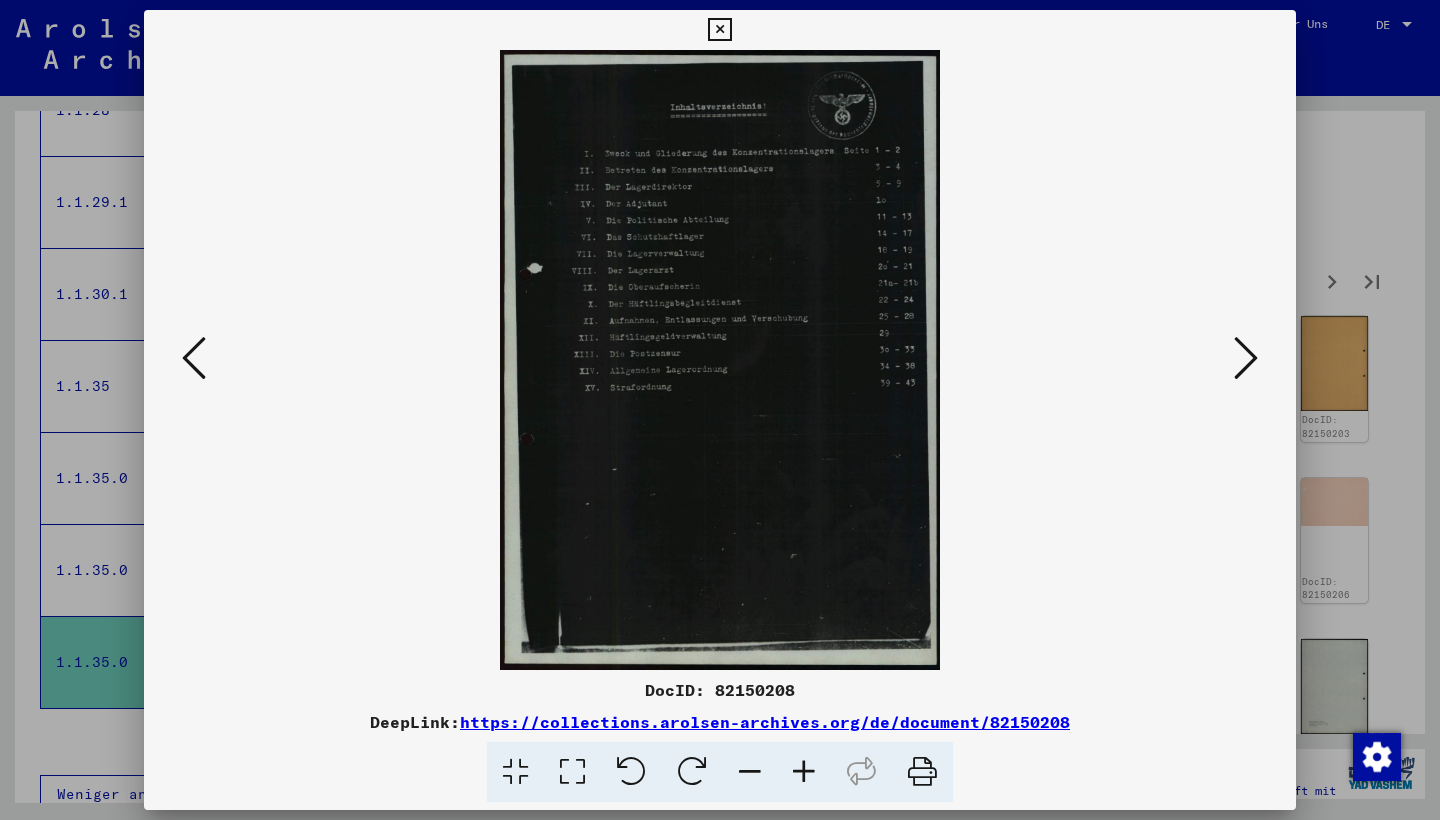 click at bounding box center [1246, 359] 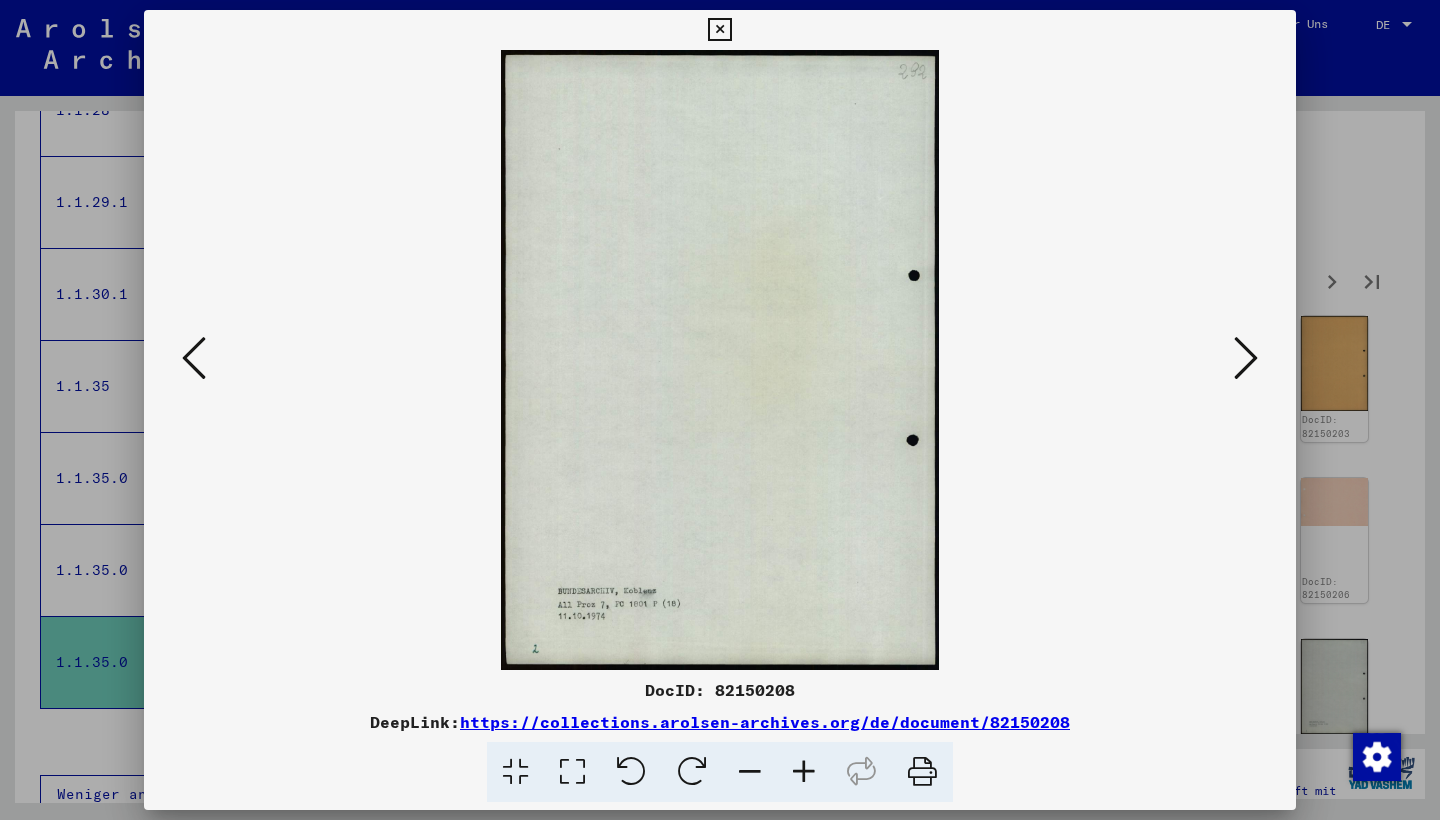 click at bounding box center [194, 358] 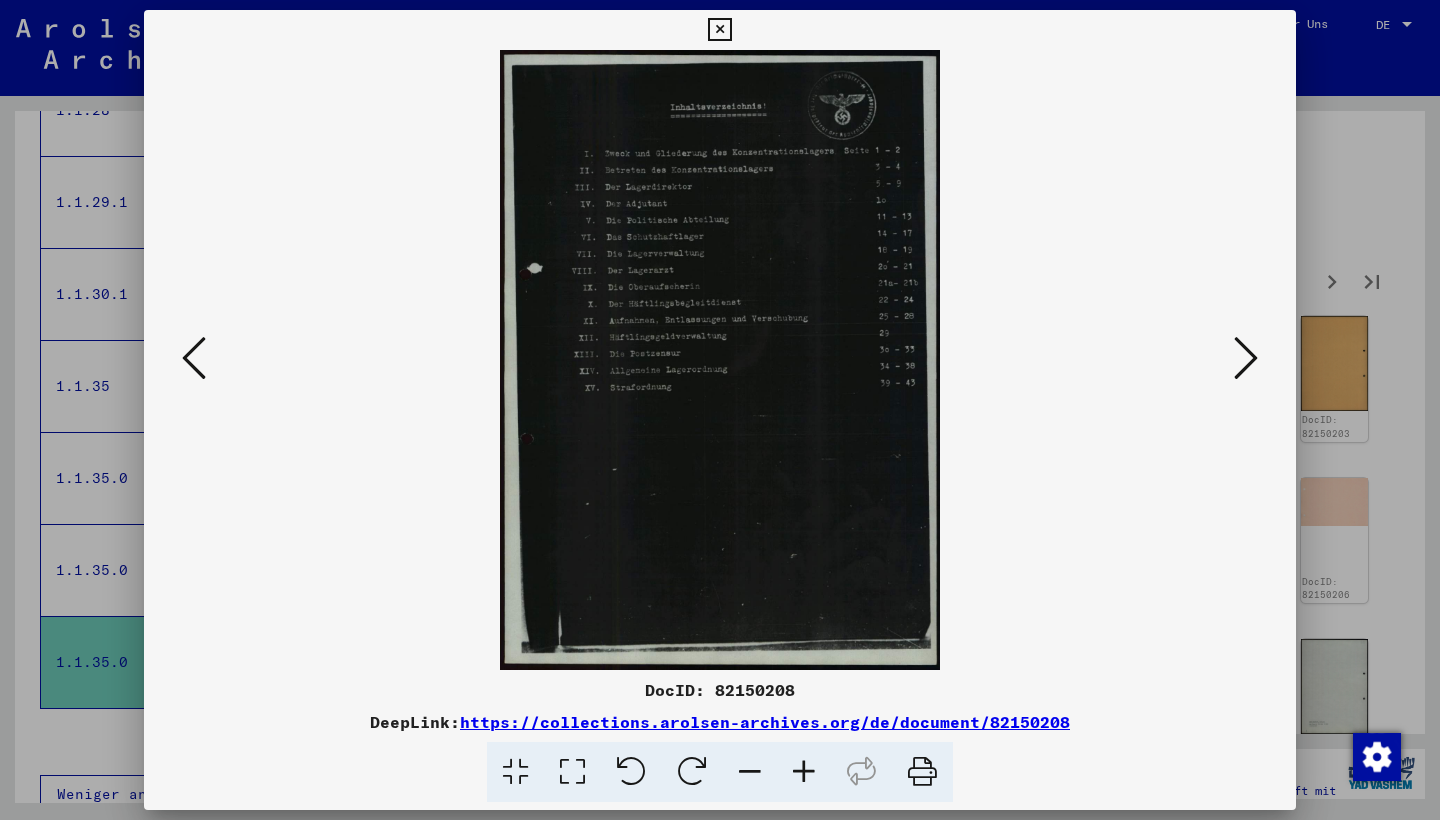 click at bounding box center (720, 360) 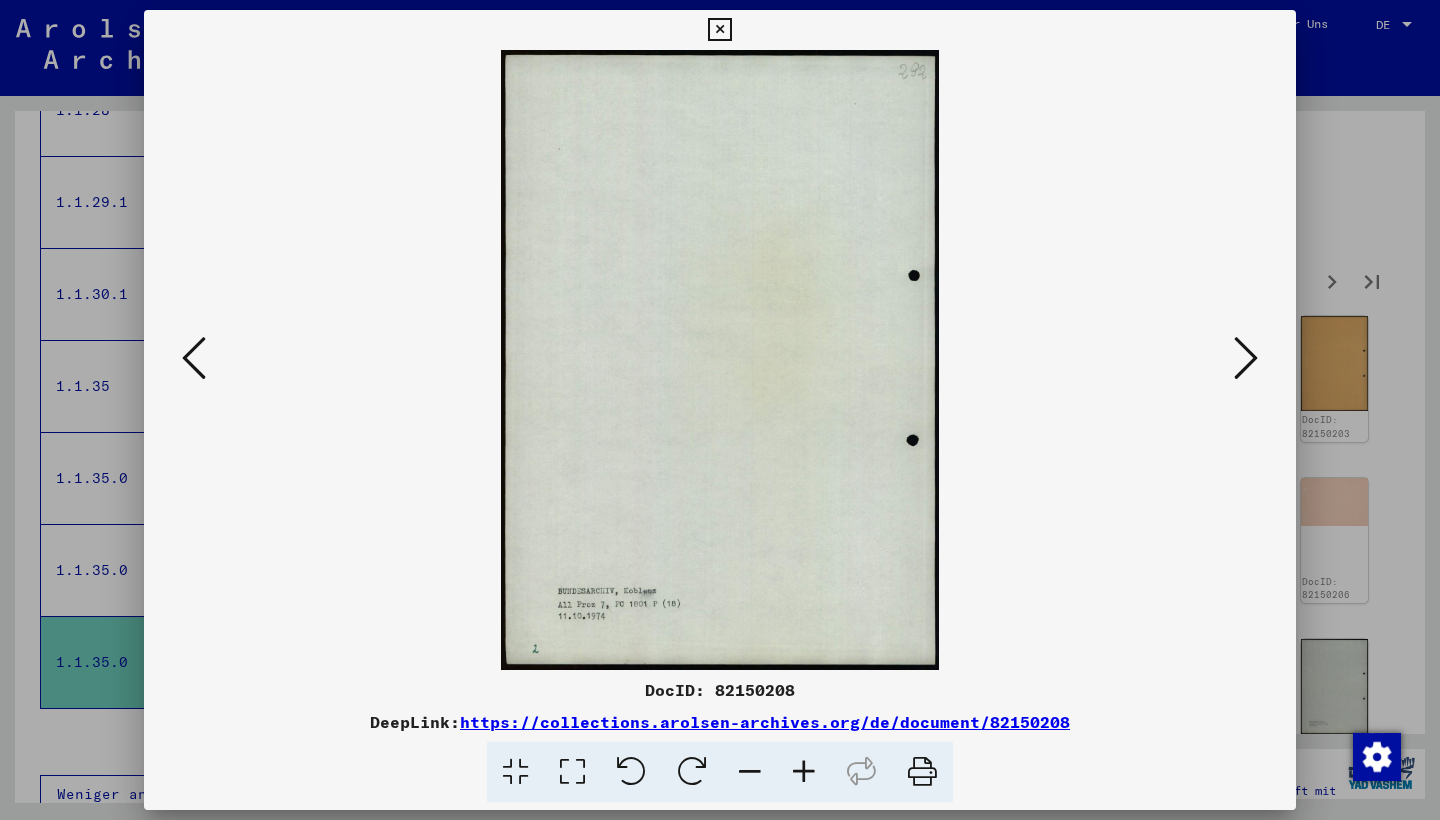 click at bounding box center (1246, 358) 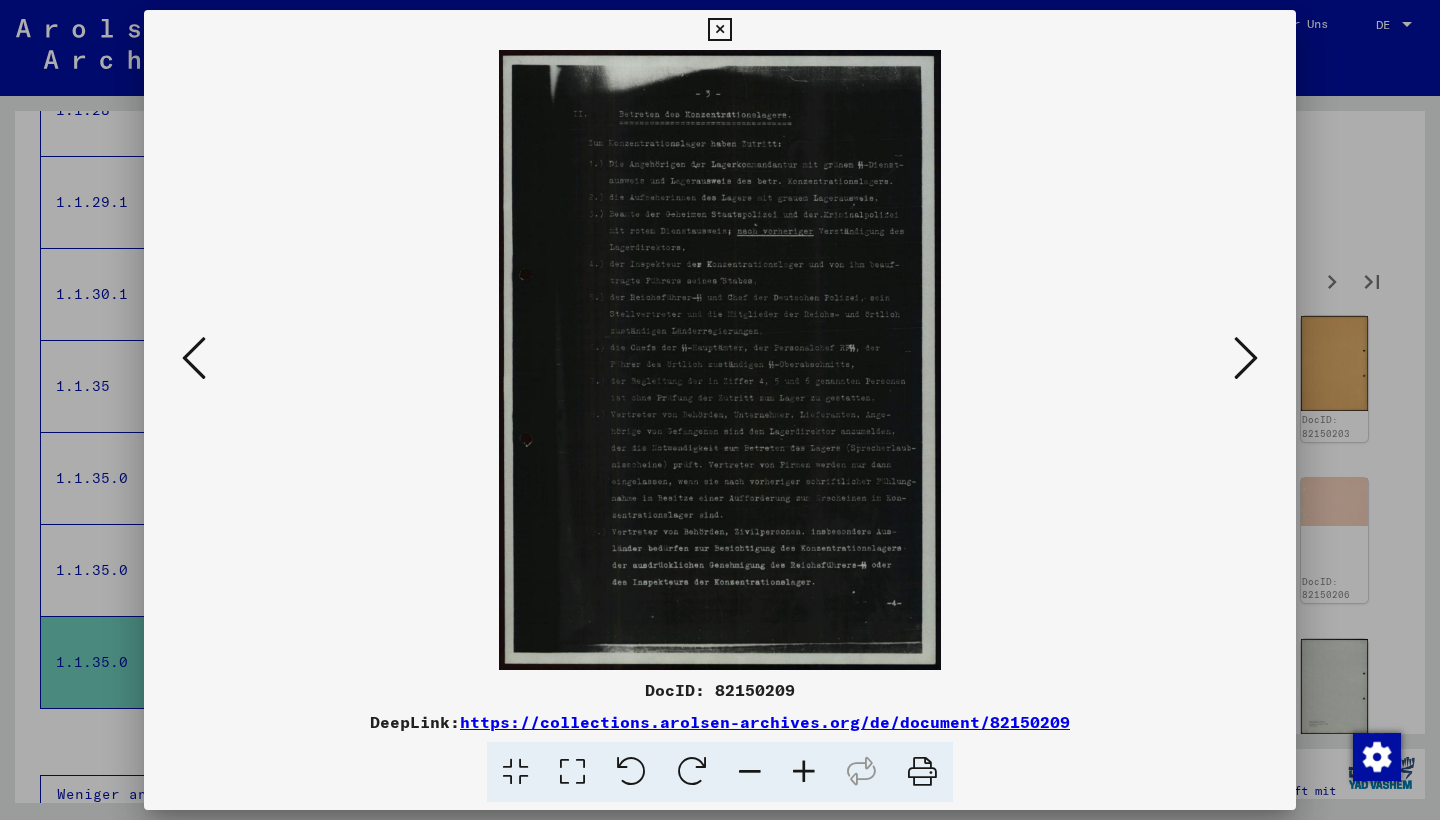 click at bounding box center (1246, 358) 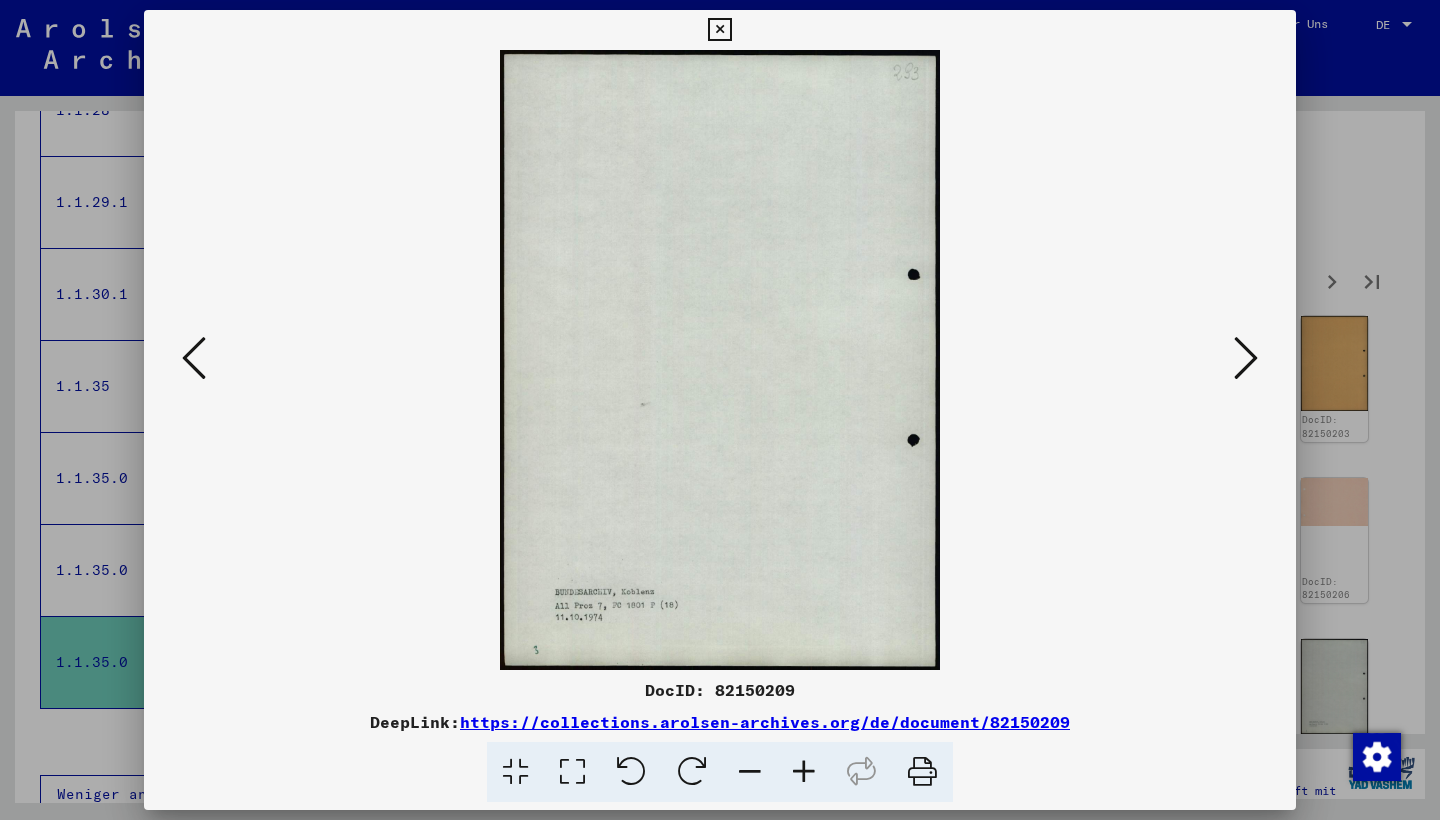 click at bounding box center [1246, 358] 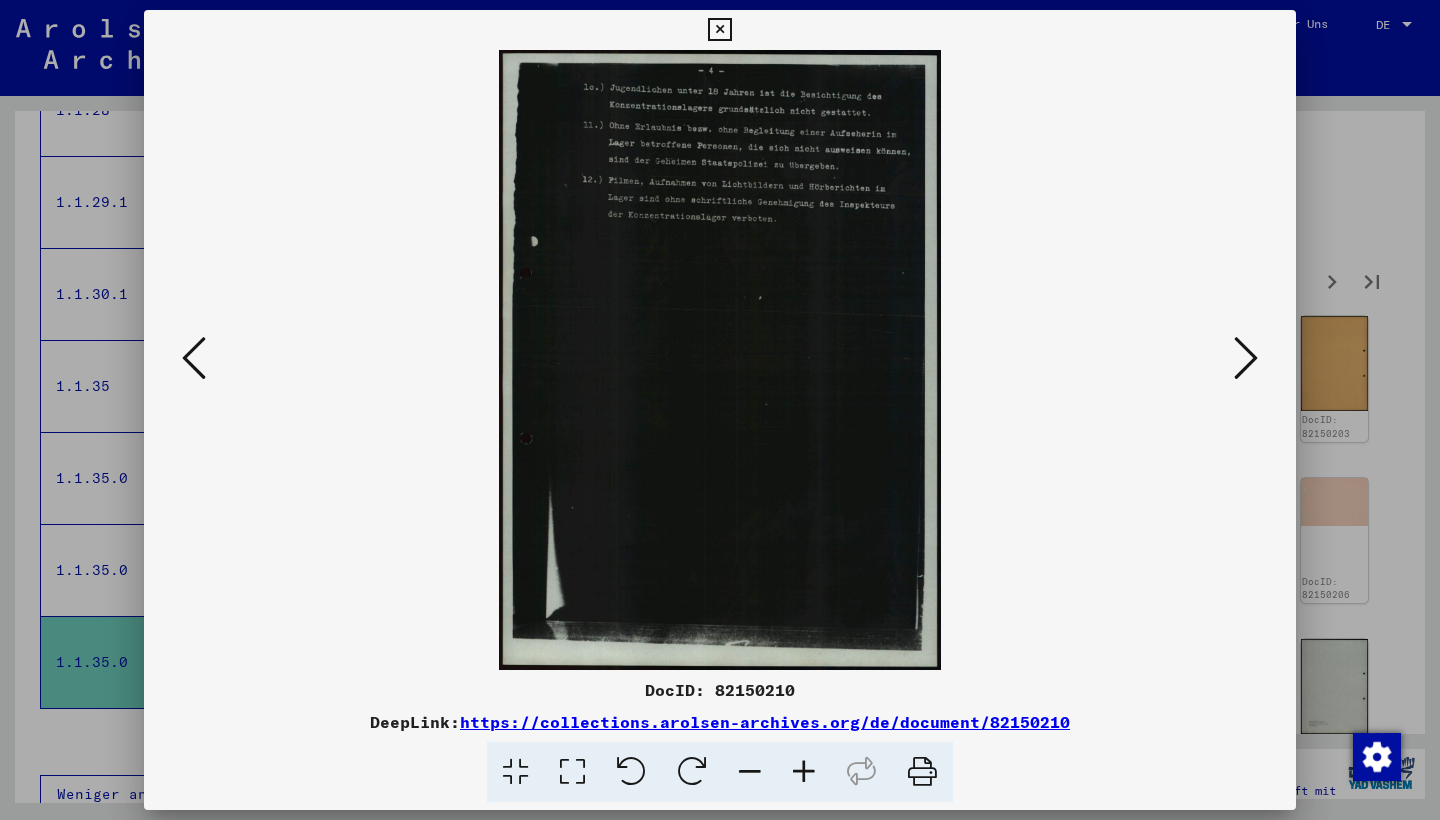 click at bounding box center (194, 358) 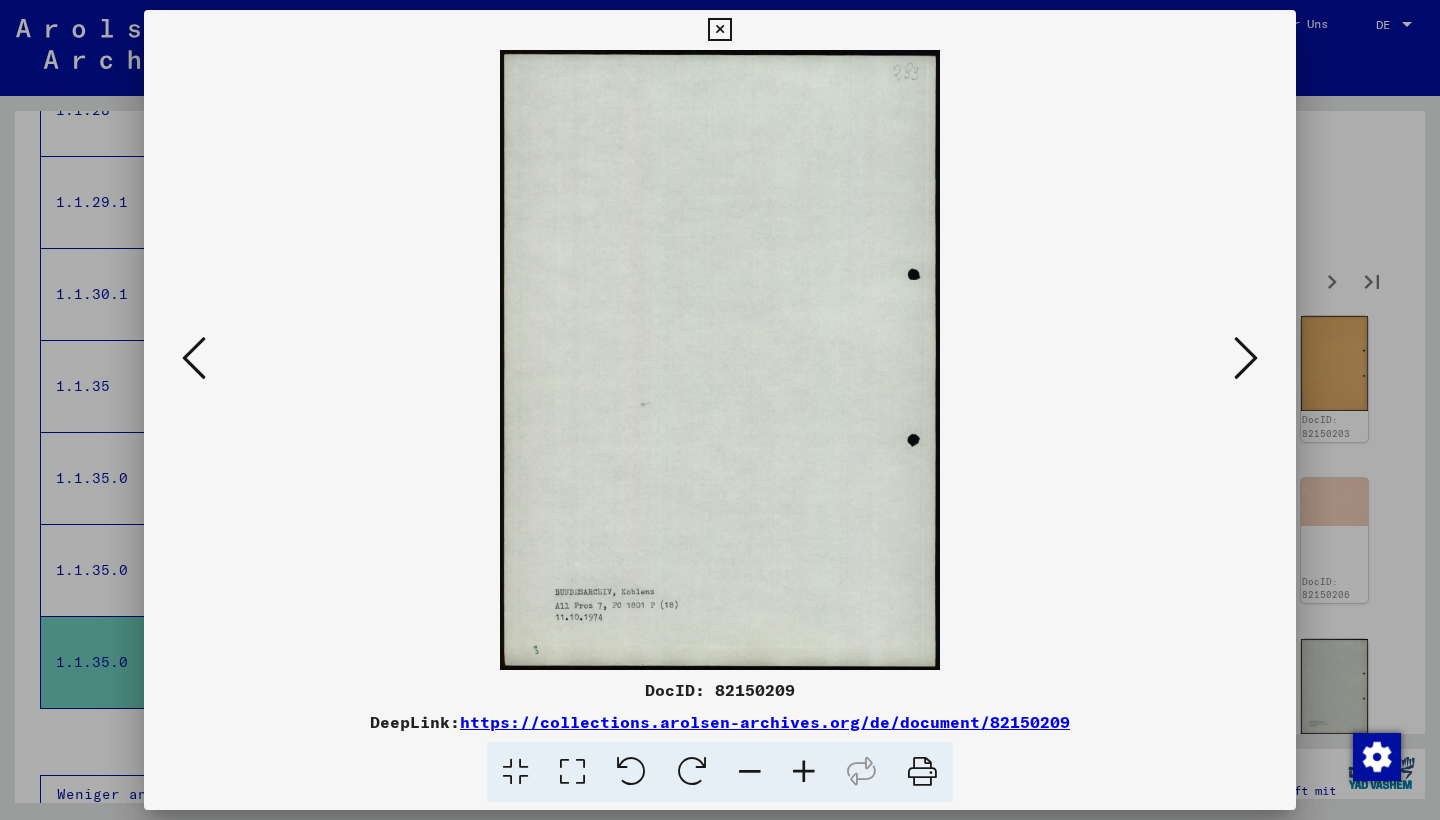 click at bounding box center [194, 358] 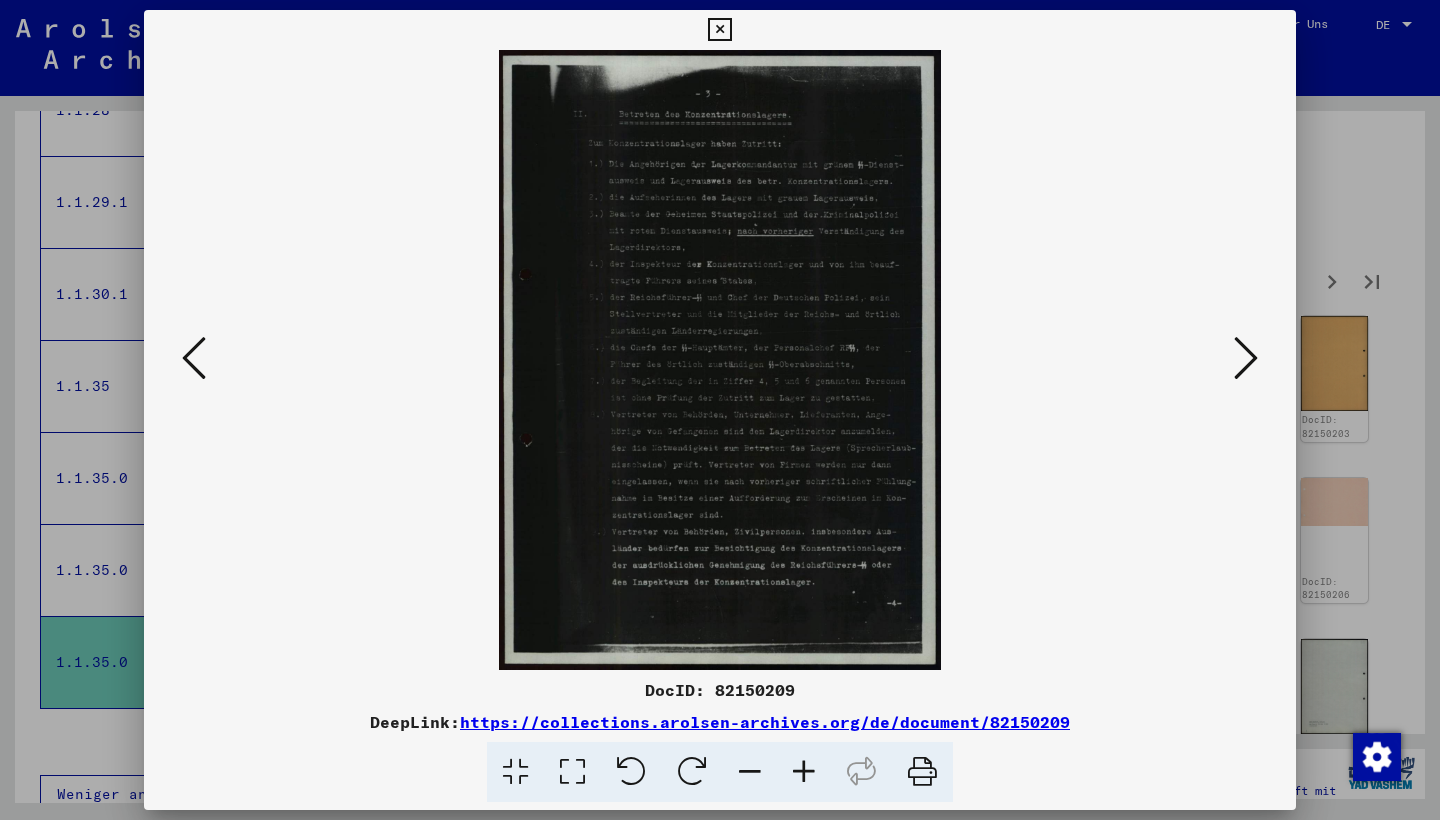 click at bounding box center (1246, 358) 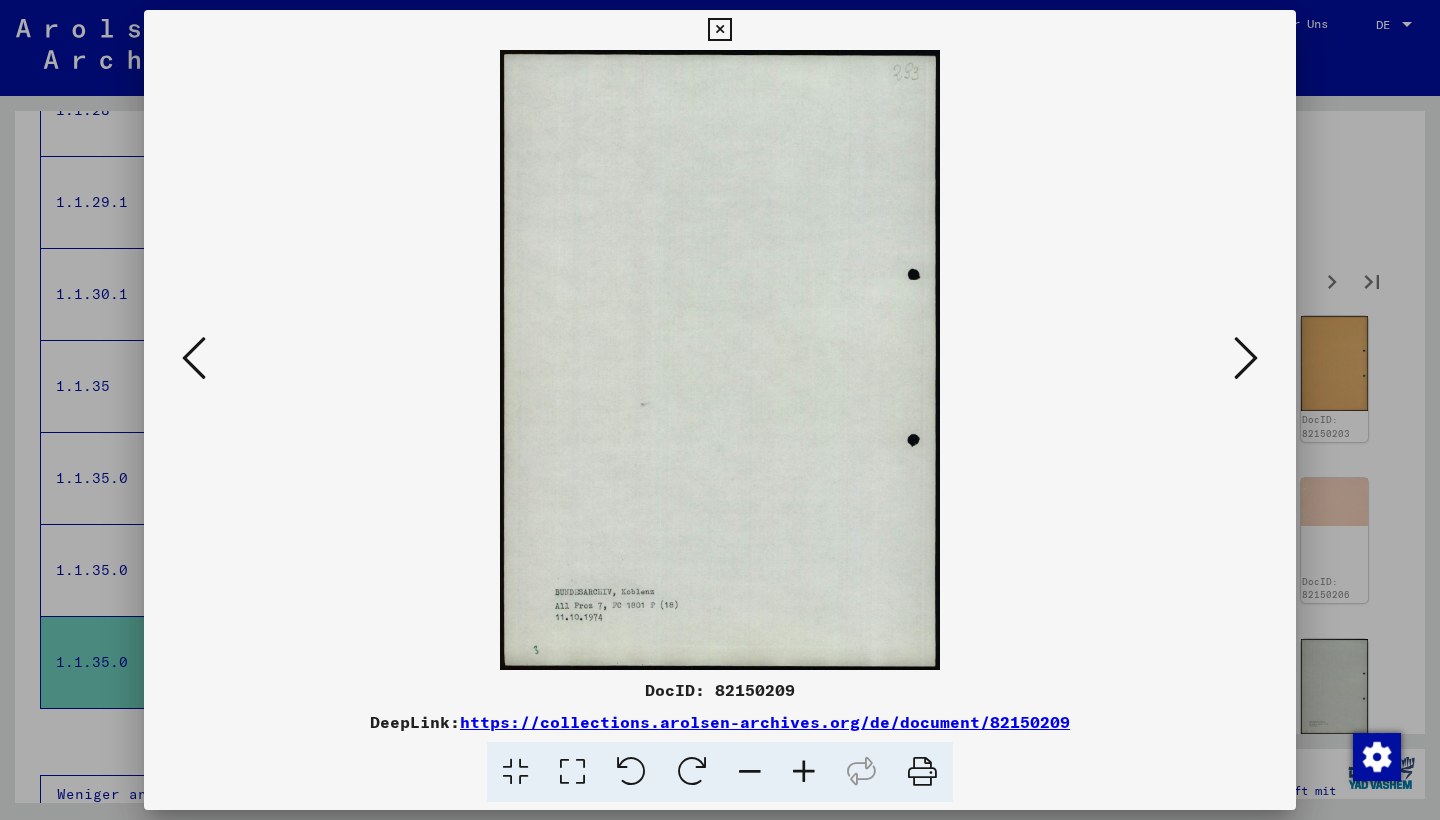 click at bounding box center [1246, 358] 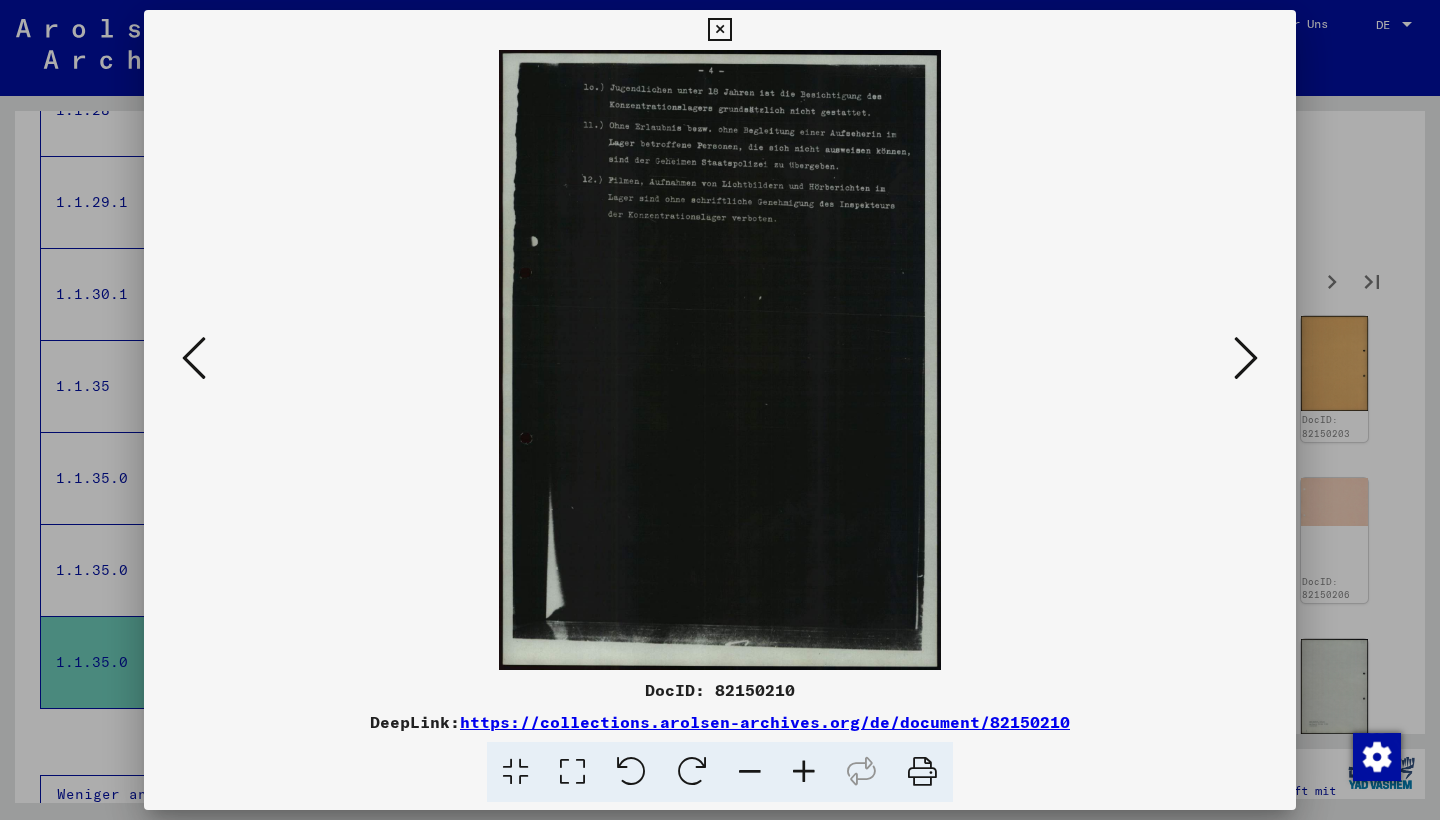 click at bounding box center [1246, 358] 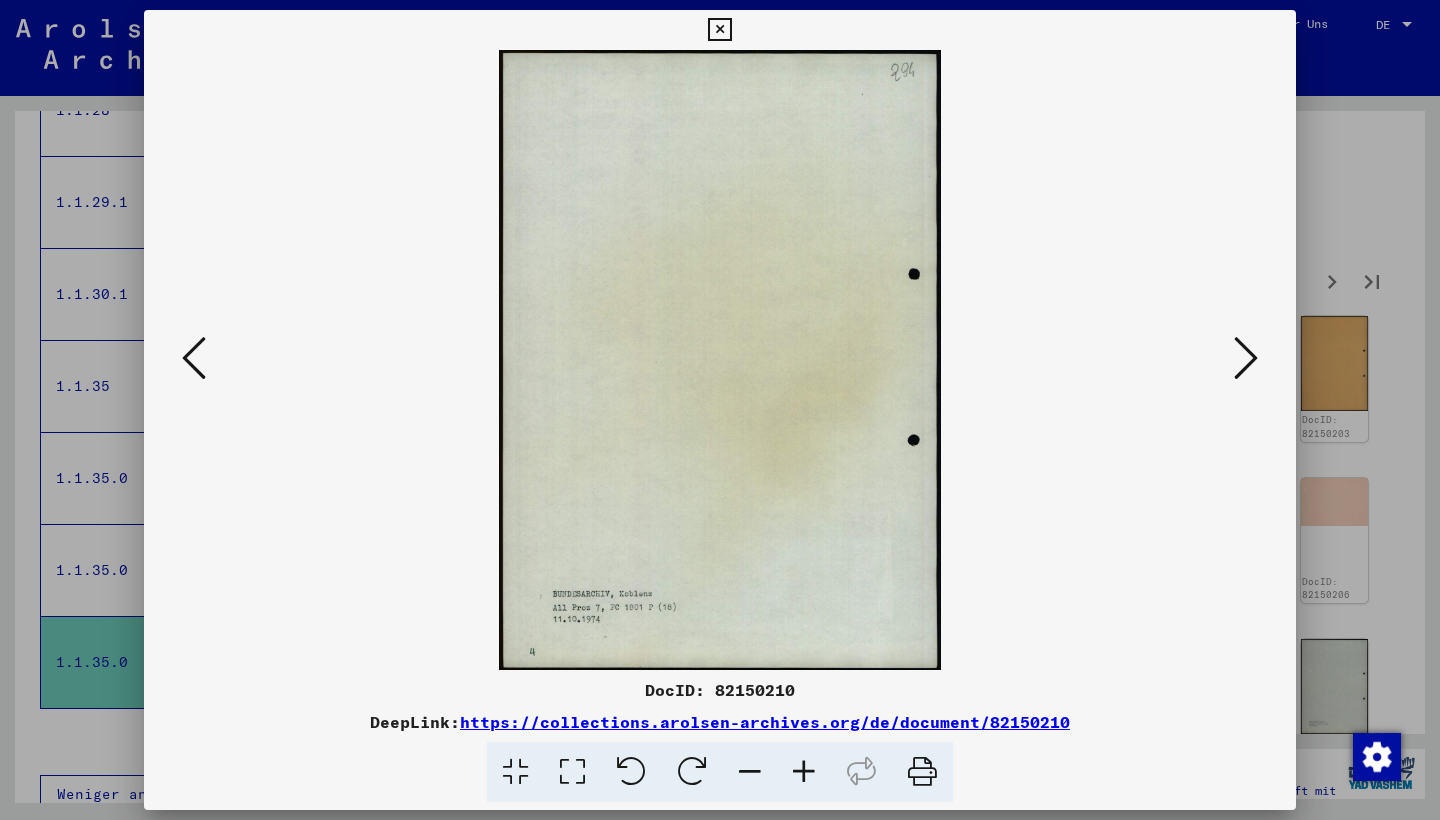 click at bounding box center (1246, 358) 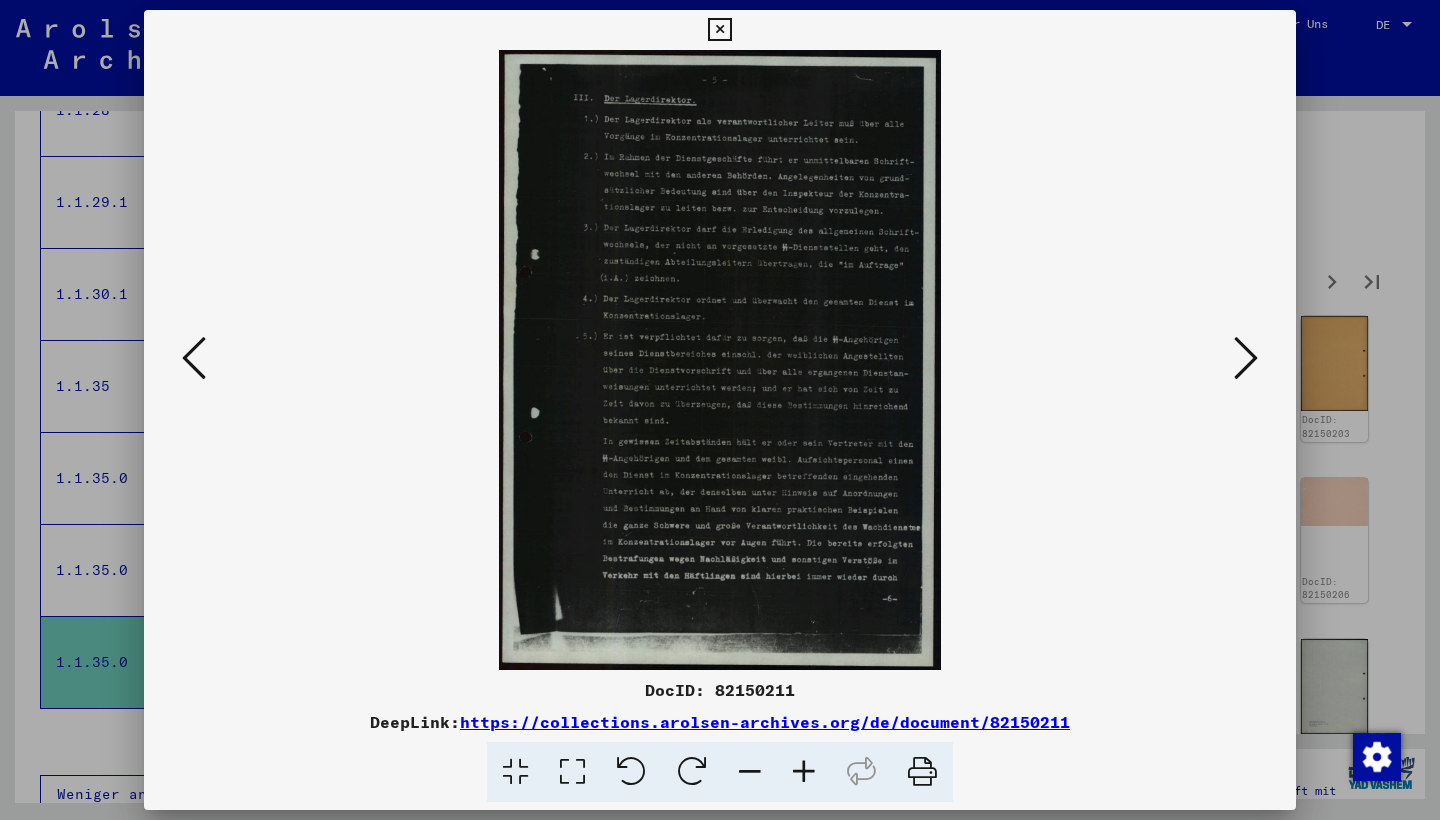 click at bounding box center (1246, 358) 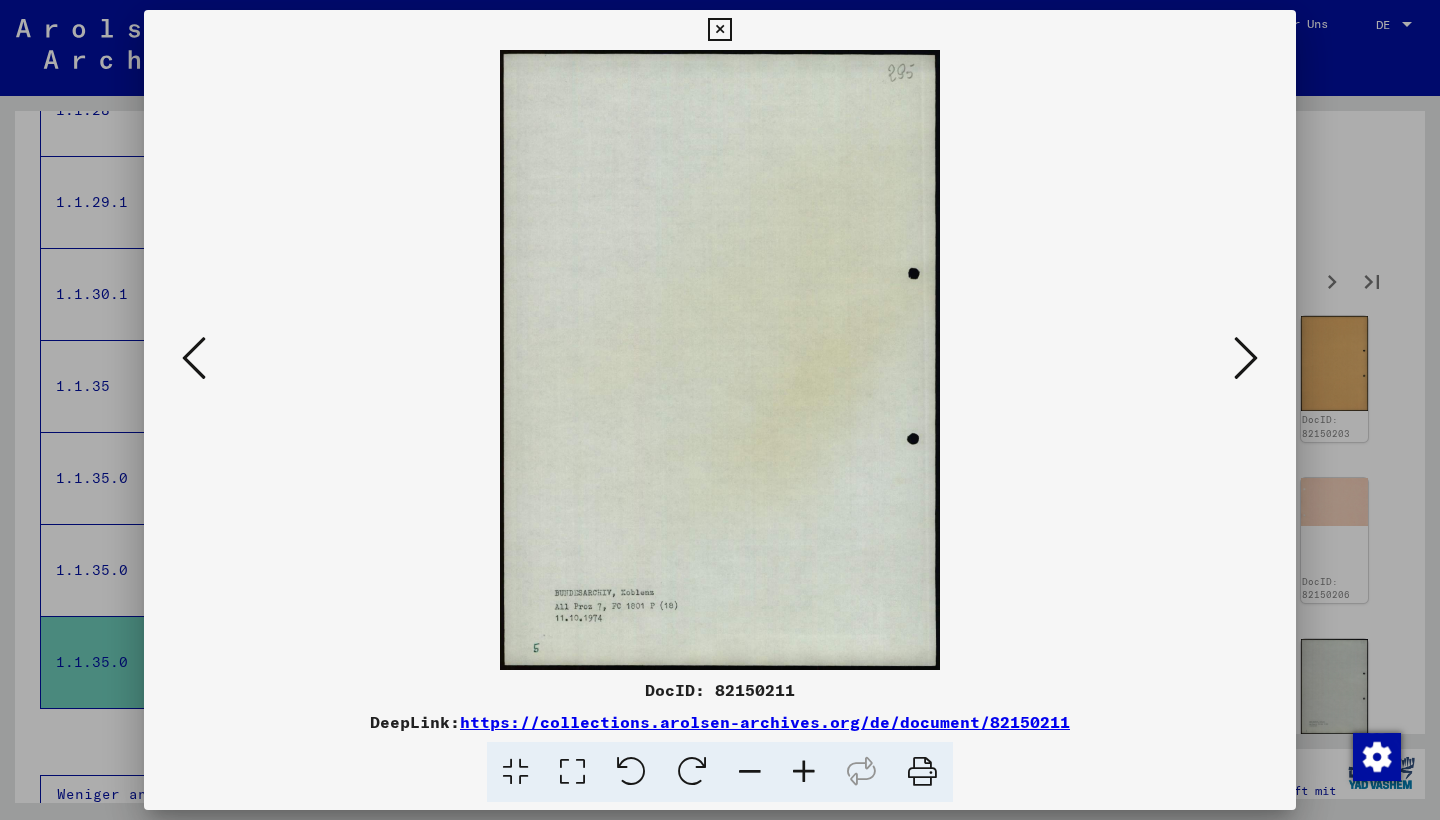 click at bounding box center [1246, 358] 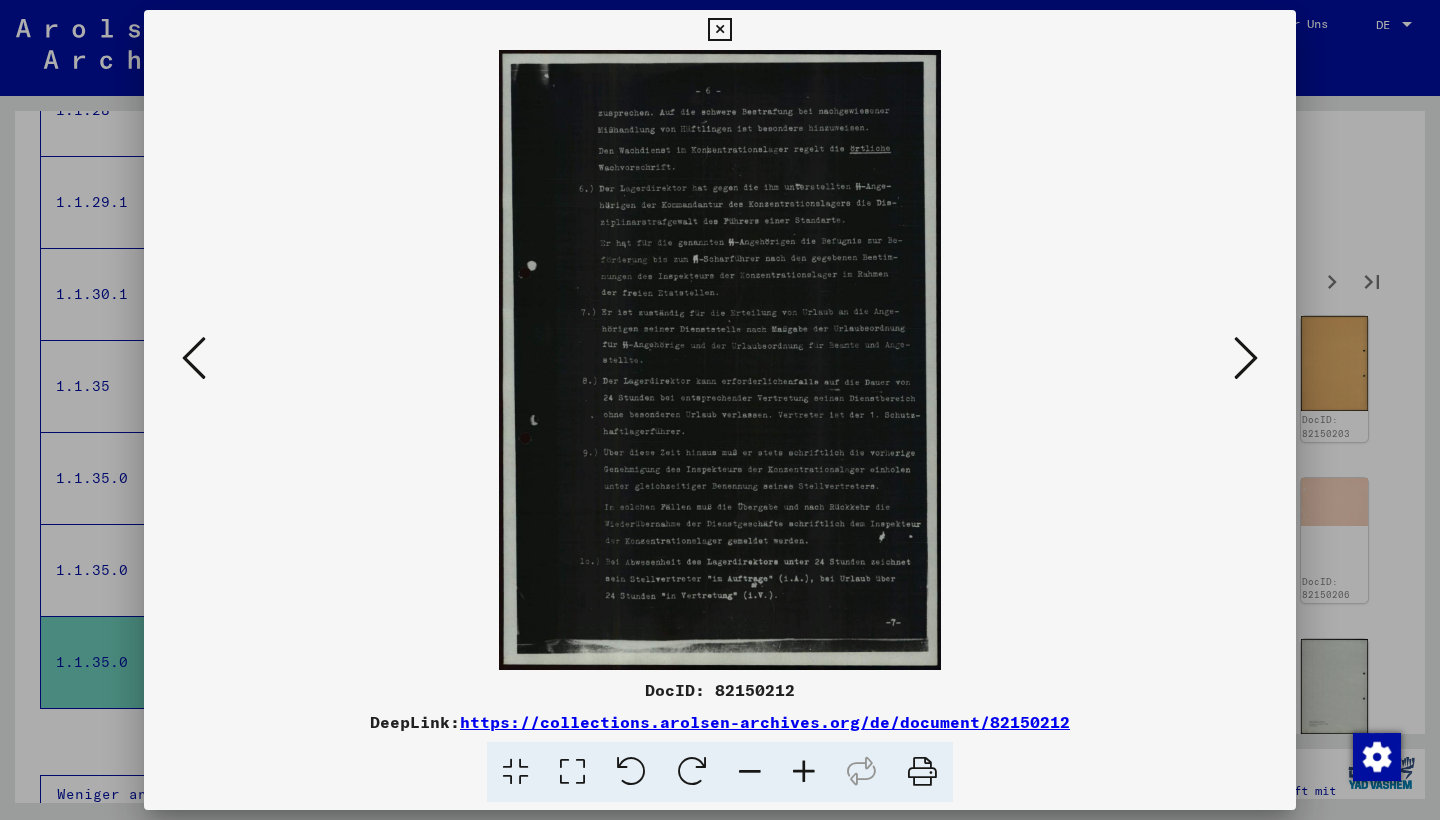 click at bounding box center (1246, 358) 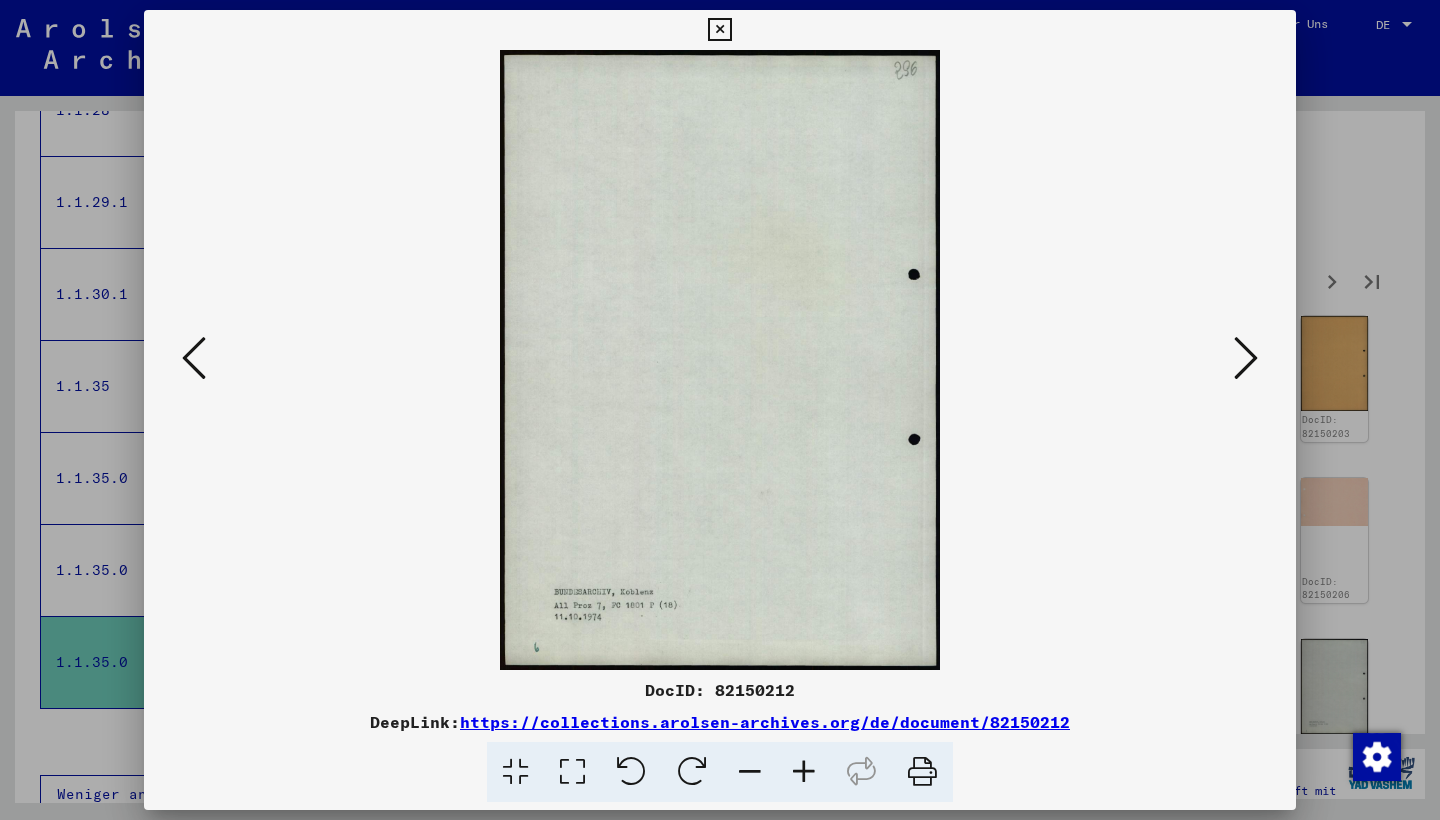 click at bounding box center (1246, 358) 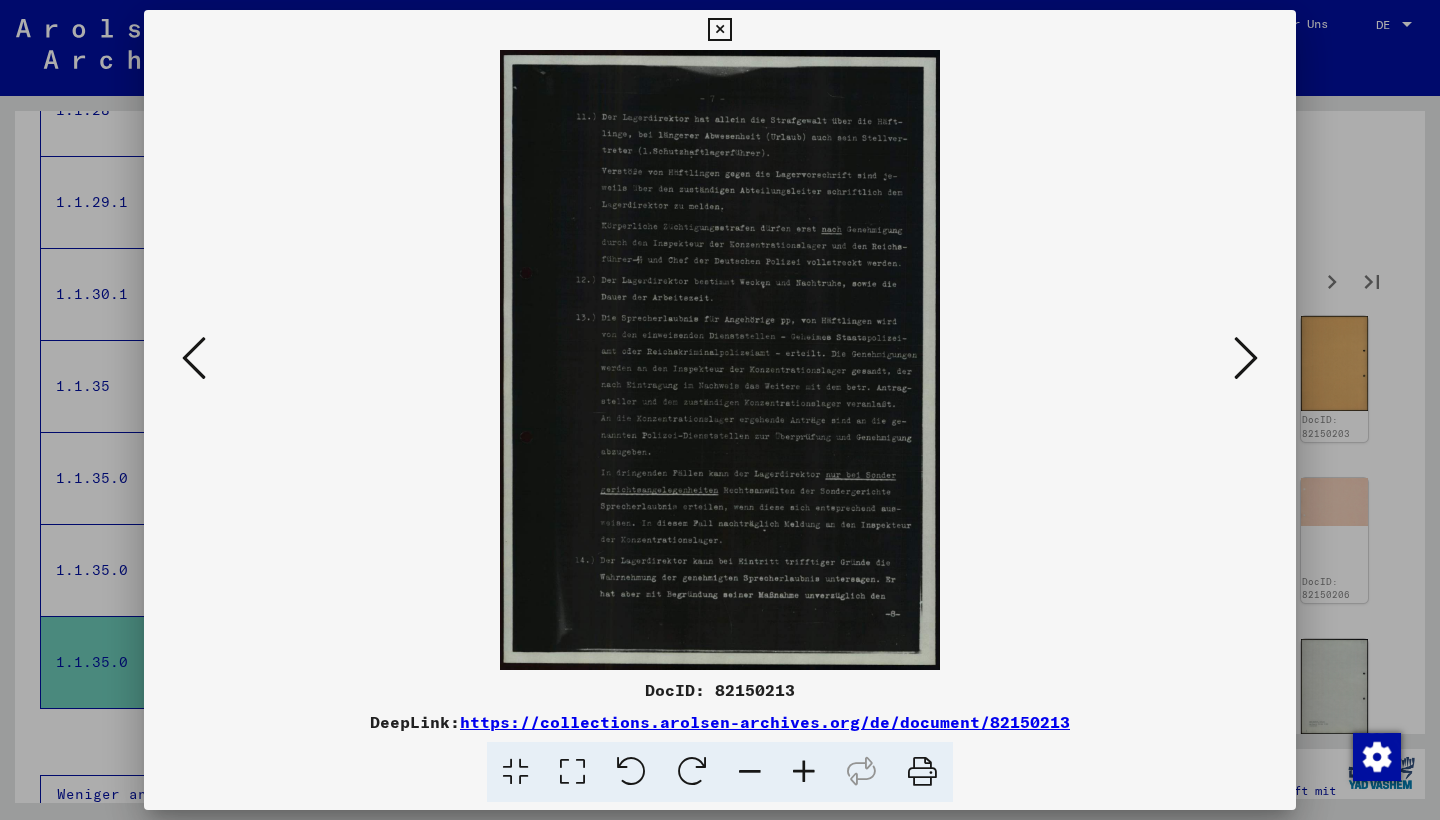 click at bounding box center (1246, 358) 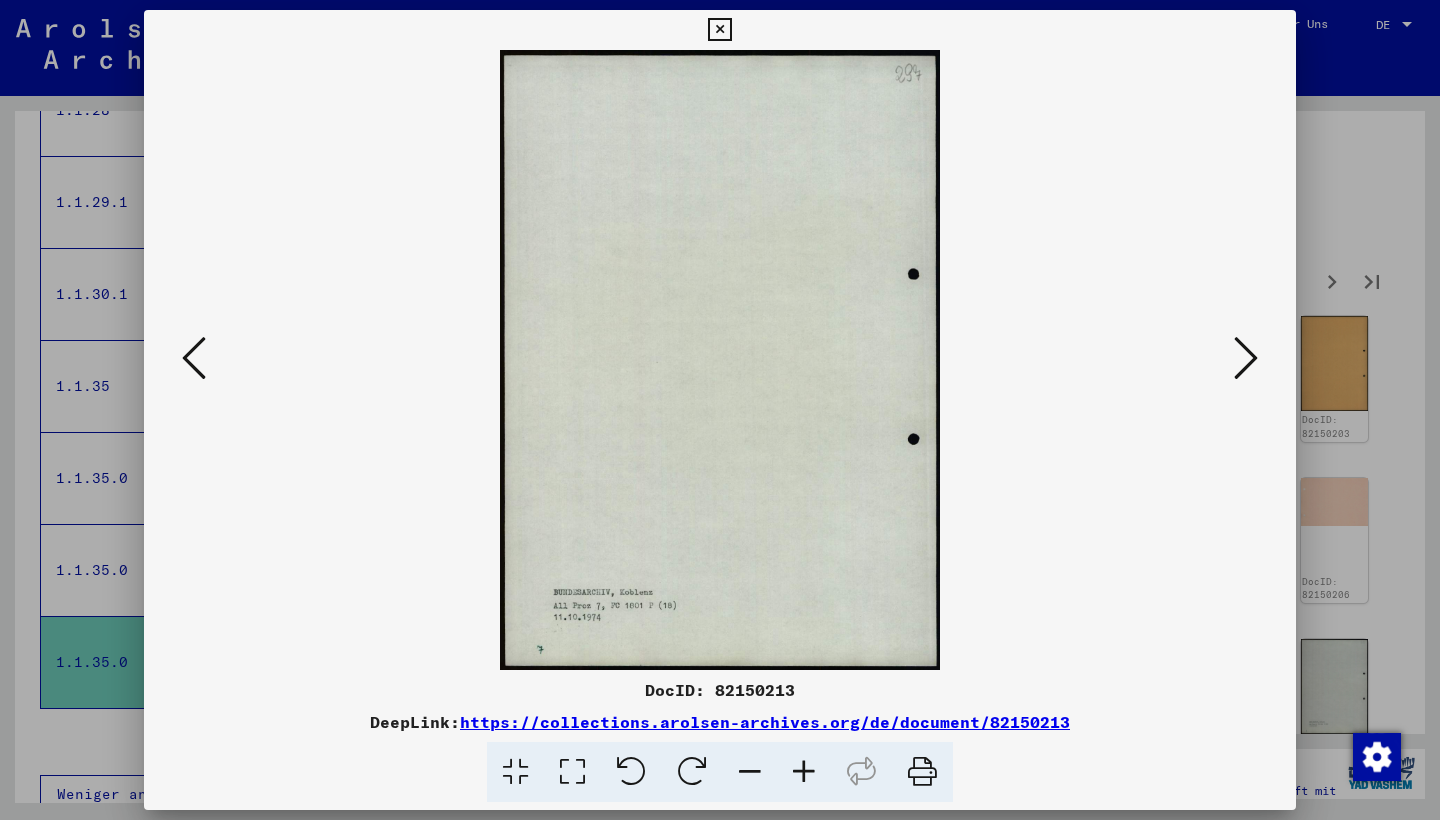 click at bounding box center [1246, 358] 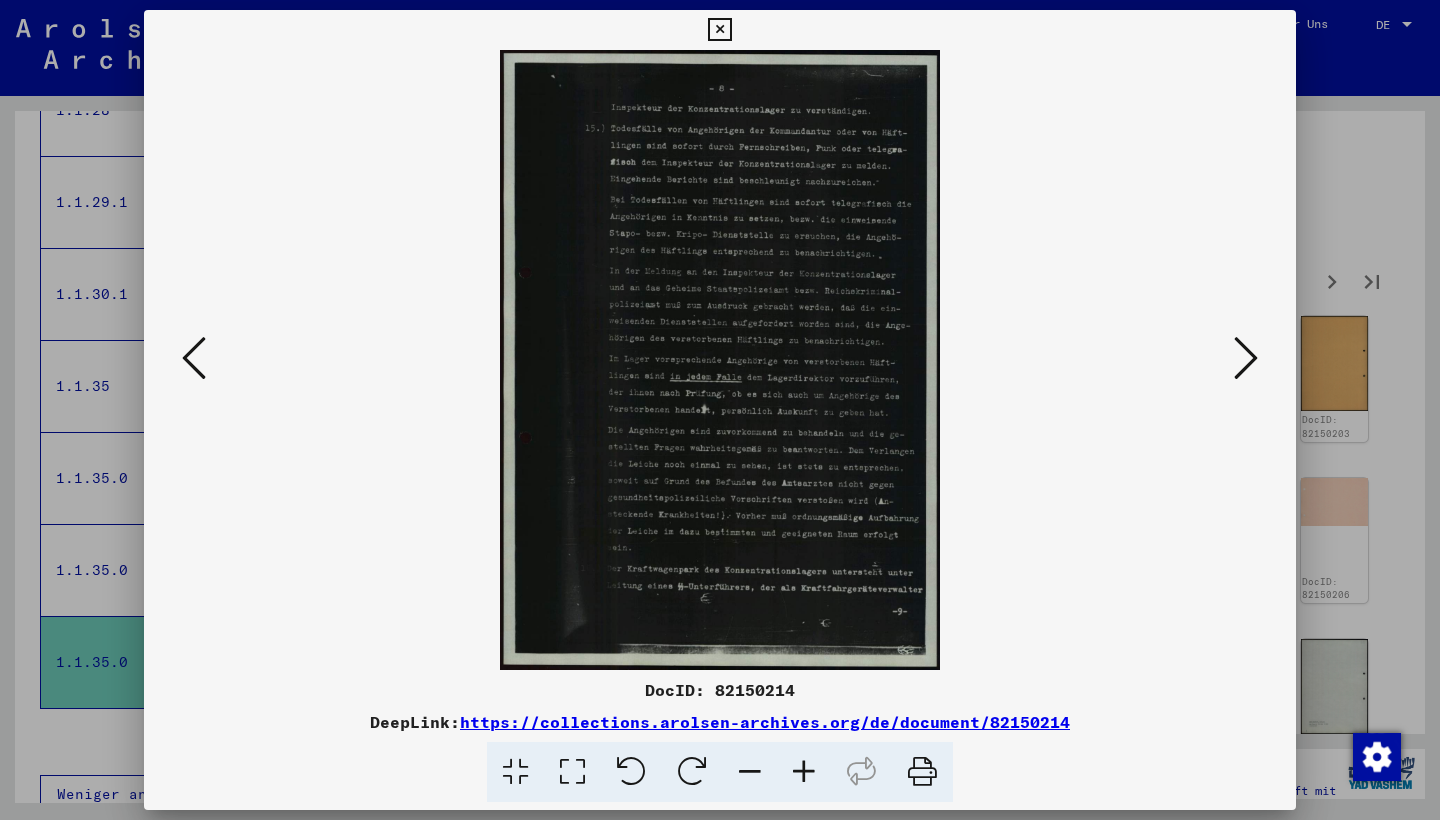 click at bounding box center [1246, 358] 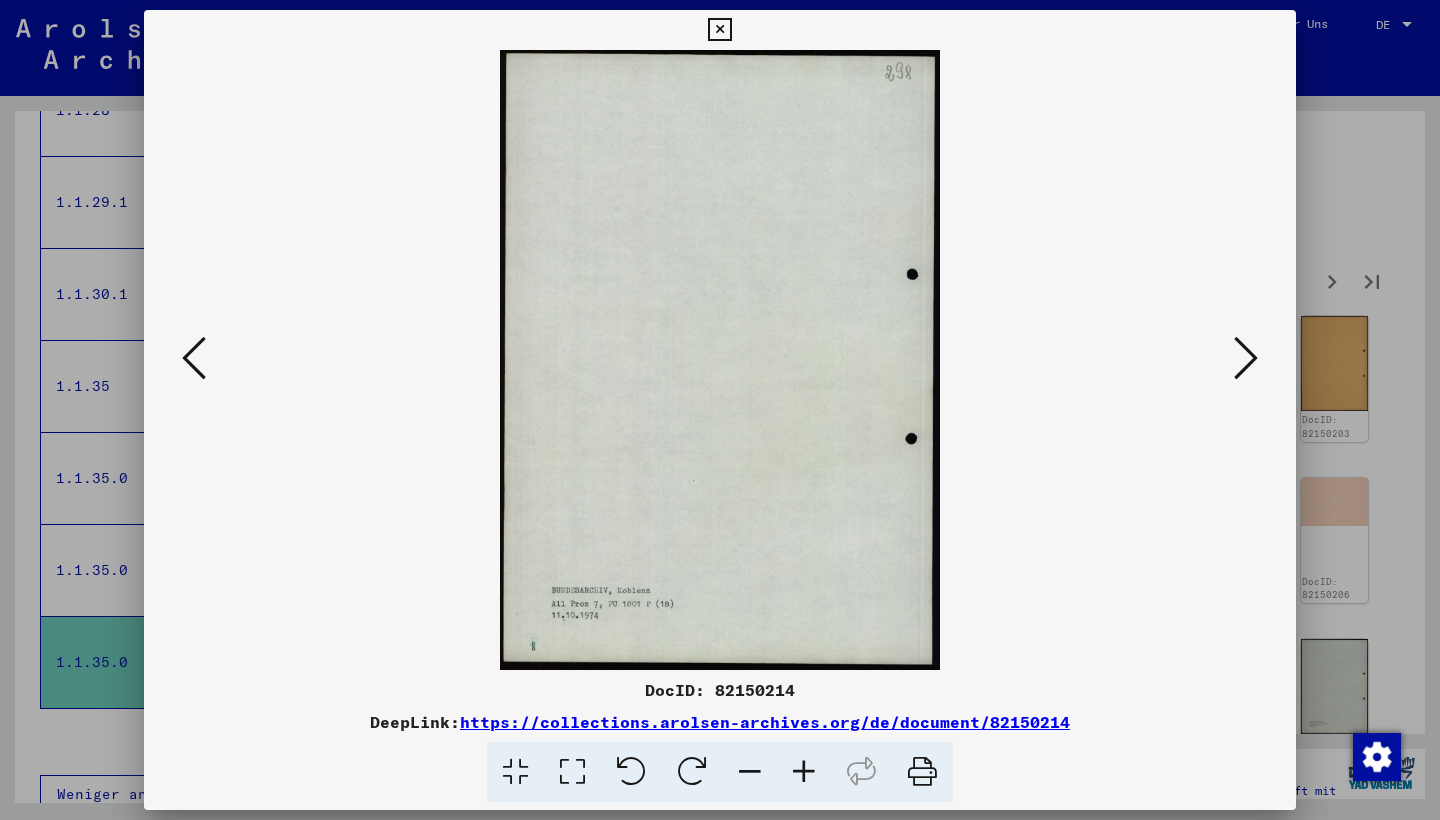 click at bounding box center [194, 358] 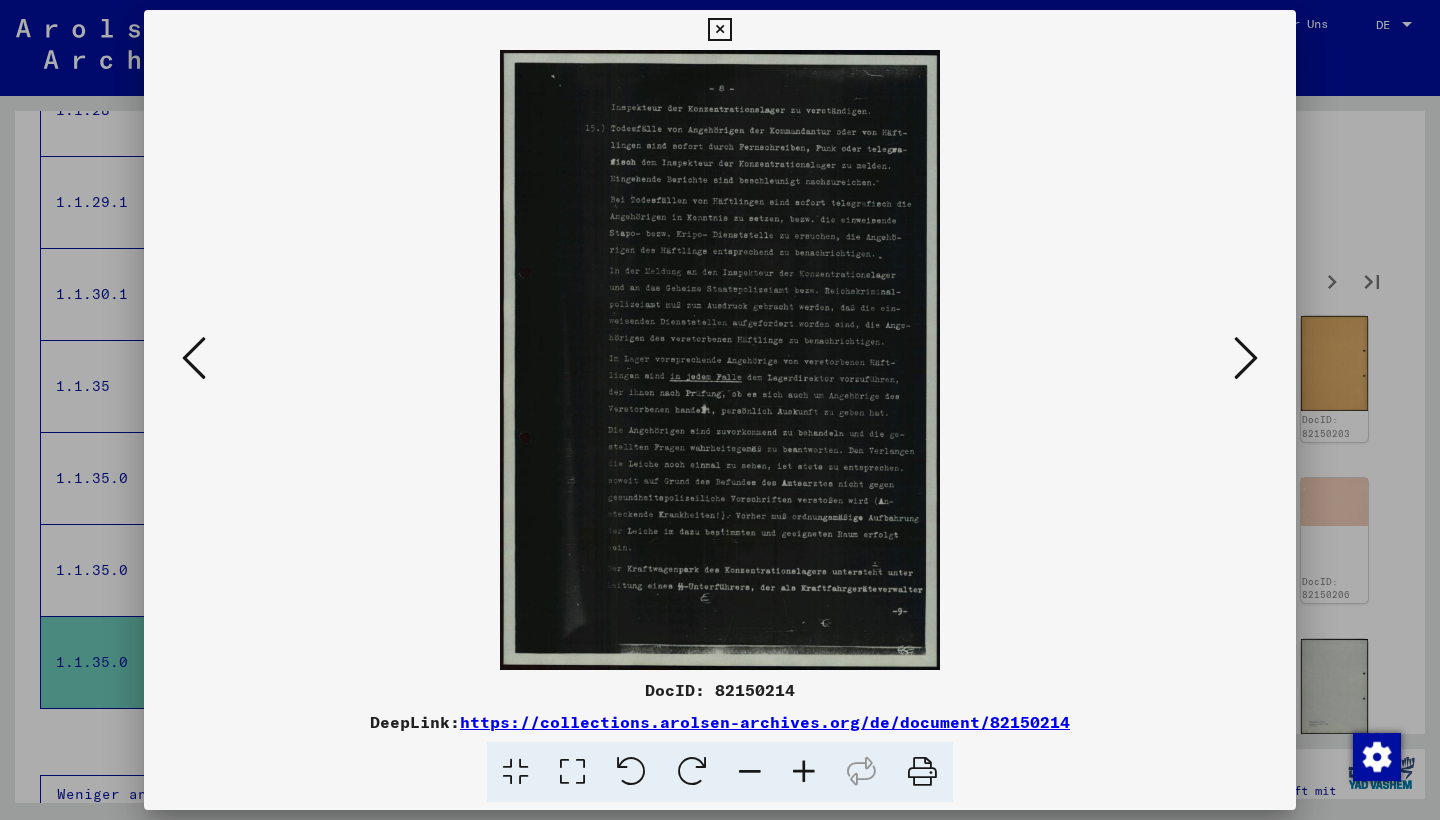 click at bounding box center [720, 360] 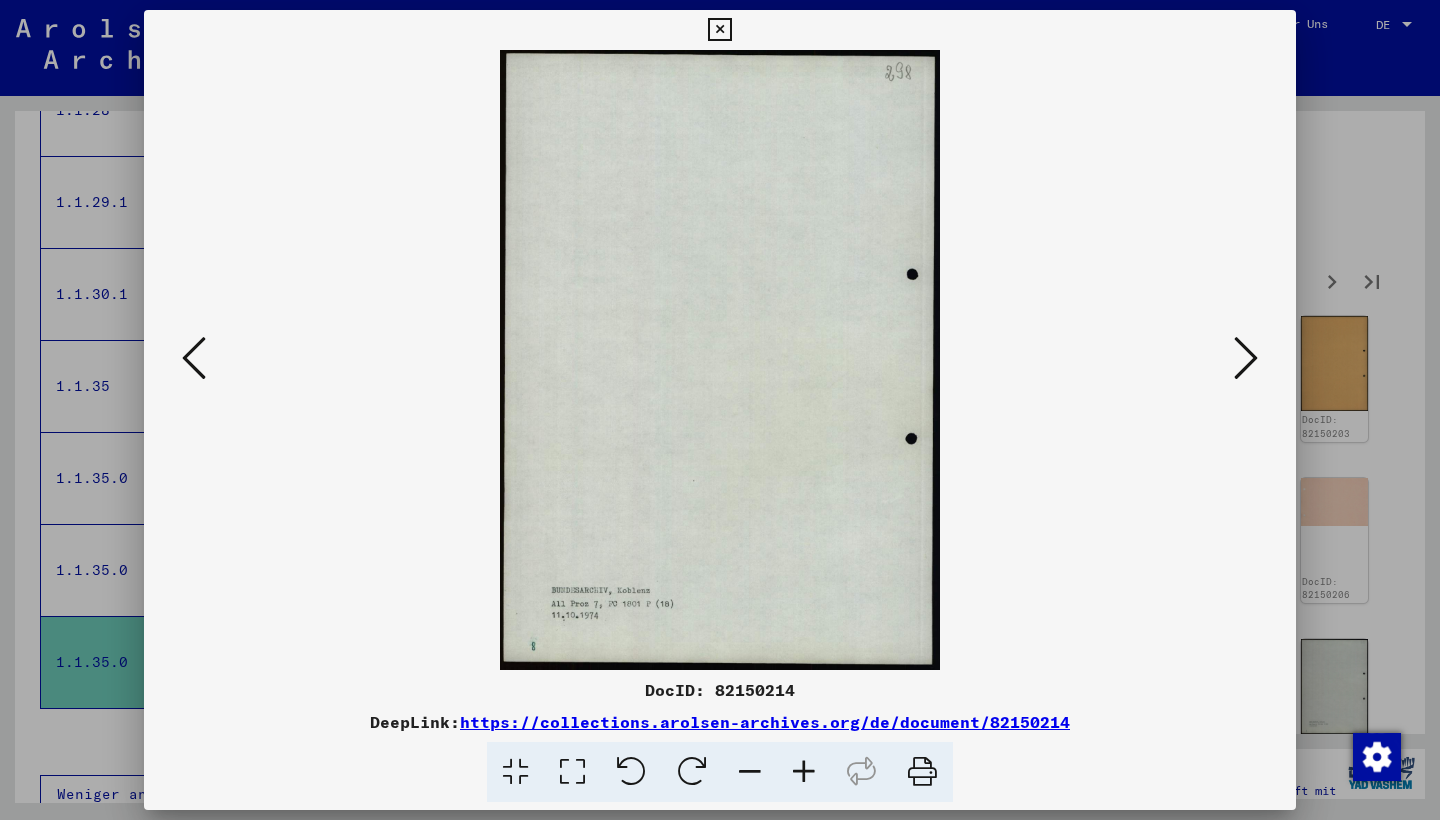 click at bounding box center (1246, 358) 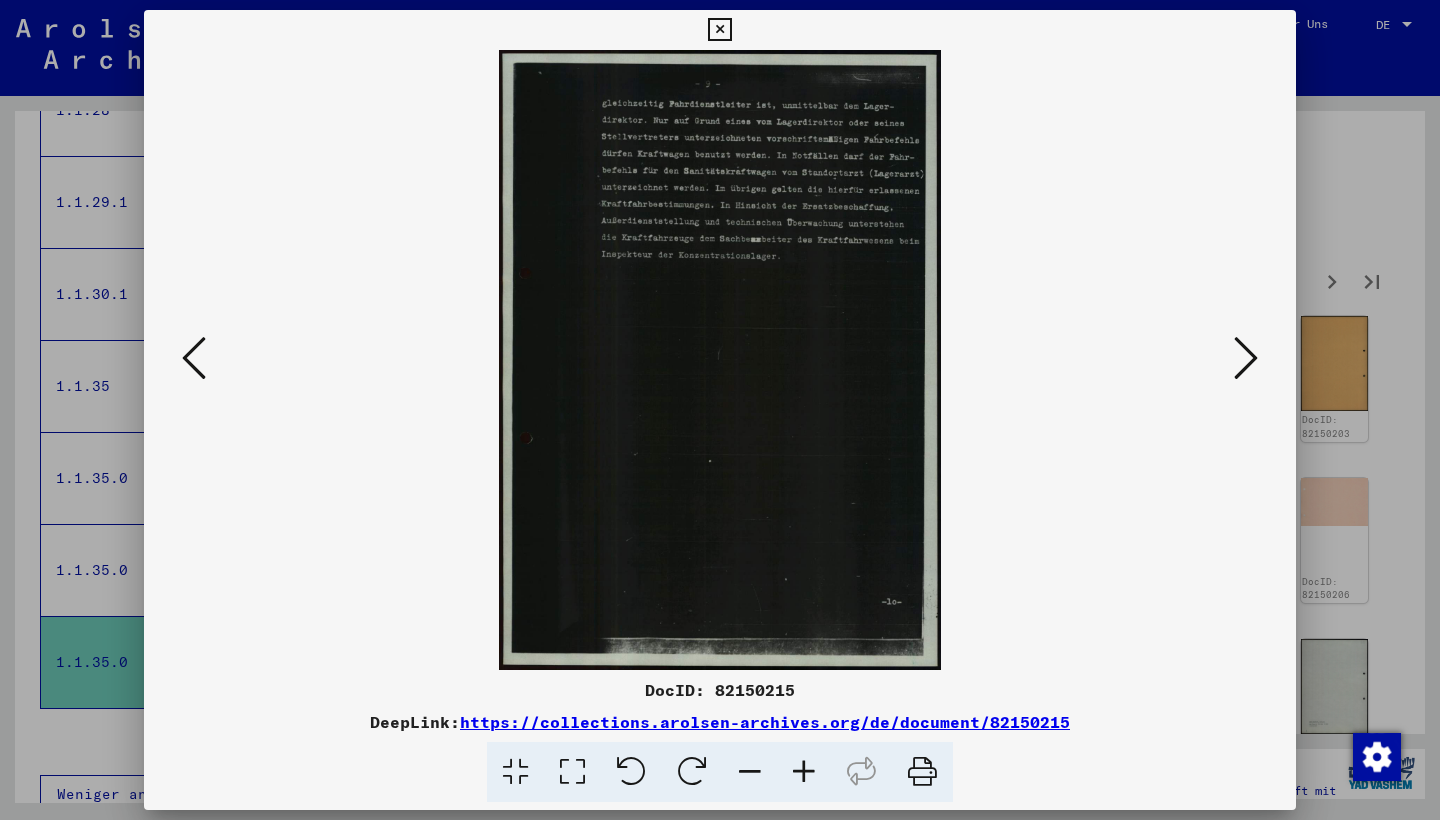 click at bounding box center (1246, 358) 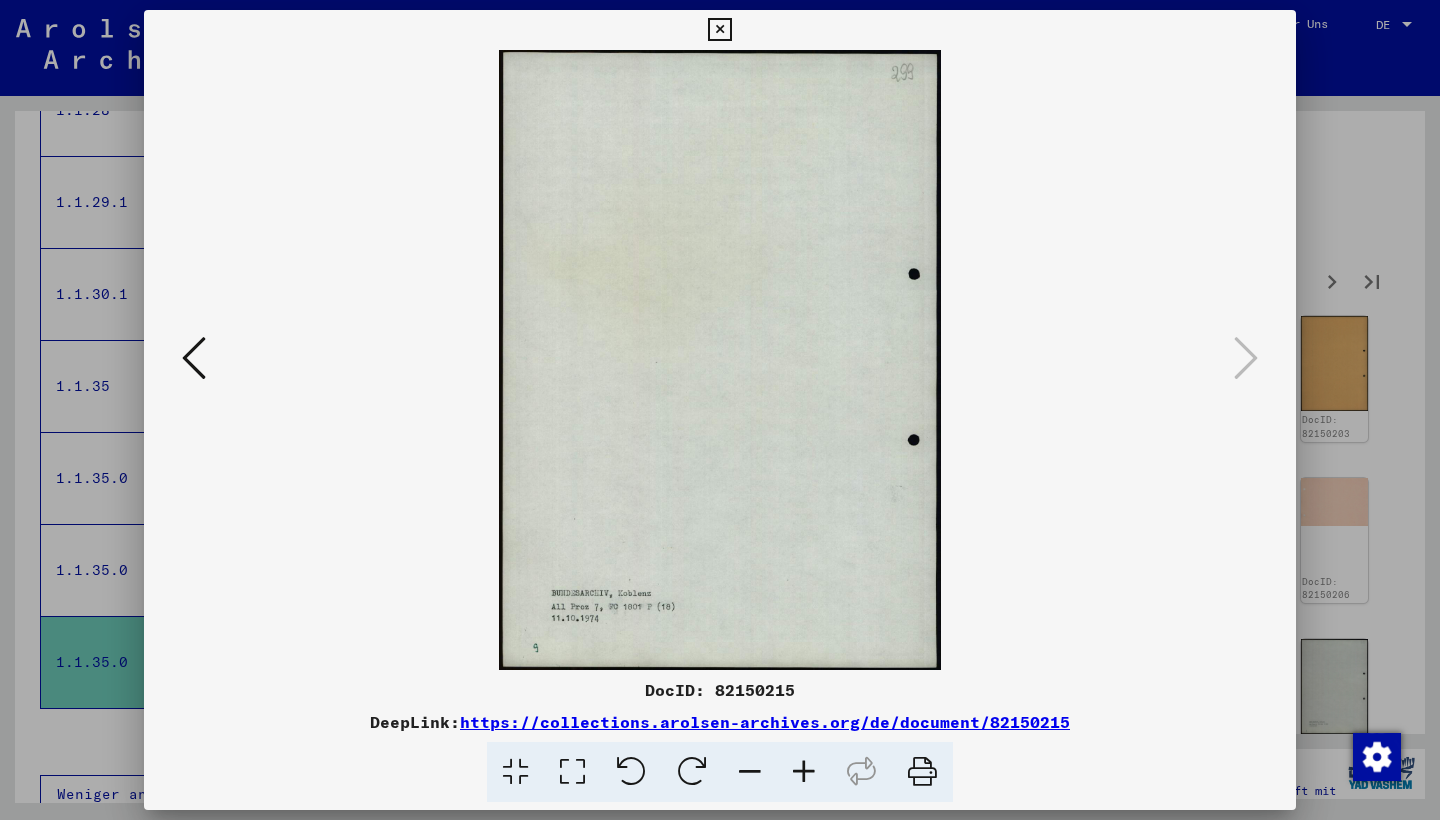 click at bounding box center [719, 30] 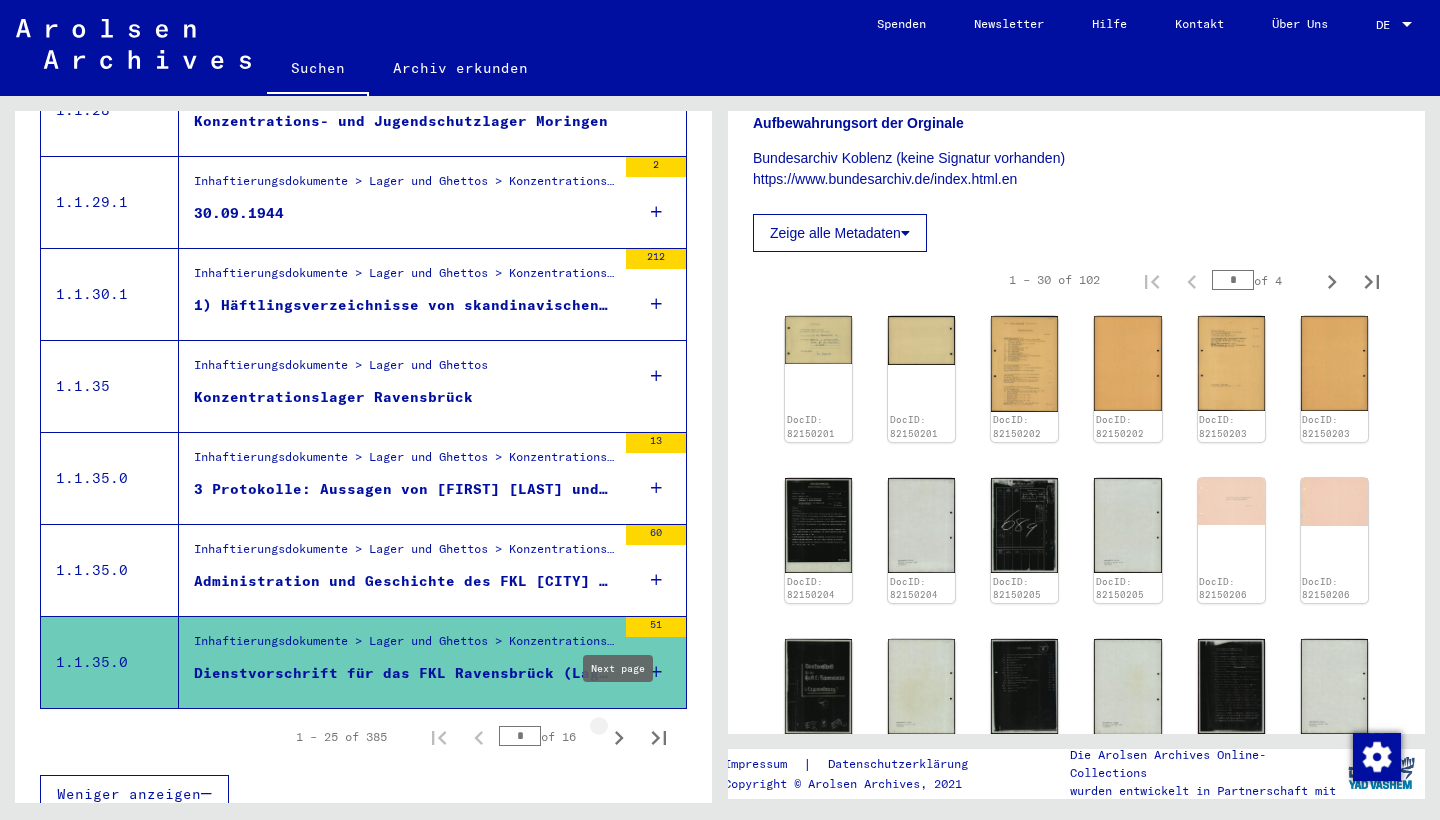 click 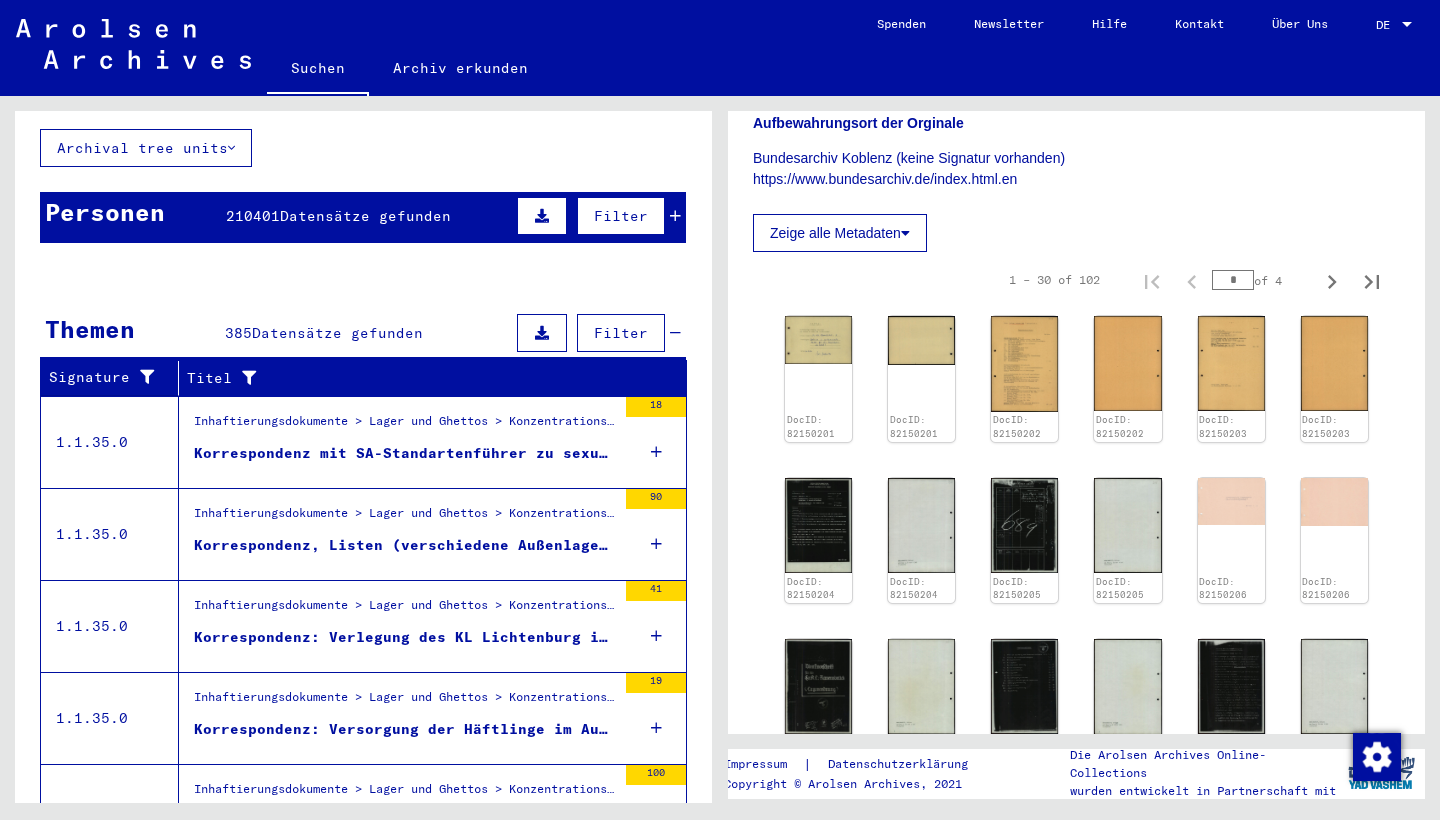 scroll, scrollTop: 176, scrollLeft: 0, axis: vertical 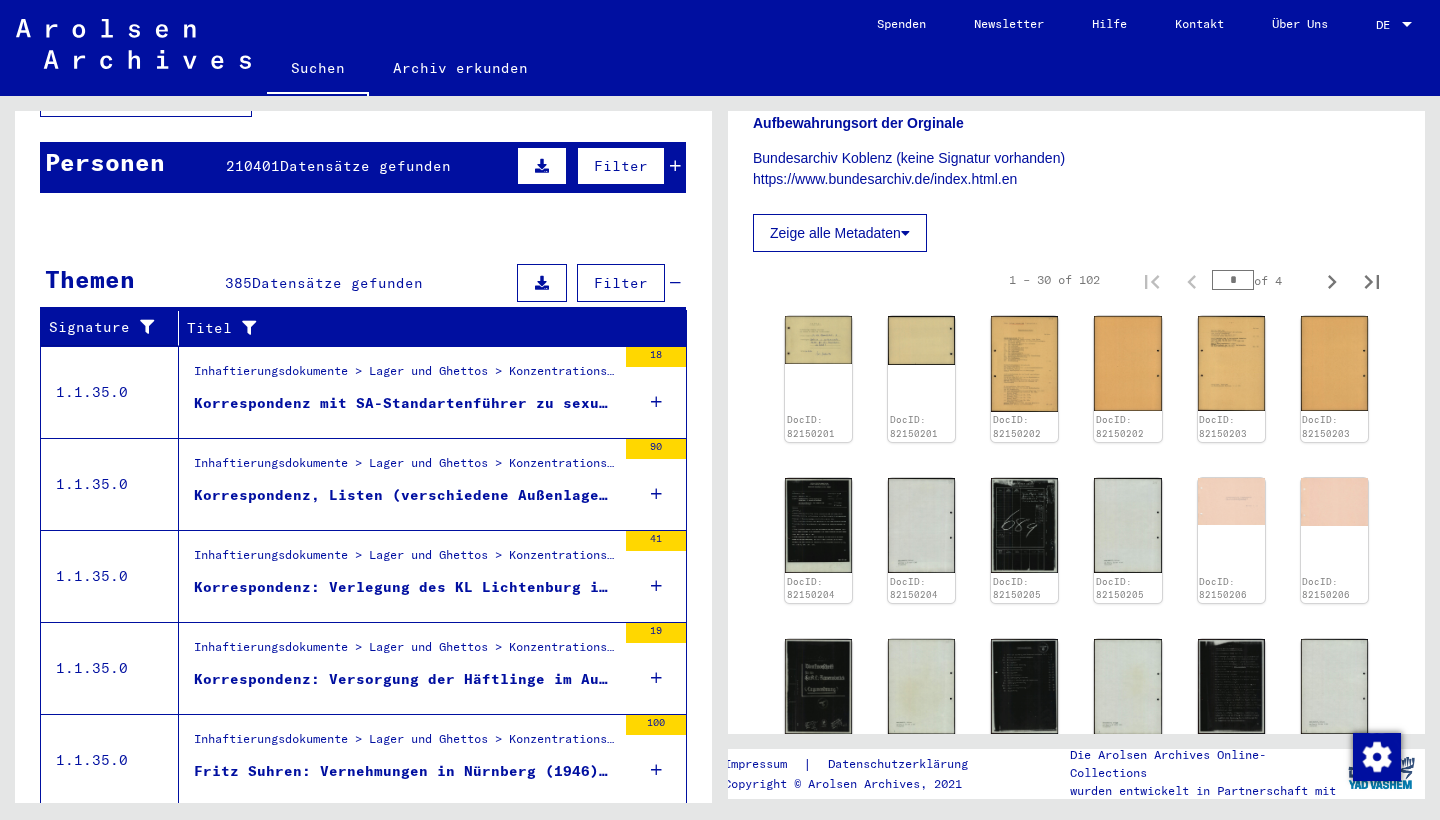 click on "Korrespondenz mit SA-Standartenführer zu sexueller Gewalt; Bericht und      Vernehmungen männl. Häftlinge zum Brand im KL (1942), Bericht über das KL;      Häftlingsüberstellungen (1941-1945)" at bounding box center [405, 403] 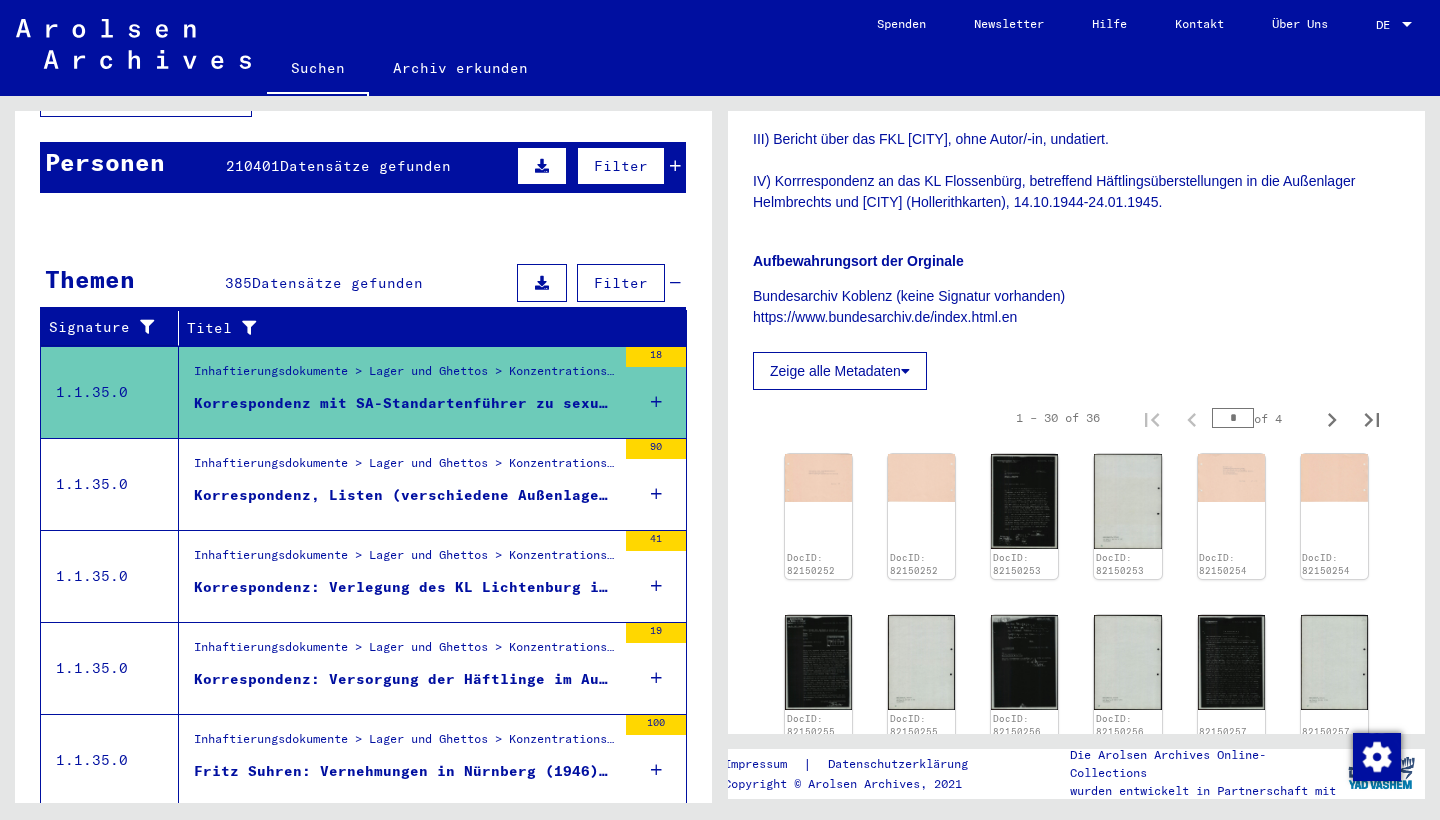 scroll, scrollTop: 671, scrollLeft: 0, axis: vertical 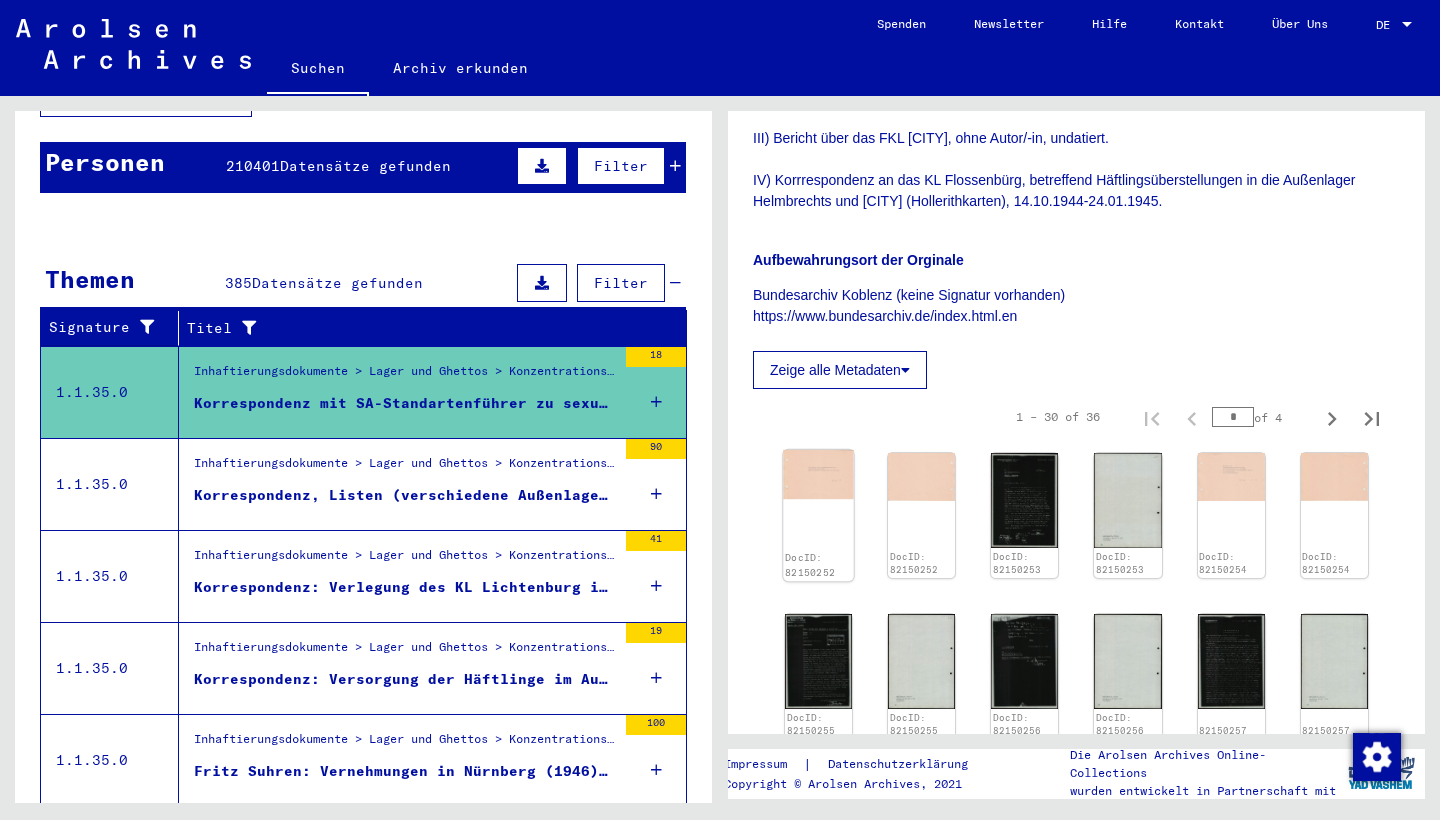 click 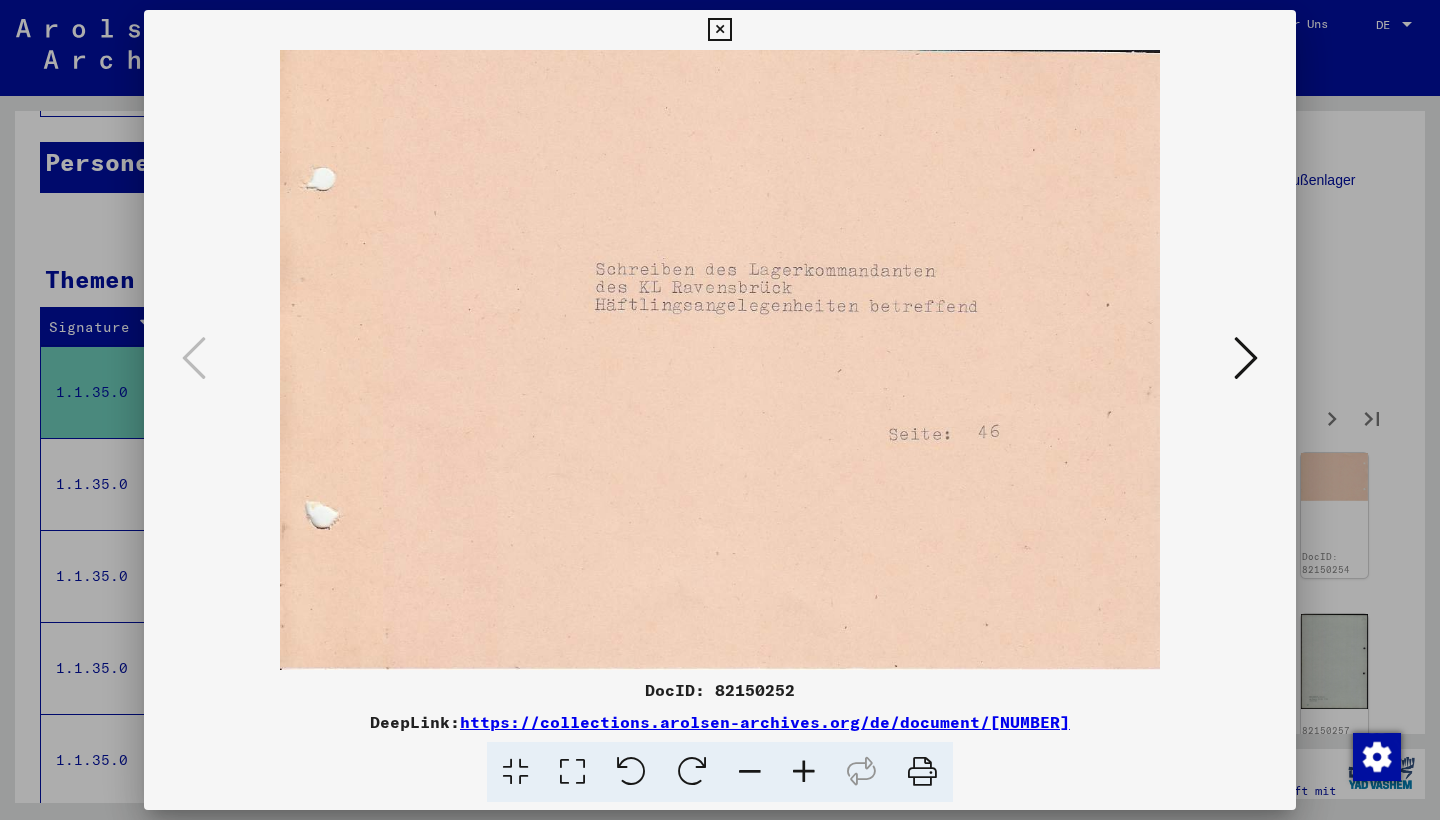click at bounding box center (1246, 358) 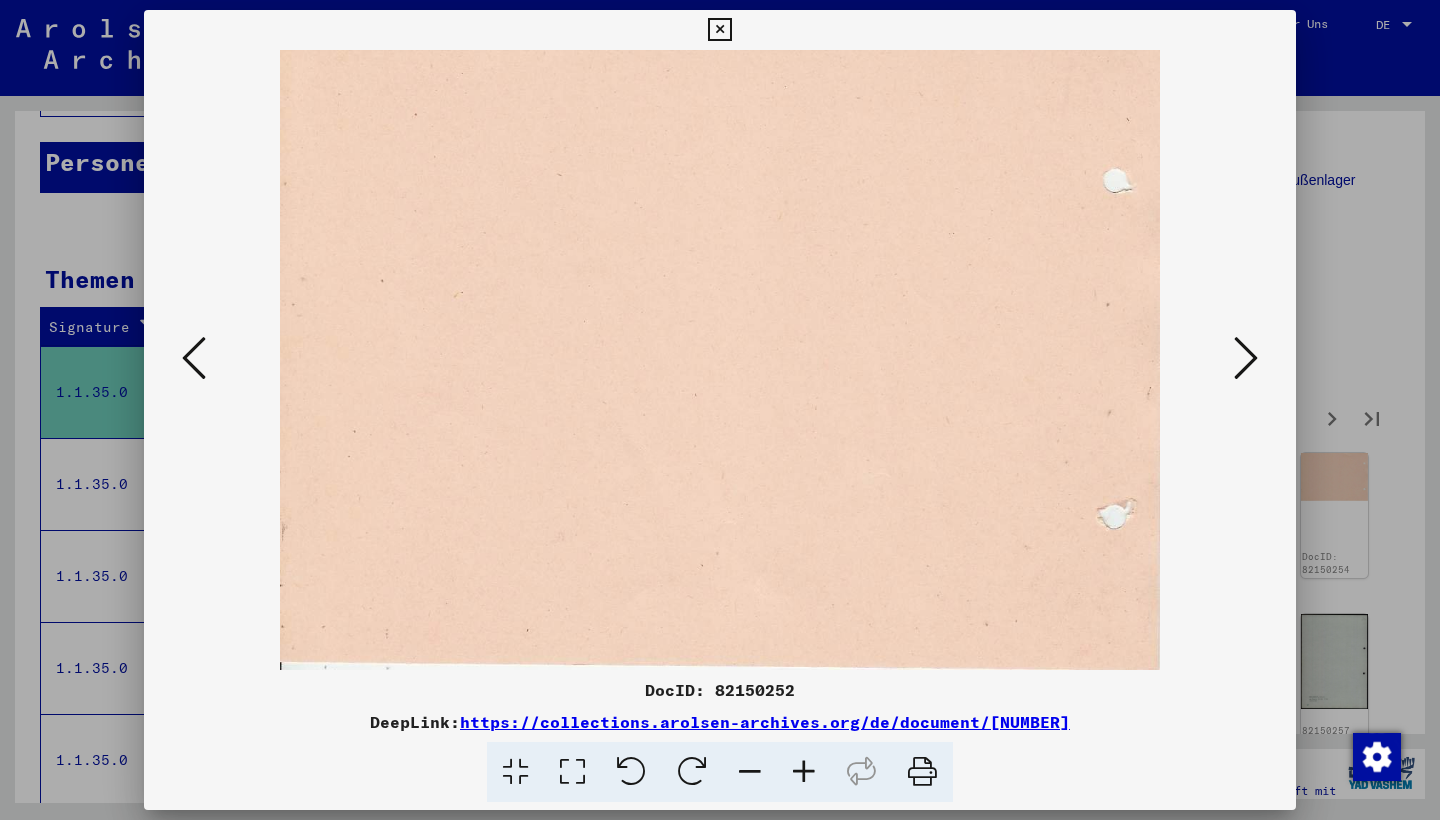 click at bounding box center (1246, 358) 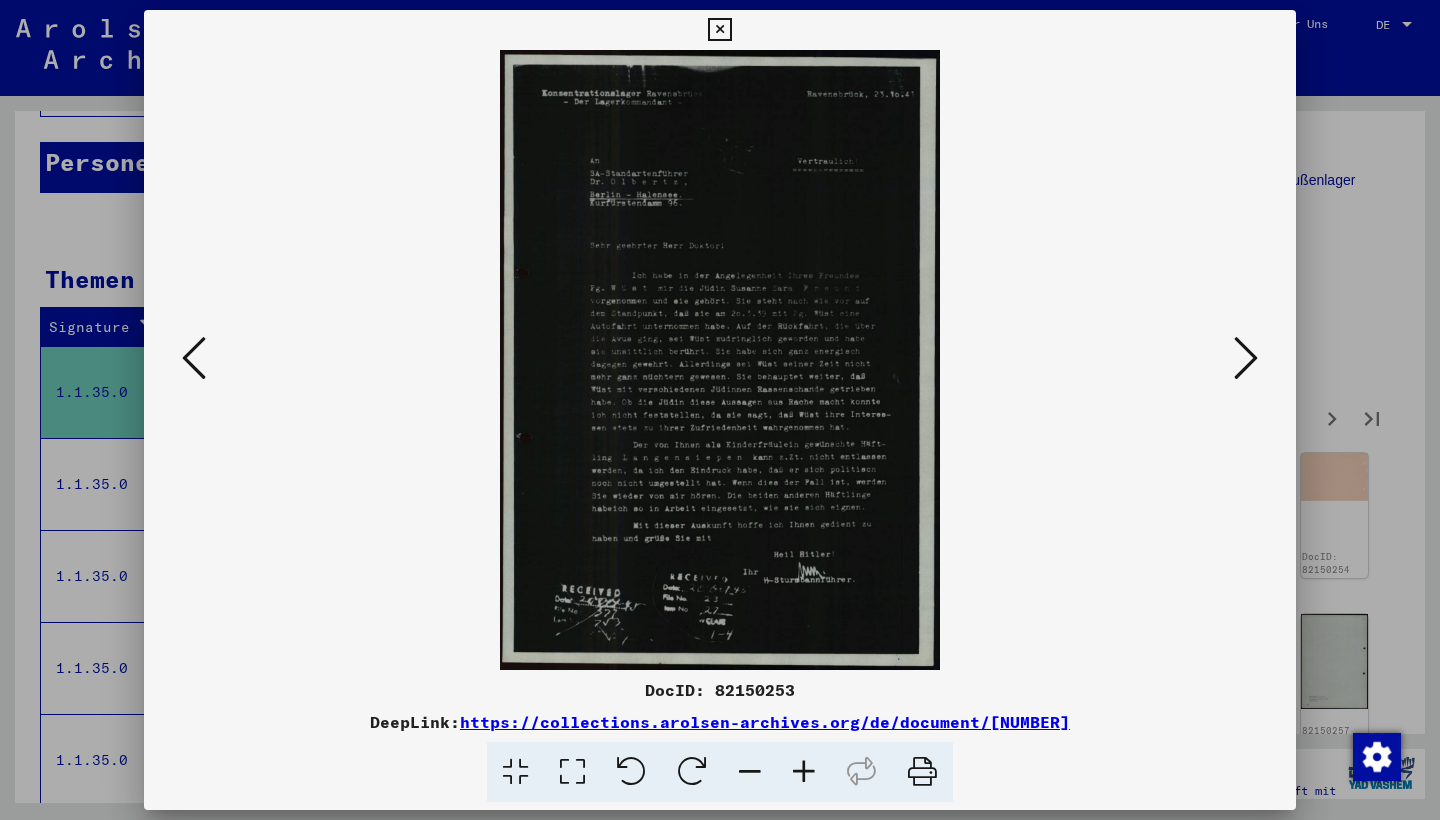 click at bounding box center [1246, 358] 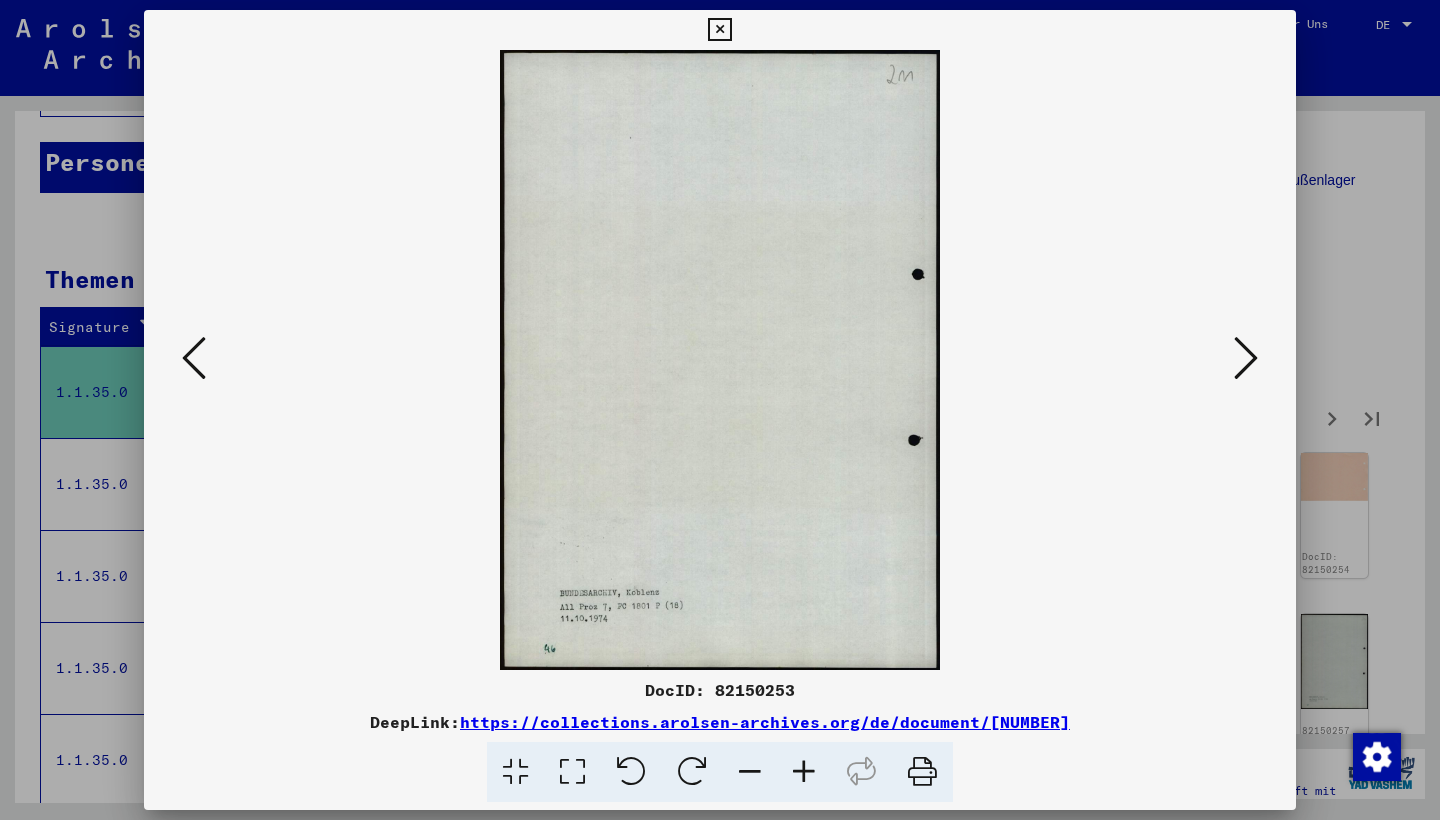 click at bounding box center [1246, 358] 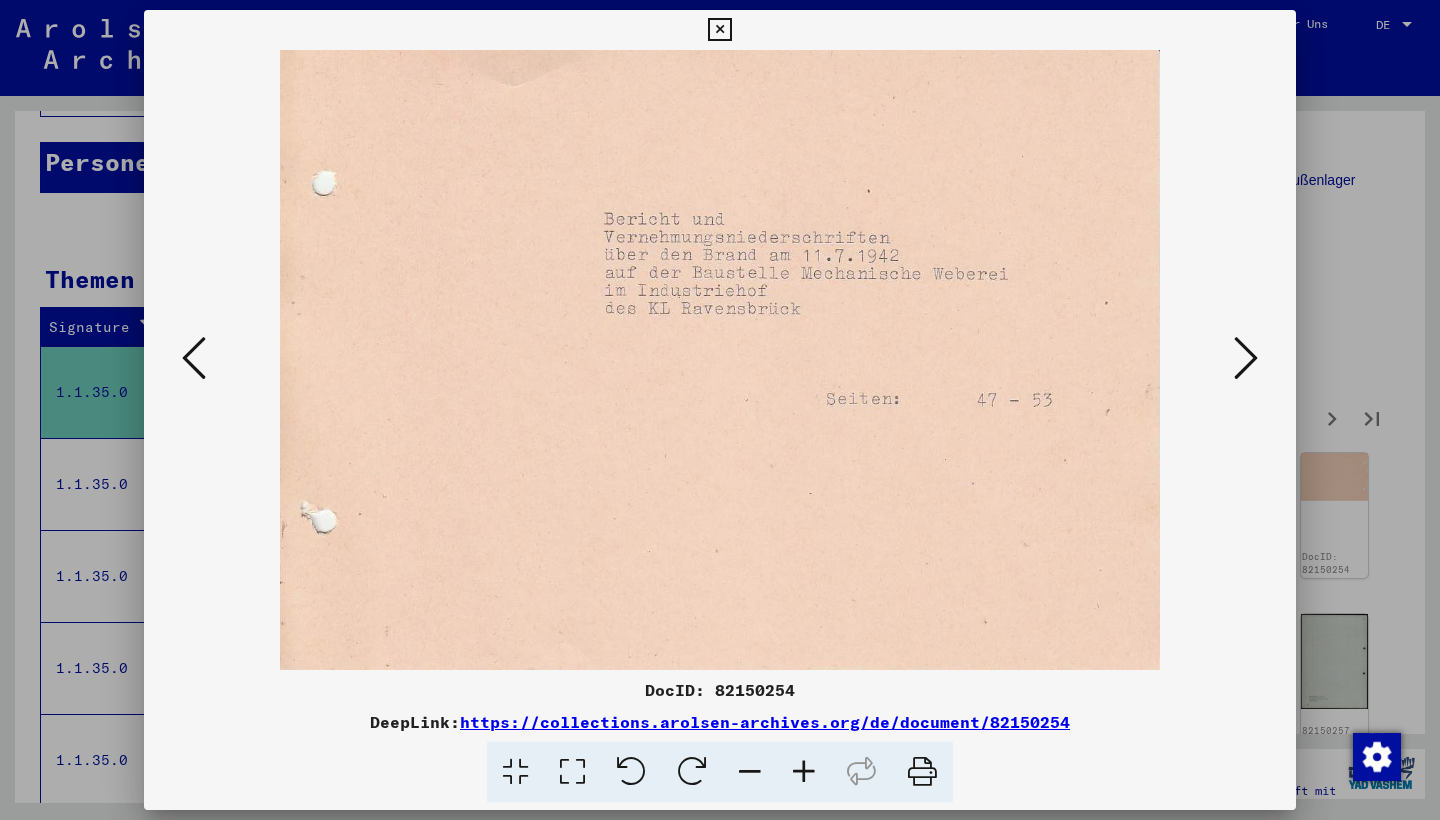 click at bounding box center (1246, 358) 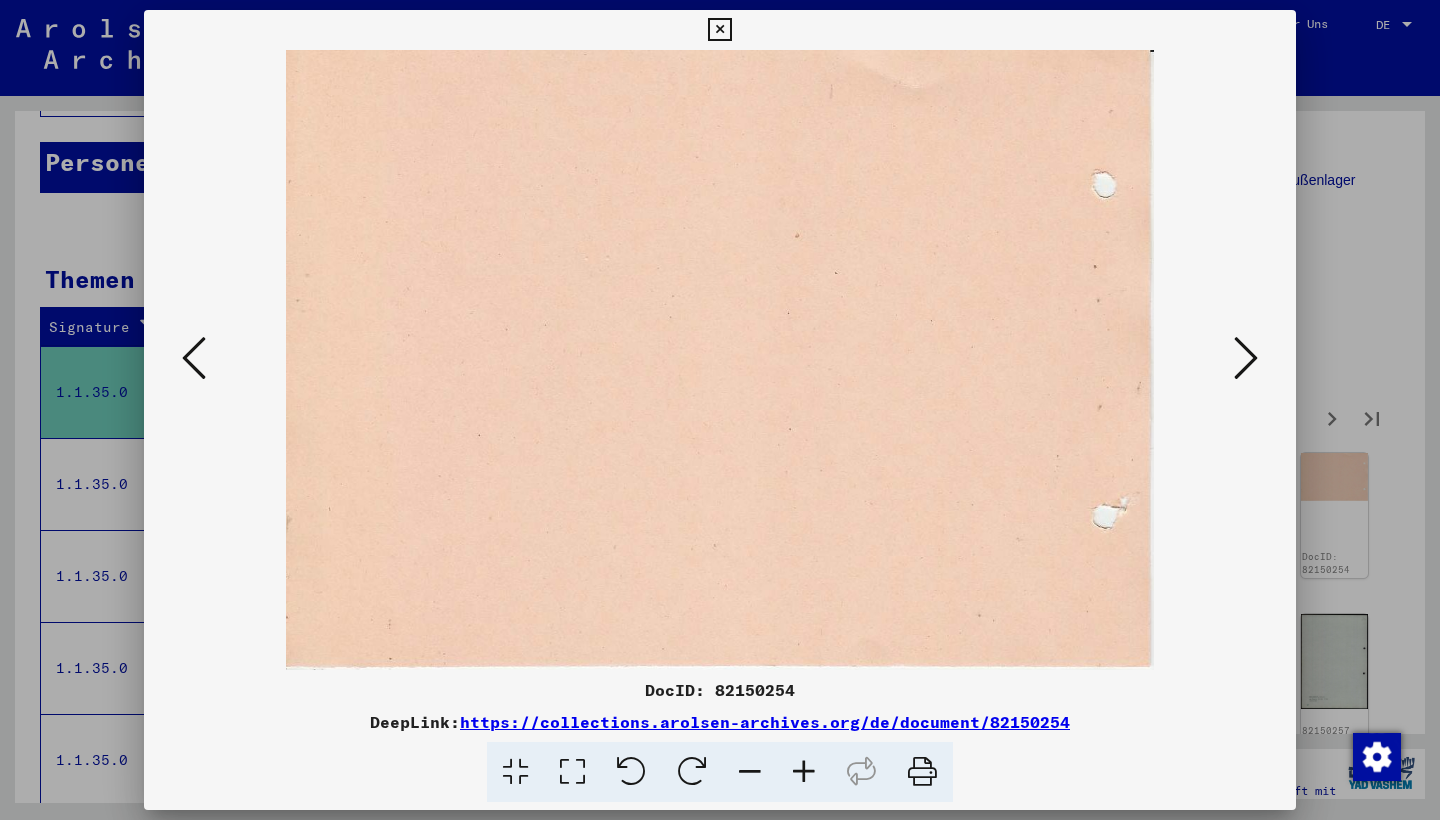 click at bounding box center [1246, 358] 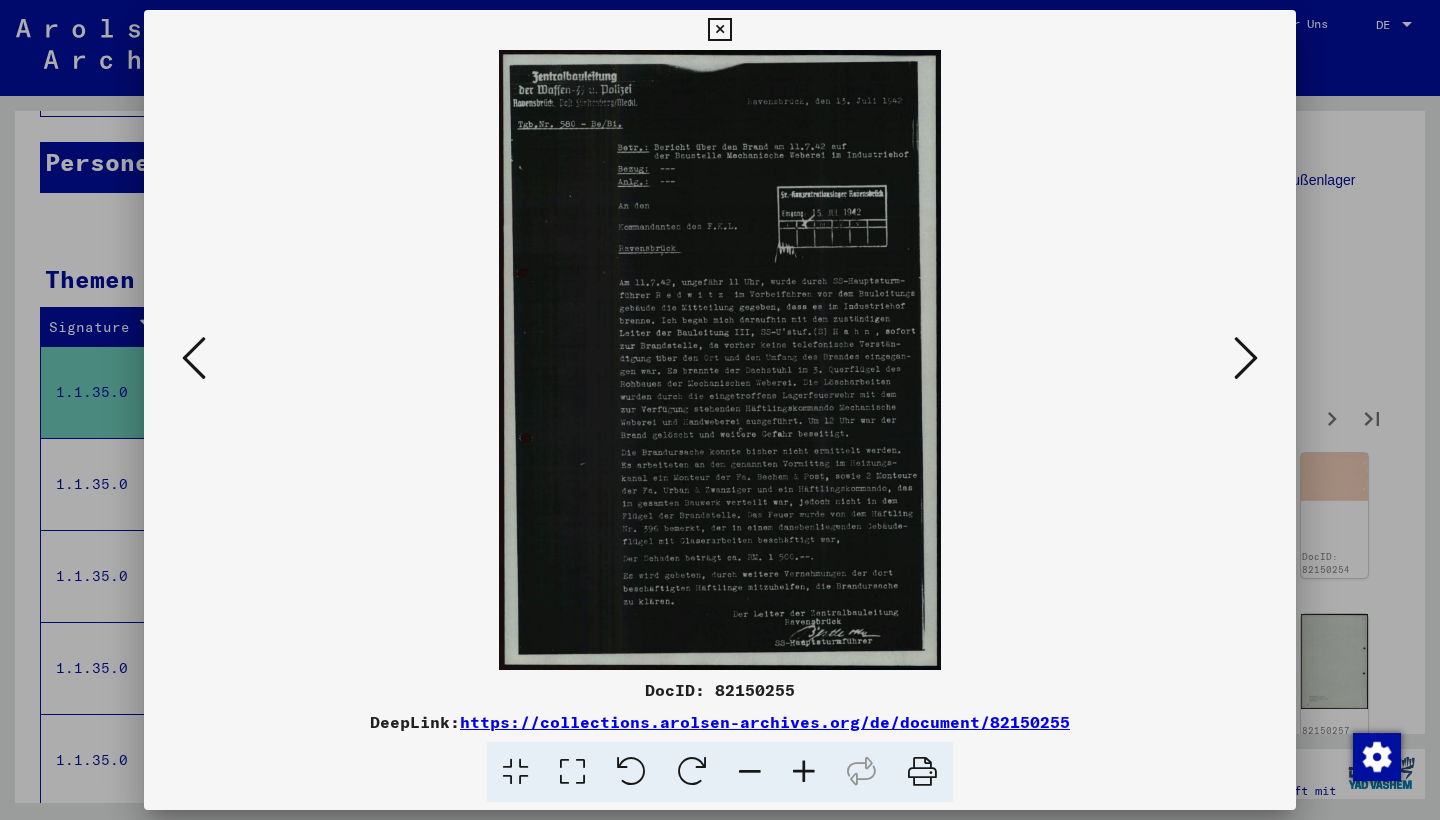 click at bounding box center [720, 360] 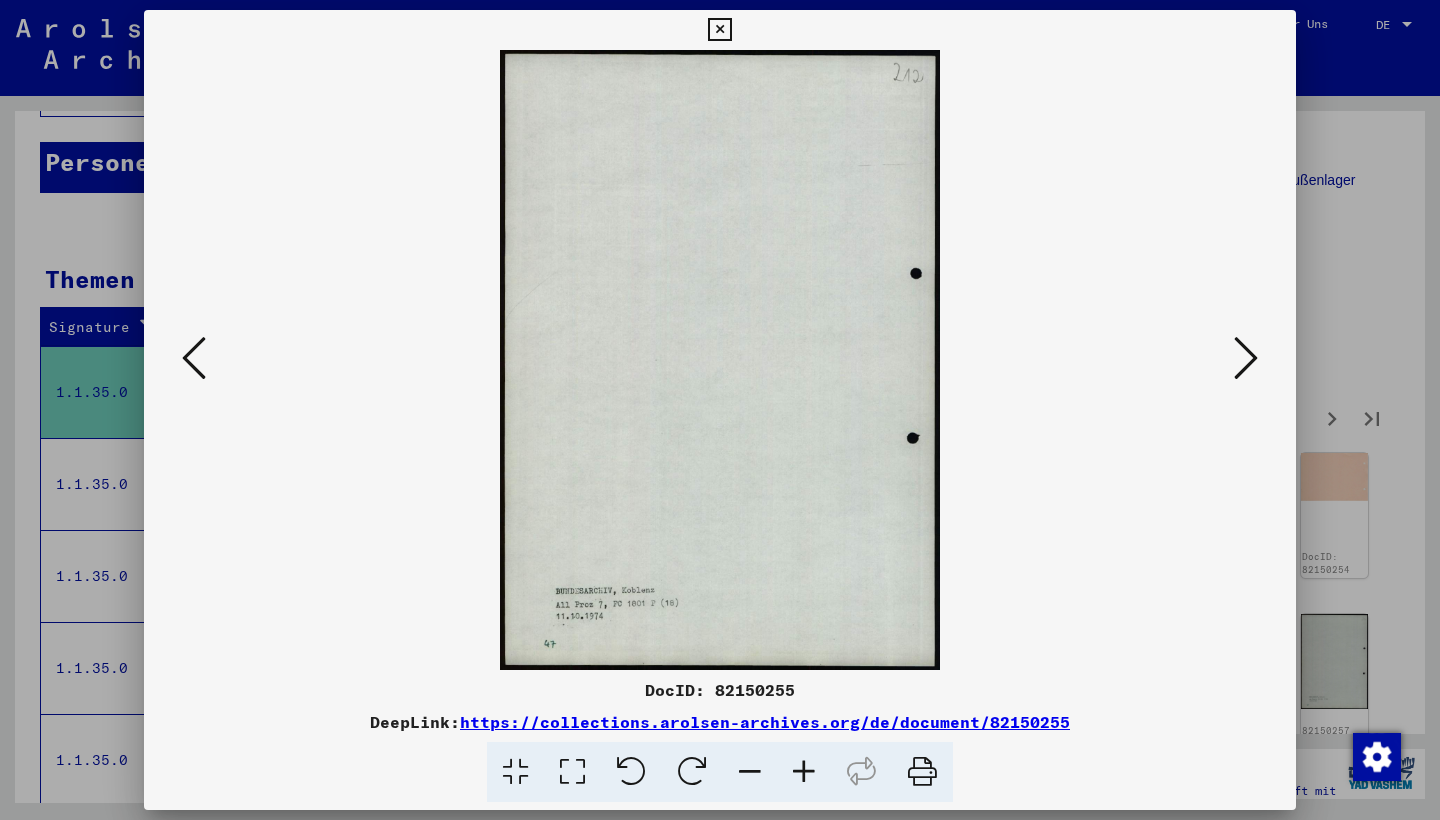 click at bounding box center [1246, 358] 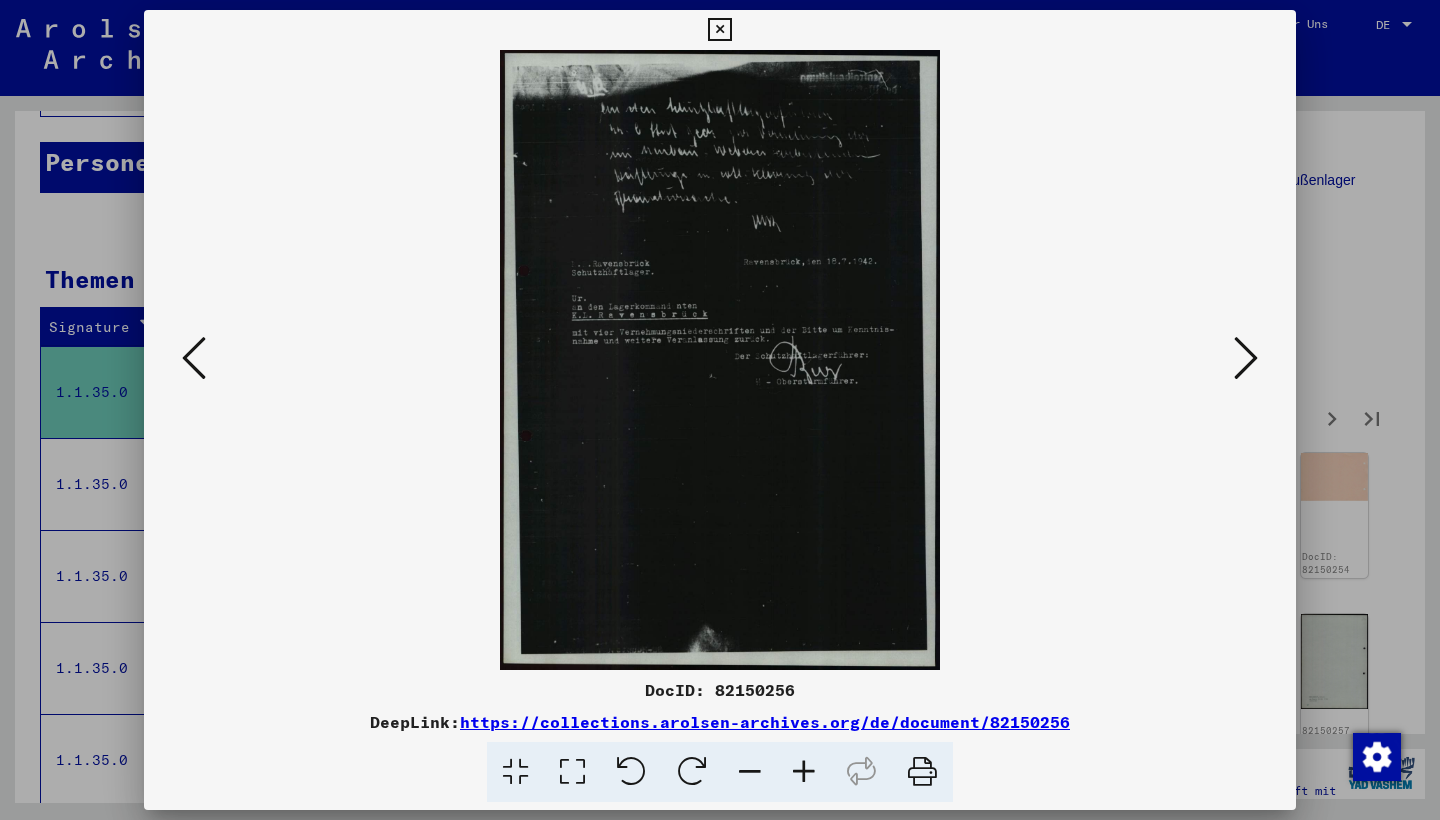 click at bounding box center [1246, 358] 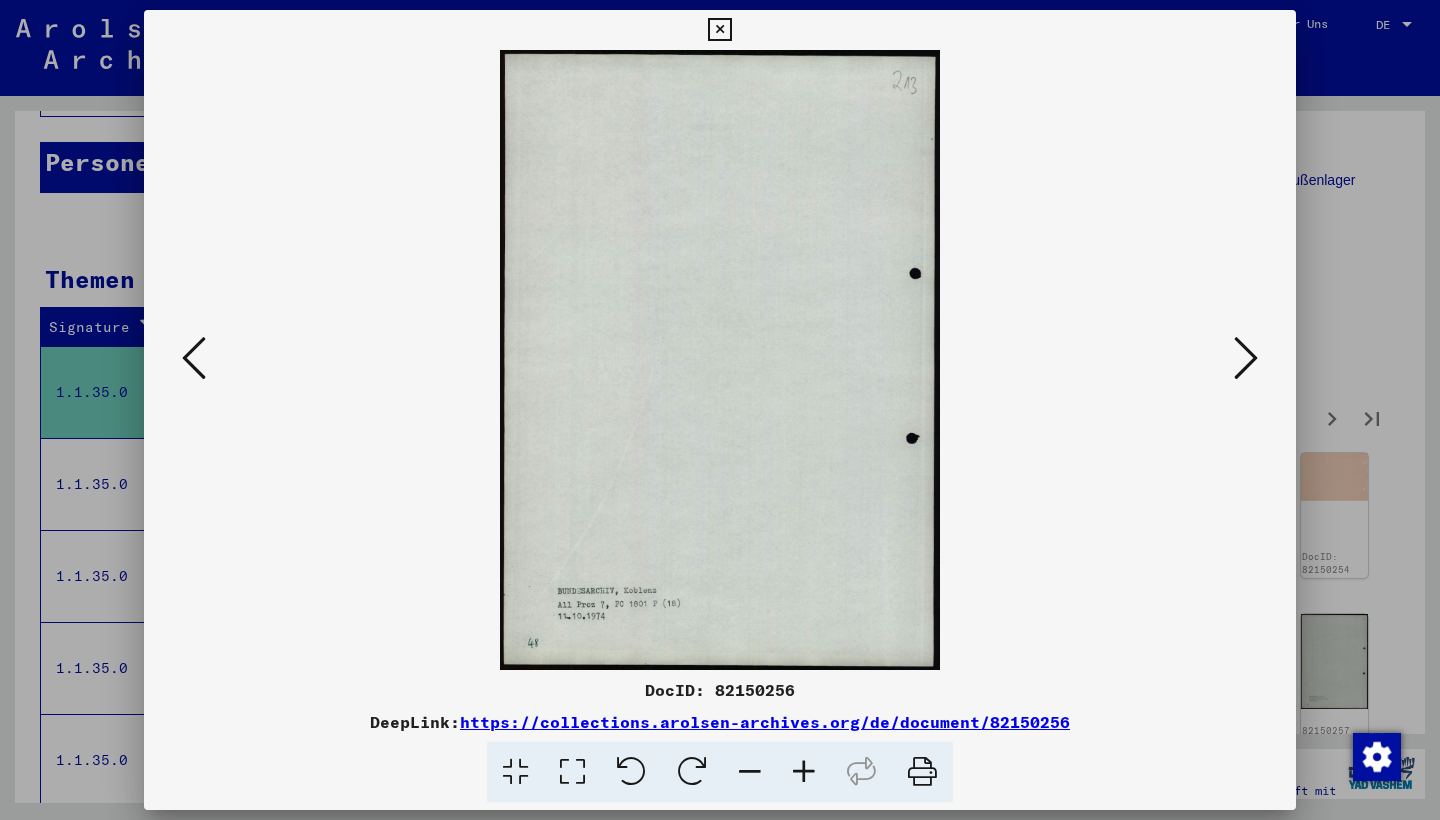 click at bounding box center [1246, 358] 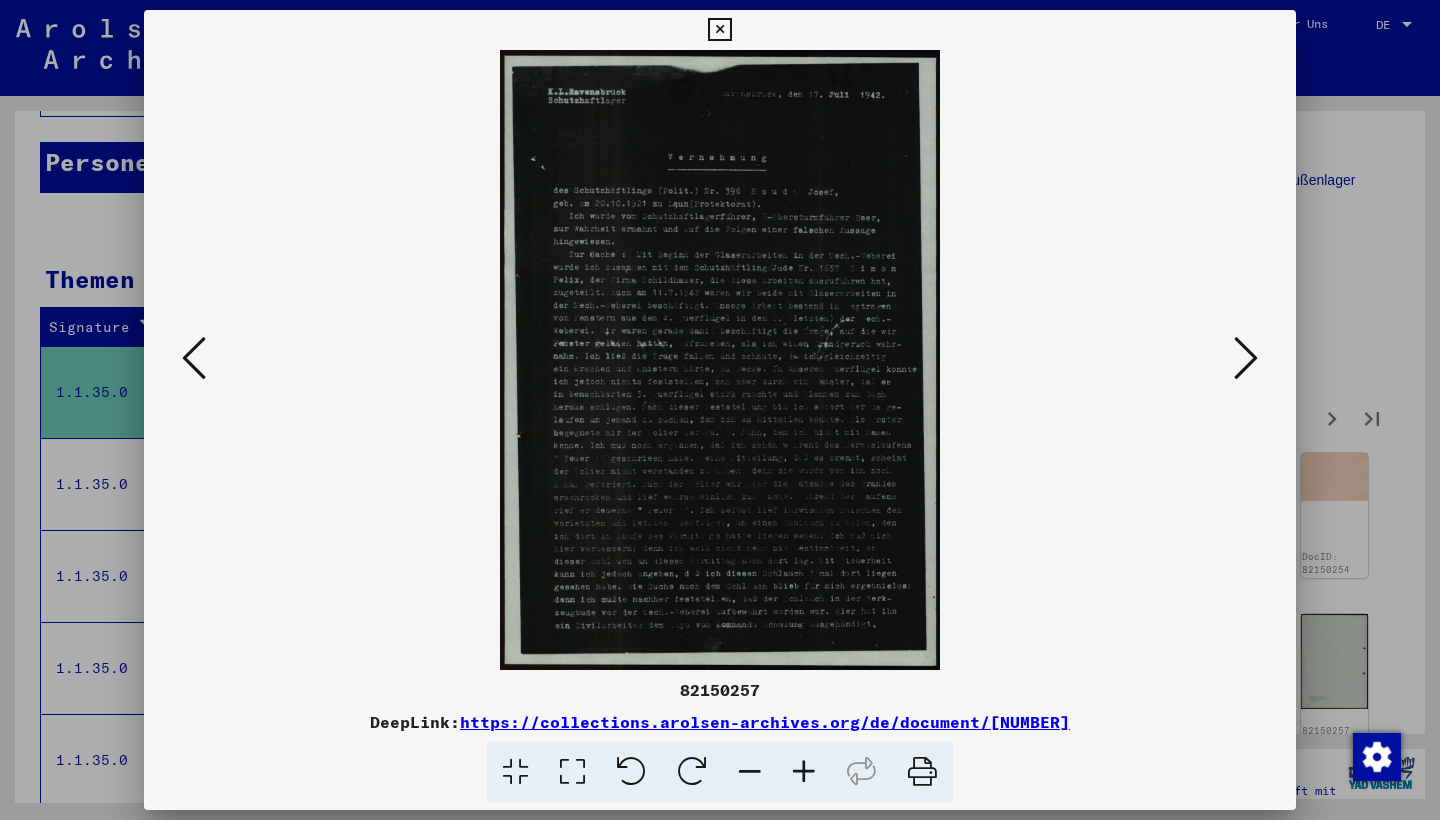 click at bounding box center (1246, 358) 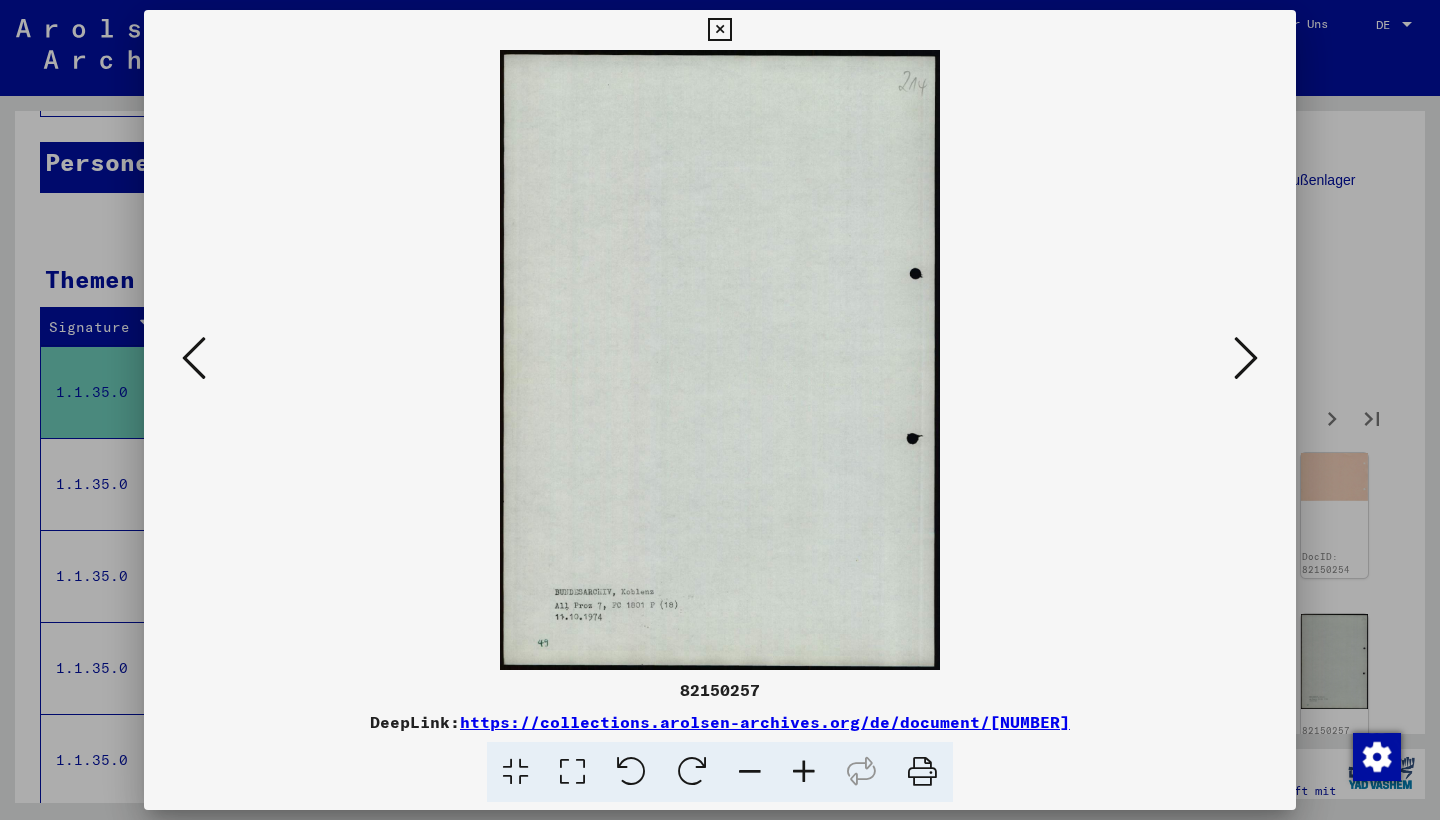 click at bounding box center (1246, 358) 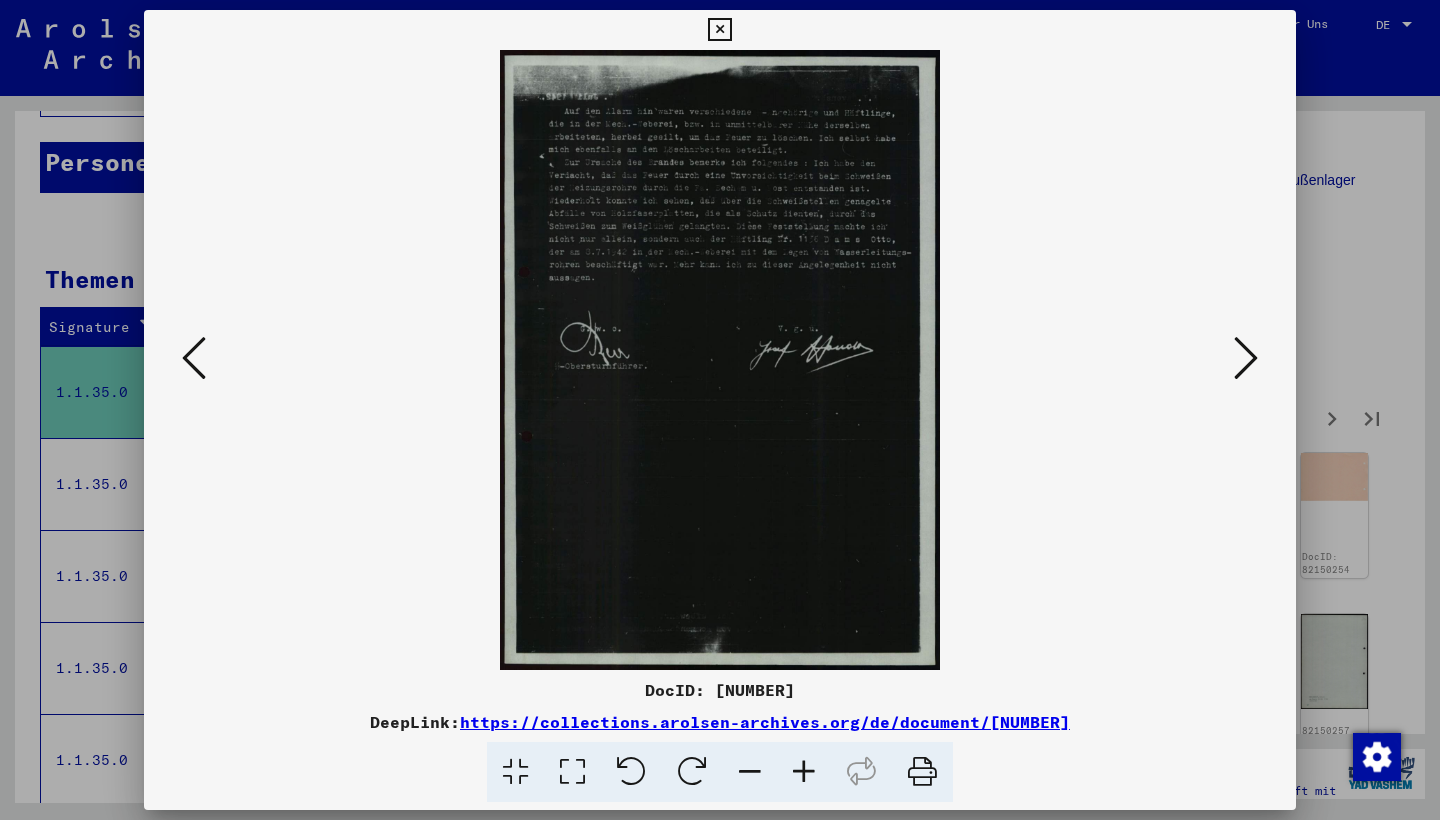 click at bounding box center (1246, 358) 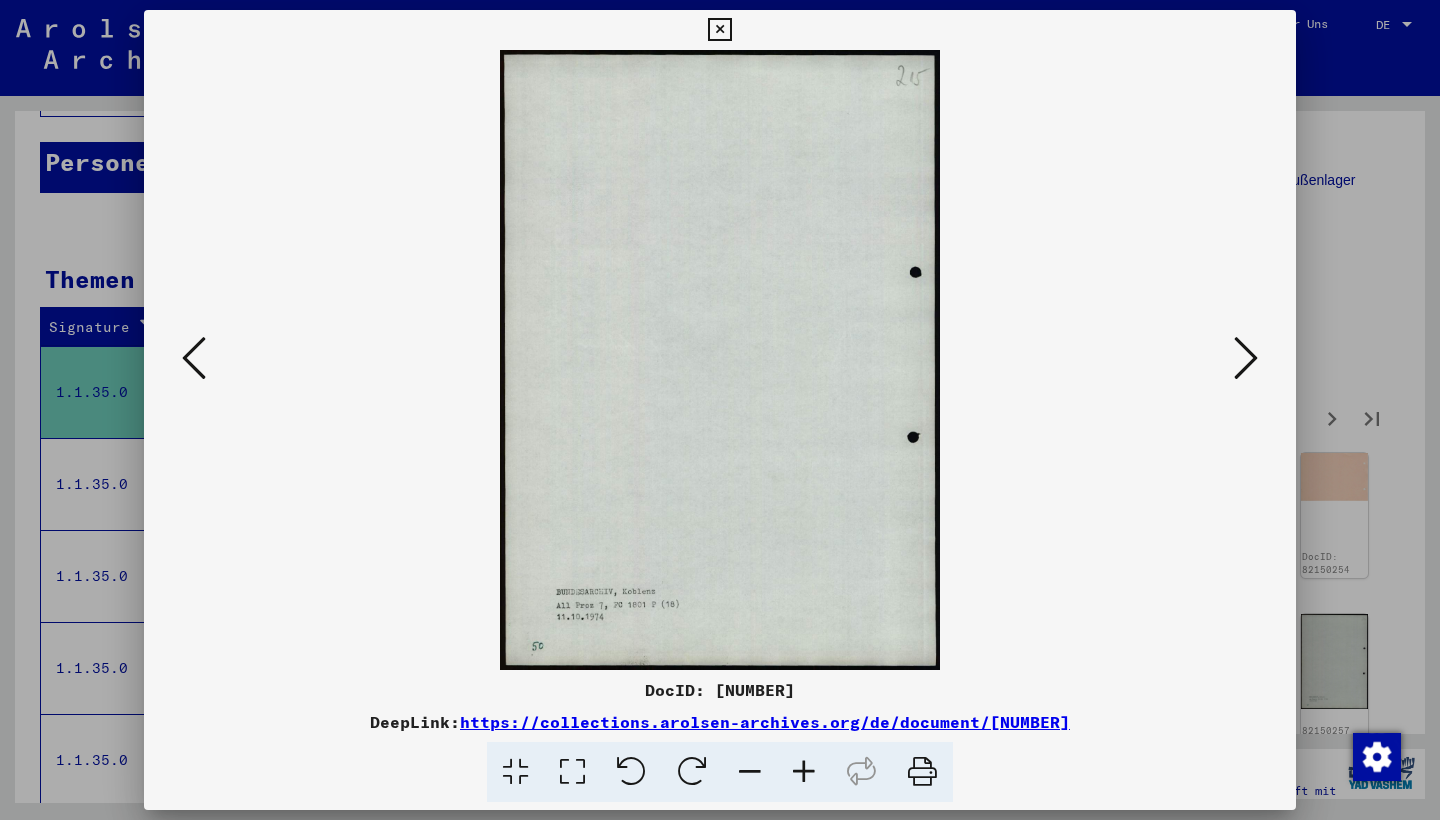 click at bounding box center [1246, 358] 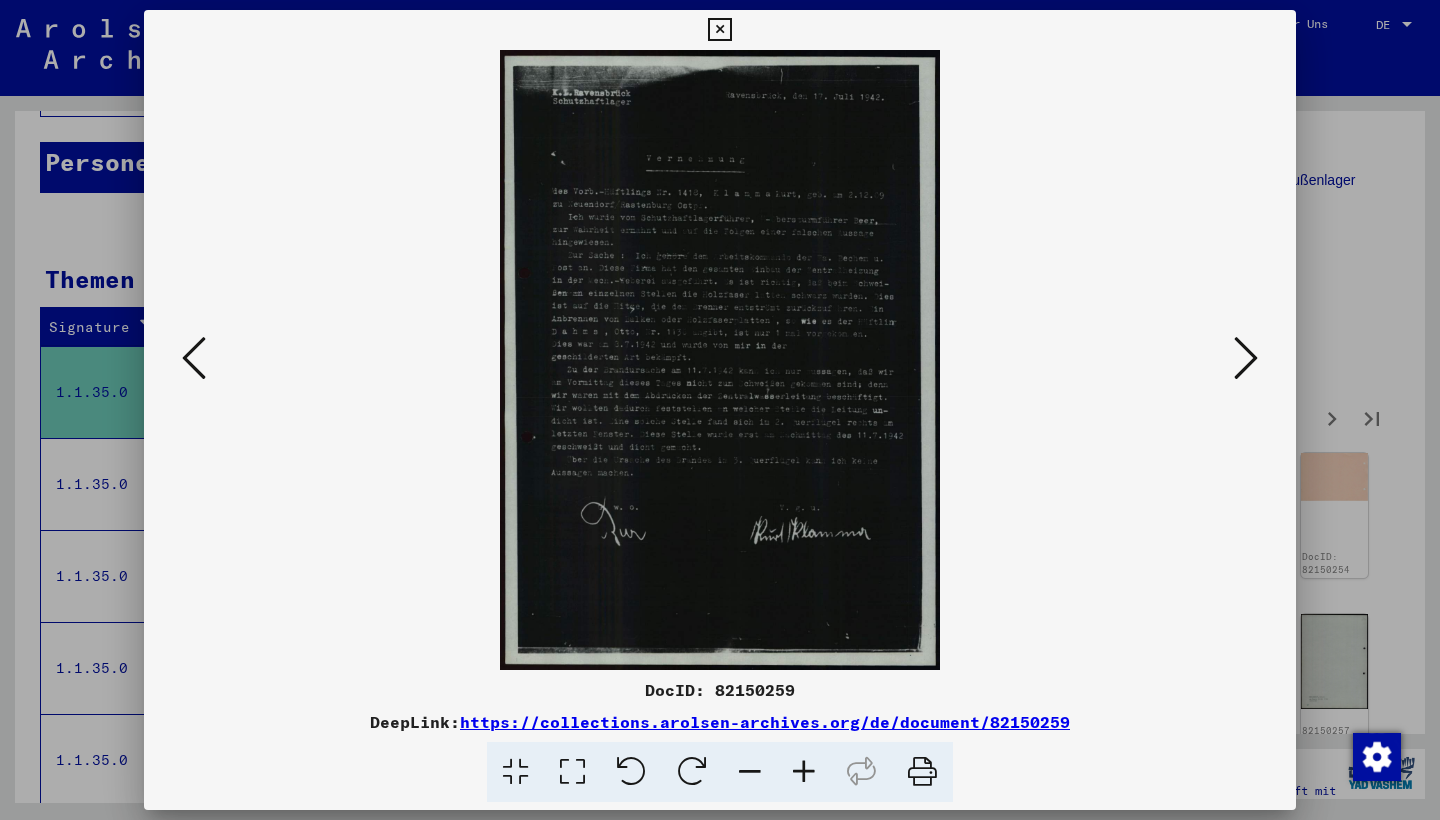 click at bounding box center (1246, 358) 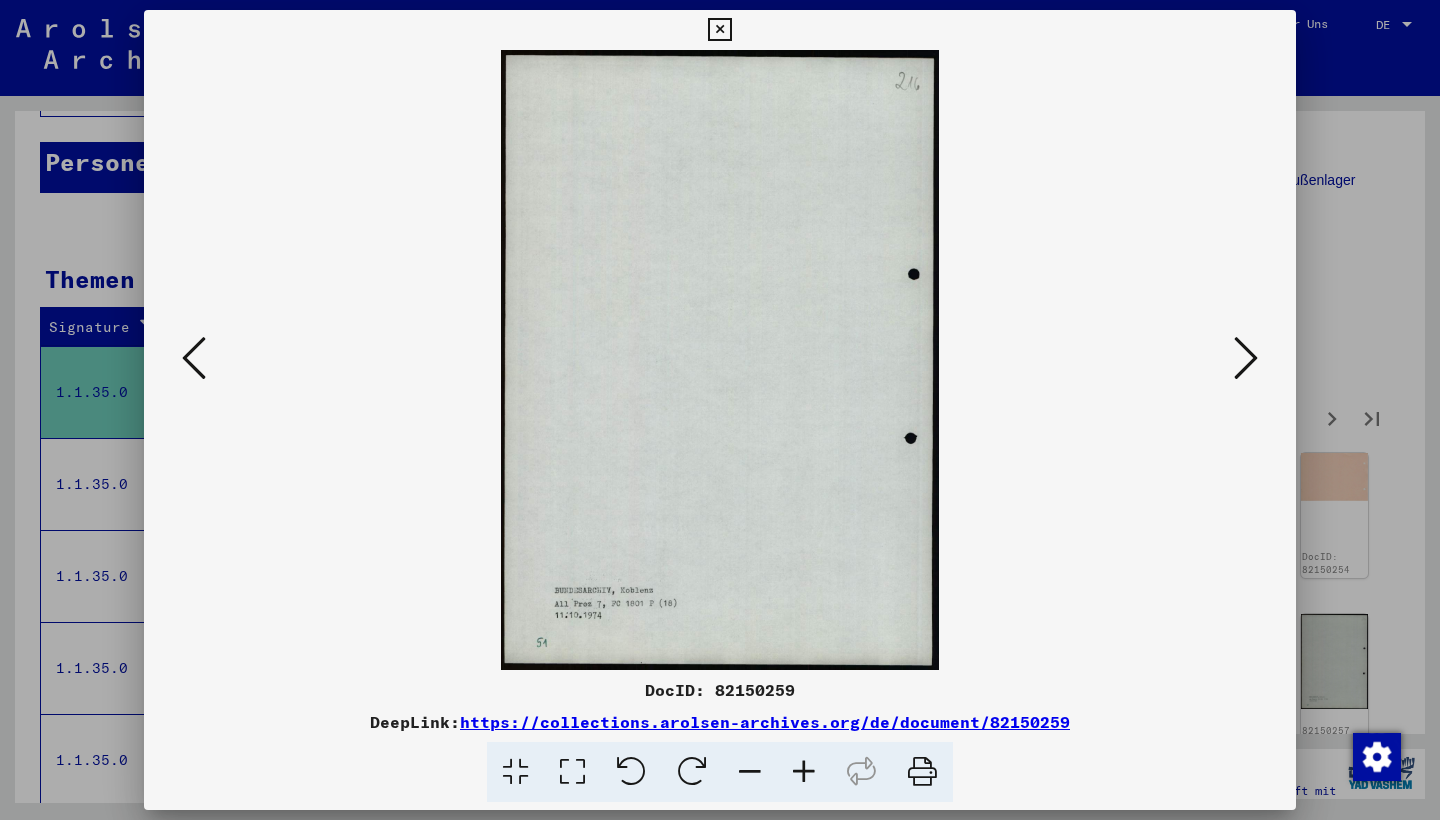 click at bounding box center (1246, 358) 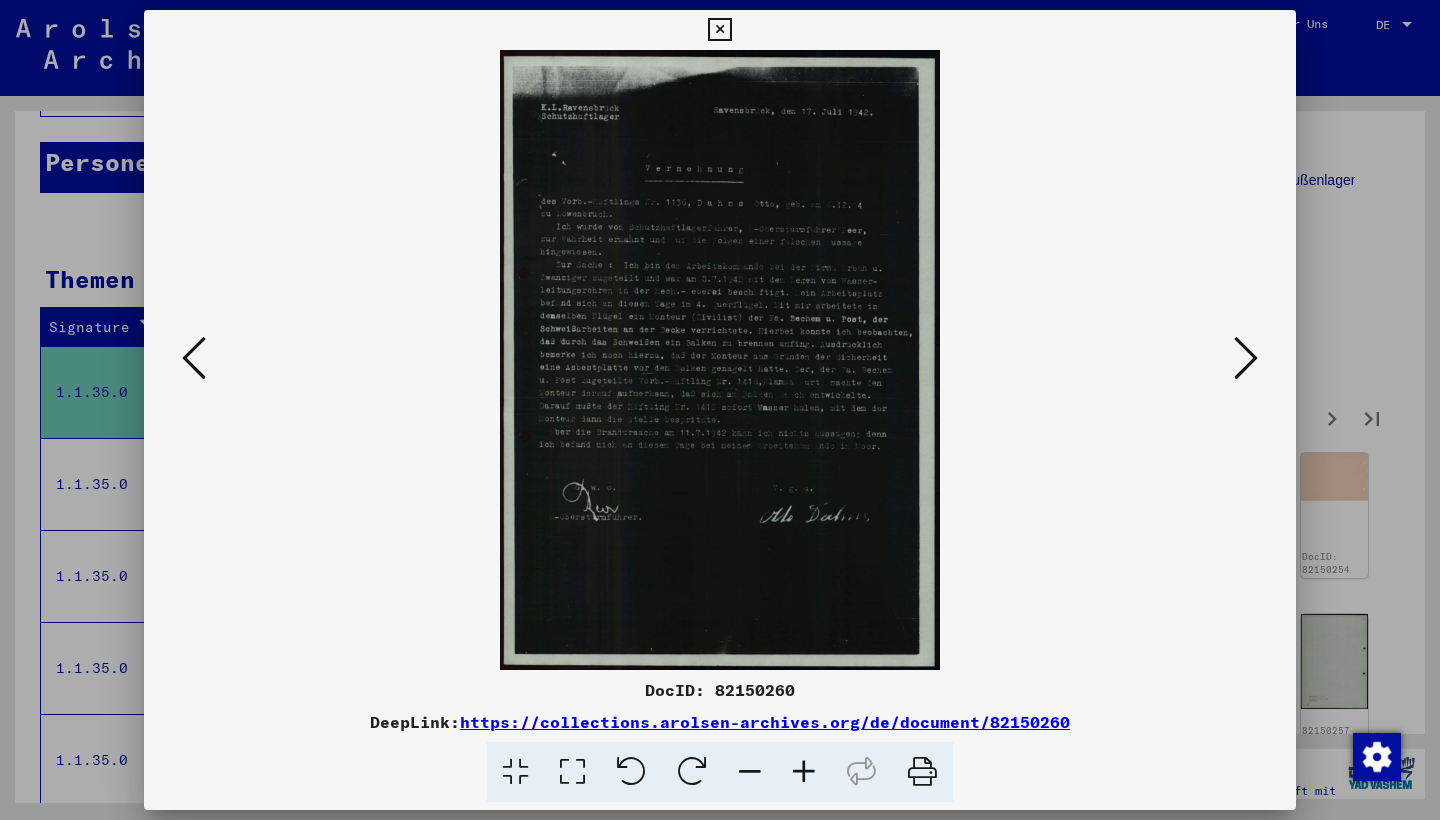 click at bounding box center [1246, 358] 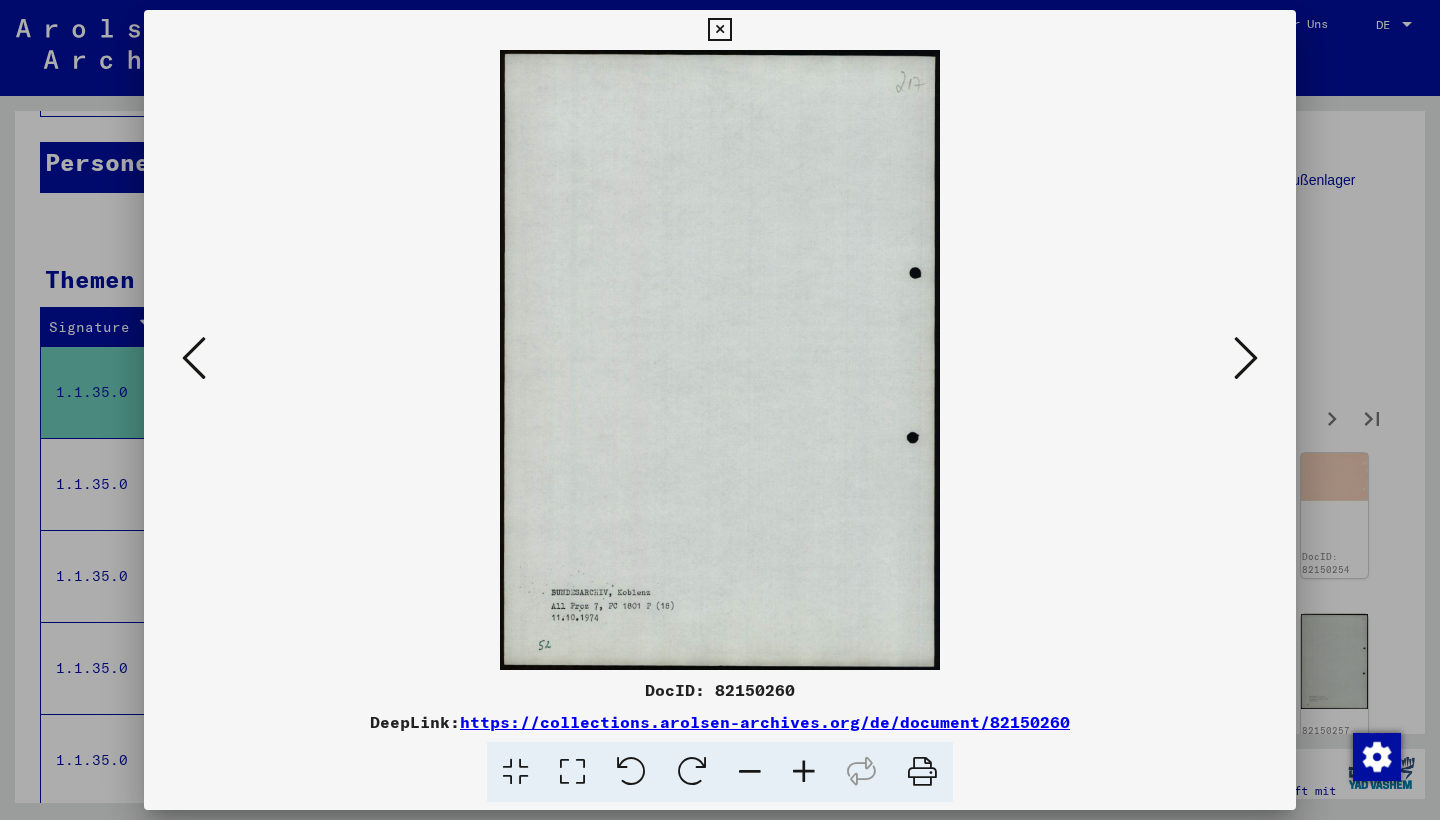 click at bounding box center [1246, 358] 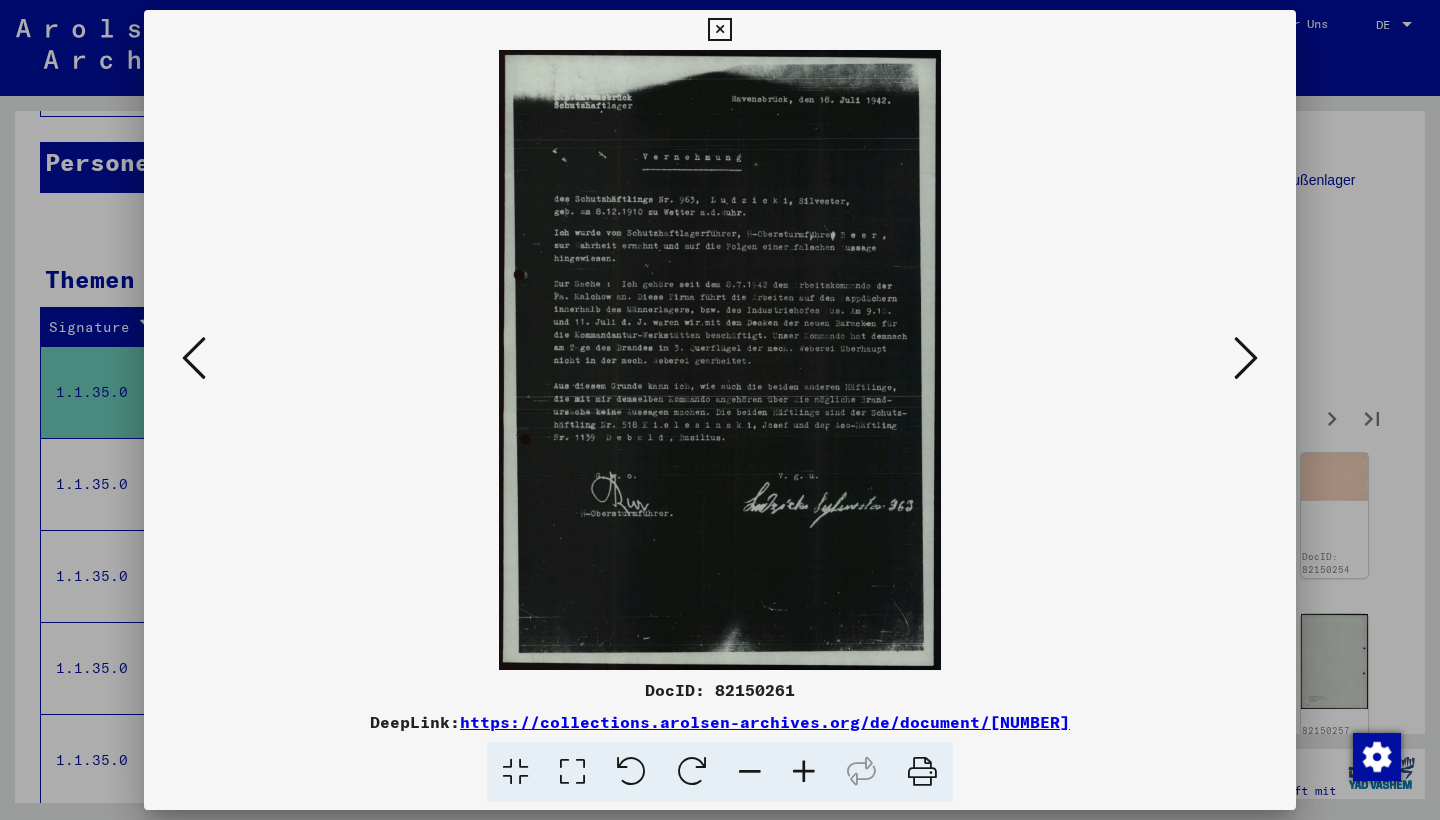 click at bounding box center [1246, 358] 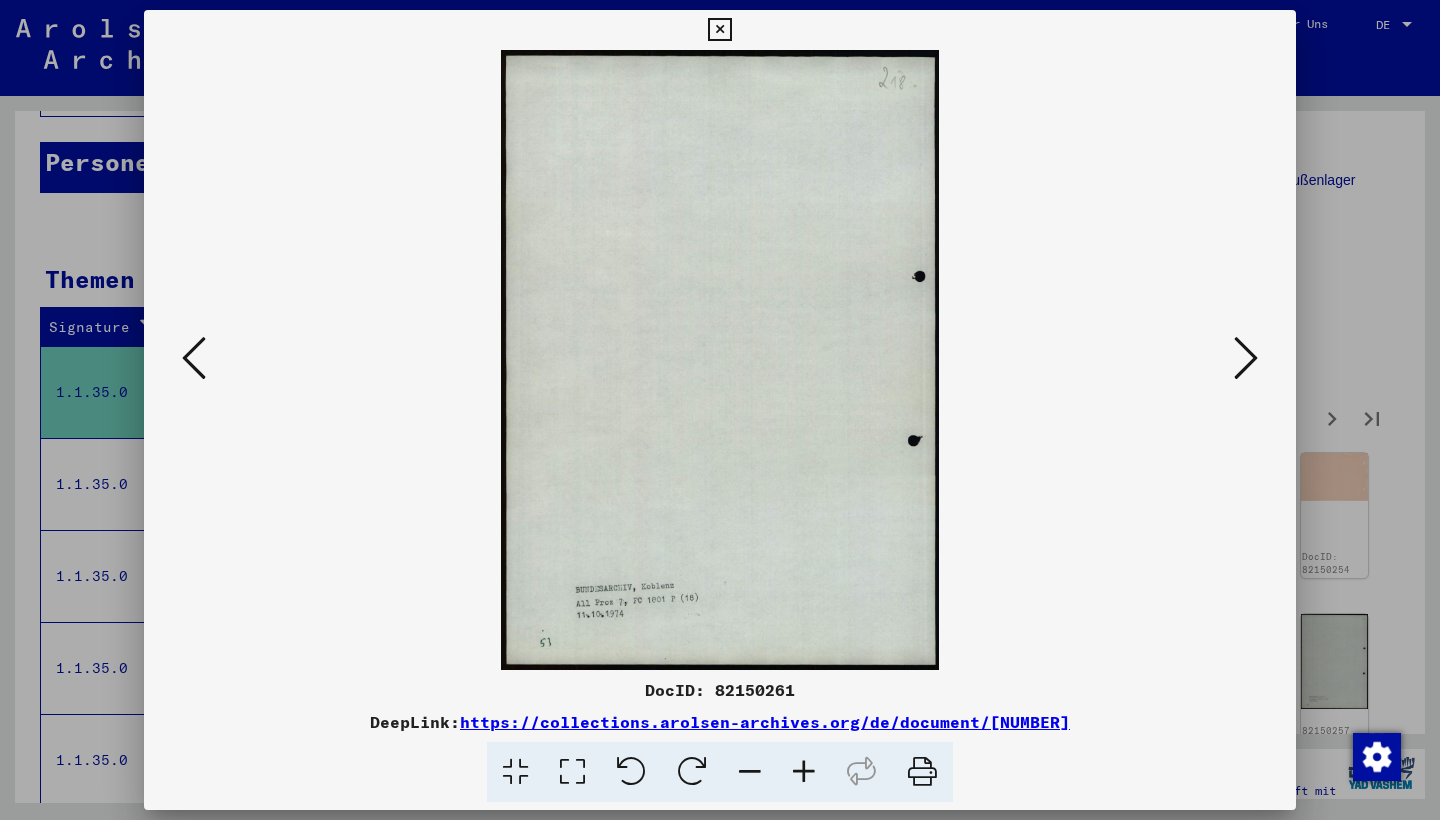 click at bounding box center [1246, 358] 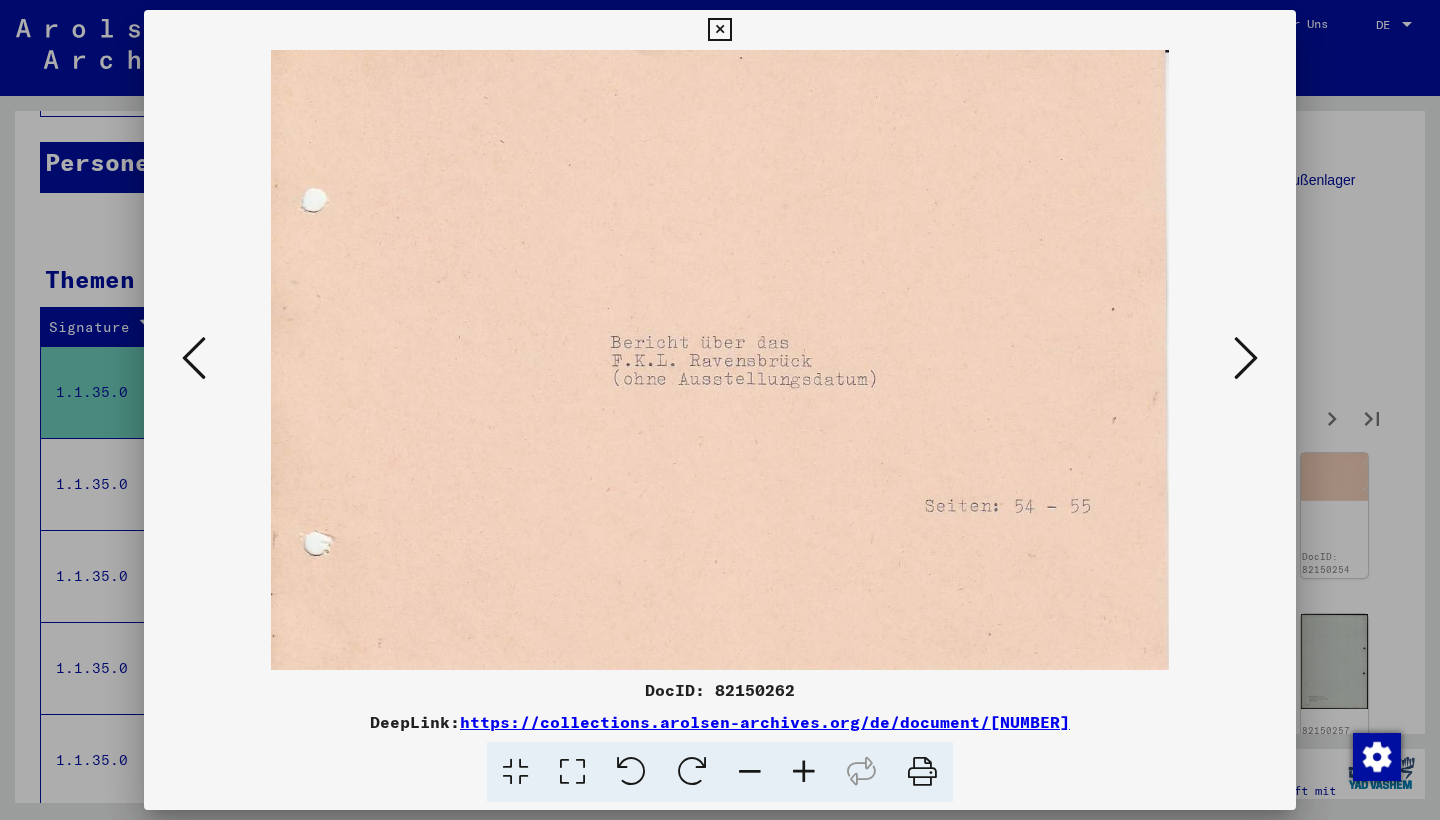 click at bounding box center [1246, 358] 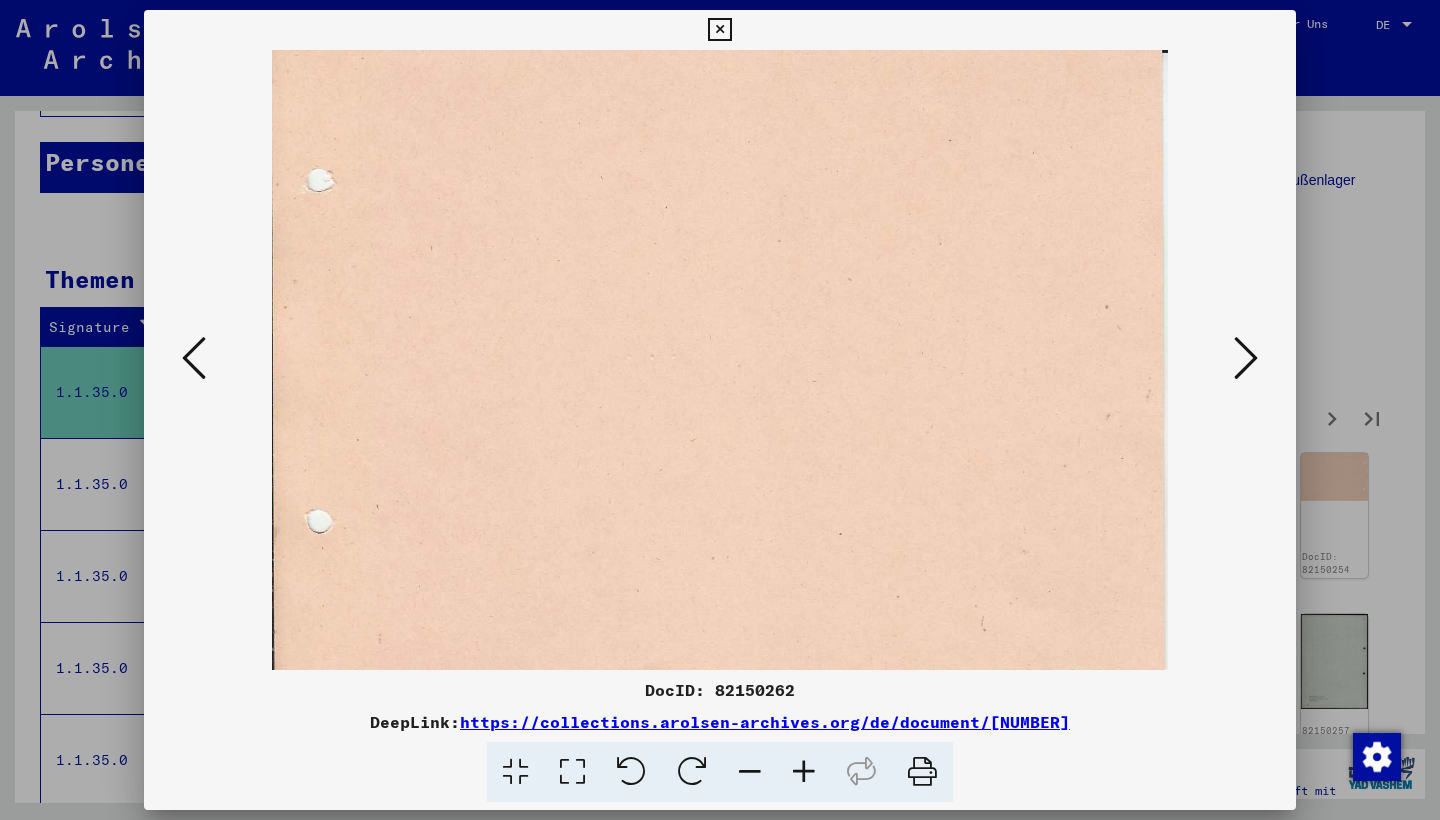 click at bounding box center [1246, 358] 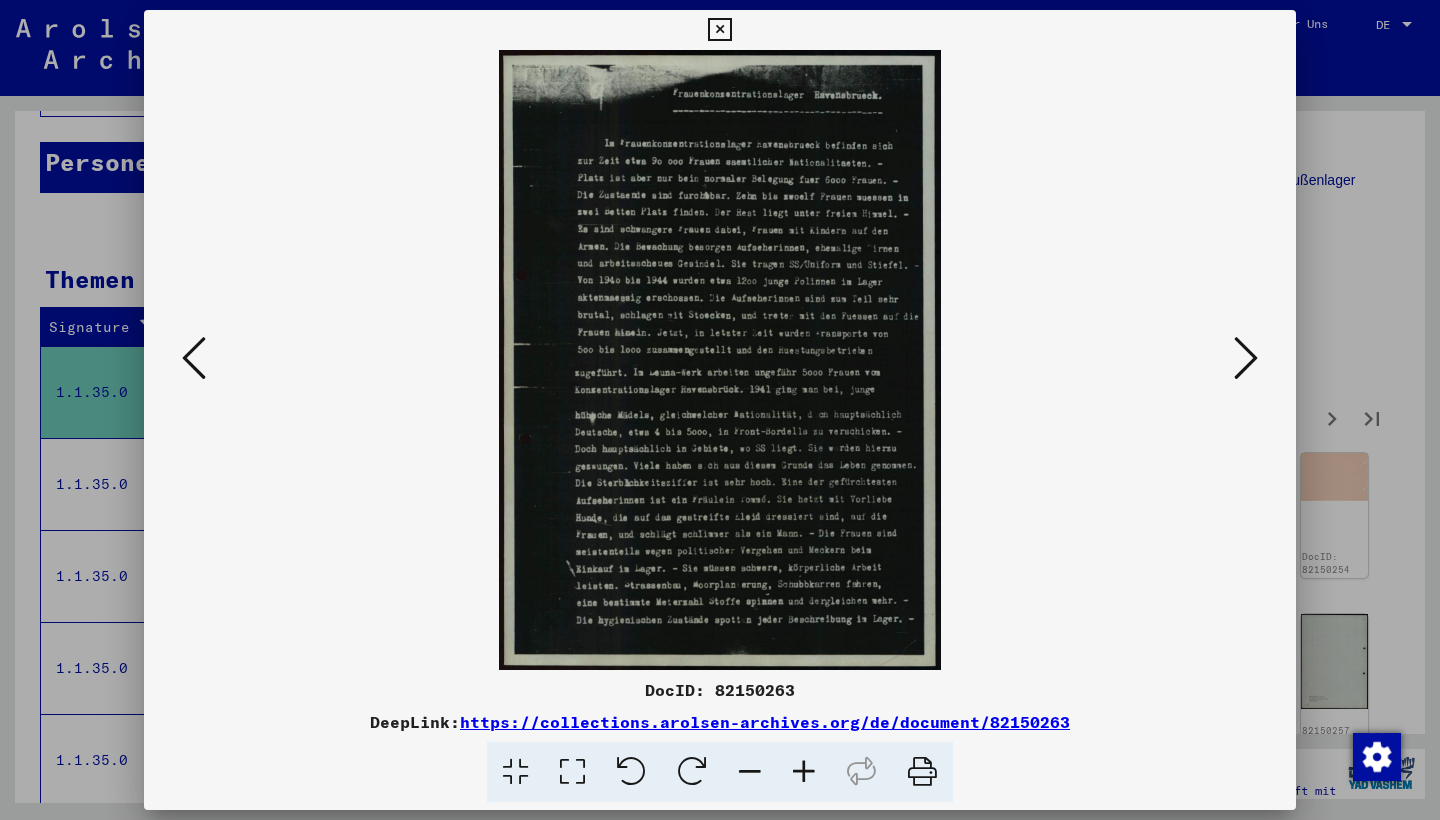 click at bounding box center (720, 360) 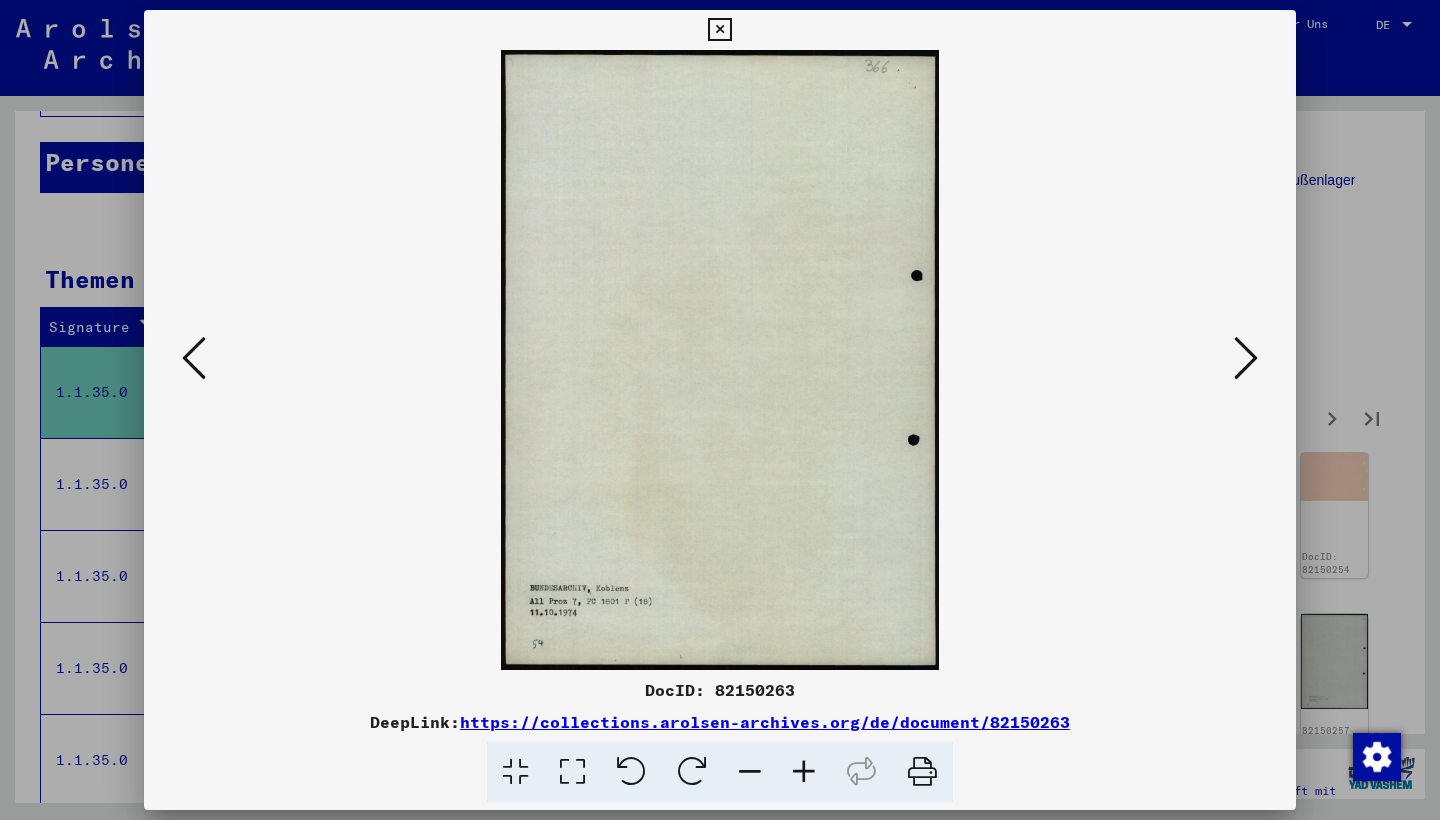 click at bounding box center [1246, 358] 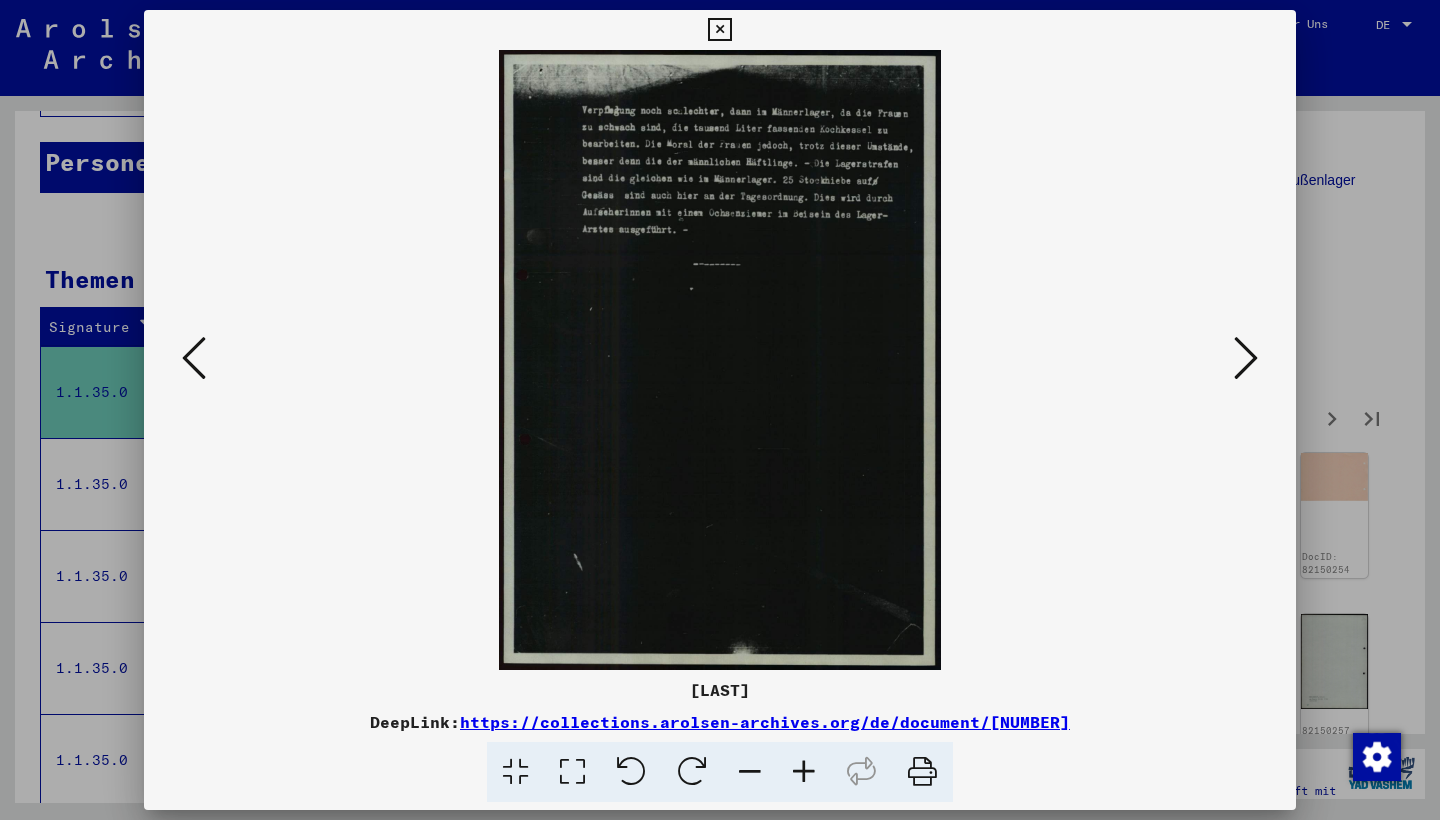 click at bounding box center [720, 410] 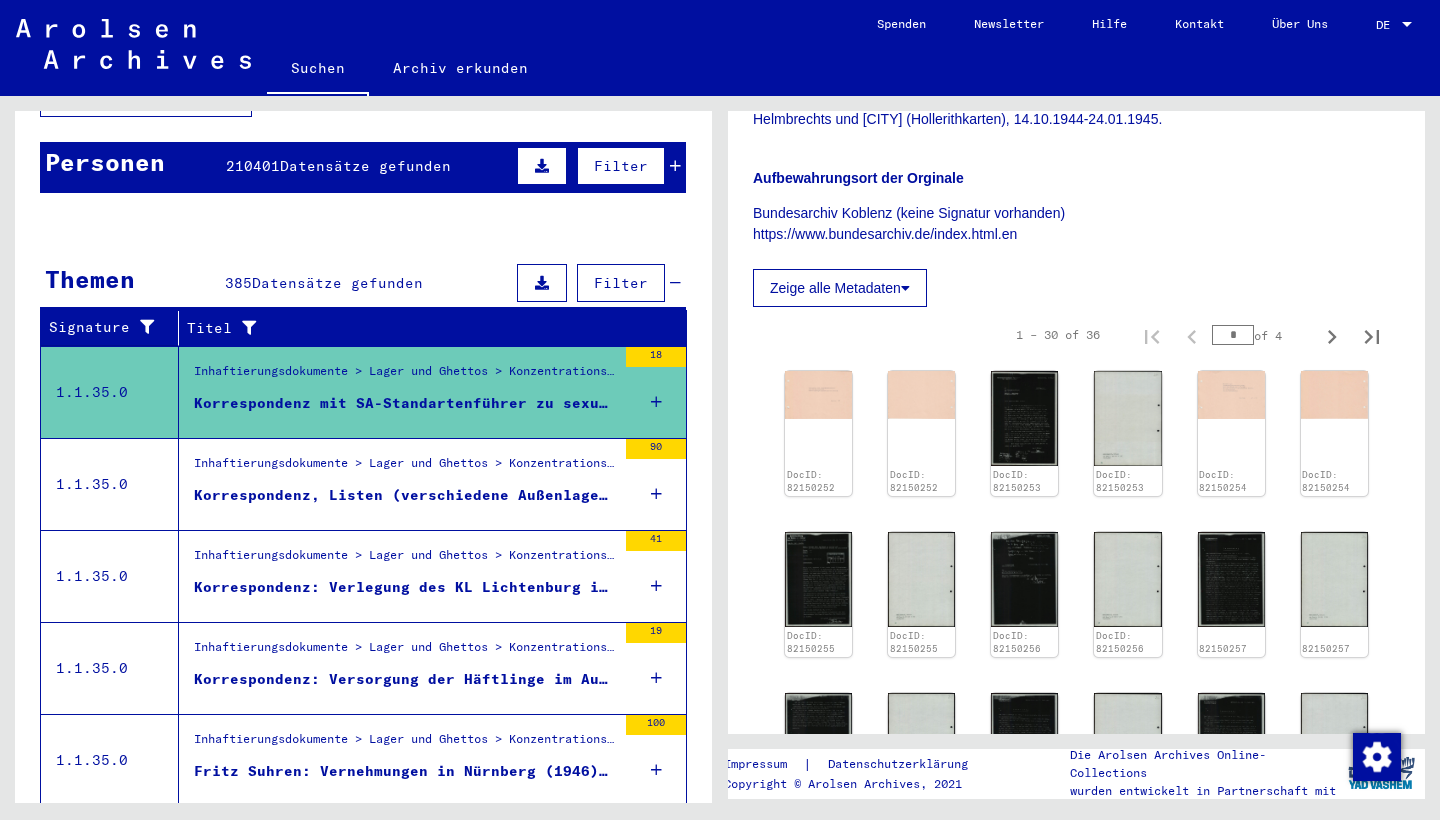 scroll, scrollTop: 764, scrollLeft: 0, axis: vertical 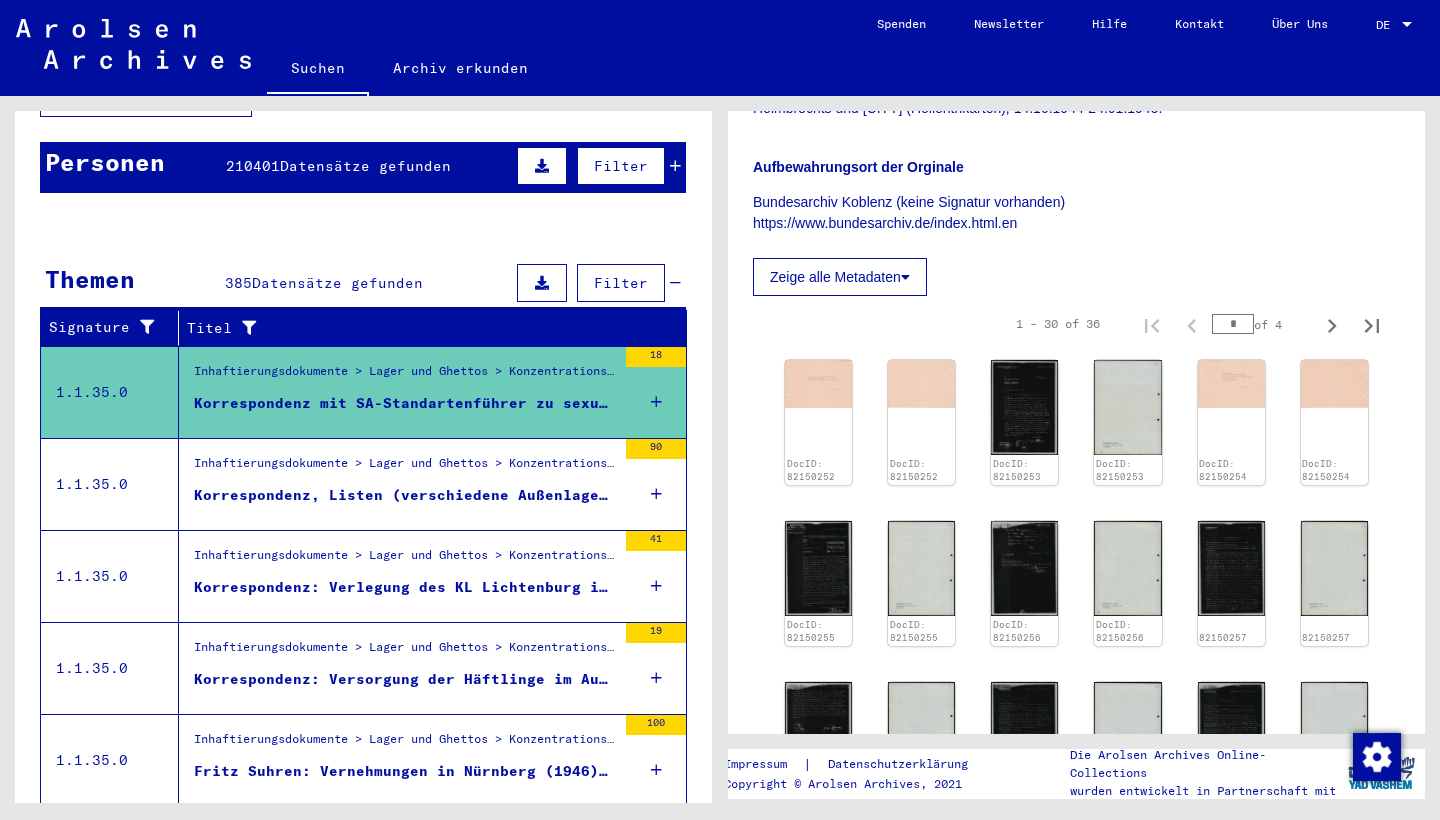 click on "Inhaftierungsdokumente > Lager und Ghettos > Konzentrationslager Ravensbrück > Allgemeine Informationen Konzentrationslager Ravensbrück" at bounding box center [405, 468] 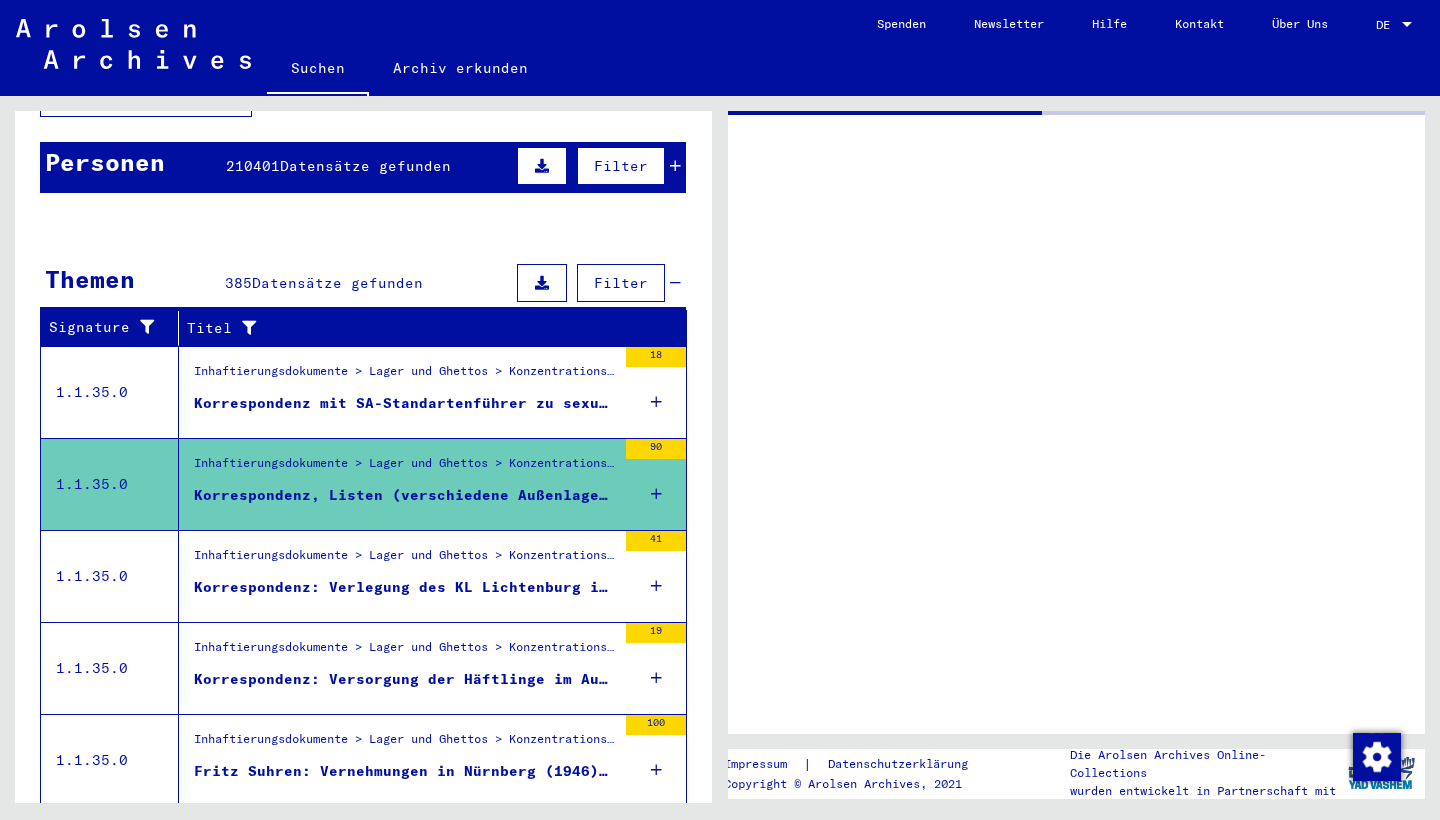 scroll, scrollTop: 0, scrollLeft: 0, axis: both 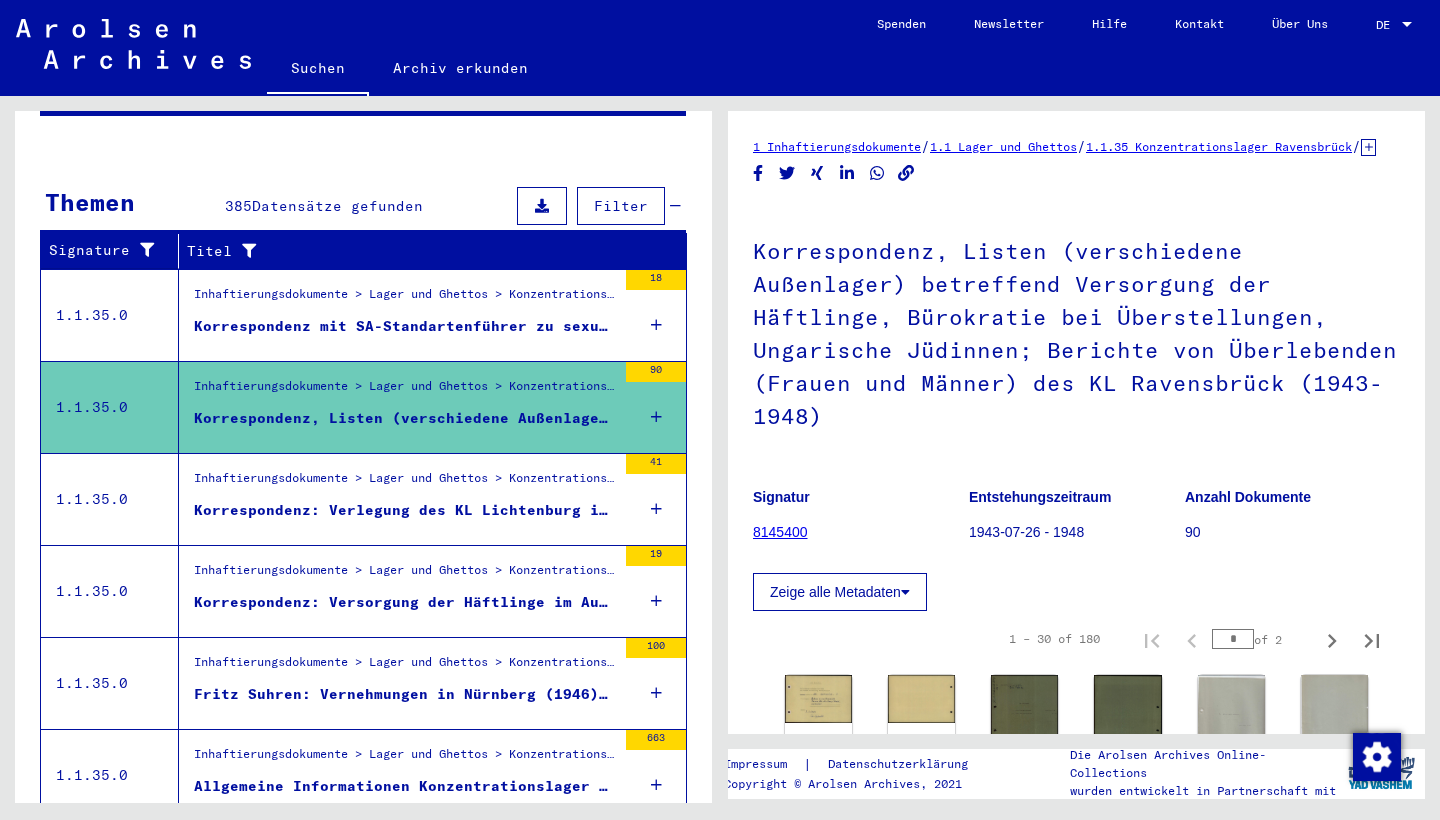 click on "Inhaftierungsdokumente > Lager und Ghettos > Konzentrationslager Ravensbrück > Allgemeine Informationen Konzentrationslager Ravensbrück > I) Korrespondenz: Überstellungen von Frauen, Schwangeren und jüdischen      Frauen; Verlegung des KL Lichtenburg; Gesellschaft für Textil- und      Lederwaren Berlin (u.a. Geschäftsbericht) (1939-1945); II) Prozessmaterial      gegen Fritz Suhren; Untersuchungen zu alliiertem Luftangriff auf      Peenemünde; Aktenüberlieferung Schutzhaft (1945-1947)" at bounding box center [405, 483] 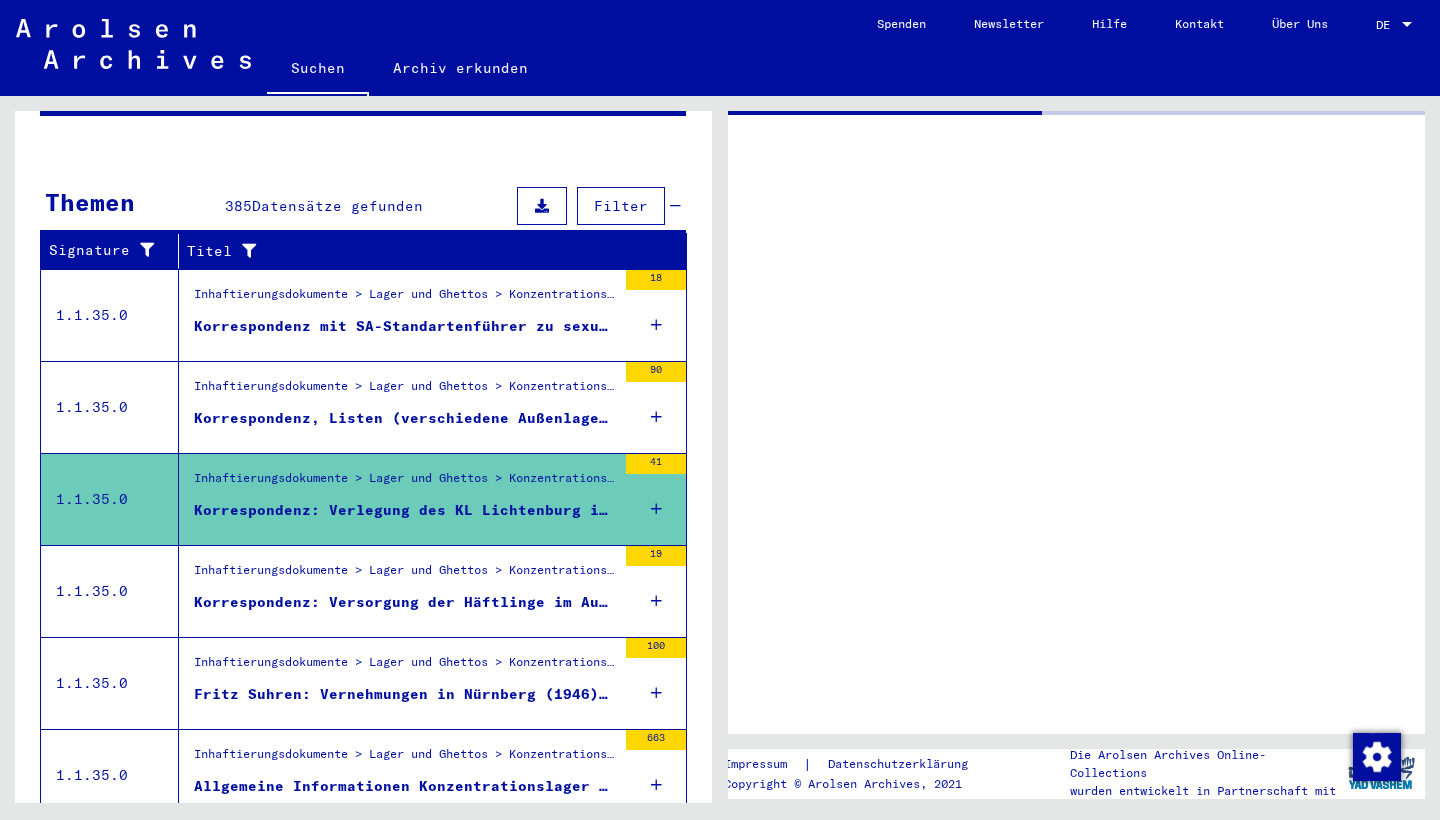 scroll, scrollTop: 0, scrollLeft: 0, axis: both 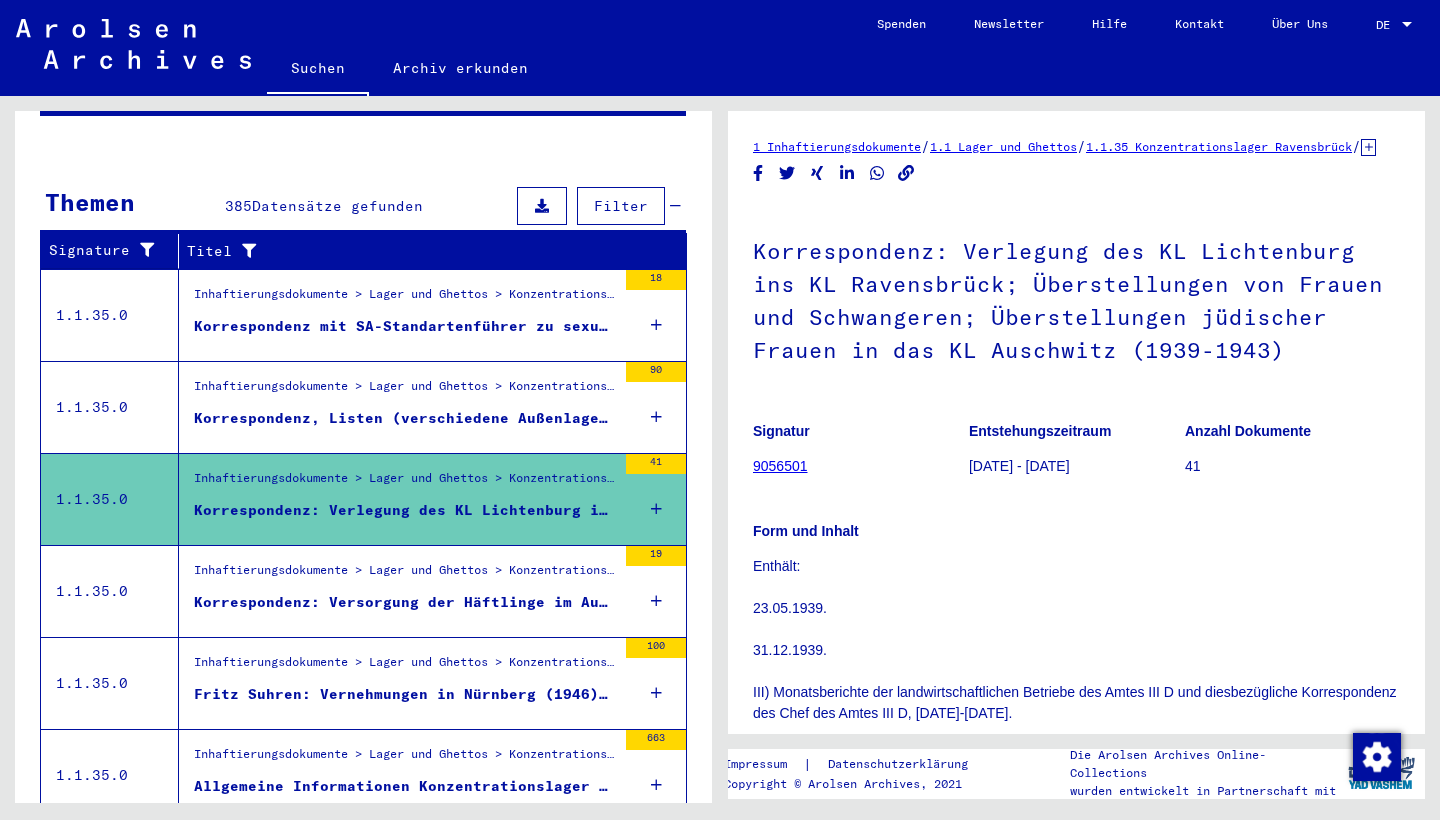 click on "Korrespondenz: Versorgung der Häftlinge im Außenlager Karlshagen, Häftlingsüberstellungen Außenlager Taucha; Liste zu ungarischen Jüdinnen im Außenlager Neustadt (1943-1946)" at bounding box center (405, 602) 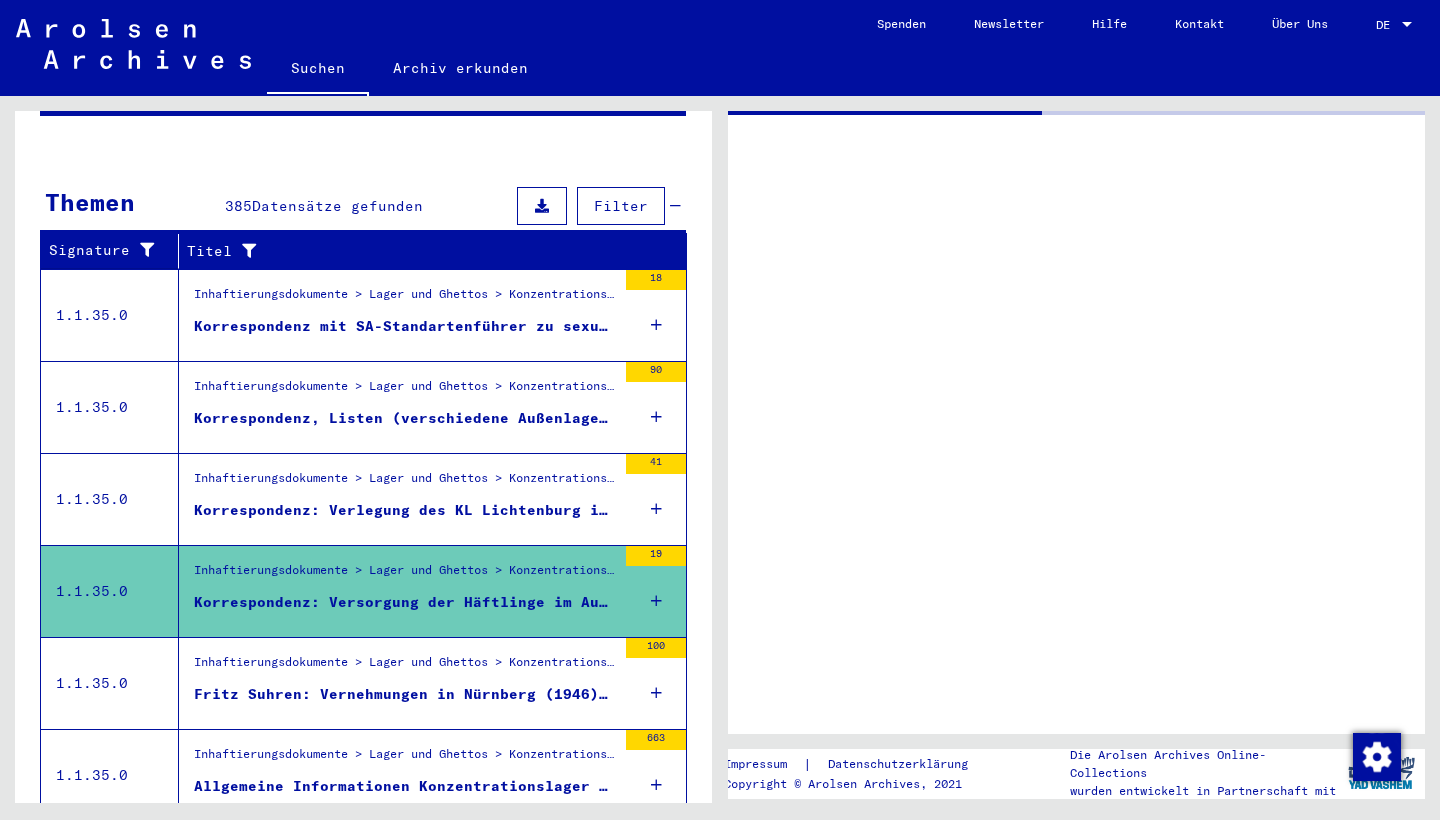 click on "Inhaftierungsdokumente > Lager und Ghettos > Konzentrationslager Ravensbrück > Allgemeine Informationen Konzentrationslager Ravensbrück > I) Korrespondenz: Überstellungen von Frauen, Schwangeren und jüdischen Frauen; Verlegung des KL Lichtenburg; Gesellschaft für Textil- und Lederwaren Berlin (u.a. Geschäftsbericht) (1939-1945); II) Prozessmaterial gegen Fritz Suhren; Untersuchungen zu alliiertem Luftangriff auf Peenemünde; Aktenüberlieferung Schutzhaft (1945-1947) Korrespondenz: Verlegung des KL Lichtenburg ins KL Ravensbrück; Überstellungen von Frauen und Schwangeren; Überstellungen jüdischer Frauen in das KL Auschwitz (1939-1943)" at bounding box center (397, 499) 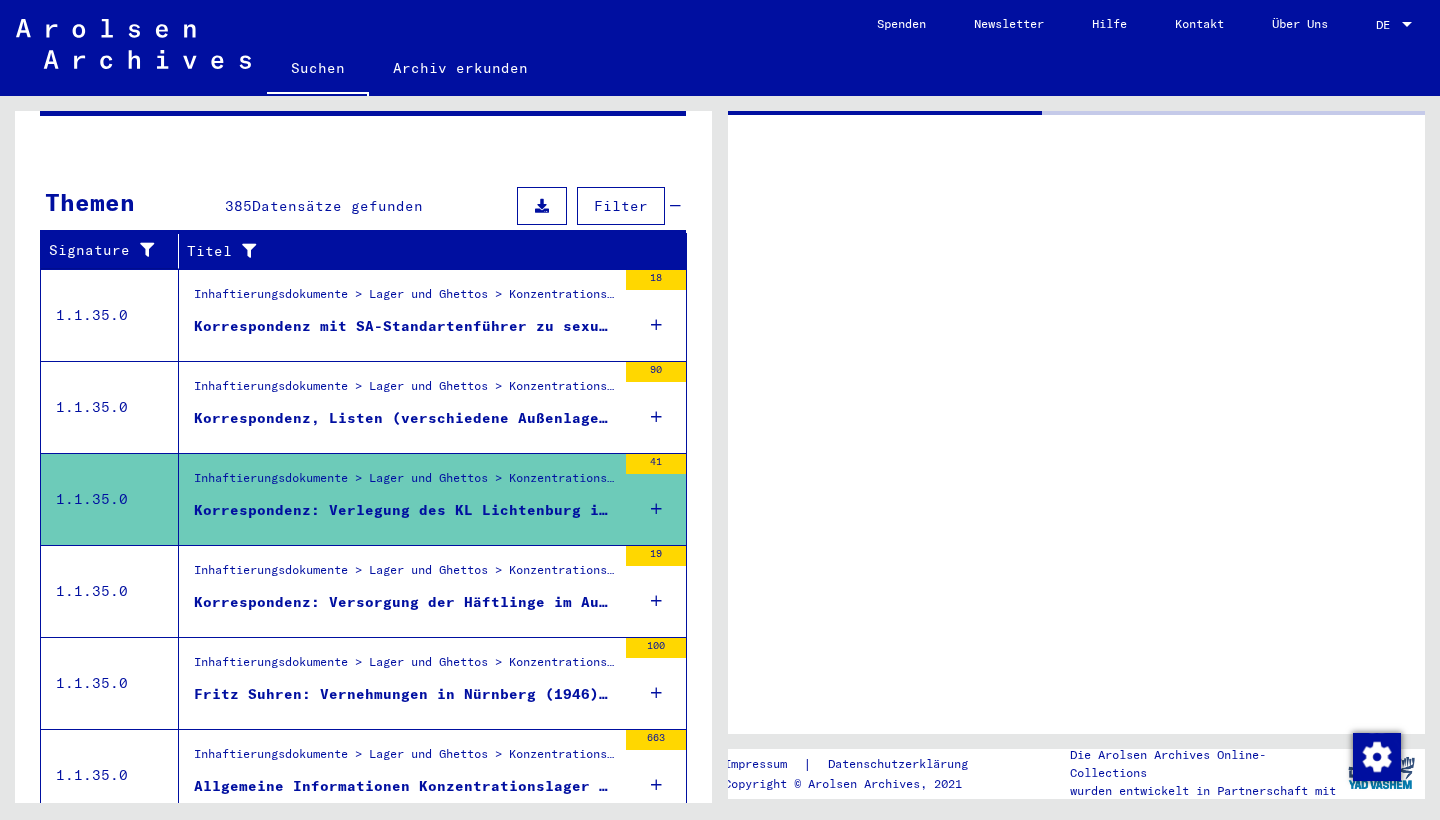 scroll, scrollTop: 0, scrollLeft: 0, axis: both 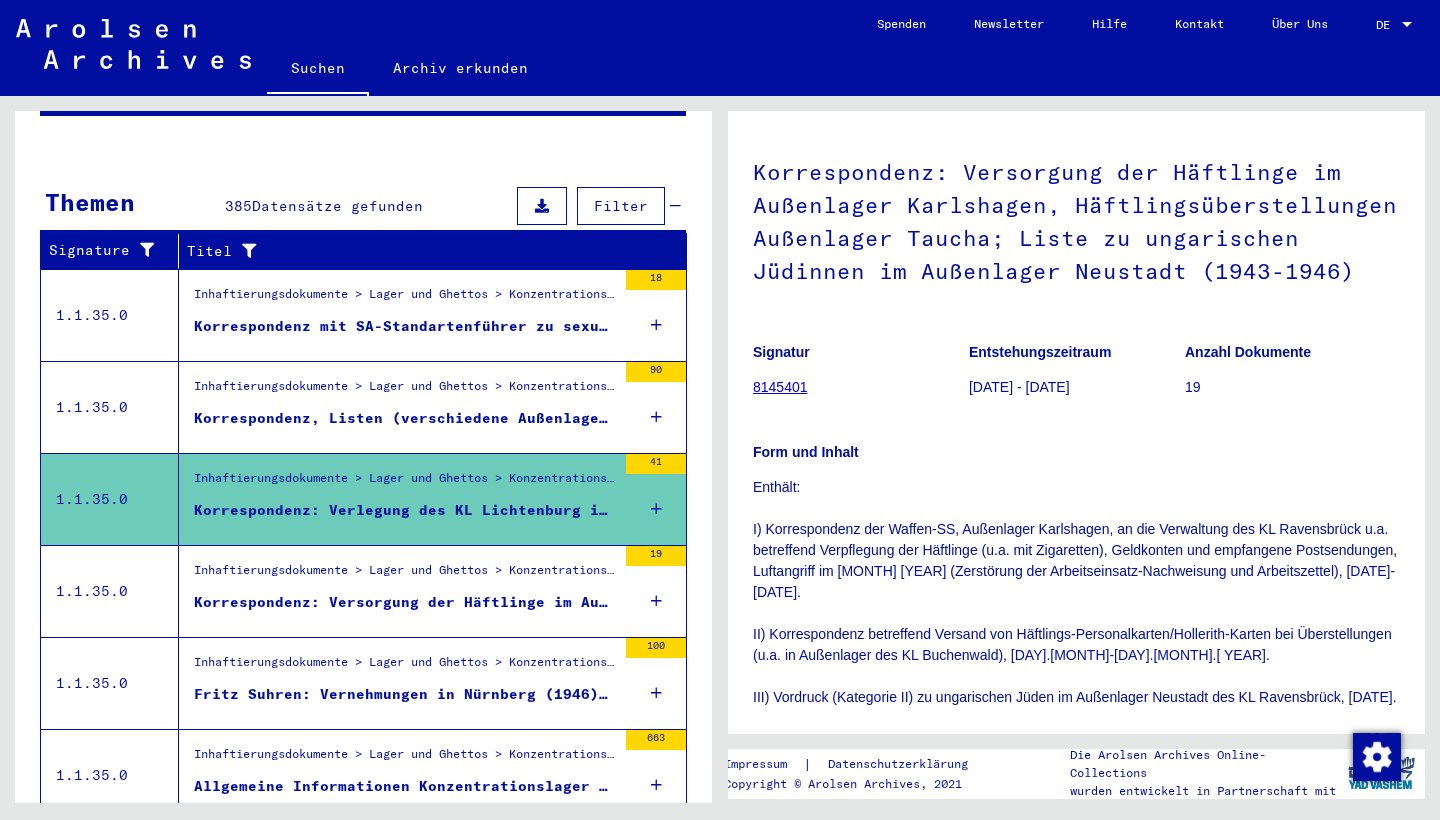 click on "Inhaftierungsdokumente > Lager und Ghettos > Konzentrationslager Ravensbrück > Allgemeine Informationen Konzentrationslager Ravensbrück > Korrespondenz, Listen (verschiedene Außenlager) betreffend Versorgung der      Häftlinge, Bürokratie bei Überstellungen, Ungarische Jüdinnen; Berichte      von Überlebenden (Frauen und Männer) des KL Ravensbrück ([YEAR]-[YEAR])" at bounding box center [405, 575] 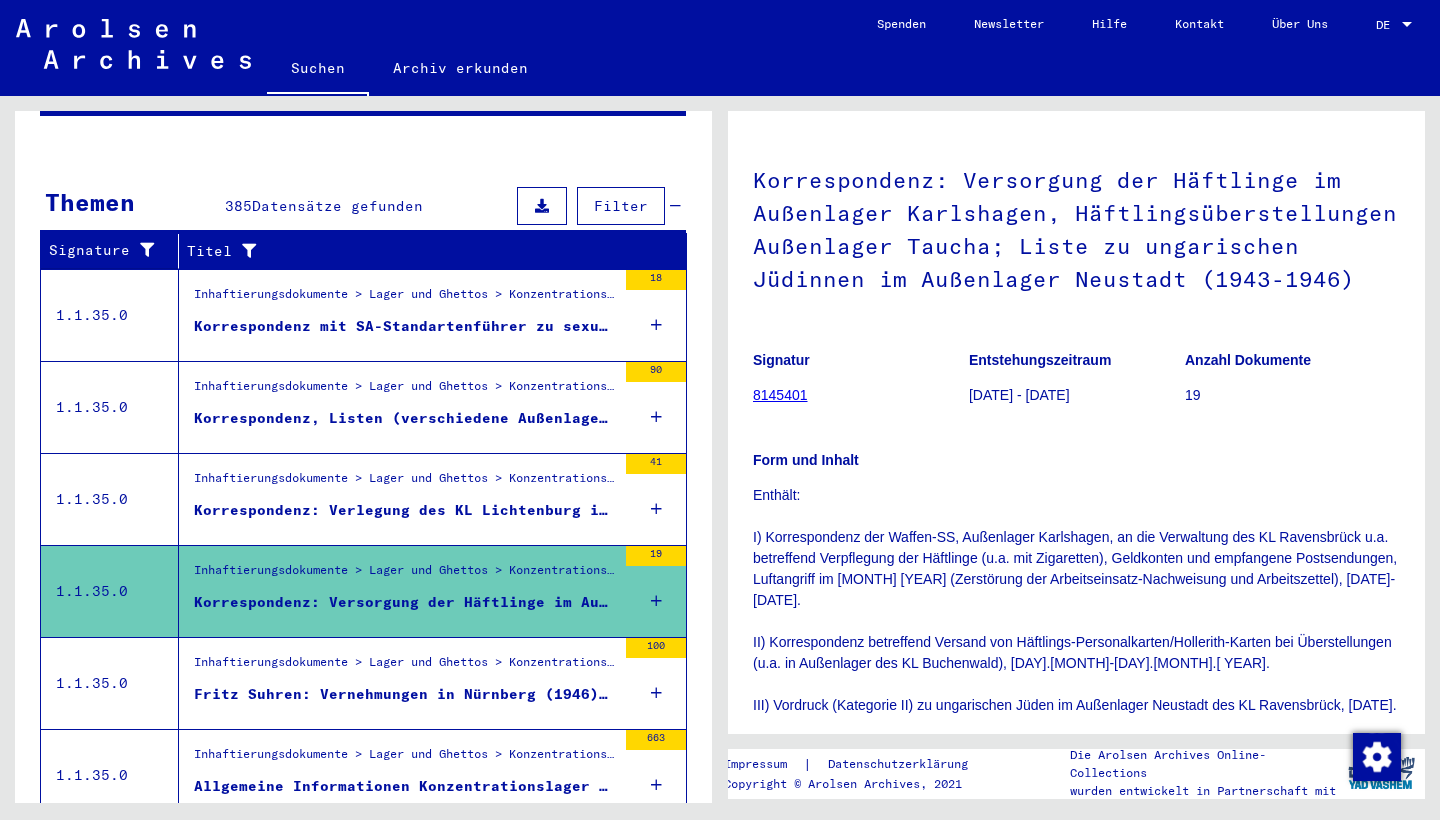 scroll, scrollTop: 73, scrollLeft: 0, axis: vertical 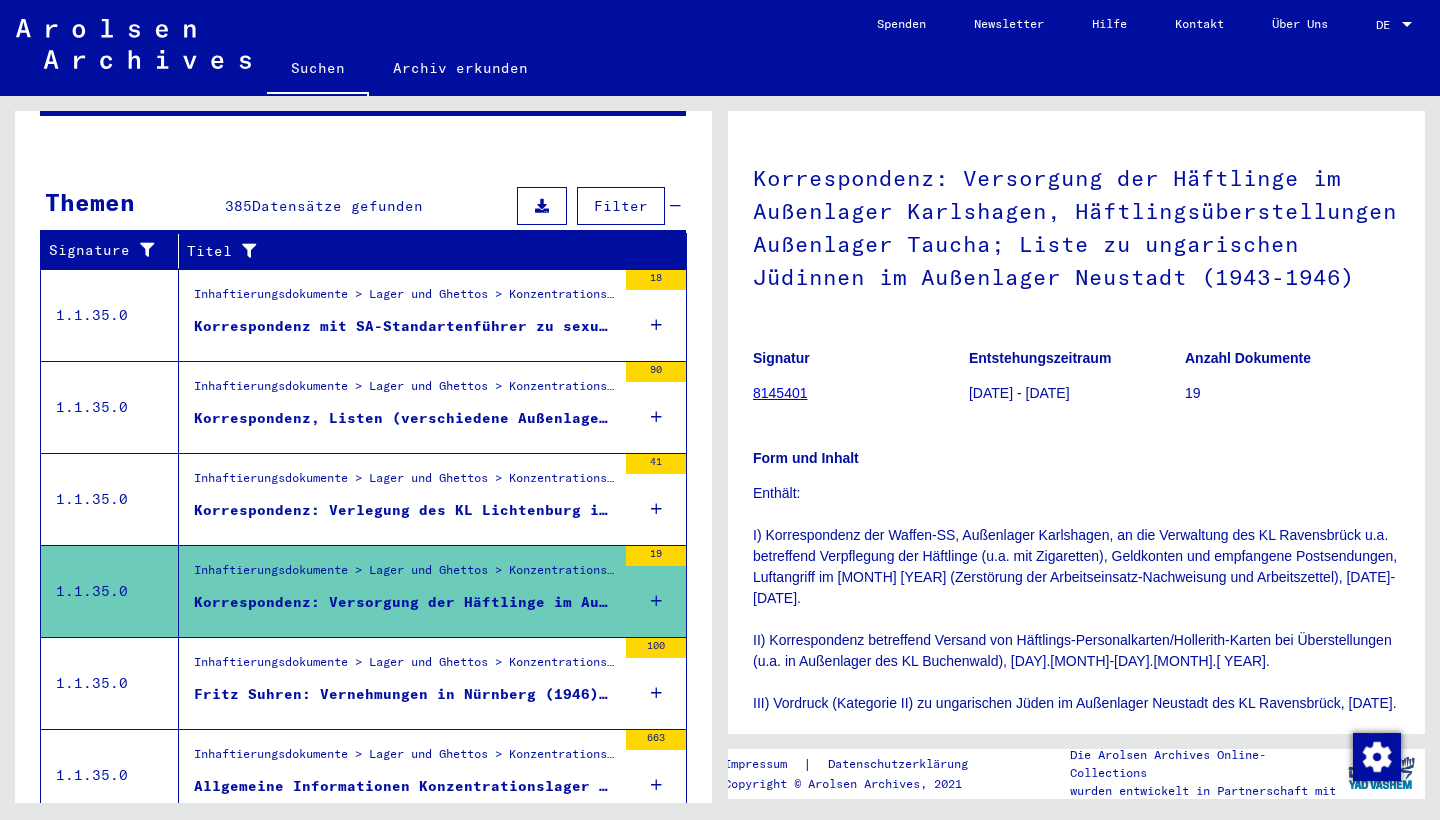 click on "Inhaftierungsdokumente > Lager und Ghettos > Konzentrationslager Ravensbrück > Allgemeine Informationen Konzentrationslager Ravensbrück > I) Korrespondenz: Überstellungen von Frauen, Schwangeren und jüdischen      Frauen; Verlegung des KL Lichtenburg; Gesellschaft für Textil- und      Lederwaren Berlin (u.a. Geschäftsbericht) (1939-1945); II) Prozessmaterial      gegen Fritz Suhren; Untersuchungen zu alliiertem Luftangriff auf      Peenemünde; Aktenüberlieferung Schutzhaft (1945-1947)" at bounding box center [405, 667] 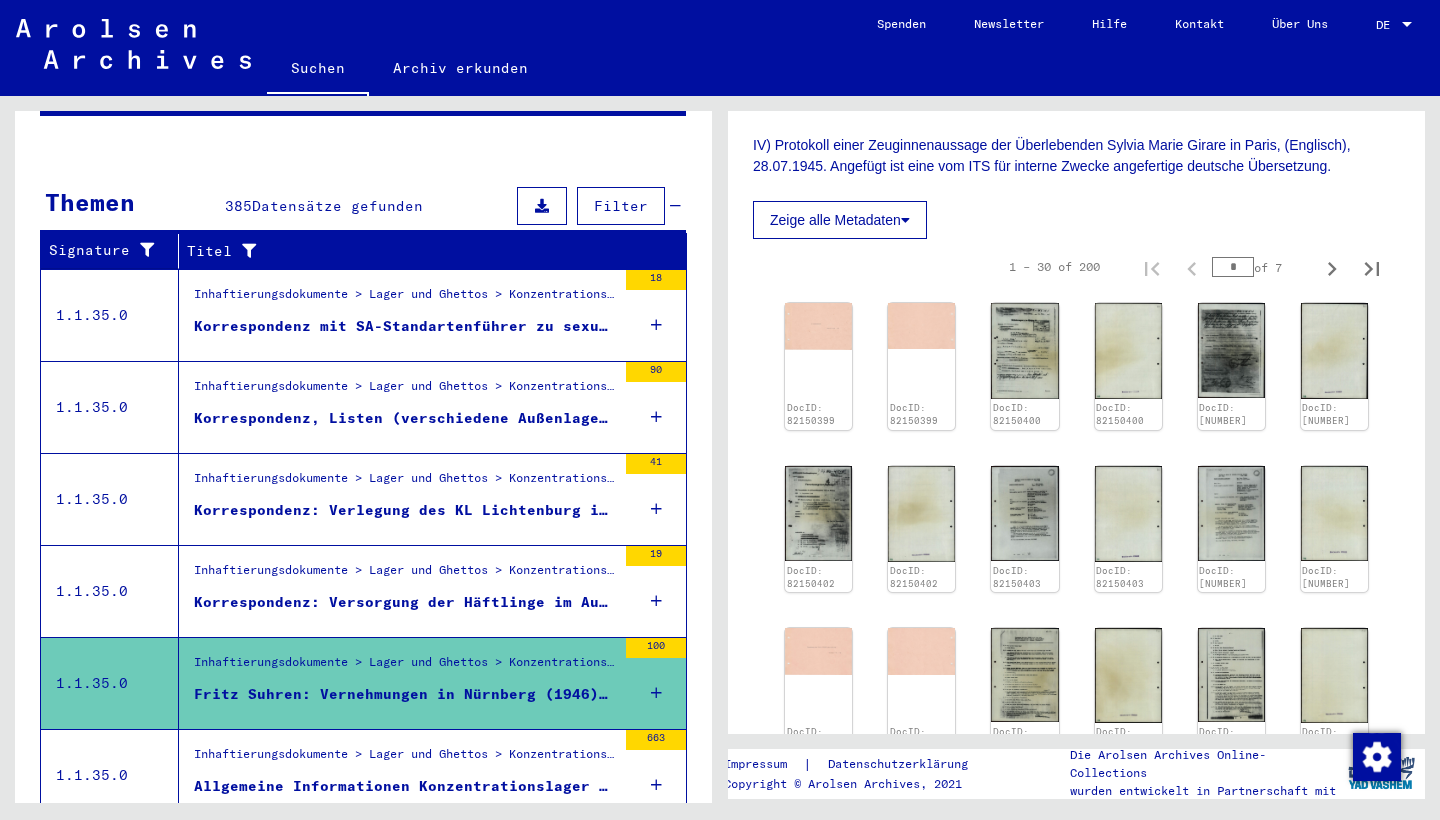 scroll, scrollTop: 343, scrollLeft: 0, axis: vertical 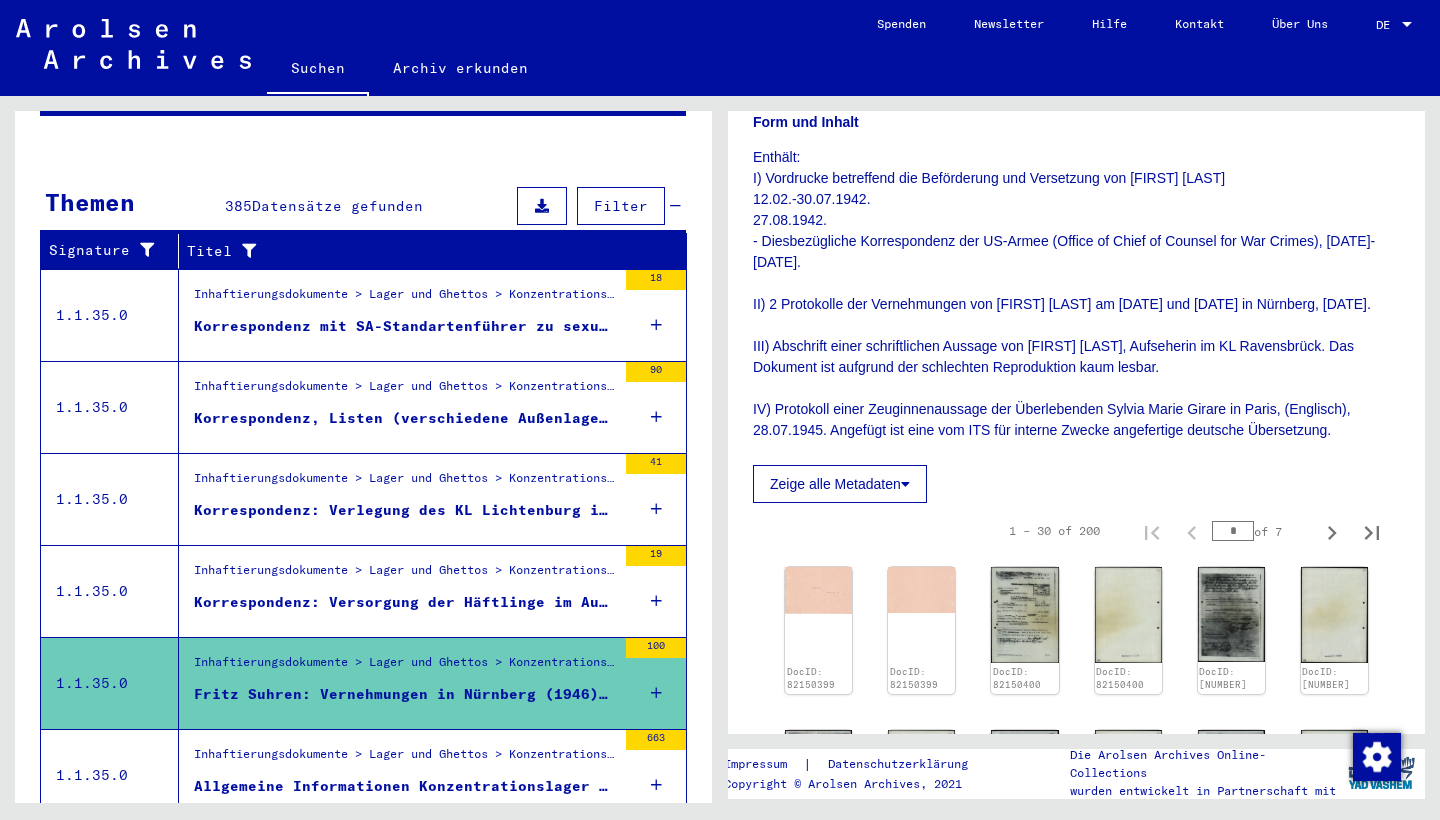 click on "Enthält: I) Vordrucke betreffend die Beförderung und Versetzung von [FIRST] [LAST] - Beförderung in der Waffen-SS, [DATE]-[DATE]. - Versetzungsverfügung vom KL Sachsenhausen zum KL Ravensbrück (Lagerkommandant), [DATE]. - Diesbezügliche Korrespondenz der US-Armee (Office of Chief of Counsel for War Crimes), [DATE]-[DATE]. II) 2 Protokolle der Vernehmungen von [FIRST] [LAST] am [DATE] und [DATE] in Nürnberg, [DATE]. III) Abschrift einer schriftlichen Aussage von [FIRST] [LAST], Aufseherin im KL Ravensbrück. Das Dokument ist aufgrund der schlechten Reproduktion kaum lesbar. IV) Protokoll einer Zeuginnenaussage der Überlebenden [FIRST] [LAST] in Paris, (Englisch), [DATE]. Angefügt ist eine vom ITS für interne Zwecke angefertige deutsche Übersetzung." 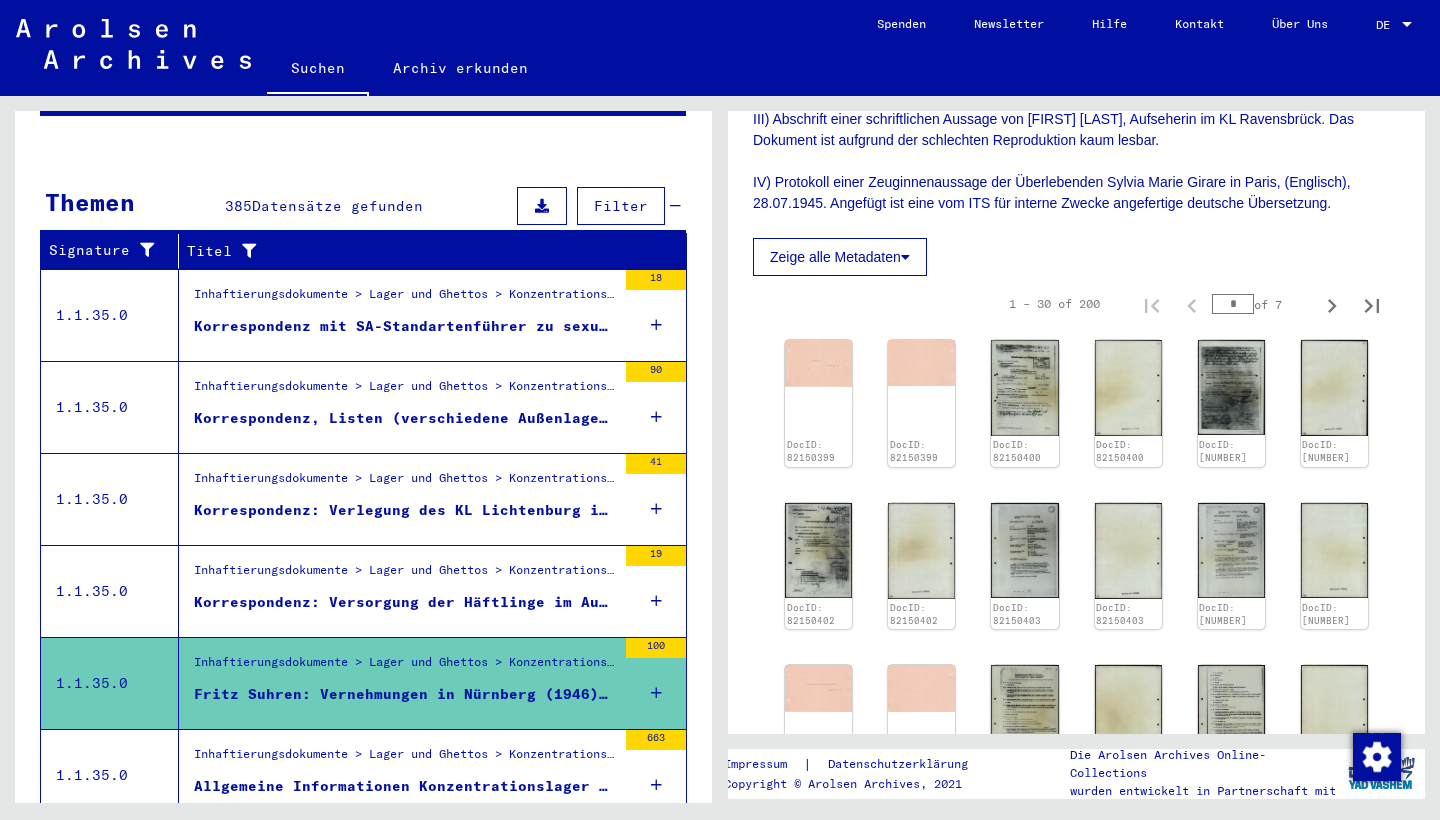 scroll, scrollTop: 571, scrollLeft: 0, axis: vertical 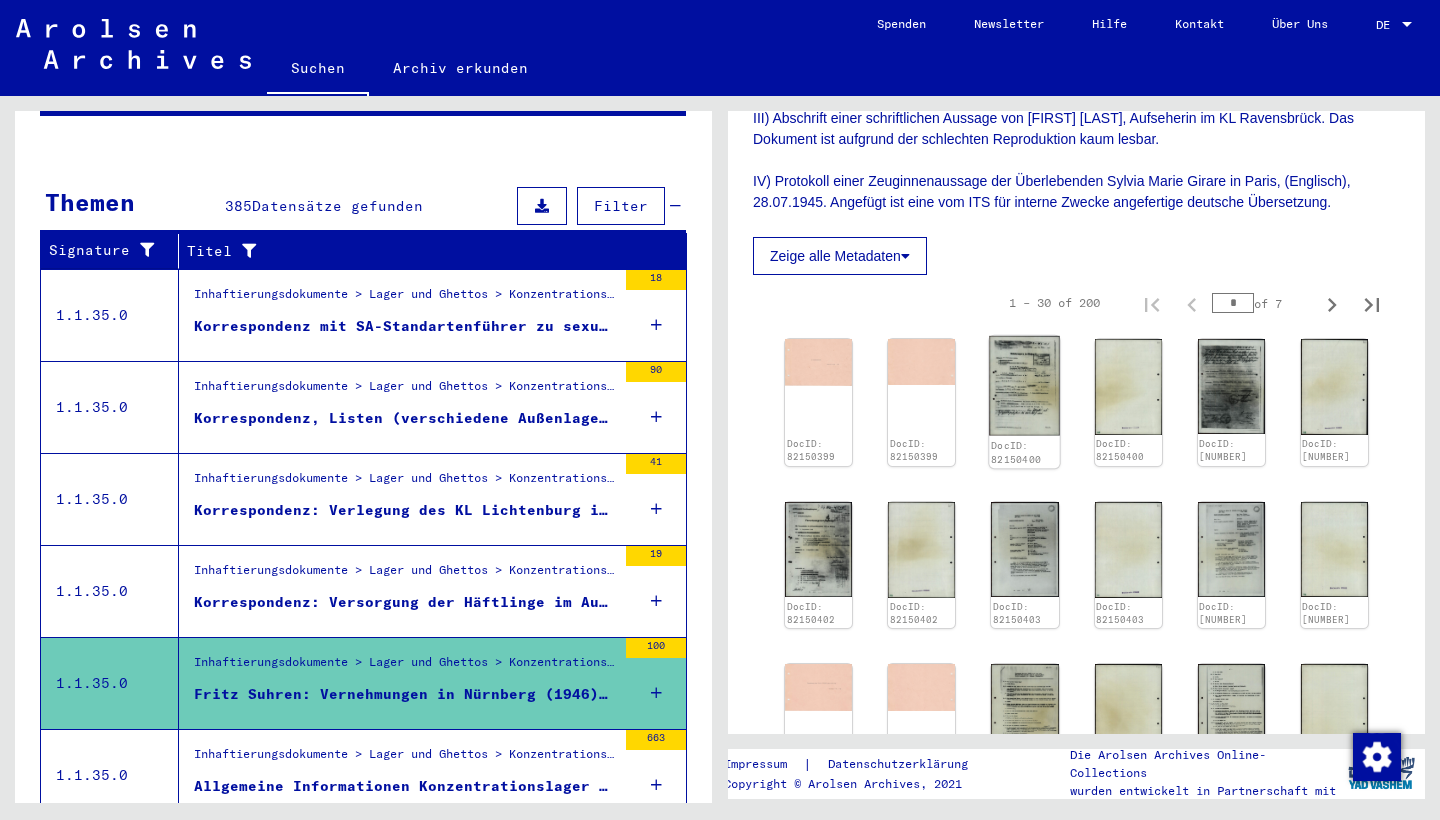 click 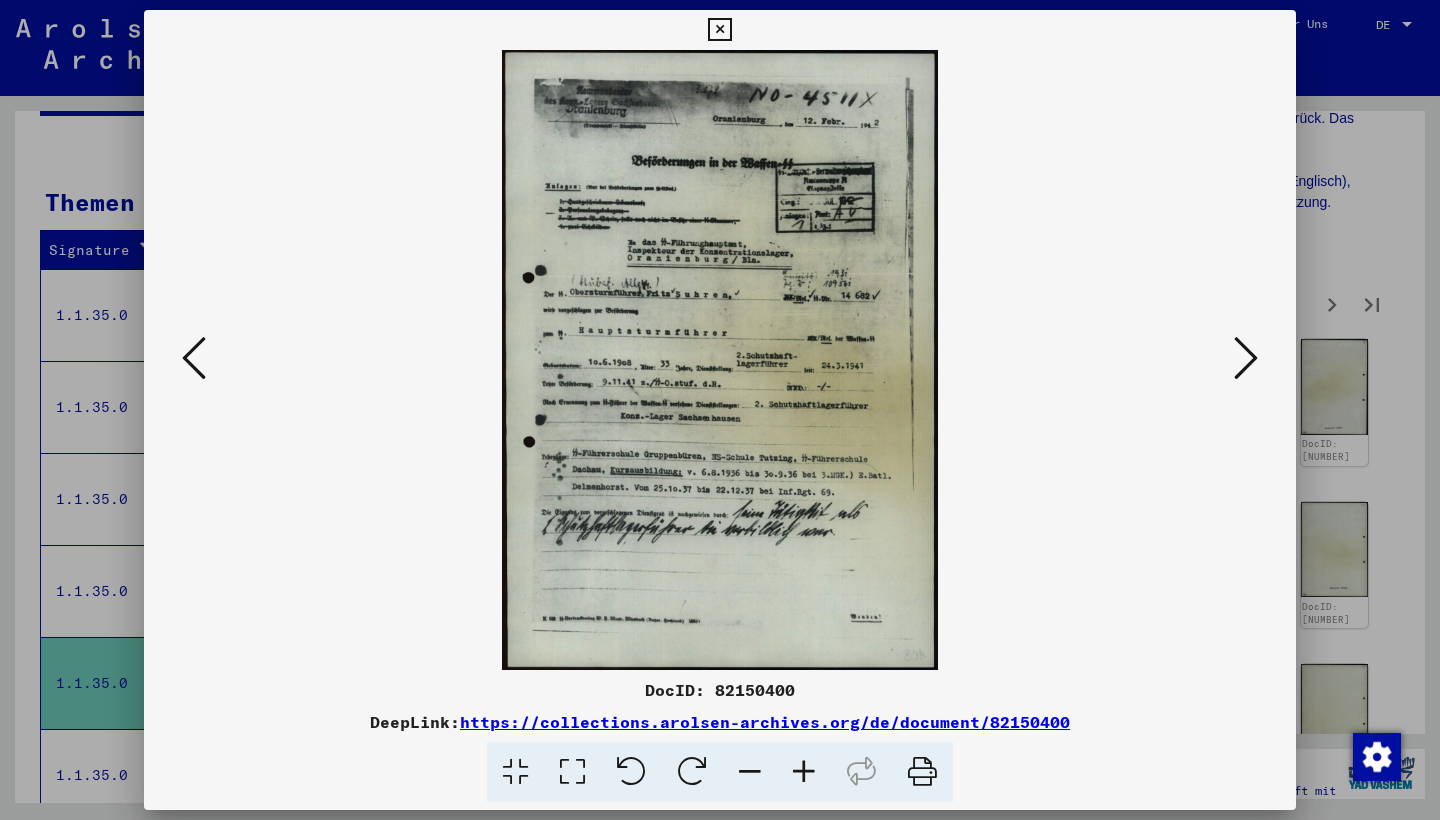 click at bounding box center [1246, 358] 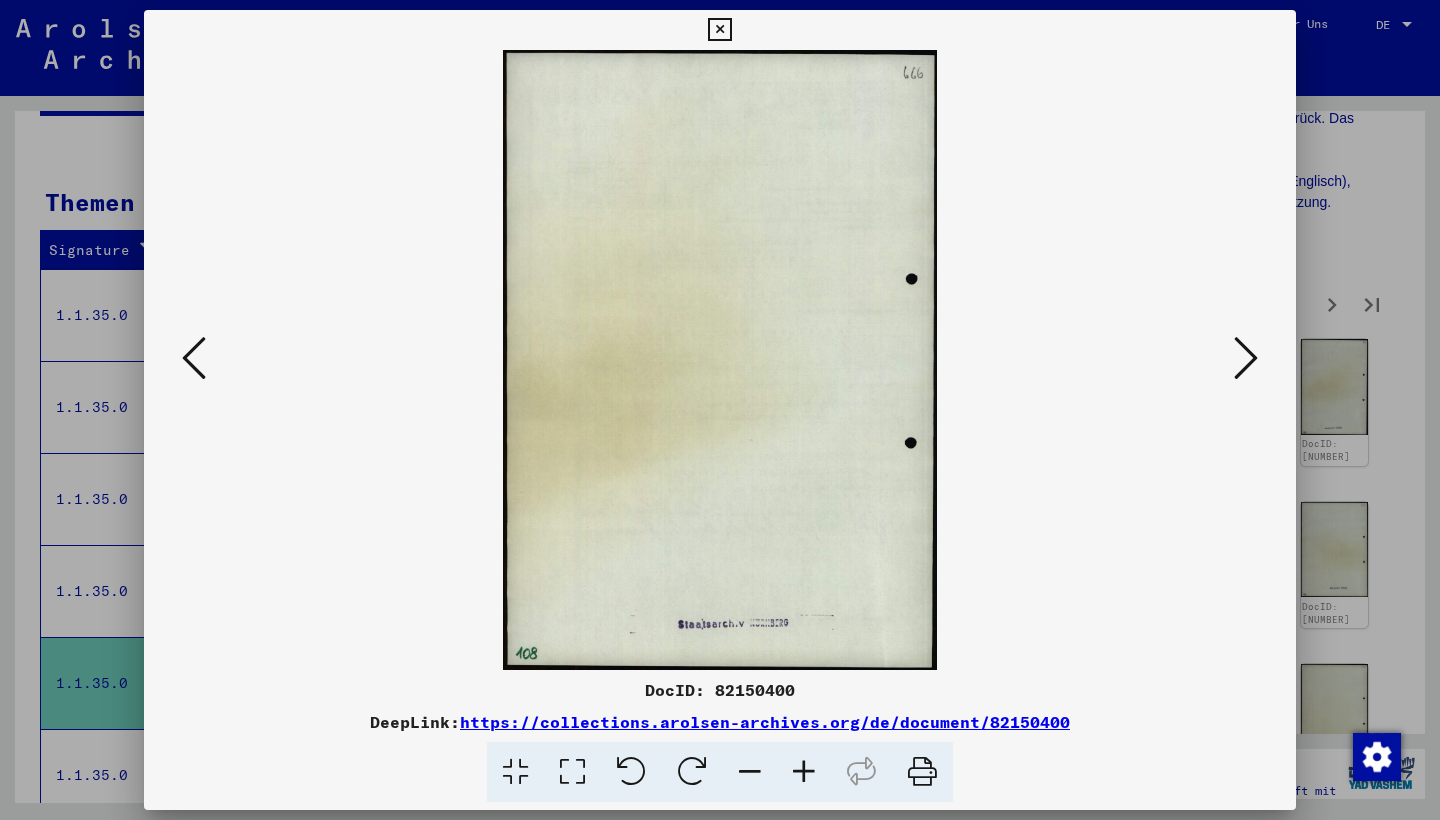 click at bounding box center [1246, 358] 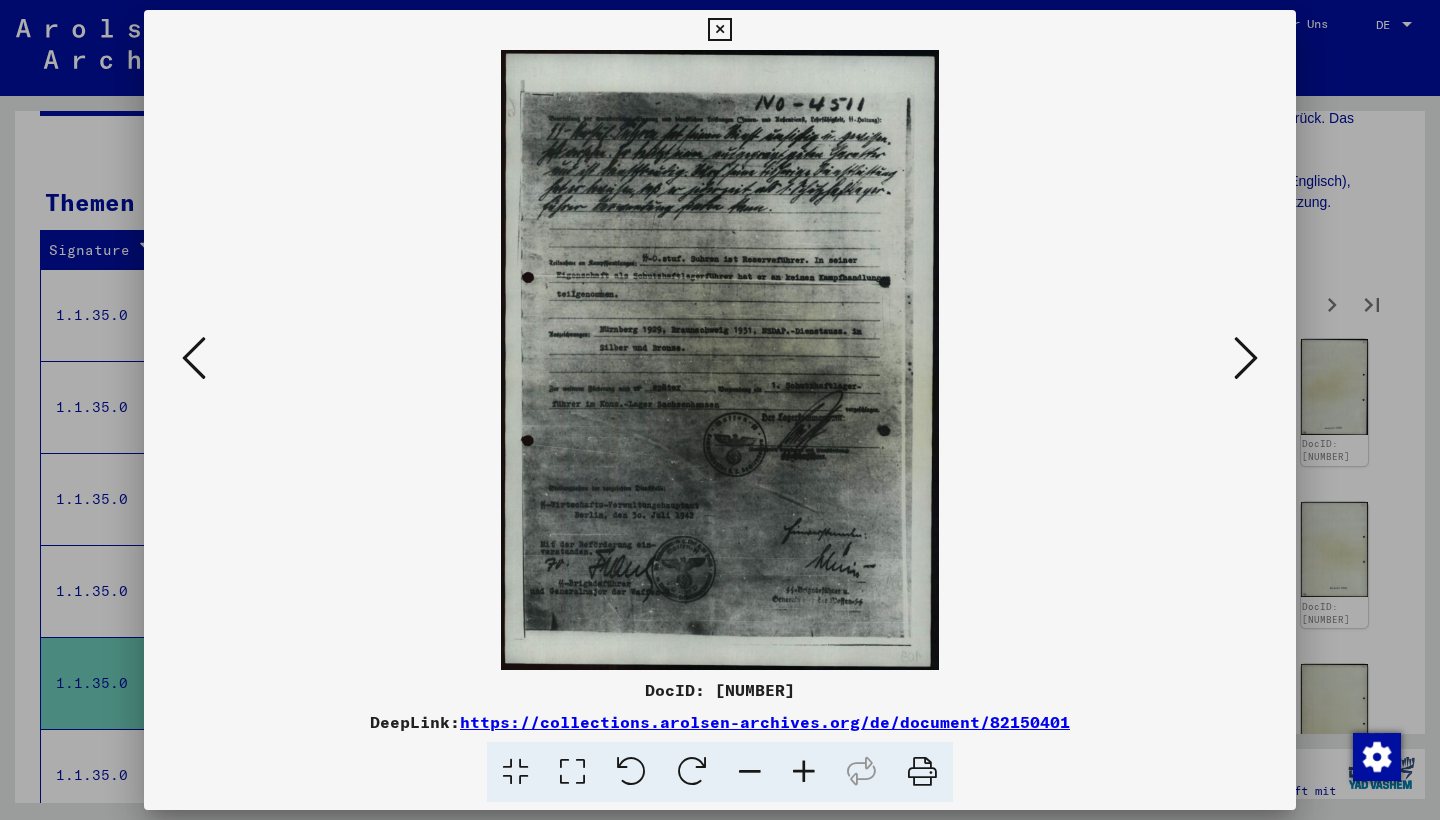 click at bounding box center (1246, 358) 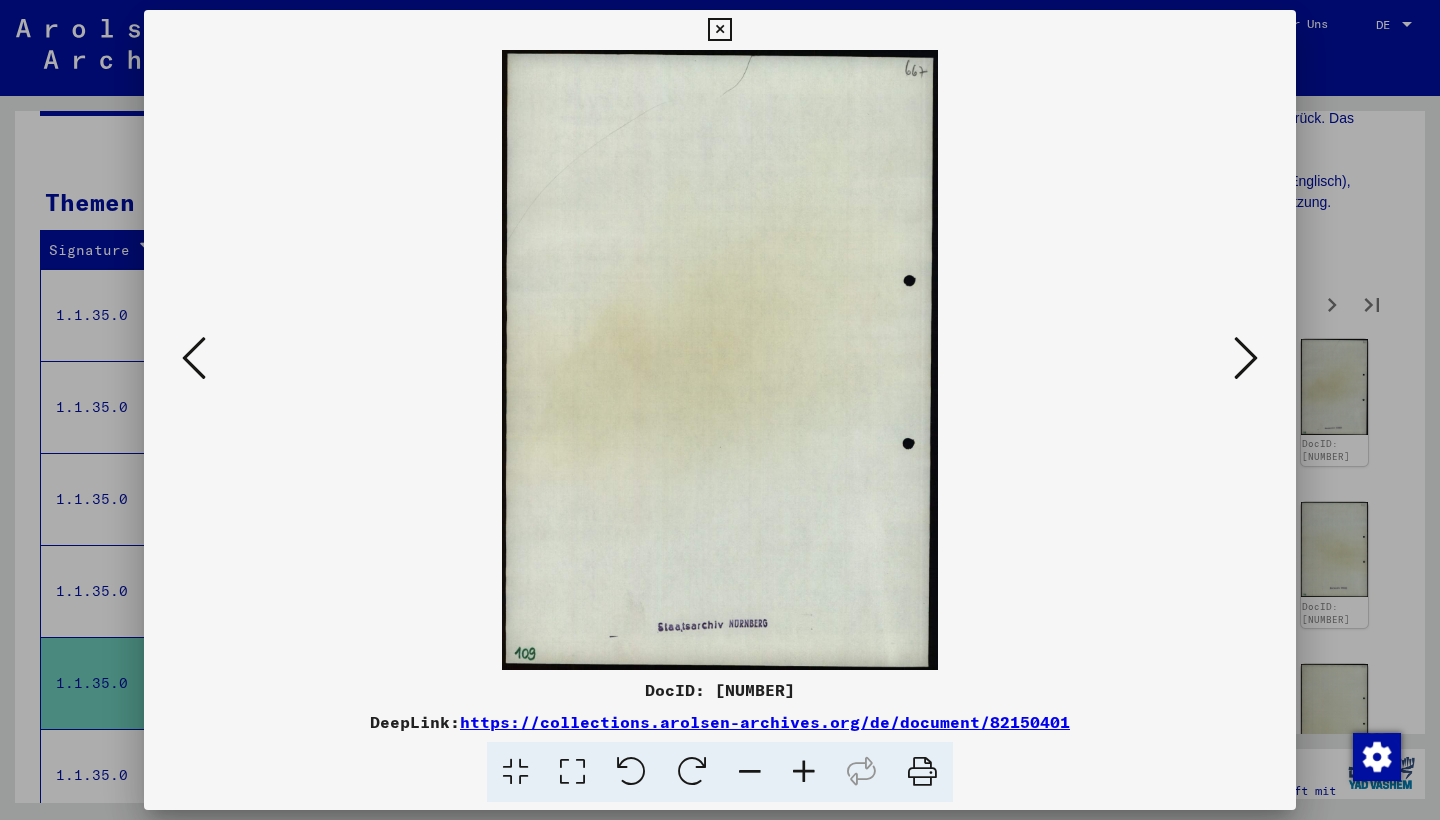 click at bounding box center [1246, 358] 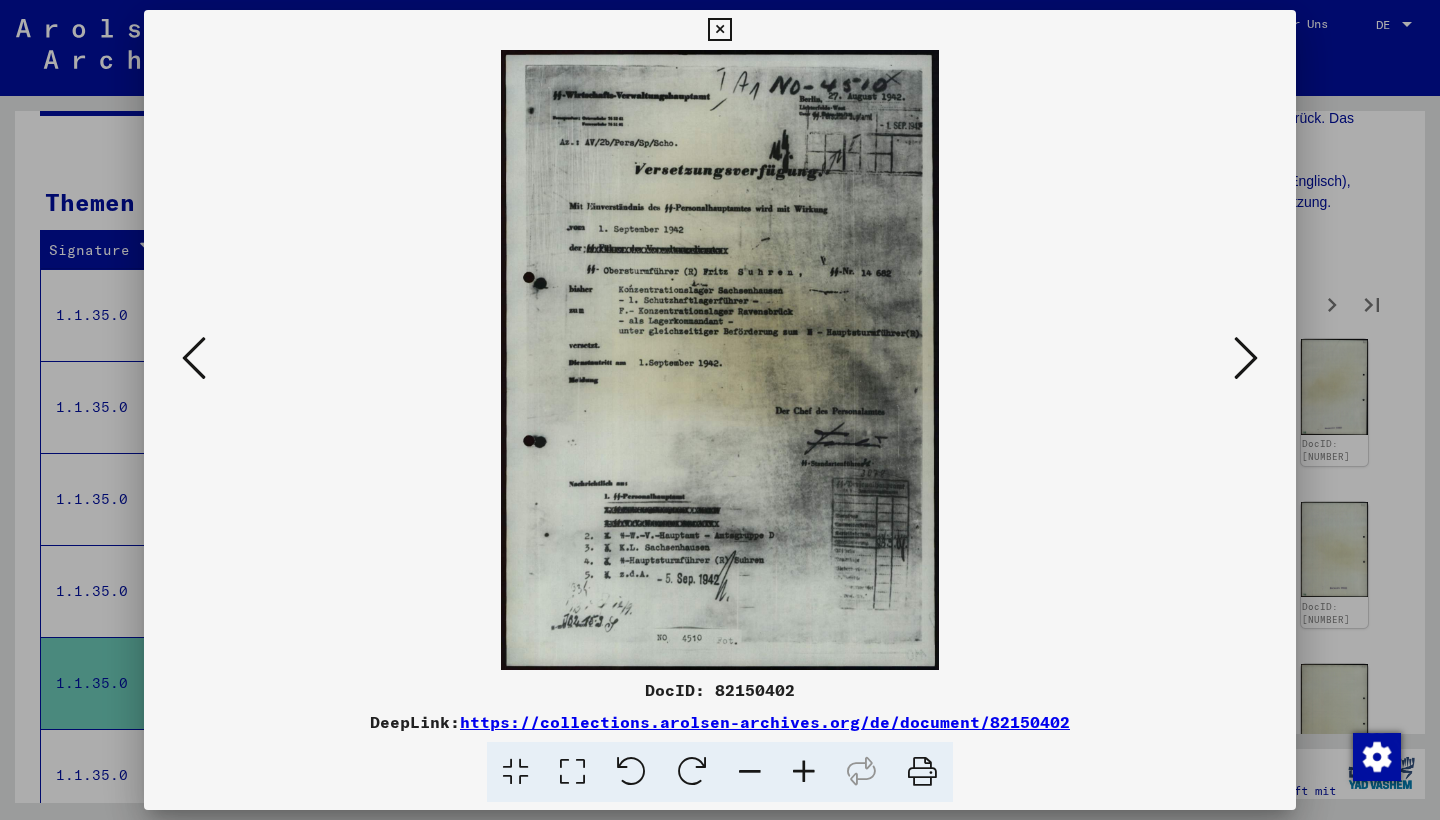 click at bounding box center (1246, 358) 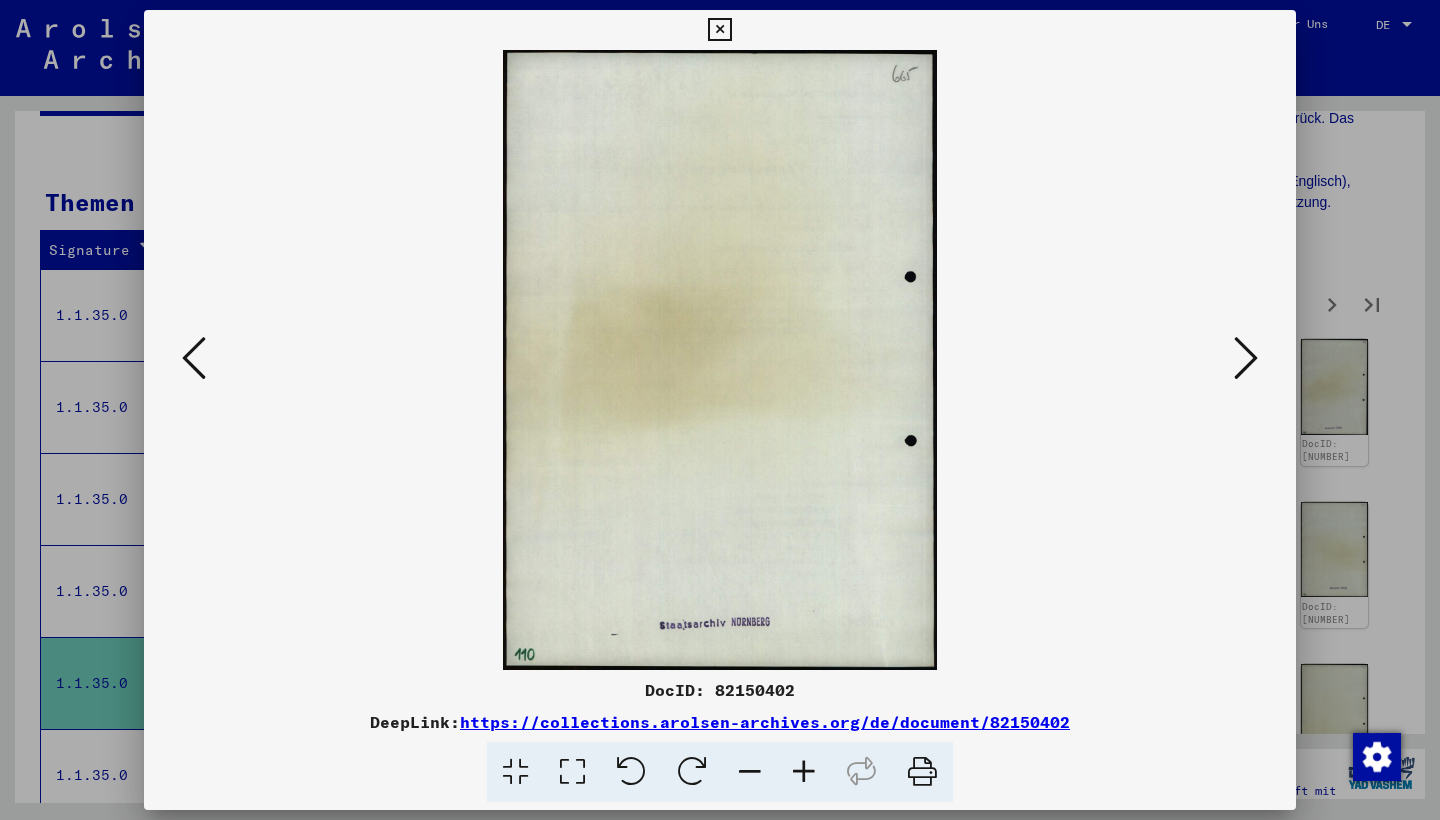 click at bounding box center (1246, 358) 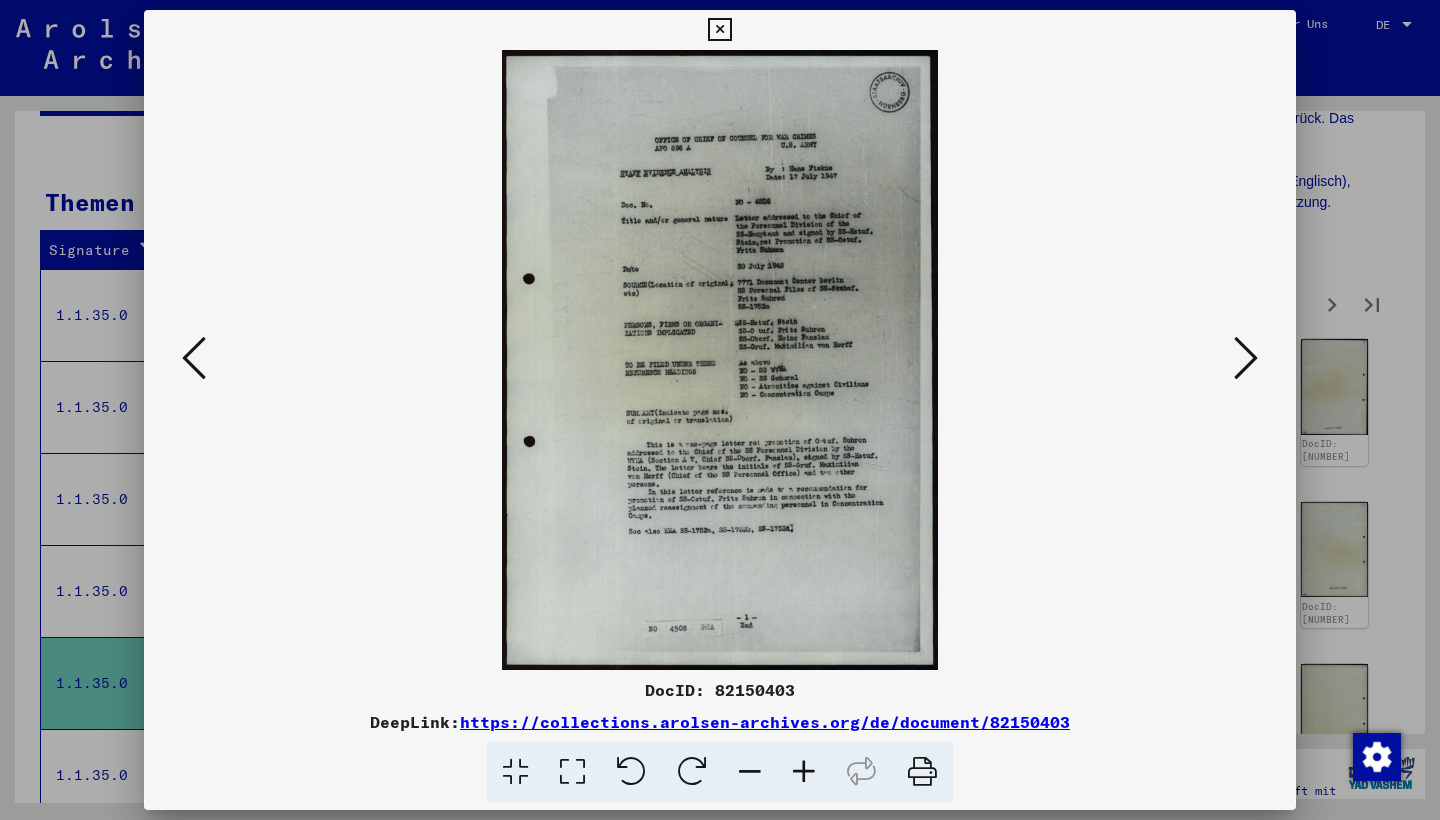 click at bounding box center [1246, 358] 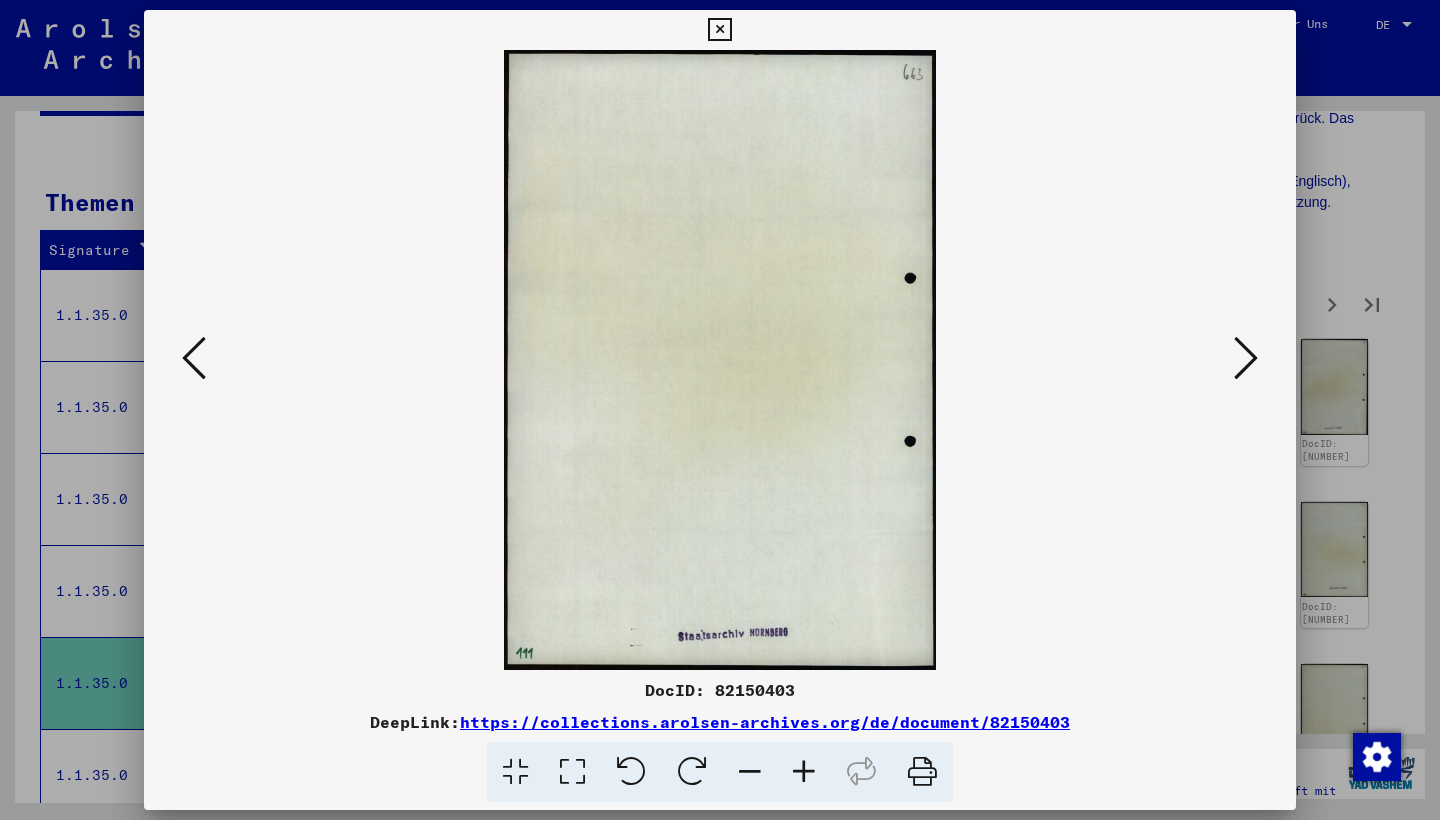 click at bounding box center [1246, 358] 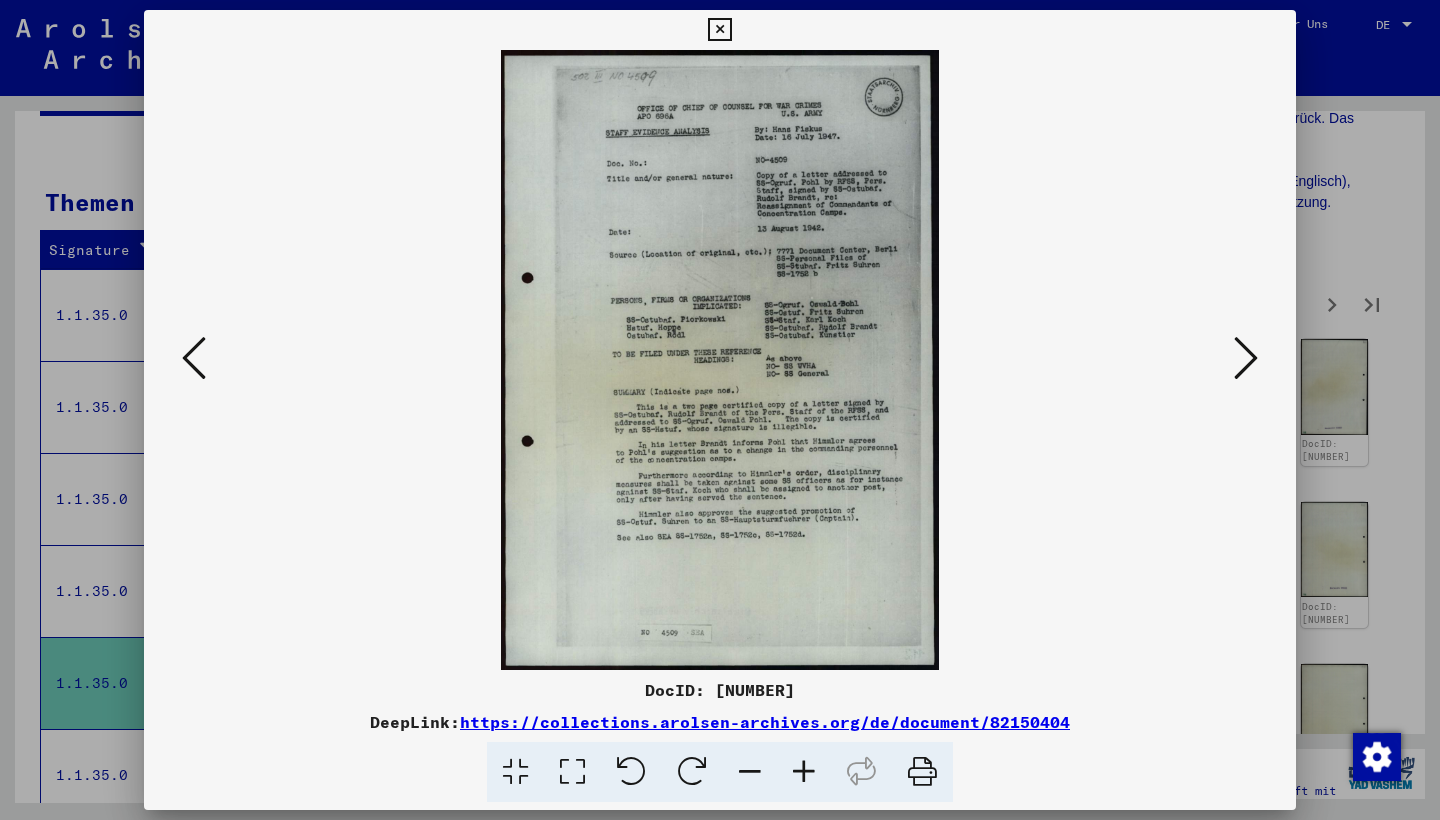 click at bounding box center [1246, 358] 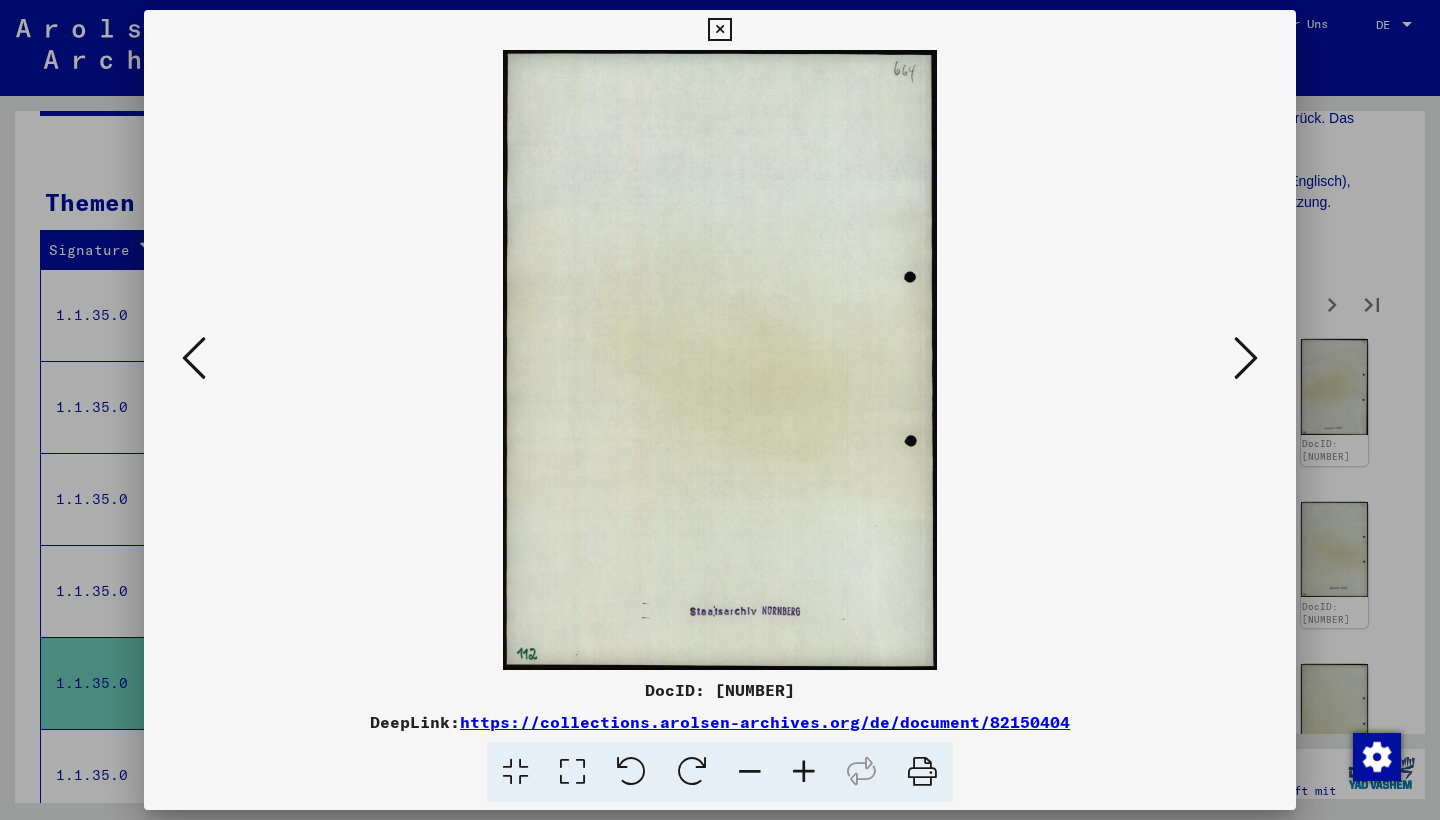 click at bounding box center (1246, 358) 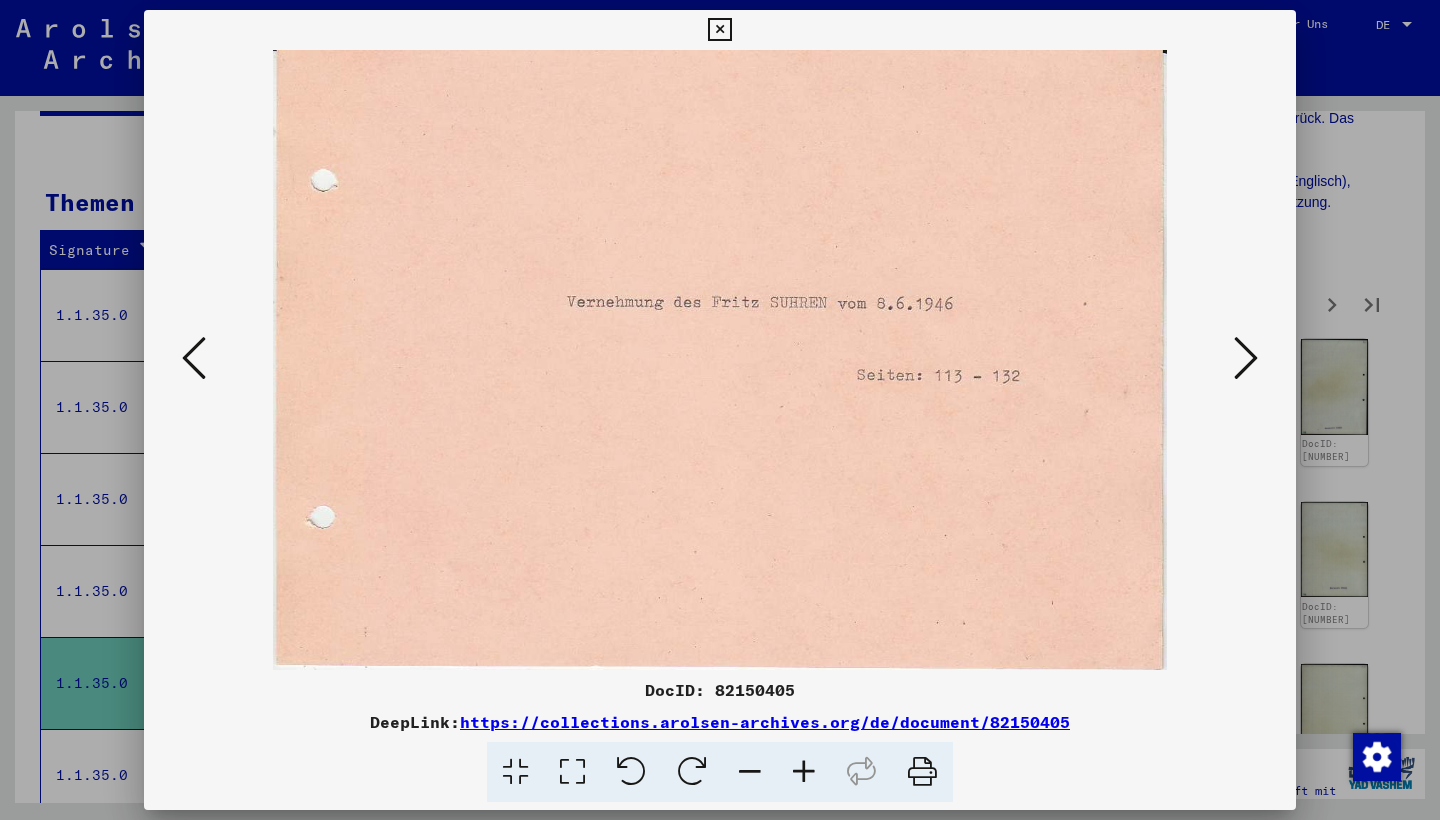 click at bounding box center [1246, 358] 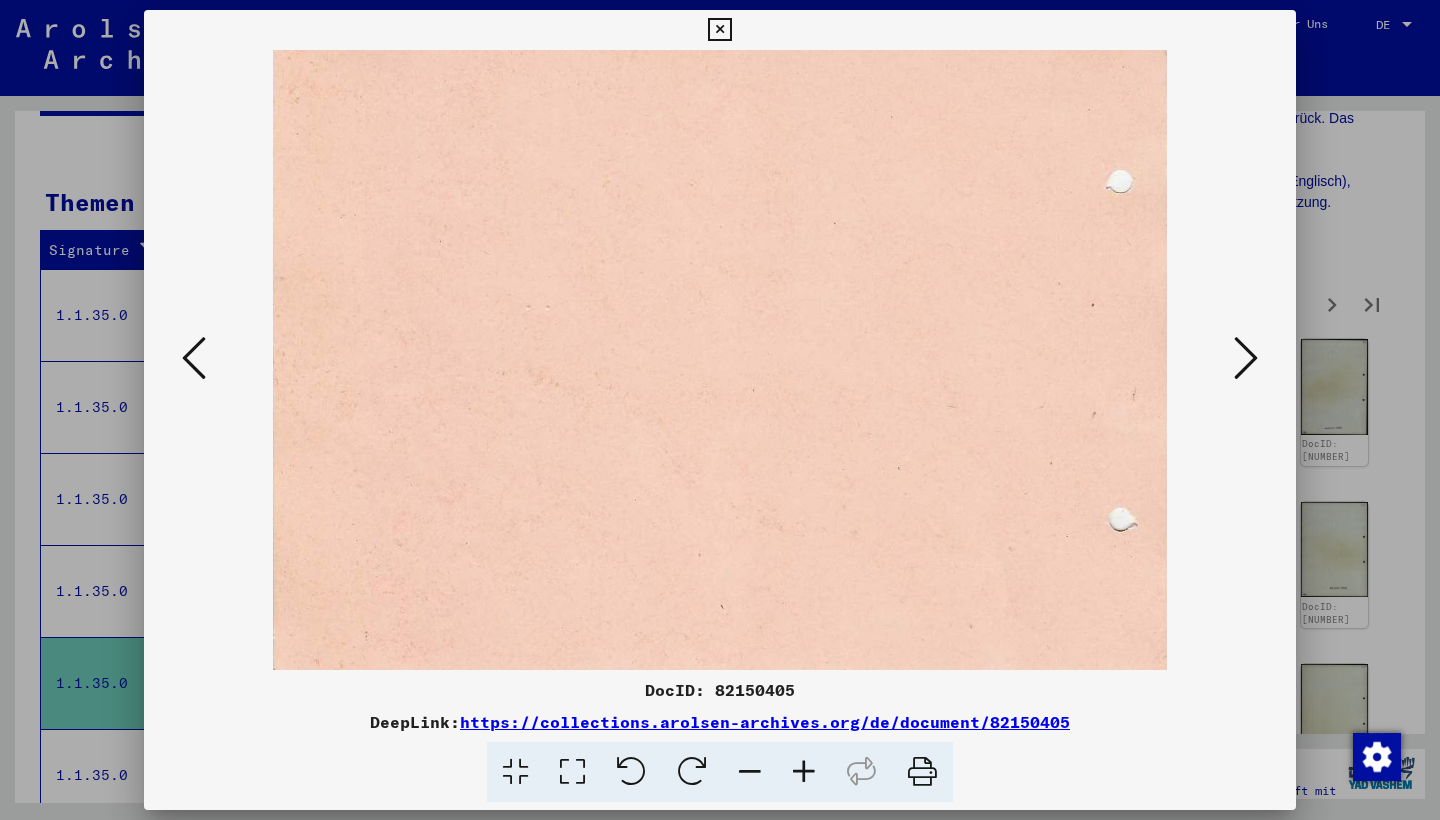 click at bounding box center [1246, 358] 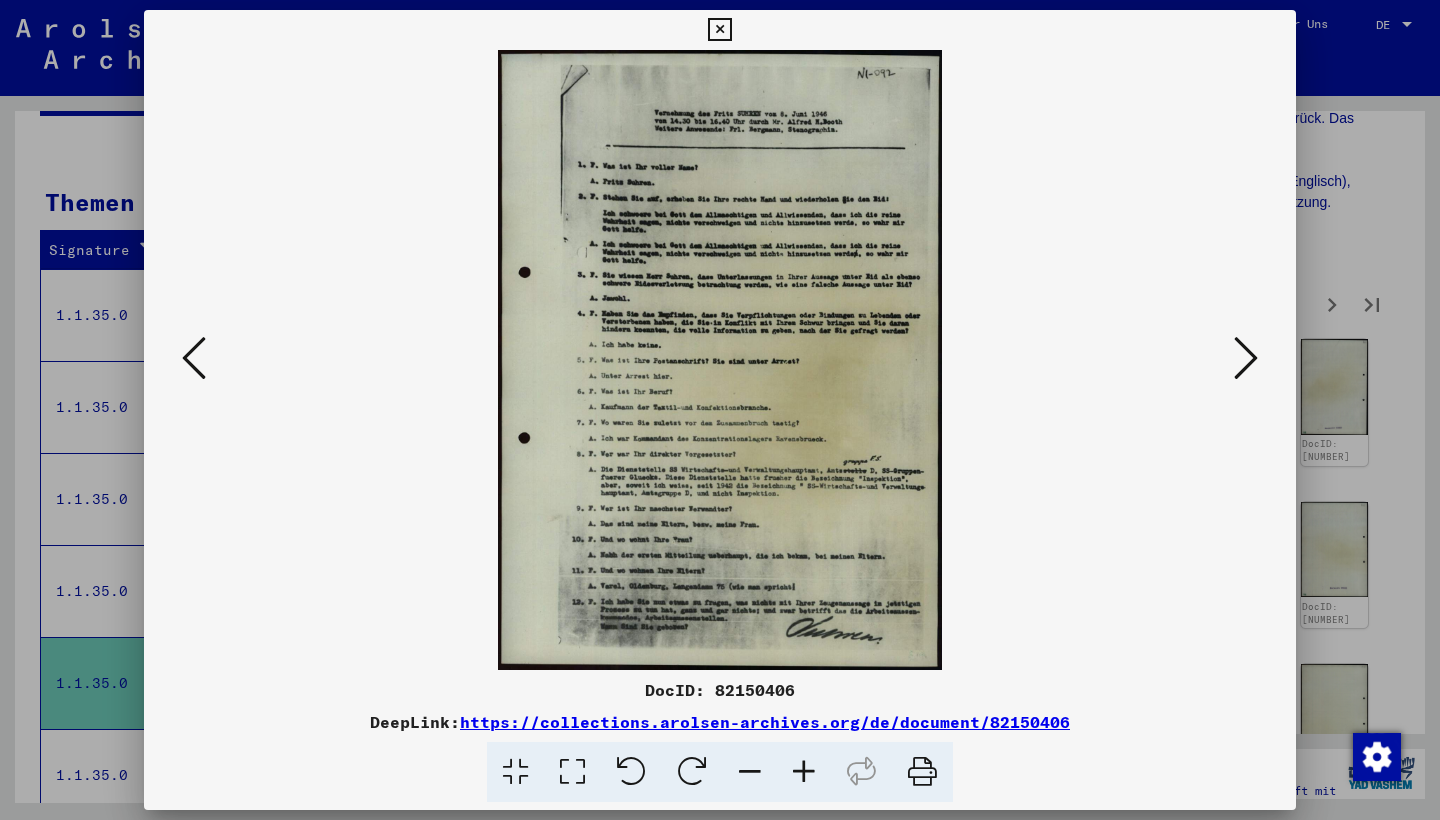 click at bounding box center (1246, 358) 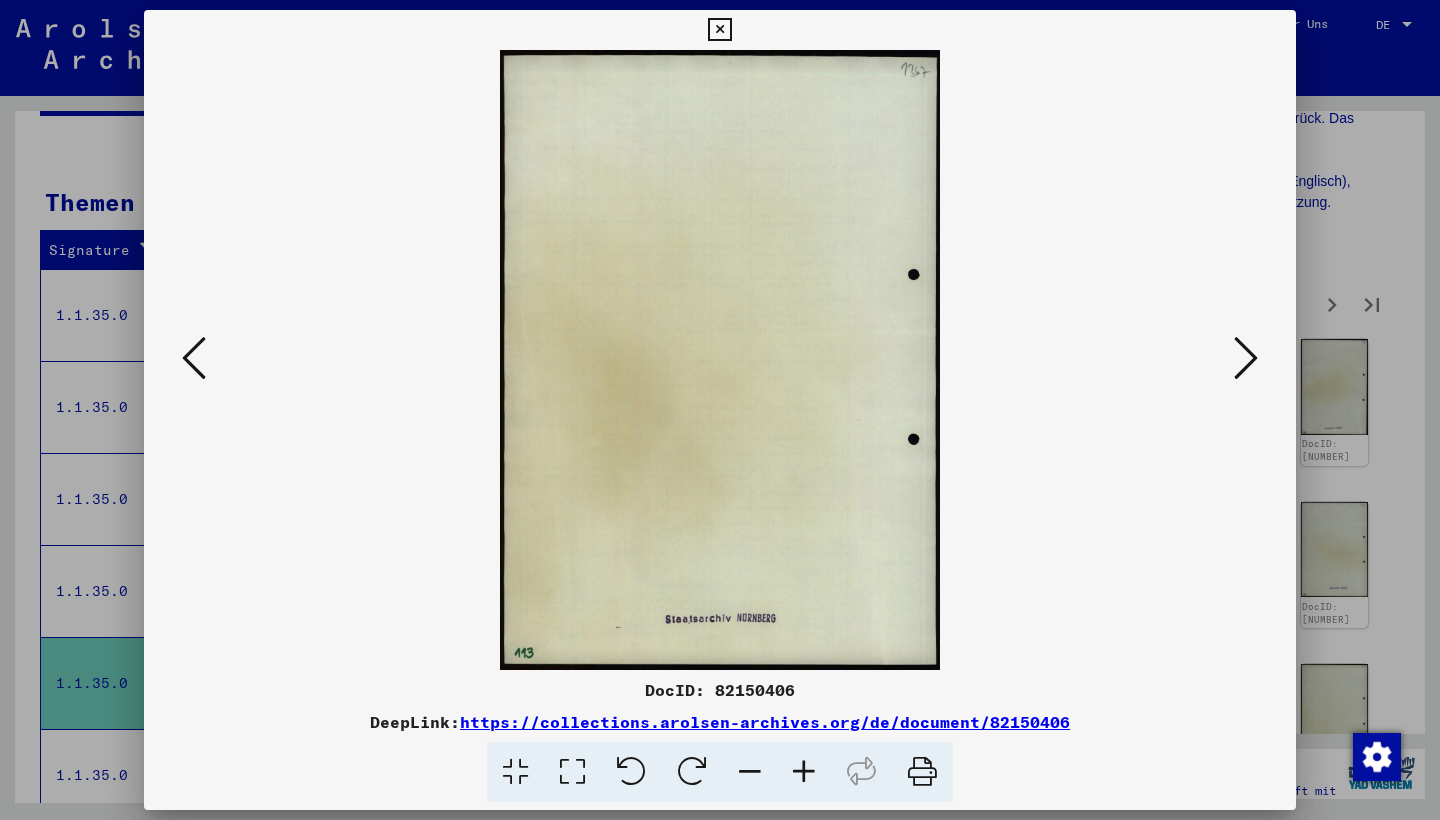 click at bounding box center [1246, 358] 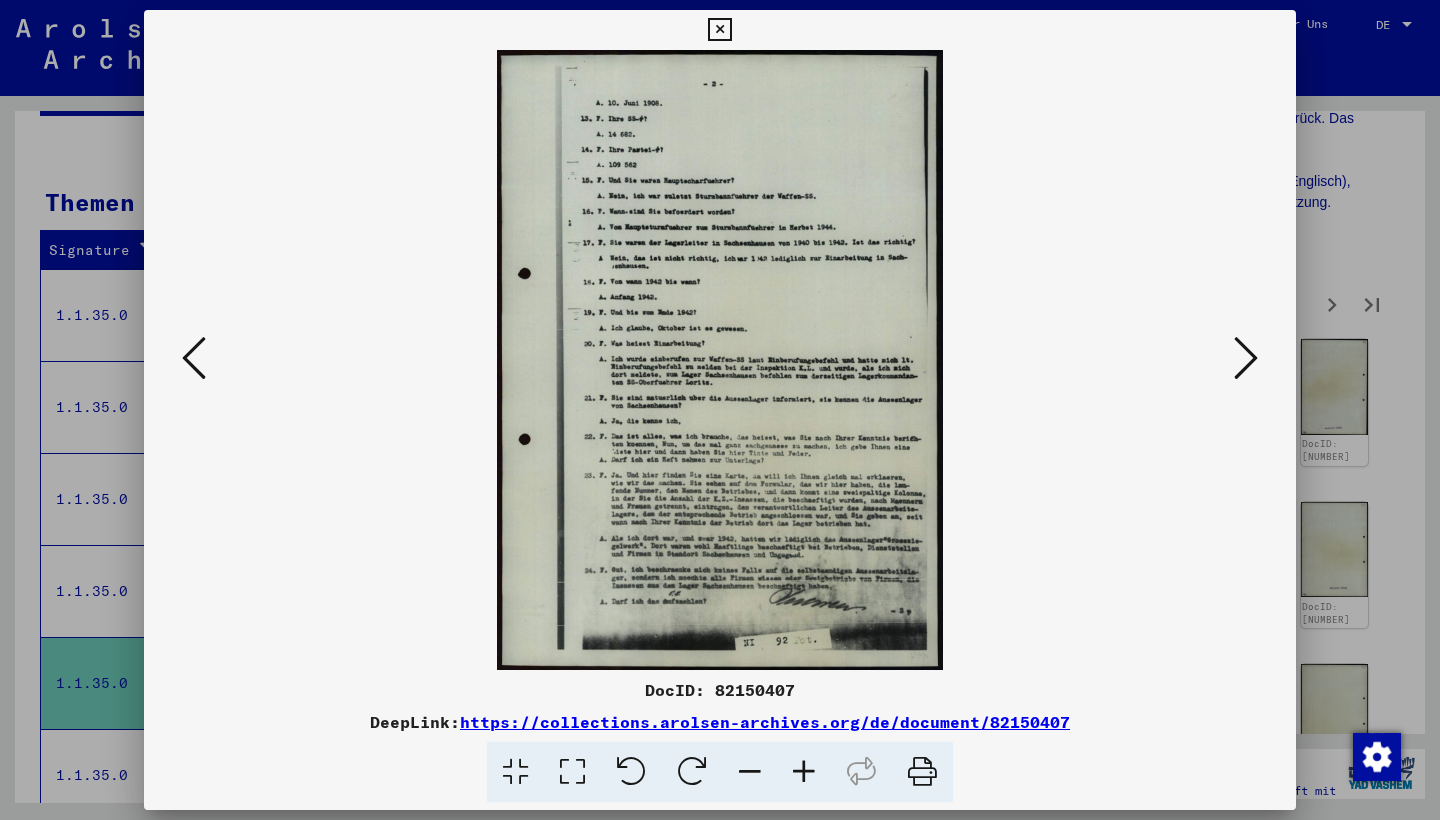 click at bounding box center [1246, 358] 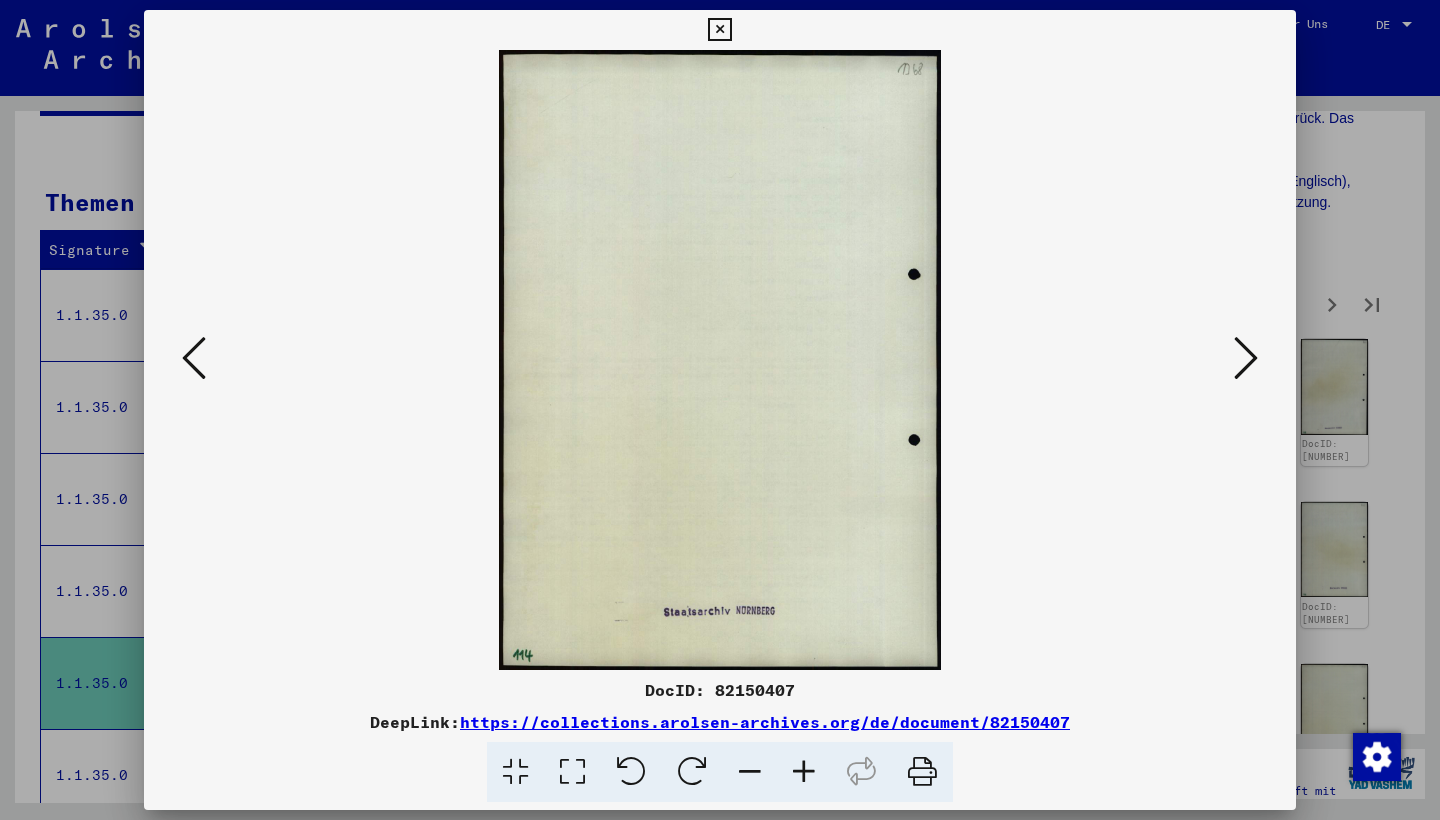 click at bounding box center (1246, 358) 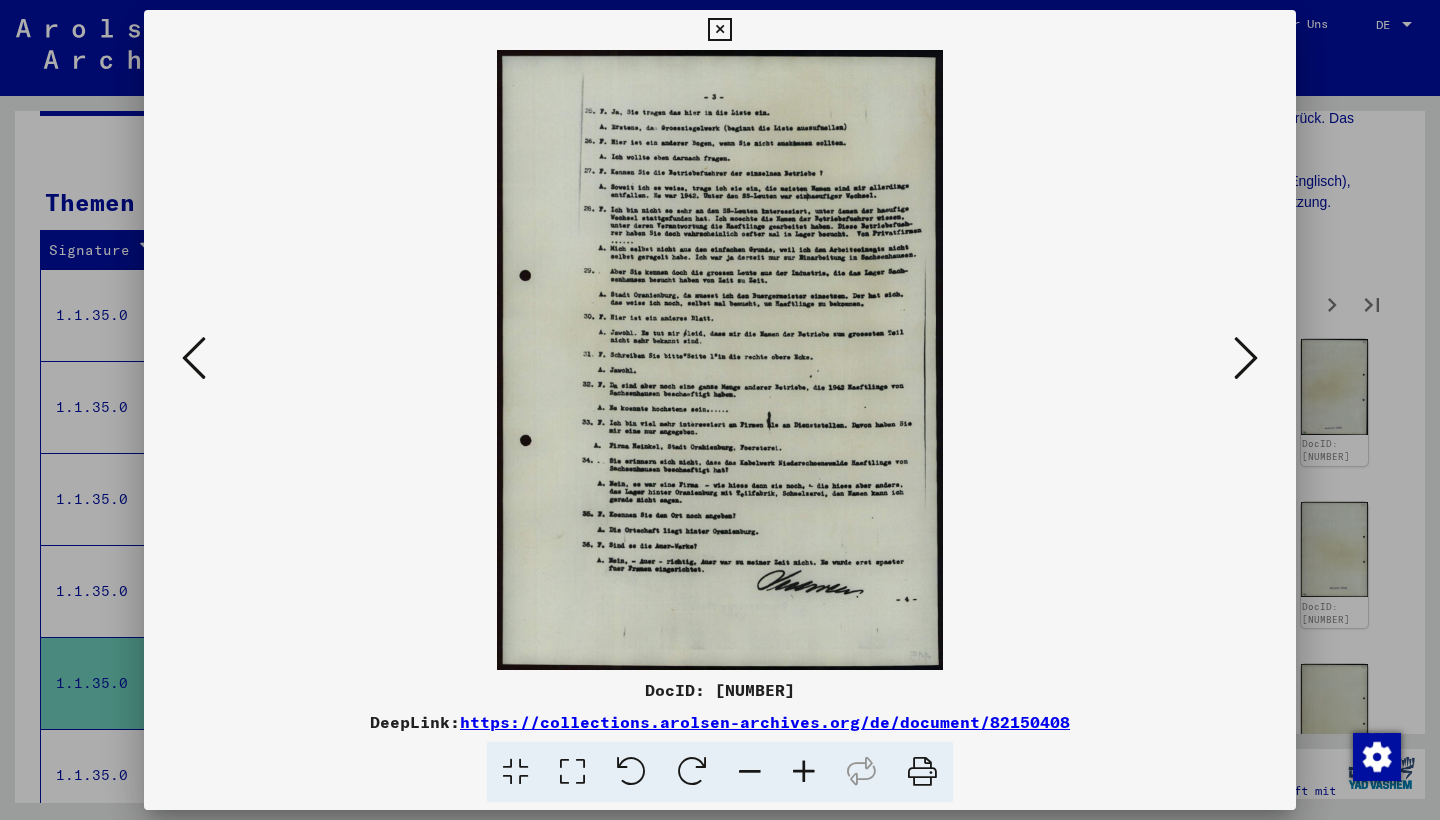 click at bounding box center [1246, 358] 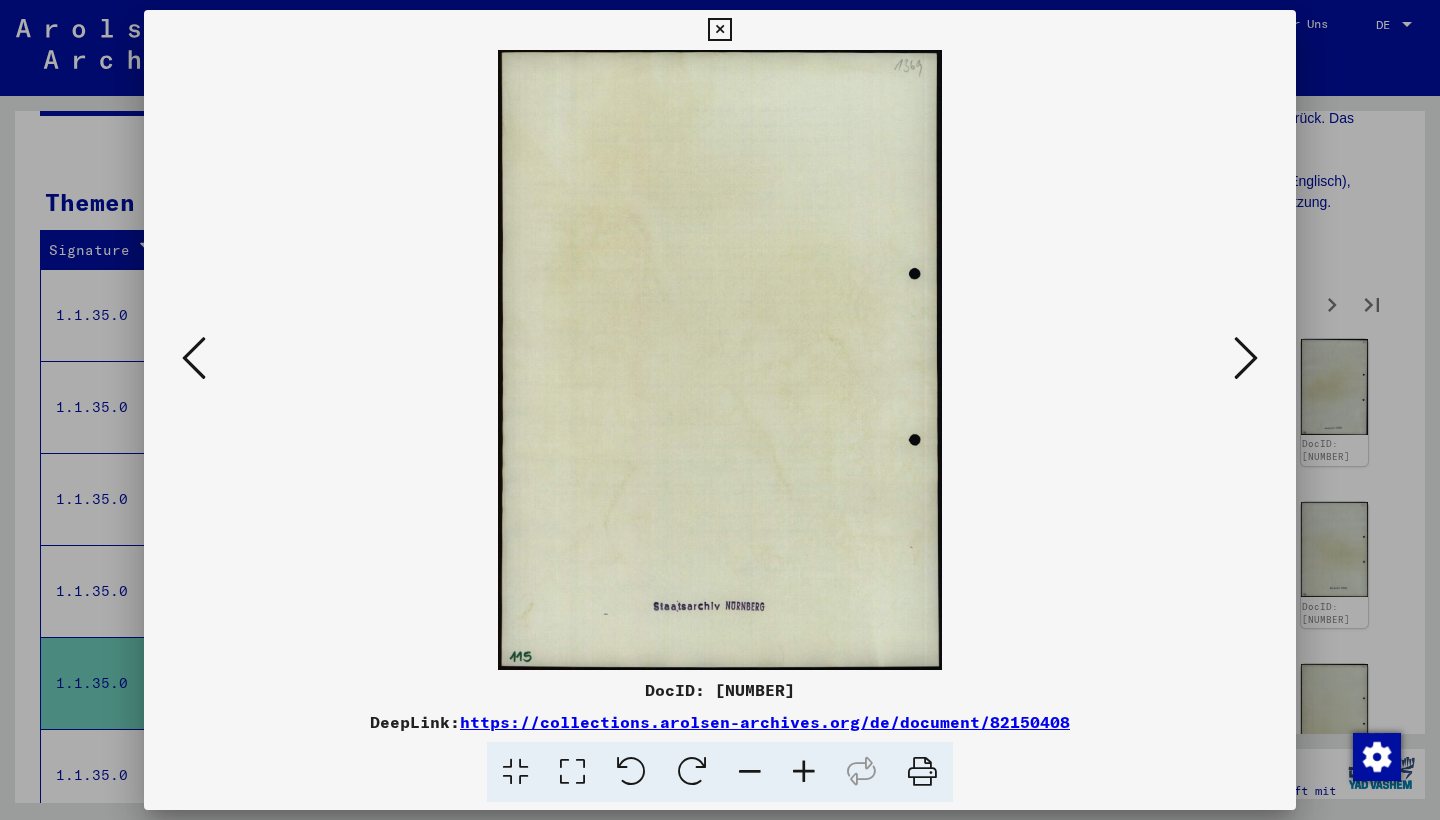 click at bounding box center [720, 410] 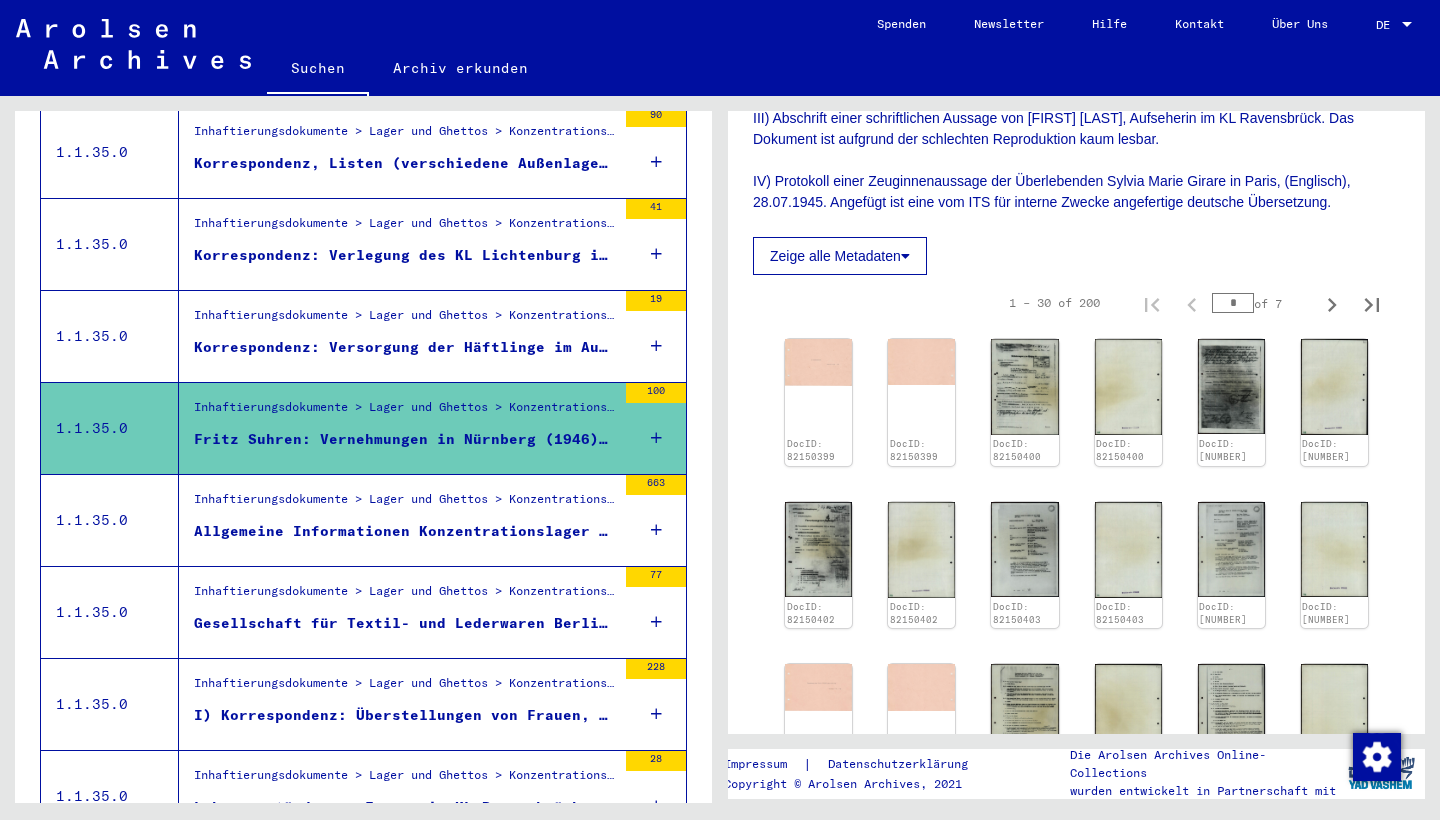 scroll, scrollTop: 548, scrollLeft: 0, axis: vertical 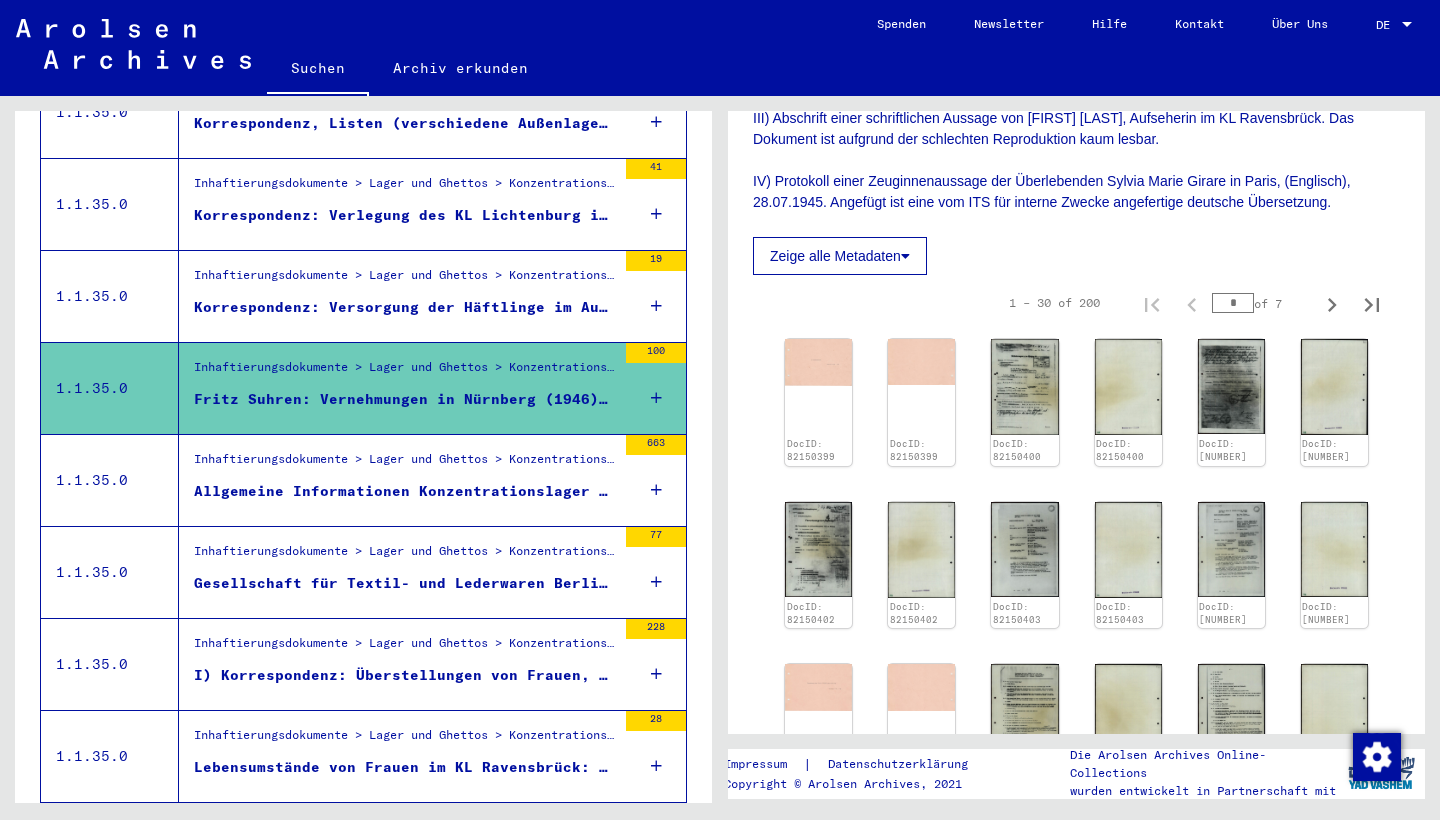 click on "Inhaftierungsdokumente > Lager und Ghettos > Konzentrationslager Ravensbrück" at bounding box center (405, 464) 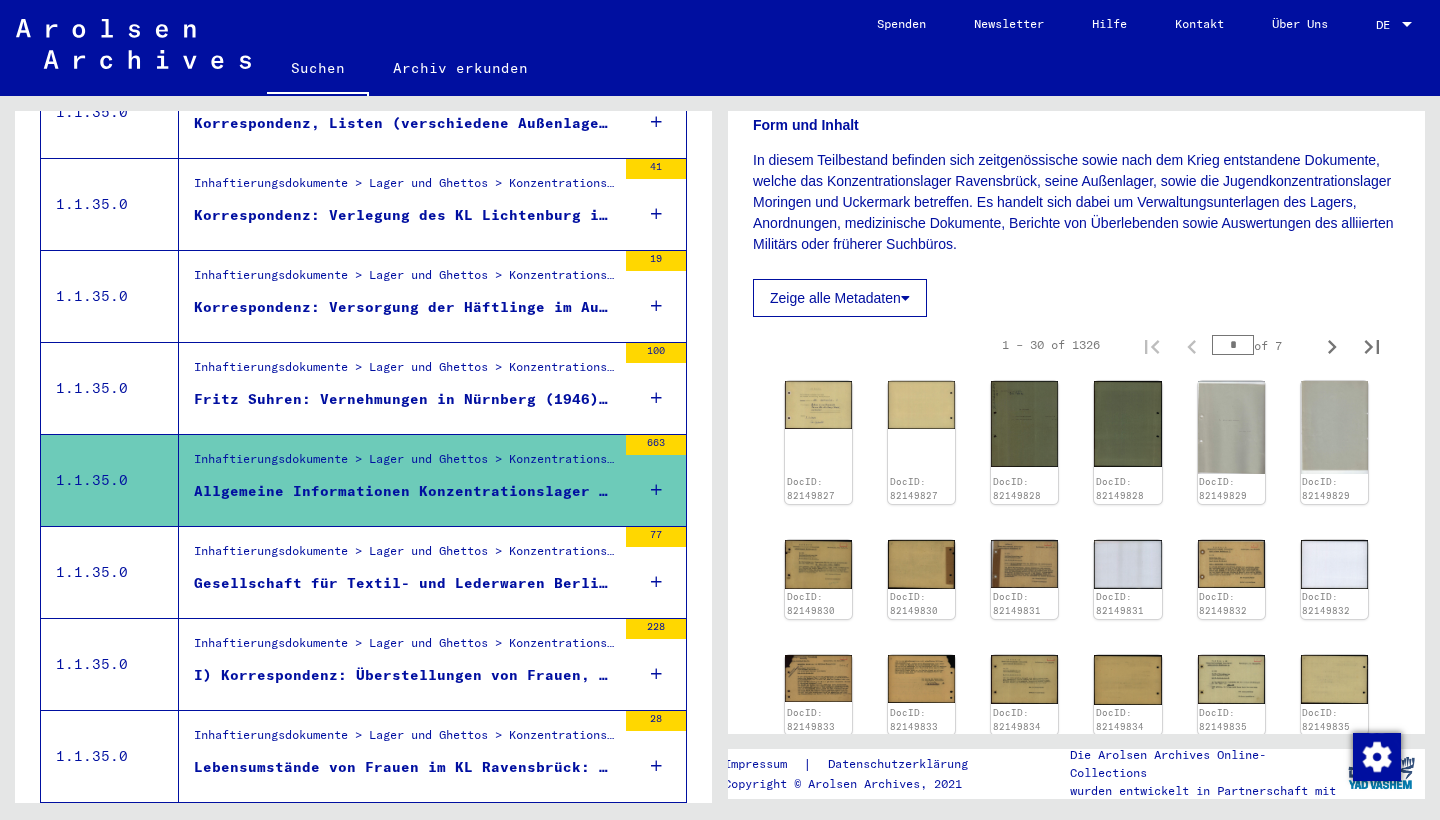 scroll, scrollTop: 340, scrollLeft: 0, axis: vertical 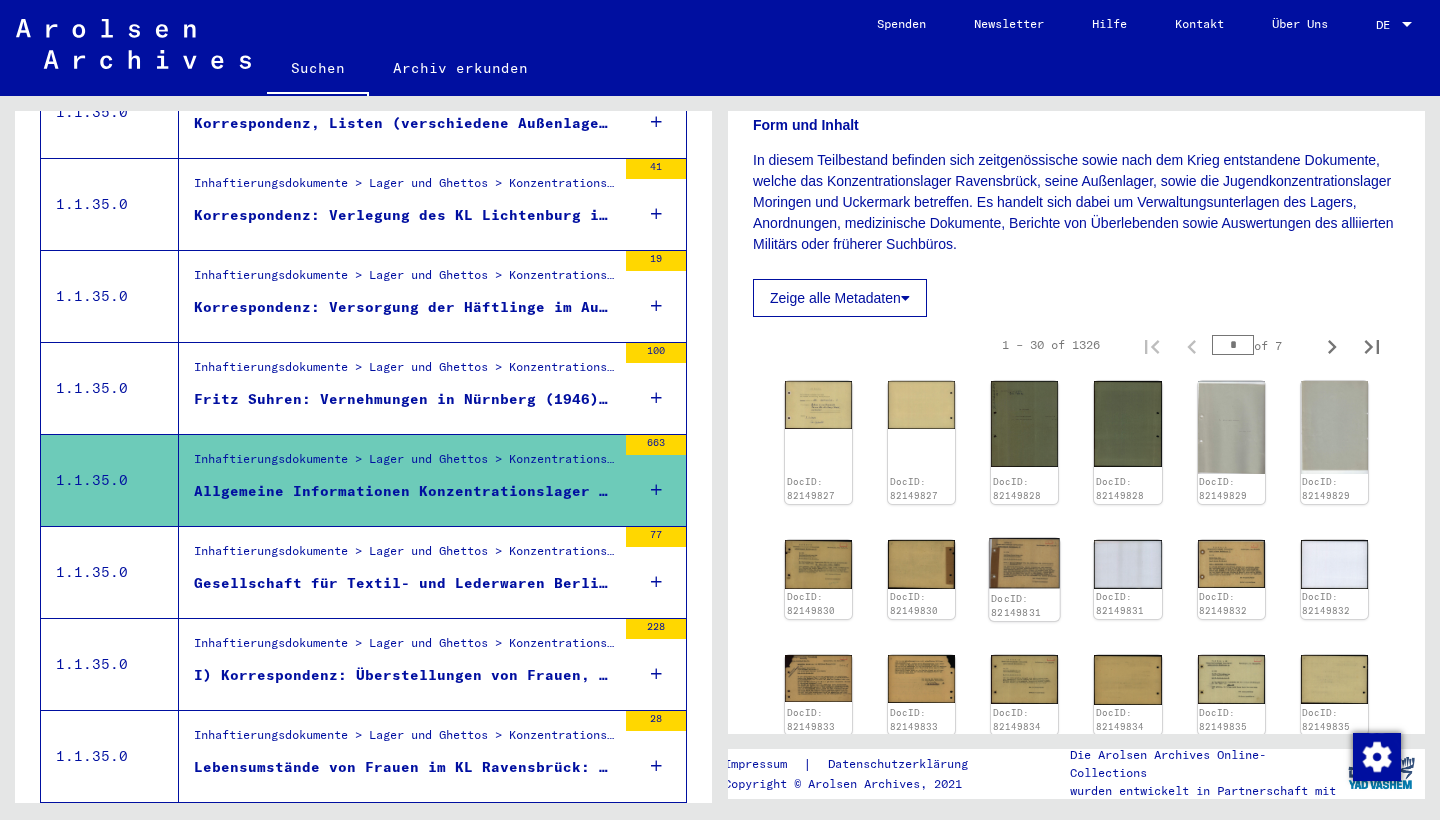 click 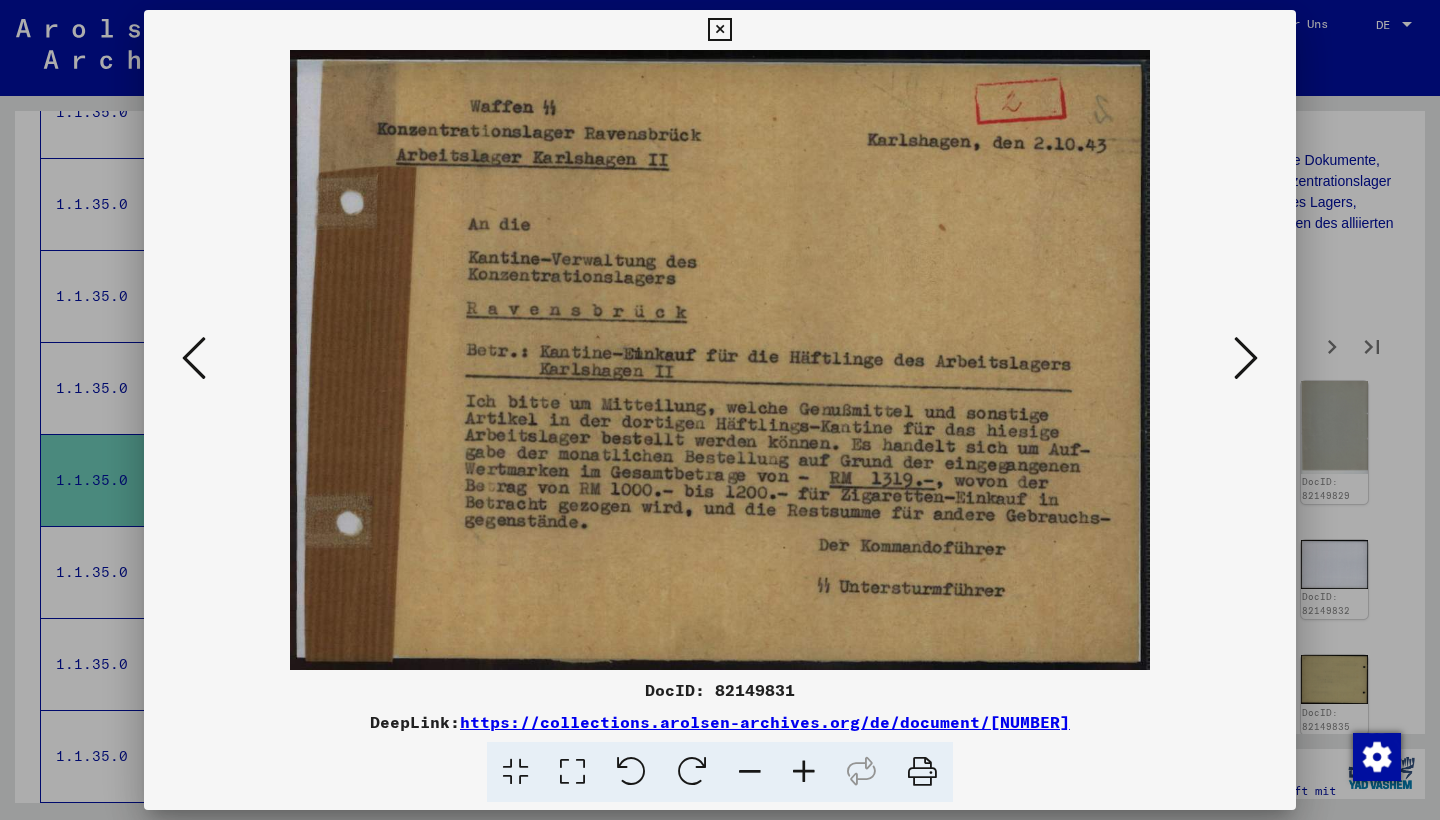 click at bounding box center (1246, 358) 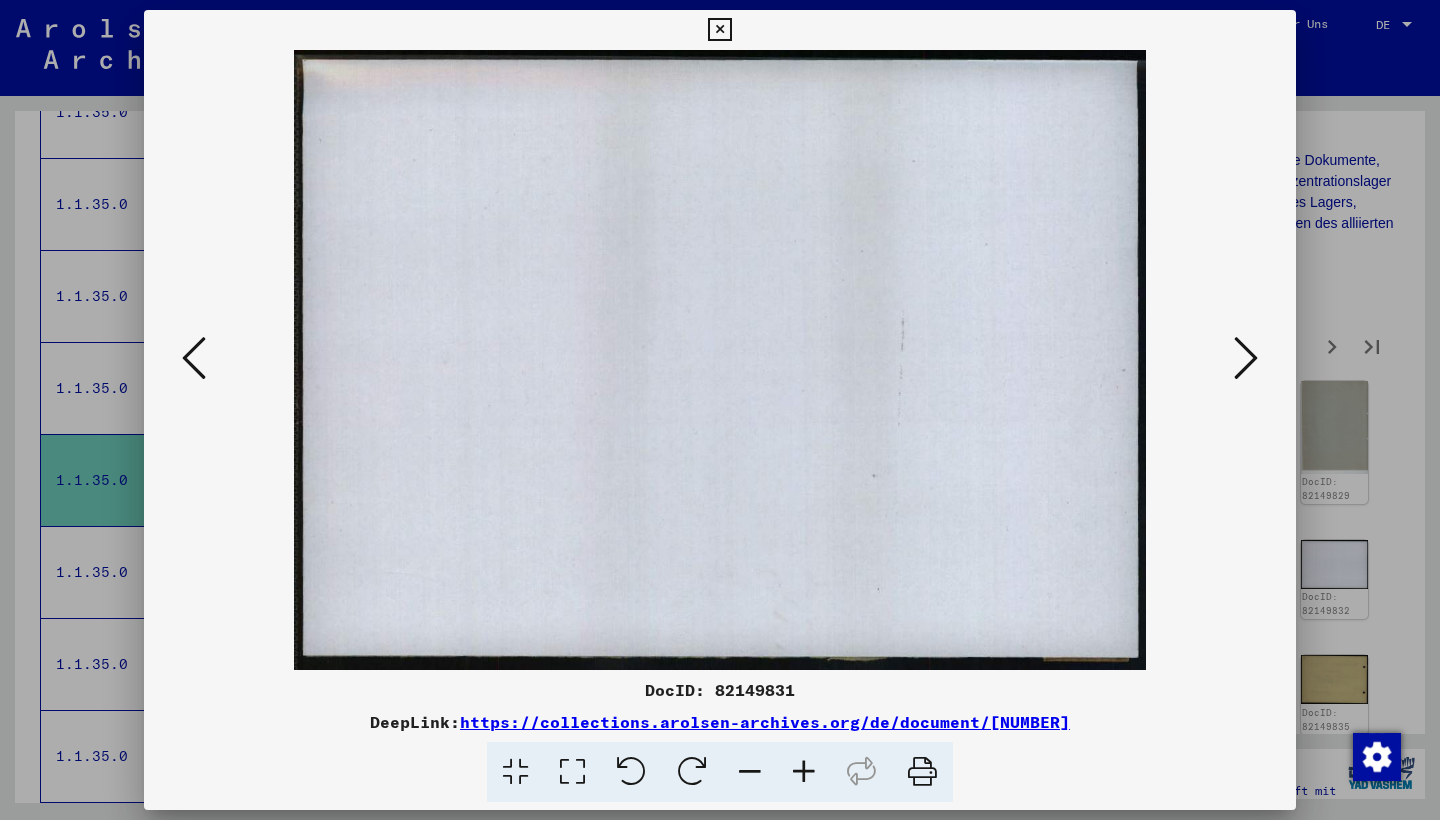 click at bounding box center (1246, 358) 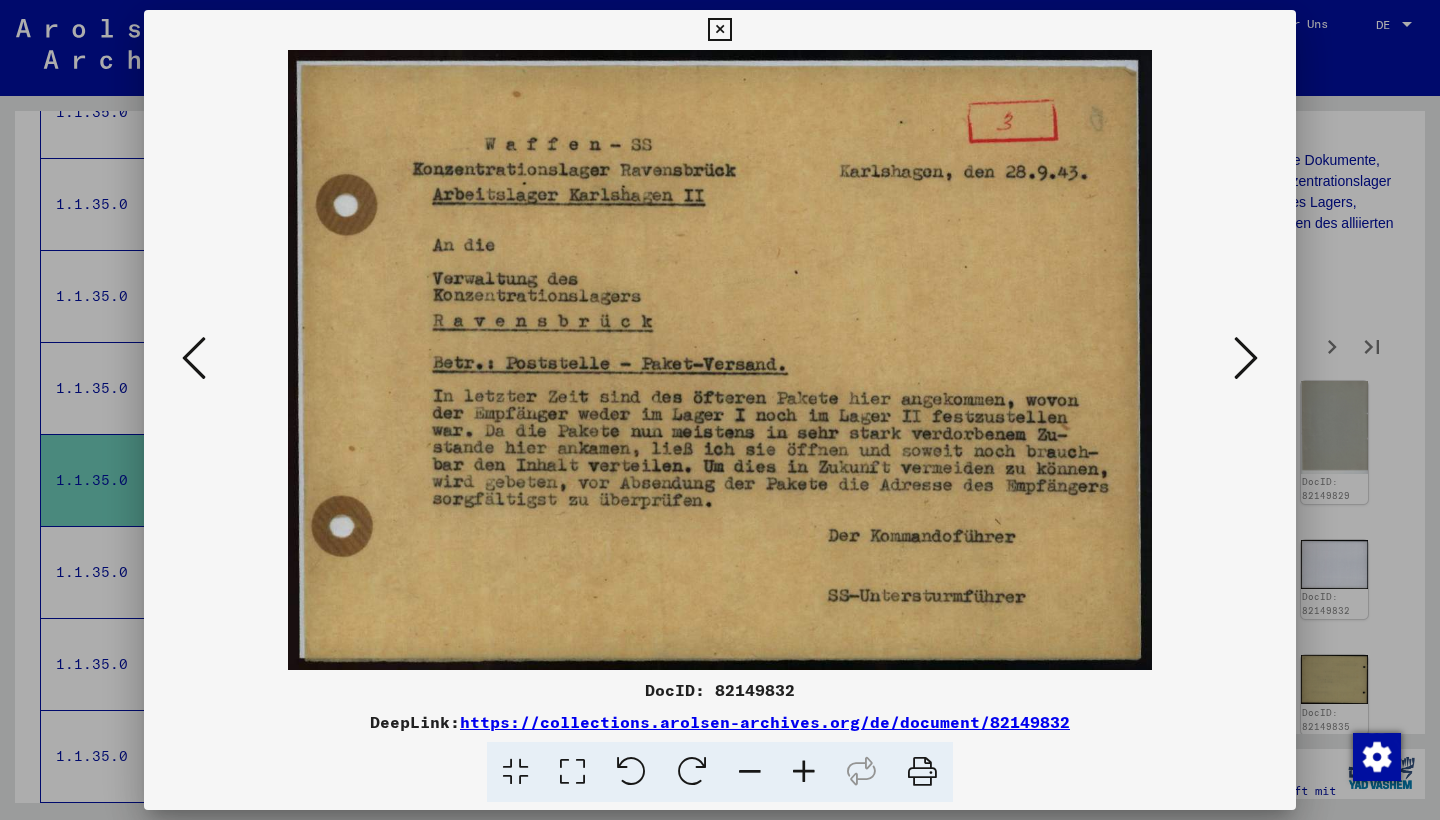 click at bounding box center [1246, 358] 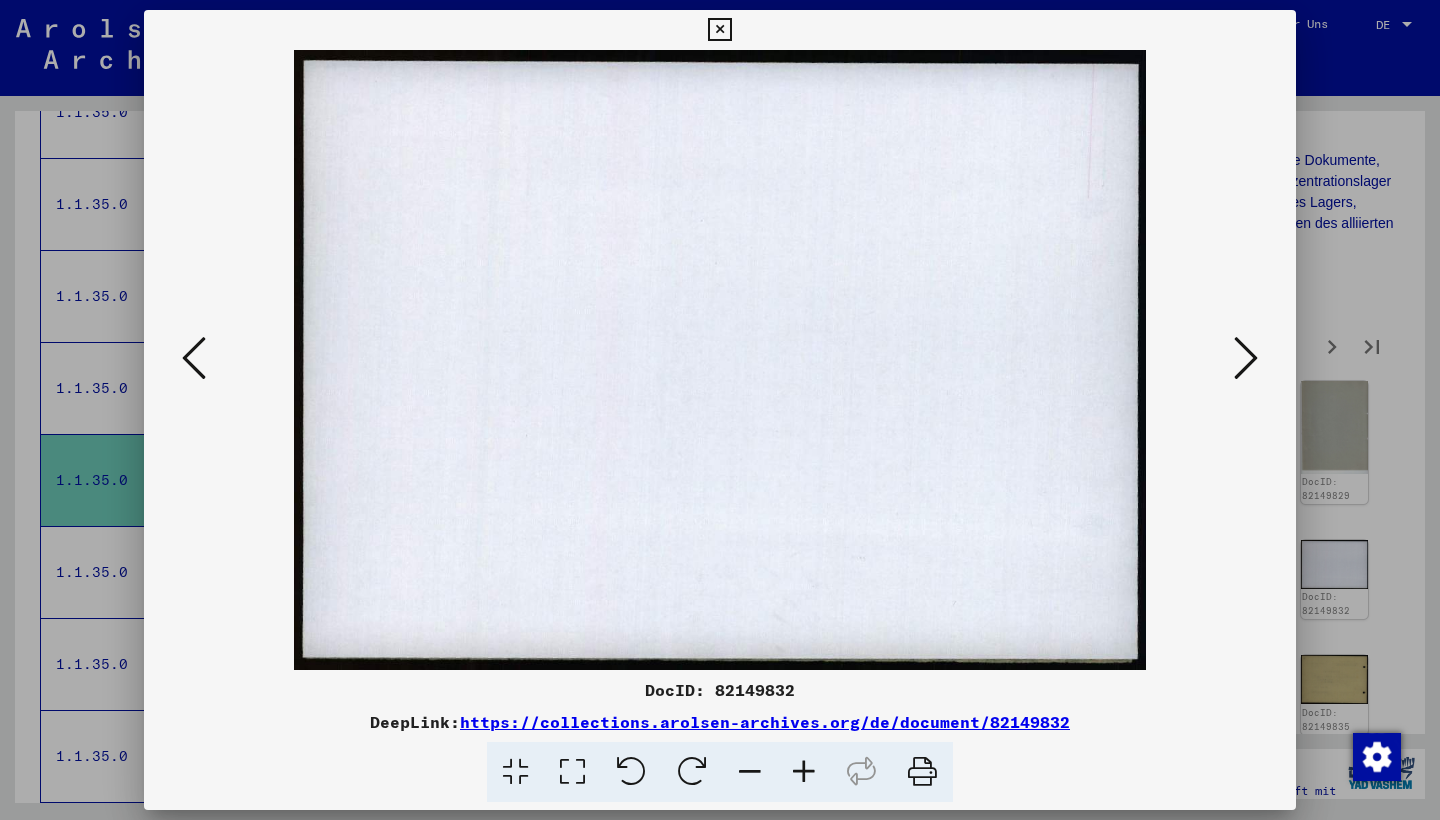 click at bounding box center [1246, 358] 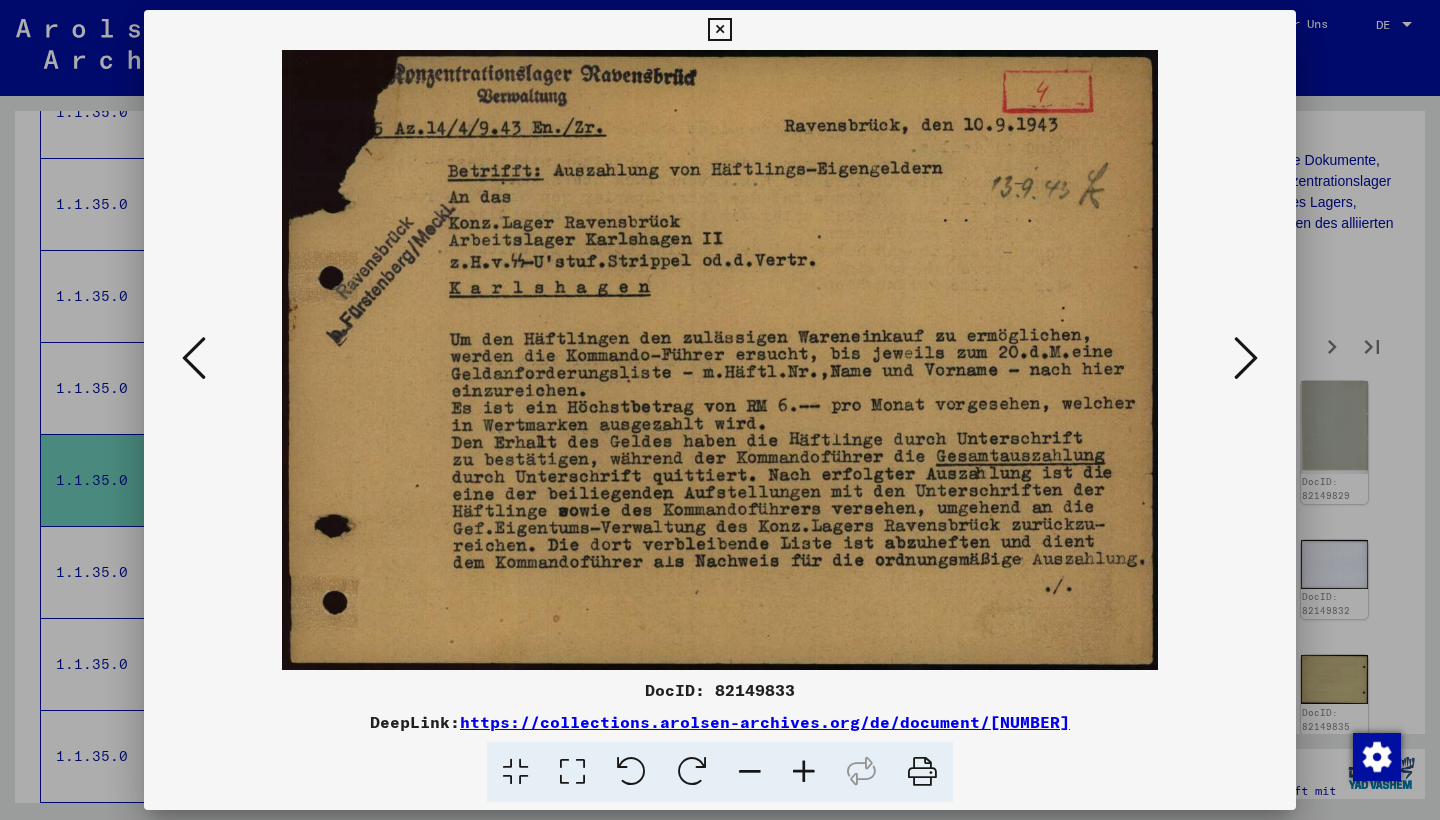 click at bounding box center [1246, 358] 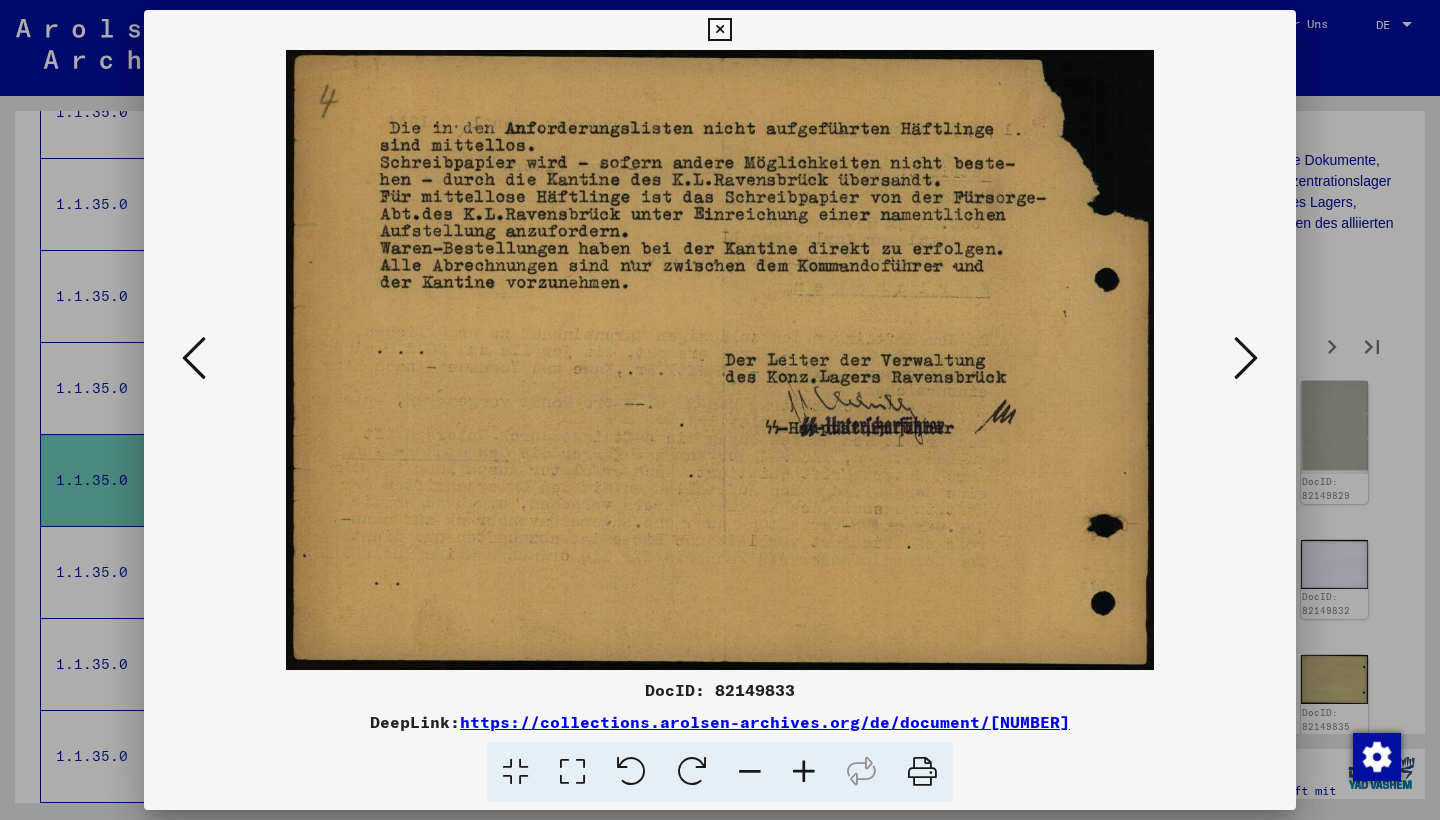 click at bounding box center (720, 410) 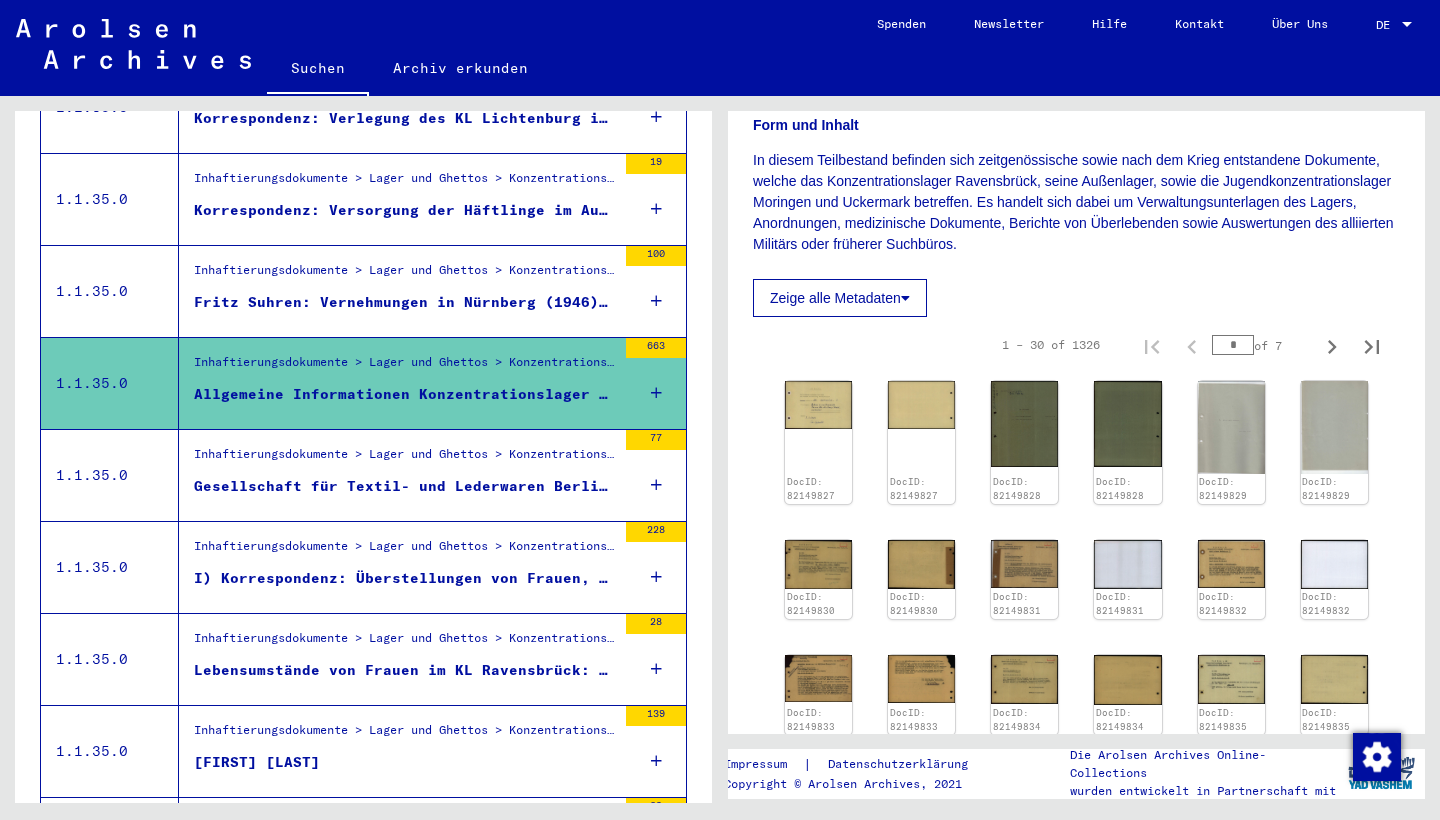 scroll, scrollTop: 651, scrollLeft: 0, axis: vertical 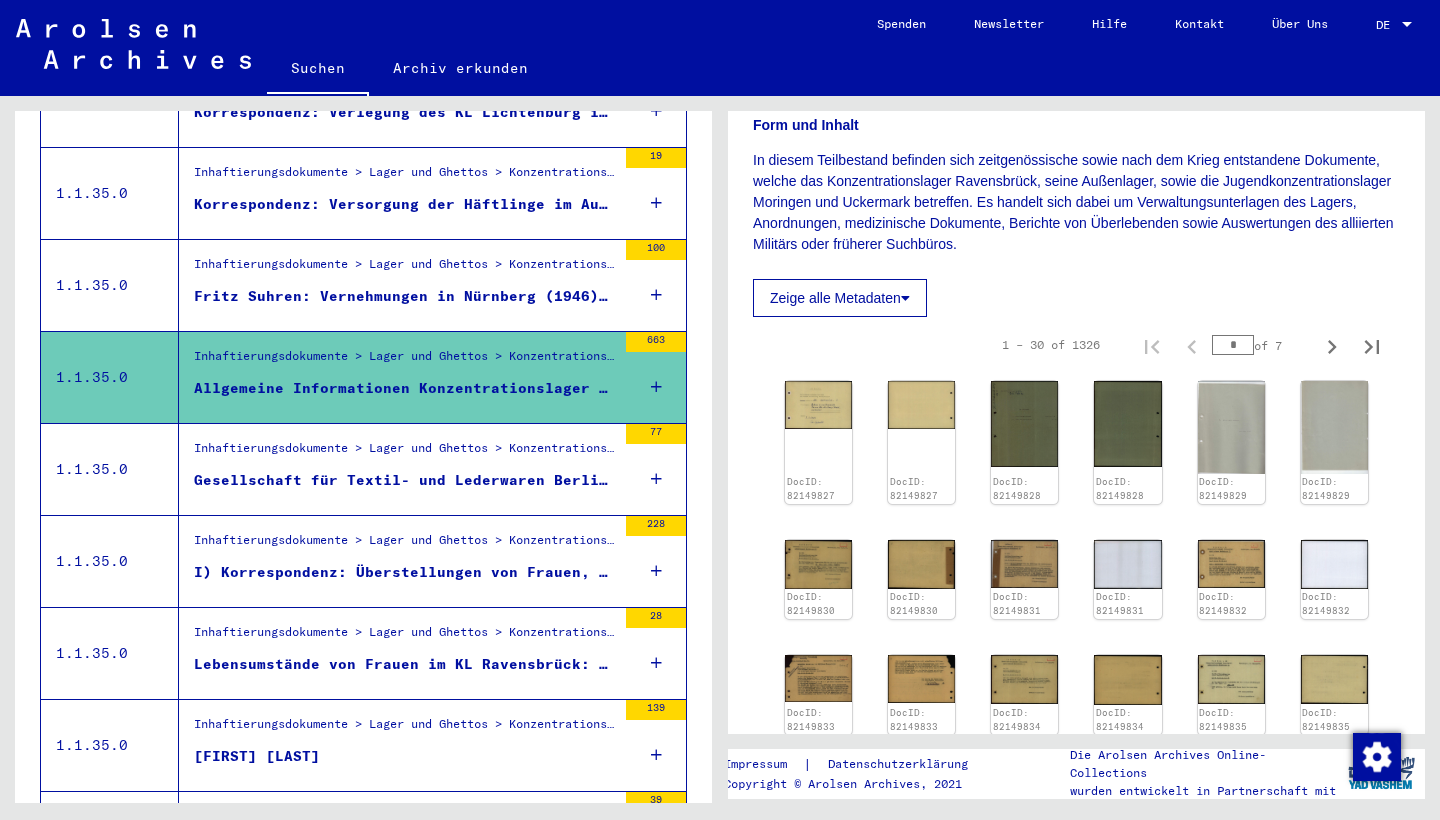 click on "Gesellschaft für Textil- und Lederwaren Berlin: Geschäftsbericht;      Buchungsbeleg; Forderungsnachweise Zwangsarbeit ([YYYY]-[YYYY])" at bounding box center [405, 480] 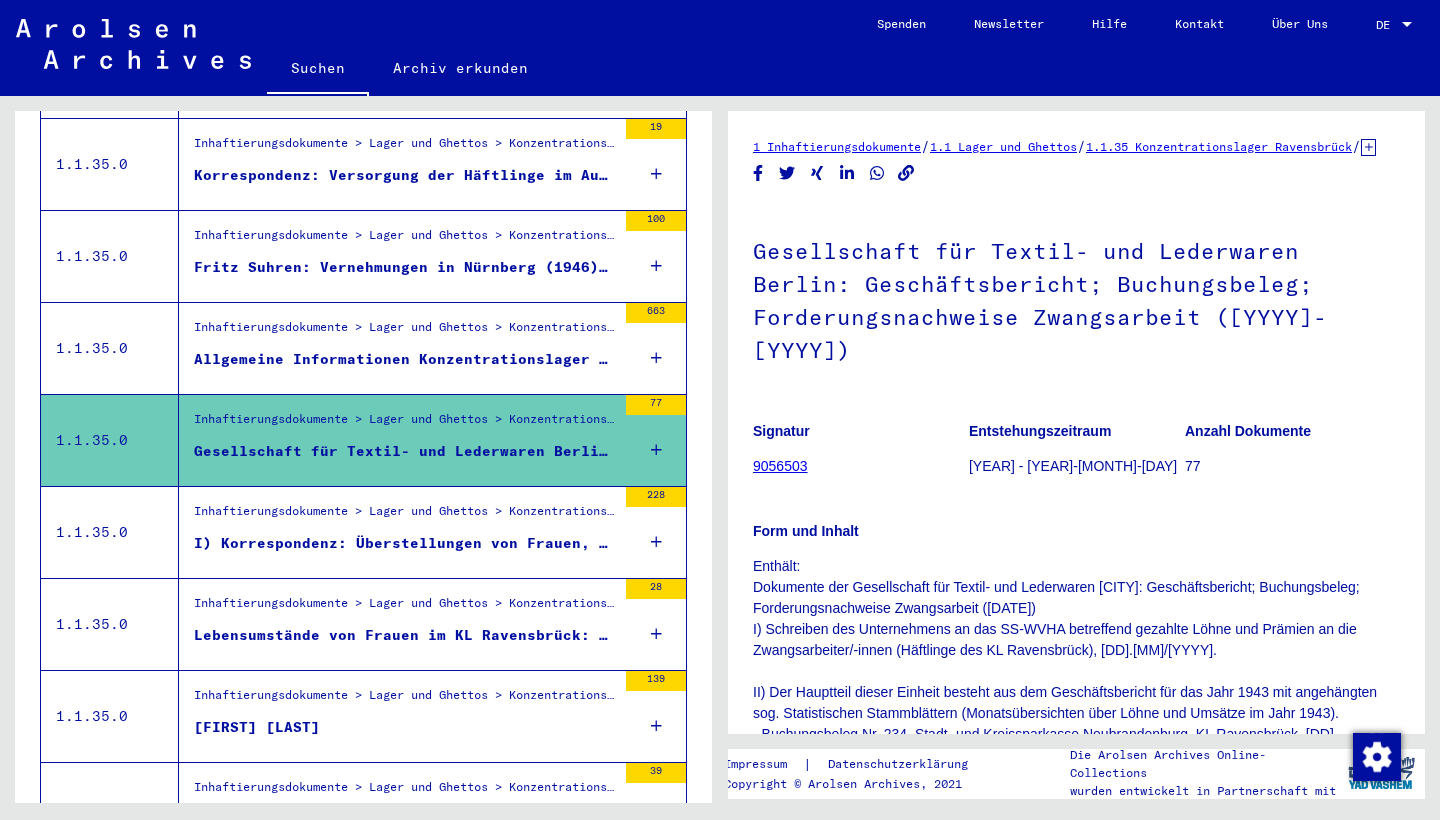 scroll, scrollTop: 695, scrollLeft: 0, axis: vertical 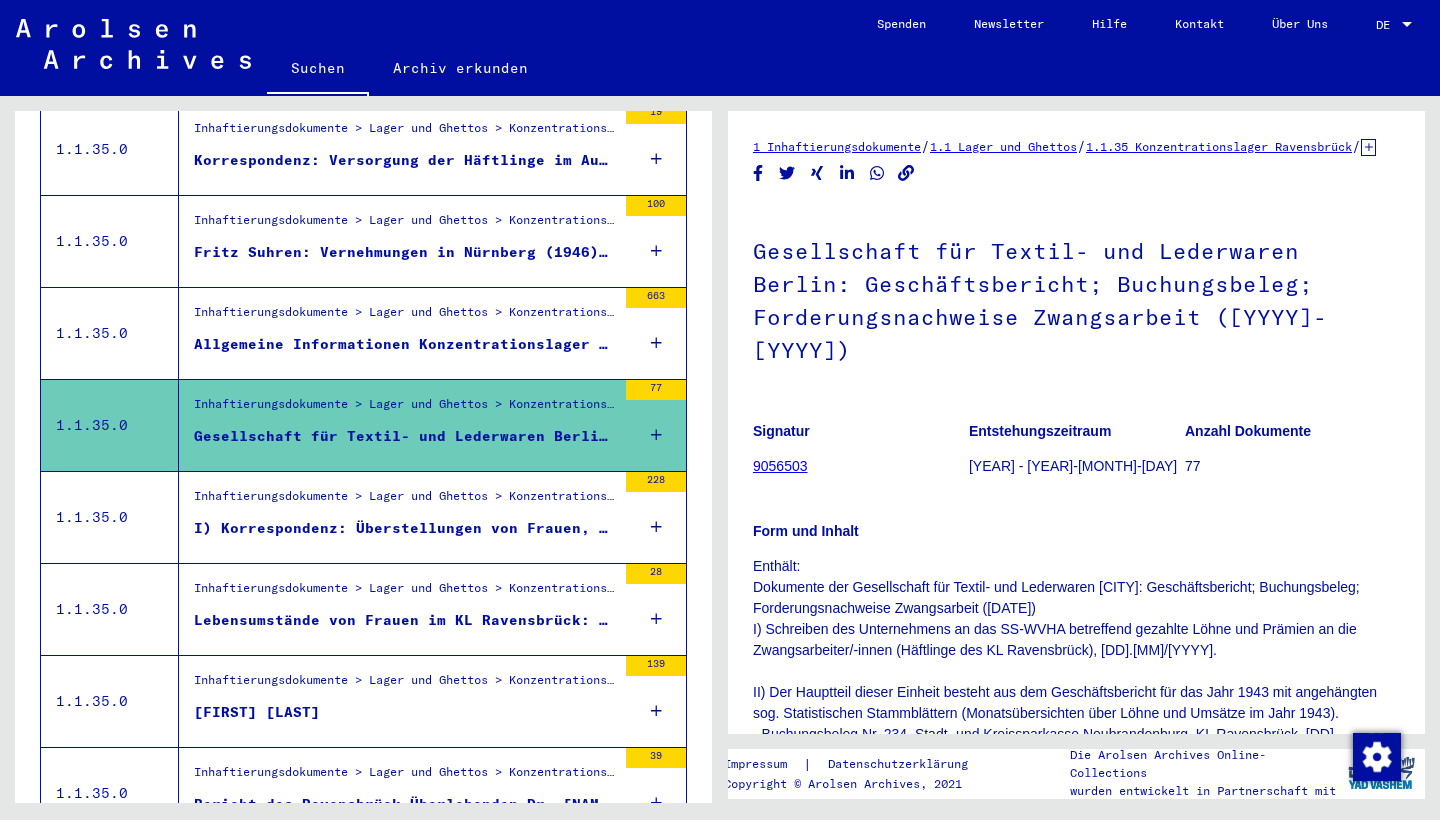 click on "Inhaftierungsdokumente > Lager und Ghettos > Konzentrationslager Ravensbrück > Allgemeine Informationen Konzentrationslager Ravensbrück" at bounding box center (405, 501) 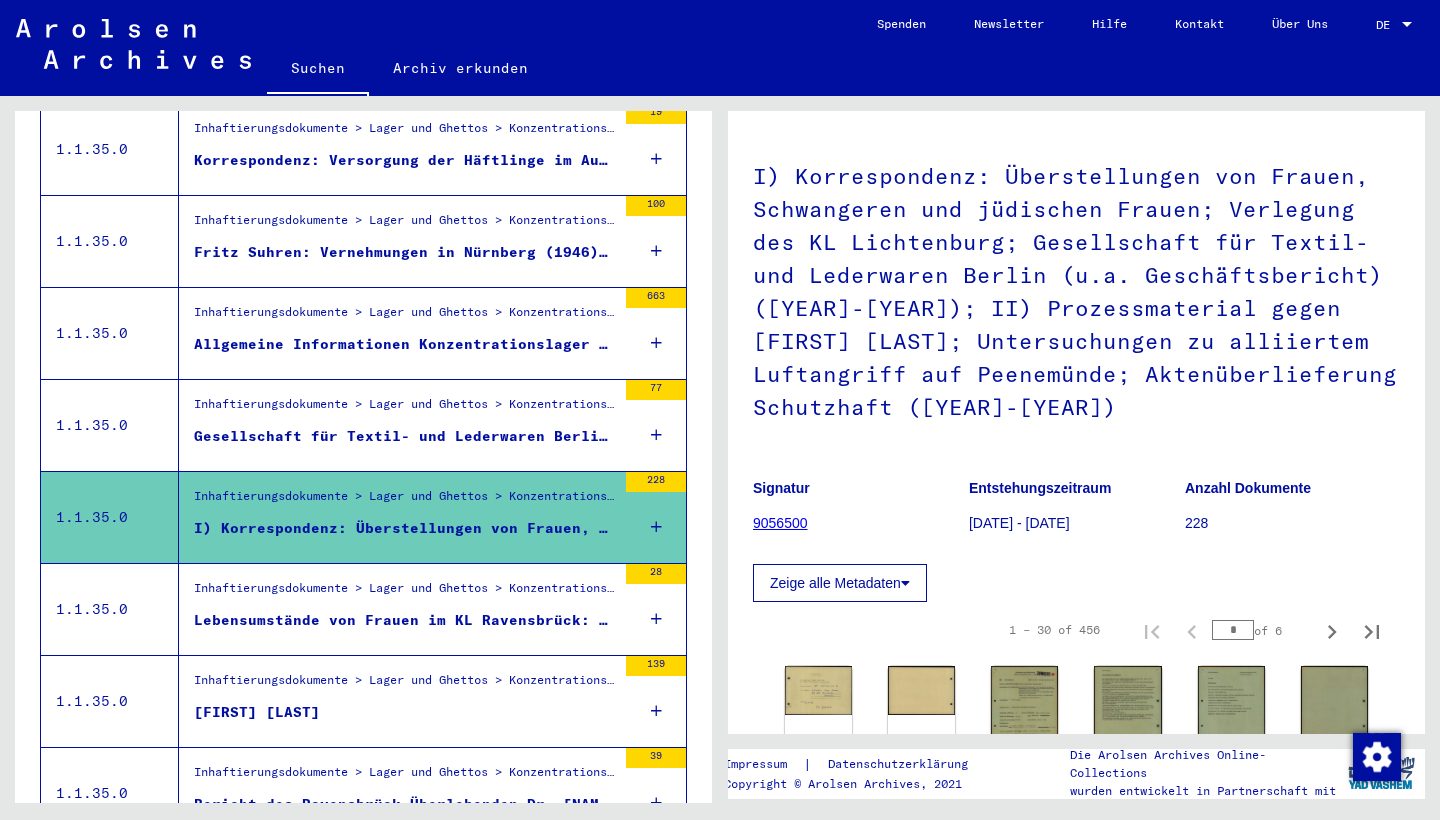 scroll, scrollTop: 84, scrollLeft: 0, axis: vertical 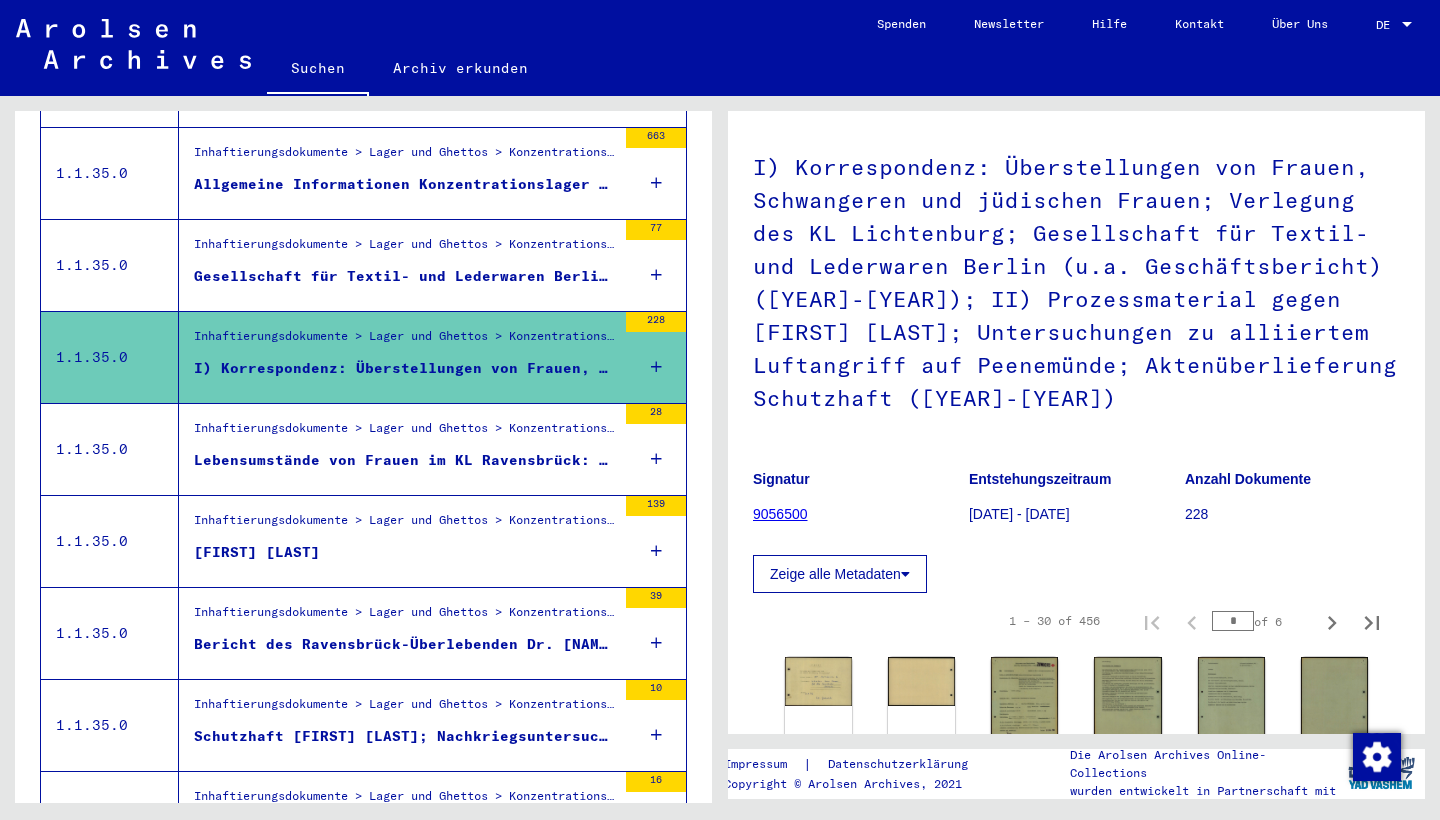 click on "Lebensumstände von Frauen im KL Ravensbrück: 2 Berichte" at bounding box center [405, 460] 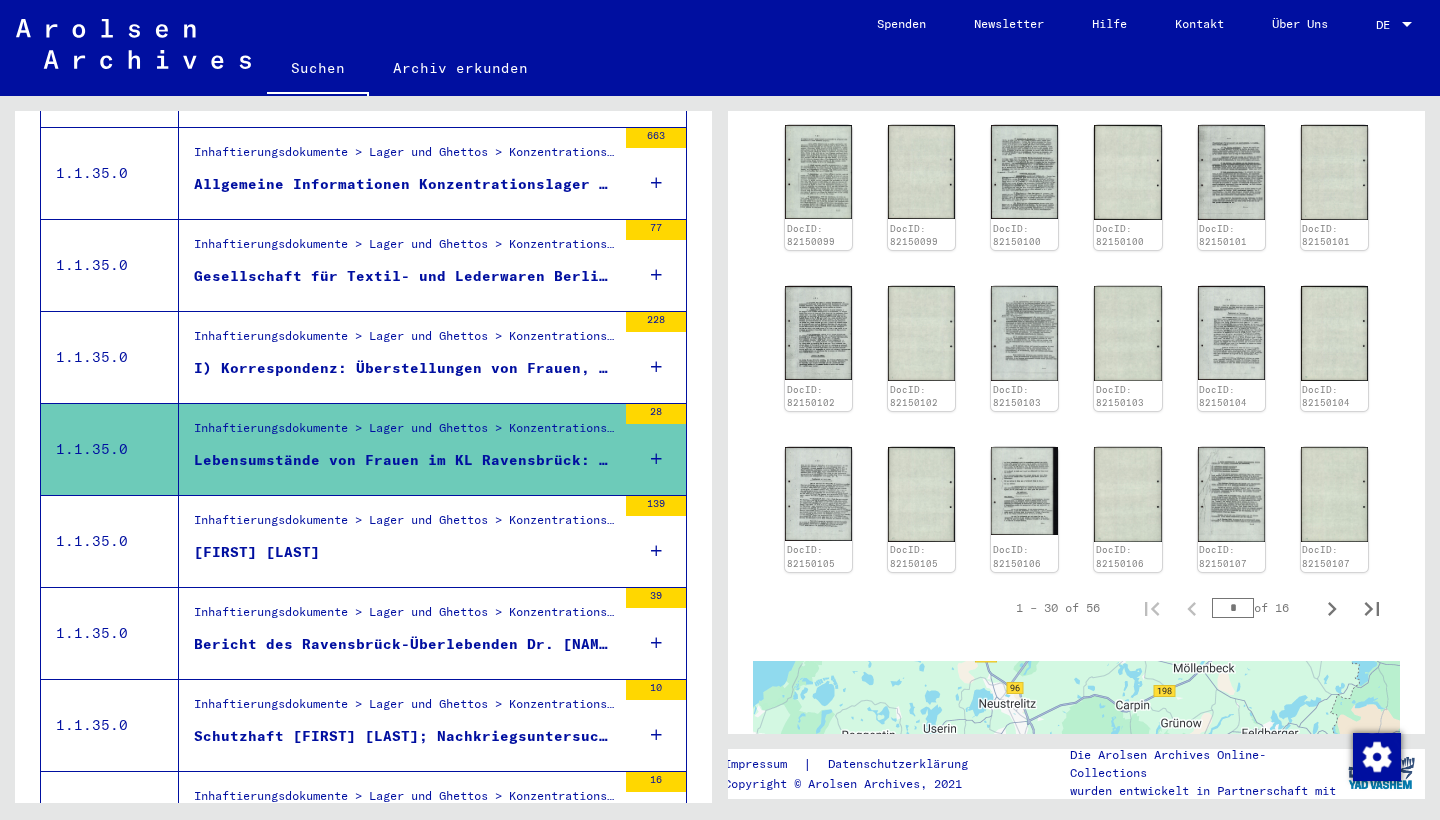 scroll, scrollTop: 1061, scrollLeft: 0, axis: vertical 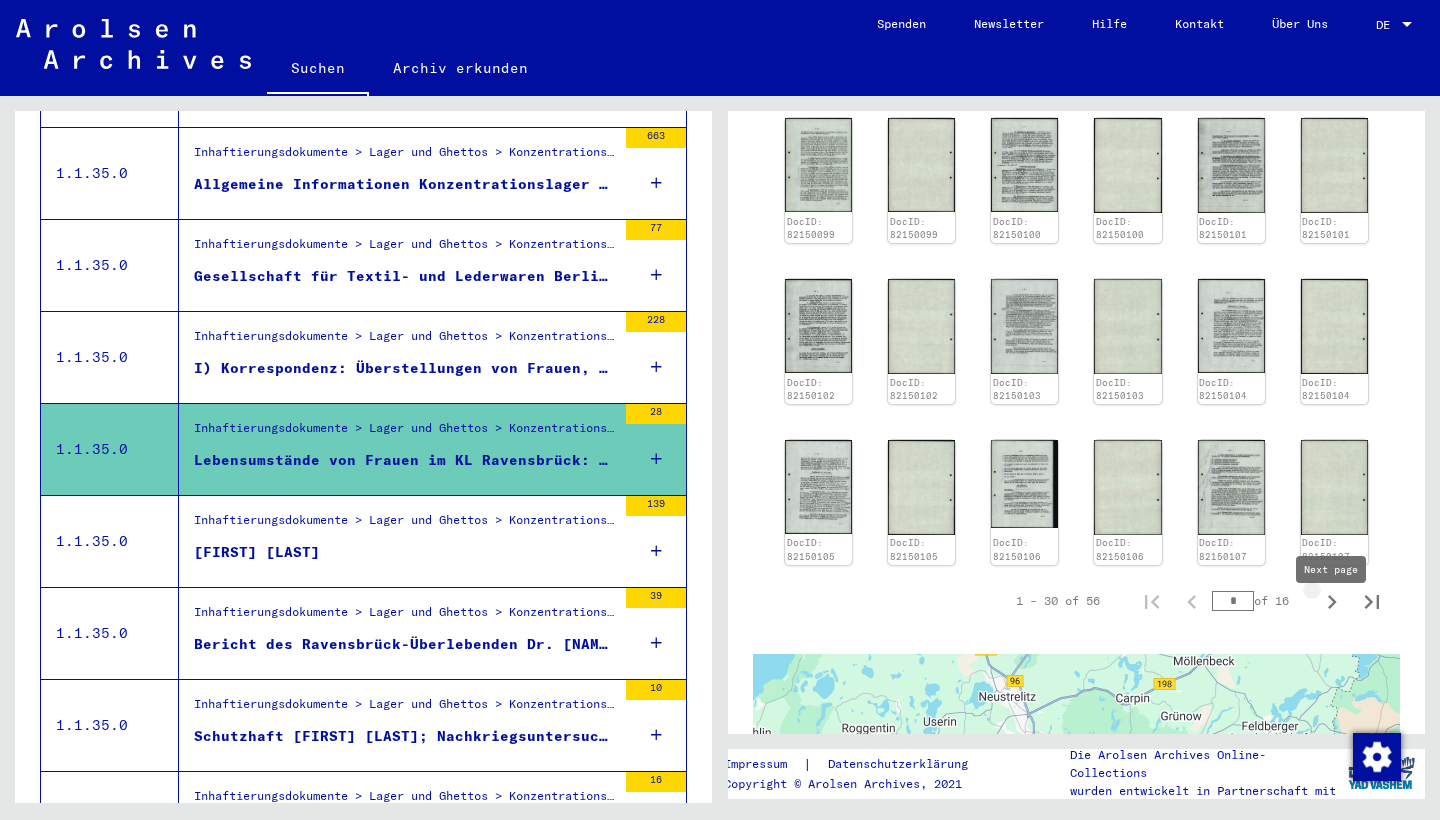 click 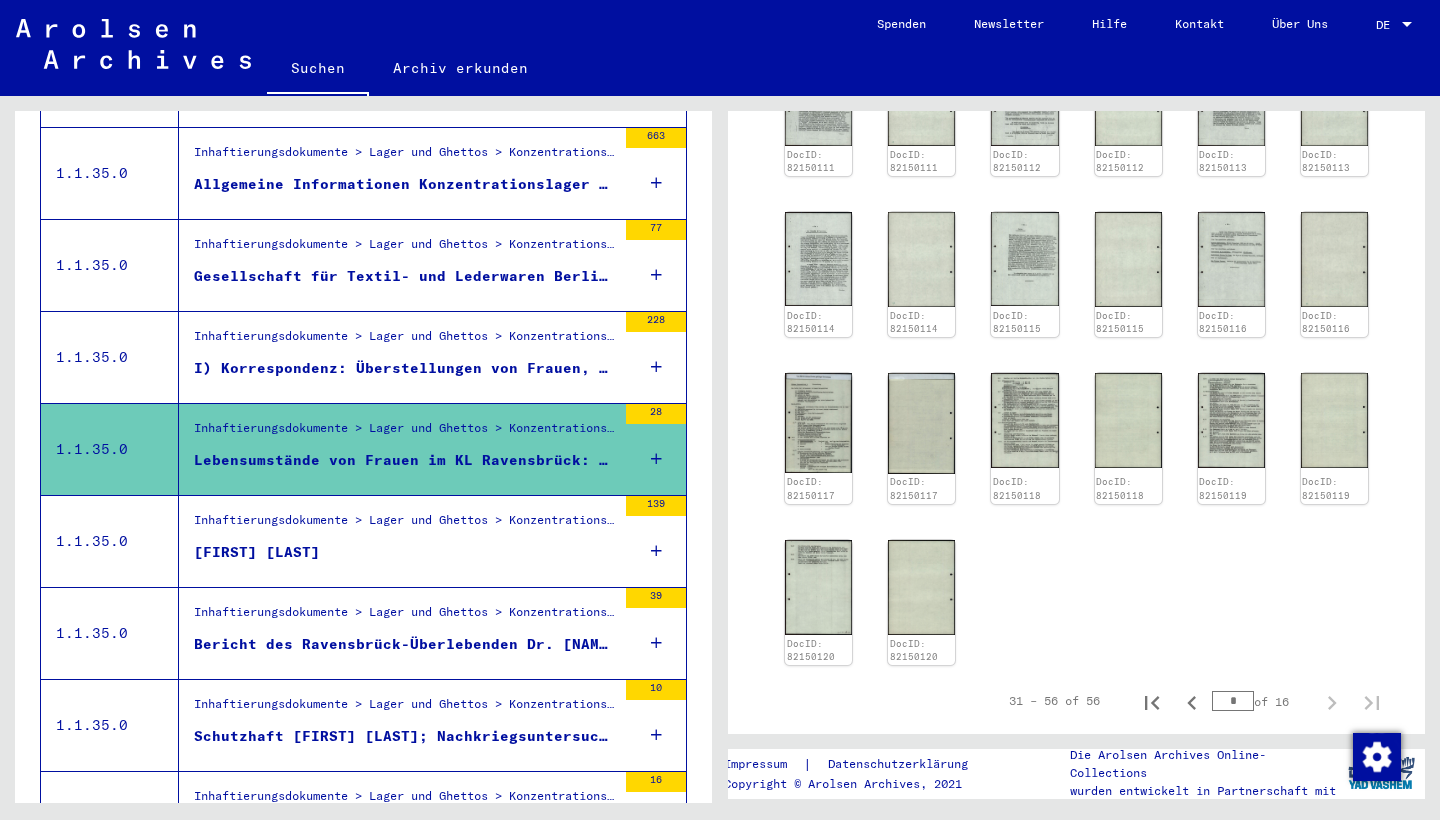 scroll, scrollTop: 738, scrollLeft: 0, axis: vertical 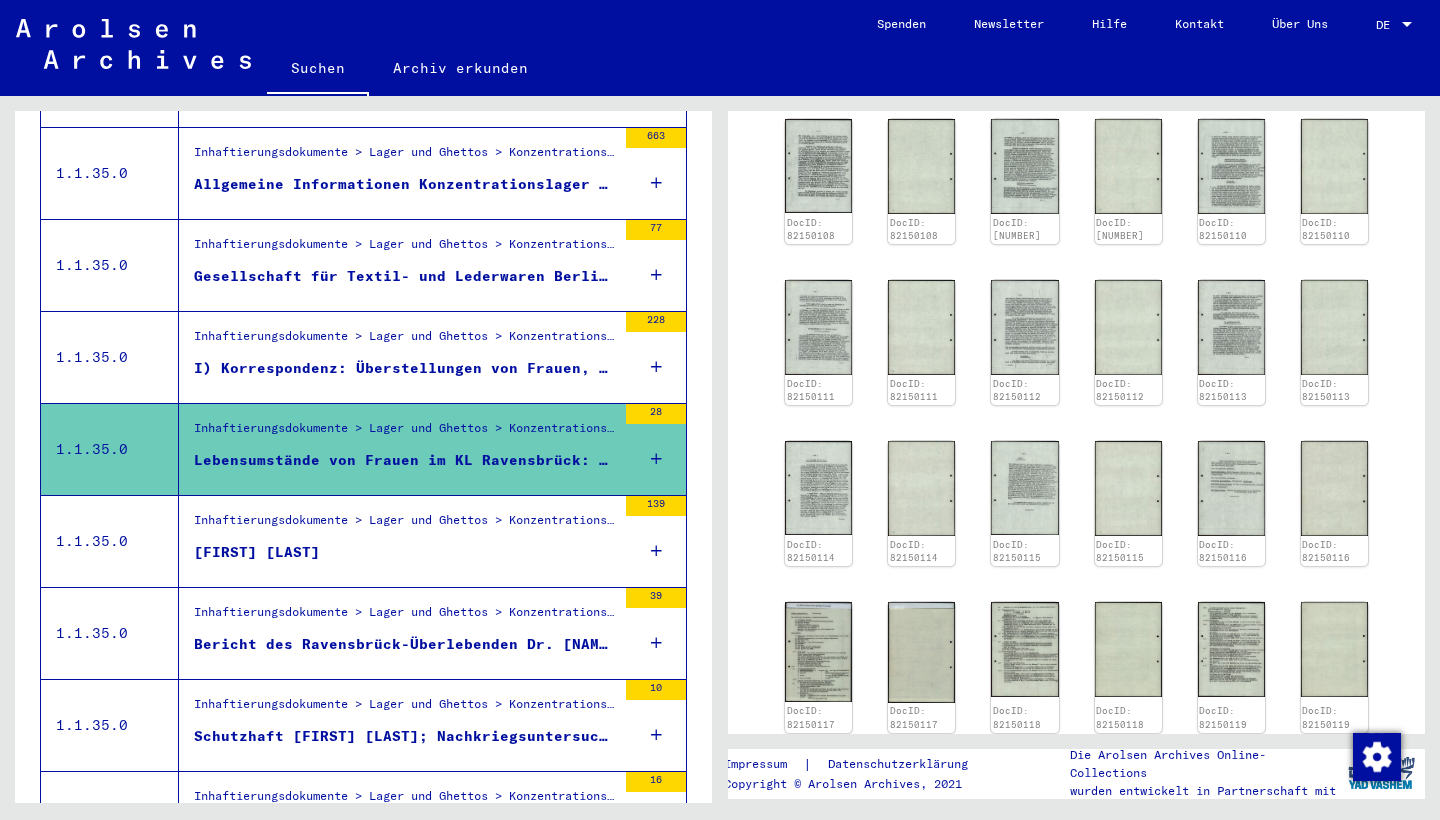 click on "DocID: [NUMBER] DocID: [NUMBER] DocID: [NUMBER] DocID: [NUMBER] DocID: [NUMBER] DocID: [NUMBER] DocID: [NUMBER] DocID: [NUMBER] DocID: [NUMBER] DocID: [NUMBER] DocID: [NUMBER] DocID: [NUMBER] DocID: [NUMBER] DocID: [NUMBER] DocID: [NUMBER] DocID: [NUMBER] DocID: [NUMBER] DocID: [NUMBER] DocID: [NUMBER] DocID: [NUMBER] DocID: [NUMBER] DocID: [NUMBER] DocID: [NUMBER] DocID: [NUMBER] DocID: [NUMBER] DocID: [NUMBER]" 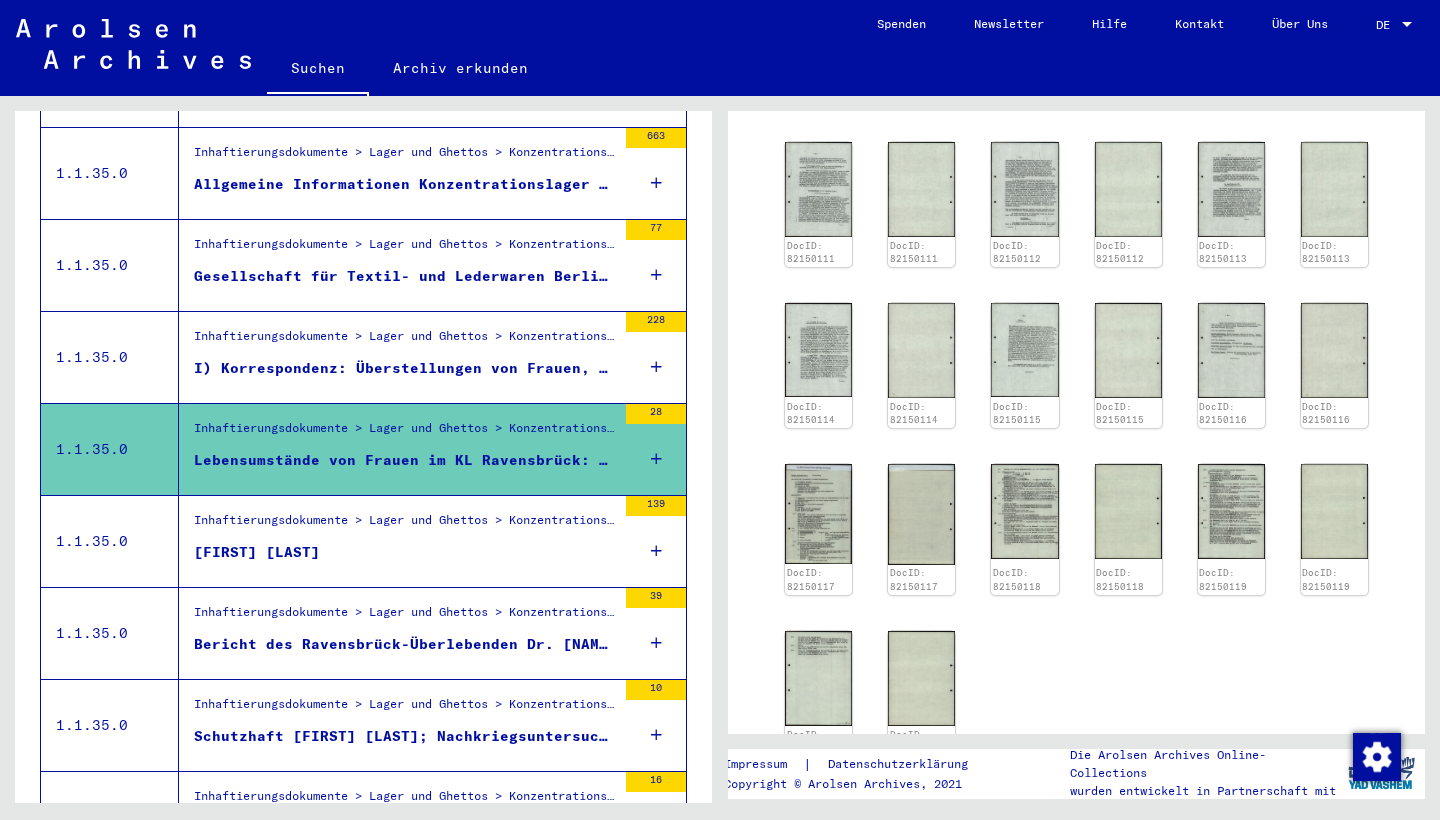 scroll, scrollTop: 894, scrollLeft: 0, axis: vertical 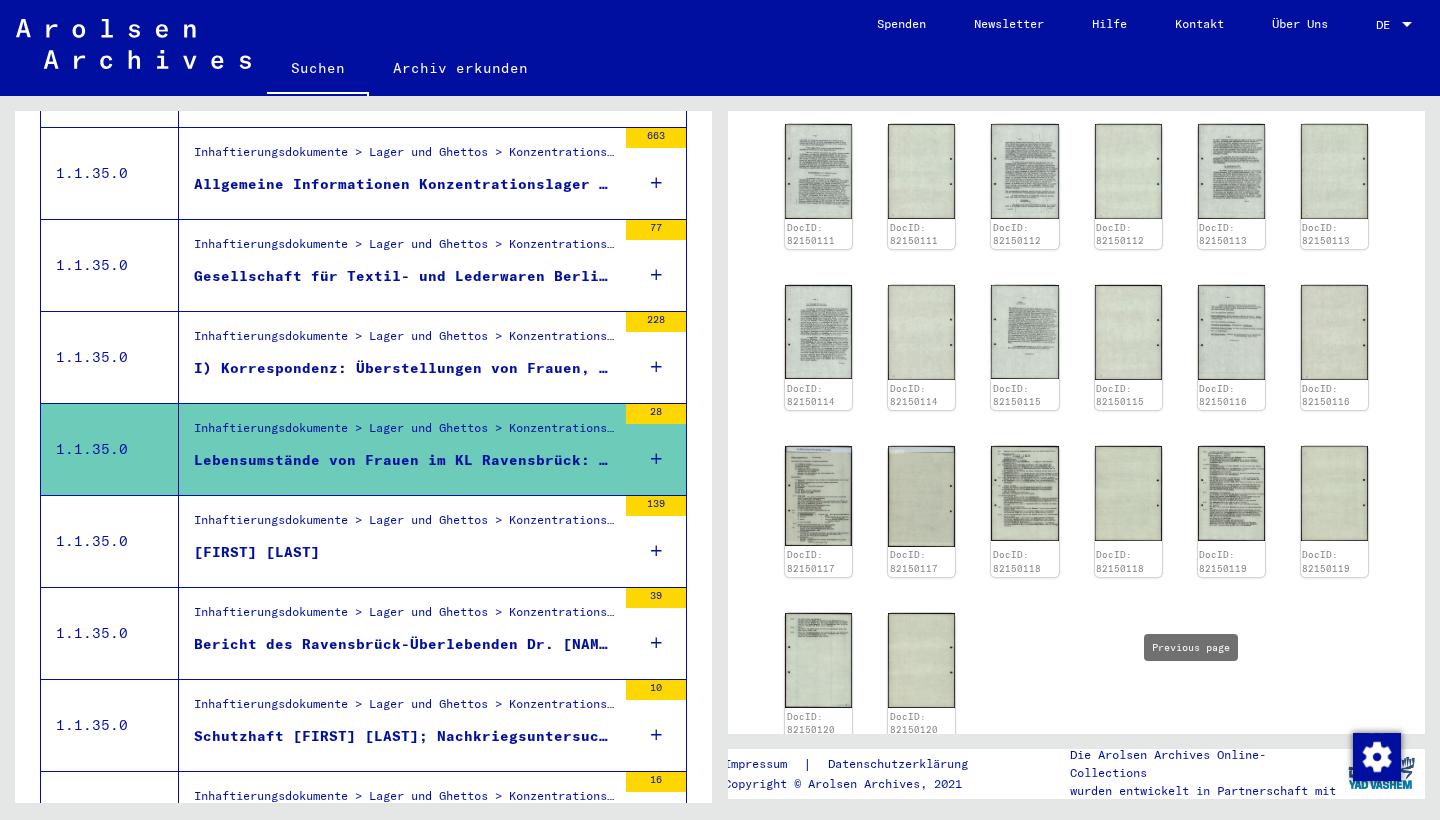 click 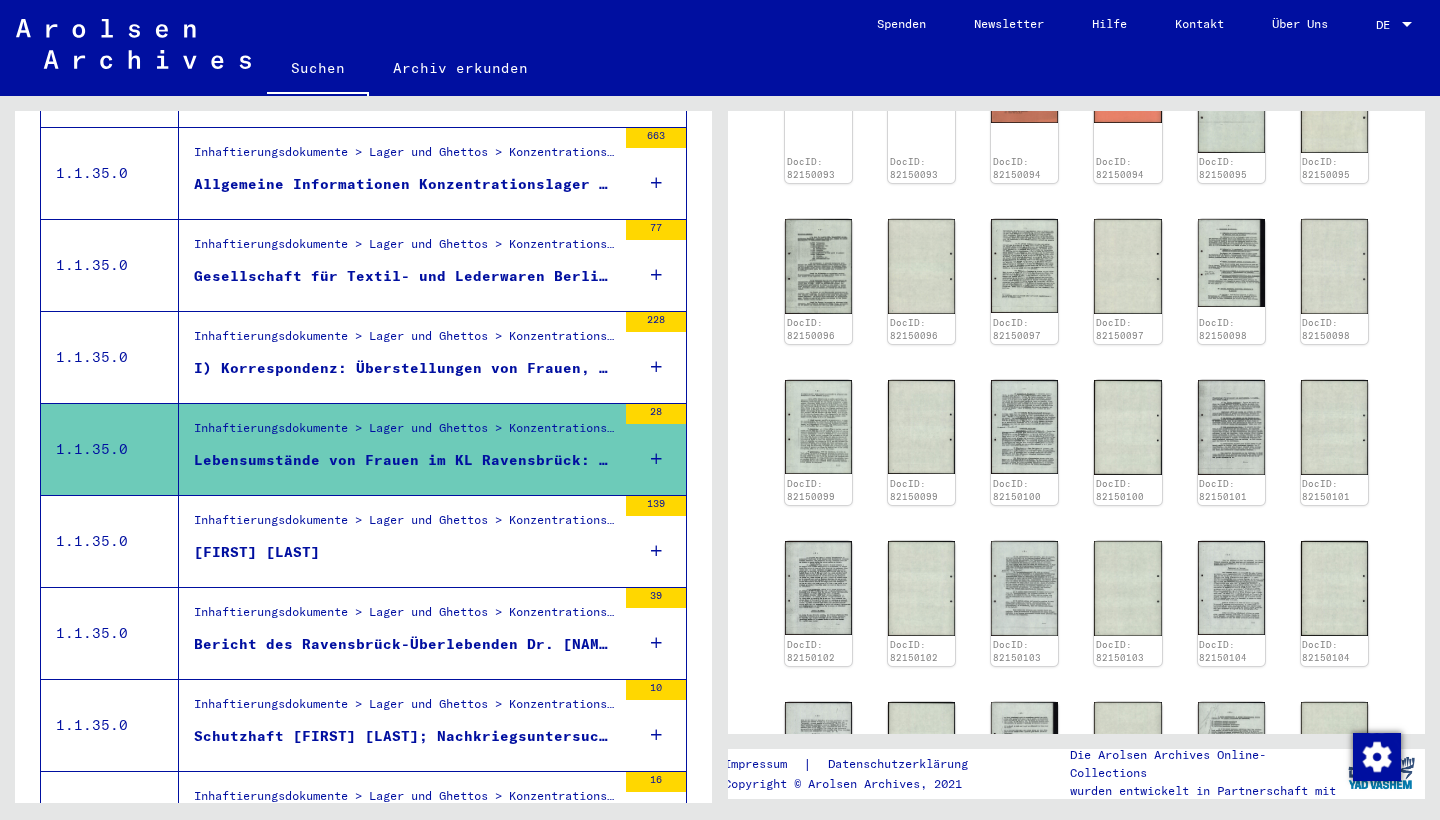 scroll, scrollTop: 769, scrollLeft: 0, axis: vertical 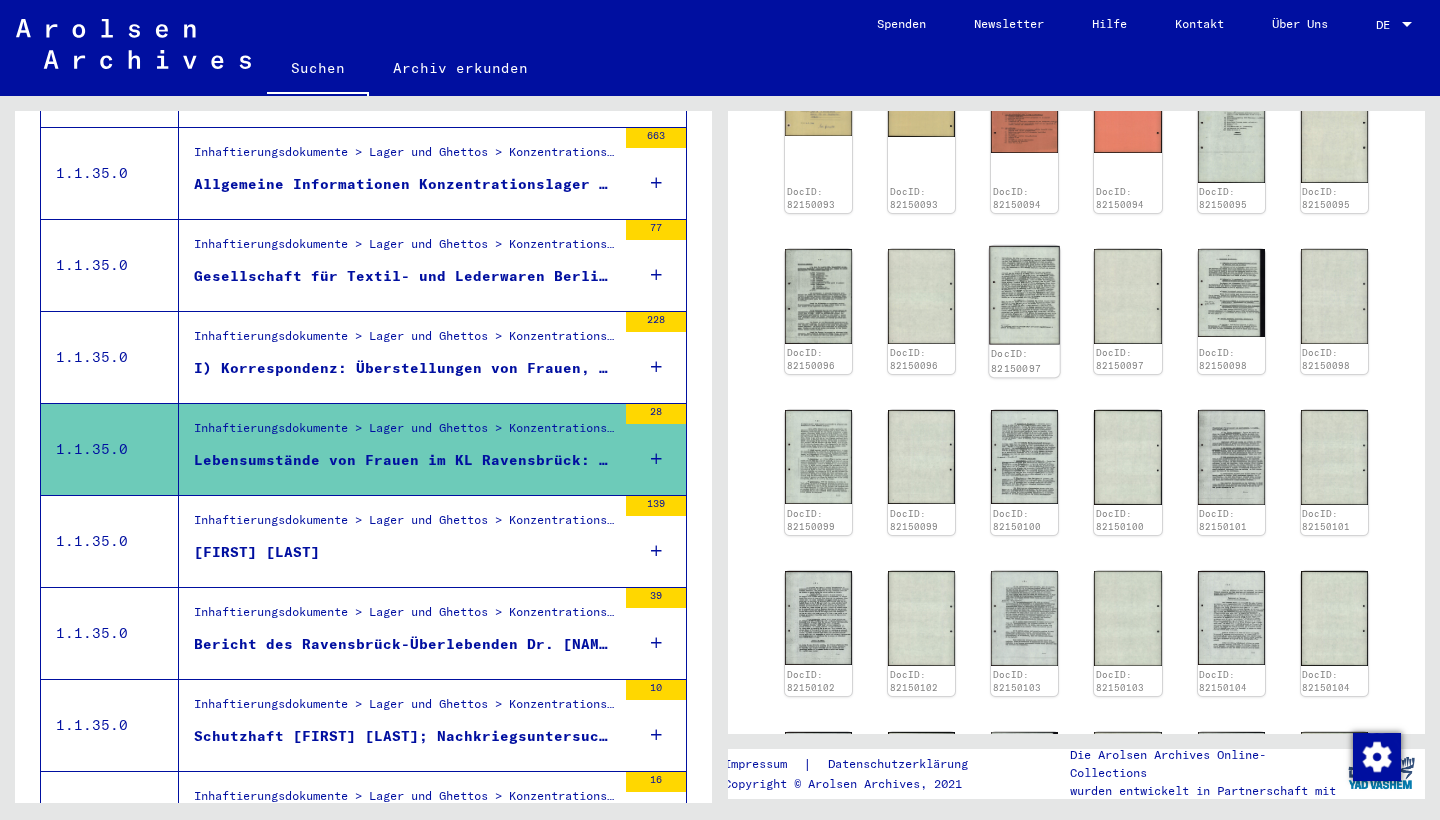 click 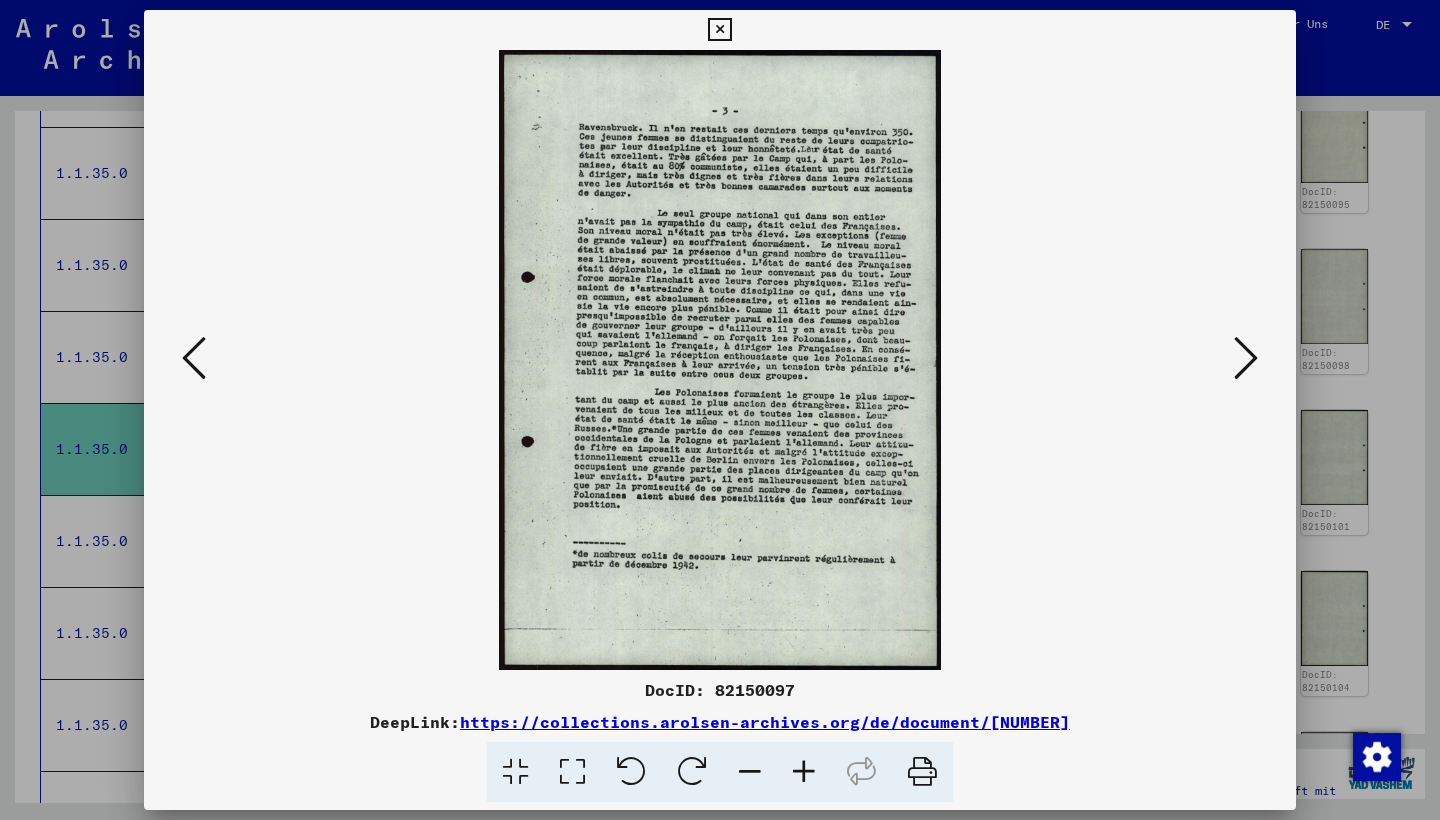 click at bounding box center (720, 410) 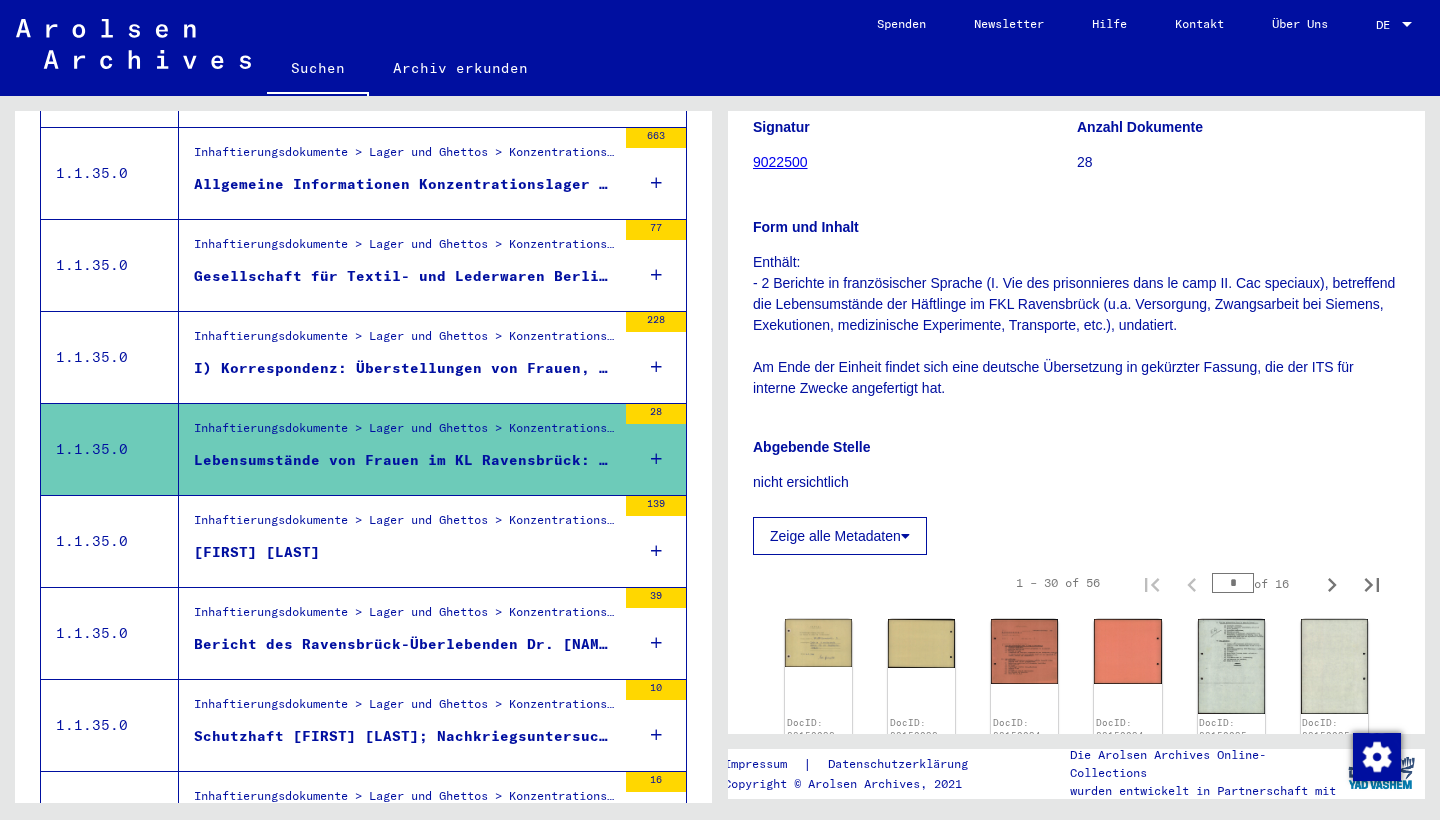 scroll, scrollTop: 47, scrollLeft: 0, axis: vertical 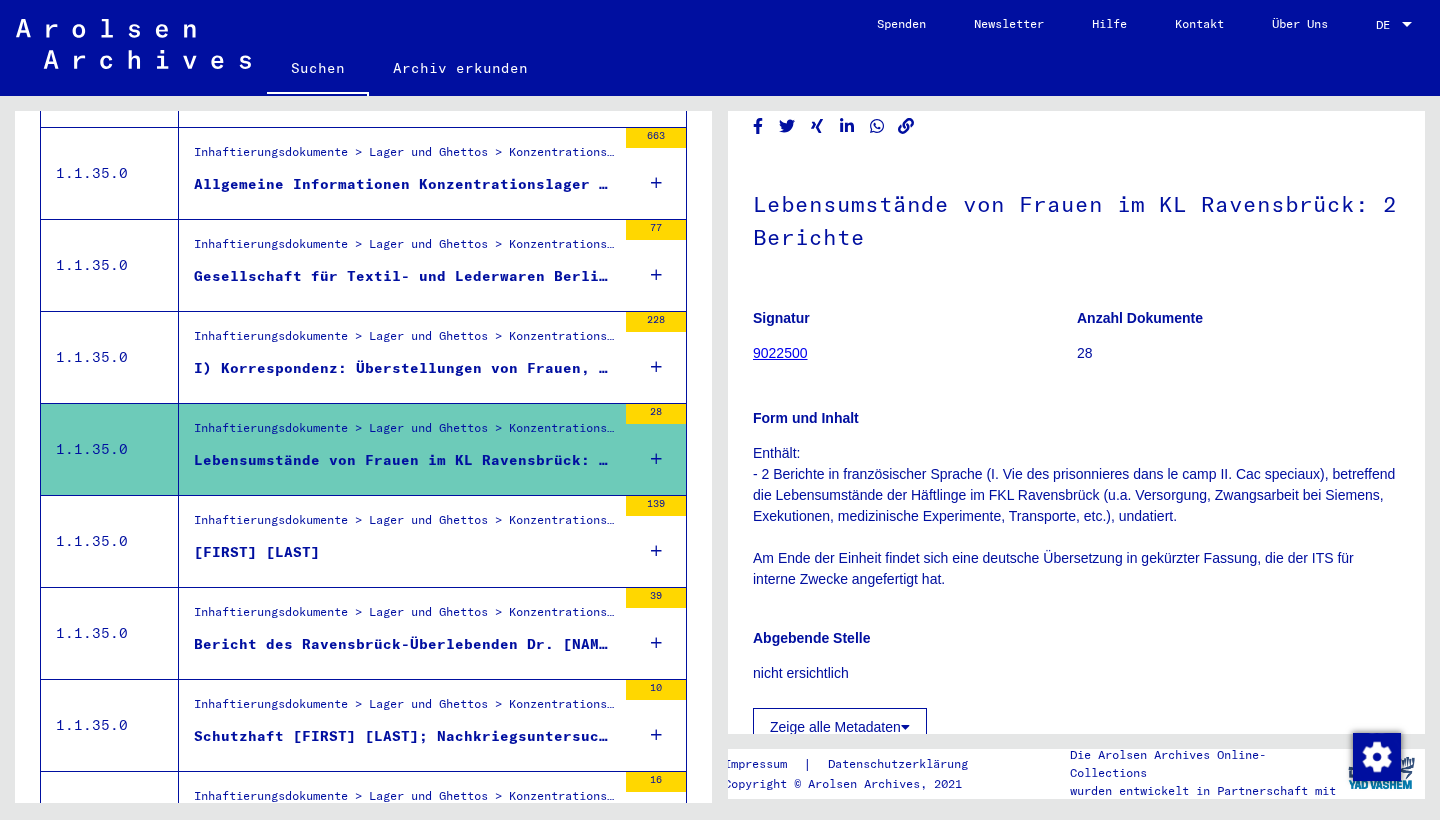 click on "Inhaftierungsdokumente > Lager und Ghettos > Konzentrationslager Ravensbrück > Allgemeine Informationen Konzentrationslager Ravensbrück" at bounding box center [405, 525] 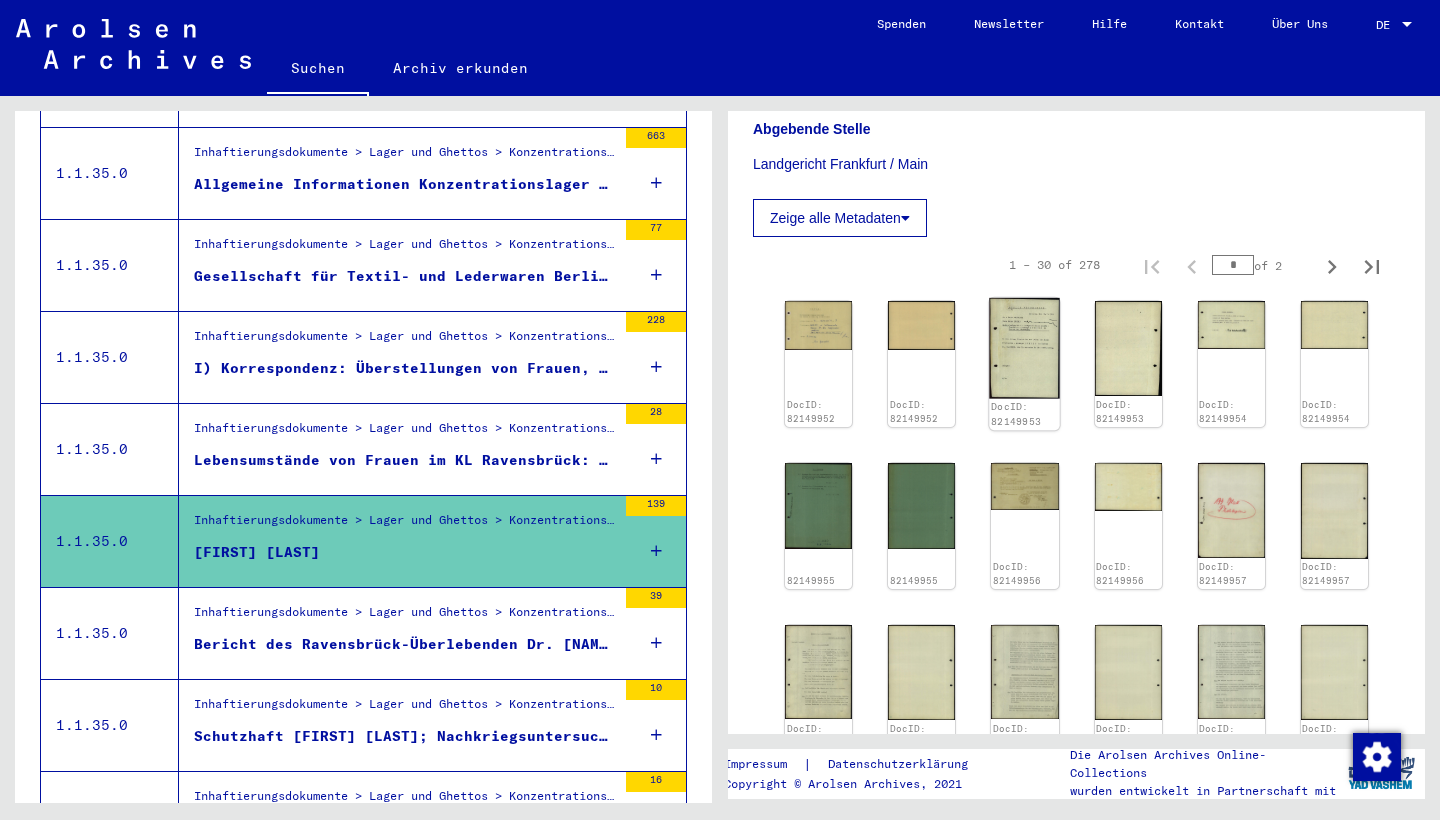 scroll, scrollTop: 881, scrollLeft: 0, axis: vertical 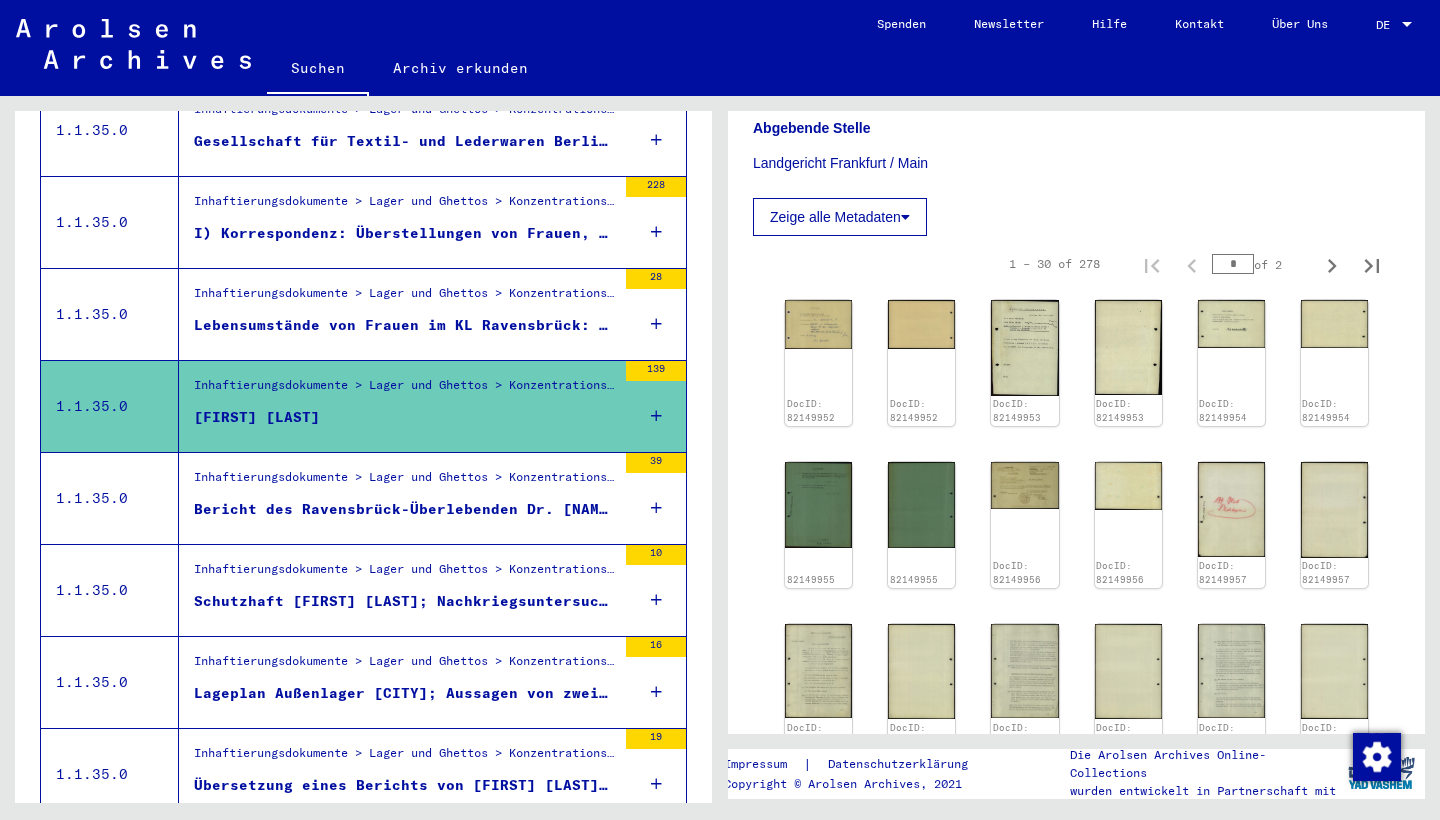 click on "Inhaftierungsdokumente > Lager und Ghettos > Konzentrationslager Ravensbrück > Allgemeine Informationen Konzentrationslager Ravensbrück > Korrespondenz, Listen (verschiedene Außenlager) betreffend Versorgung der      Häftlinge, Bürokratie bei Überstellungen, Ungarische Jüdinnen; Berichte      von Überlebenden (Frauen und Männer) des KL Ravensbrück ([YEAR]-[YEAR])" at bounding box center [405, 483] 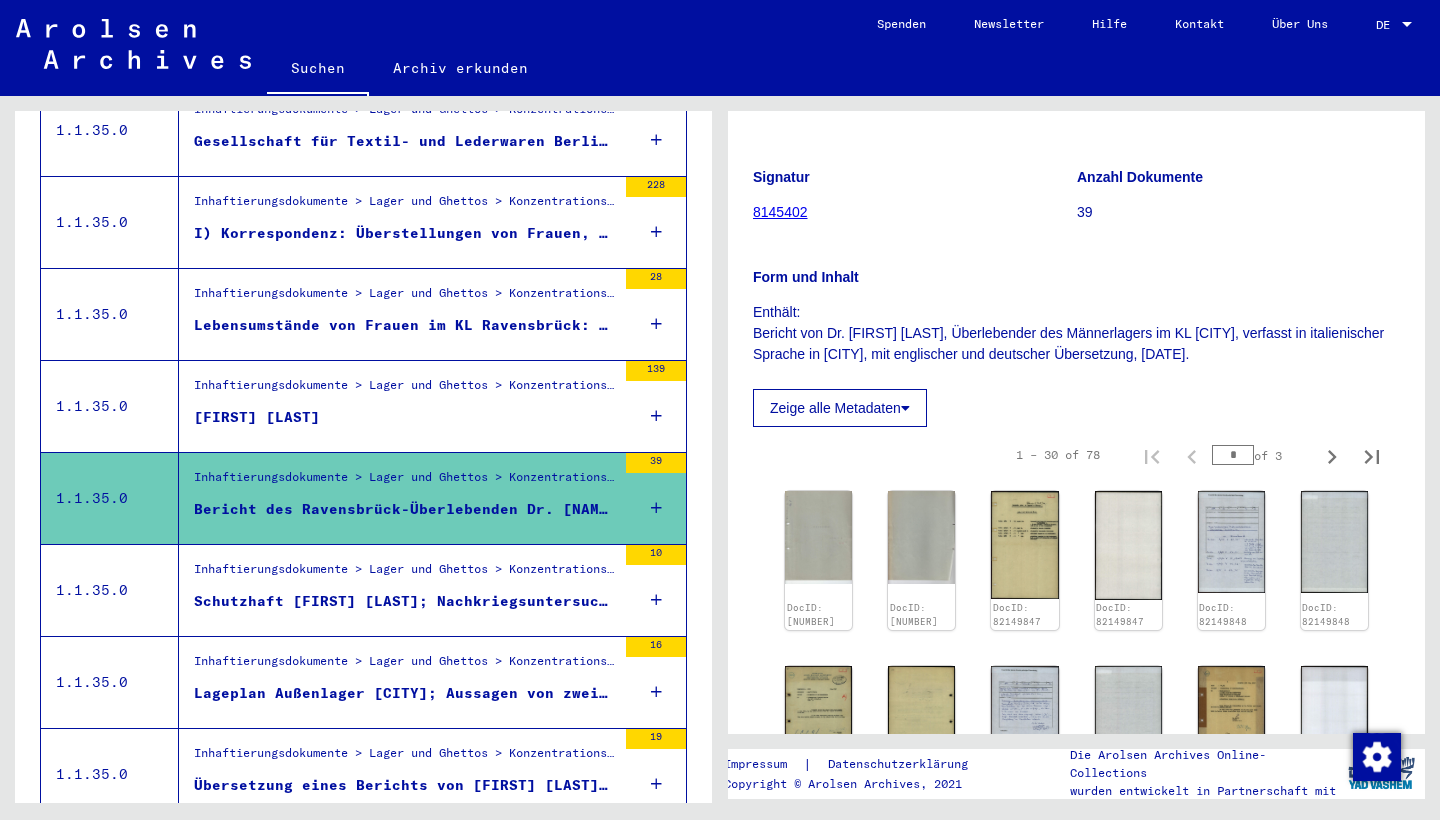 scroll, scrollTop: 356, scrollLeft: 0, axis: vertical 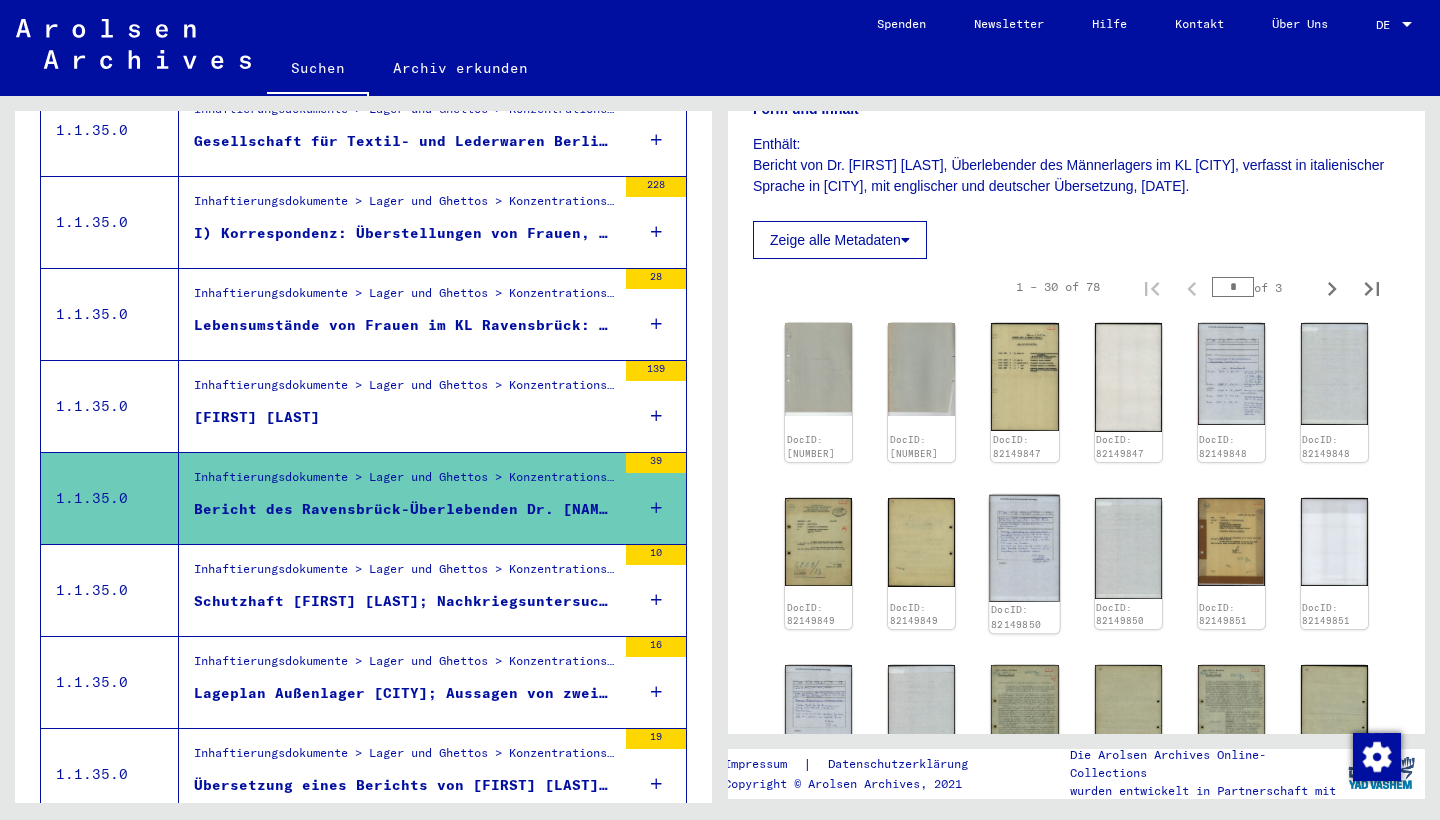 click 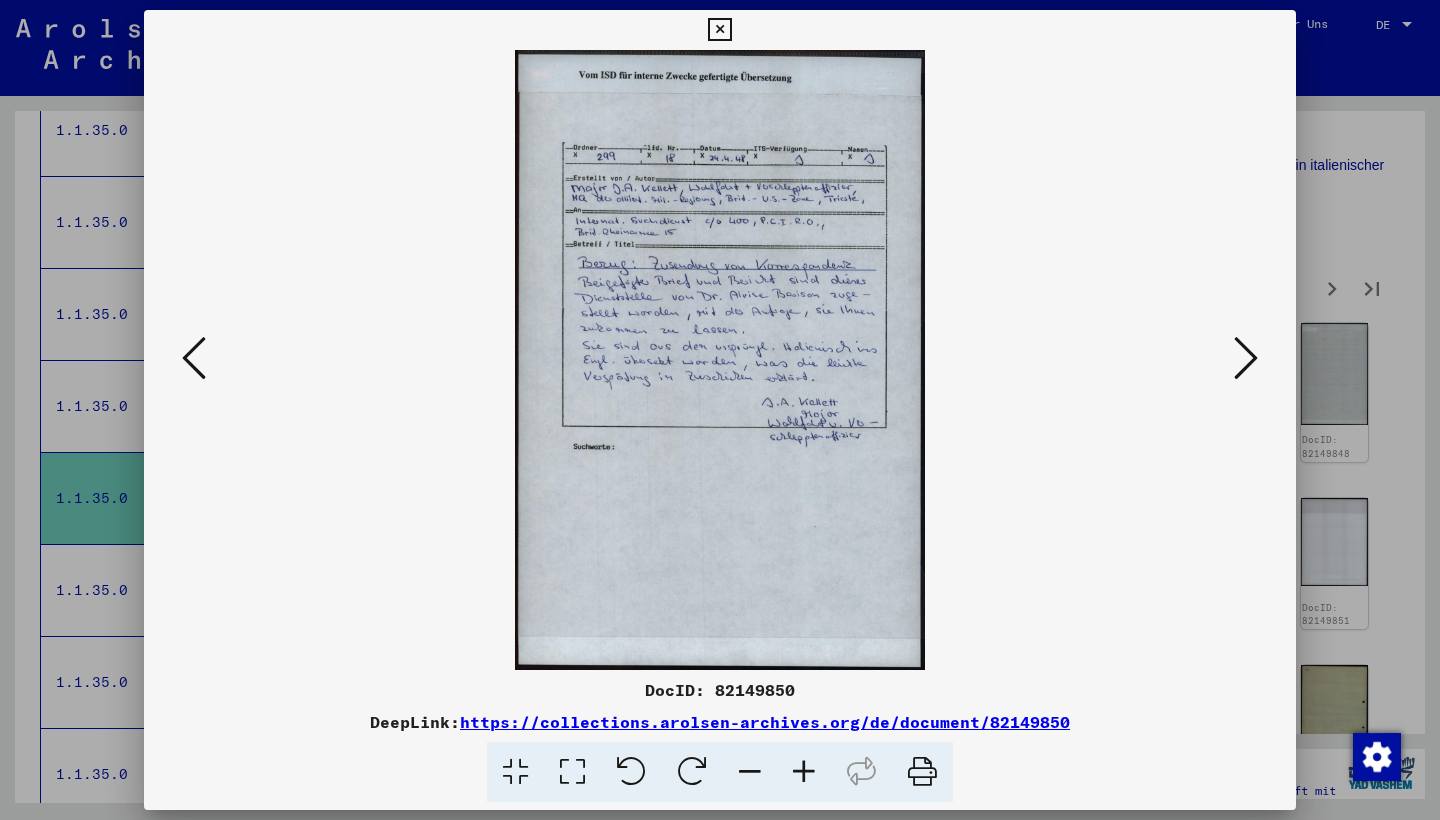 click at bounding box center [720, 410] 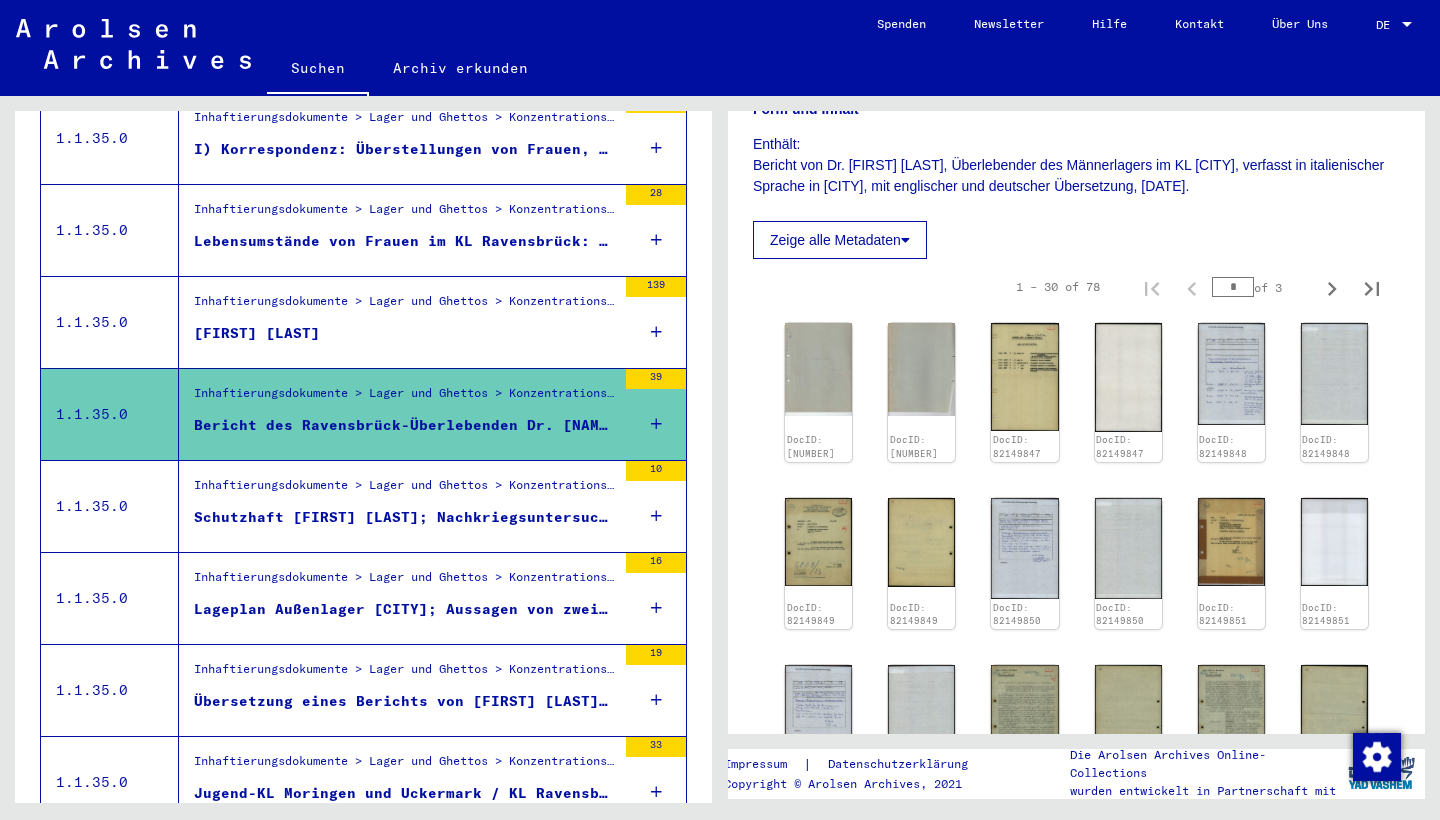 scroll, scrollTop: 1079, scrollLeft: 0, axis: vertical 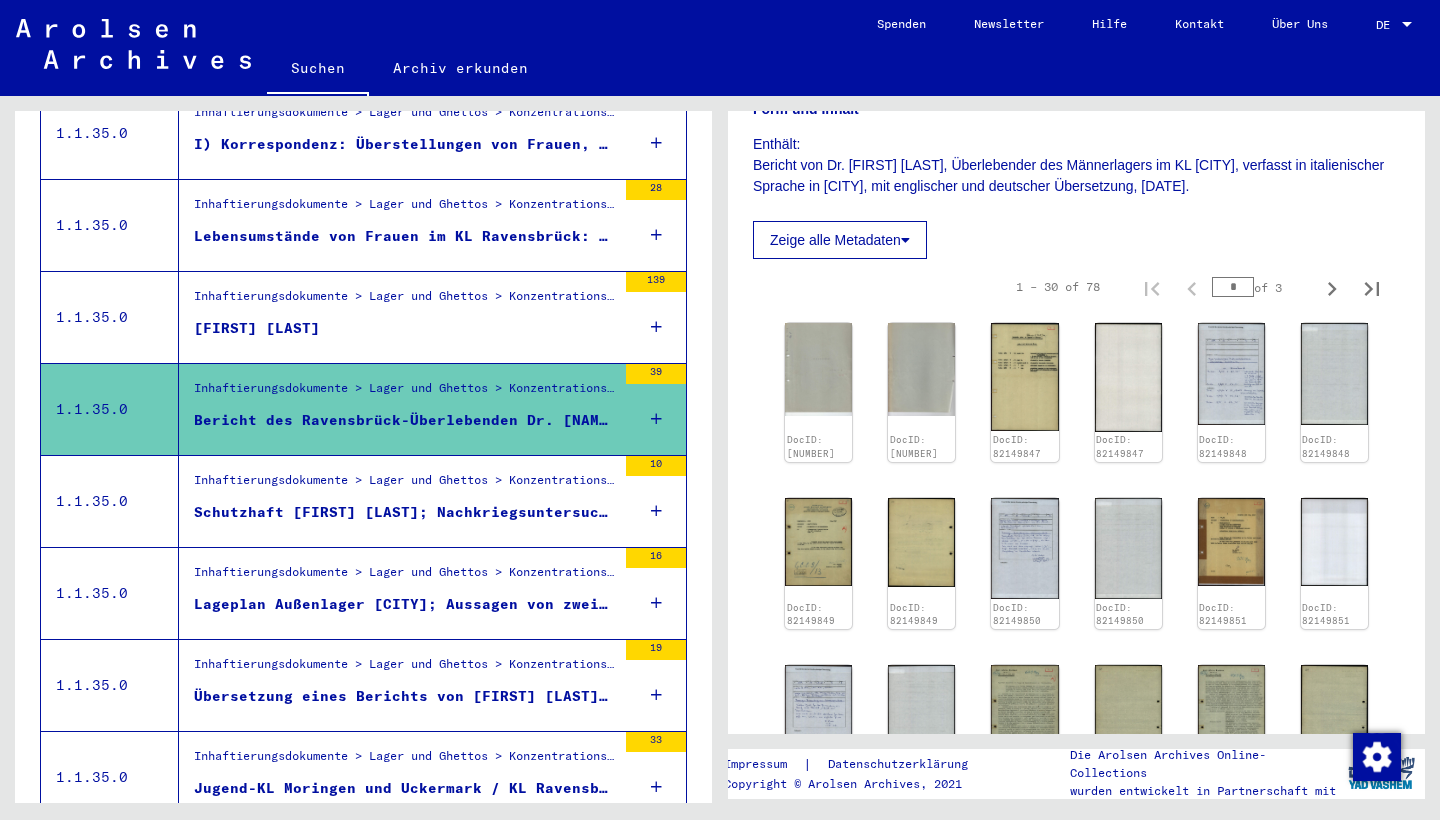 click on "Inhaftierungsdokumente > Lager und Ghettos > Konzentrationslager Ravensbrück > Allgemeine Informationen Konzentrationslager Ravensbrück" at bounding box center [405, 578] 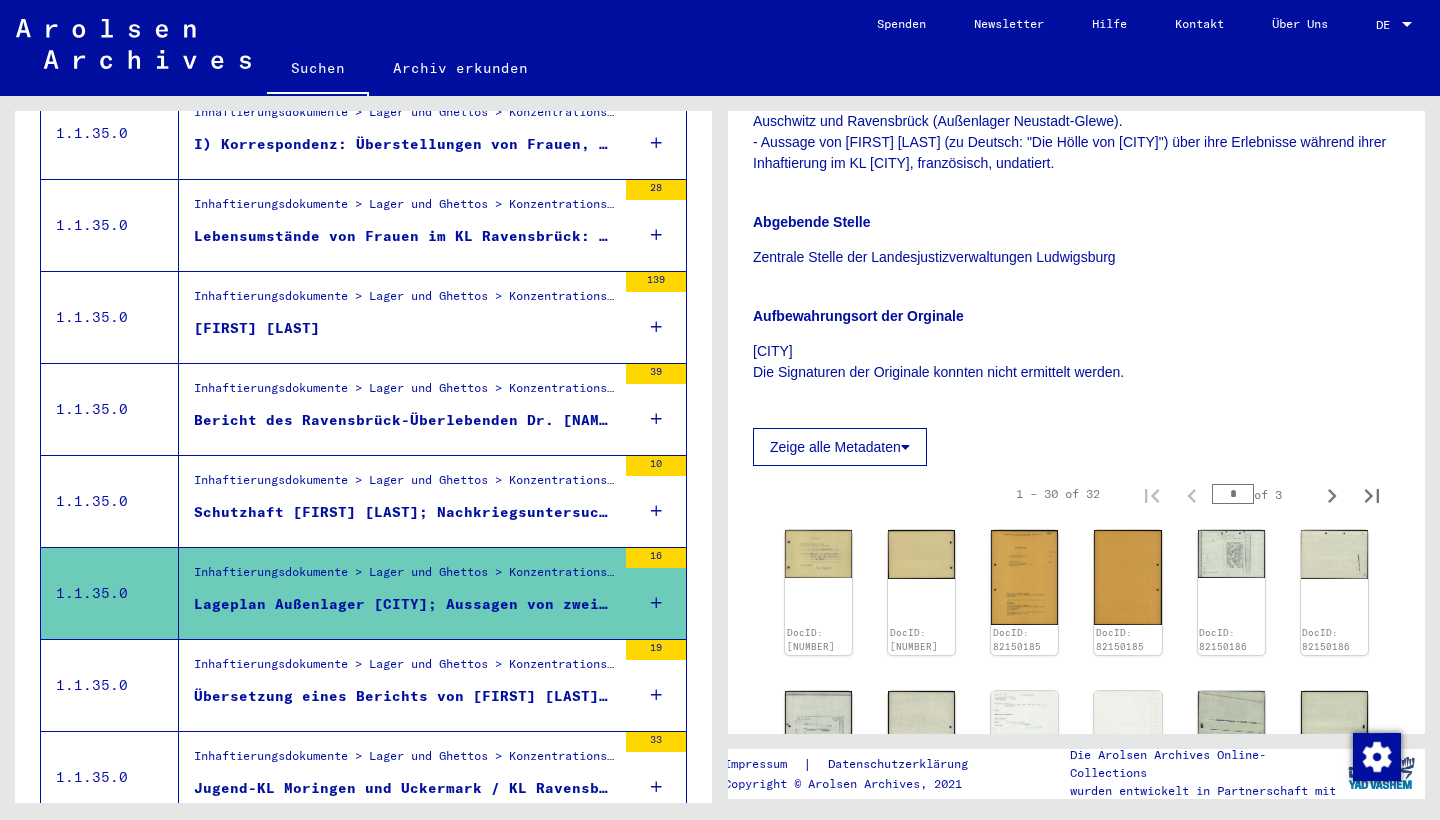 scroll, scrollTop: 561, scrollLeft: 0, axis: vertical 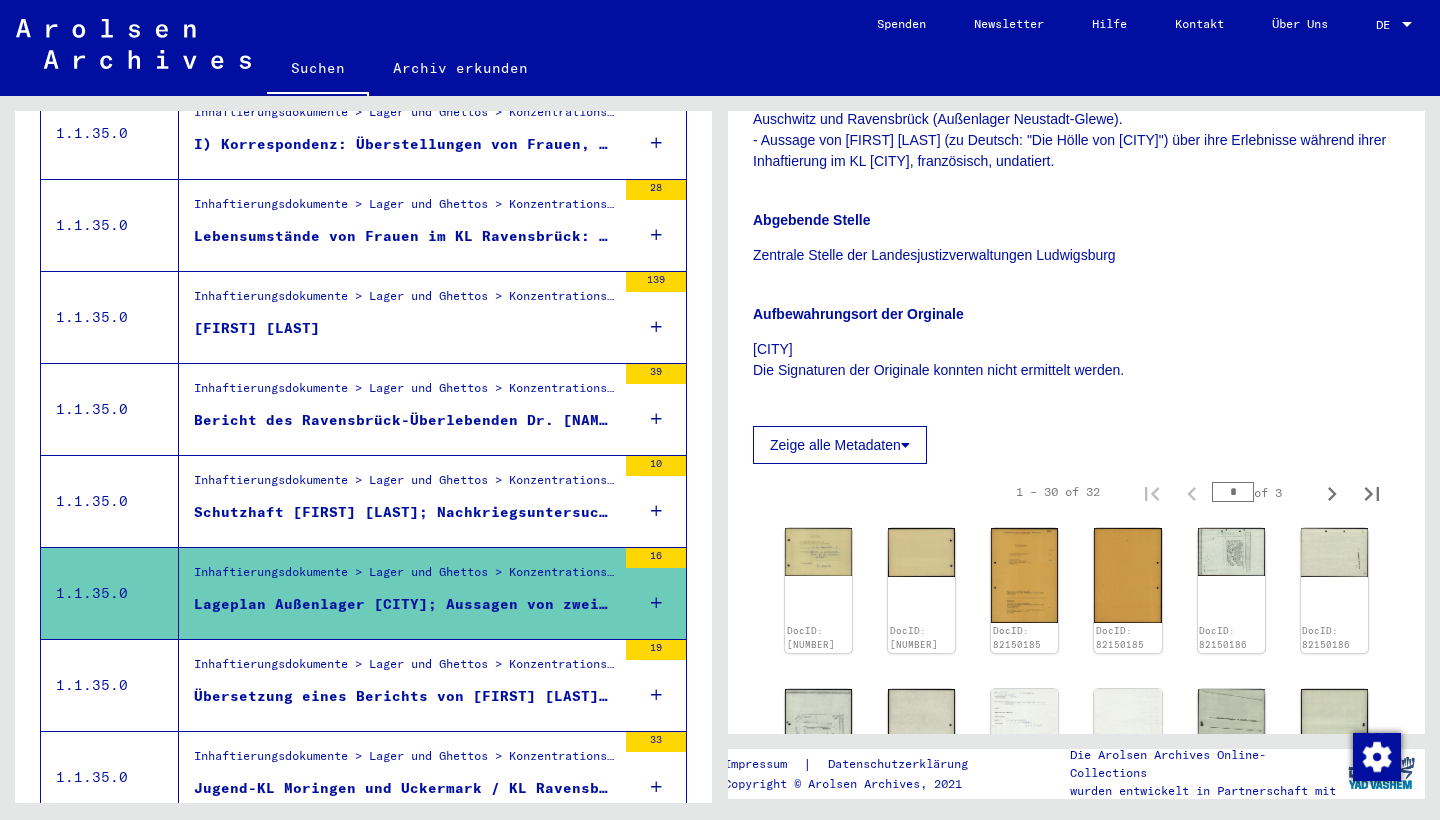 click on "Inhaftierungsdokumente > Lager und Ghettos > Konzentrationslager Ravensbrück > Allgemeine Informationen Konzentrationslager Ravensbrück > Korrespondenz, Listen (verschiedene Außenlager) betreffend Versorgung der      Häftlinge, Bürokratie bei Überstellungen, Ungarische Jüdinnen; Berichte      von Überlebenden (Frauen und Männer) des KL Ravensbrück ([YEAR]-[YEAR])" at bounding box center [405, 669] 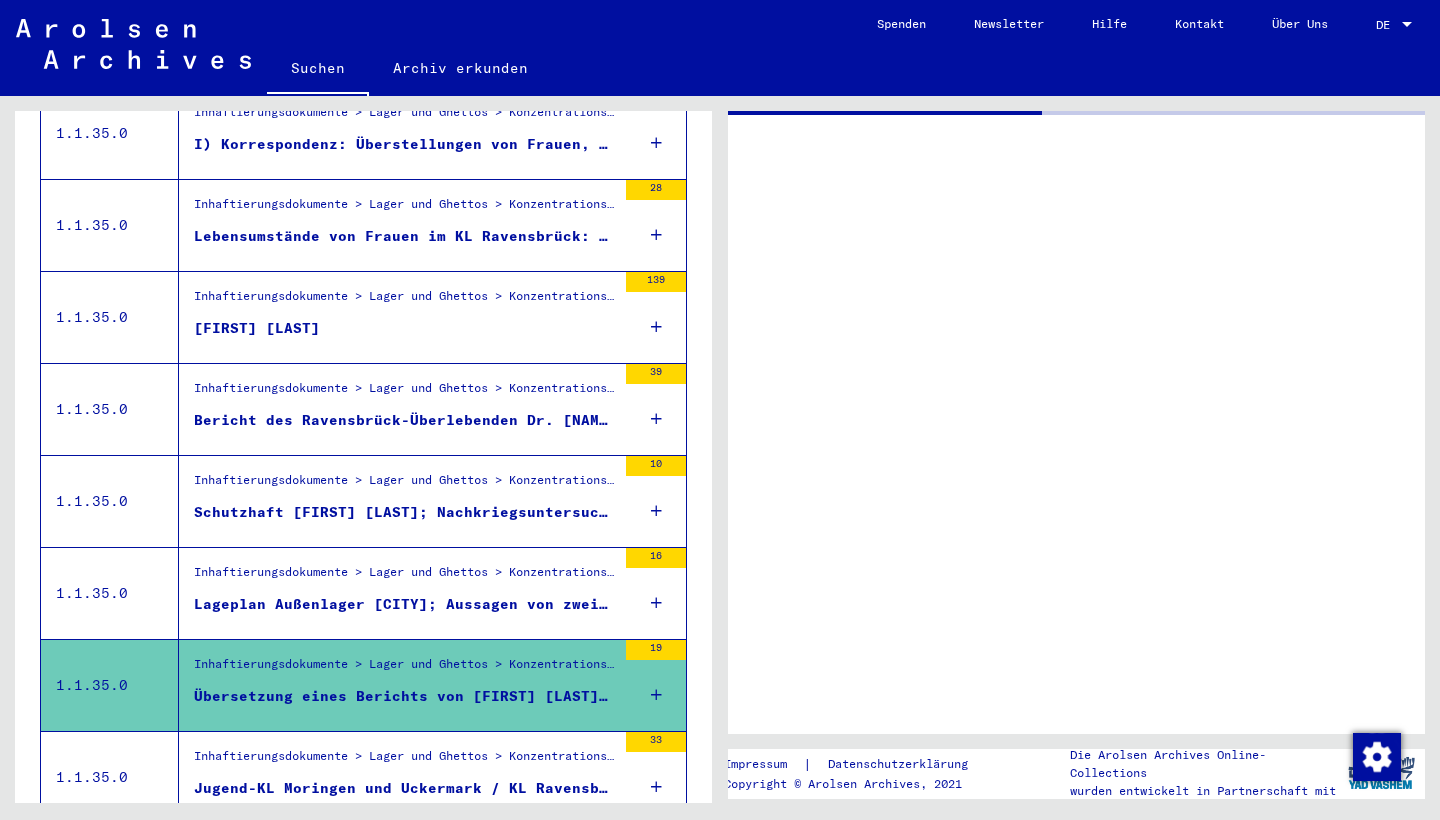 scroll, scrollTop: 0, scrollLeft: 0, axis: both 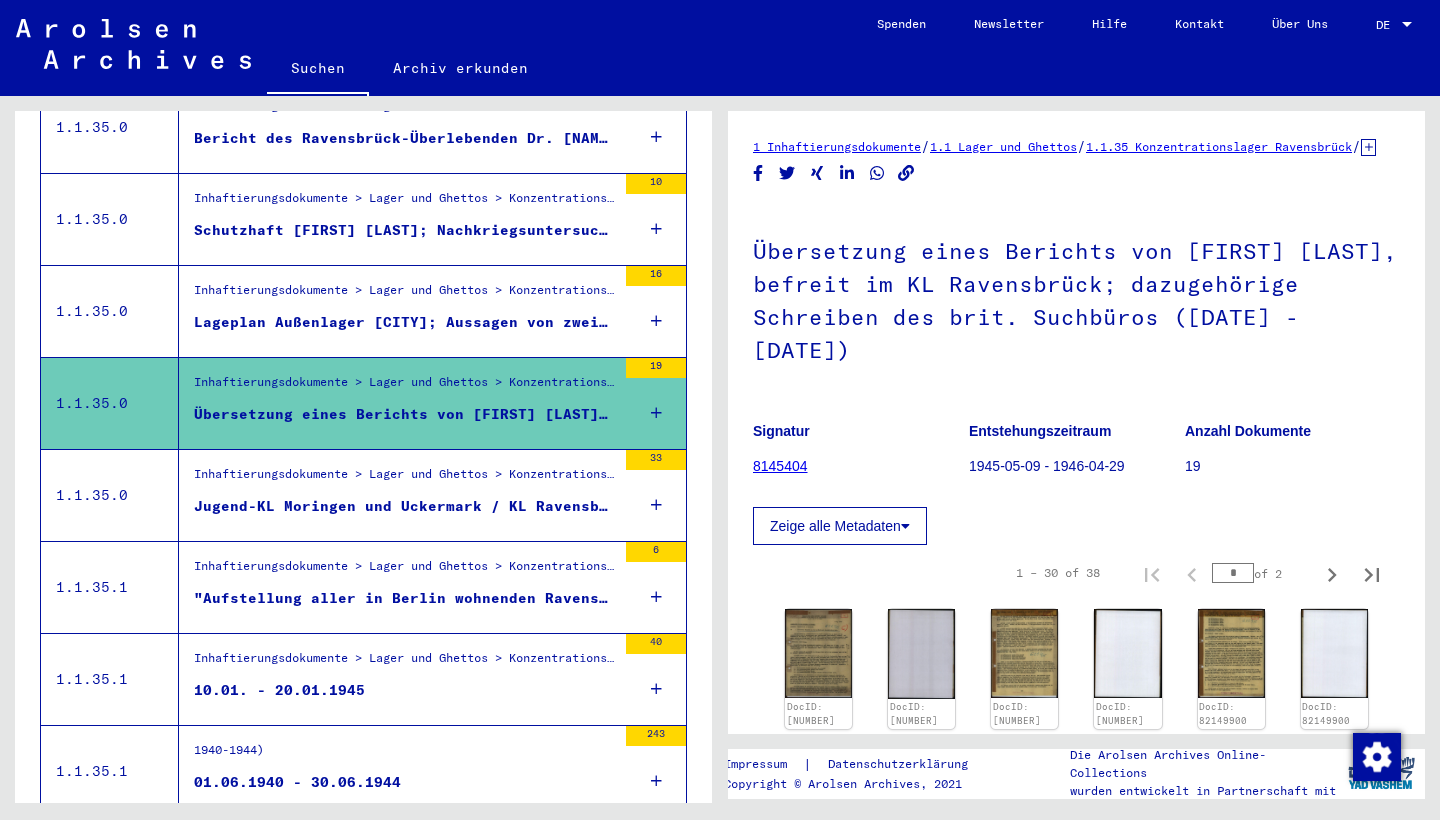 click on "Inhaftierungsdokumente > Lager und Ghettos > Konzentrationslager Ravensbrück > Allgemeine Informationen Konzentrationslager Ravensbrück" at bounding box center [405, 480] 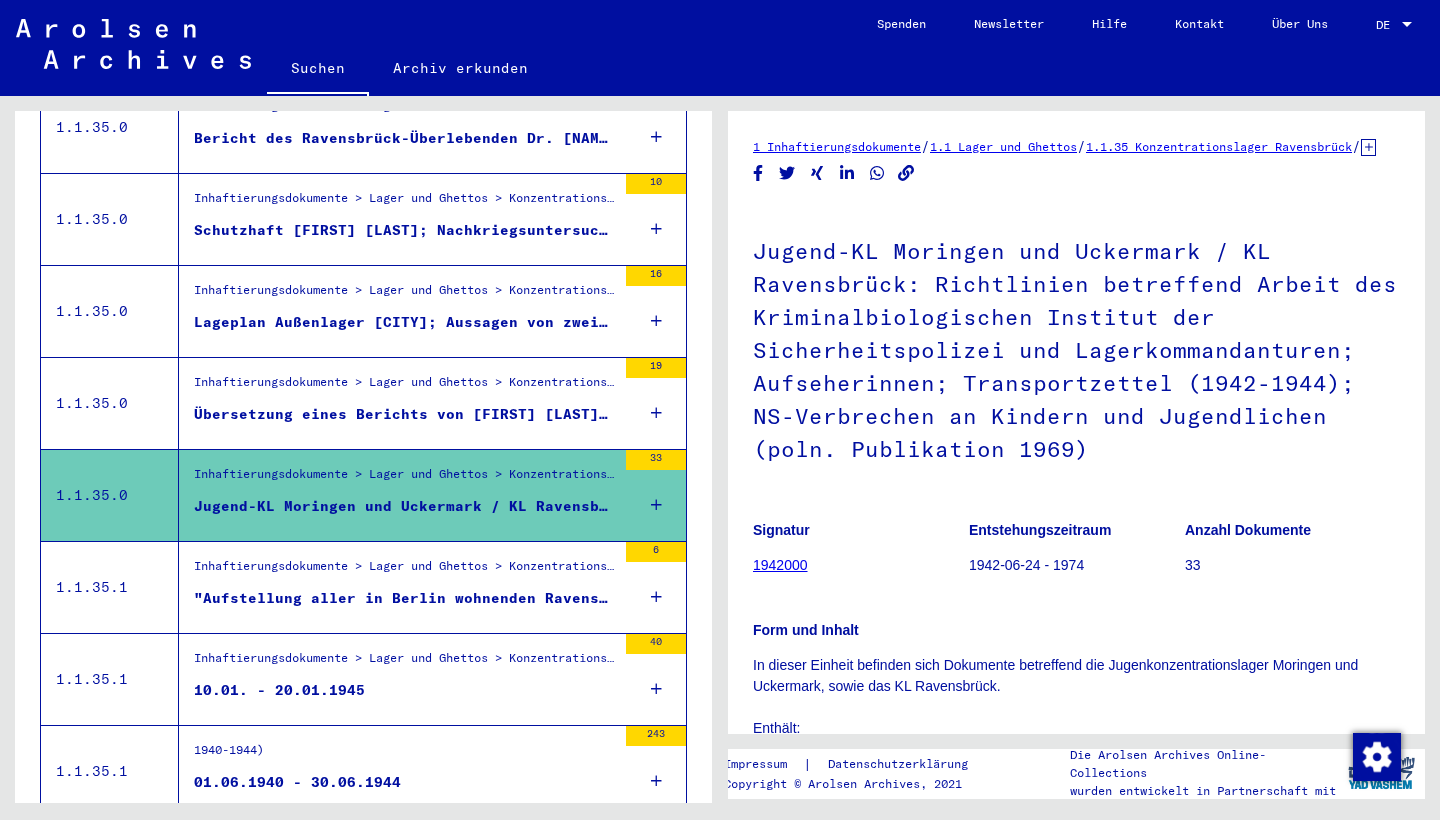 click on ""Aufstellung aller in Berlin wohnenden Ravensbrückerinnen" (6 S., nach      Bezirk)" at bounding box center (405, 598) 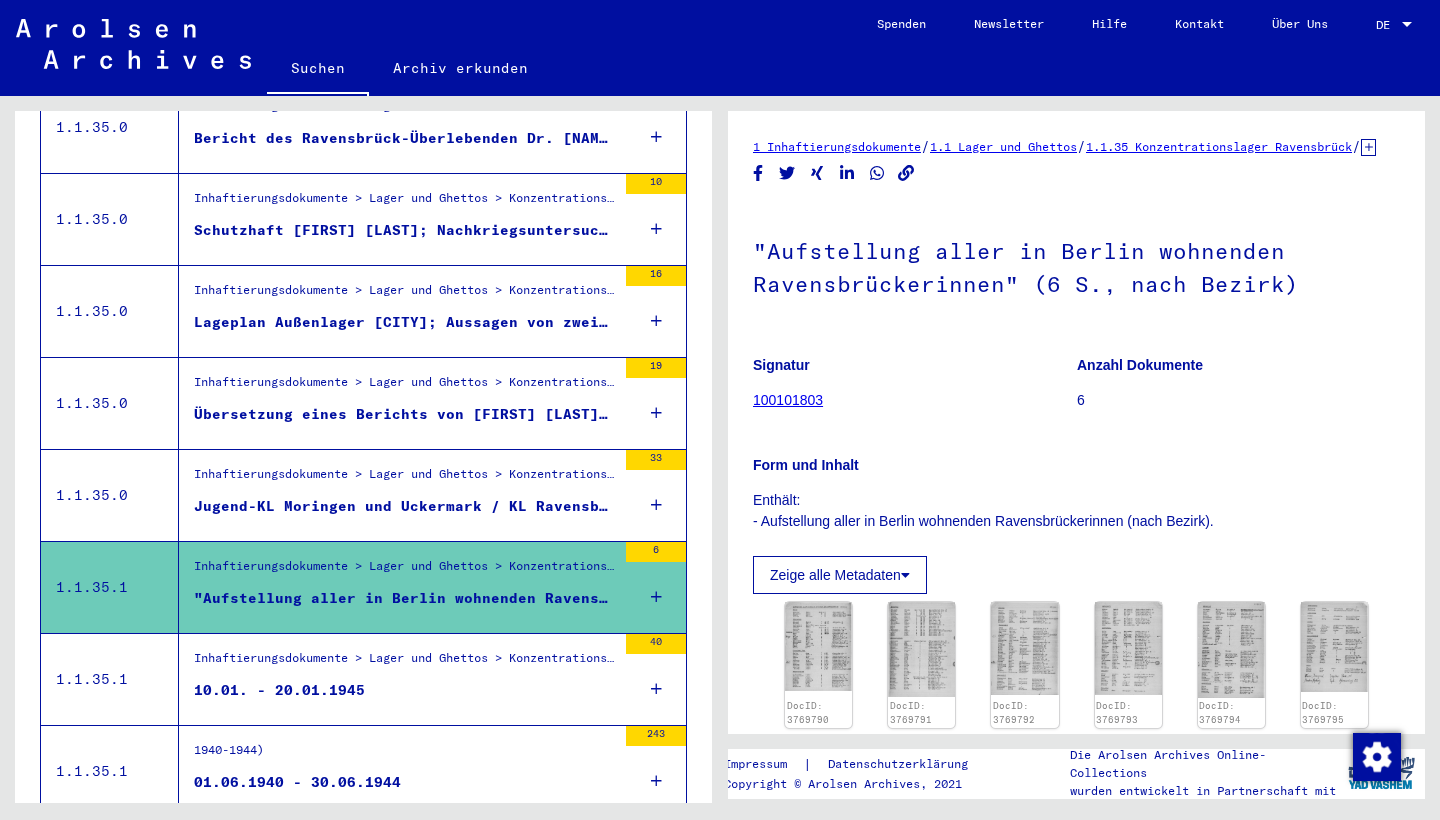click on "Inhaftierungsdokumente > Lager und Ghettos > Konzentrationslager Ravensbrück > Listenmaterial Ravensbrück > Überstellungs- und Zugangslisten (KL Ravensbrück - Frauen) (1942;      1944-1945)" at bounding box center [405, 663] 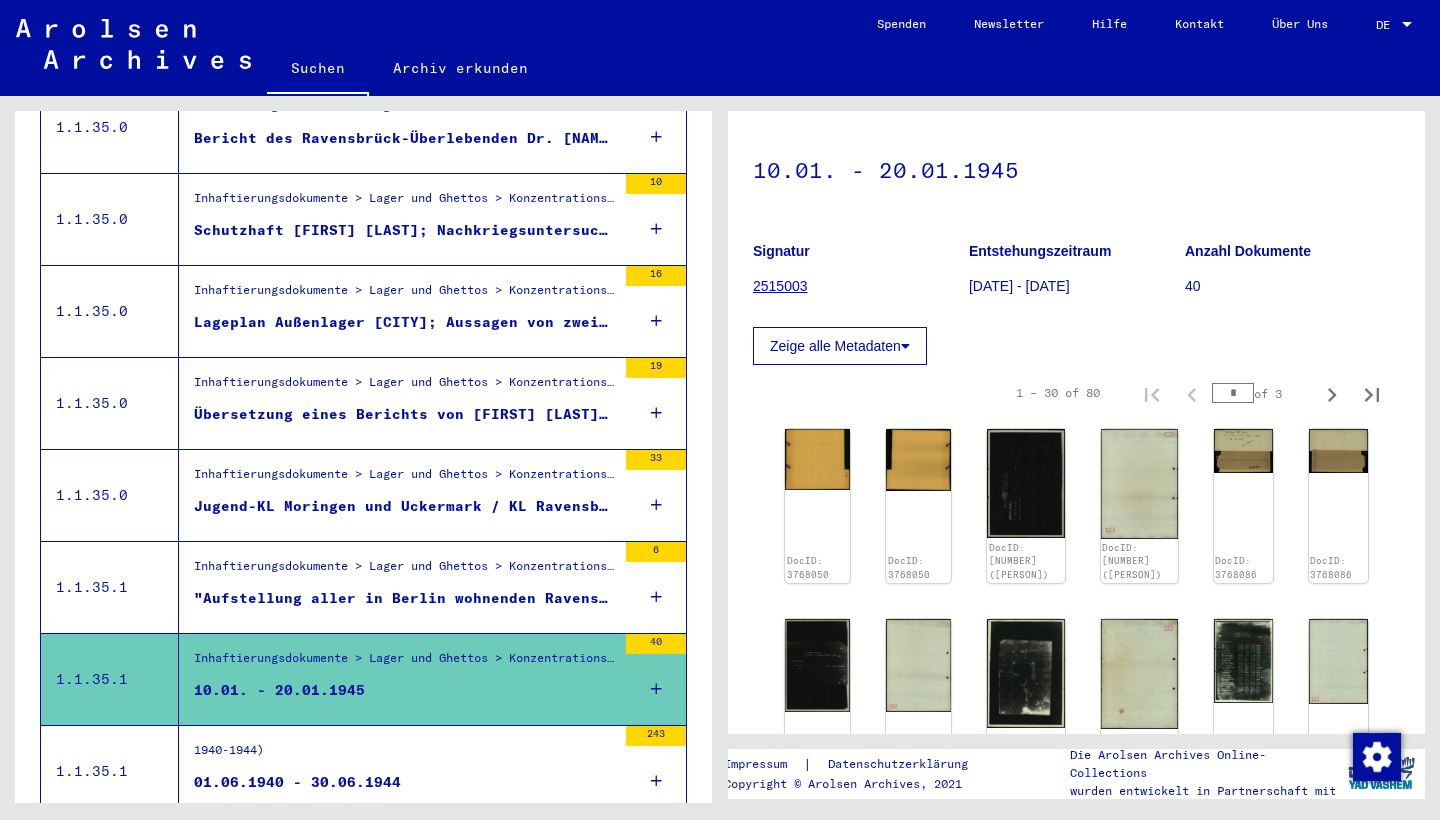 scroll, scrollTop: 81, scrollLeft: 0, axis: vertical 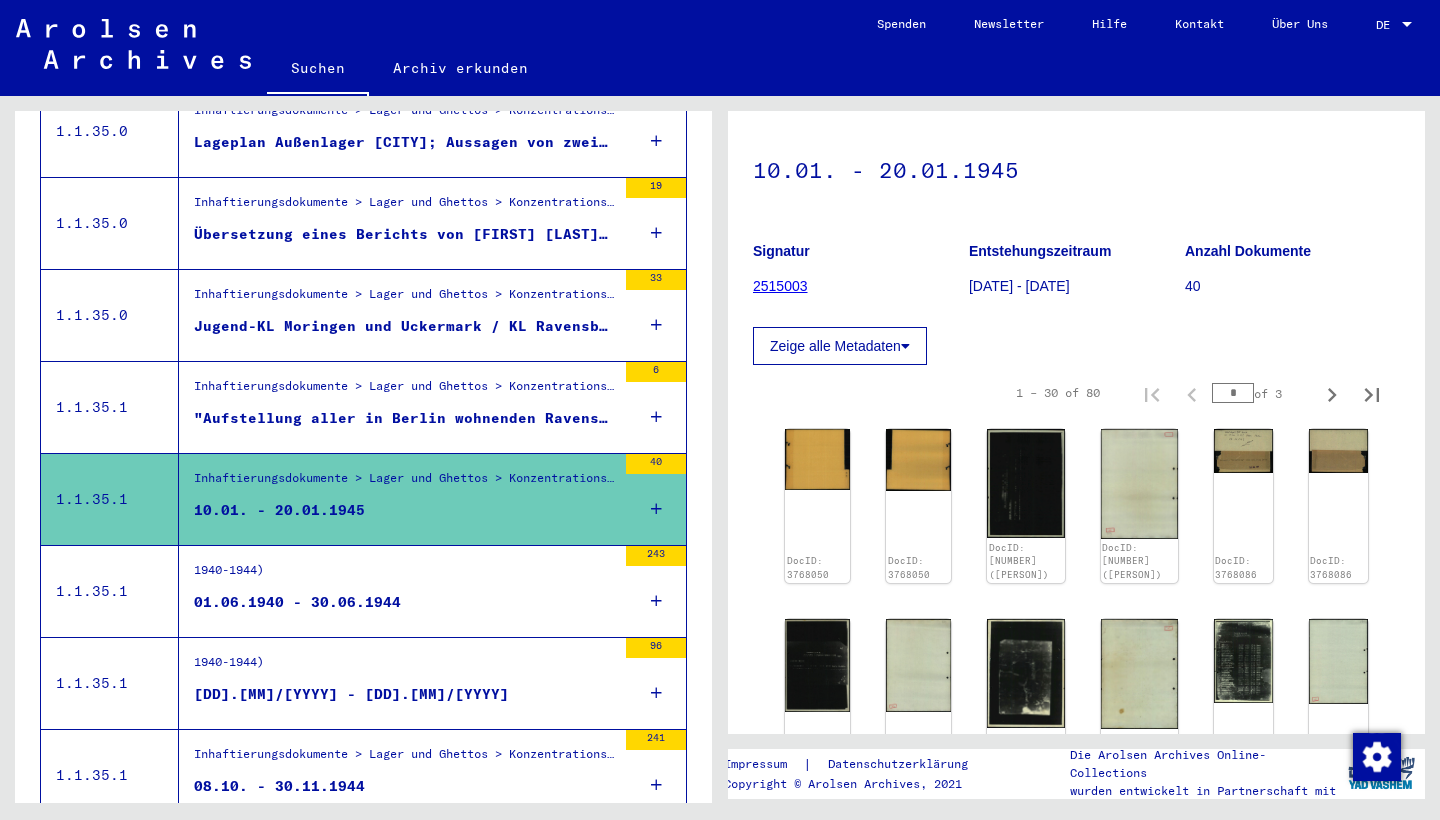 click on "1940-1944)" at bounding box center [229, 575] 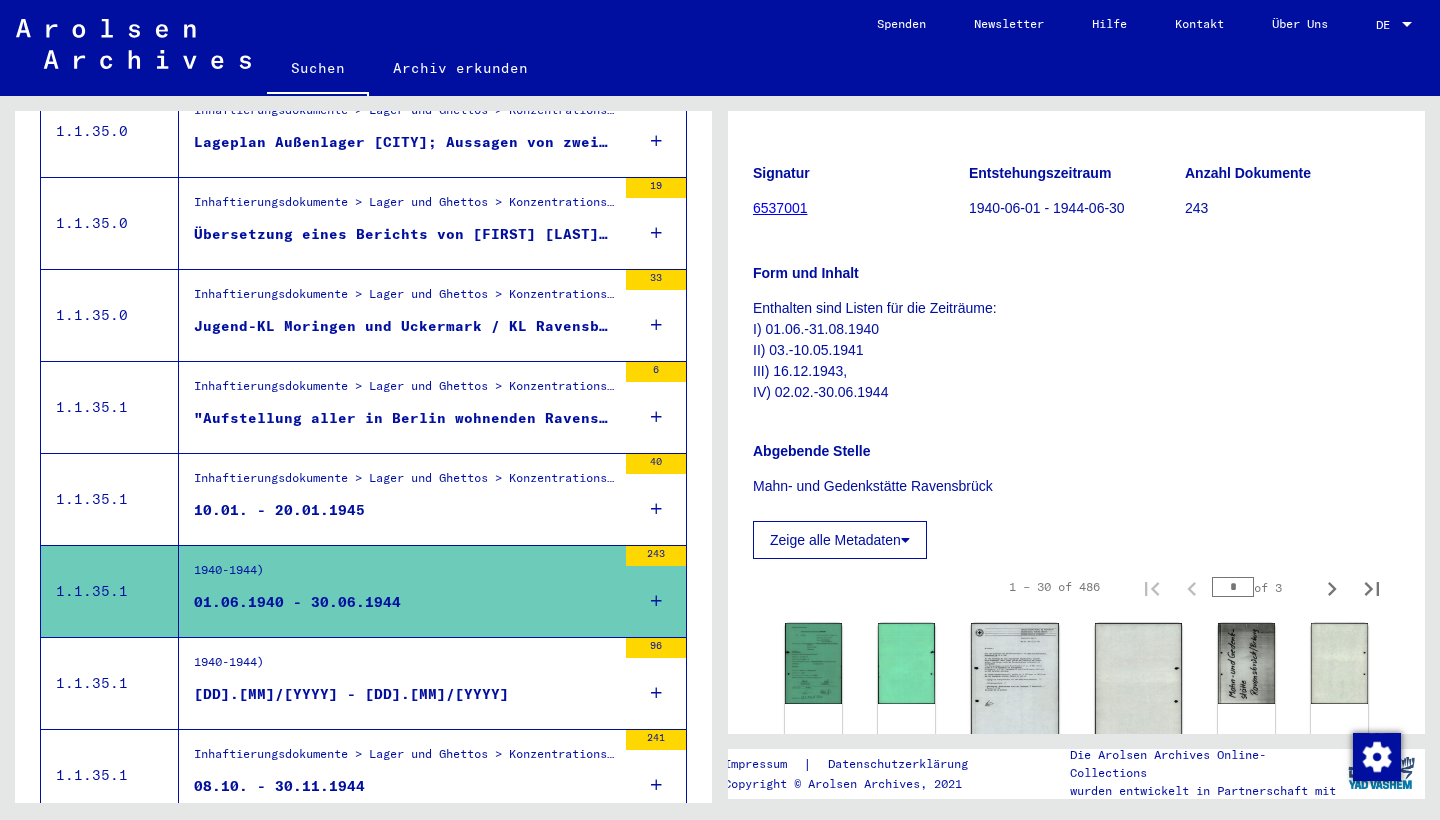 scroll, scrollTop: 279, scrollLeft: 0, axis: vertical 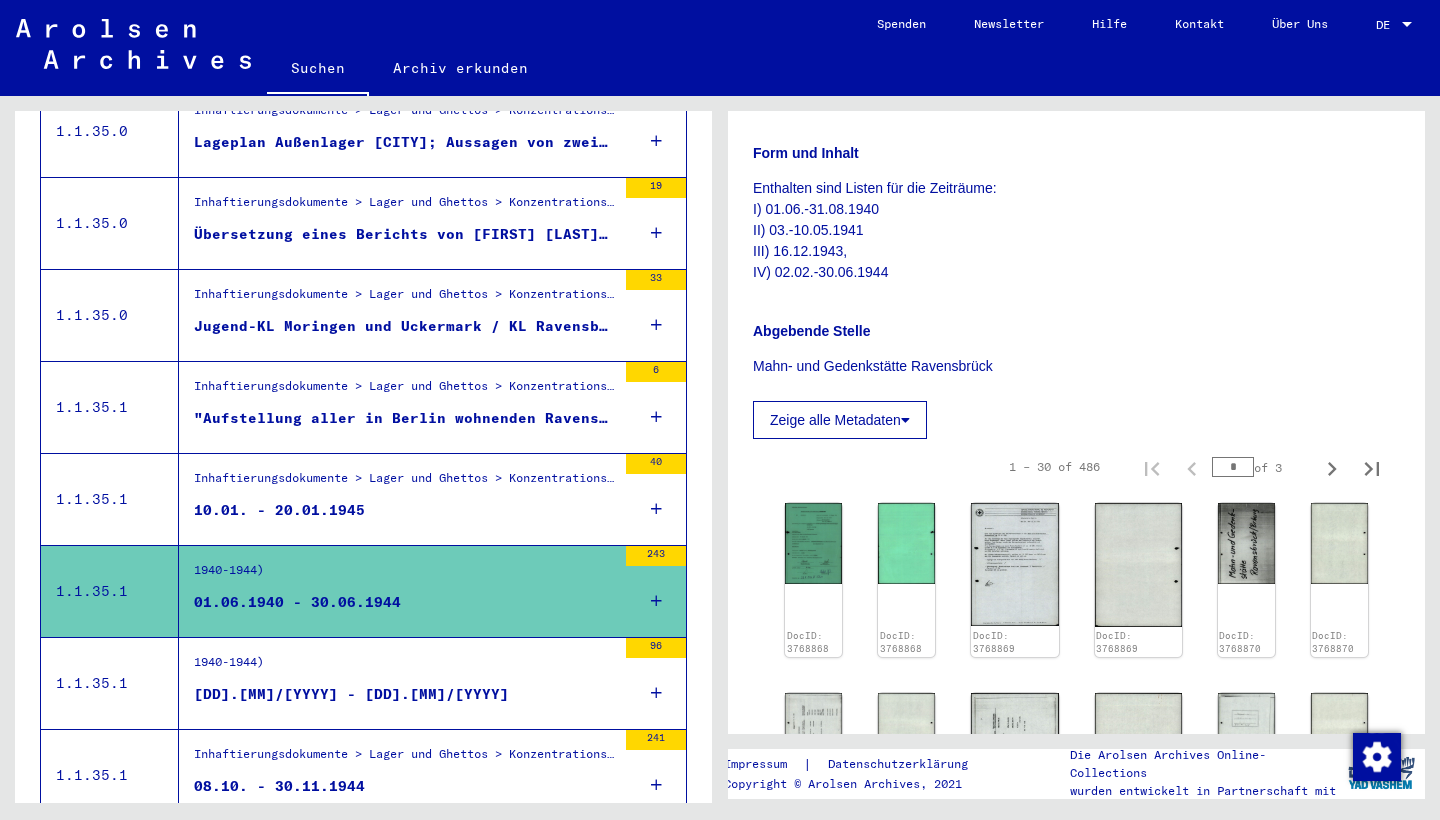 click on "1940-1944)" at bounding box center (229, 667) 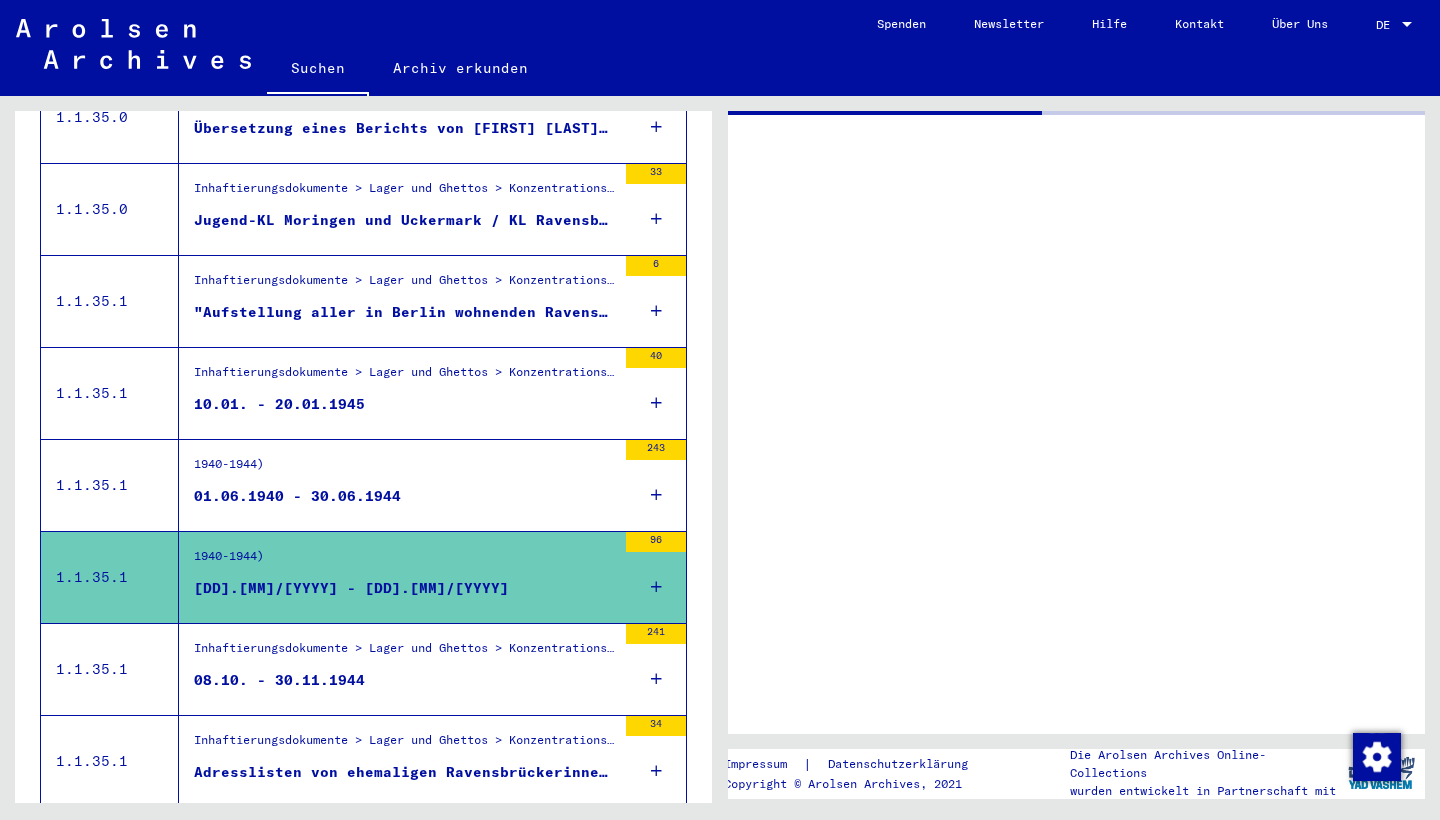 scroll, scrollTop: 1703, scrollLeft: 0, axis: vertical 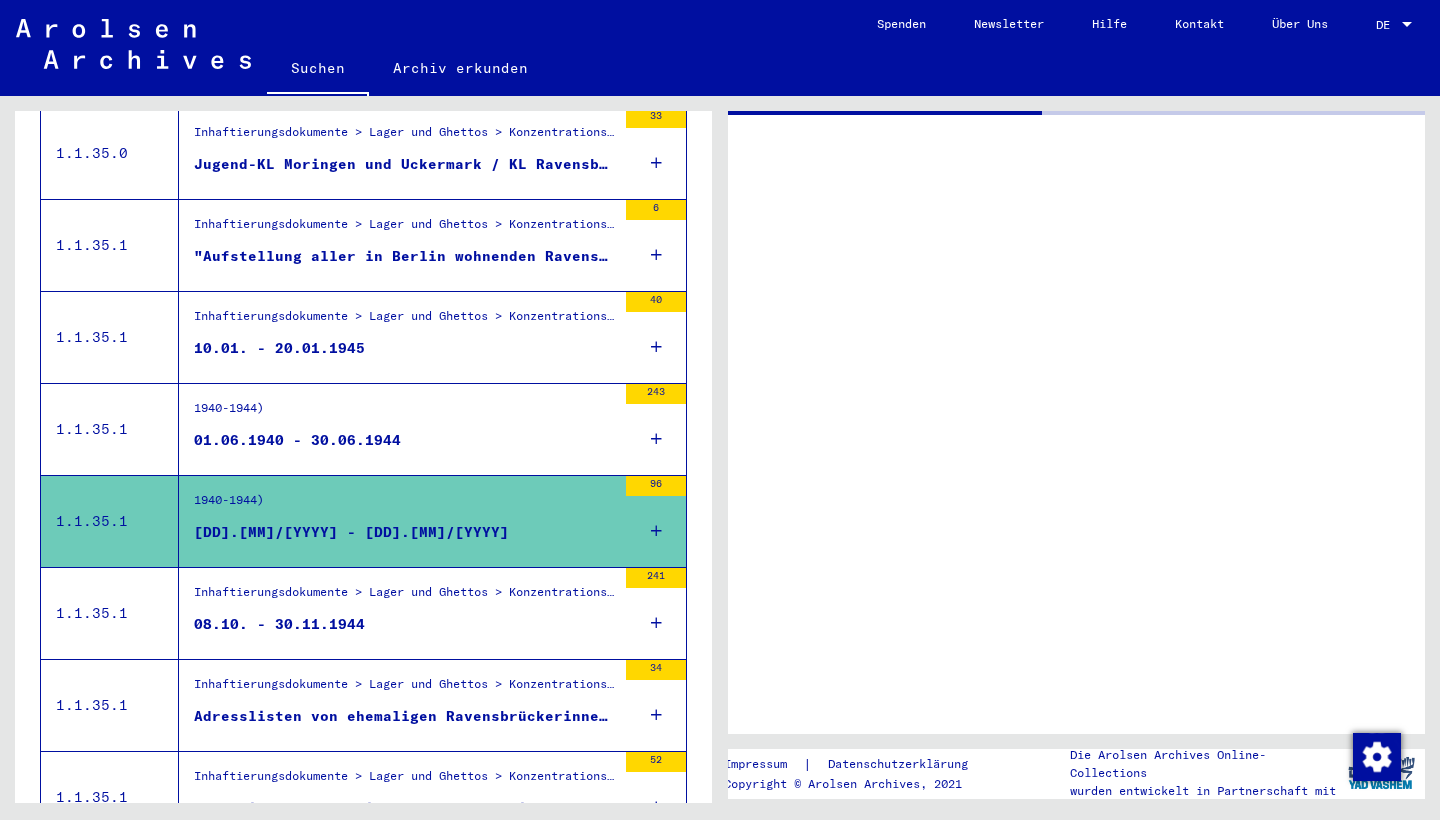 click on "Adresslisten von ehemaligen Ravensbrückerinnen (deutschlandweit)" at bounding box center [405, 716] 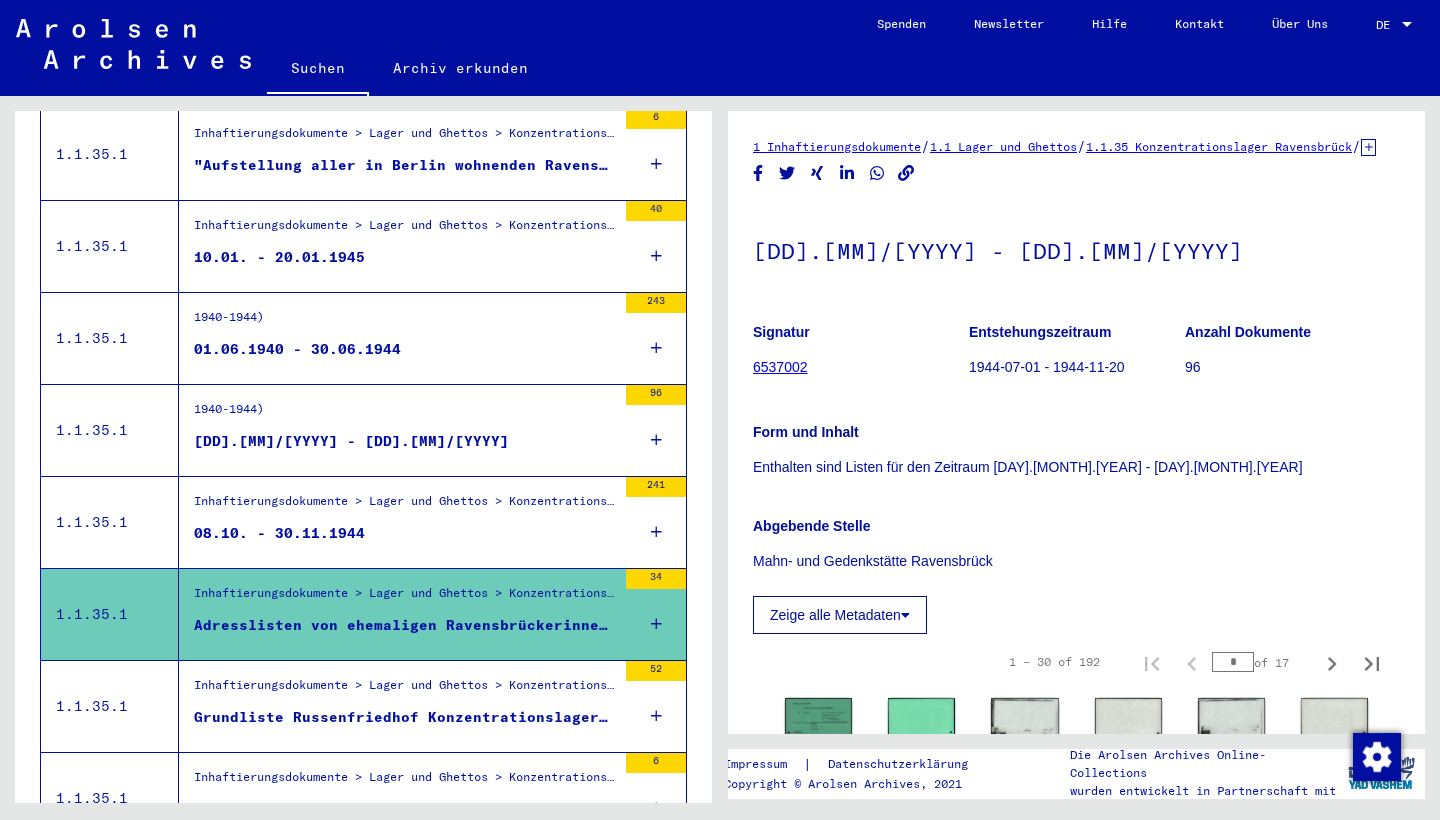 scroll, scrollTop: 1829, scrollLeft: 0, axis: vertical 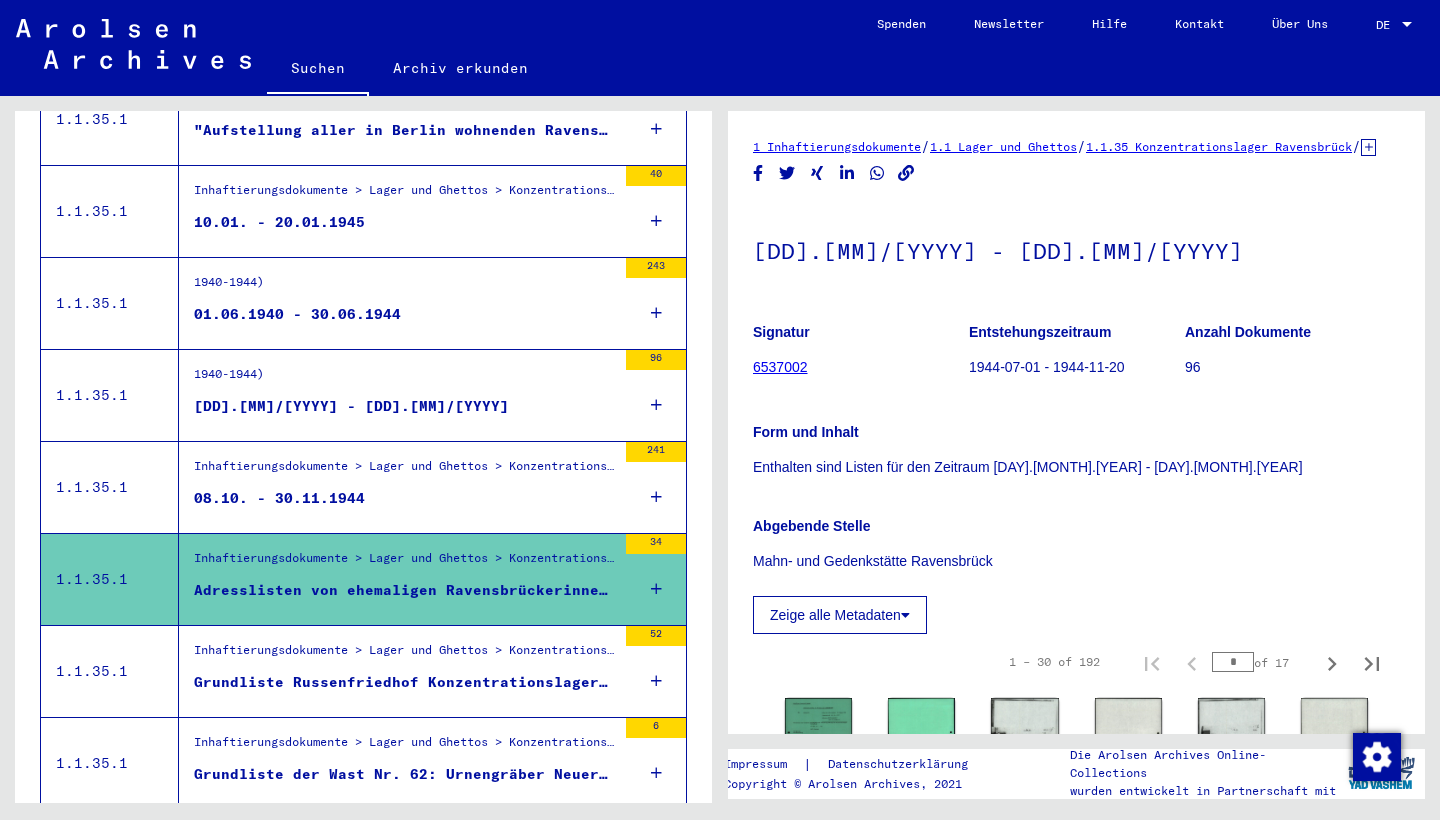 click on "Grundliste Russenfriedhof Konzentrationslager Ravensbrück, Arbeitslager      Barth" at bounding box center [405, 682] 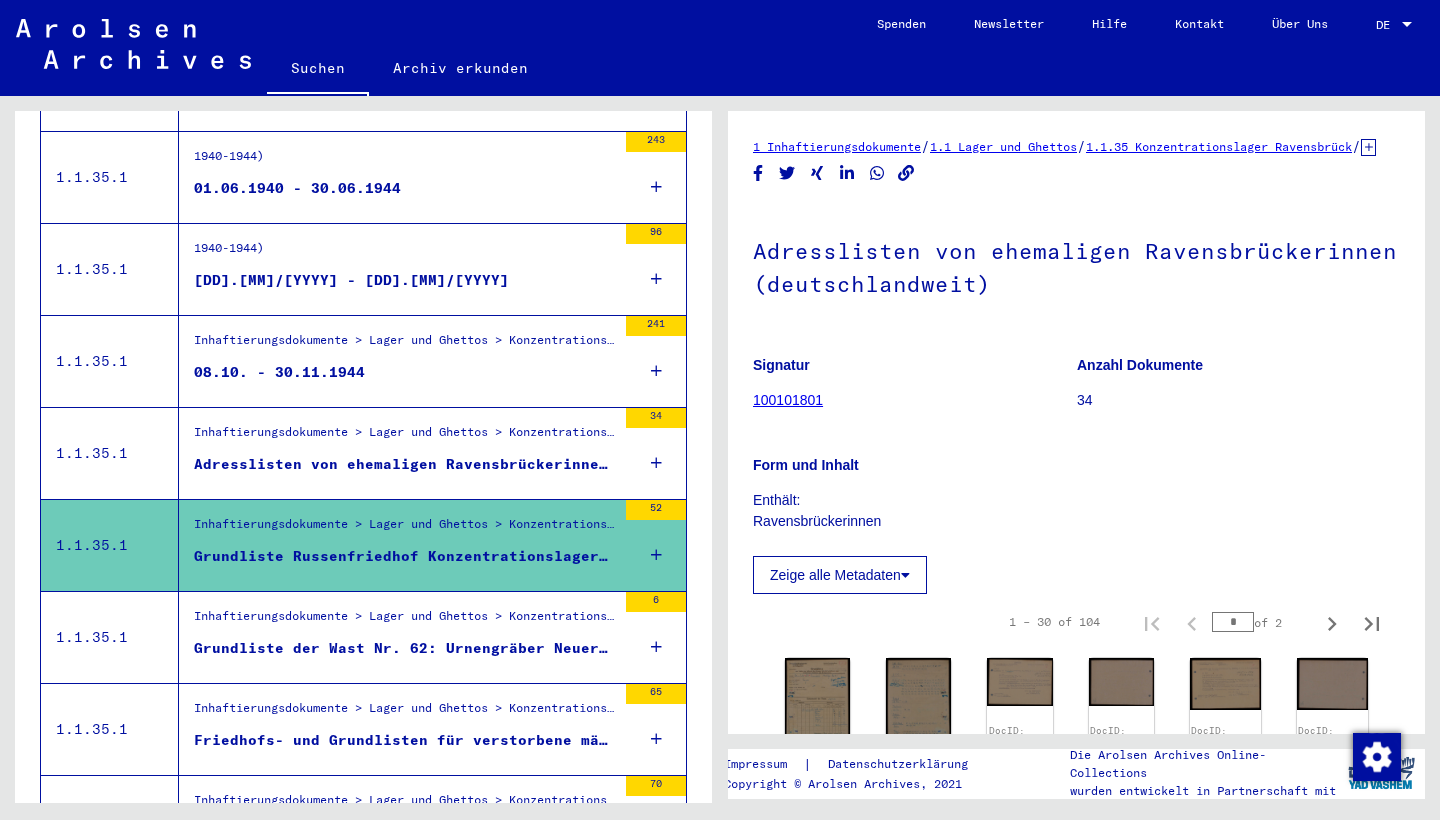 scroll, scrollTop: 1960, scrollLeft: 0, axis: vertical 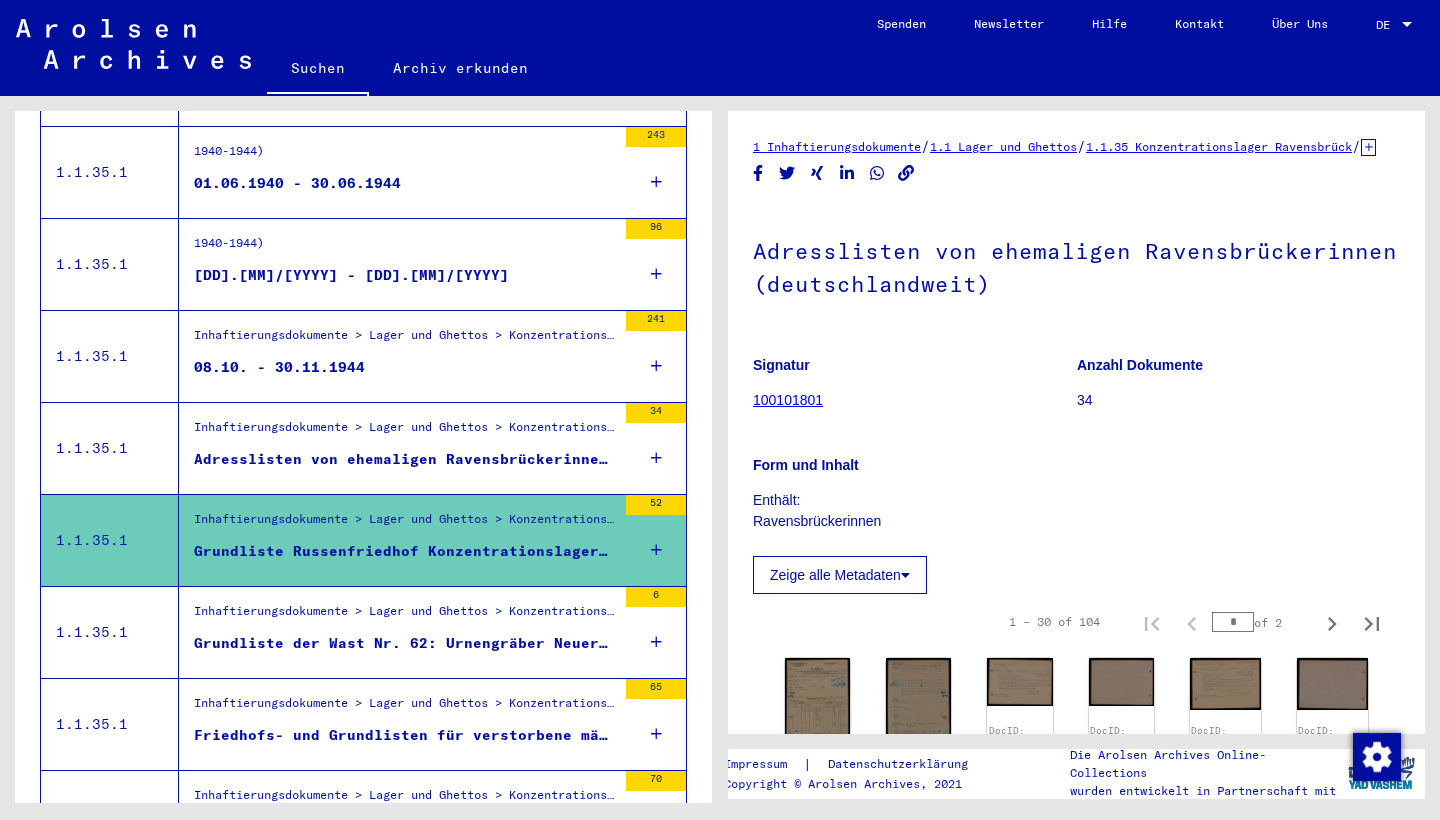 click on "Inhaftierungsdokumente > Lager und Ghettos > Konzentrationslager Ravensbrück > Listenmaterial Ravensbrück > Friedhofs- und Grundlisten für verstorbene männliche Häftlinge der      Außenlager Karlshagen und Barth des Konzentrationslagers Ravensbrück" at bounding box center (405, 616) 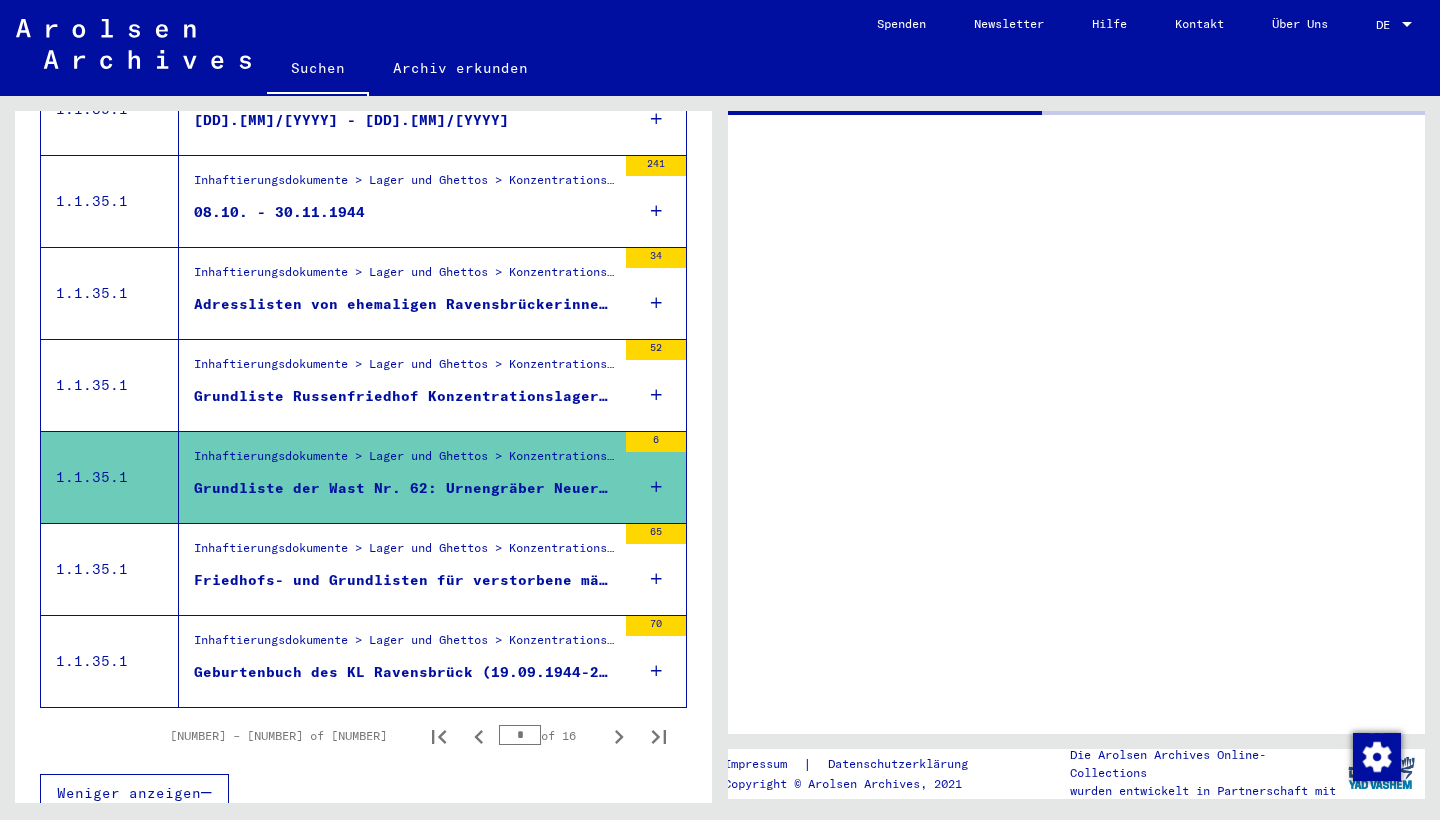 scroll, scrollTop: 2114, scrollLeft: 0, axis: vertical 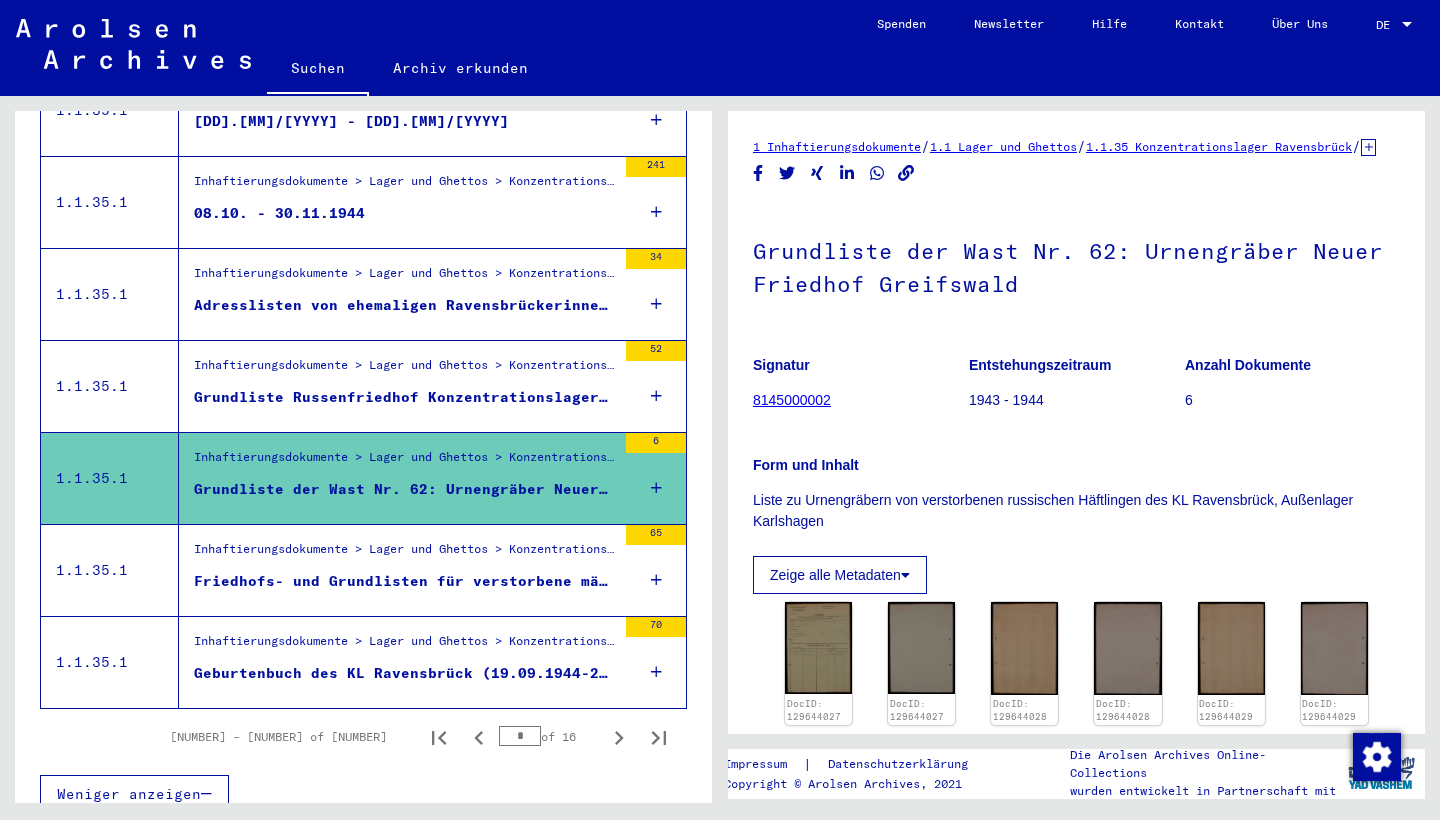 click on "Inhaftierungsdokumente > Lager und Ghettos > Konzentrationslager Ravensbrück > Listenmaterial Ravensbrück" at bounding box center [405, 555] 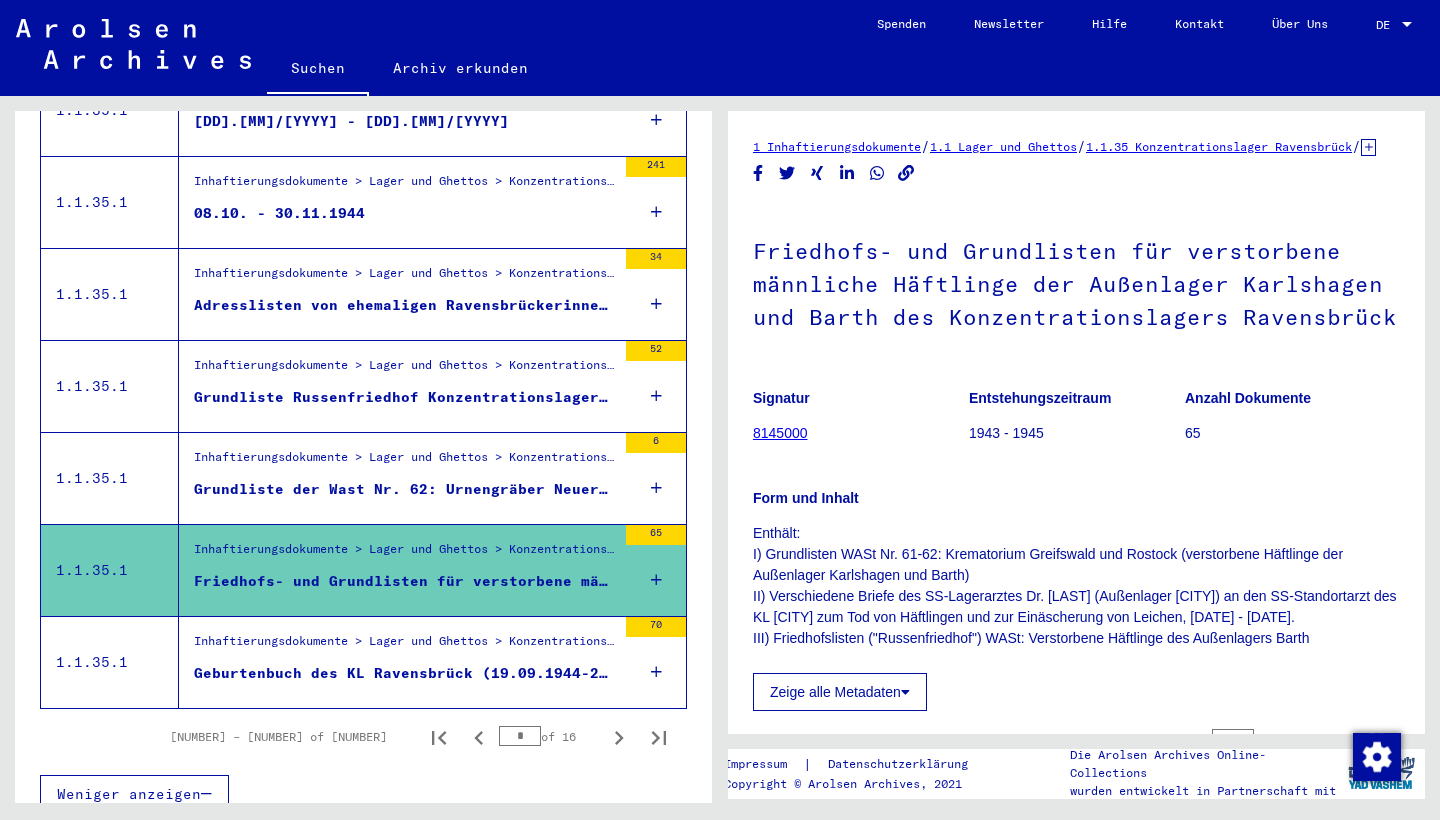 click on "Geburtenbuch des KL Ravensbrück (19.09.1944-22.04.1945) mit dazugehöriger      Korrespondenz (1972-1985)" at bounding box center [405, 673] 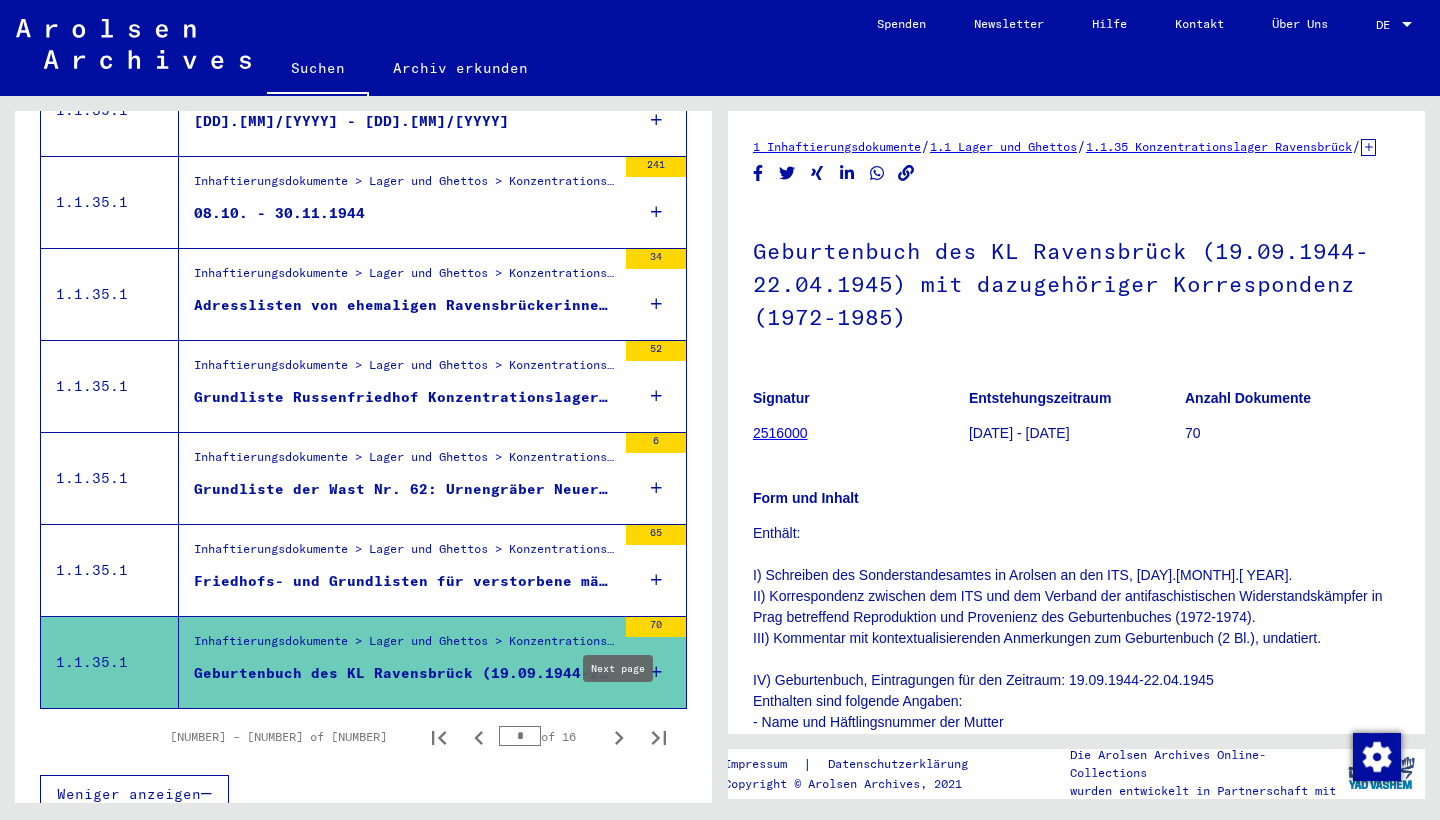 click 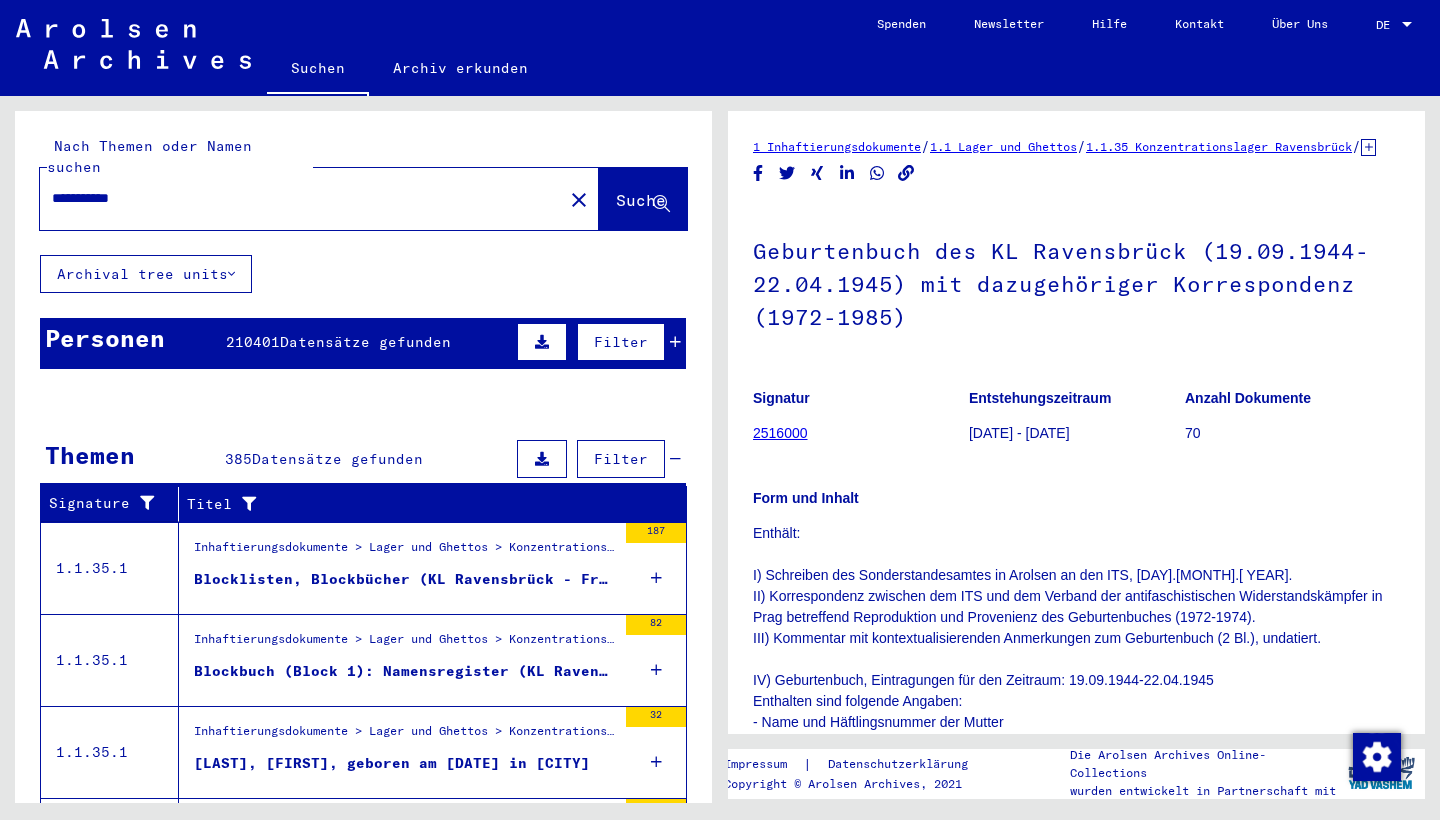 scroll, scrollTop: 0, scrollLeft: 0, axis: both 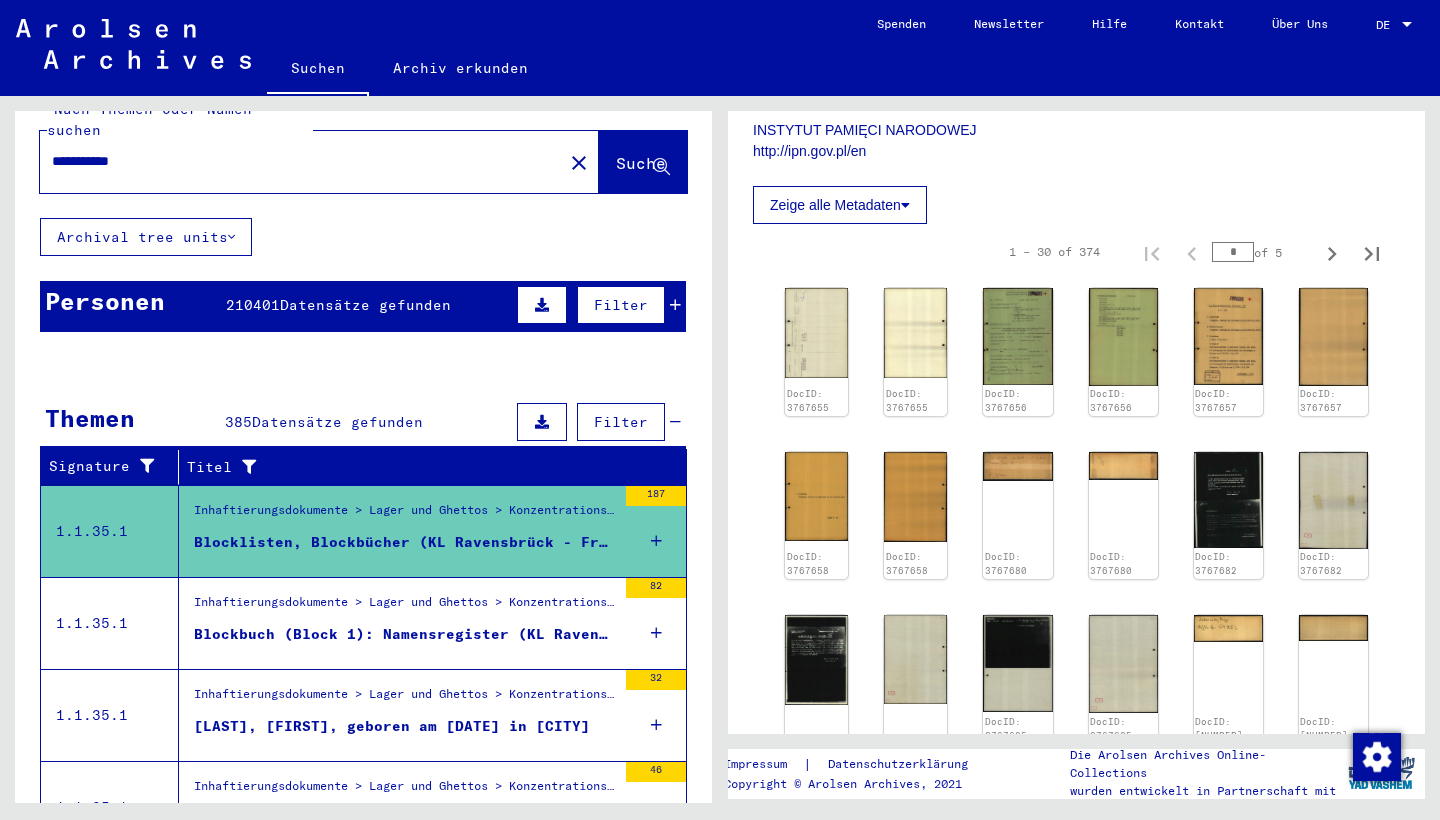 click on "Inhaftierungsdokumente > Lager und Ghettos > Konzentrationslager Ravensbrück > Listenmaterial Ravensbrück" at bounding box center (405, 607) 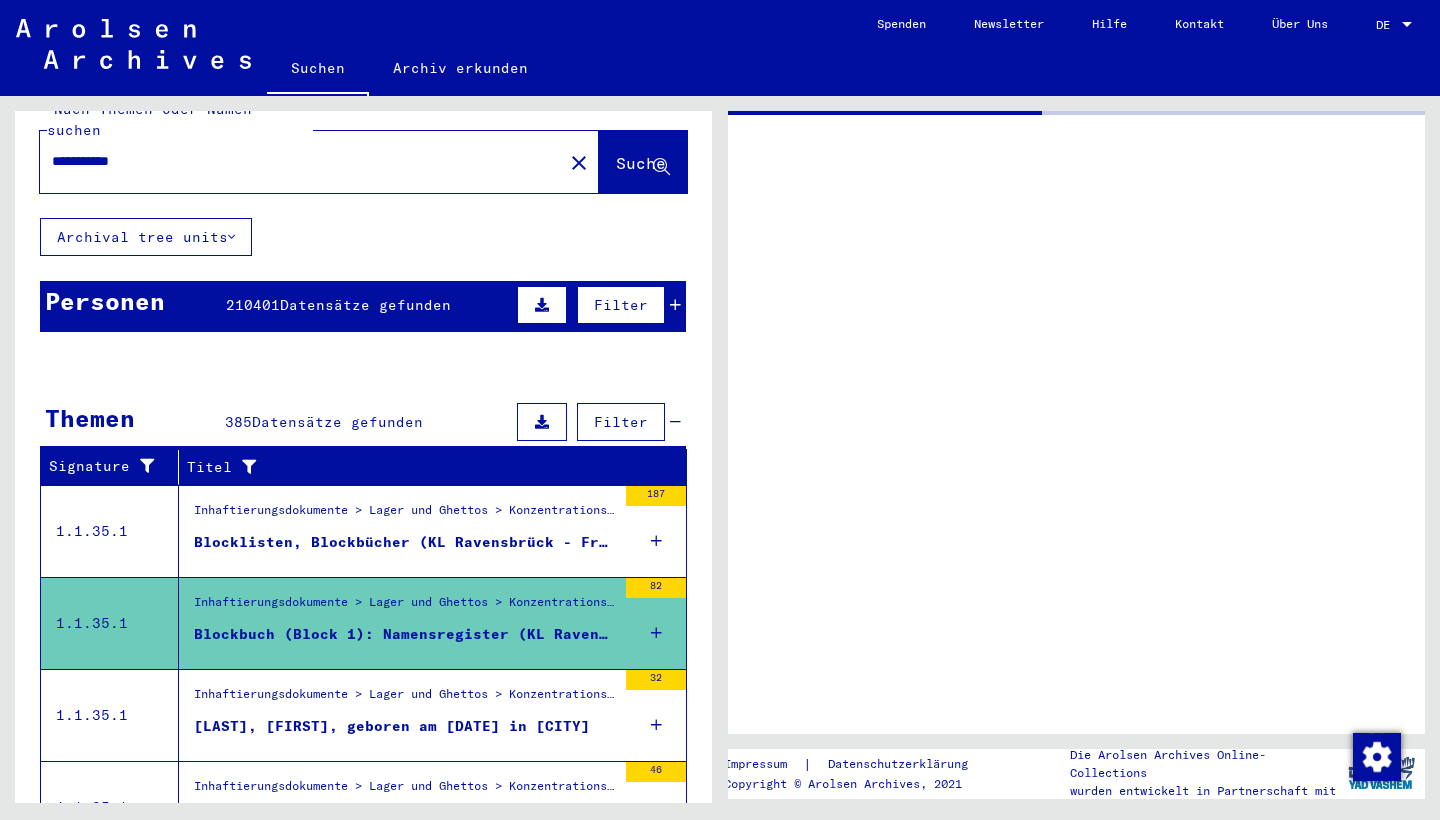 scroll, scrollTop: 0, scrollLeft: 0, axis: both 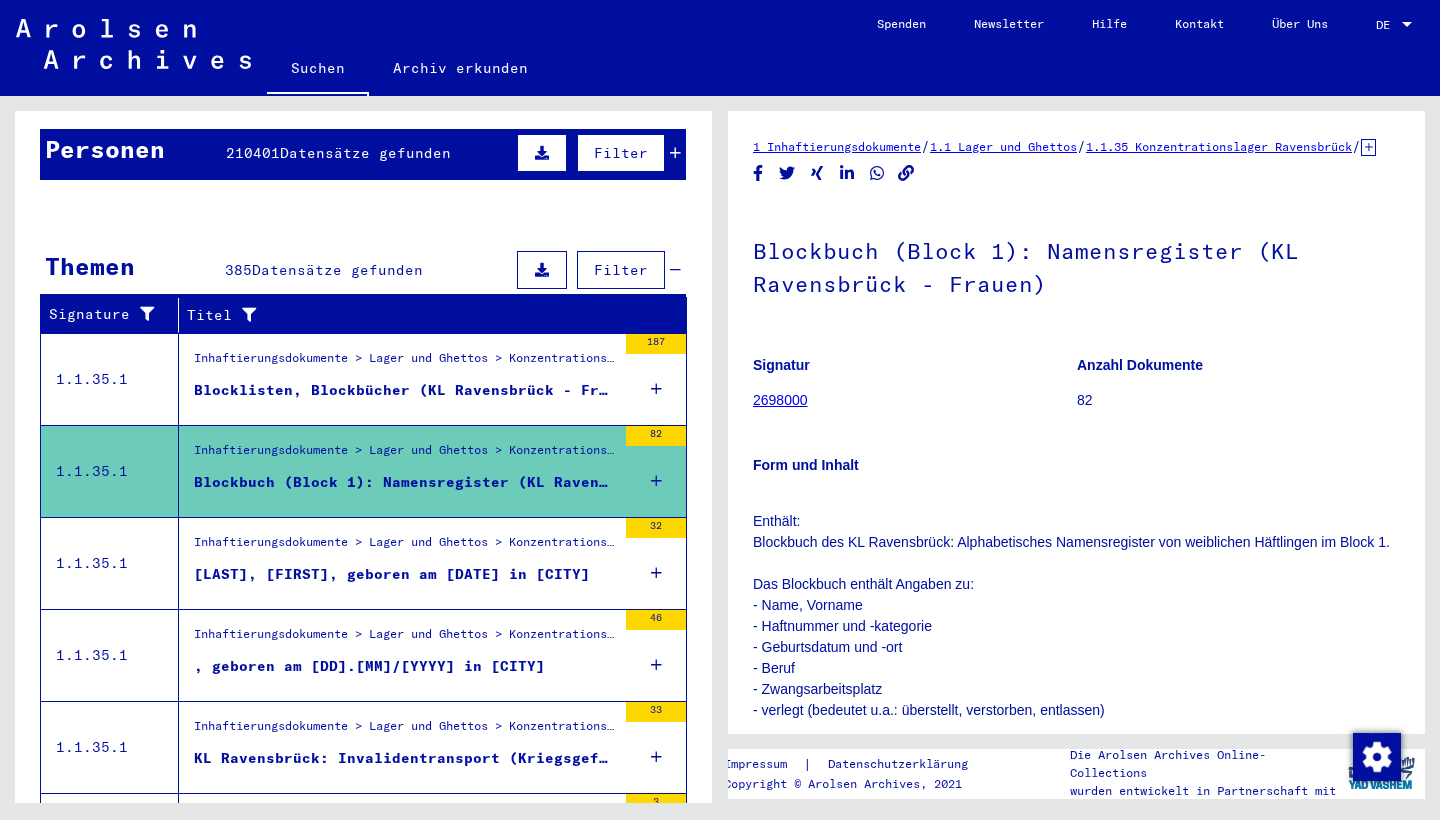 click on "Inhaftierungsdokumente > Lager und Ghettos > Konzentrationslager Ravensbrück > Listenmaterial Ravensbrück > Gestapo-Personalakten für weibliche und männliche Häftlinge des      Konzentrationslagers Ravensbrück I" at bounding box center (405, 547) 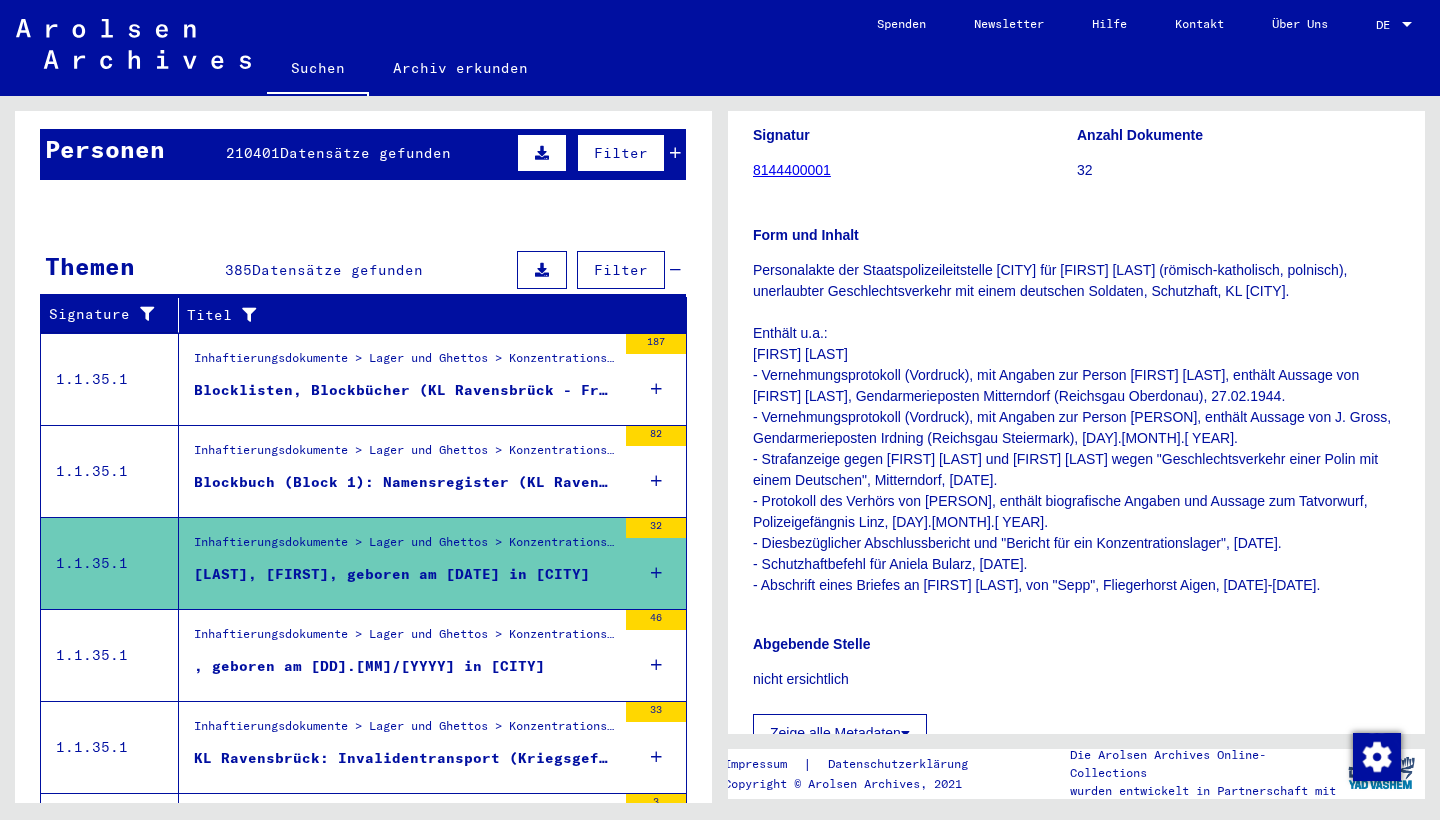scroll, scrollTop: 202, scrollLeft: 0, axis: vertical 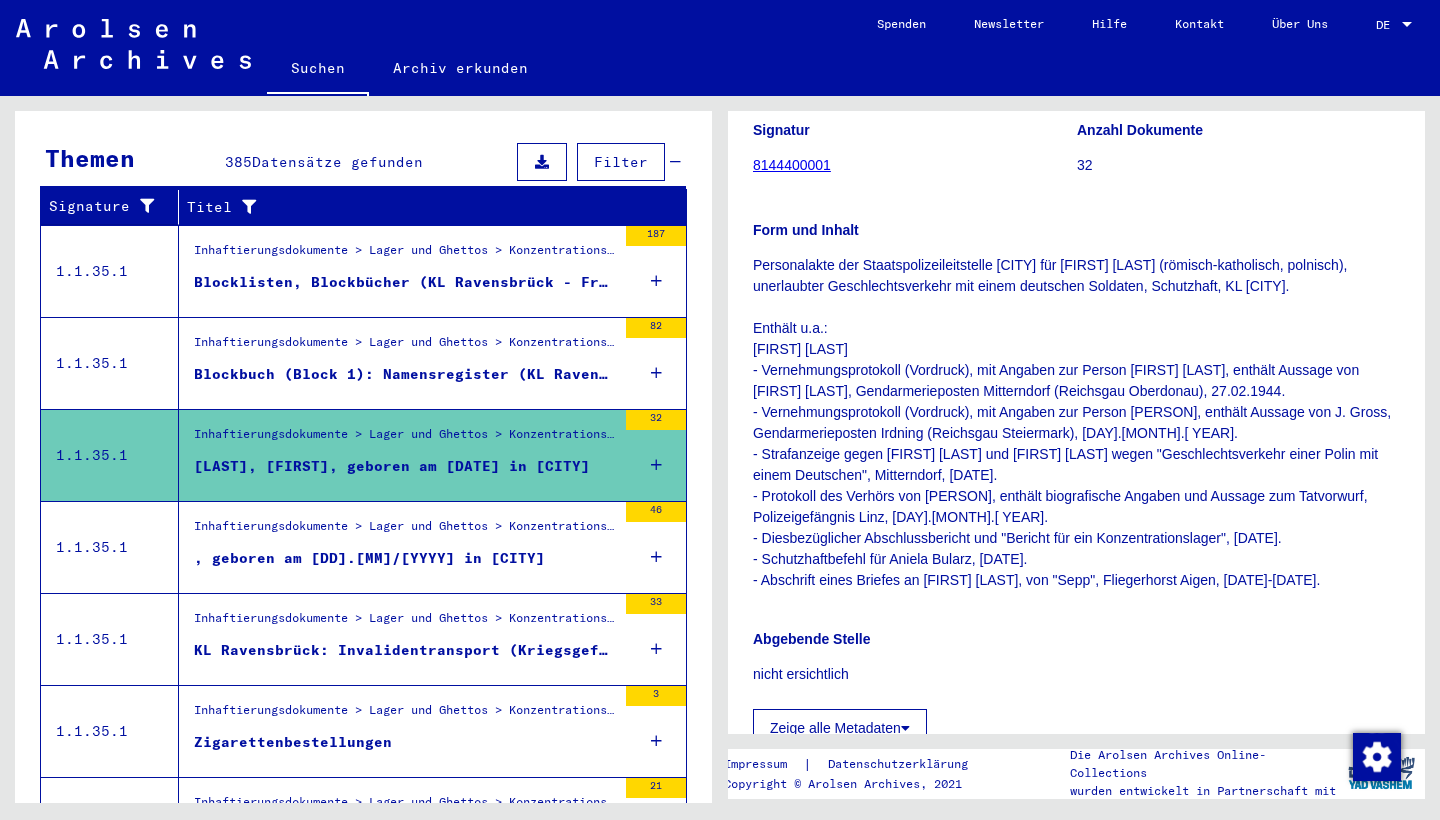 click on ", geboren am [DD].[MM]/[YYYY] in [CITY]" at bounding box center (369, 558) 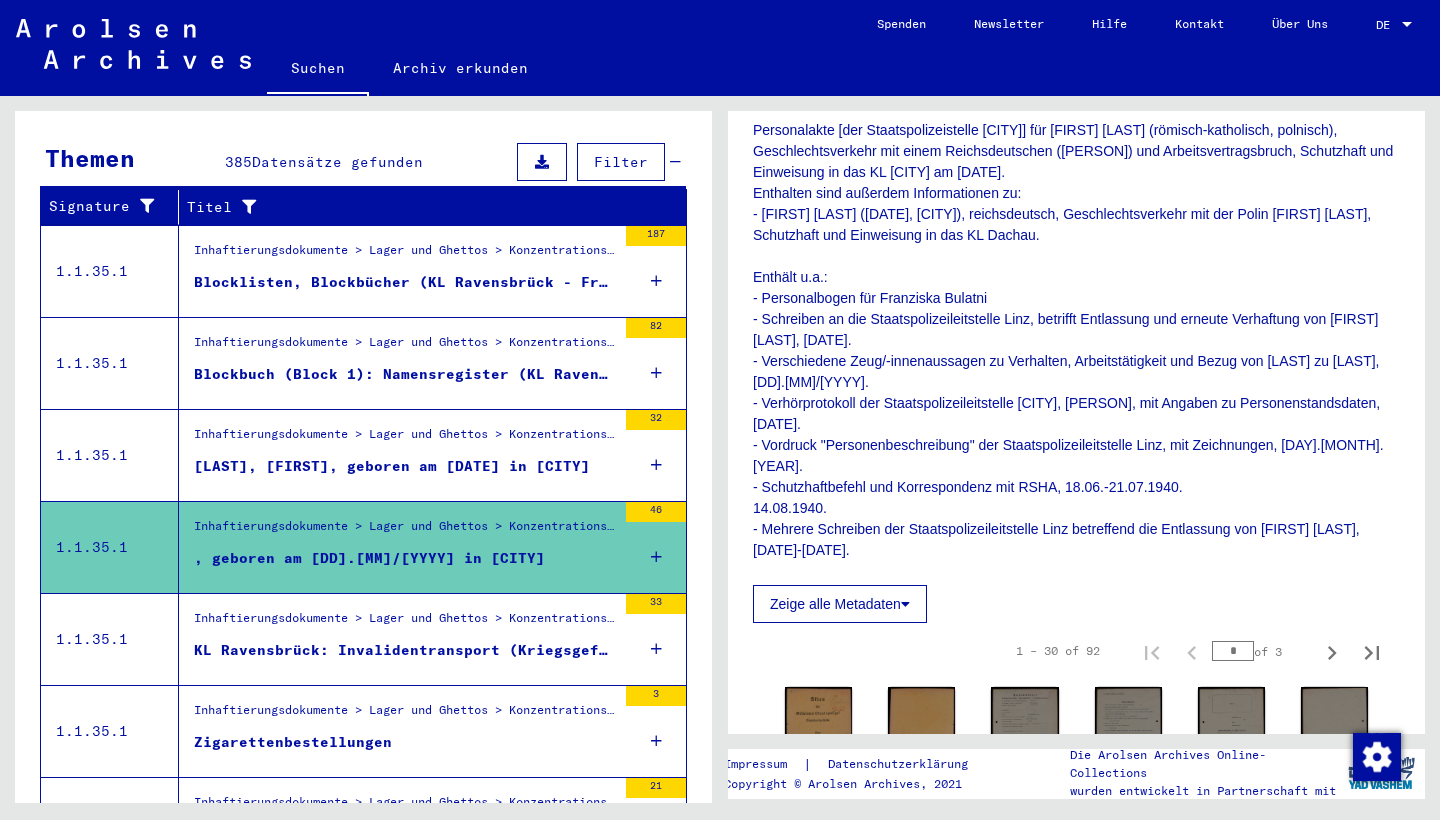 scroll, scrollTop: 350, scrollLeft: 0, axis: vertical 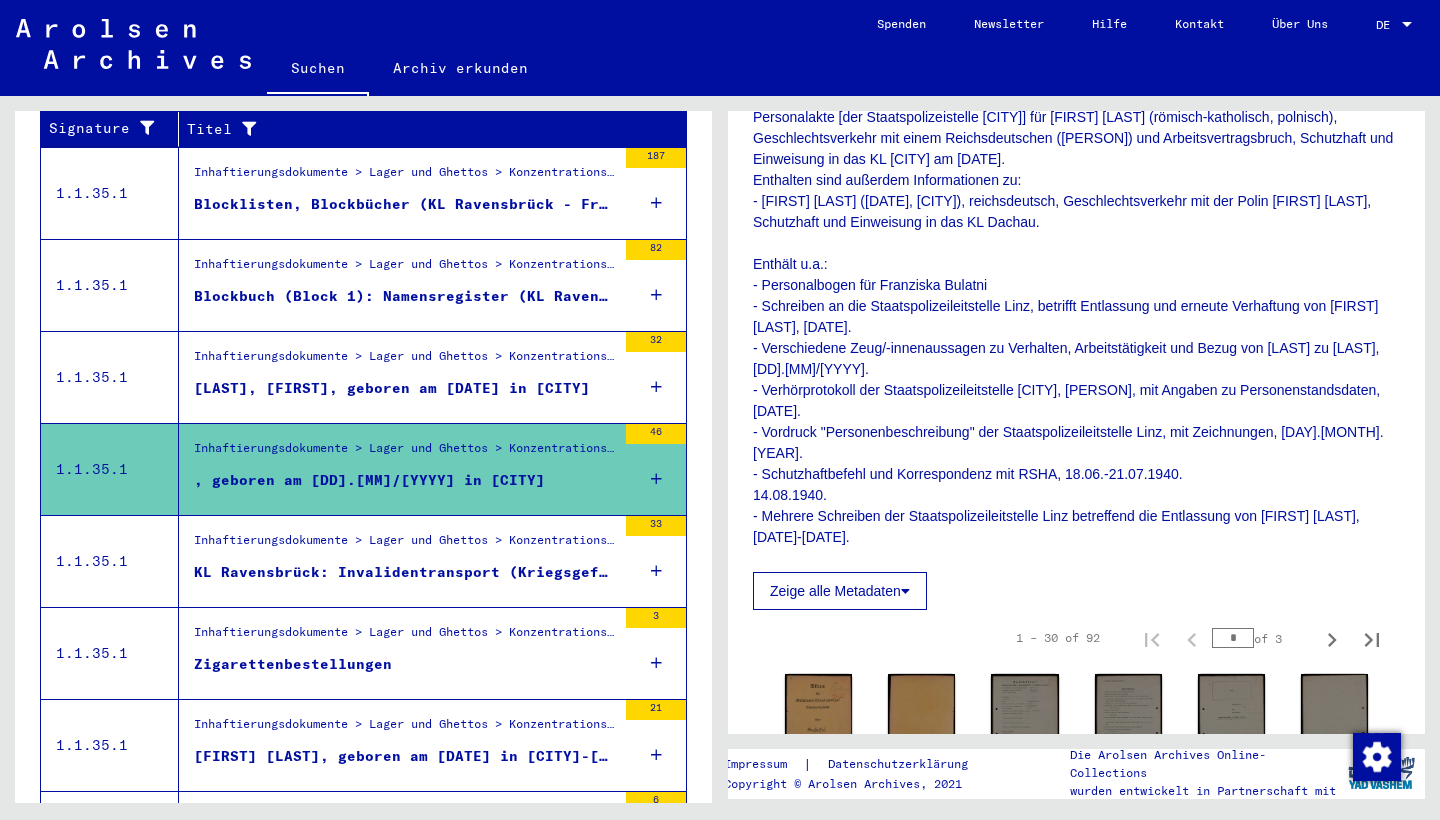 click on "Inhaftierungsdokumente > Lager und Ghettos > Konzentrationslager Ravensbrück > Listenmaterial Ravensbrück > Gestapo-Personalakten für weibliche und männliche Häftlinge des      Konzentrationslagers Ravensbrück I" at bounding box center [405, 361] 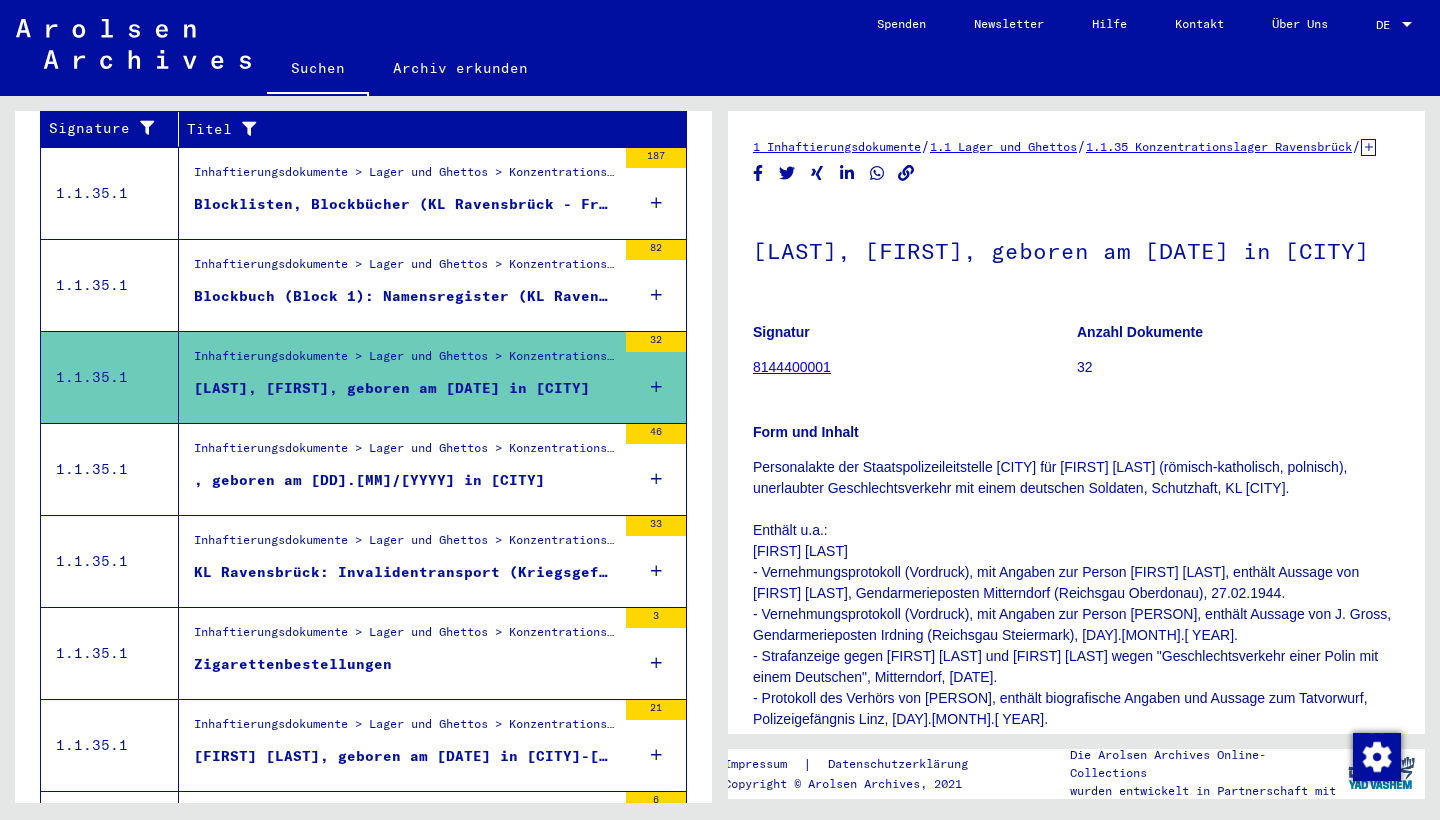 click on "Inhaftierungsdokumente > Lager und Ghettos > Konzentrationslager Ravensbrück > Listenmaterial Ravensbrück > Gestapo-Personalakten für weibliche und männliche Häftlinge des Konzentrationslagers Ravensbrück I [LAST], [FIRST], geboren am [DATE] in [CITY]" at bounding box center (397, 469) 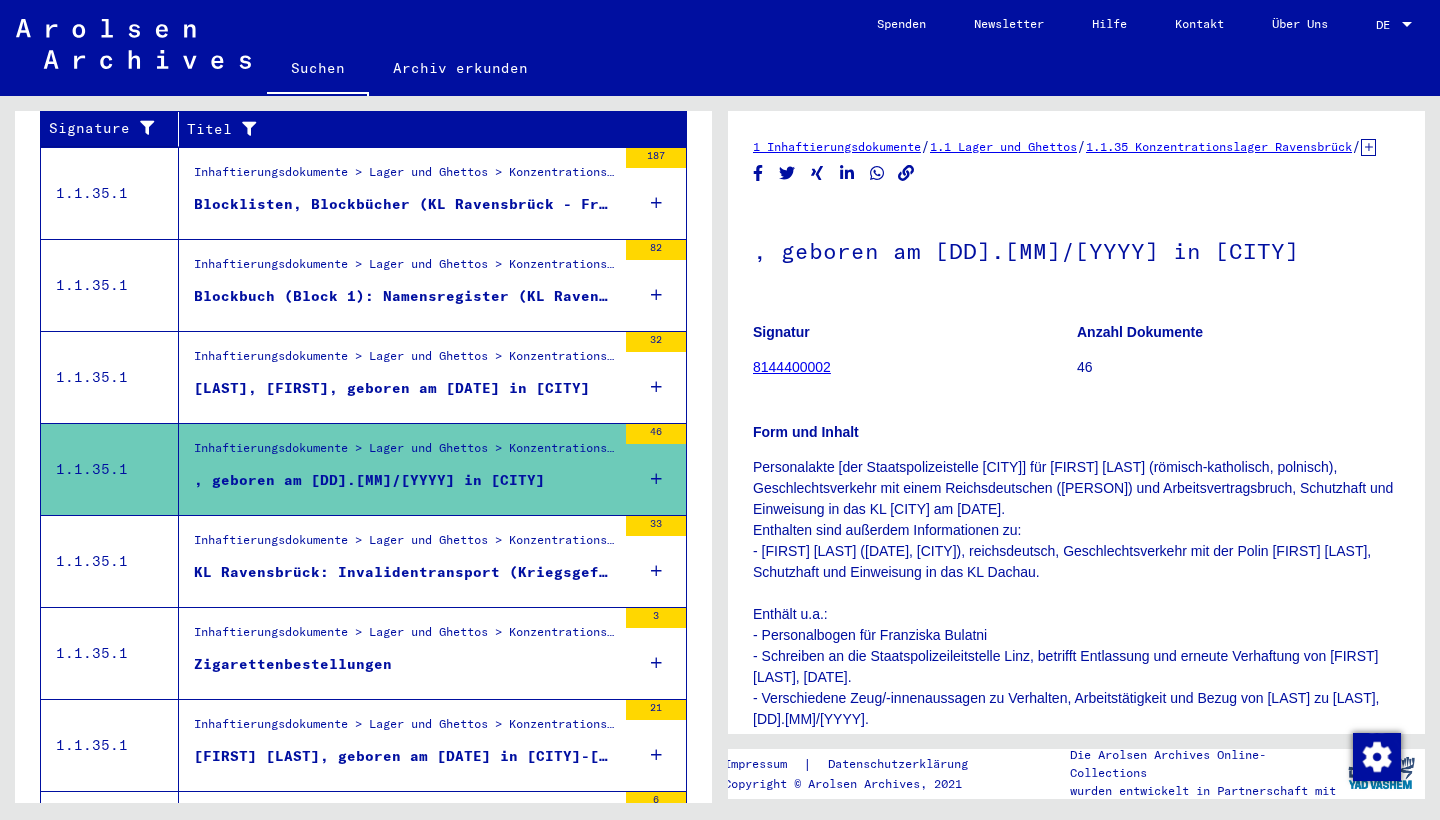 click on "KL Ravensbrück: Invalidentransport (Kriegsgefangenenlager Wolgast)      und Totenliste (Außenlager Peenemünde) (1943-1945)" at bounding box center [405, 572] 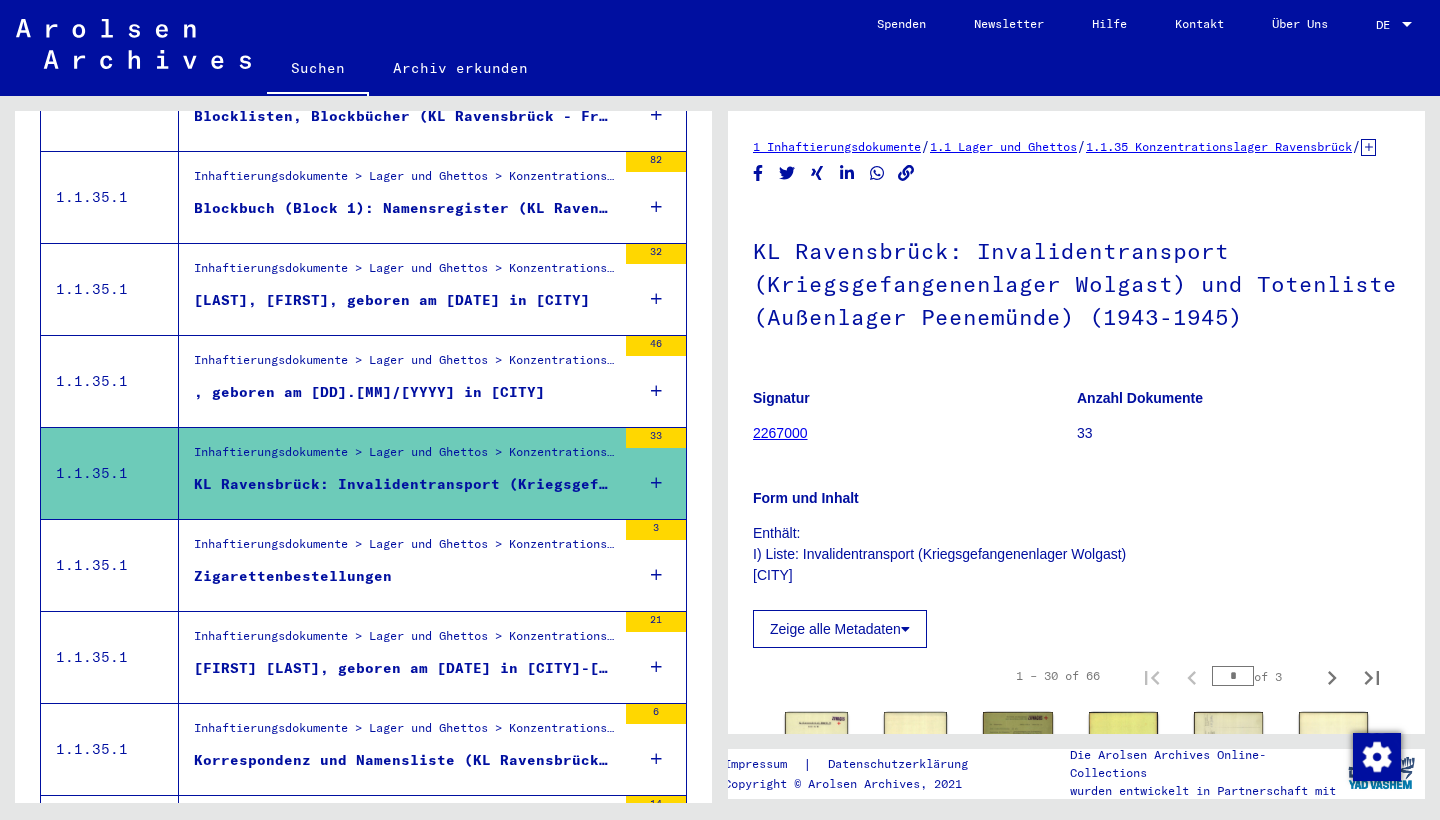 scroll, scrollTop: 487, scrollLeft: 0, axis: vertical 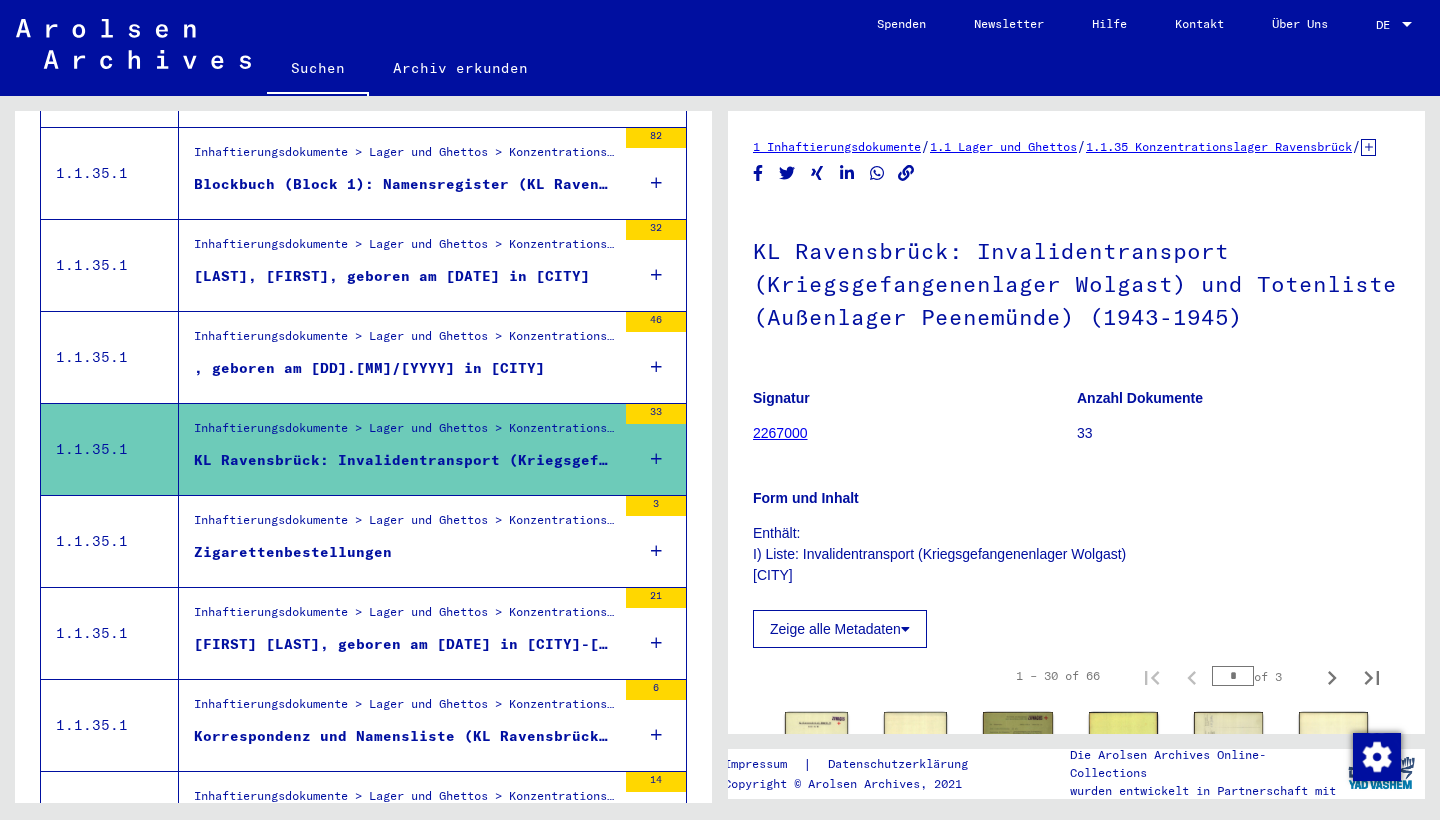 click on "[FIRST] [LAST], geboren am [DATE] in [CITY]-[CITY]" at bounding box center [405, 644] 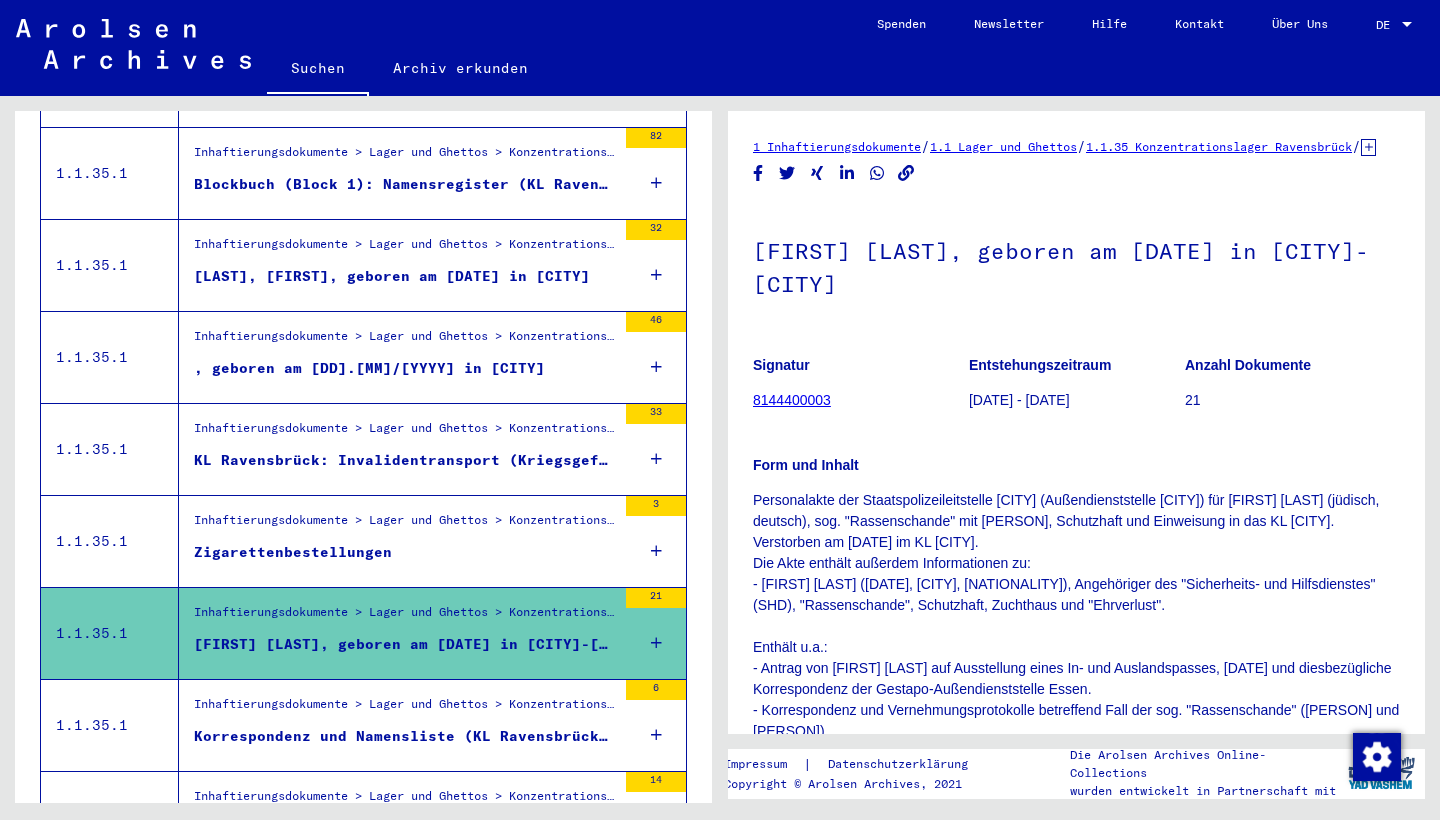 click on ", geboren am [DD].[MM]/[YYYY] in [CITY]" at bounding box center [369, 368] 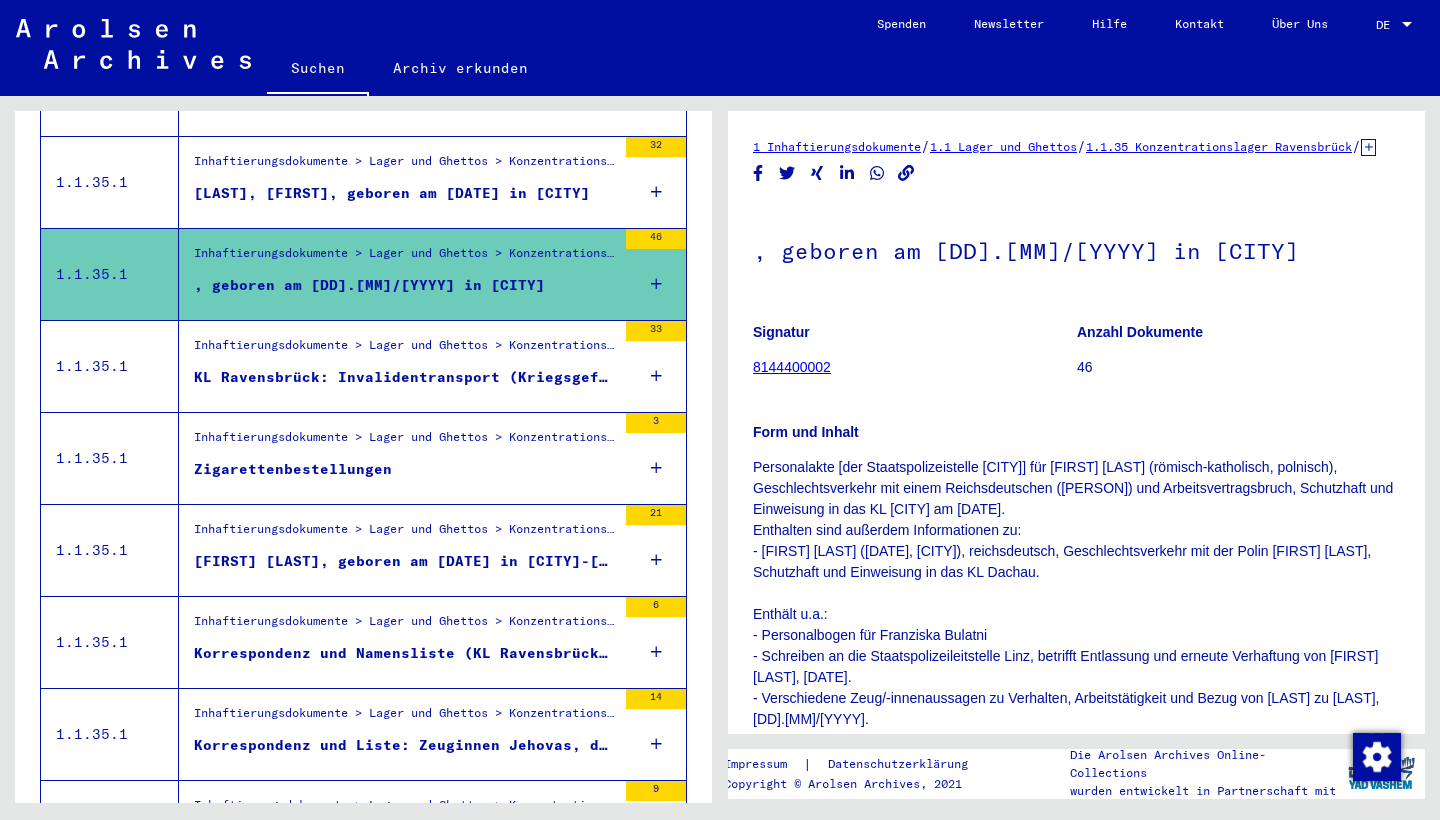 scroll, scrollTop: 571, scrollLeft: 0, axis: vertical 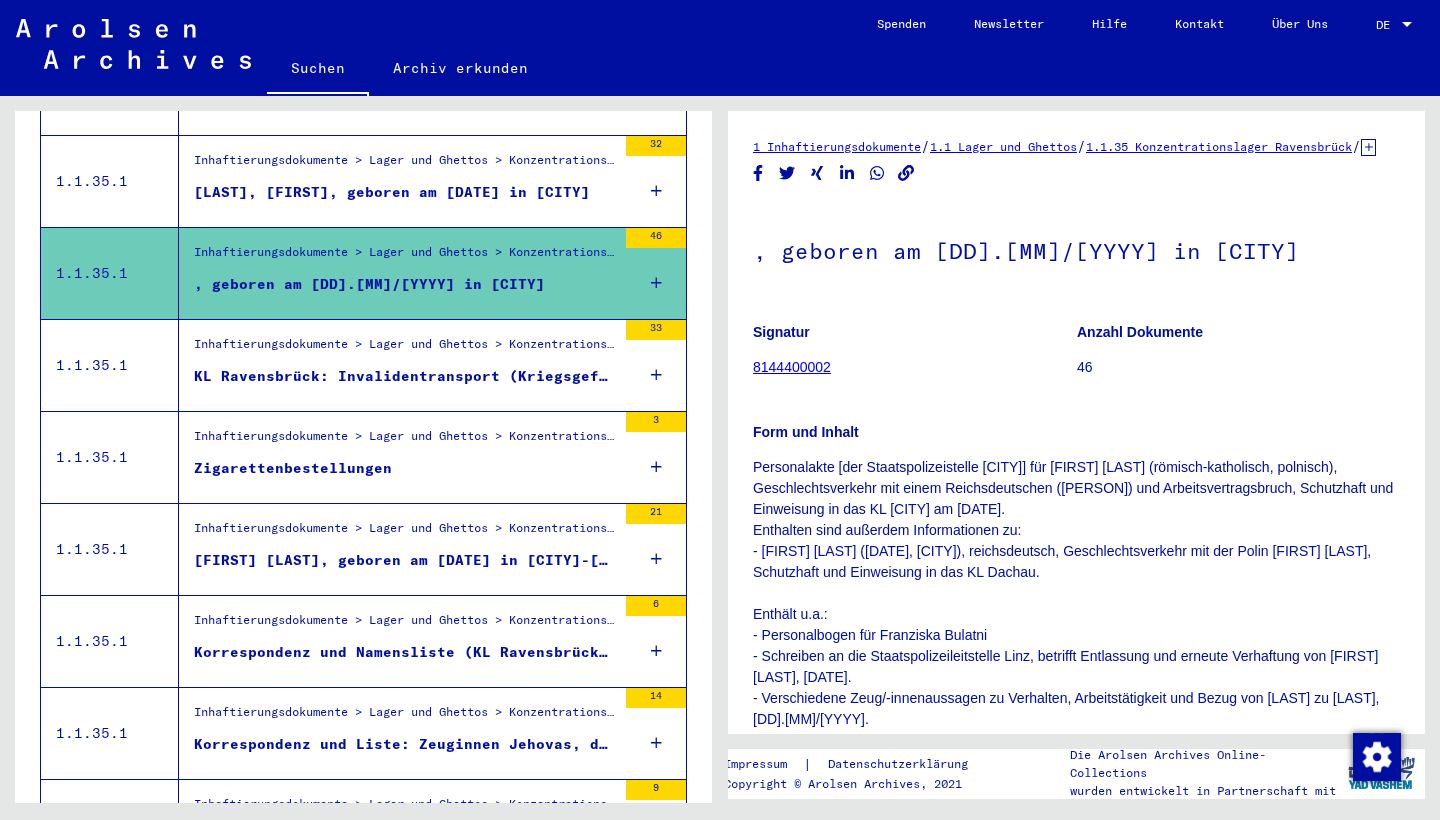 click on "[FIRST] [LAST], geboren am [DATE] in [CITY]-[CITY]" at bounding box center [405, 560] 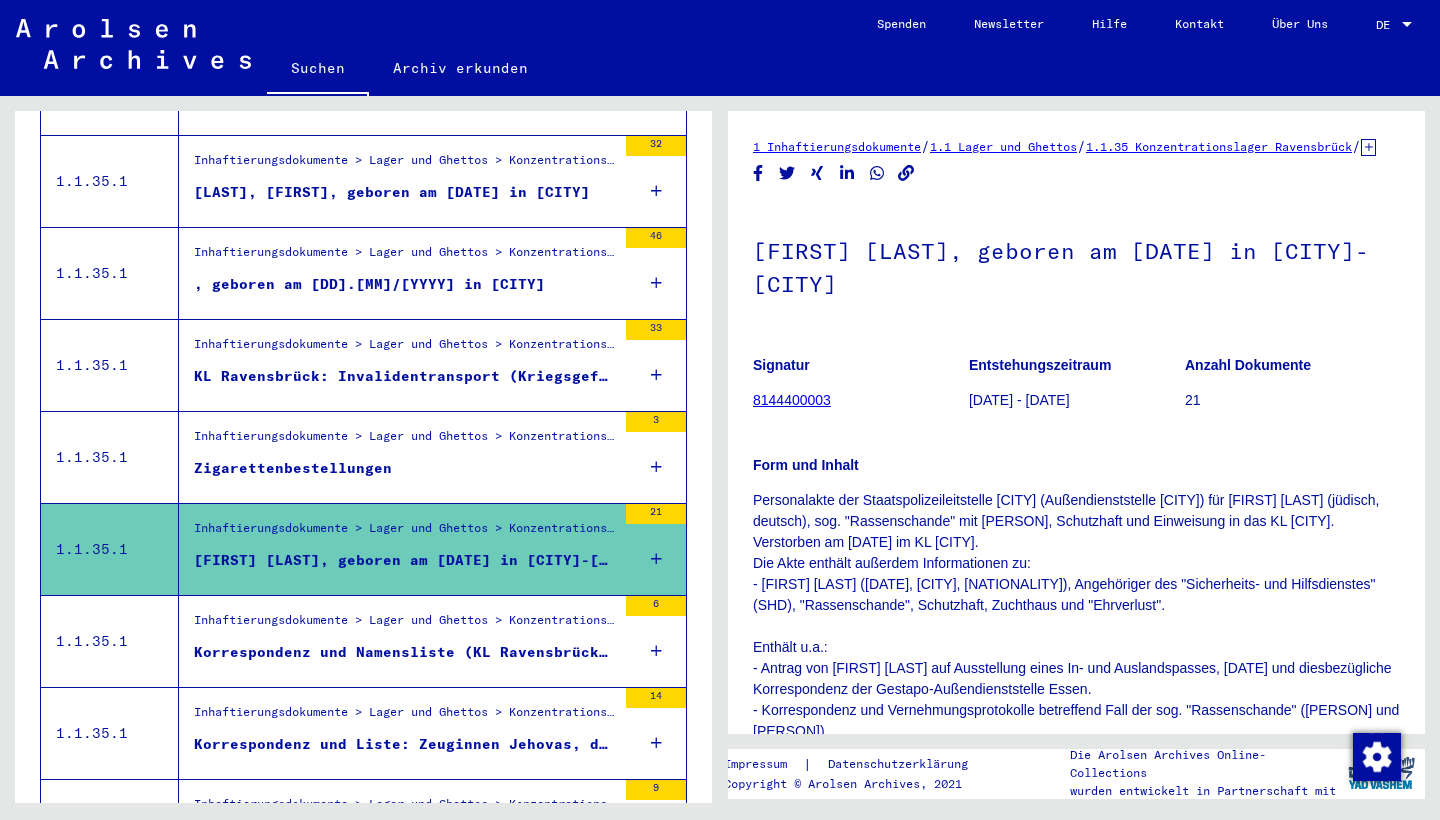 scroll, scrollTop: 581, scrollLeft: 0, axis: vertical 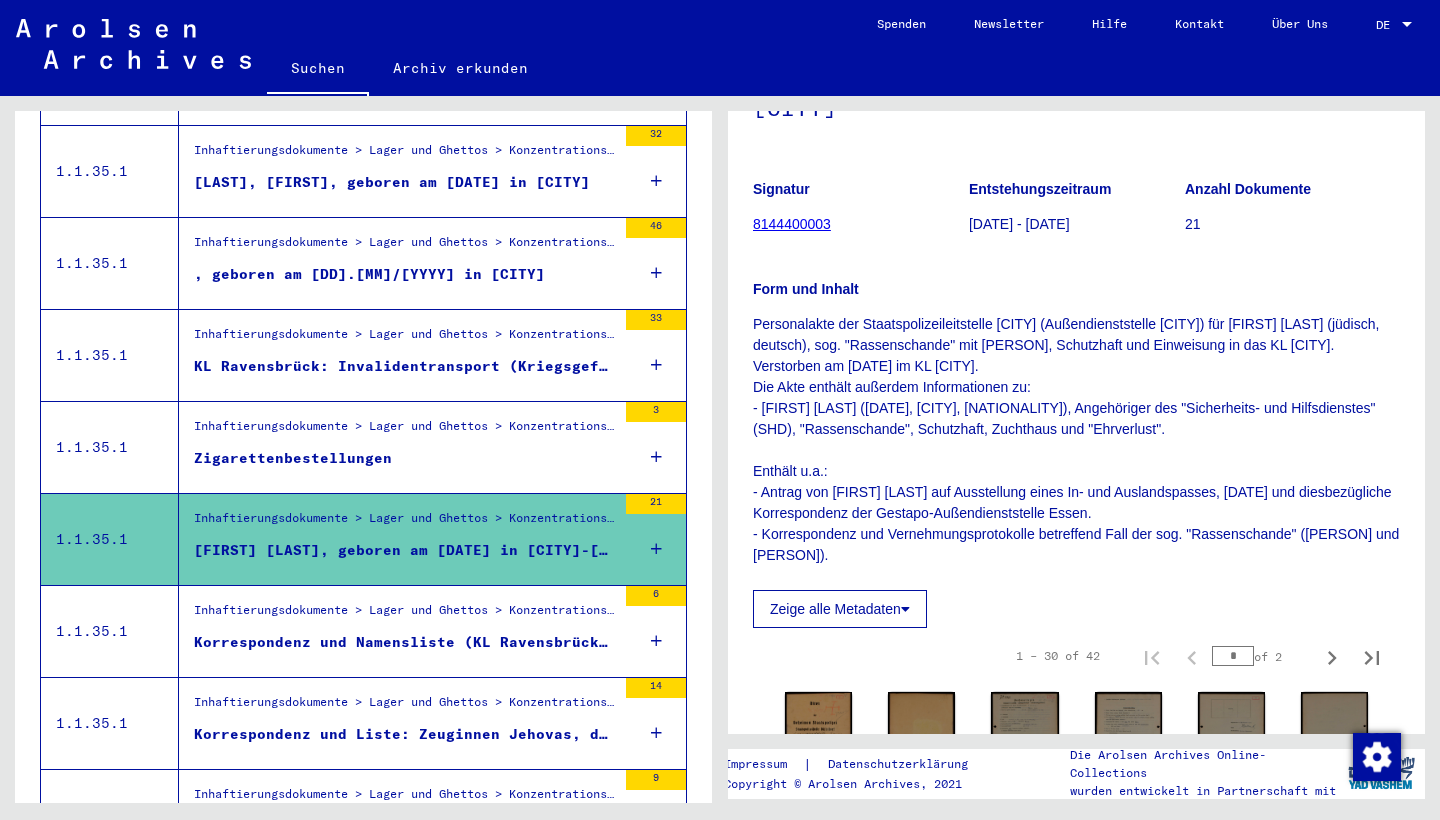 click on "Inhaftierungsdokumente > Lager und Ghettos > Konzentrationslager Ravensbrück > Listenmaterial Ravensbrück" at bounding box center [405, 615] 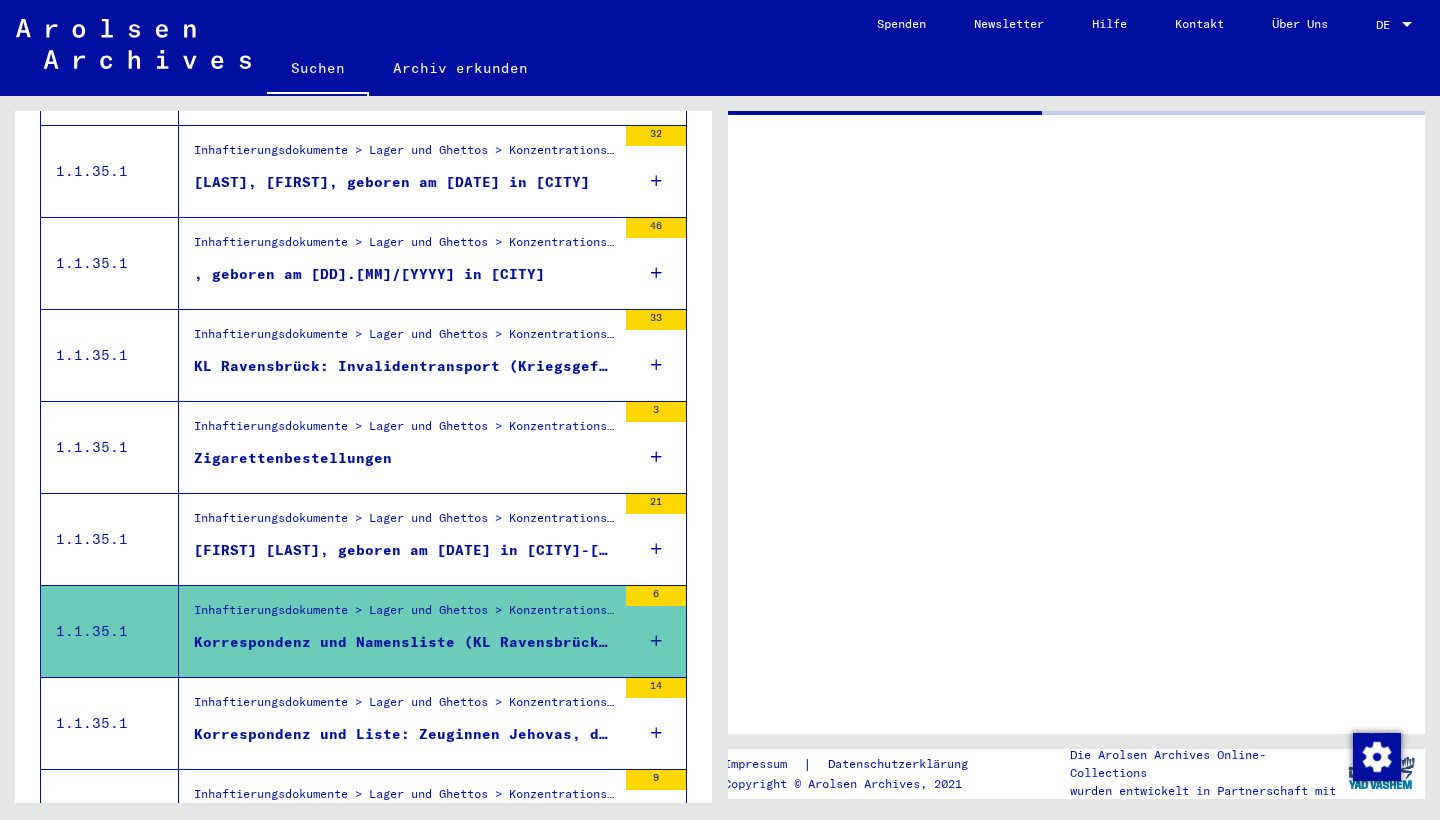 scroll, scrollTop: 0, scrollLeft: 0, axis: both 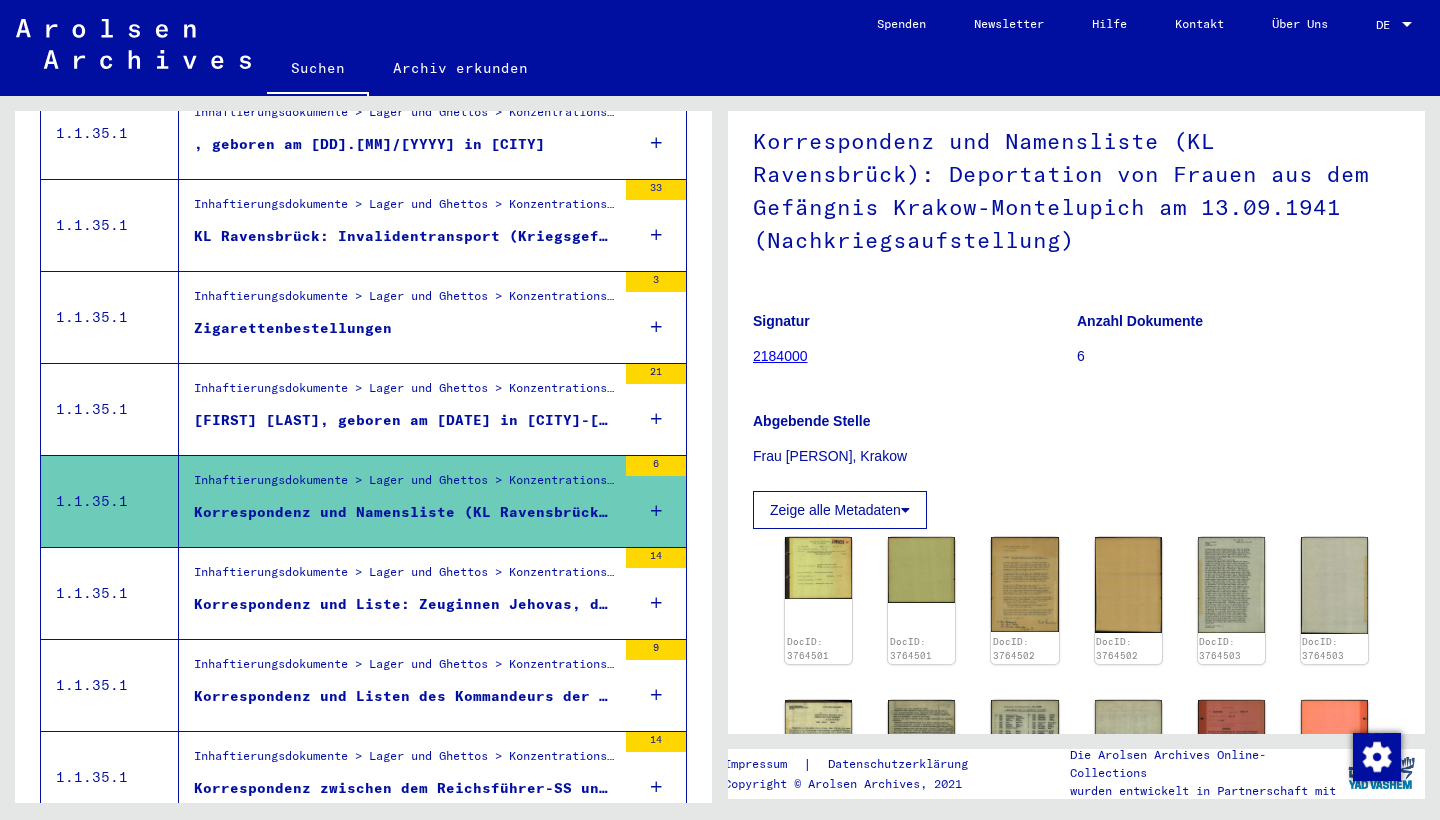 click on "Inhaftierungsdokumente > Lager und Ghettos > Konzentrationslager Ravensbrück > Listenmaterial Ravensbrück" at bounding box center (405, 577) 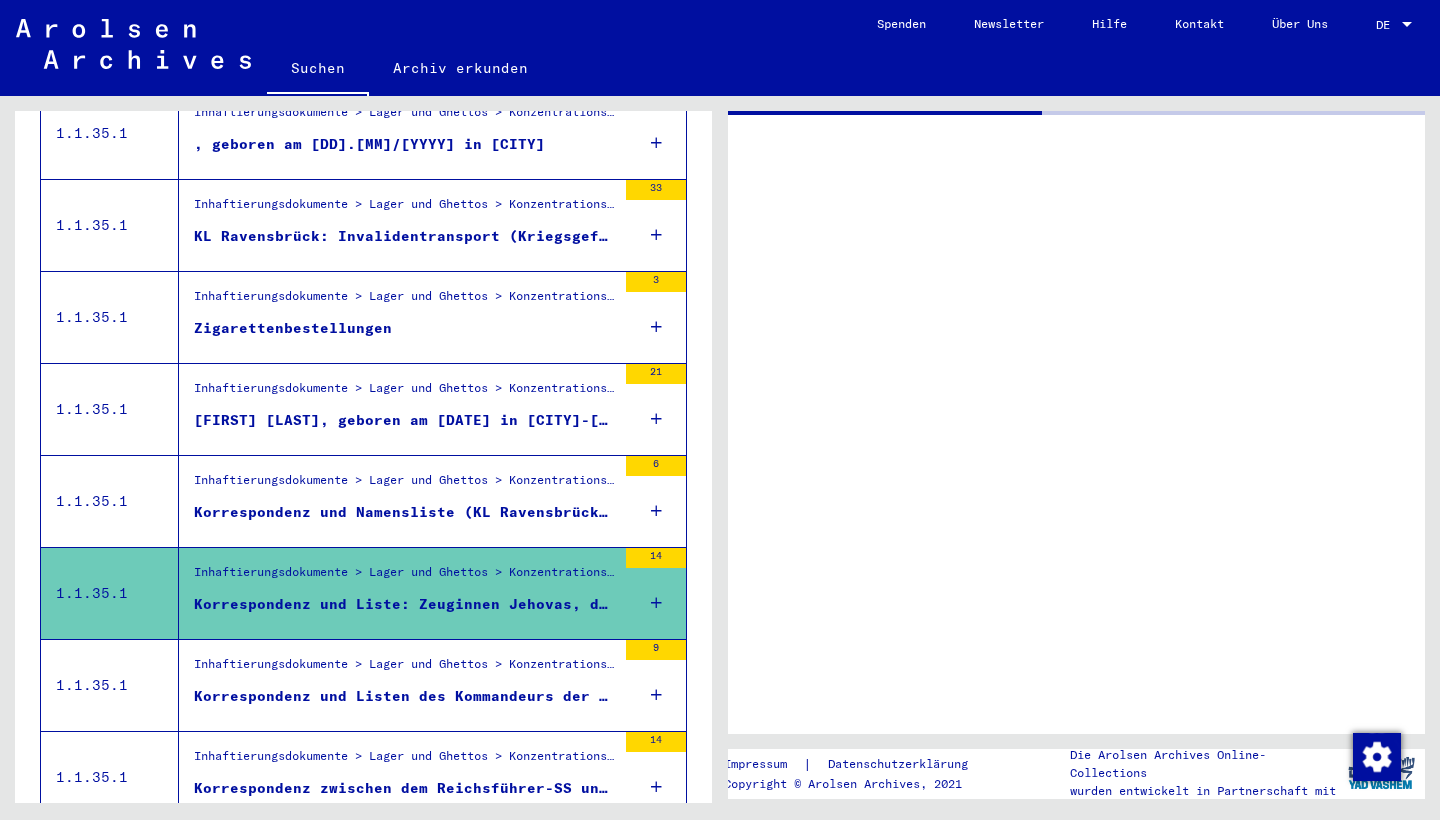 scroll, scrollTop: 0, scrollLeft: 0, axis: both 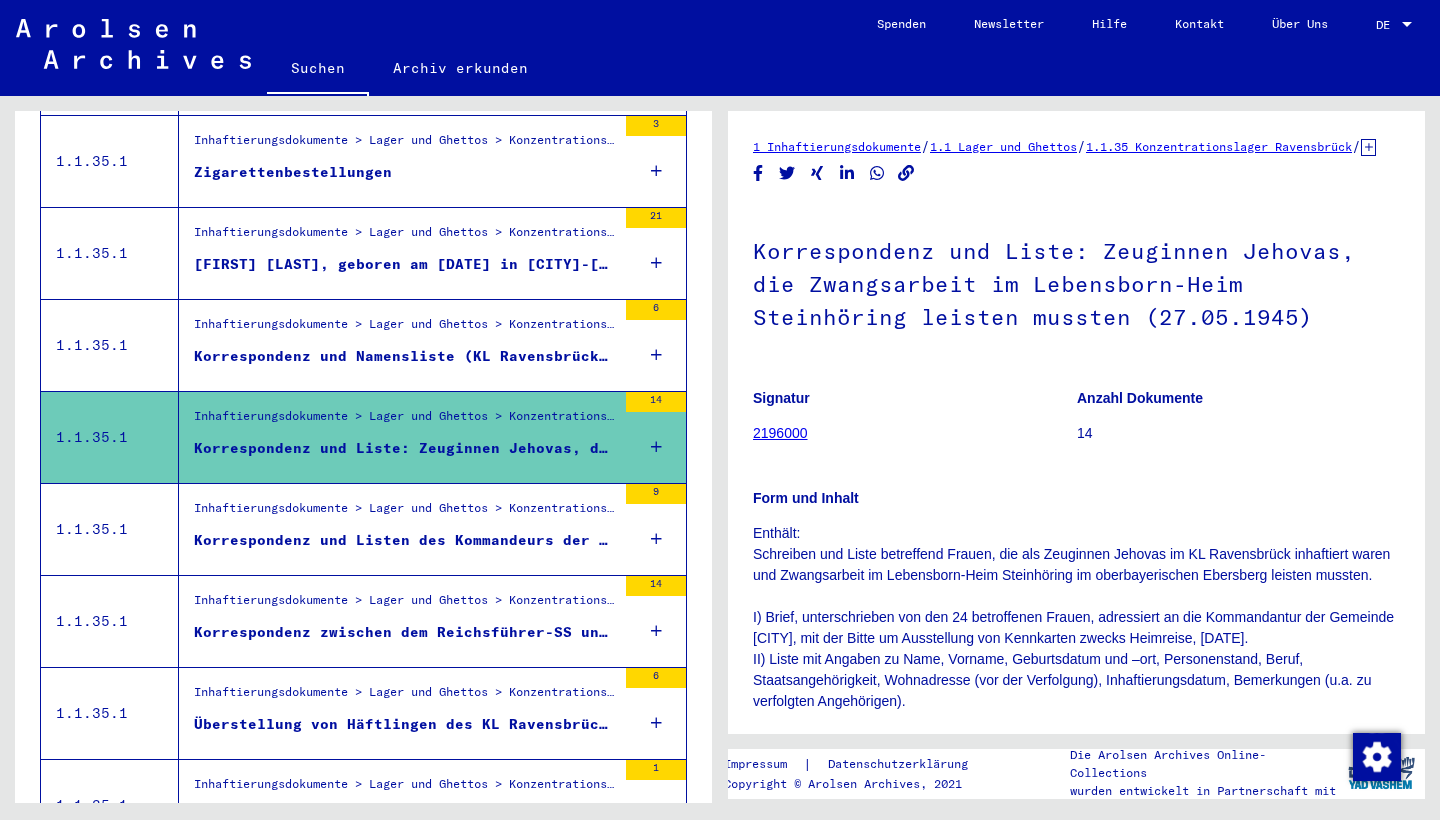 click on "Inhaftierungsdokumente > Lager und Ghettos > Konzentrationslager Ravensbrück > Listenmaterial Ravensbrück" at bounding box center (405, 513) 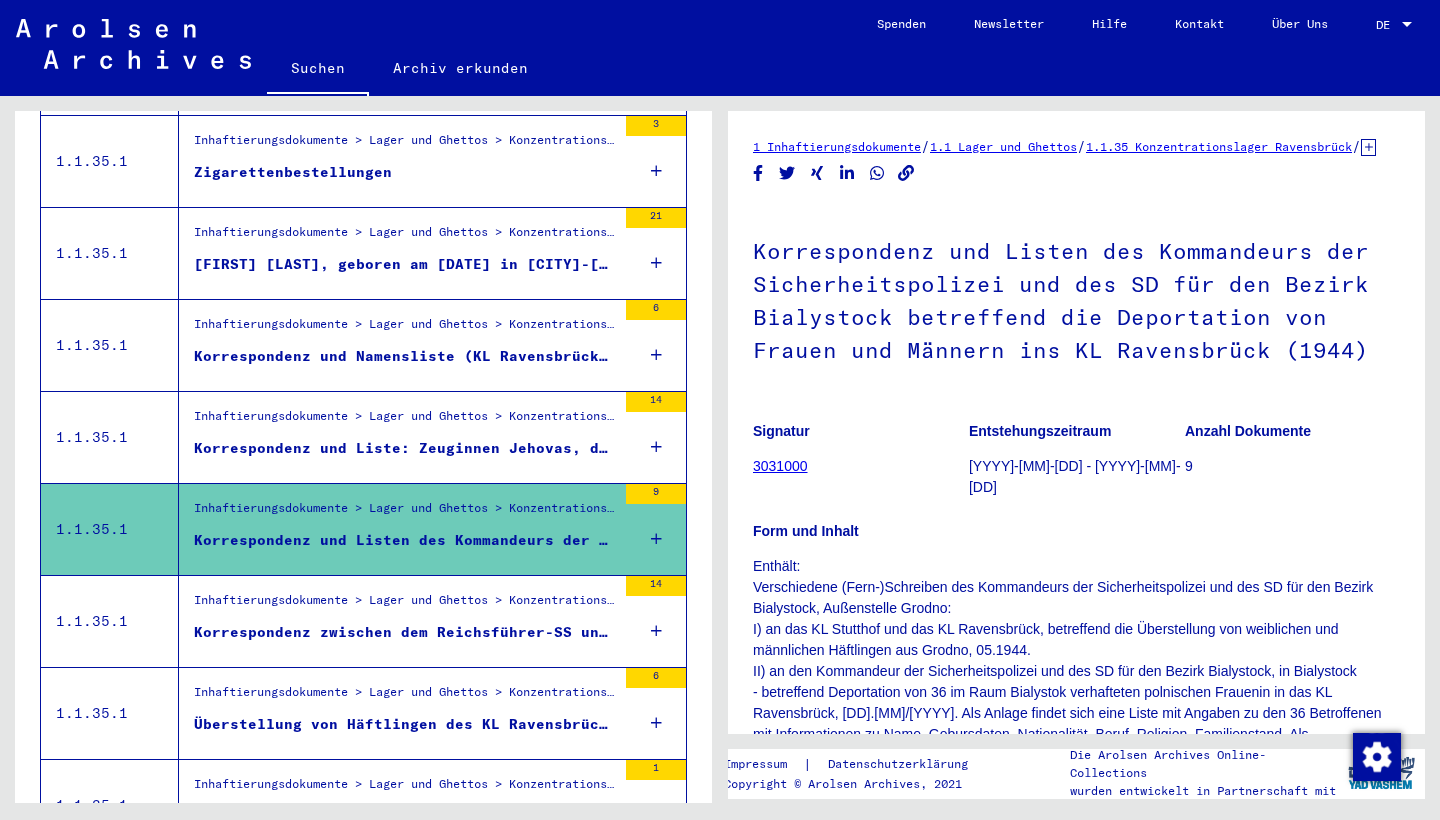 click on "Inhaftierungsdokumente > Lager und Ghettos > Konzentrationslager Ravensbrück > Listenmaterial Ravensbrück" at bounding box center [405, 605] 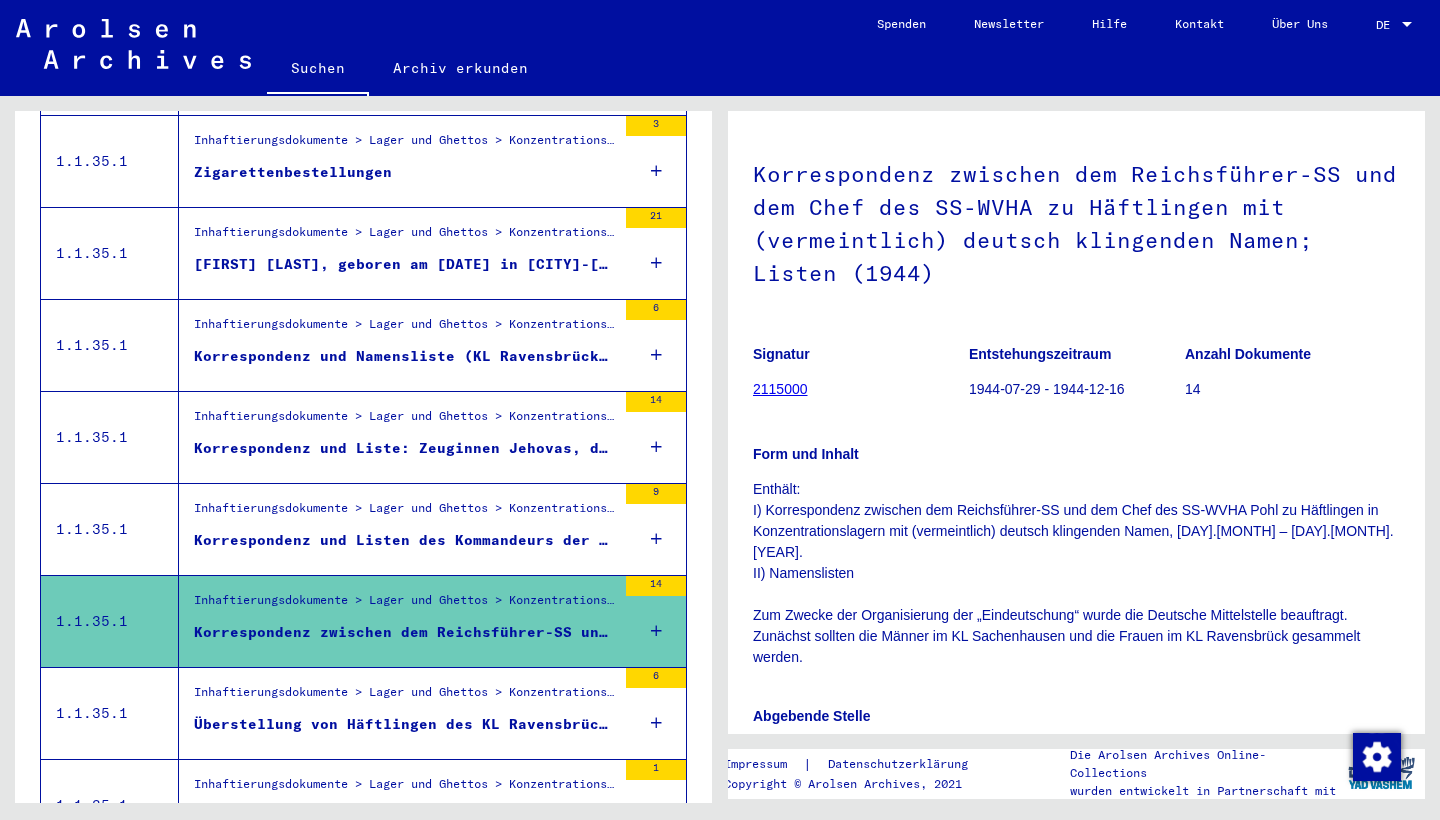 scroll, scrollTop: 77, scrollLeft: 0, axis: vertical 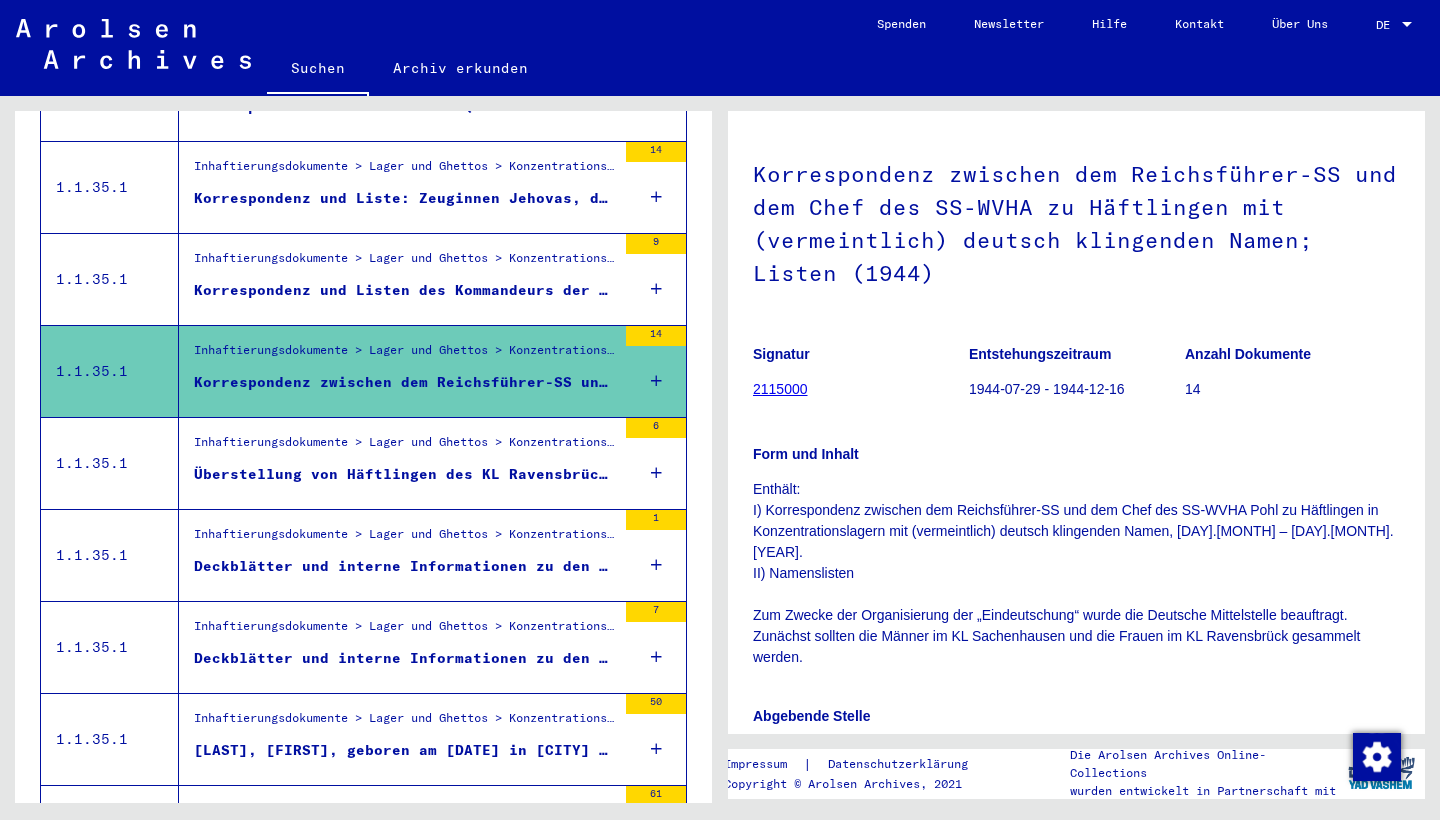 click on "Überstellung von Häftlingen des KL Ravensbrück ins KL Sachsenhausen      (Korrespondenz); Verstorbene Häftlinge (Liste) (1944 - 1945)" at bounding box center (405, 474) 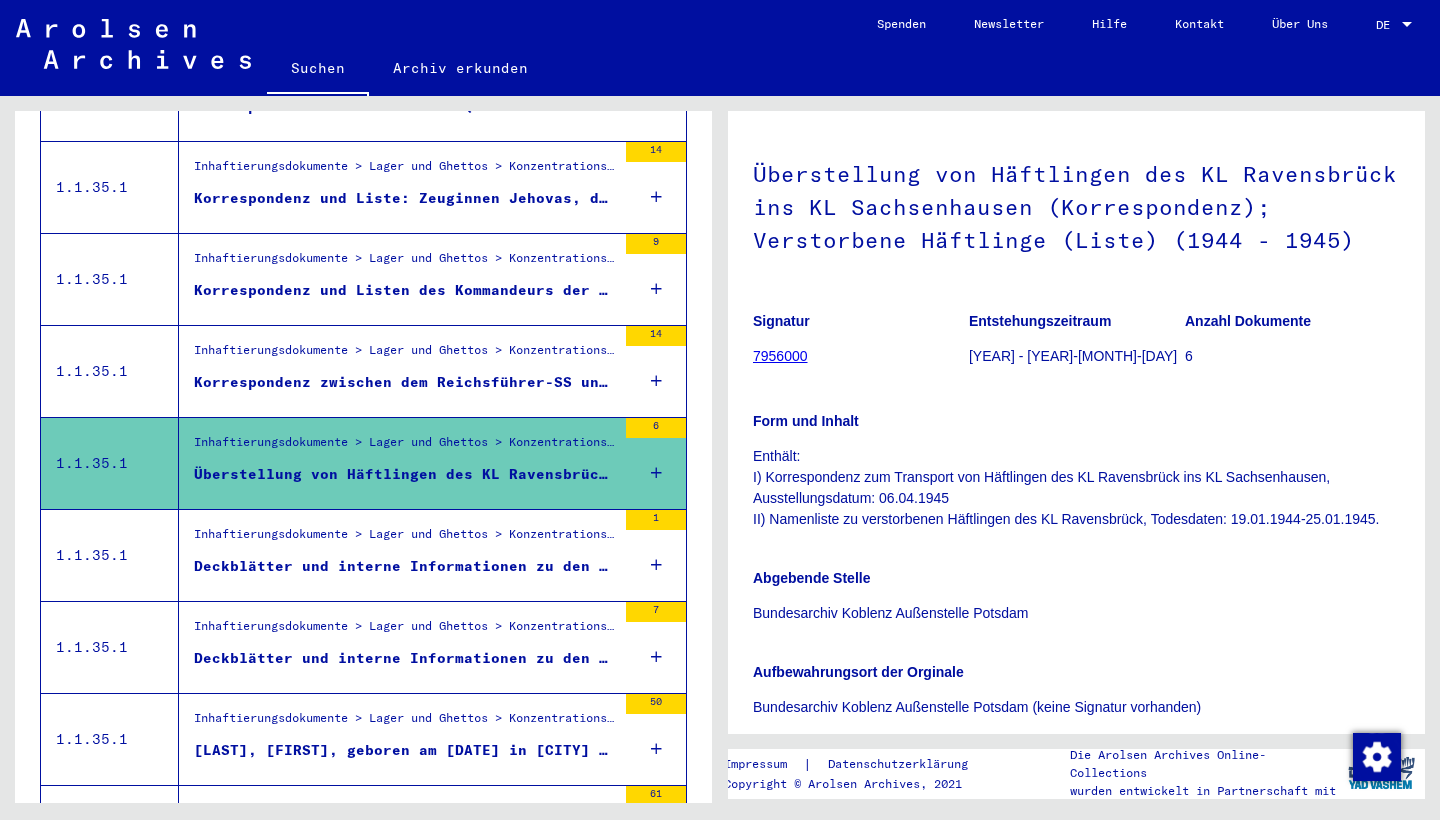 scroll, scrollTop: 0, scrollLeft: 0, axis: both 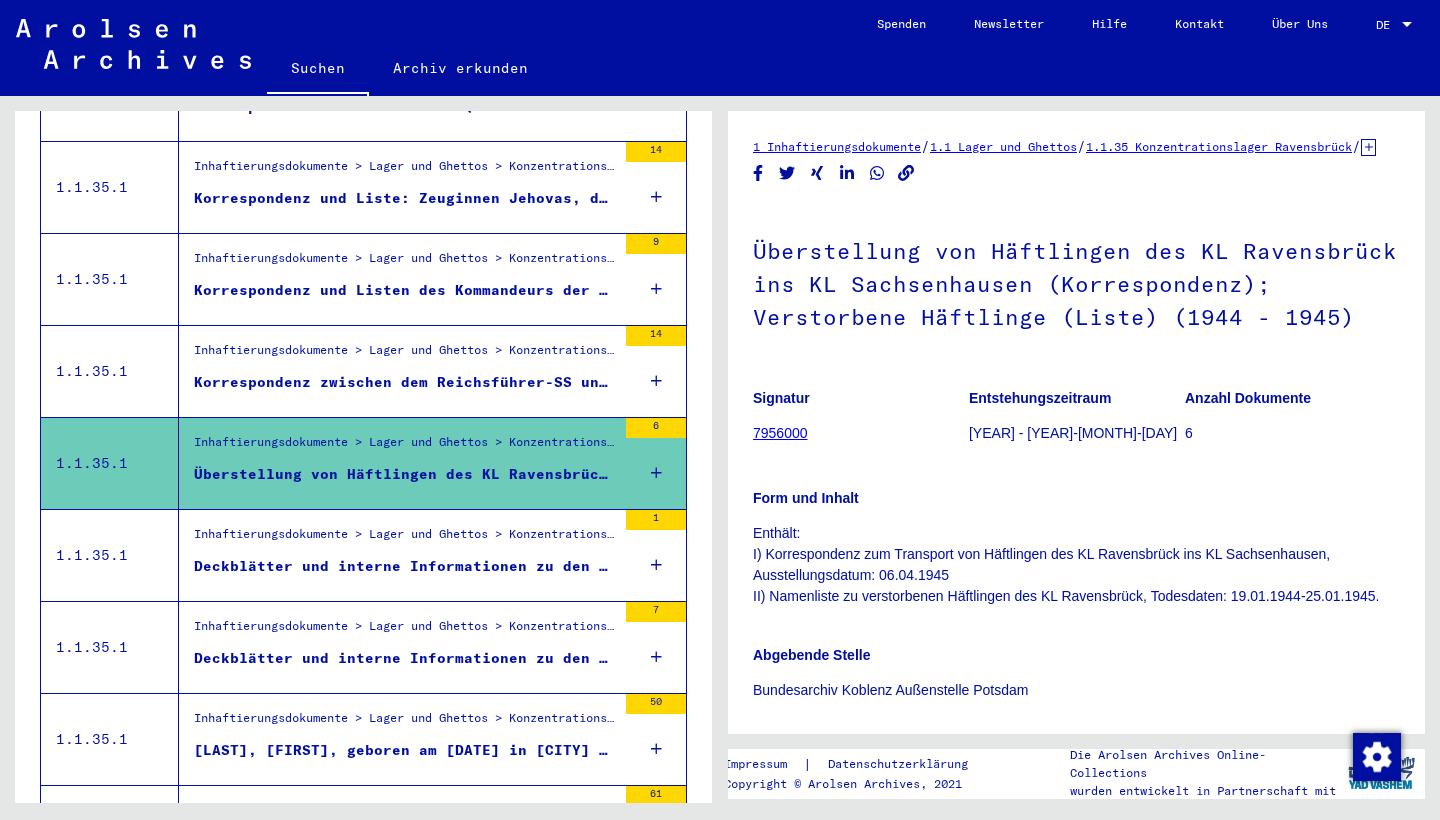 click on "Deckblätter und interne Informationen zu den Beständen des Listenmaterials      Ravensbrück" at bounding box center (405, 566) 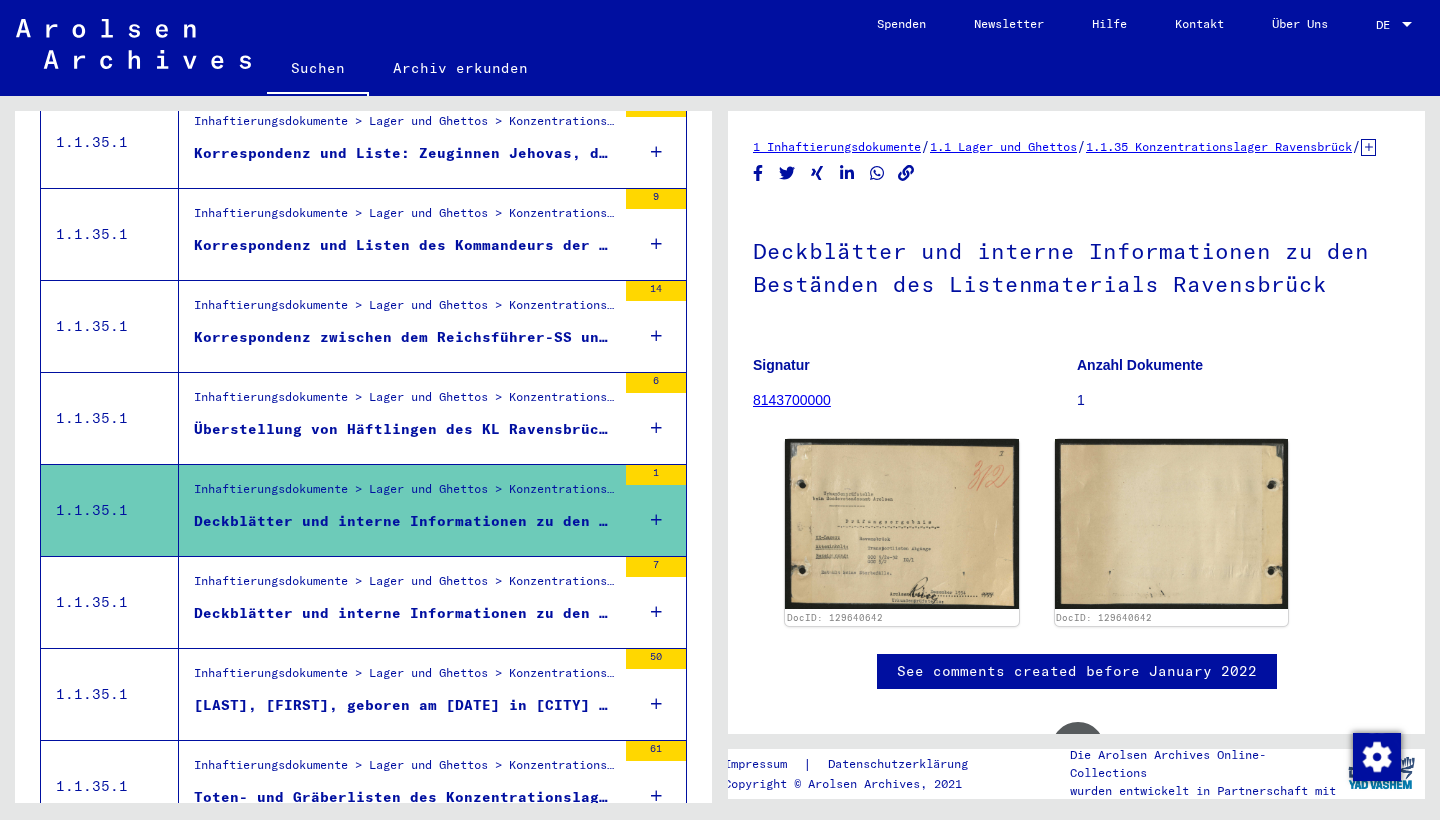 scroll, scrollTop: 1164, scrollLeft: 0, axis: vertical 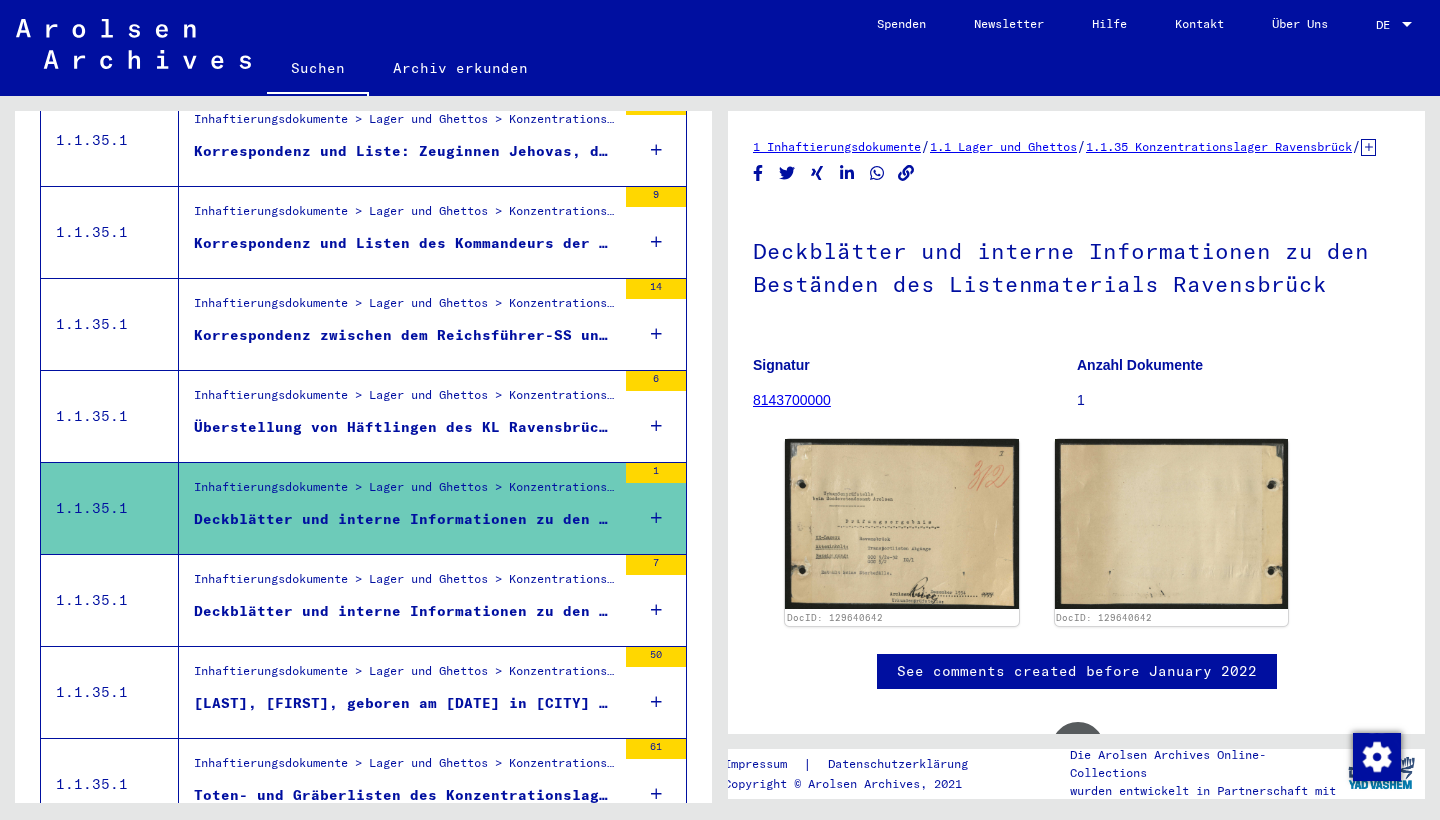 click on "Deckblätter und interne Informationen zu den Beständen des Listenmaterials      Ravensbrück" at bounding box center (405, 611) 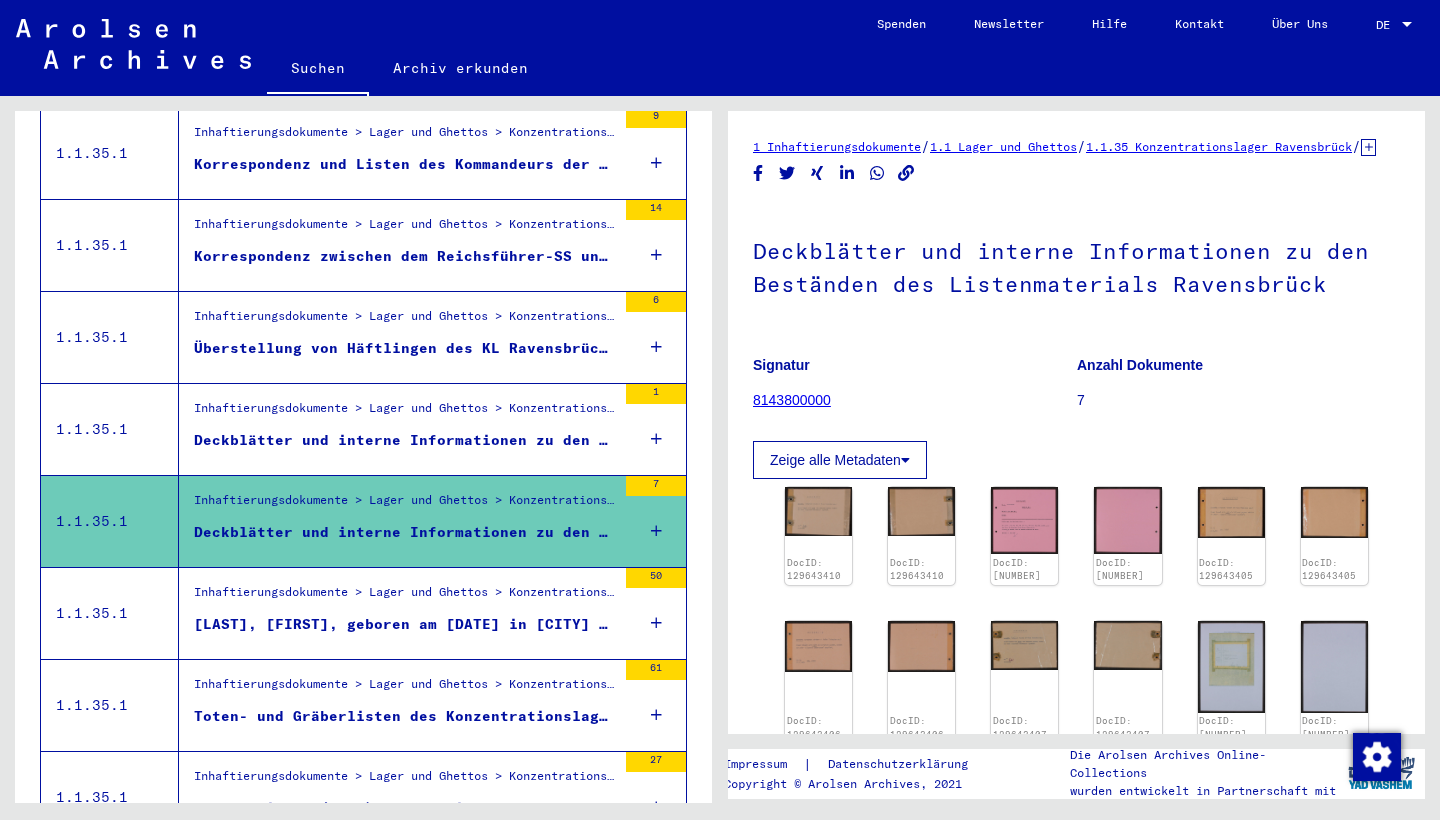 scroll, scrollTop: 1256, scrollLeft: 0, axis: vertical 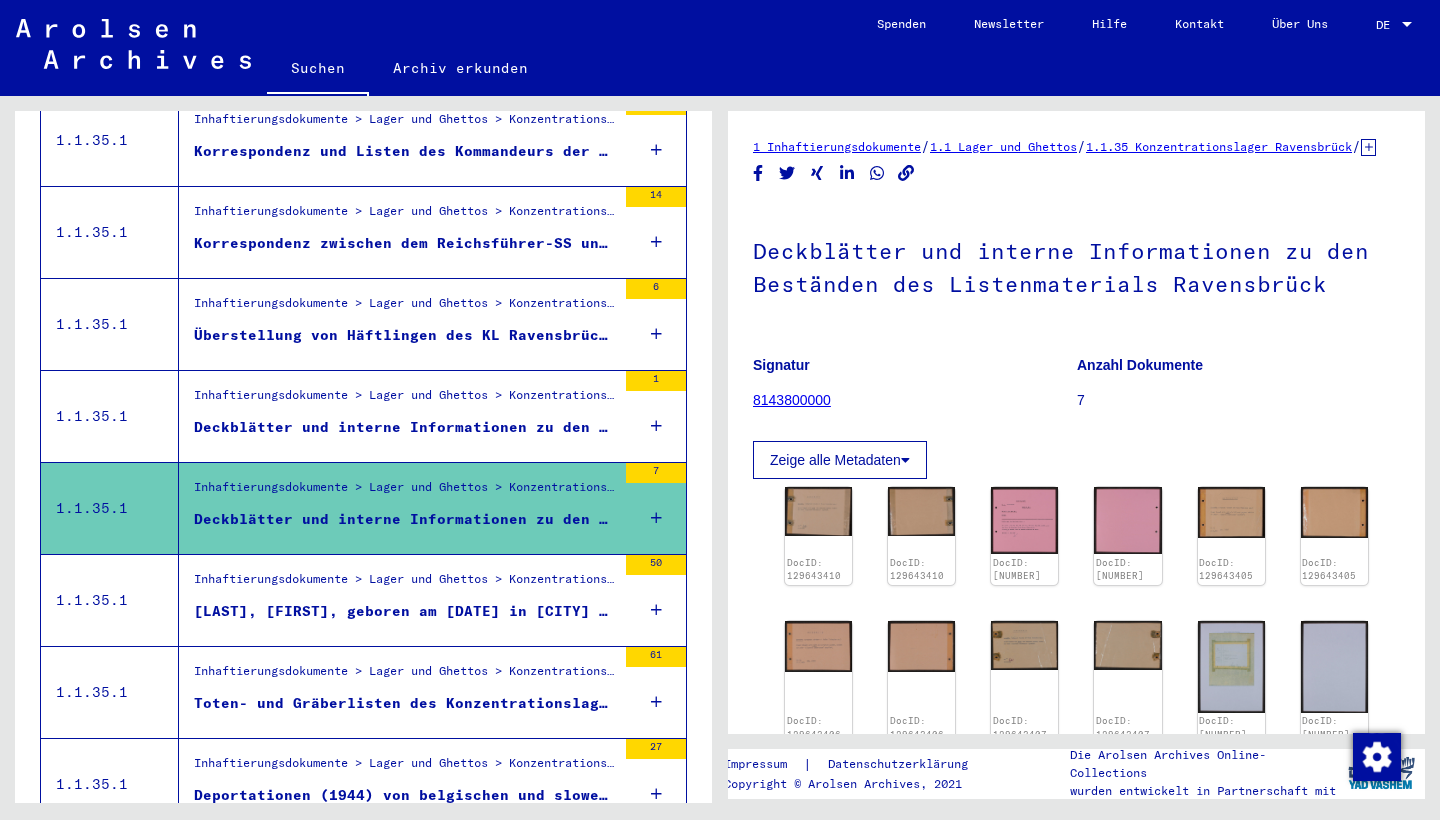 click on "Inhaftierungsdokumente > Lager und Ghettos > Konzentrationslager Ravensbrück > Listenmaterial Ravensbrück > Gestapo-Personalakten für weibliche und männliche Häftlinge des      Konzentrationslagers Ravensbrück I" at bounding box center (405, 584) 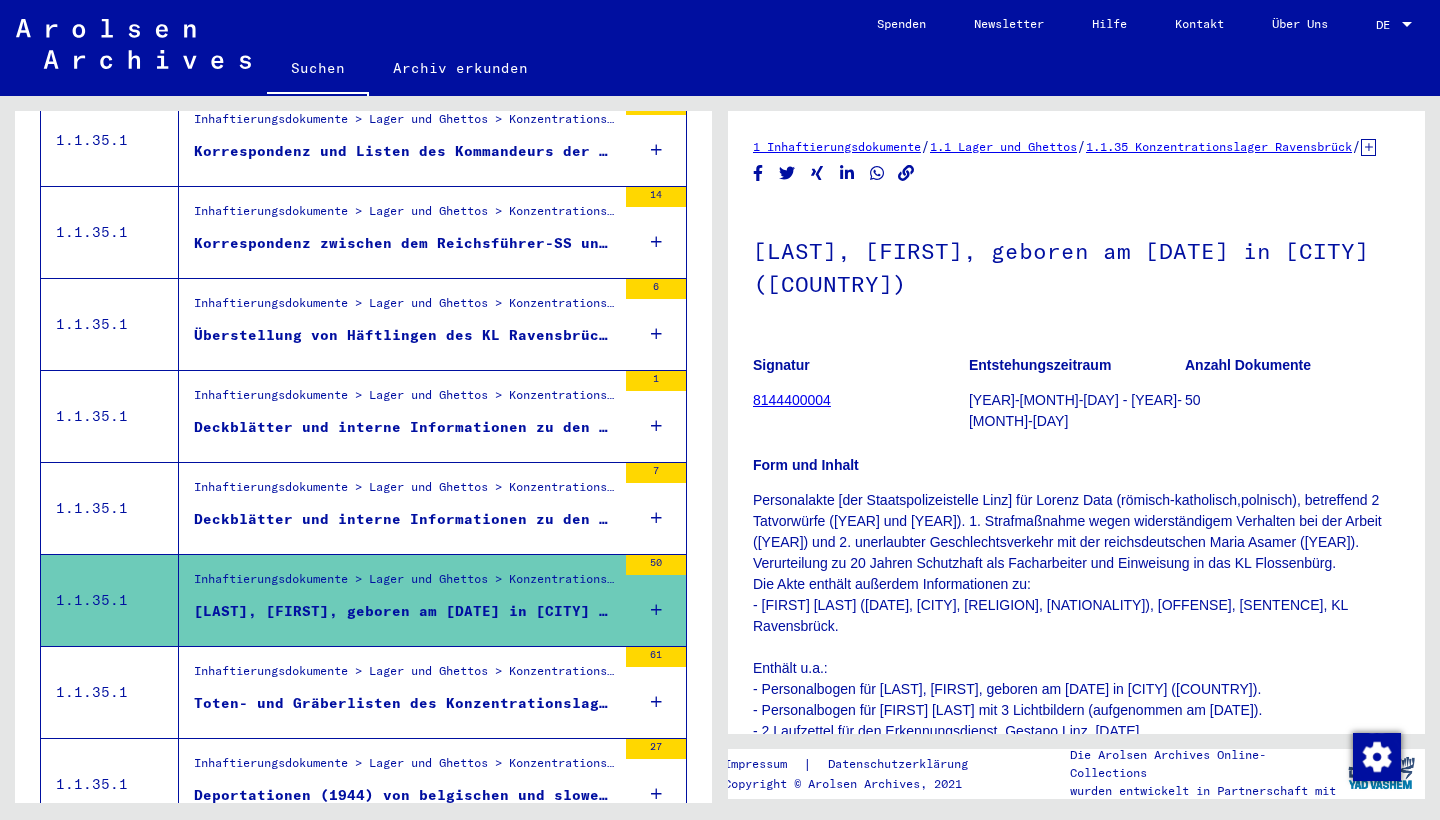scroll, scrollTop: 1281, scrollLeft: 0, axis: vertical 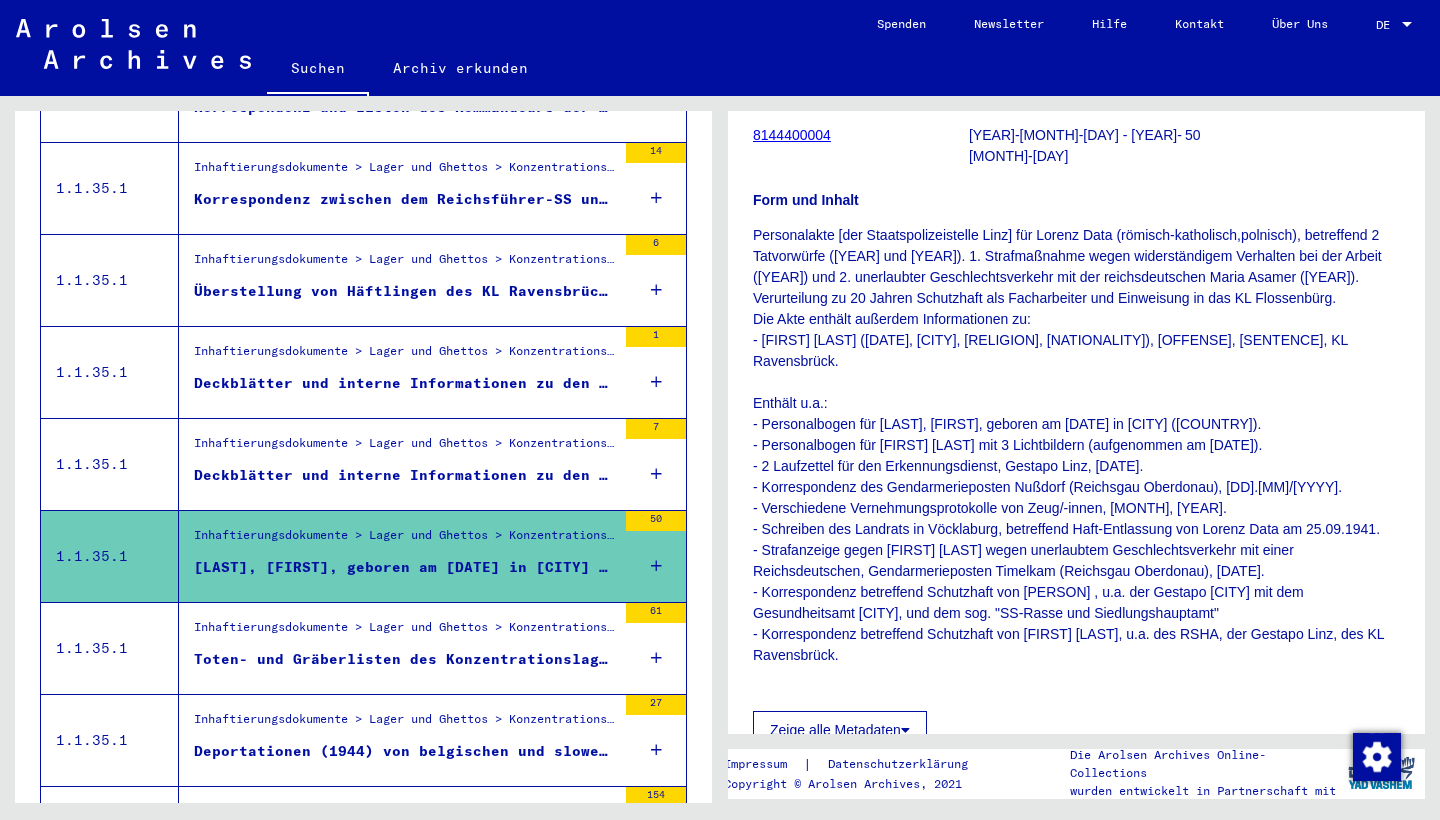 click on "Toten- und Gräberlisten des Konzentrationslager Ravensbrück / Außenlager      Barth und Karlshagen; Überlebende im Ausländerkrankenhaus Schwerin      (Zeitraum: 1943-1945), Nachkriegsaufstellungen" at bounding box center [405, 659] 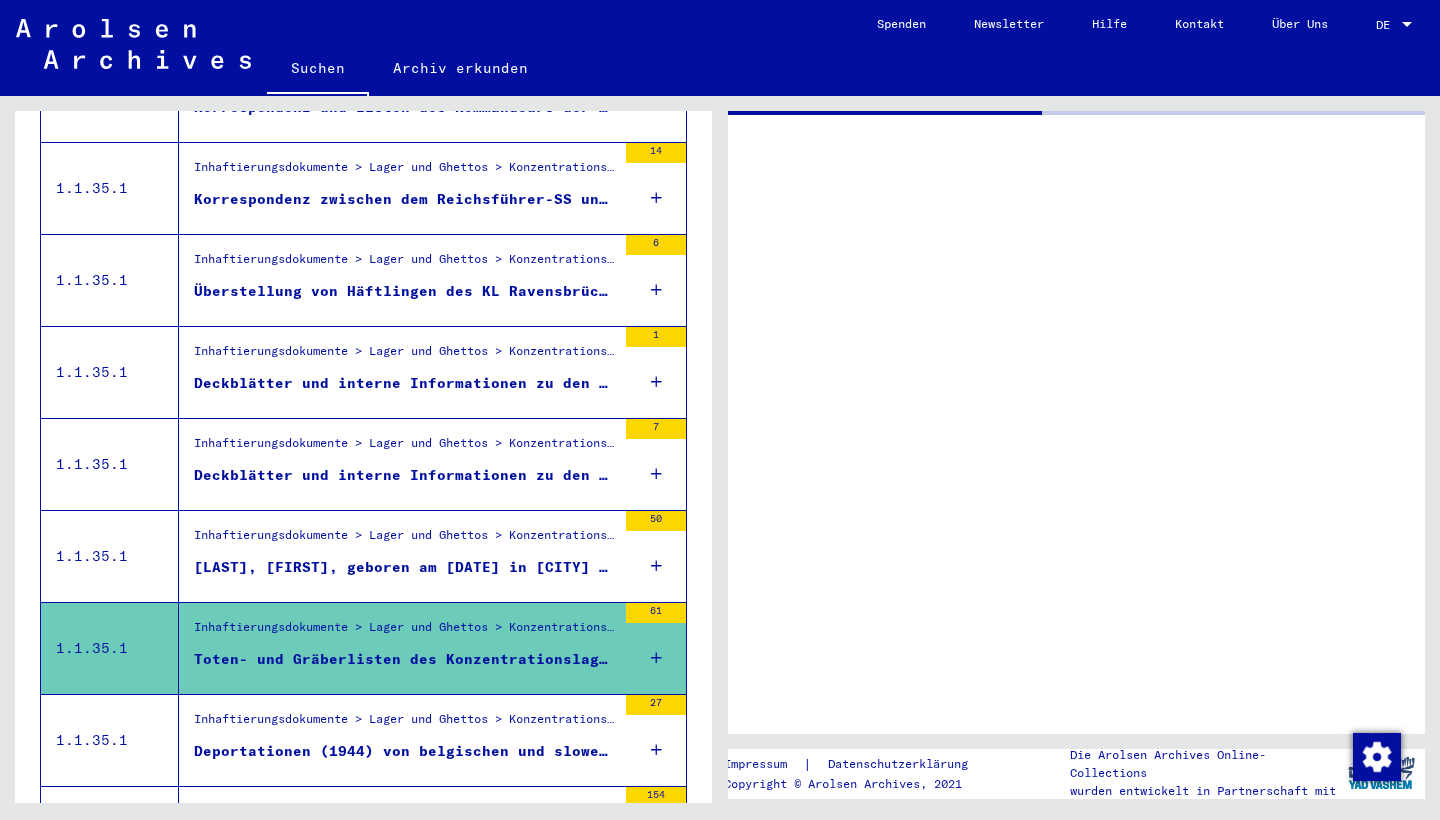 scroll, scrollTop: 0, scrollLeft: 0, axis: both 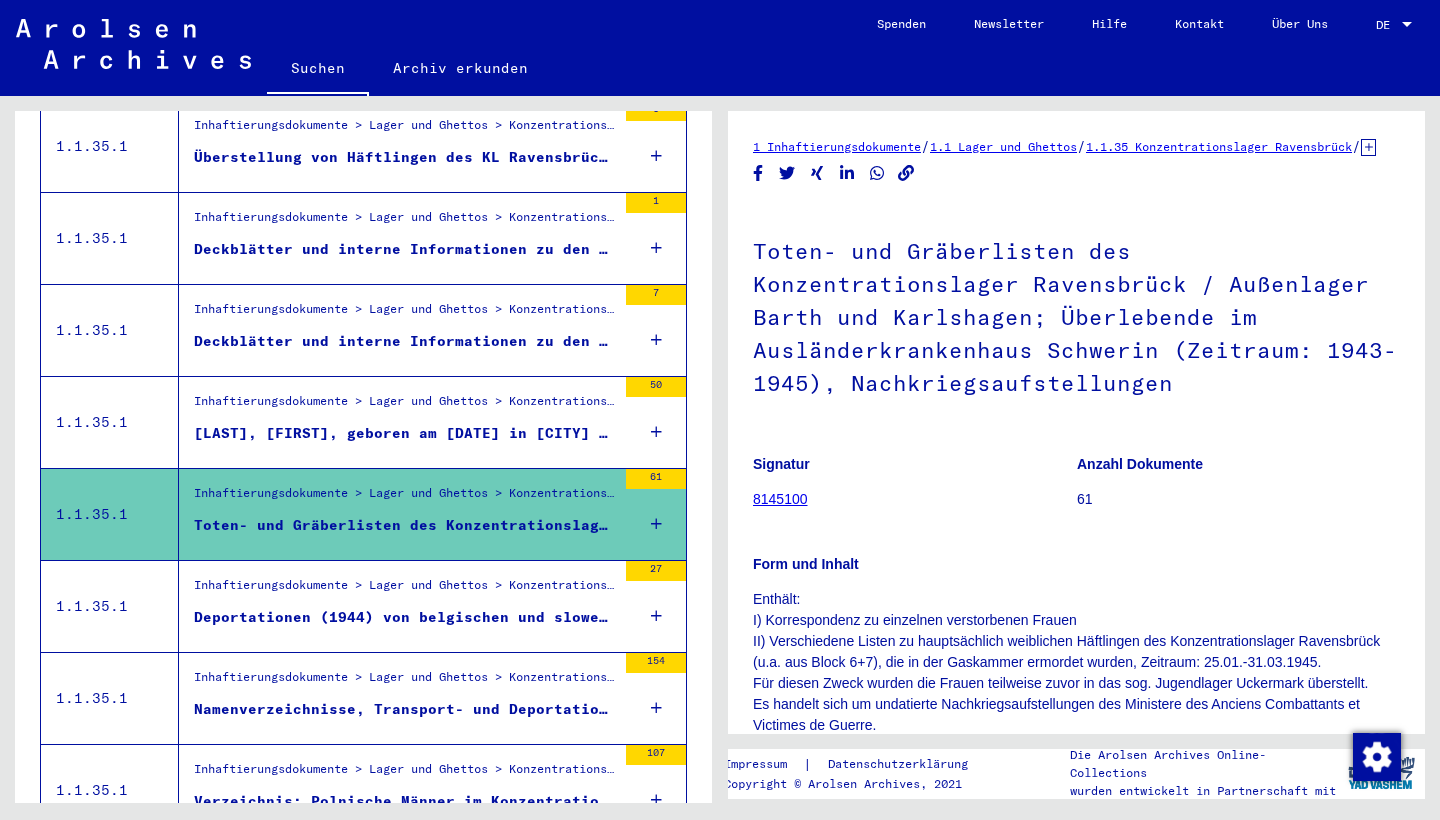 click on "Inhaftierungsdokumente > Lager und Ghettos > Konzentrationslager Ravensbrück > Listenmaterial Ravensbrück" at bounding box center [405, 590] 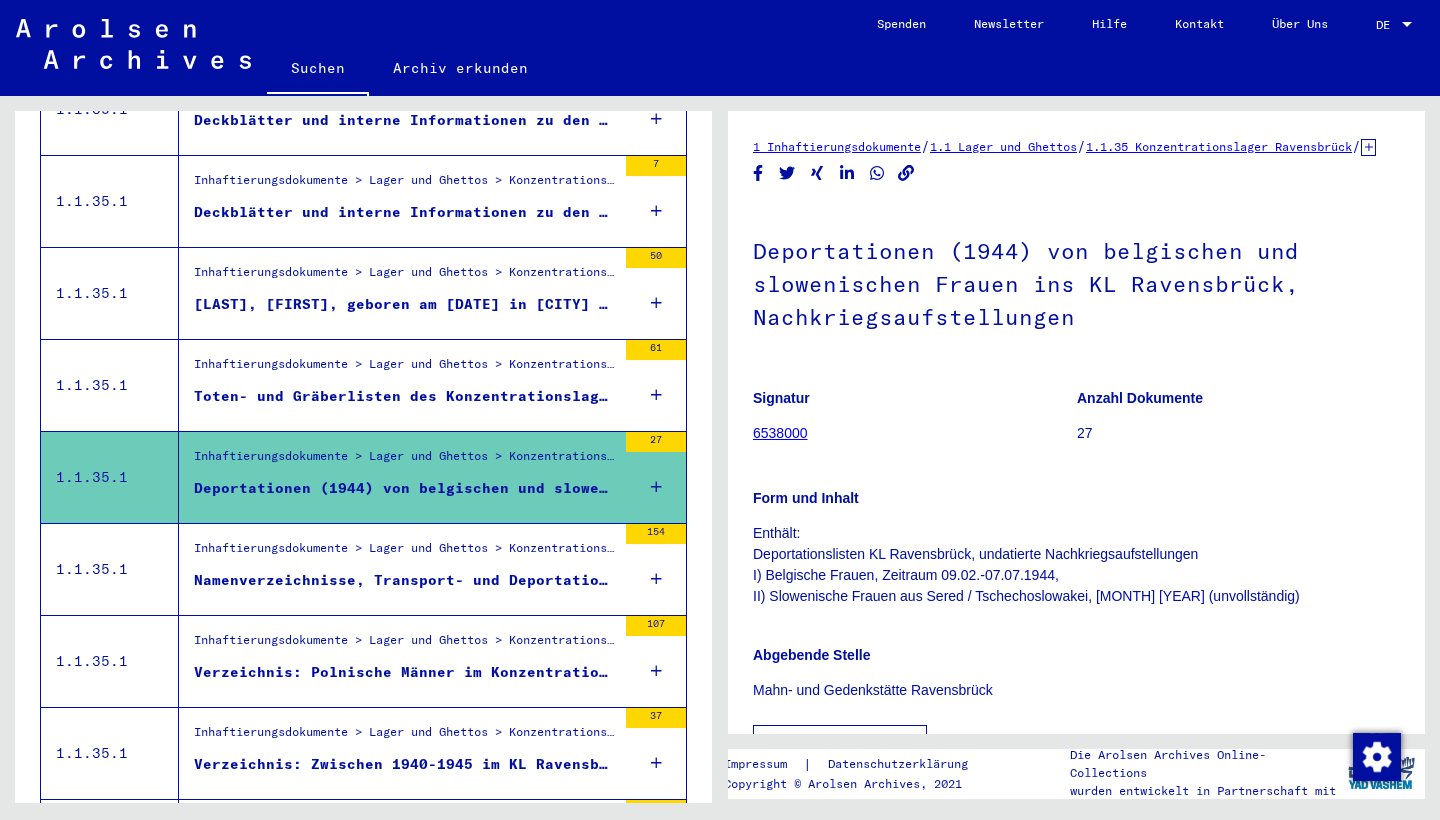 scroll, scrollTop: 1613, scrollLeft: 0, axis: vertical 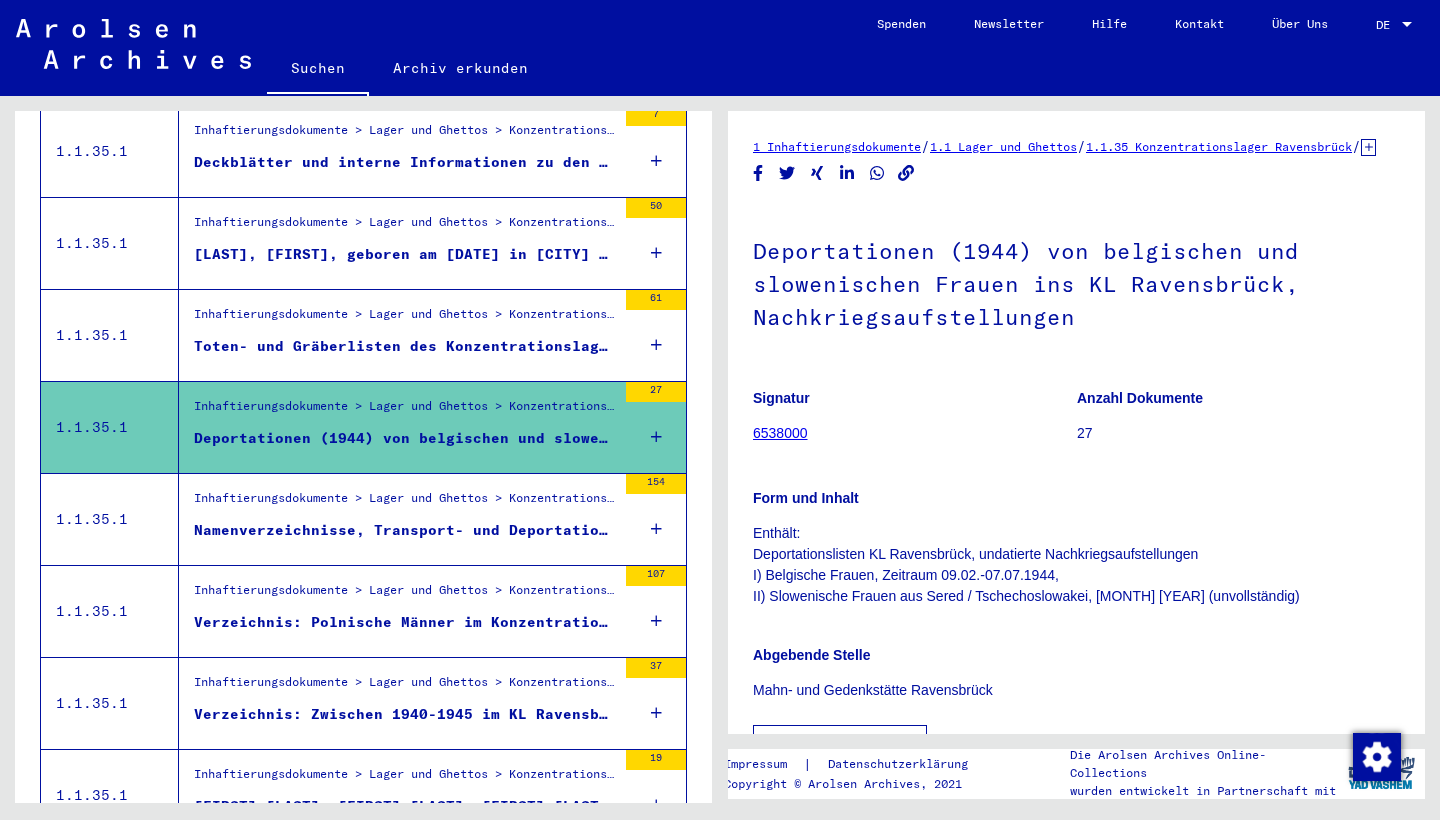 click on "Inhaftierungsdokumente > Lager und Ghettos > Konzentrationslager Ravensbrück > Listenmaterial Ravensbrück" at bounding box center [405, 503] 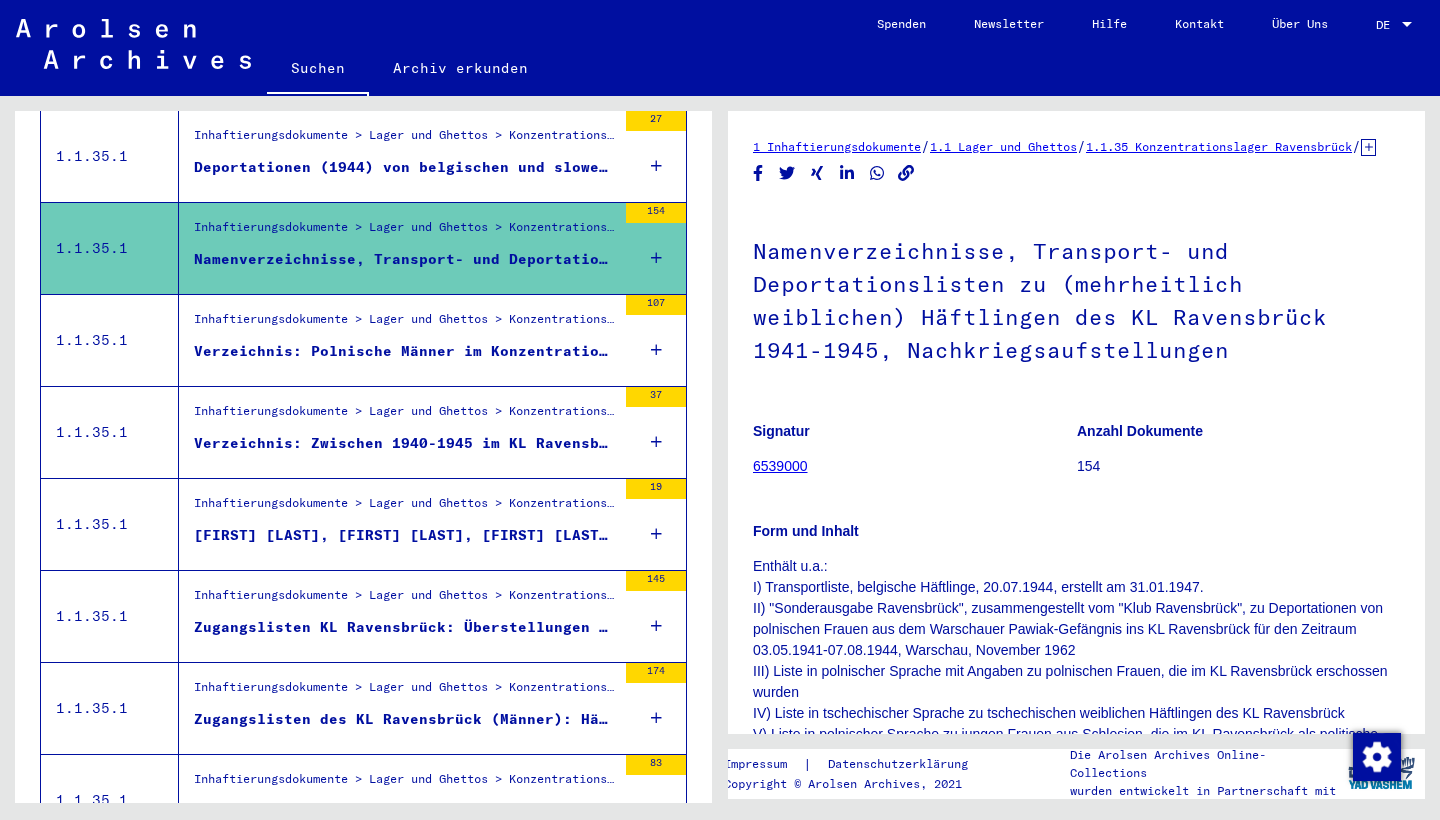 scroll, scrollTop: 1907, scrollLeft: 0, axis: vertical 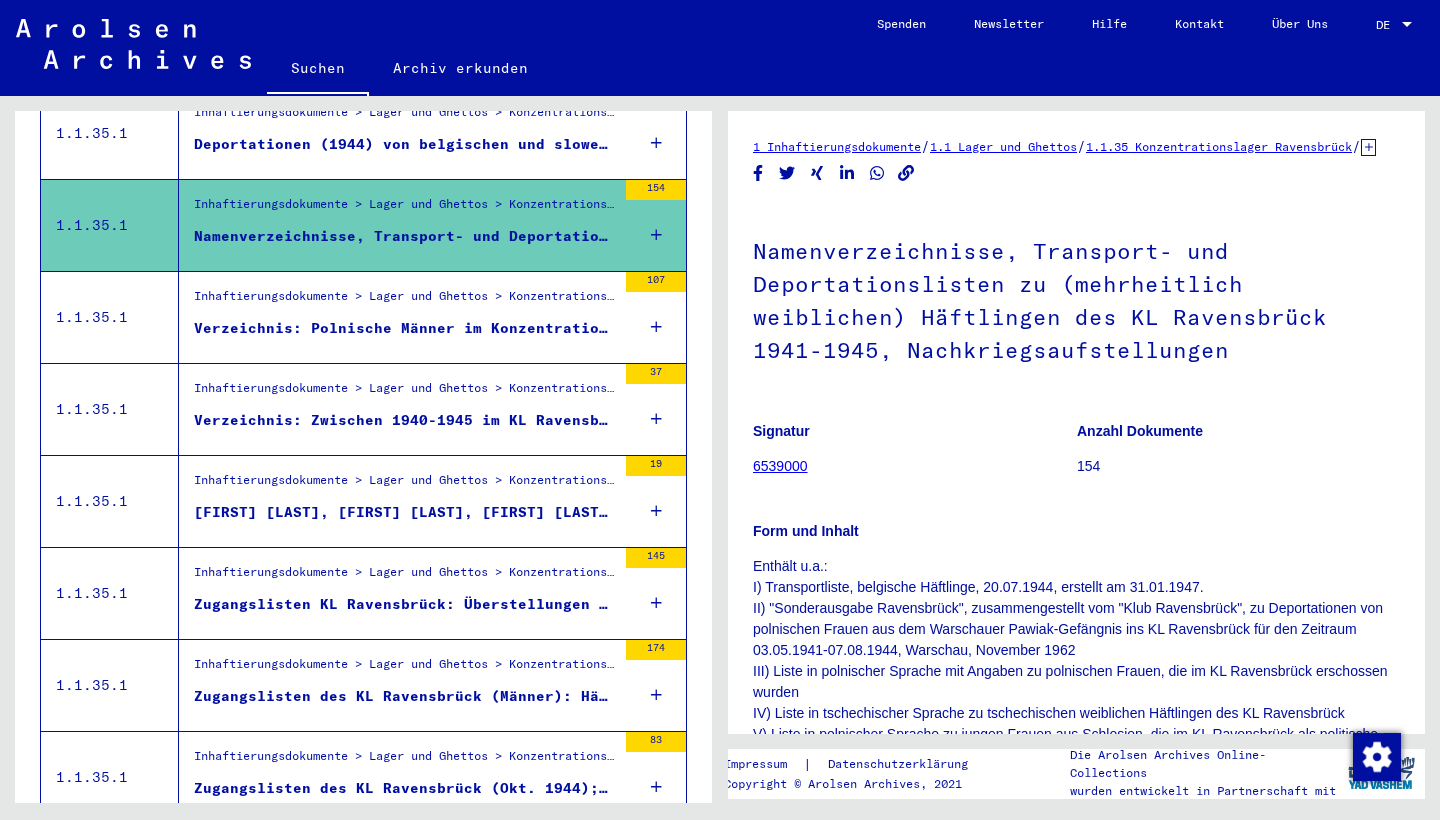 click on "Verzeichnis: Polnische Männer im Konzentrationslager Ravensbrück 1941-1945      (Nachkriegsaufstellung)" at bounding box center (405, 328) 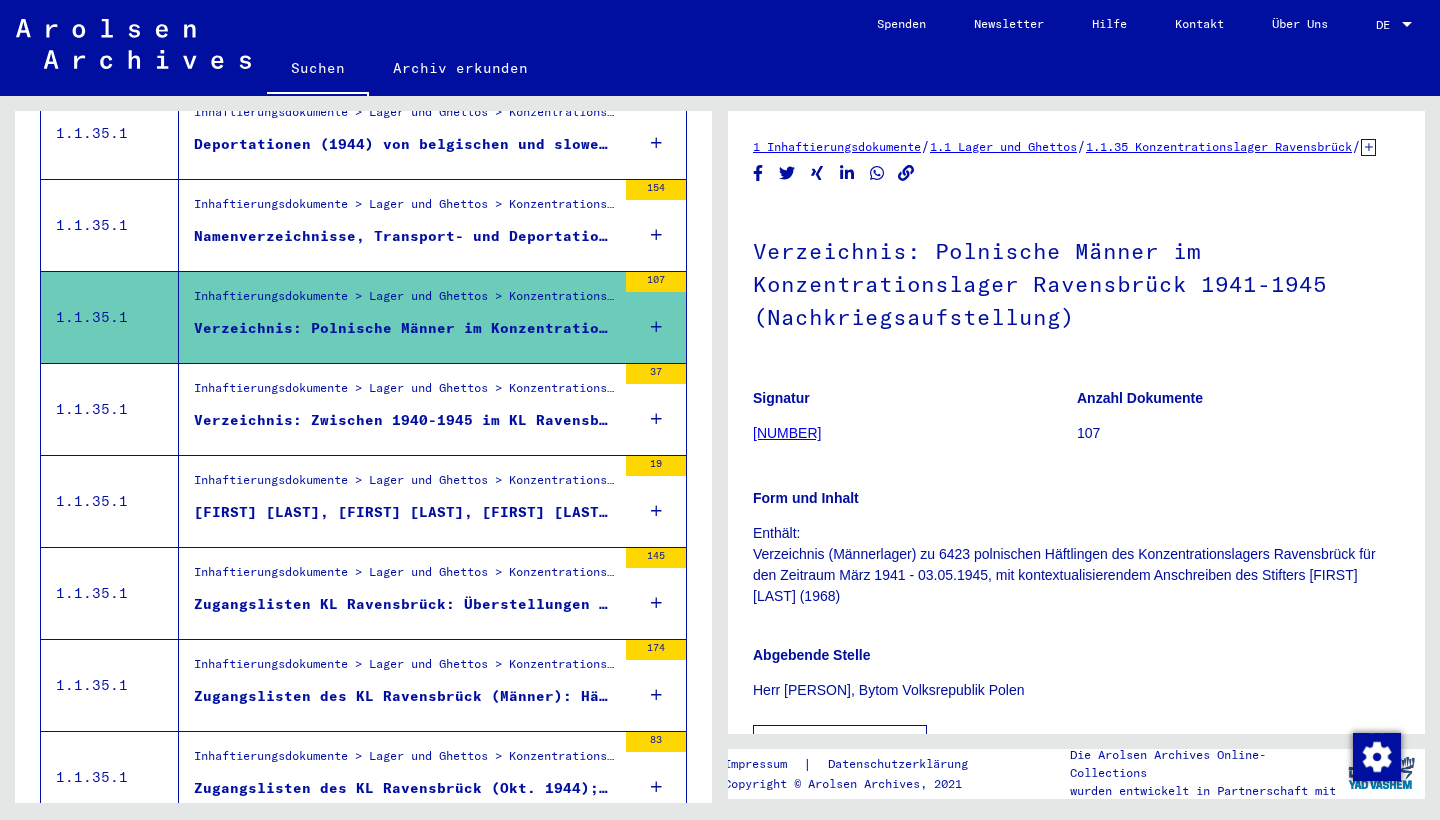 click on "Inhaftierungsdokumente > Lager und Ghettos > Konzentrationslager Ravensbrück > Listenmaterial Ravensbrück" at bounding box center [405, 394] 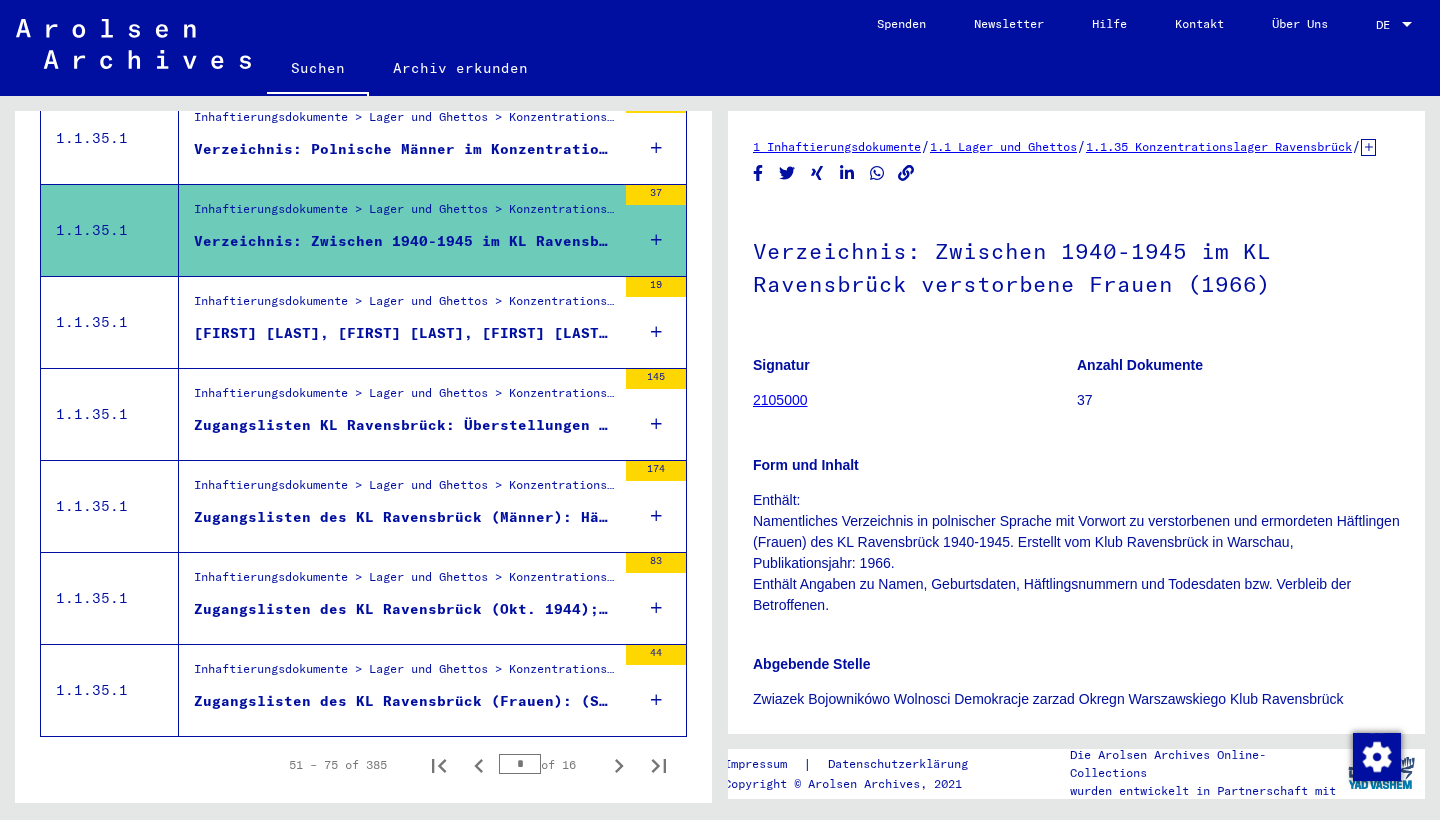 scroll, scrollTop: 2085, scrollLeft: 0, axis: vertical 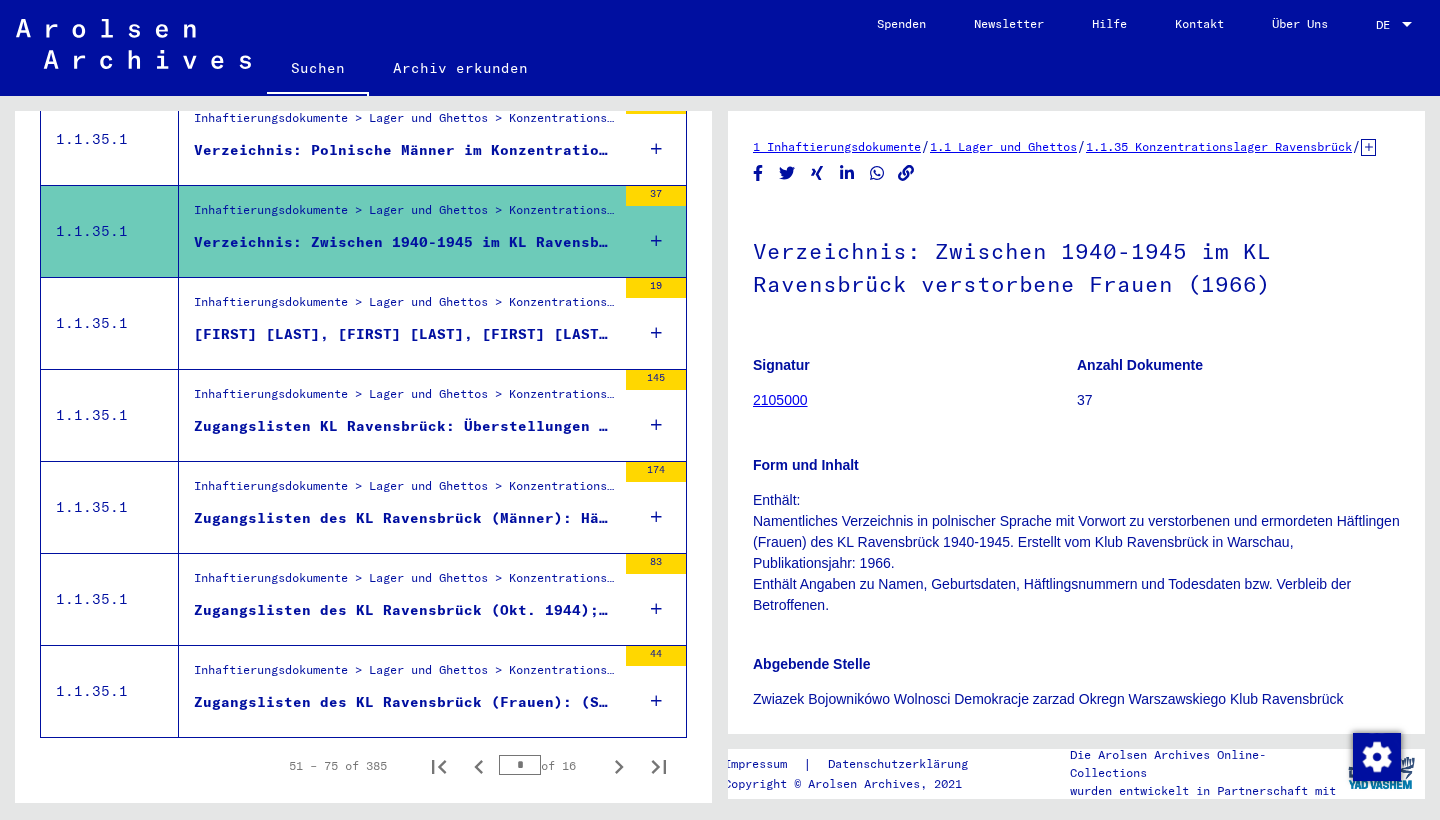 click on "[FIRST] [LAST], [FIRST] [LAST], [FIRST] [LAST], [FIRST] [LAST], [FIRST] [LAST] ([DATE])" at bounding box center [405, 339] 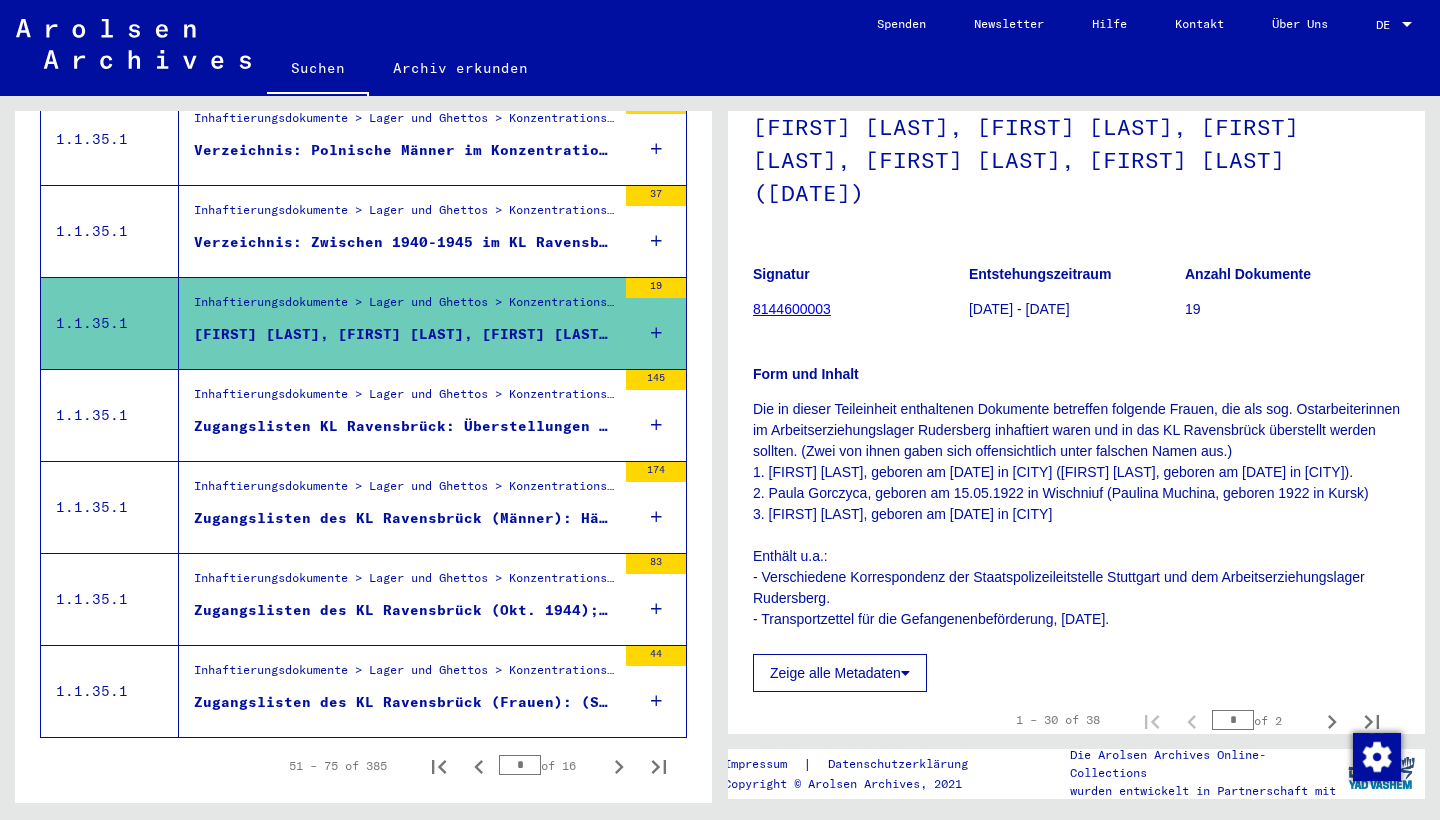 scroll, scrollTop: 132, scrollLeft: 0, axis: vertical 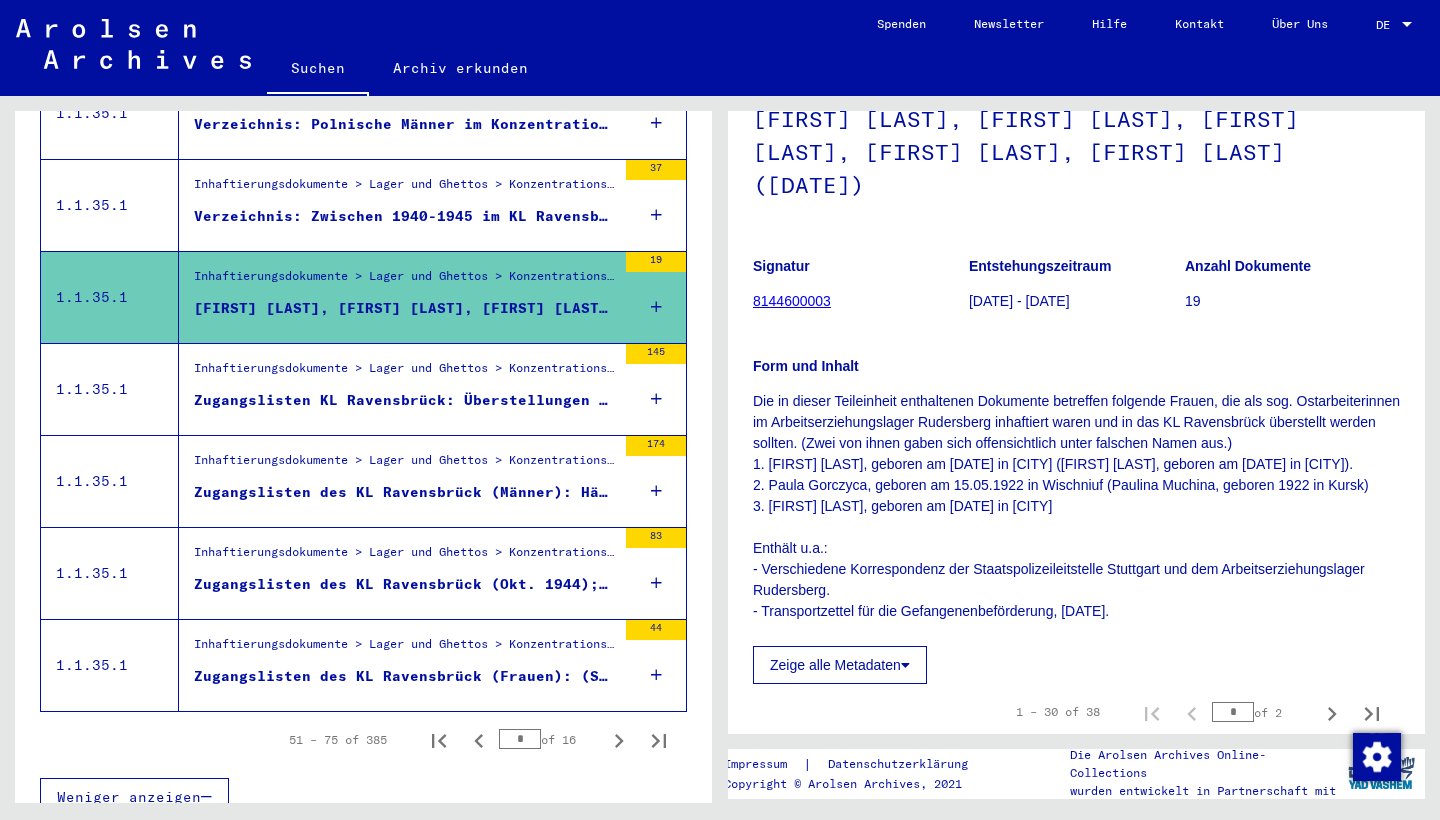 click on "Zugangslisten KL Ravensbrück: Überstellungen von Frauen aus dem KL      Auschwitz, 24.07.1944 – 23.01.1945" at bounding box center [405, 400] 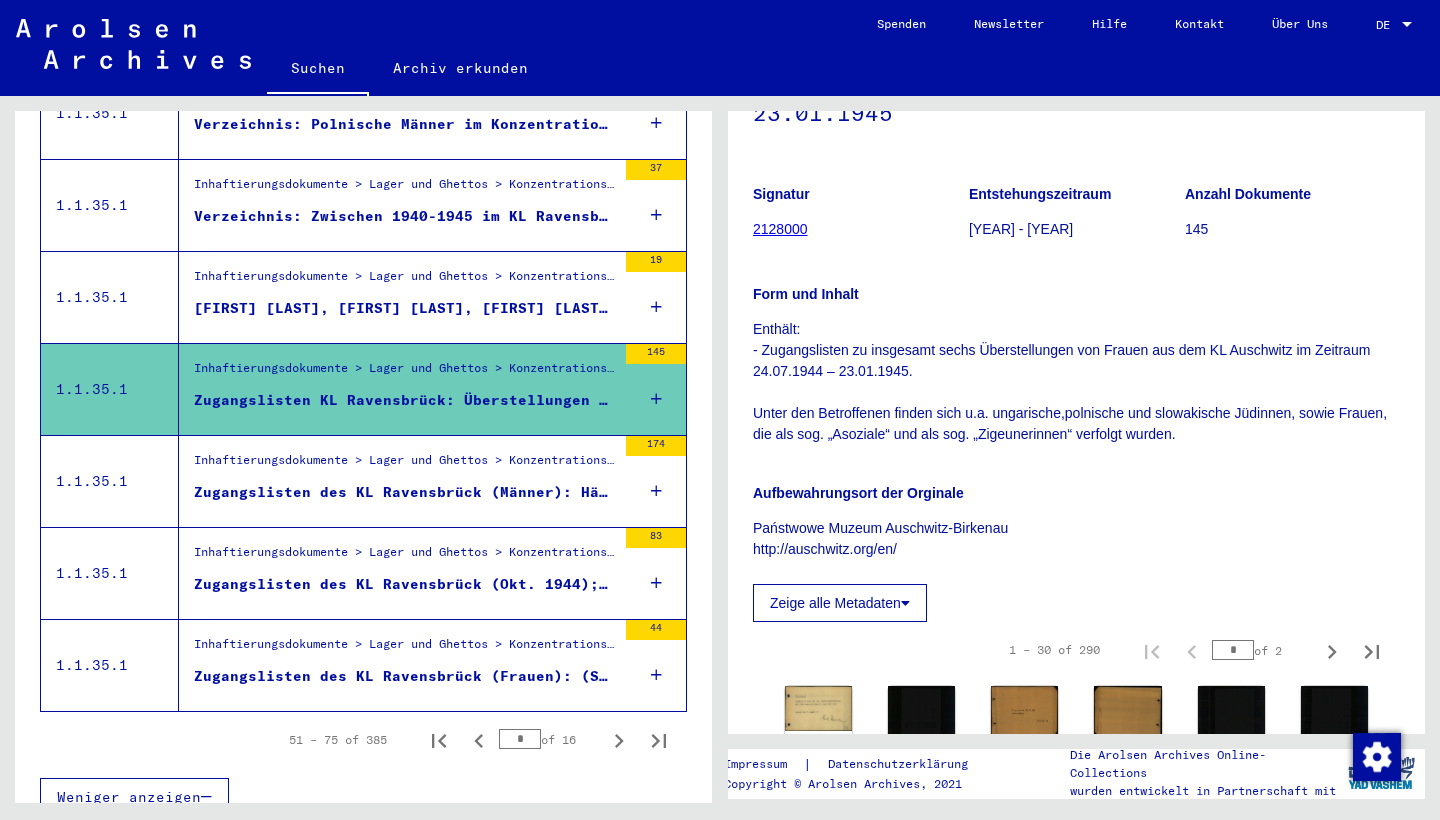 scroll, scrollTop: 253, scrollLeft: 0, axis: vertical 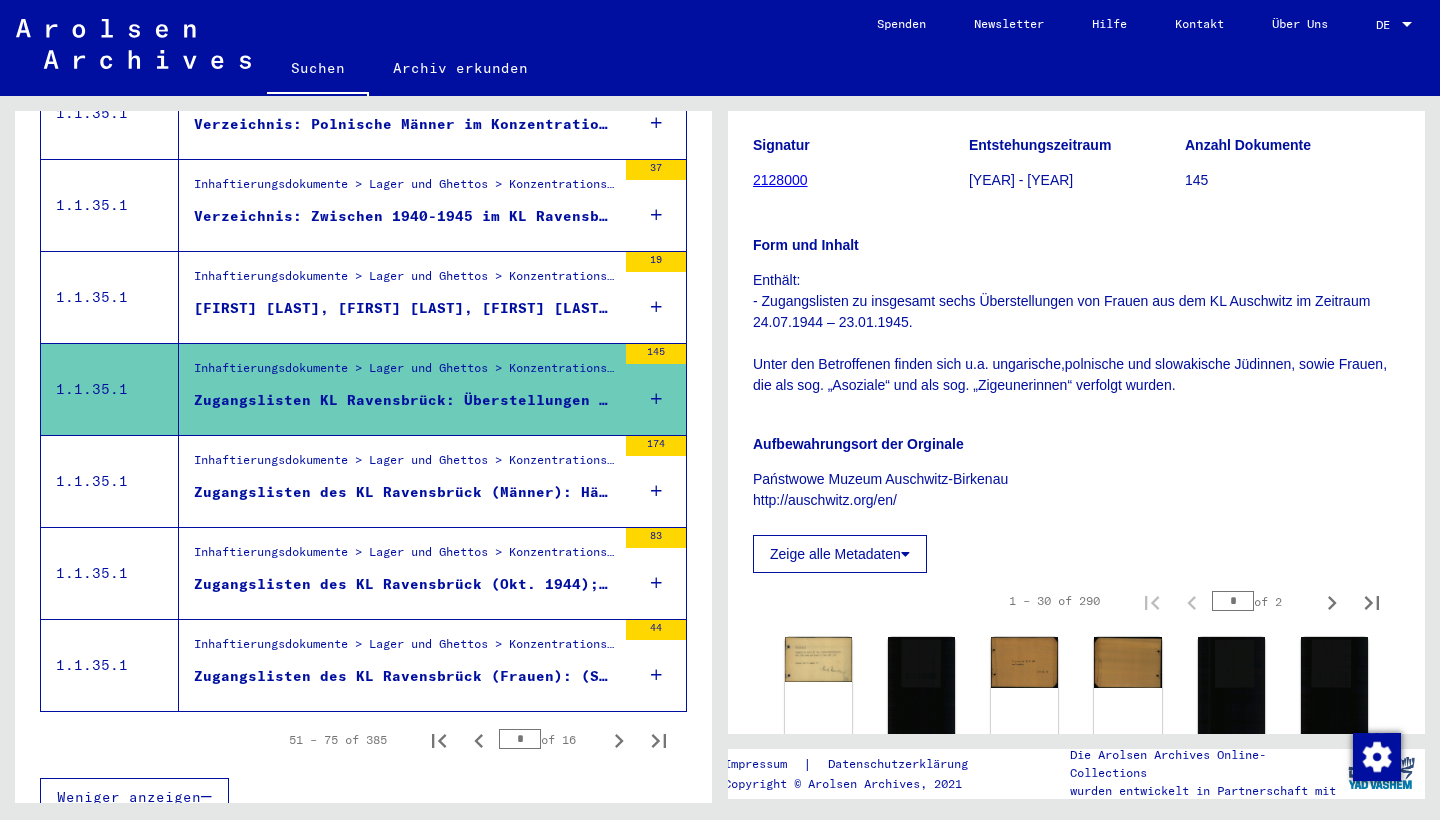 click on "Zugangslisten des KL Ravensbrück (Männer): Häftlingsnummern 13491-20009" at bounding box center (405, 492) 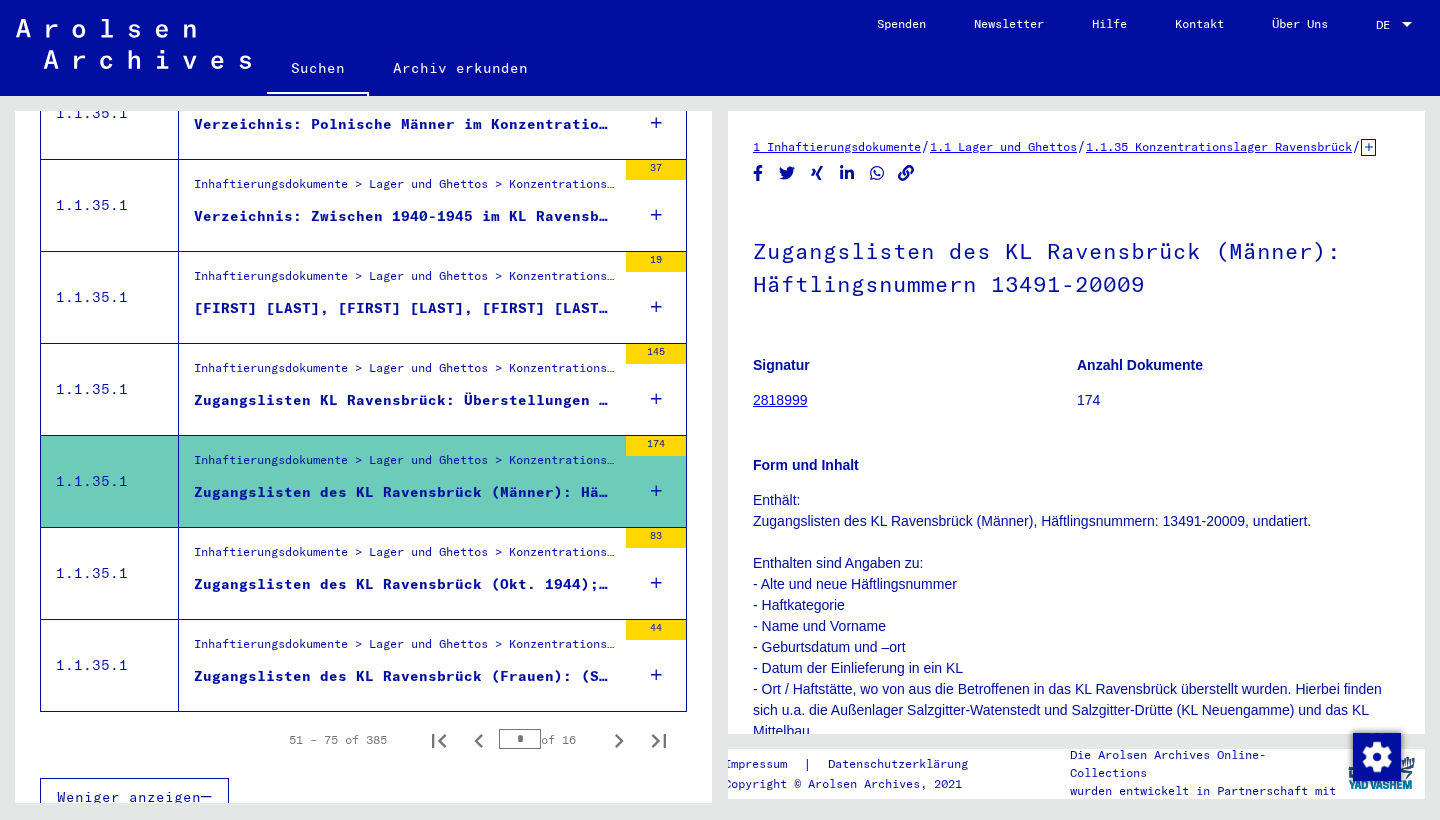 scroll, scrollTop: 81, scrollLeft: 0, axis: vertical 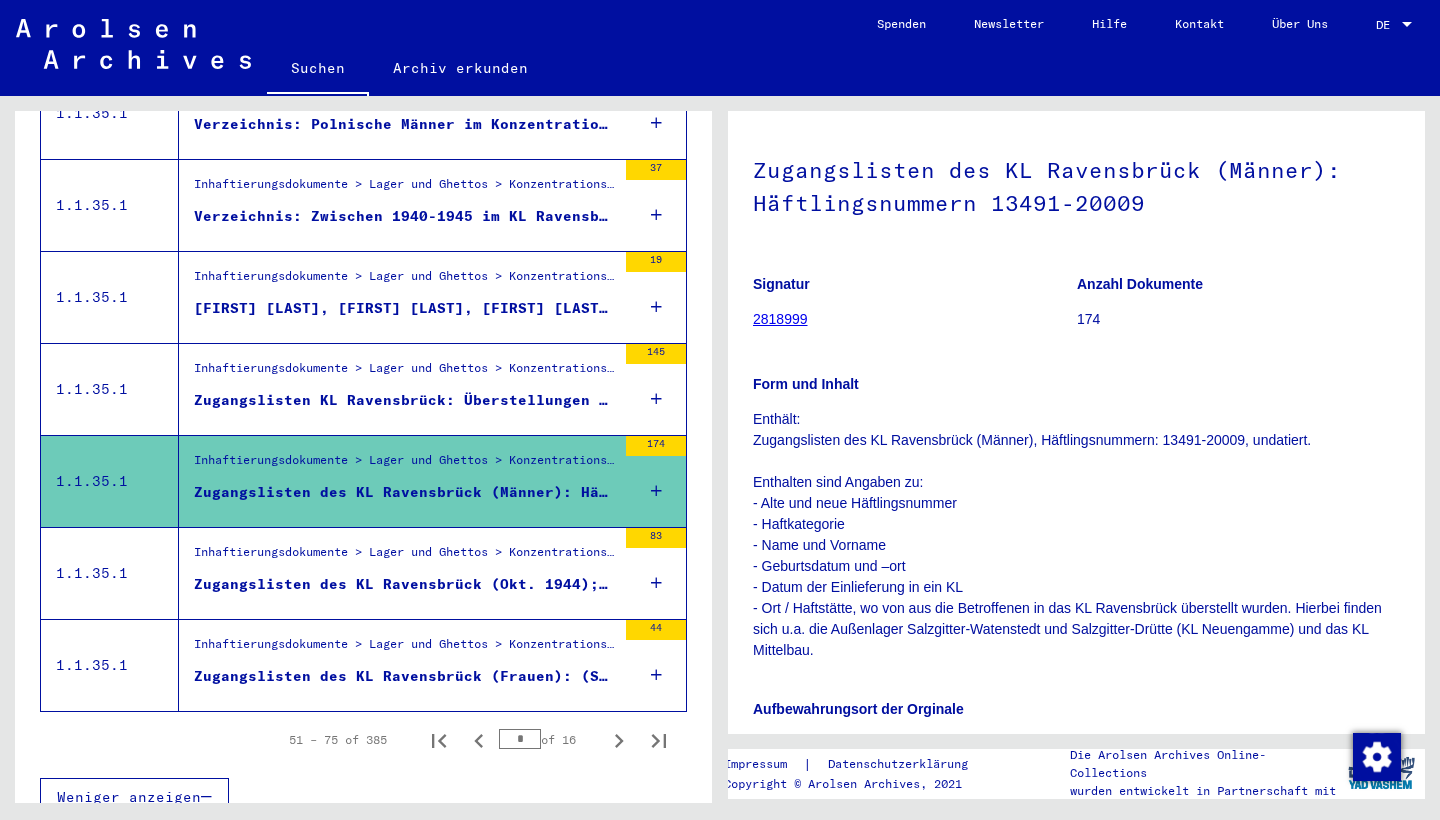 click on "Zugangslisten des KL Ravensbrück (Okt. 1944); Liste zu im KL operierten      Frauen; Listen und Korrespondenz zu Frauen im befreiten Lager (Kranke)      (1945-1946)" at bounding box center [405, 584] 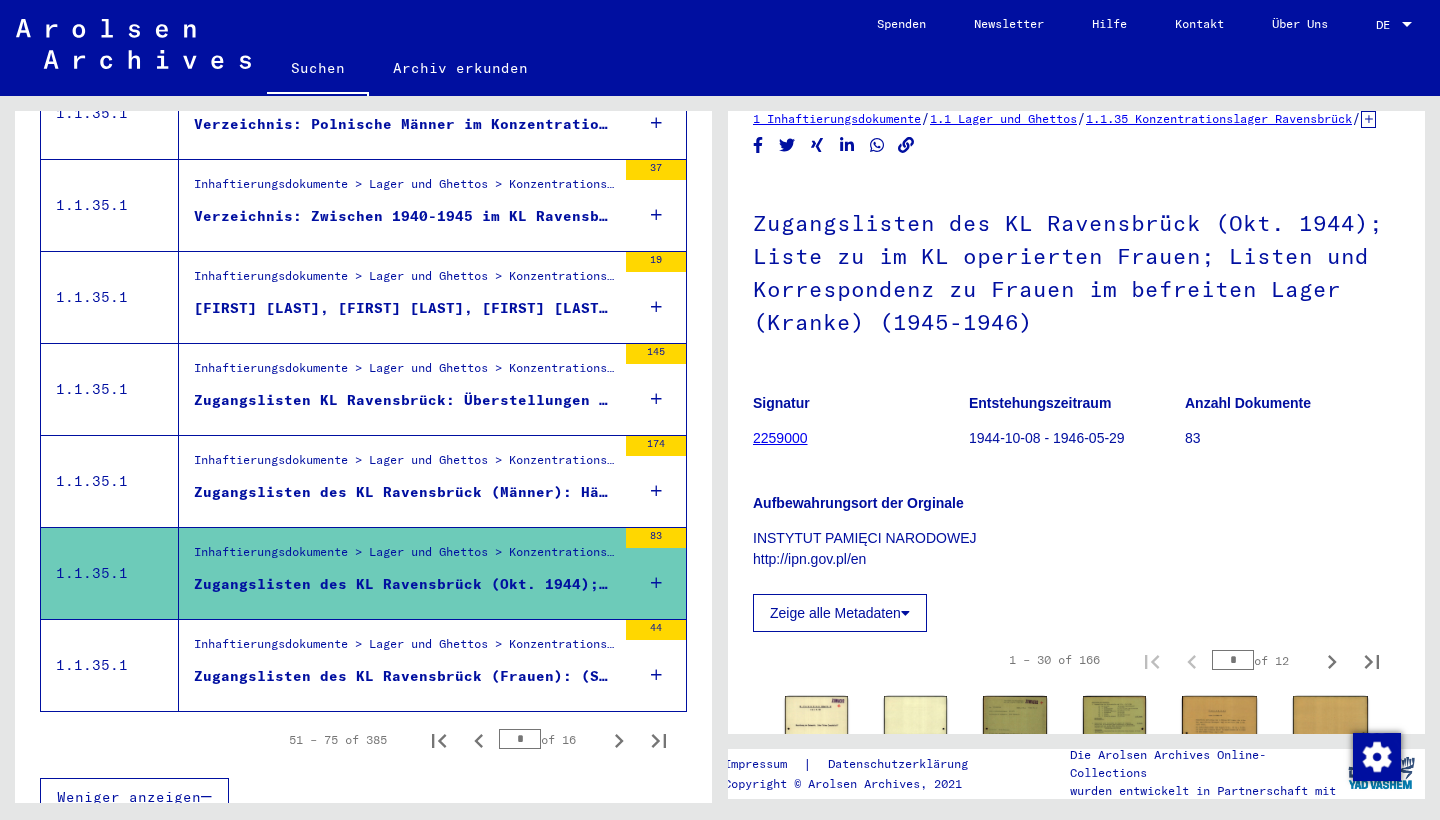 scroll, scrollTop: 30, scrollLeft: 0, axis: vertical 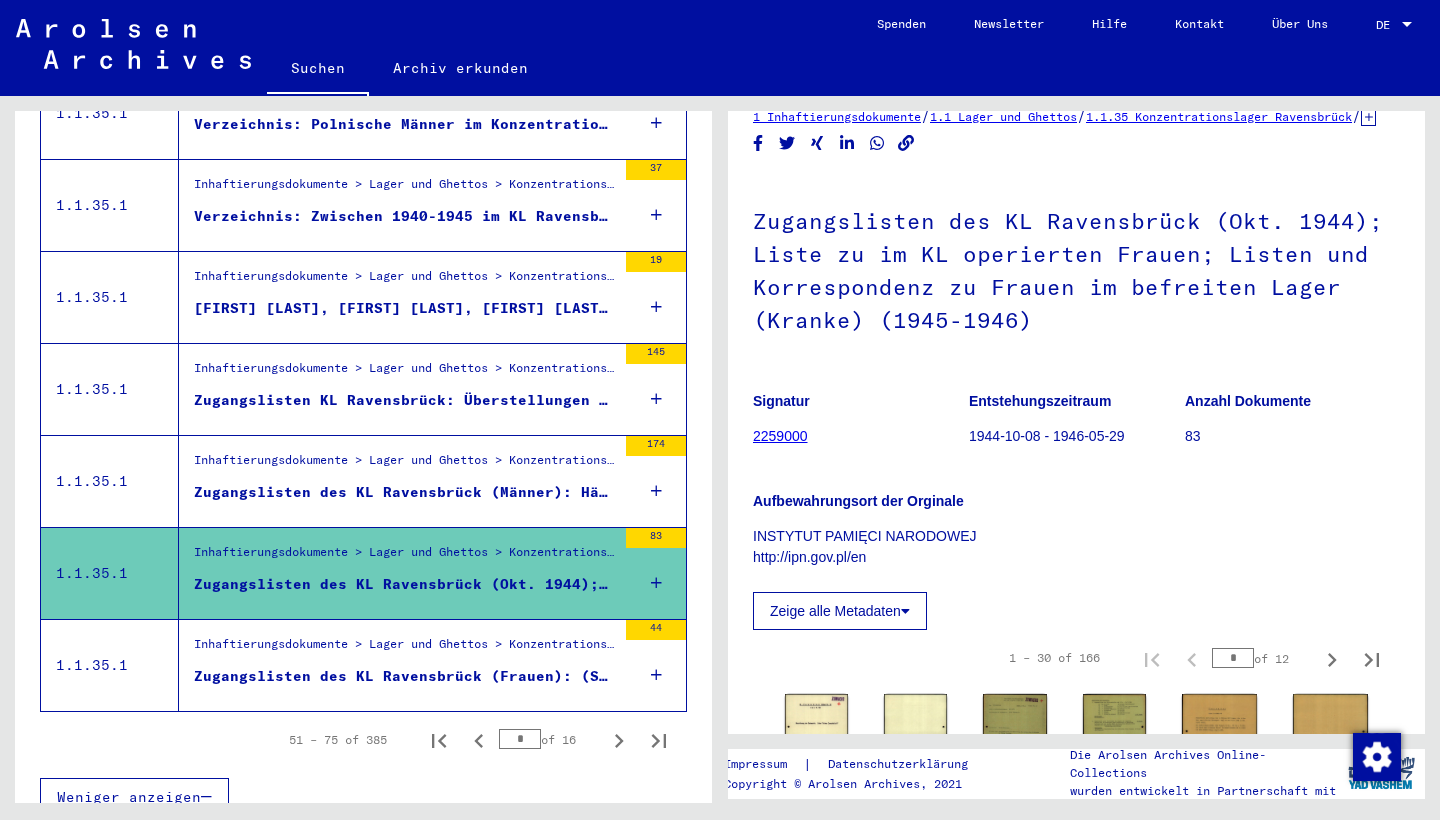 click on "Inhaftierungsdokumente > Lager und Ghettos > Konzentrationslager Ravensbrück > Listenmaterial Ravensbrück" at bounding box center (405, 649) 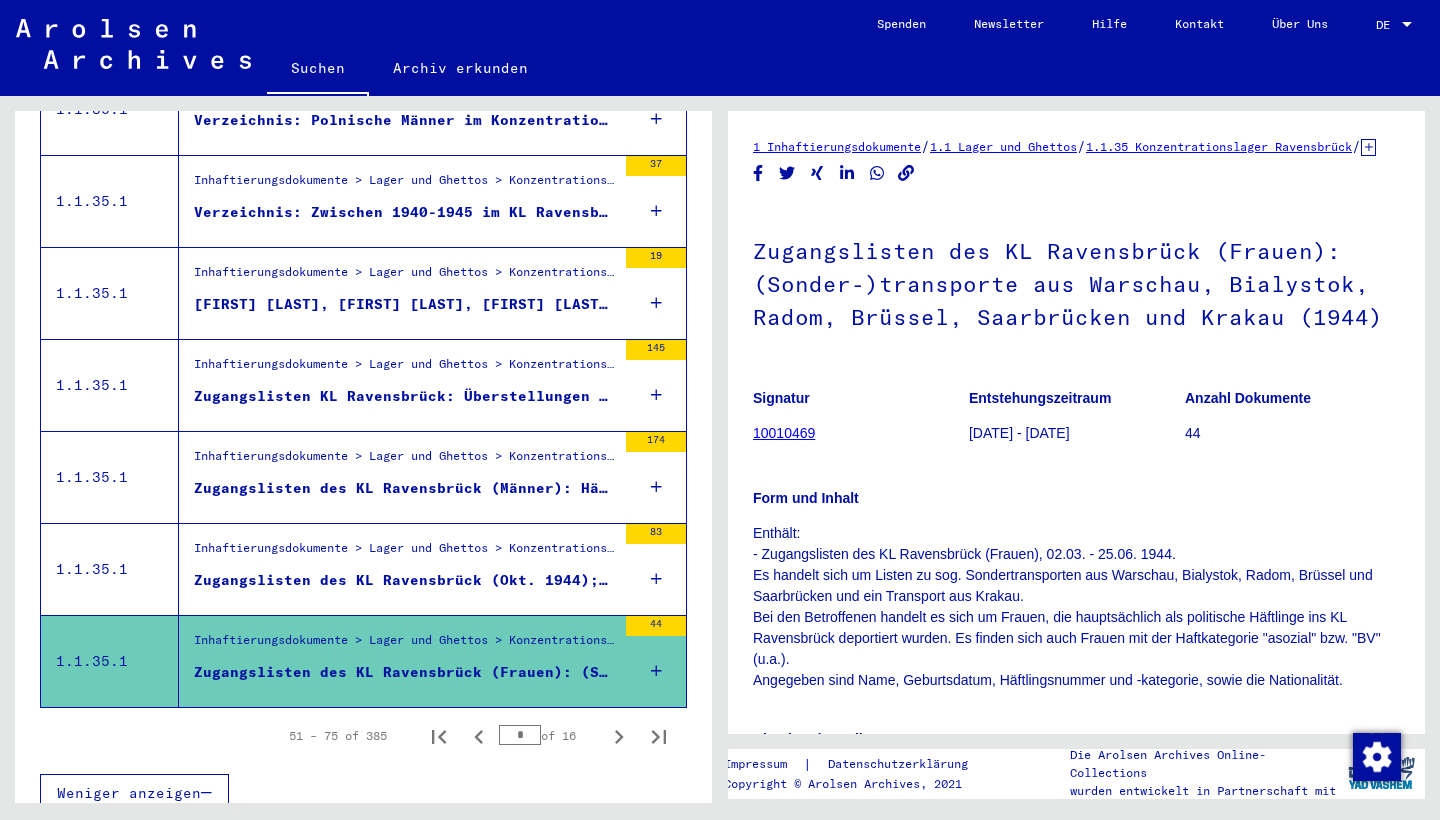 scroll, scrollTop: 2114, scrollLeft: 0, axis: vertical 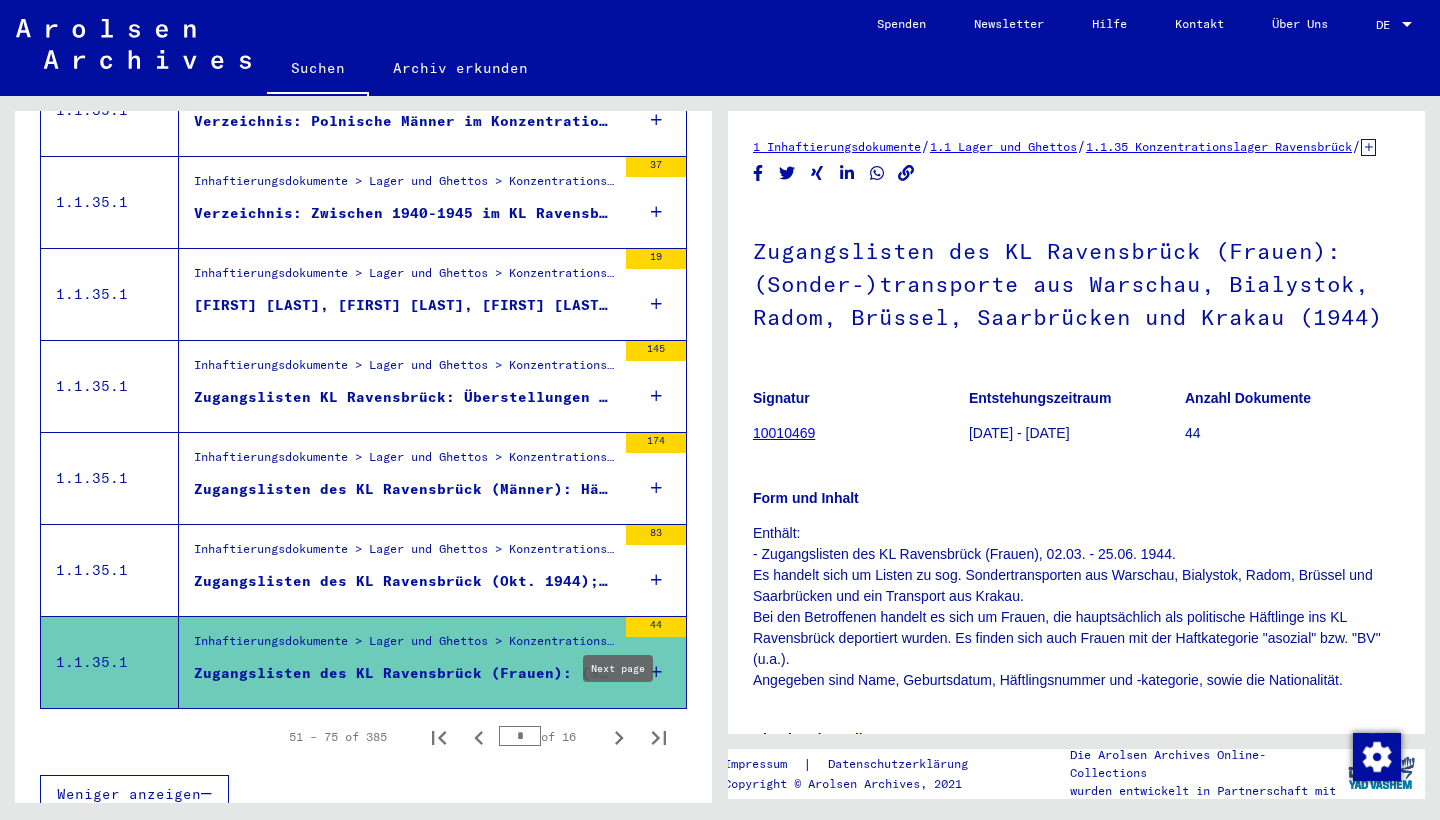 click 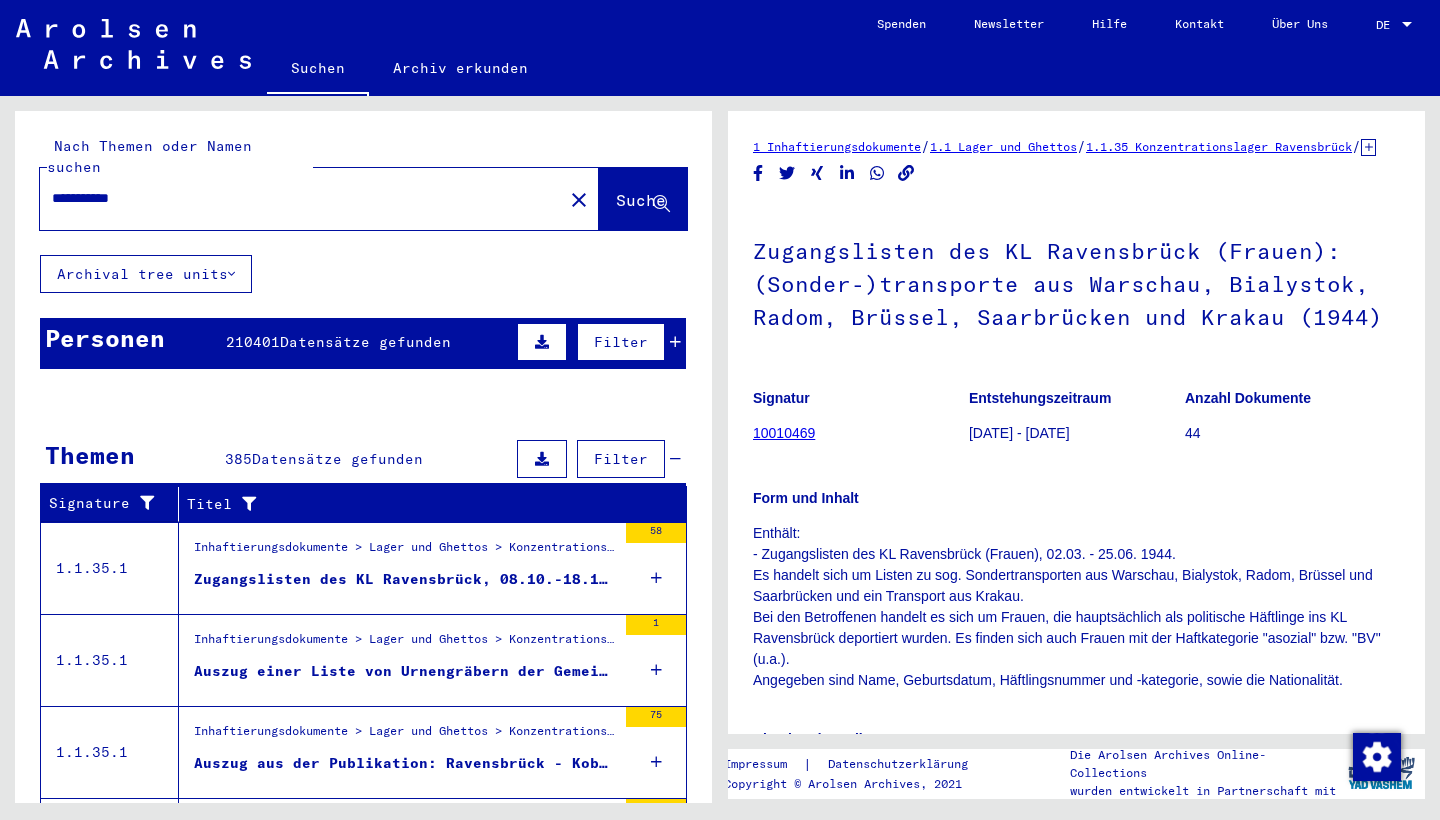 scroll, scrollTop: 0, scrollLeft: 0, axis: both 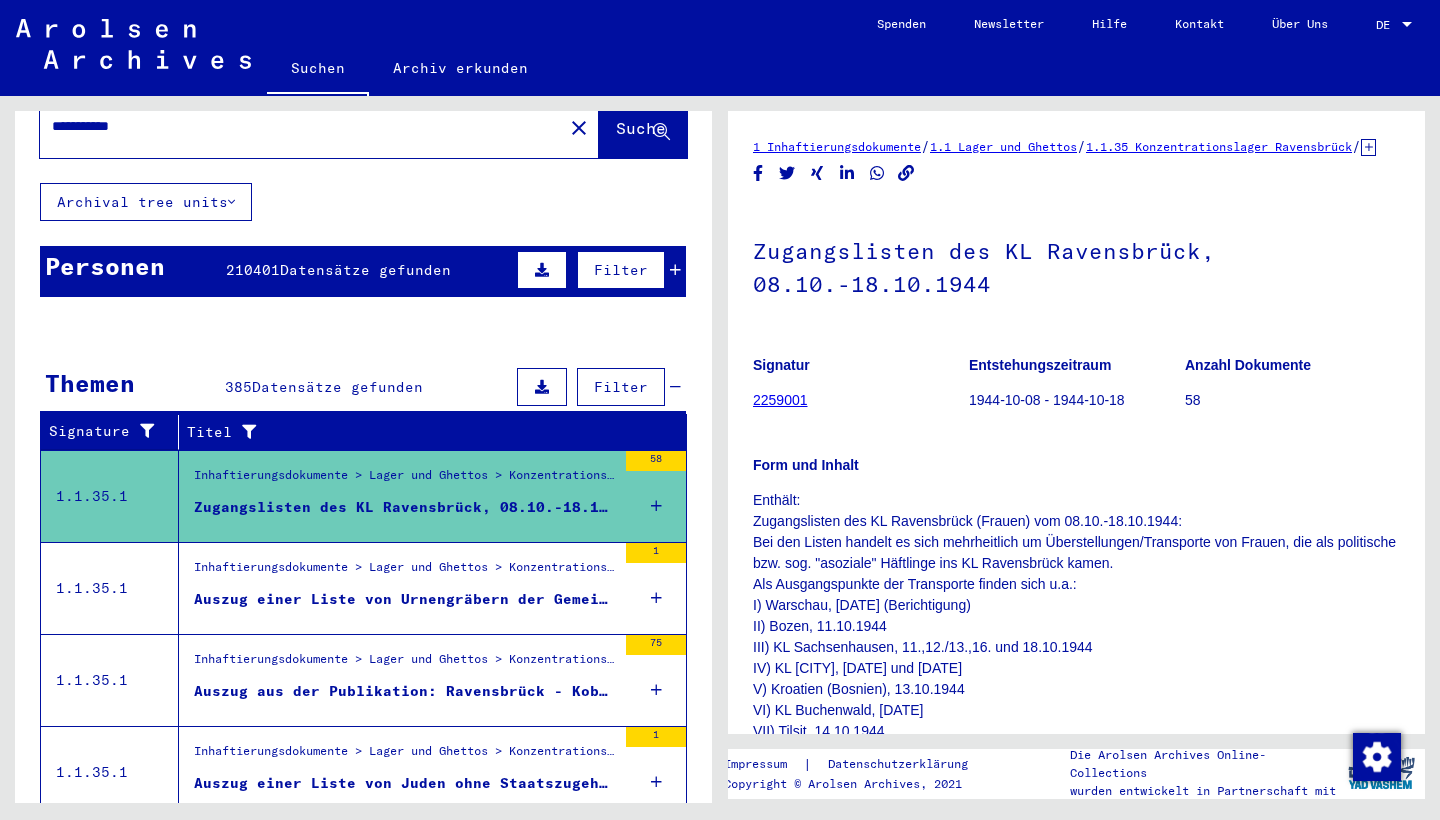 click on "Auszug einer Liste von Urnengräbern der Gemeinde Greifswald über      verstorbenene Häftlinge des Konzentrationslagers [CITY] unbekannter      Nationalität (Nachkriegsaufstellung)" at bounding box center (405, 599) 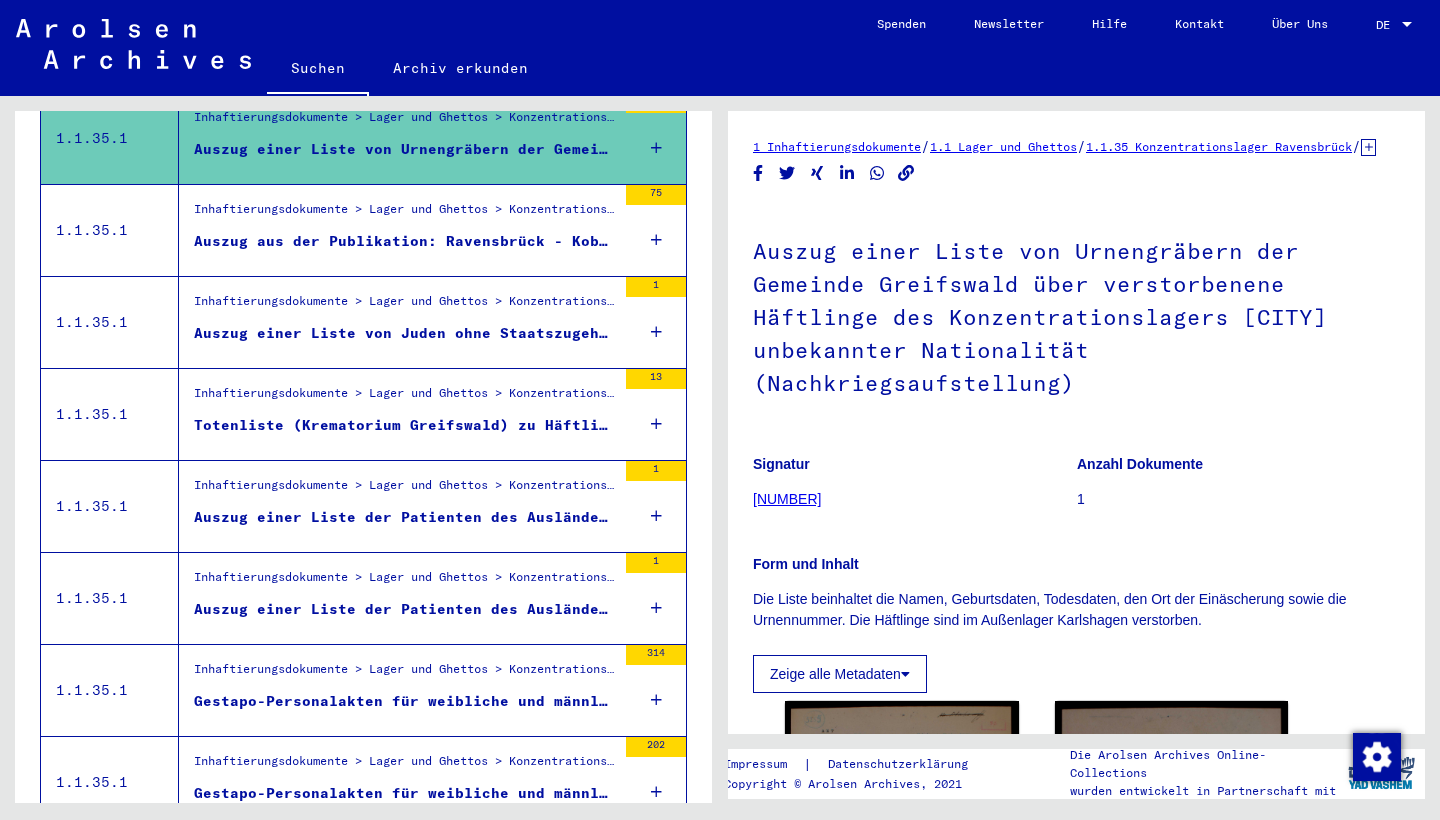 scroll, scrollTop: 523, scrollLeft: 0, axis: vertical 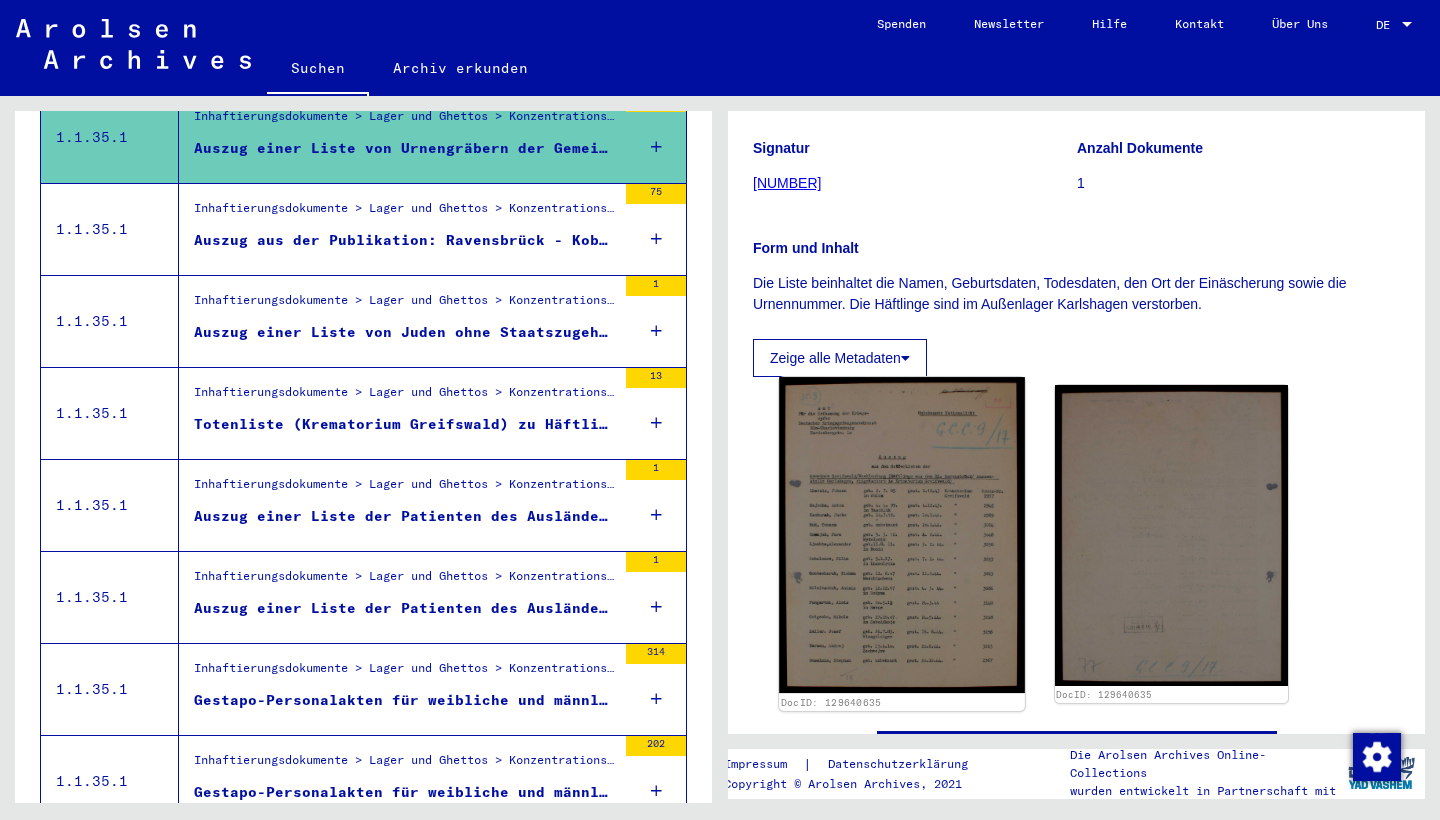 click 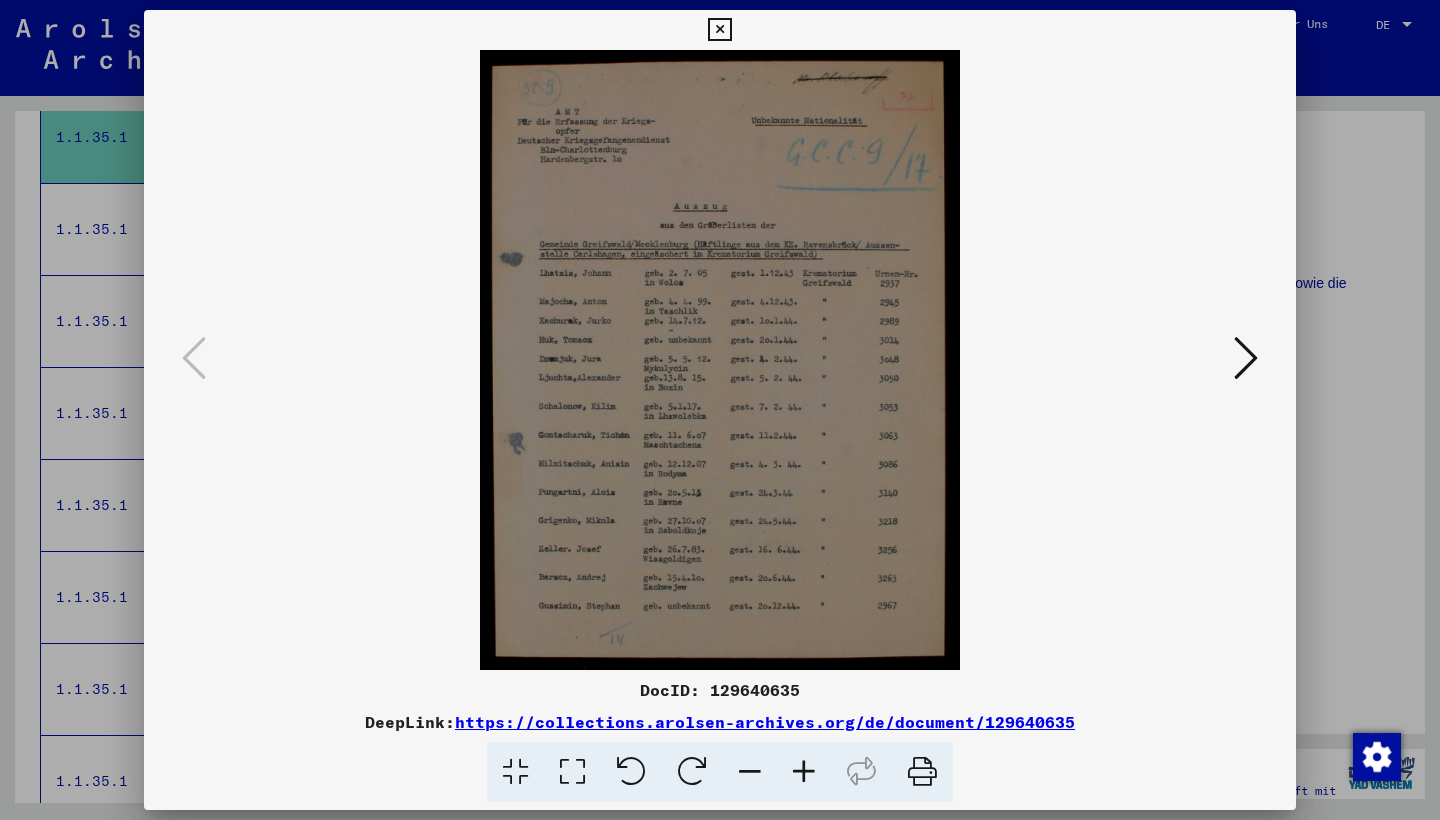 click at bounding box center (720, 410) 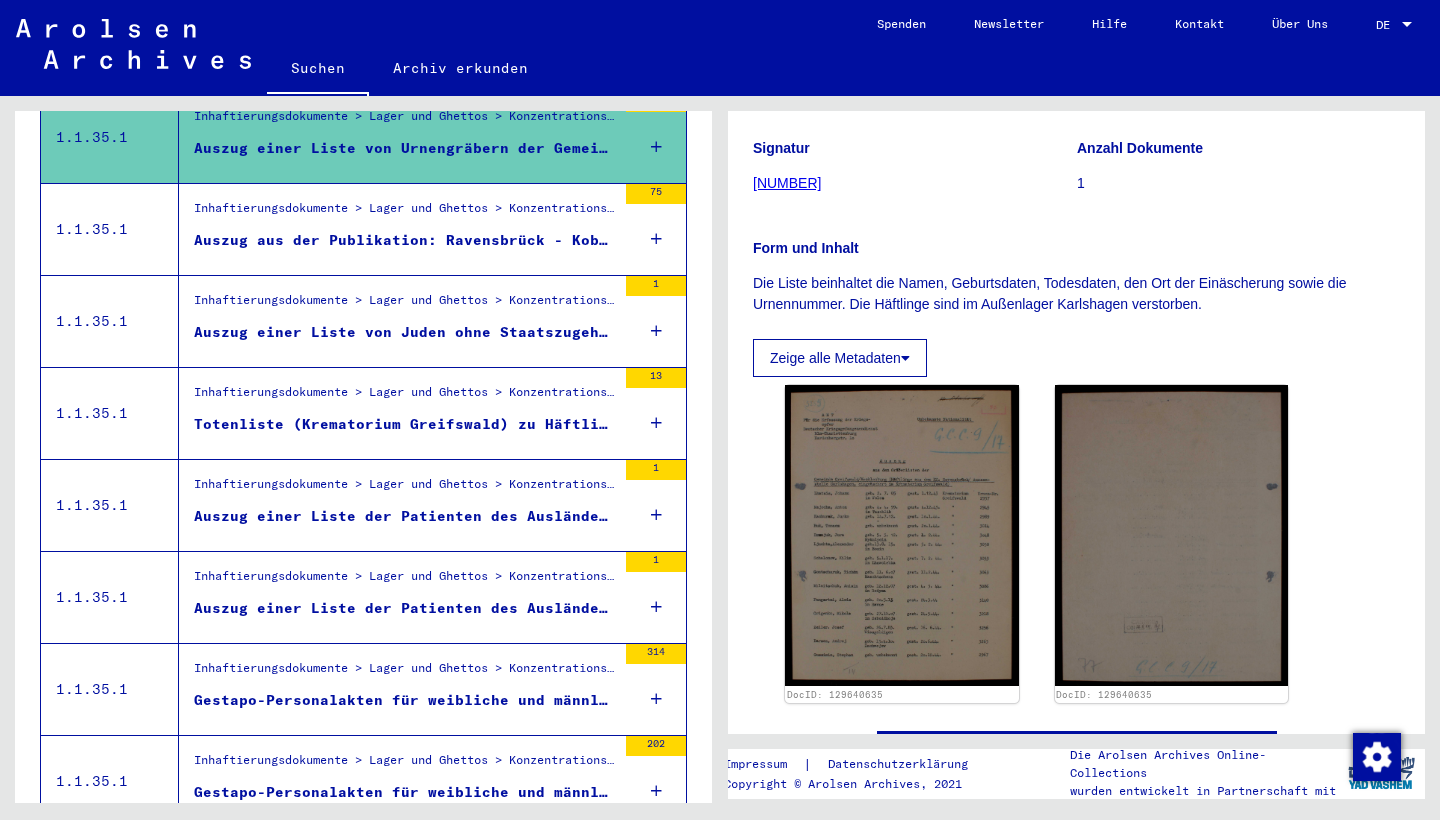 scroll, scrollTop: 69, scrollLeft: 0, axis: vertical 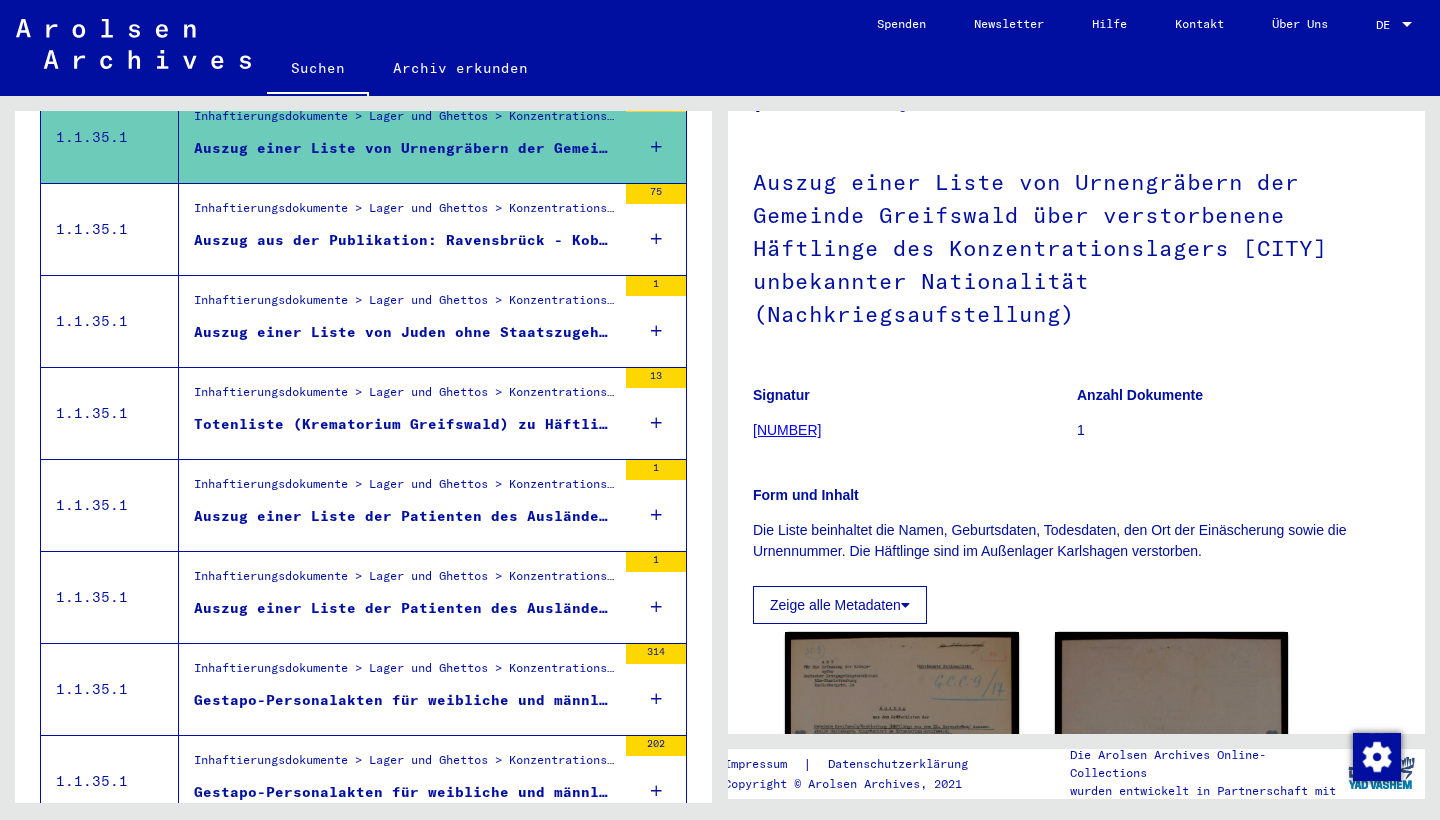 click on "Inhaftierungsdokumente > Lager und Ghettos > Konzentrationslager Ravensbrück > Listenmaterial Ravensbrück Auszug aus der Publikation: Ravensbrück - Kobiecy obóz koncentracyjny von      [PERSON] ([YEAR]): Transporte von polnischen Frauen ins KL      Ravensbrück [YEAR]-[YEAR]" at bounding box center [397, 229] 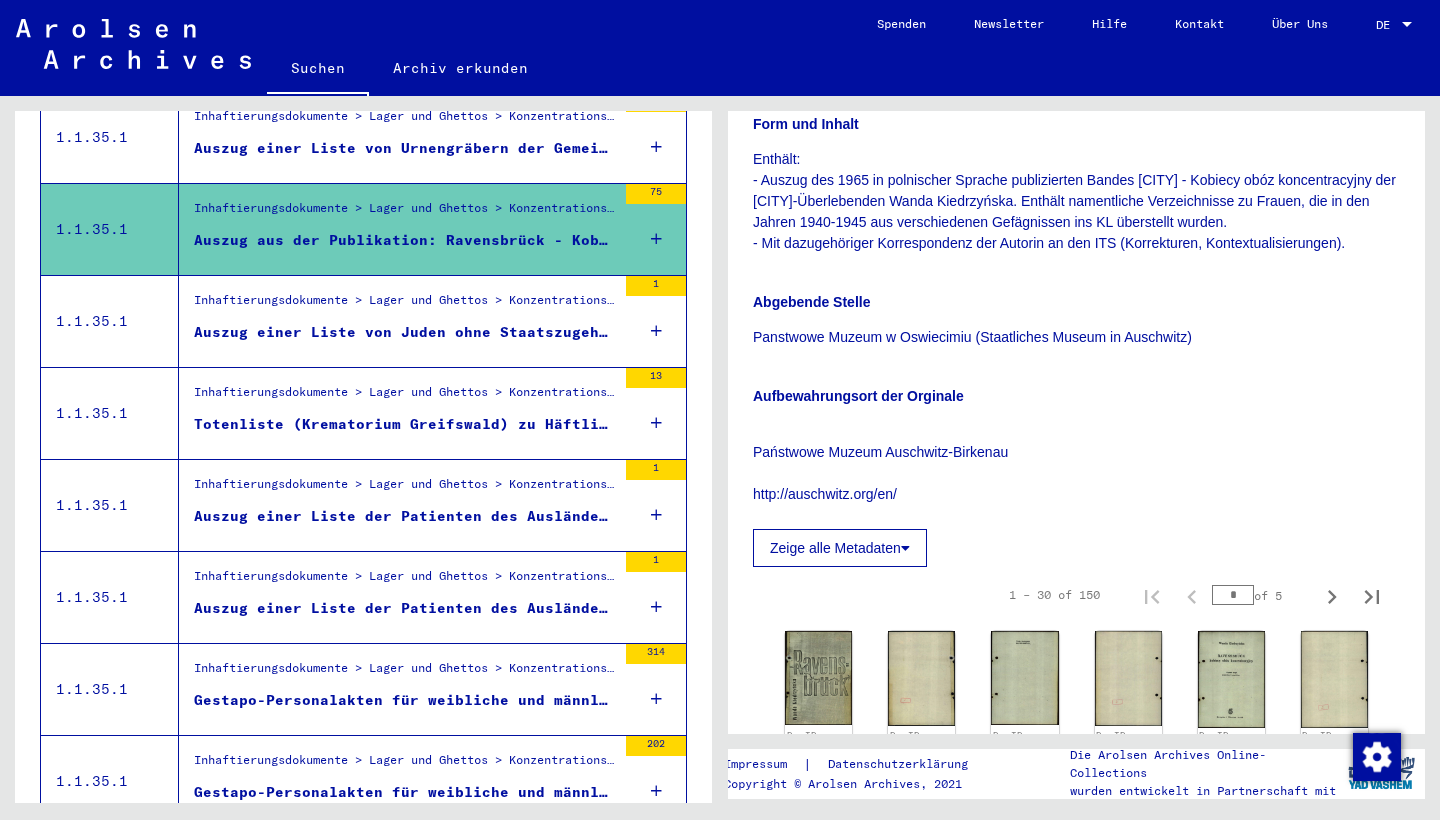 scroll, scrollTop: 485, scrollLeft: 0, axis: vertical 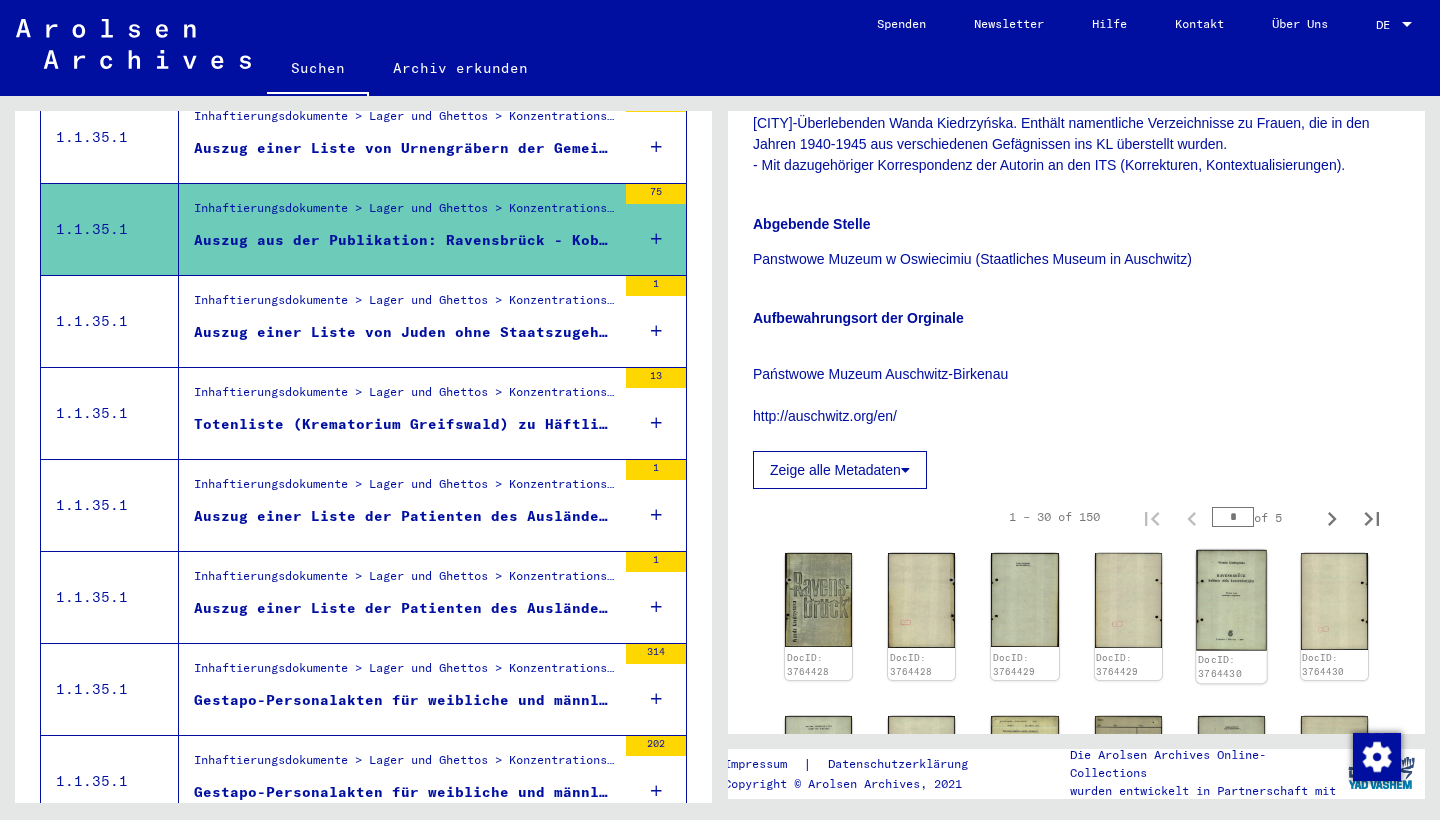 click 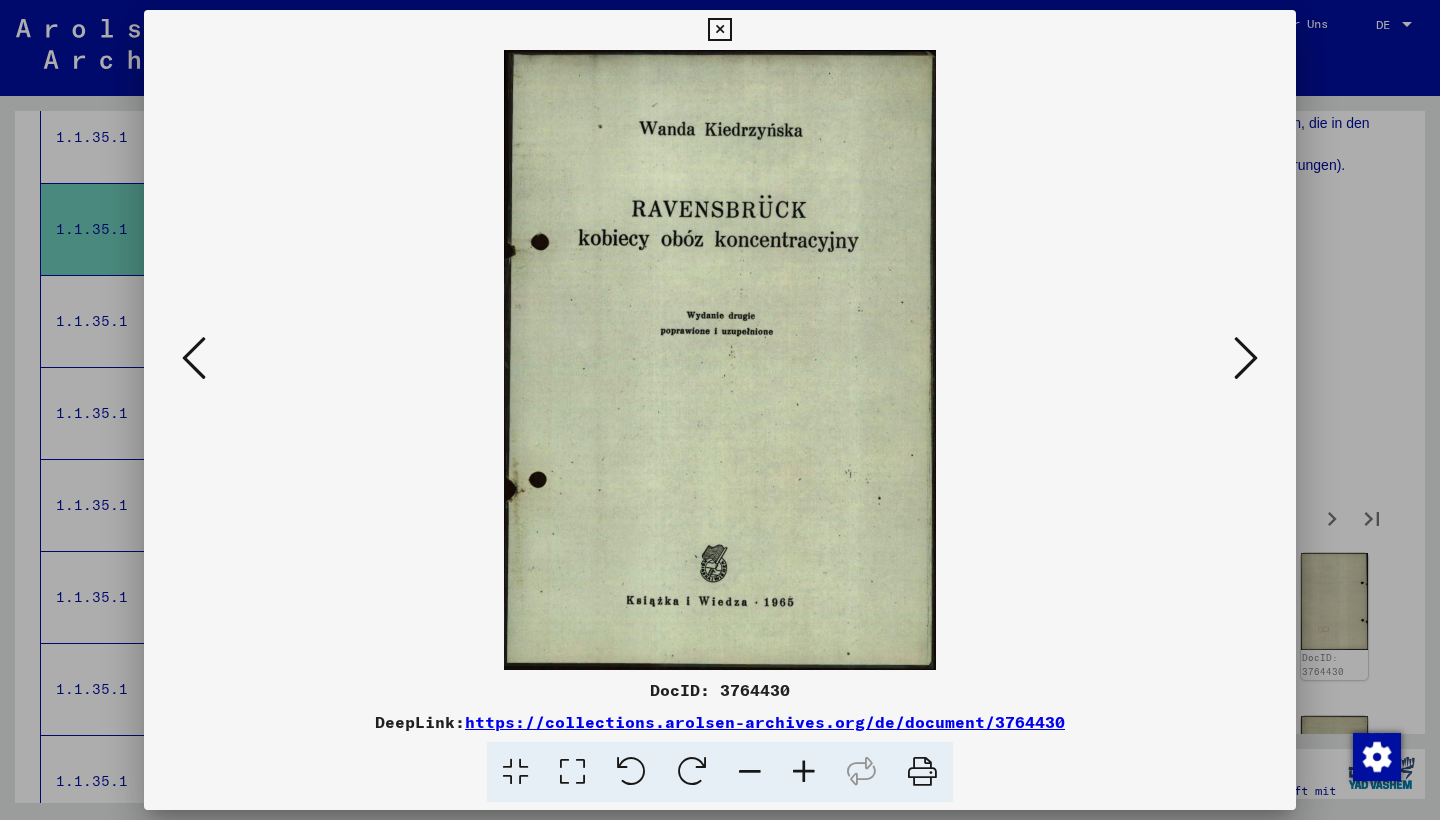 click at bounding box center [719, 30] 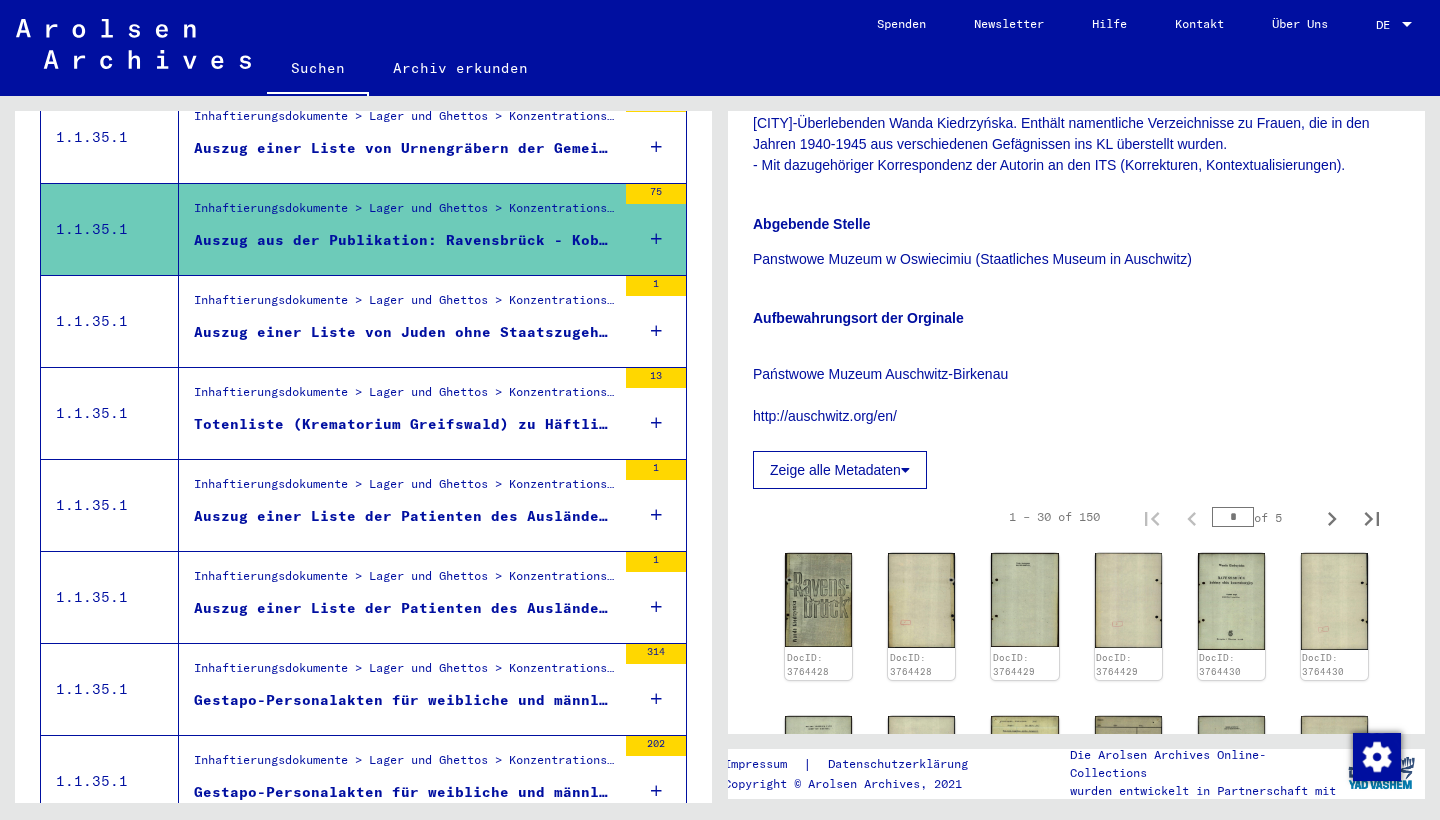 click on "Auszug einer Liste von Juden ohne Staatszugehörigkeit, die von Norwegen      nach Ravensbrück deportiert wurden (Nachkriegsaufstellung)" at bounding box center (405, 337) 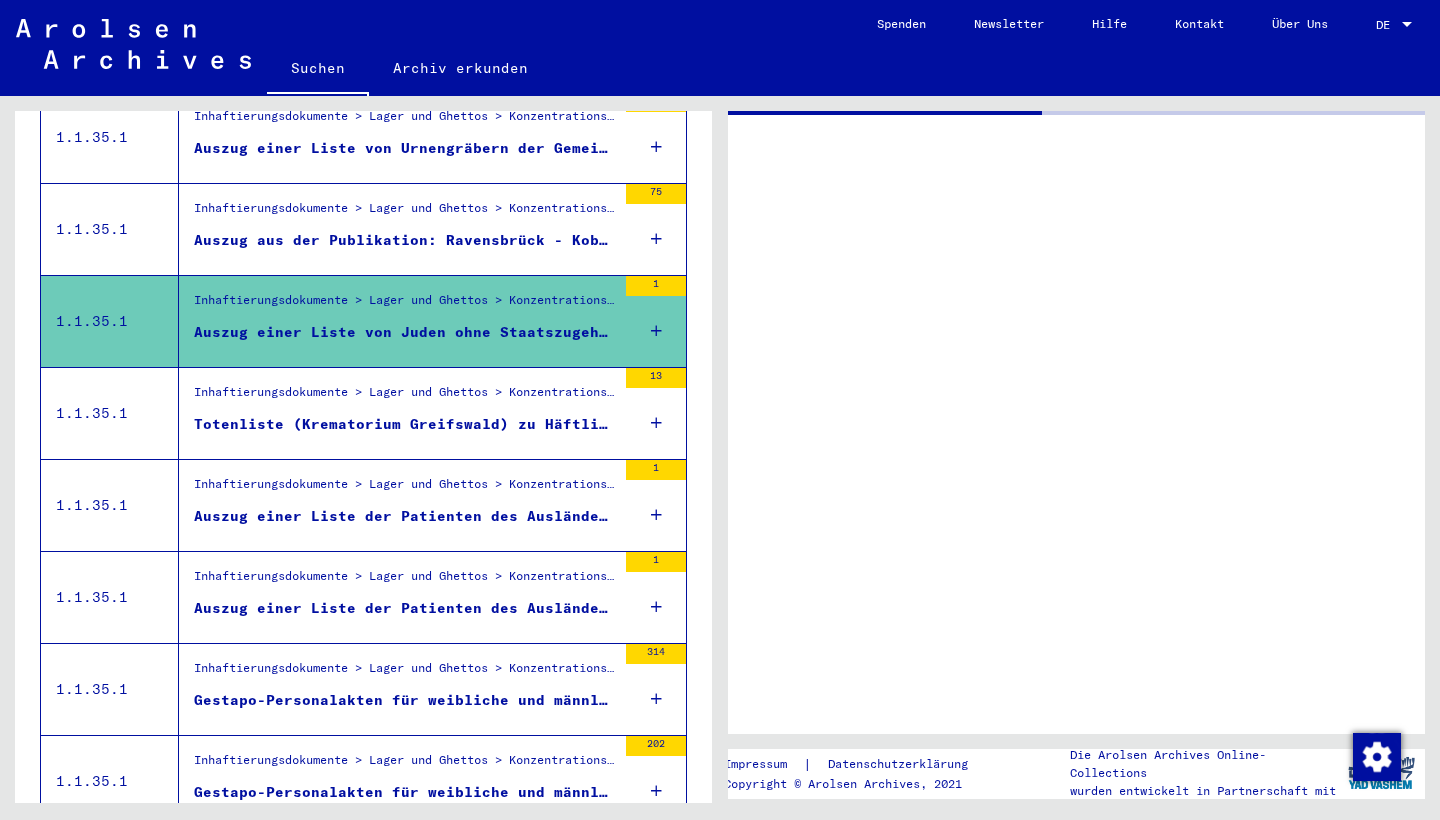 scroll, scrollTop: 0, scrollLeft: 0, axis: both 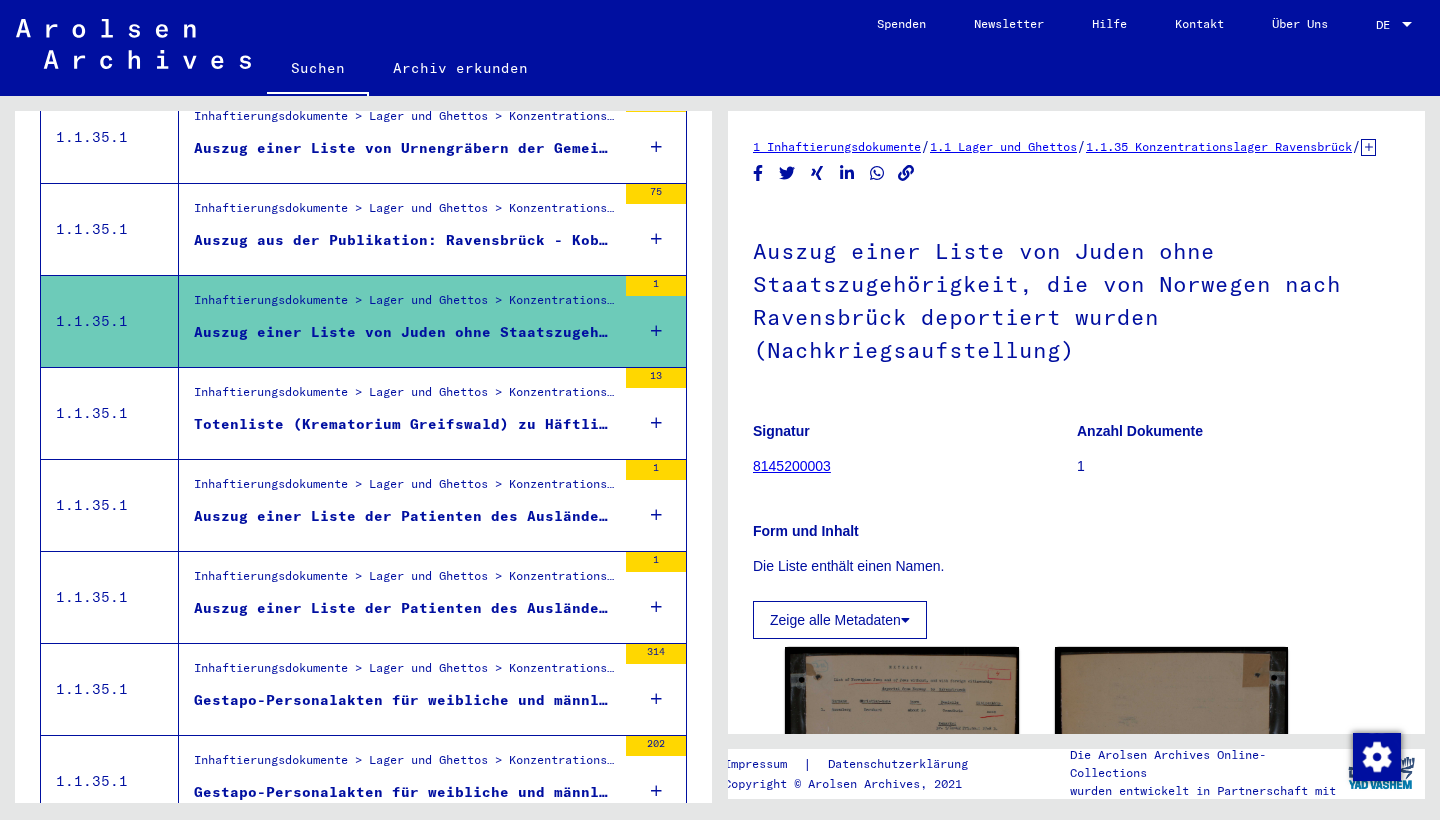 click on "Inhaftierungsdokumente > Lager und Ghettos > Konzentrationslager Ravensbrück > Listenmaterial Ravensbrück > KL Ravensbrück: Invalidentransport (Kriegsgefangenenlager Wolgast)      und Totenliste (Außenlager Peenemünde) (1943-1945)" at bounding box center (405, 397) 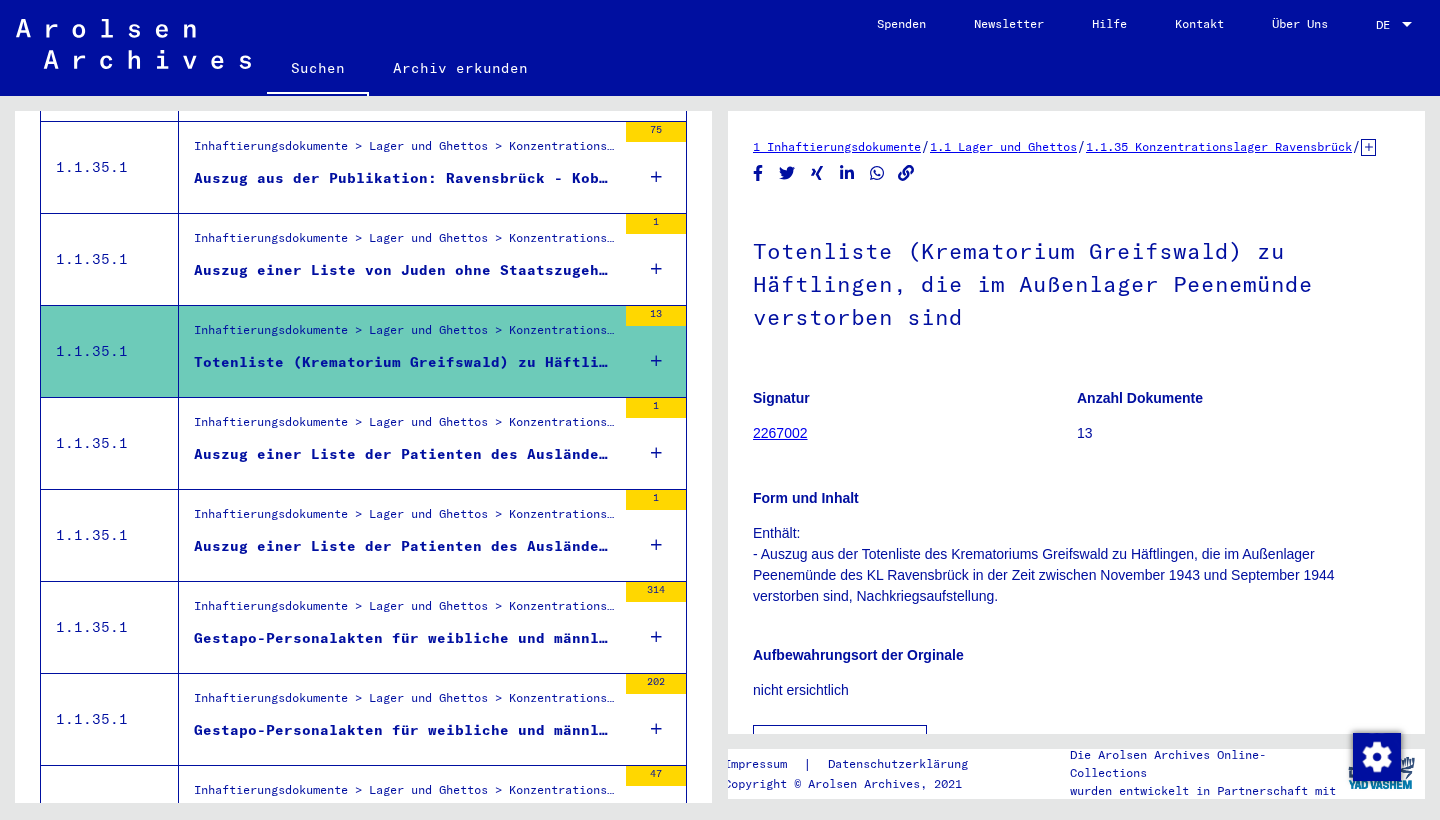 scroll, scrollTop: 586, scrollLeft: 0, axis: vertical 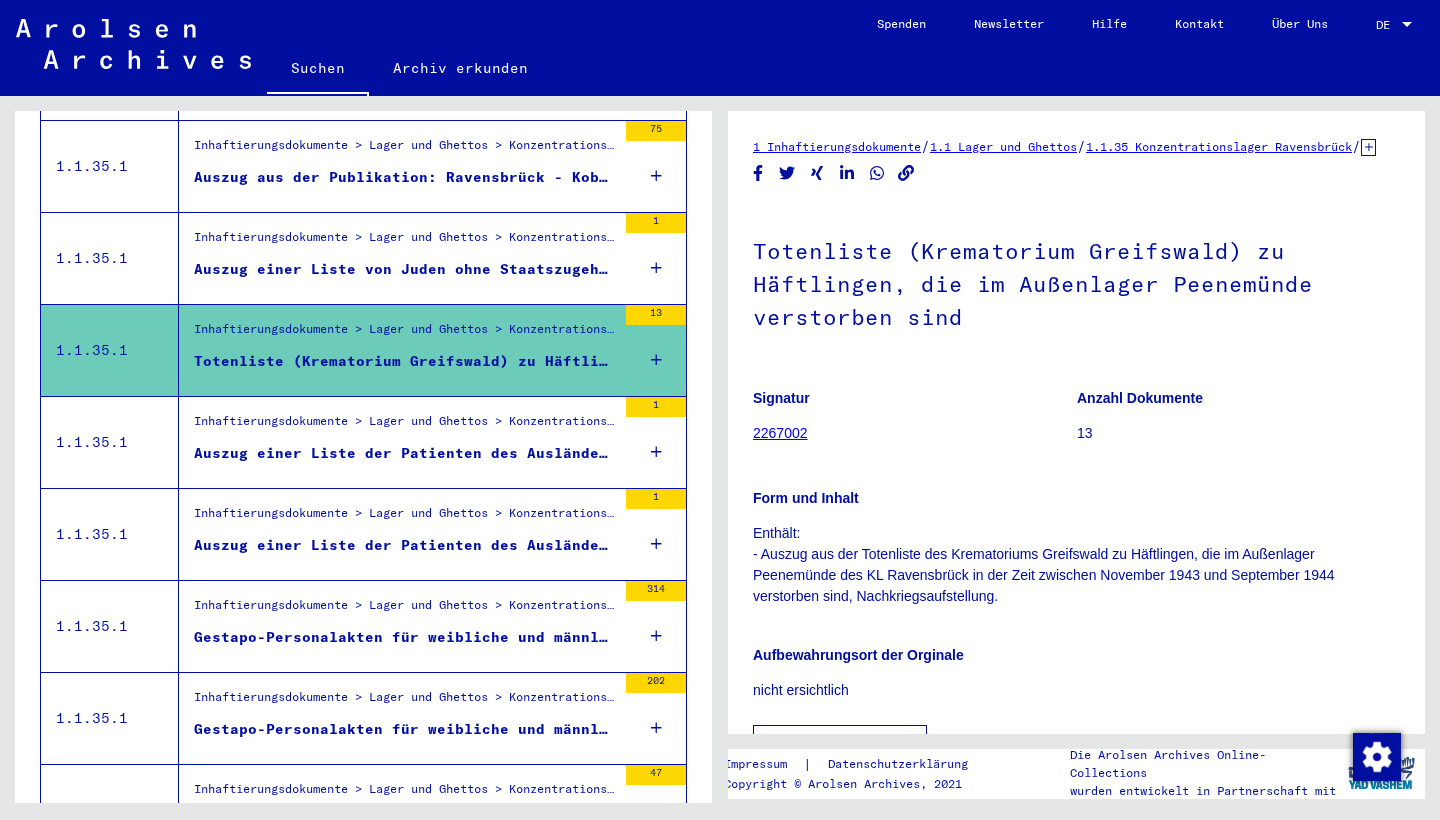 click on "Inhaftierungsdokumente > Lager und Ghettos > Konzentrationslager Ravensbrück > Listenmaterial Ravensbrück" at bounding box center (405, 426) 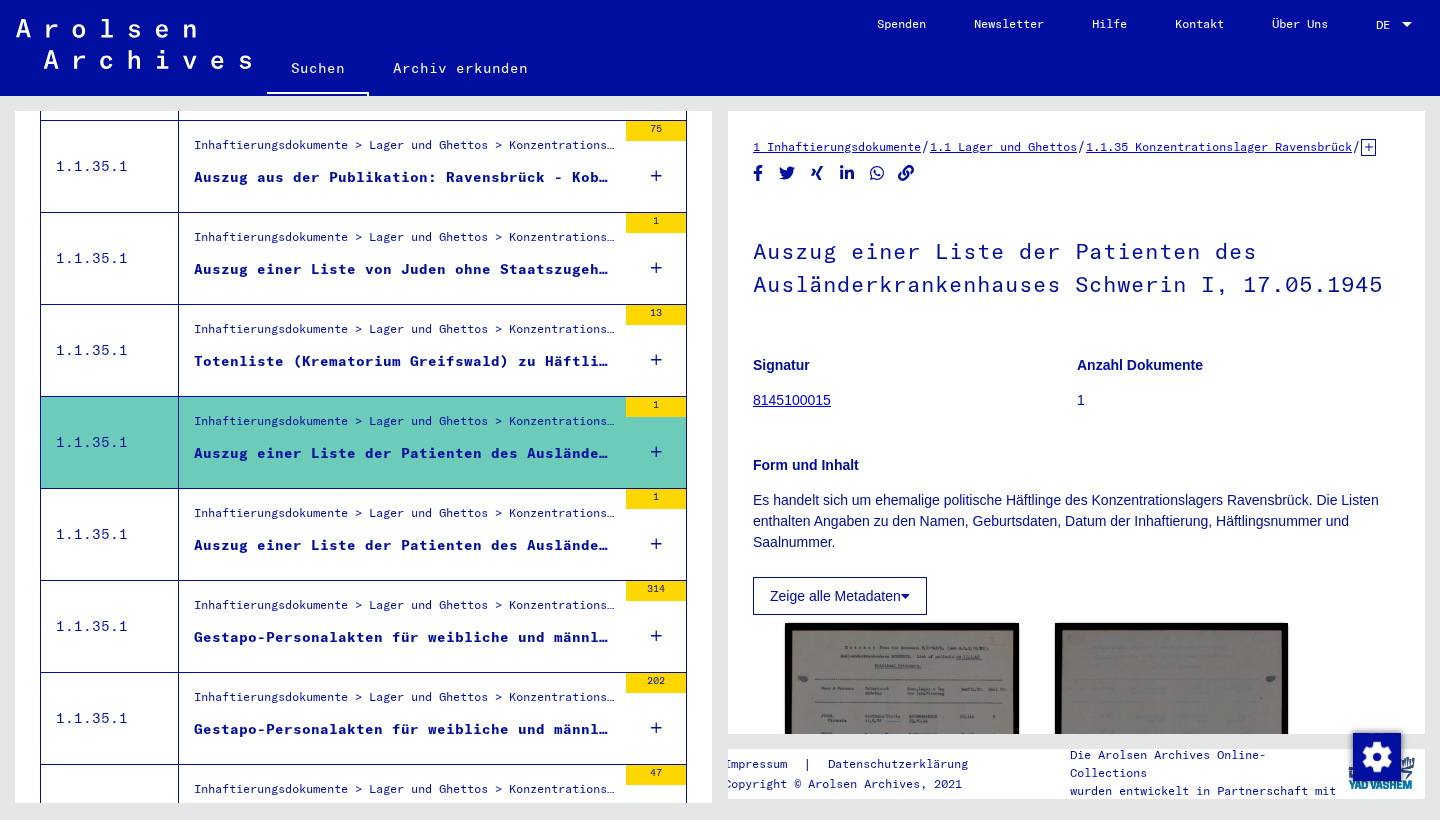 click on "Inhaftierungsdokumente > Lager und Ghettos > Konzentrationslager Ravensbrück > Listenmaterial Ravensbrück" at bounding box center [405, 518] 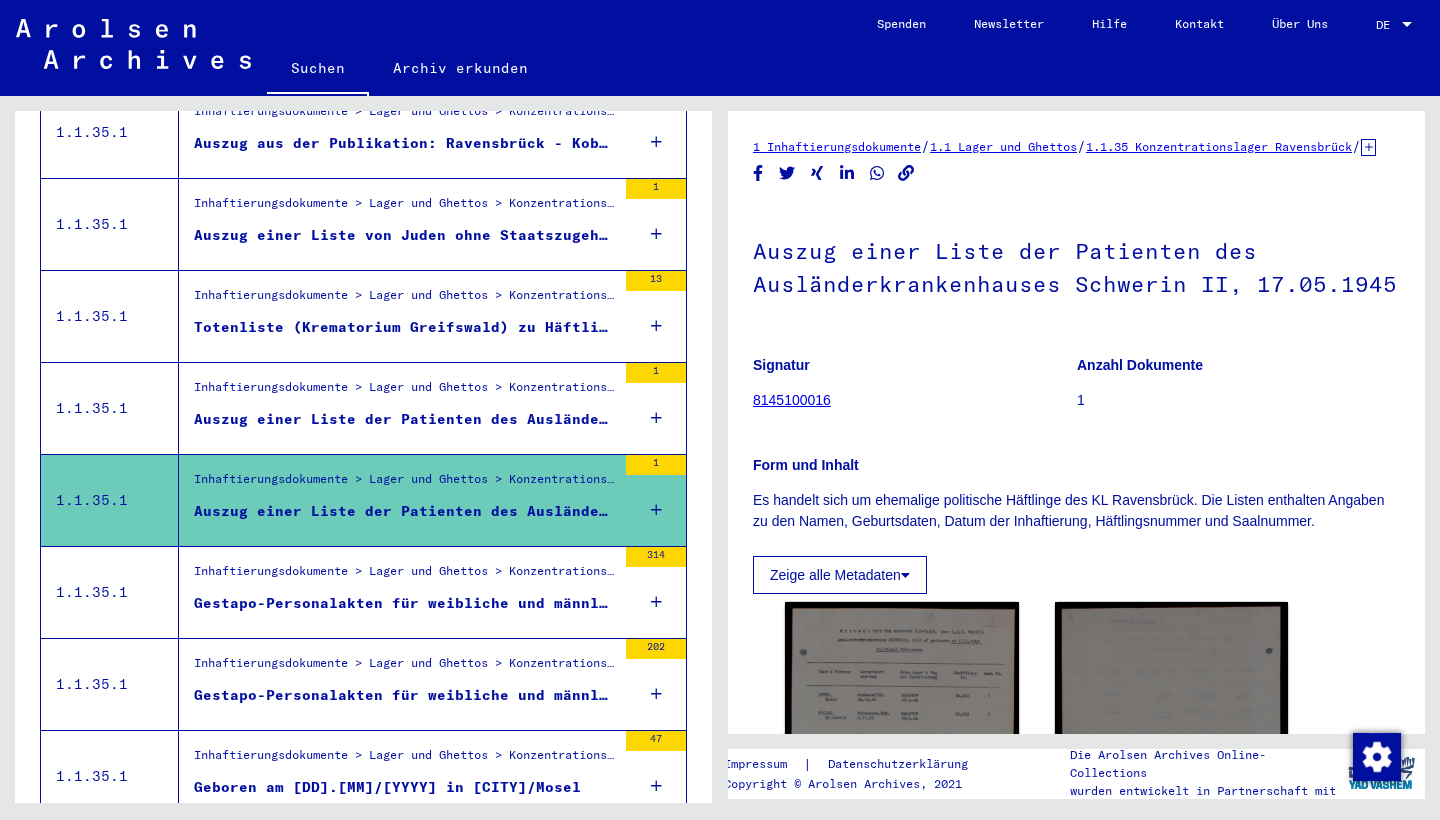 scroll, scrollTop: 629, scrollLeft: 0, axis: vertical 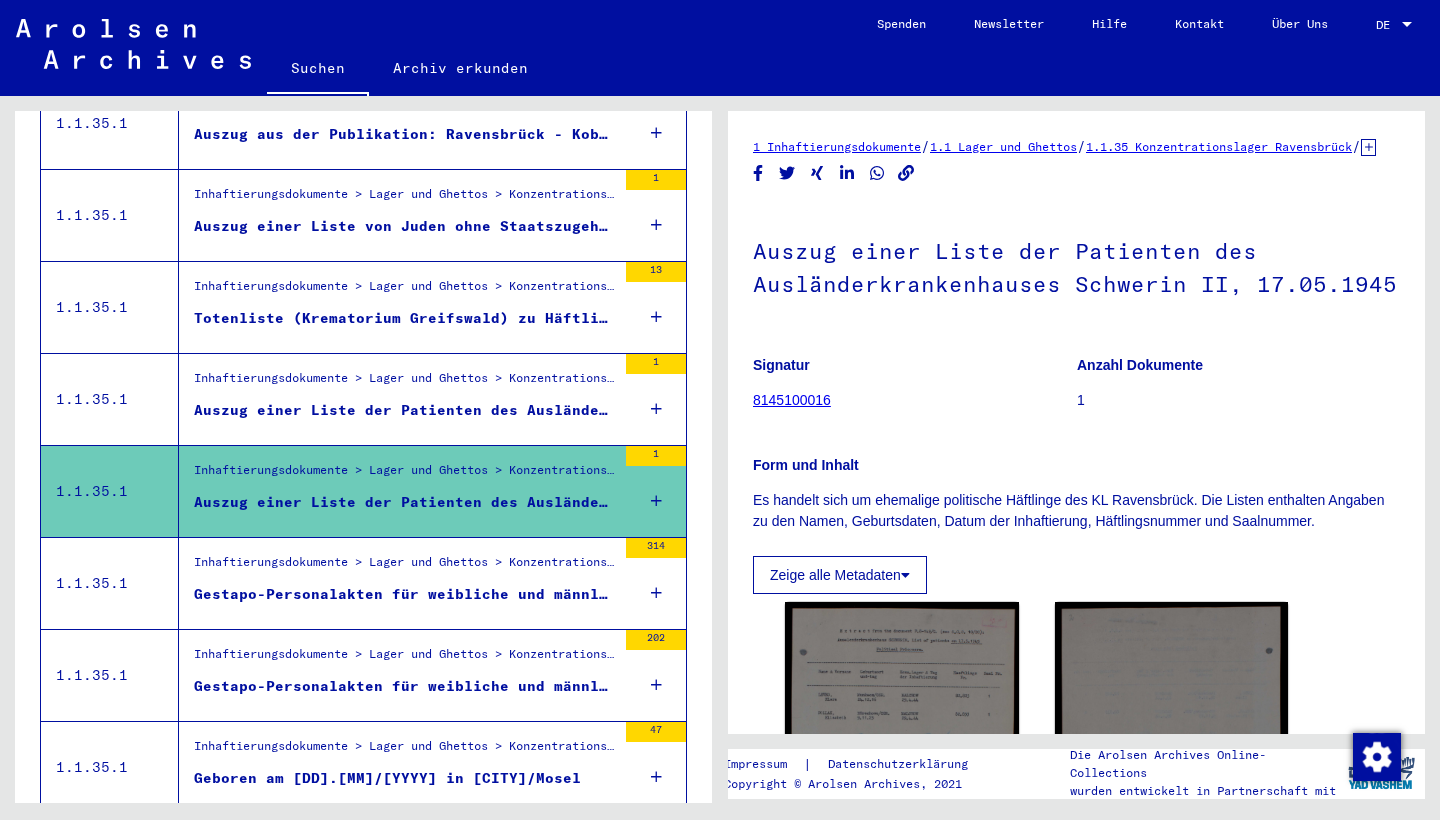 click on "Inhaftierungsdokumente > Lager und Ghettos > Konzentrationslager Ravensbrück > Listenmaterial Ravensbrück" at bounding box center (405, 567) 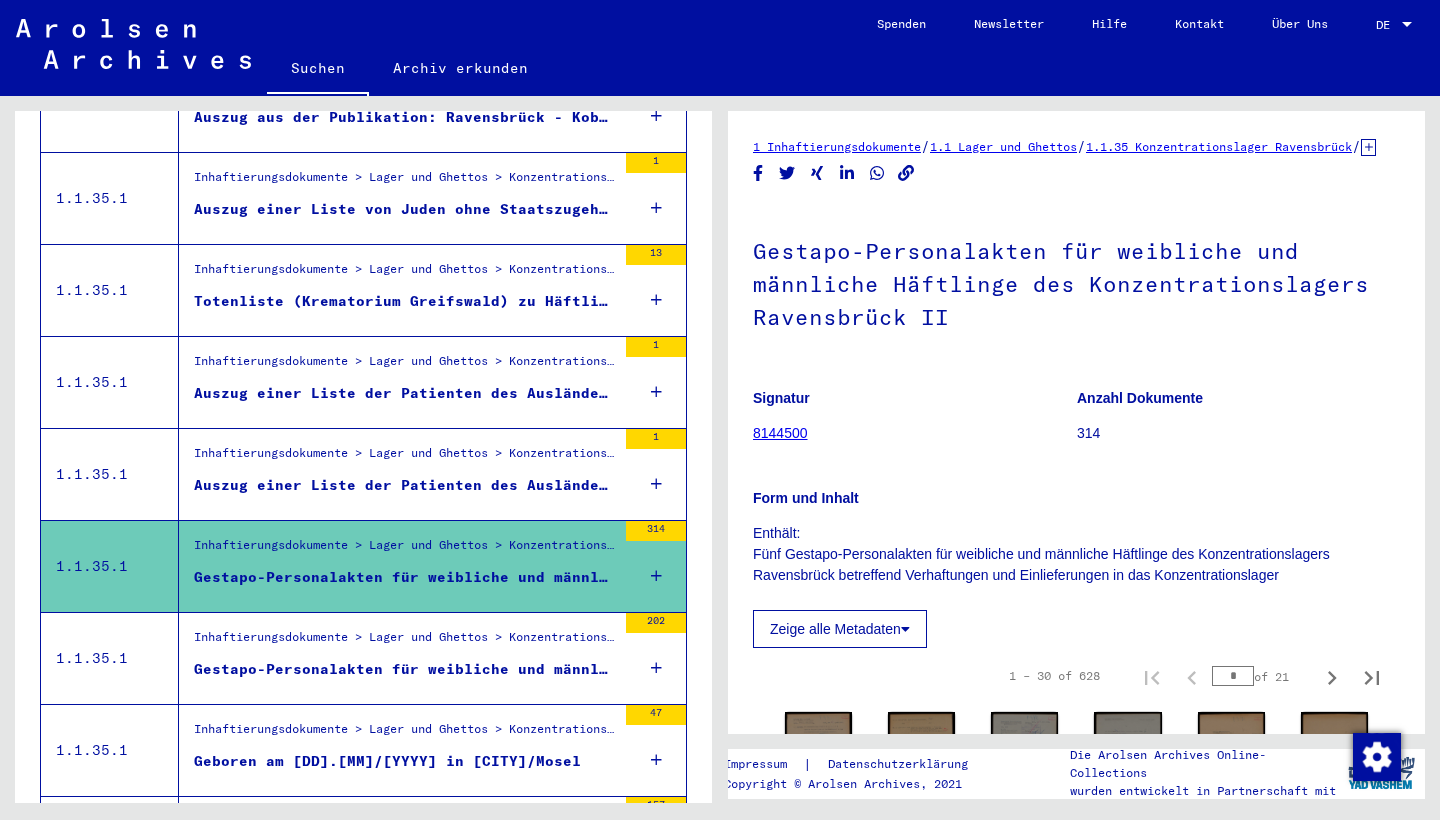 scroll, scrollTop: 657, scrollLeft: 0, axis: vertical 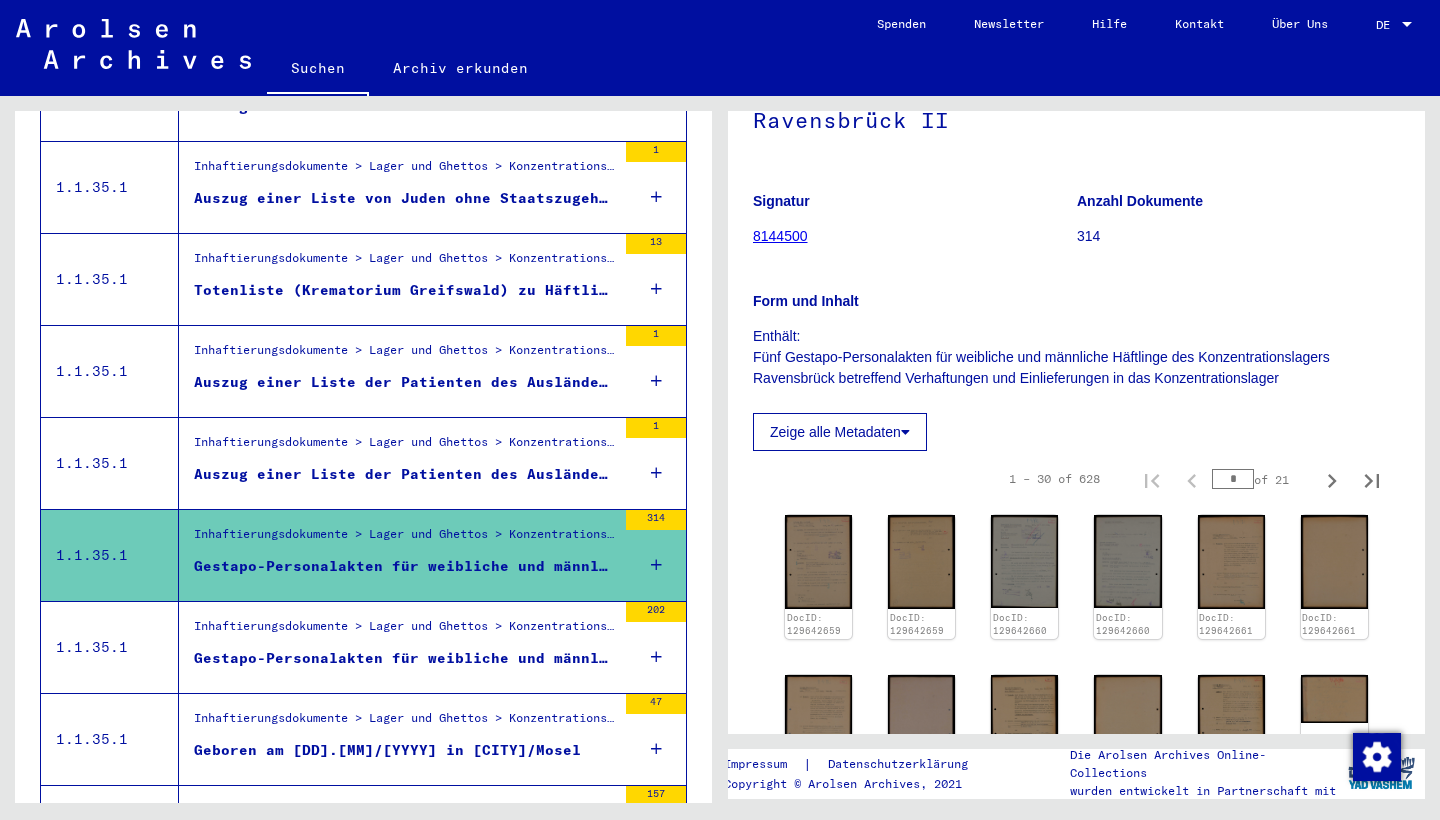 click on "Inhaftierungsdokumente > Lager und Ghettos > Konzentrationslager Ravensbrück > Listenmaterial Ravensbrück" at bounding box center [405, 631] 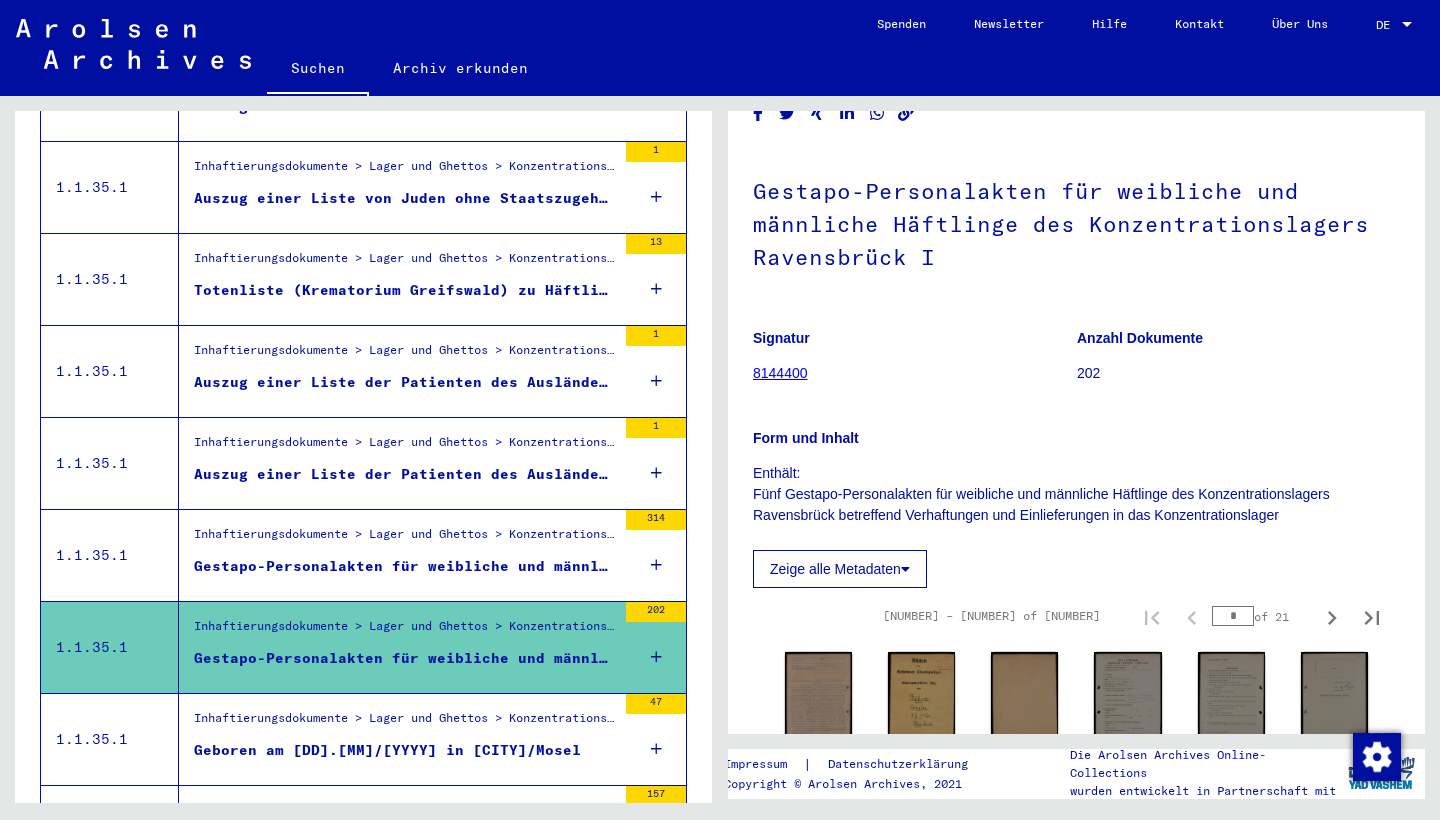 scroll, scrollTop: 60, scrollLeft: 0, axis: vertical 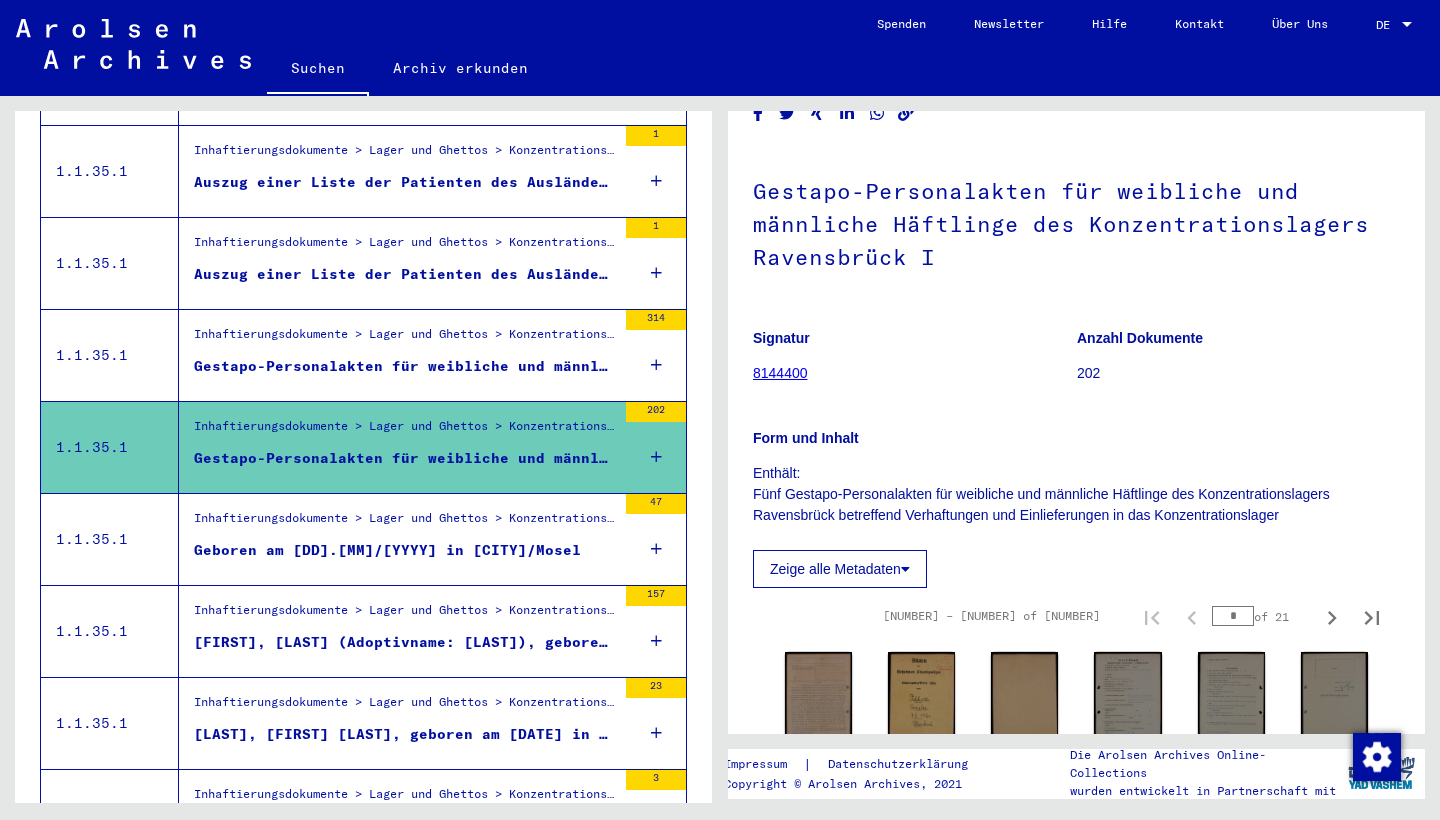 click on "Inhaftierungsdokumente > Lager und Ghettos > Konzentrationslager Ravensbrück > Listenmaterial Ravensbrück > Gestapo-Personalakten für weibliche und männliche Häftlinge des      Konzentrationslagers Ravensbrück I" at bounding box center [405, 524] 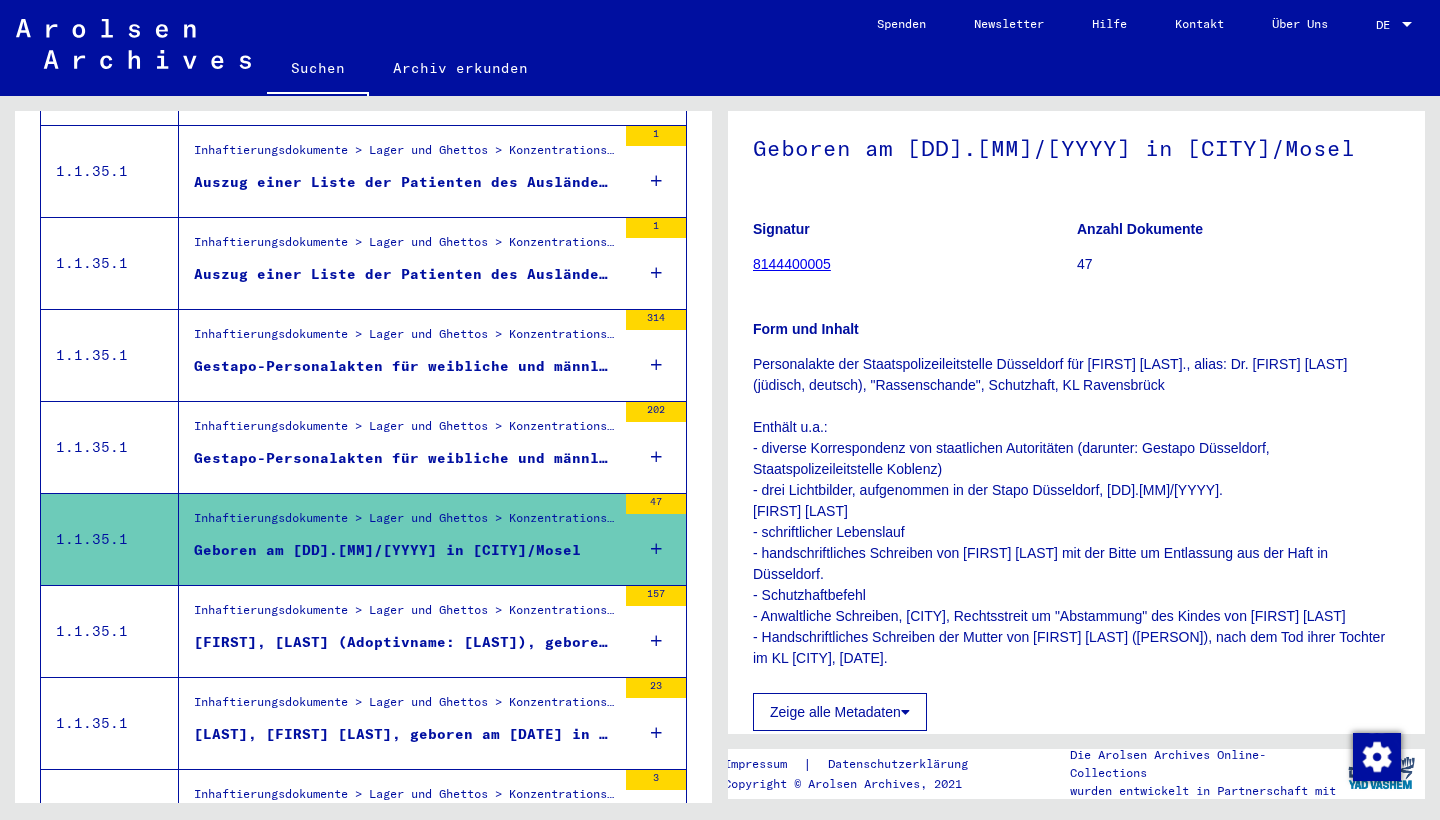scroll, scrollTop: 148, scrollLeft: 0, axis: vertical 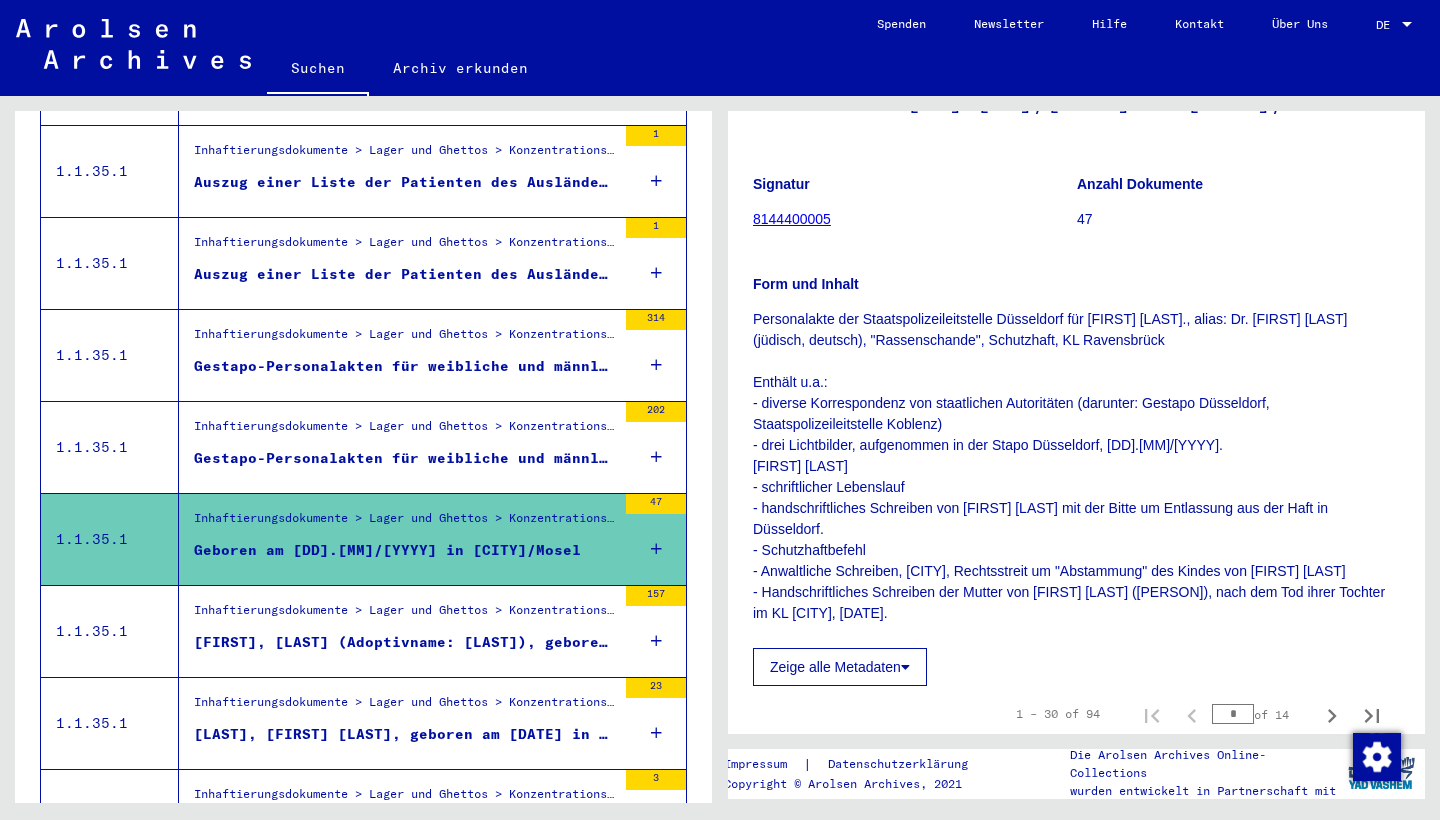 click on "[FIRST], [LAST] (Adoptivname: [LAST]), geboren am [DATE] in [CITY]" at bounding box center (405, 642) 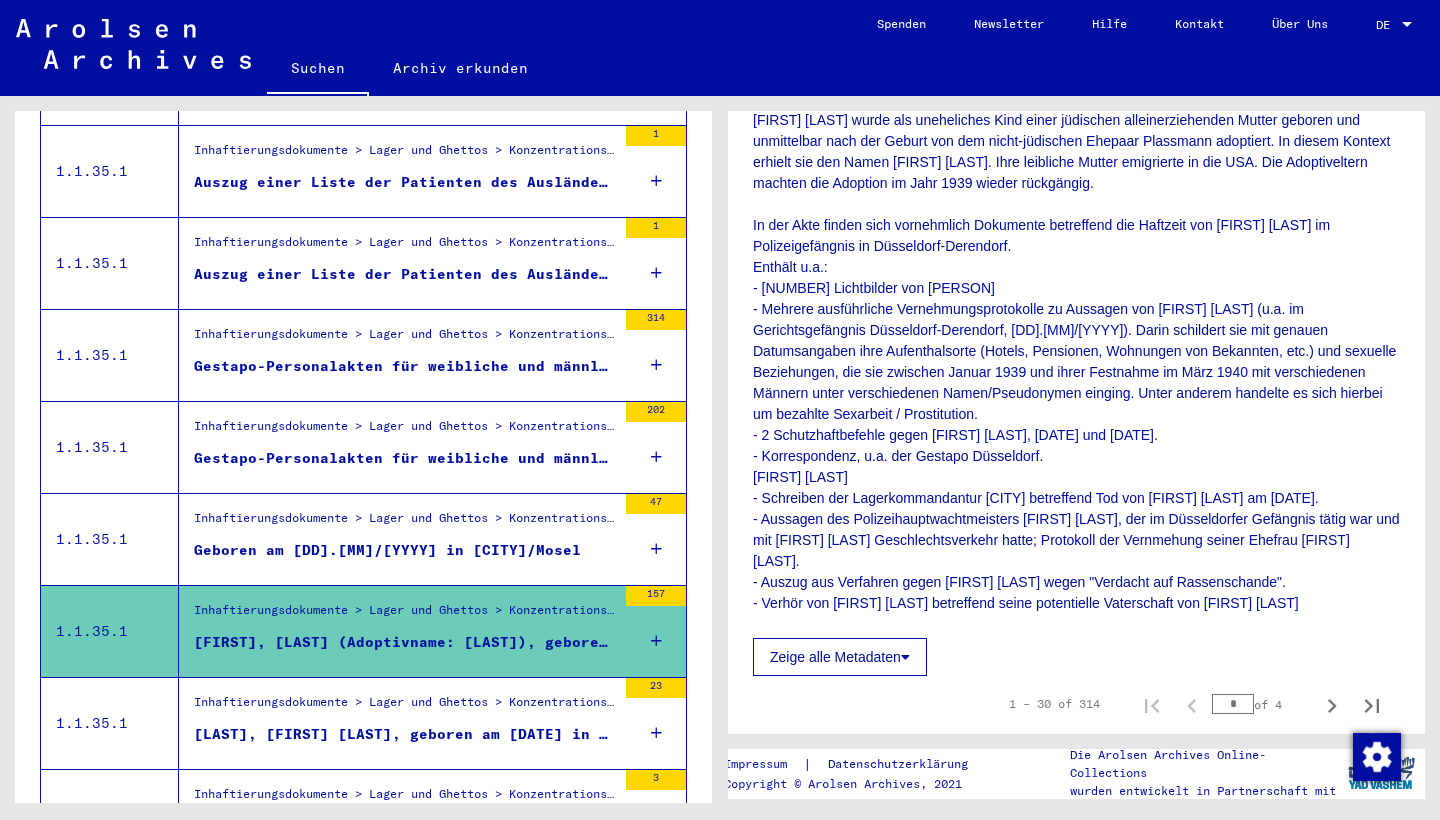 scroll, scrollTop: 479, scrollLeft: 0, axis: vertical 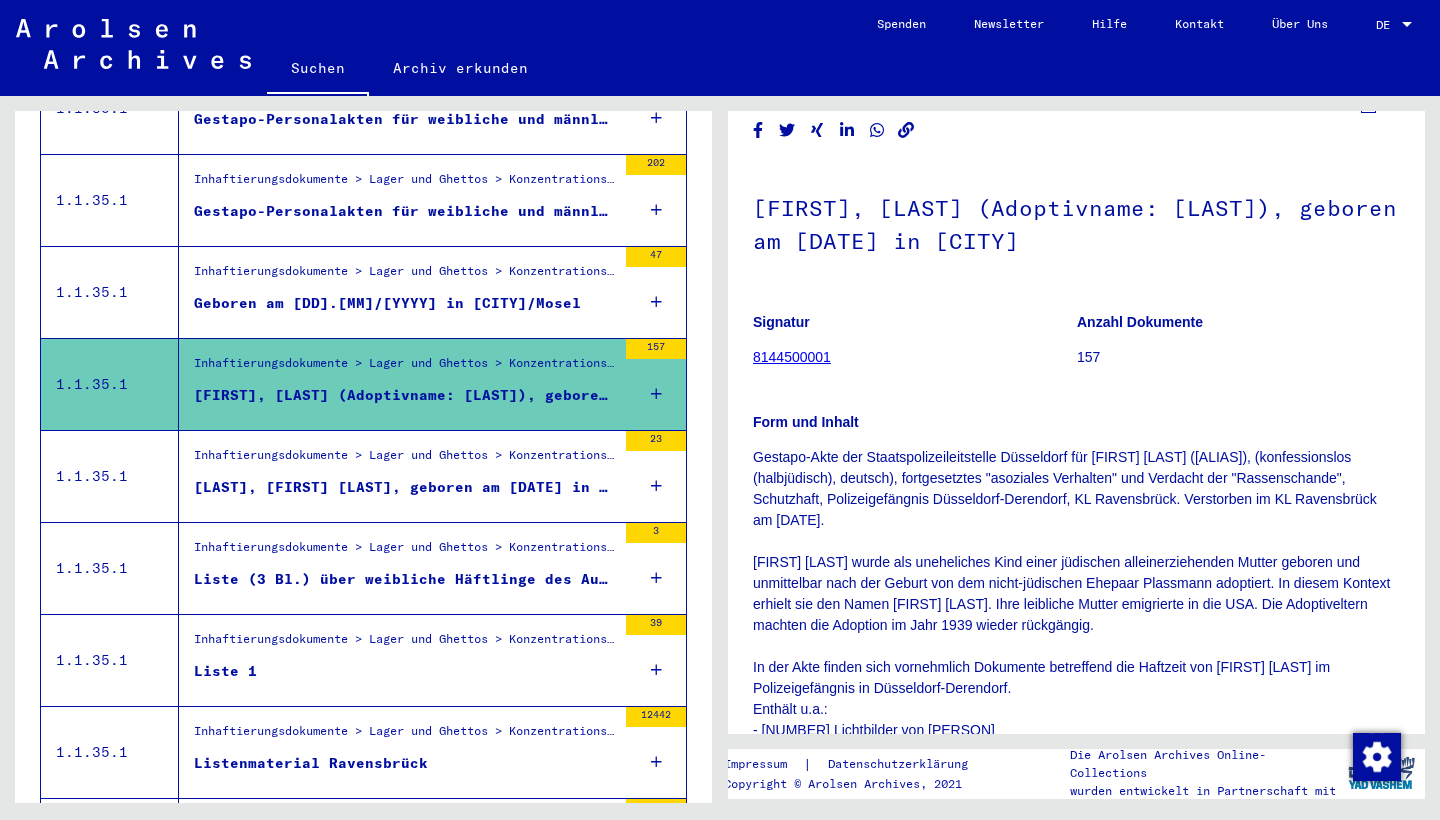 click on "[LAST], [FIRST] [LAST], geboren am [DATE] in [CITY]" at bounding box center (405, 487) 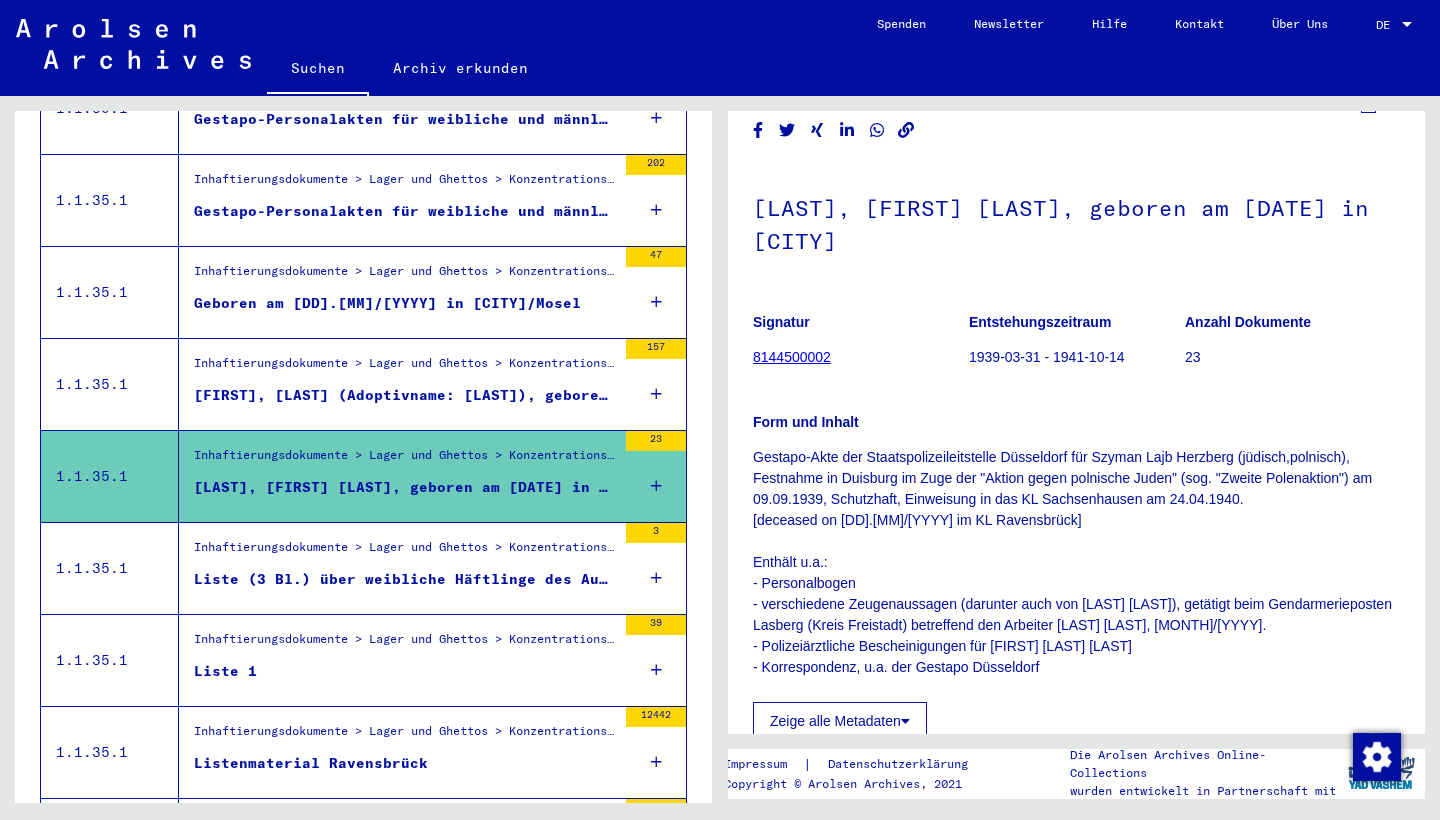 scroll, scrollTop: 0, scrollLeft: 0, axis: both 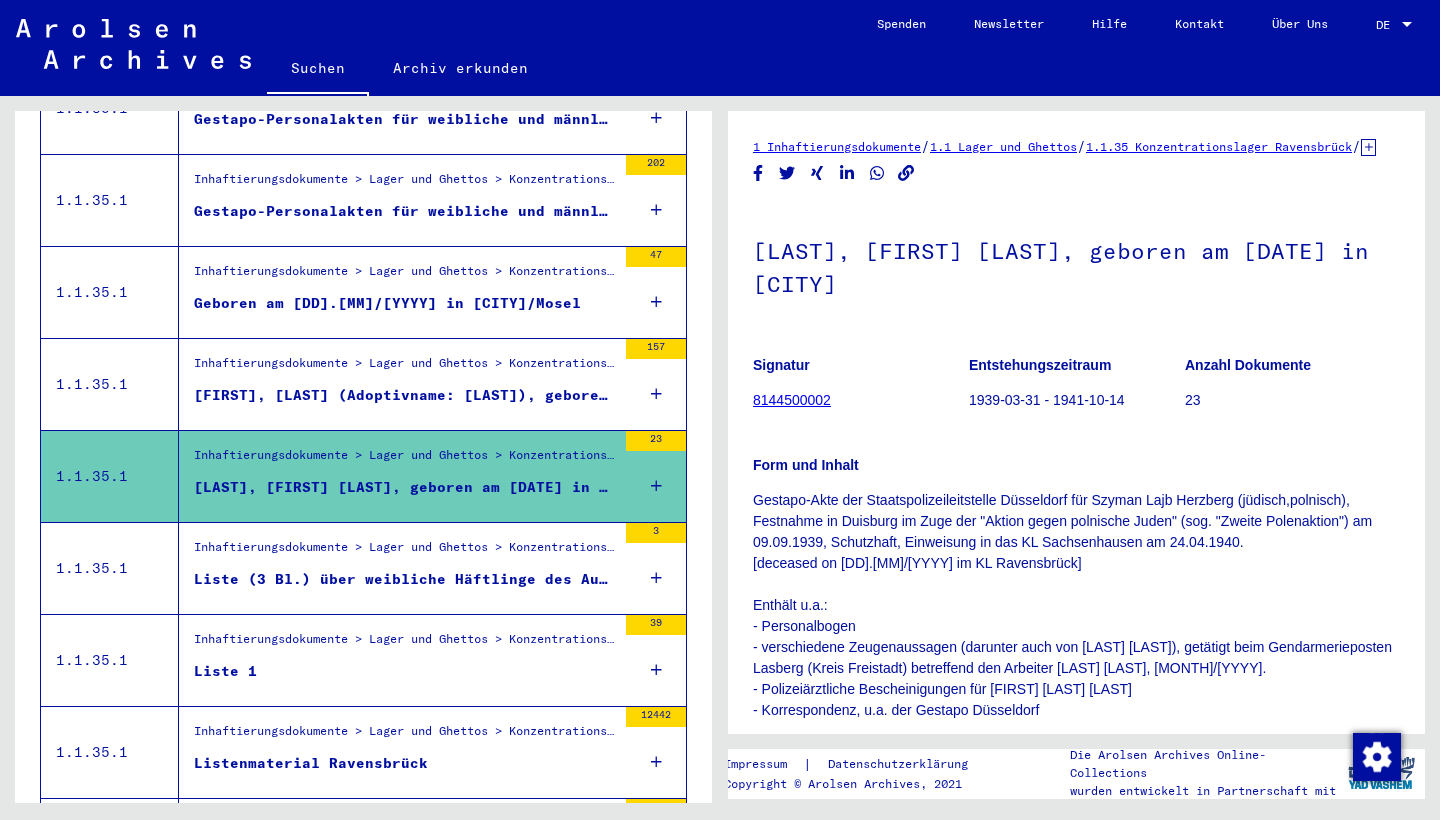 click on "[CITY]" at bounding box center [397, 384] 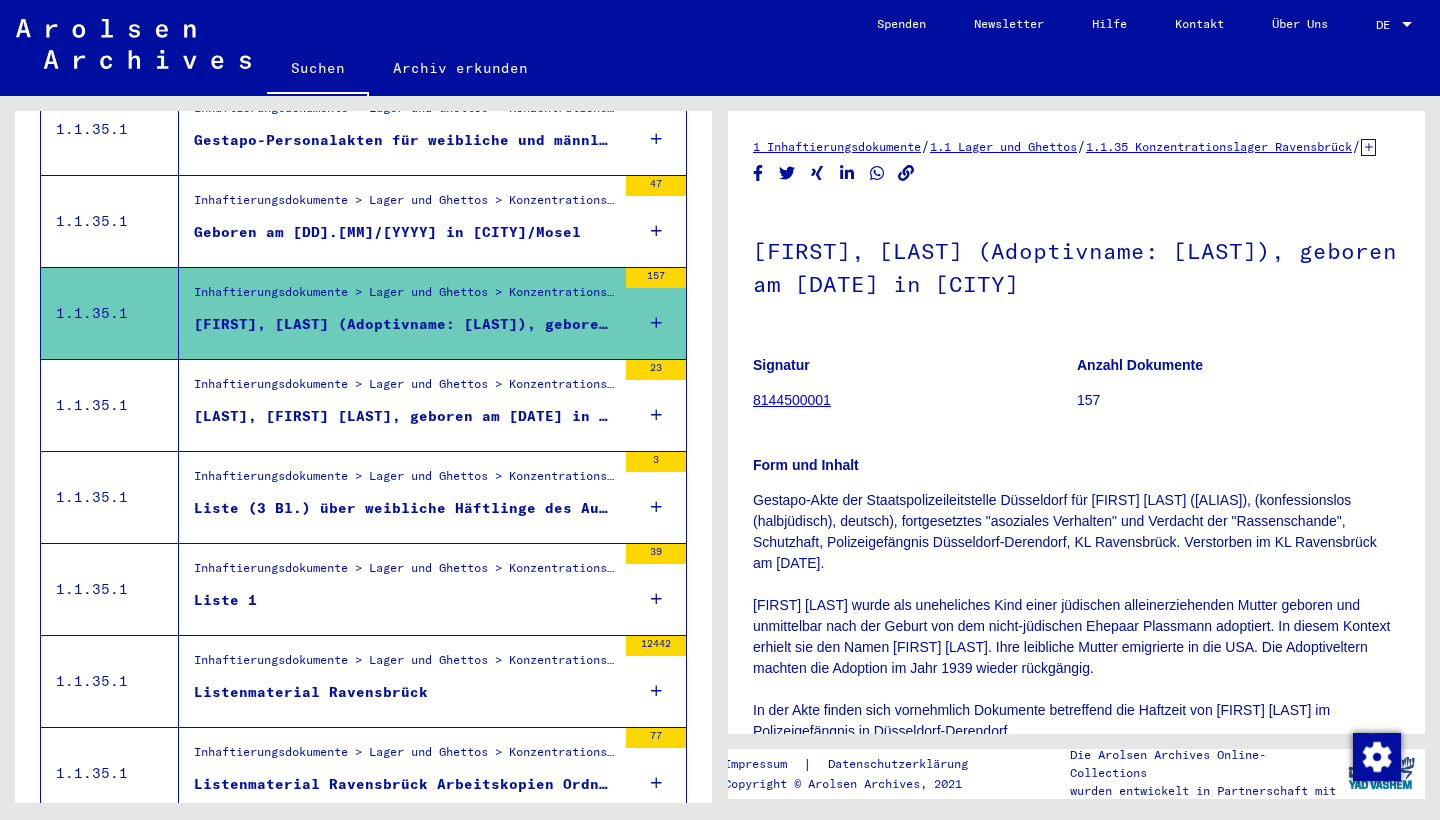 scroll, scrollTop: 1177, scrollLeft: 0, axis: vertical 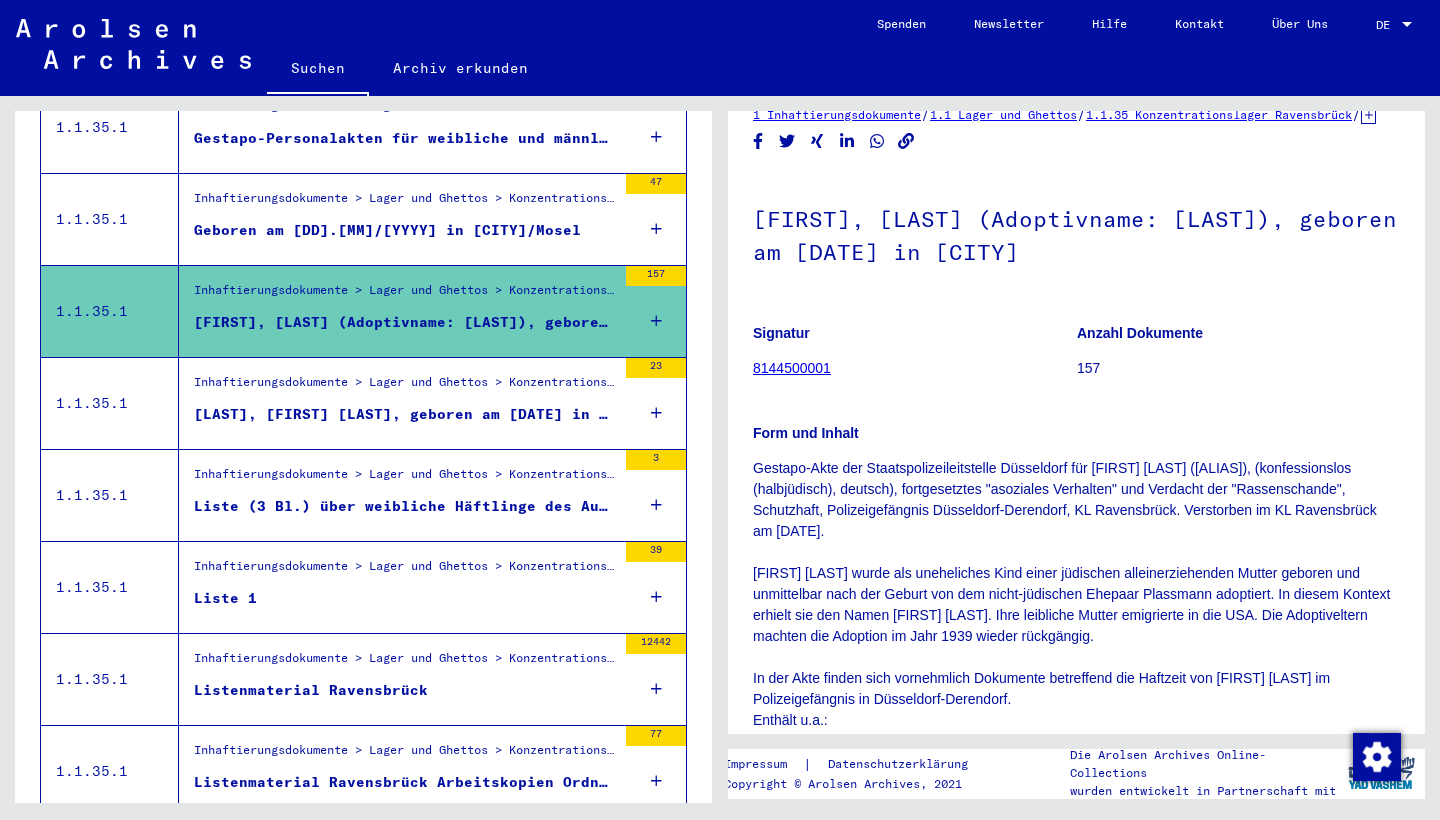 click on "[LAST], [FIRST] [LAST], geboren am [DATE] in [CITY]" at bounding box center [405, 414] 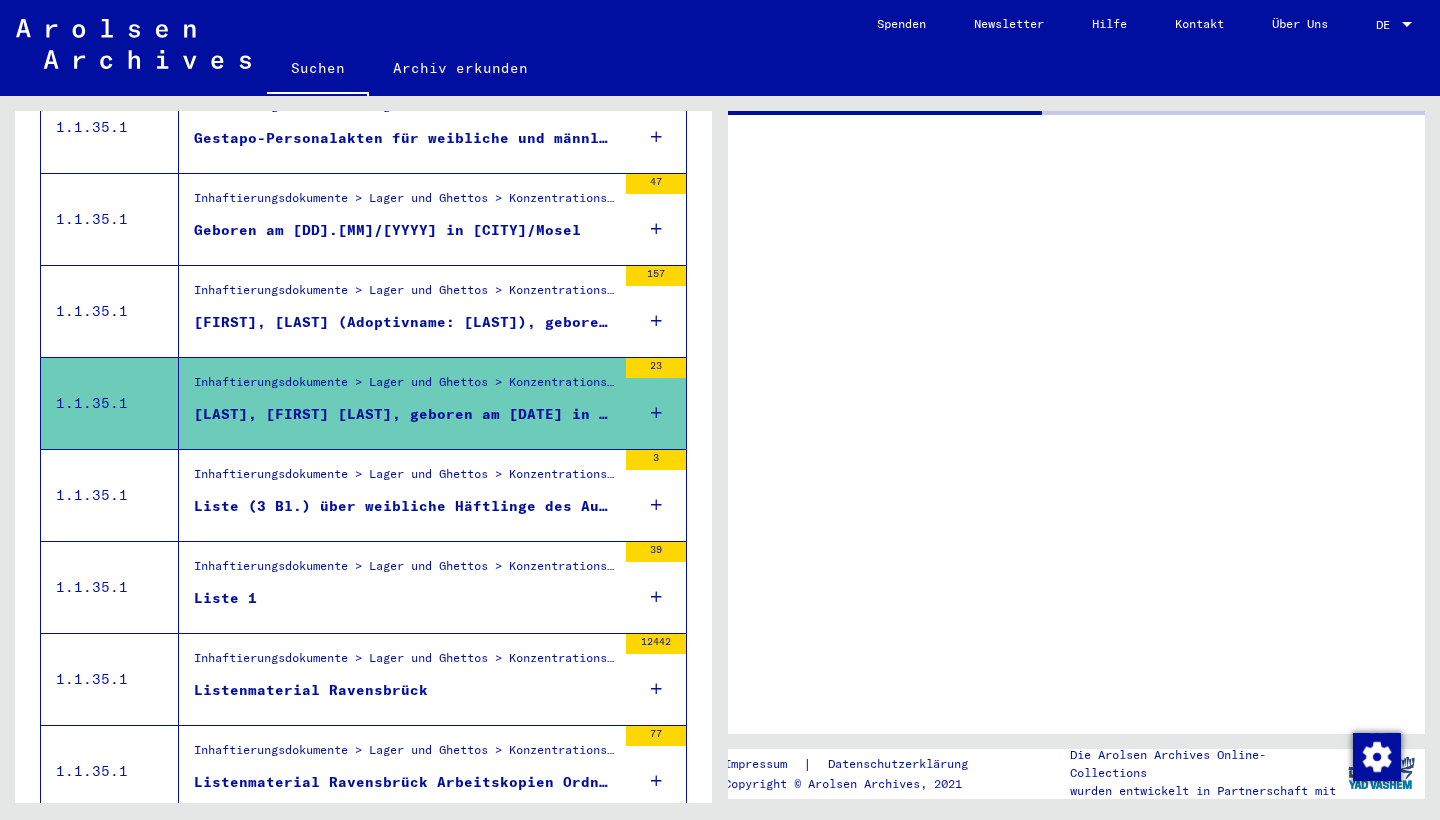 scroll, scrollTop: 0, scrollLeft: 0, axis: both 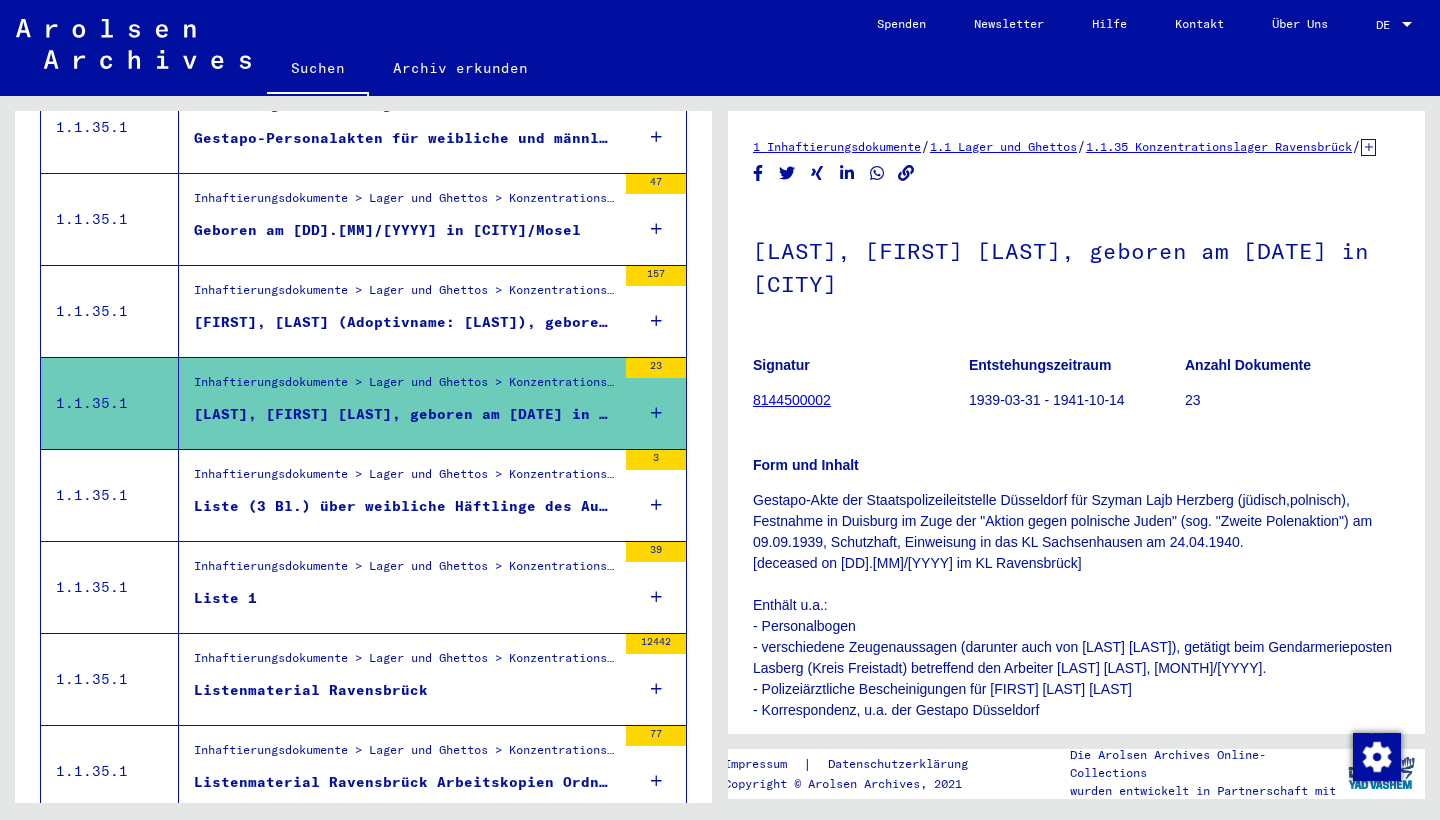 click on "Liste (3 Bl.) über weibliche Häftlinge des Außenlagers Zichow (Gut von Arnim Zichow) aus dem FKL Ravensbrück (undatierte Nachkriegsaufstellung)" at bounding box center (405, 511) 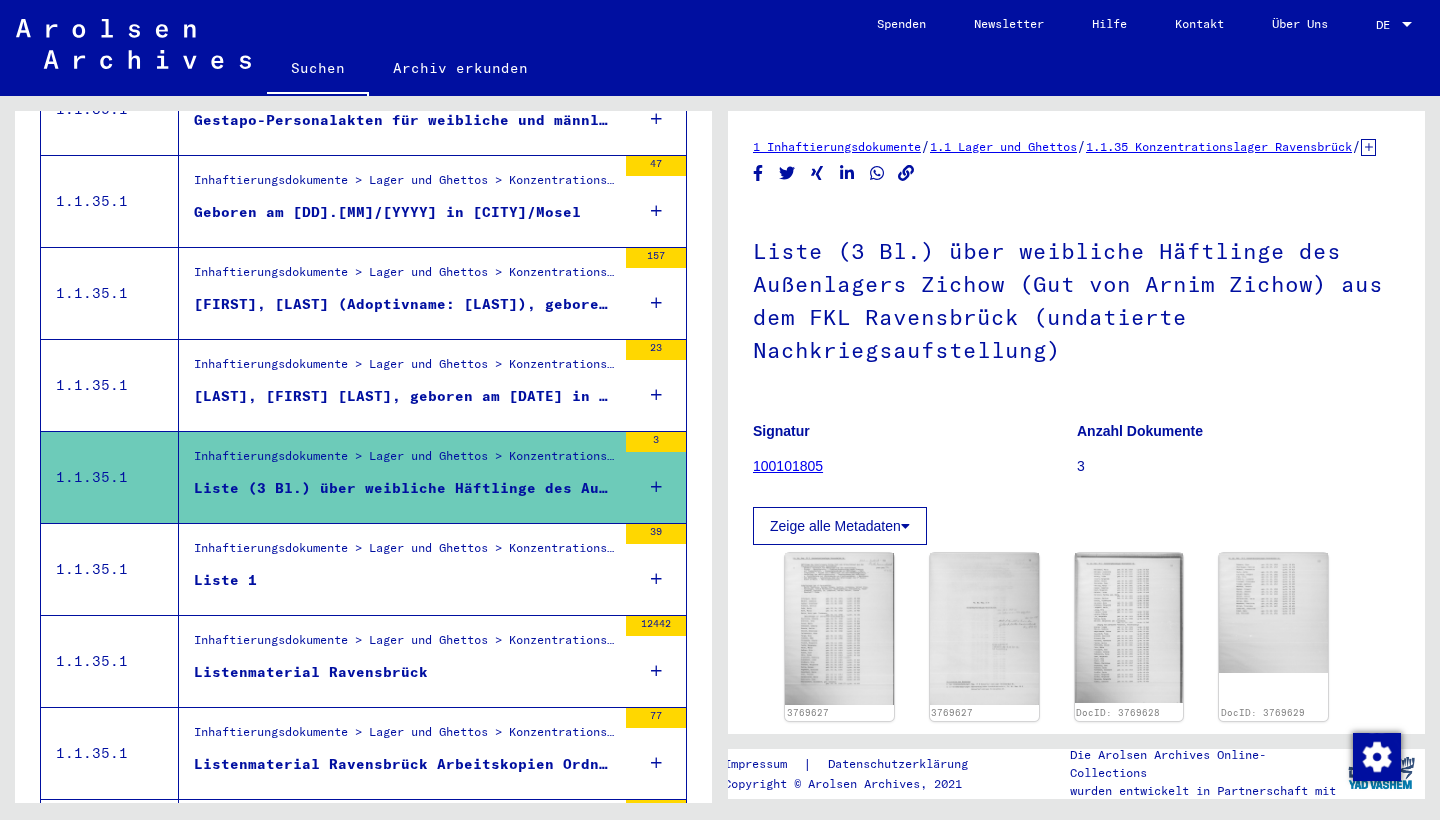 scroll, scrollTop: 1209, scrollLeft: 0, axis: vertical 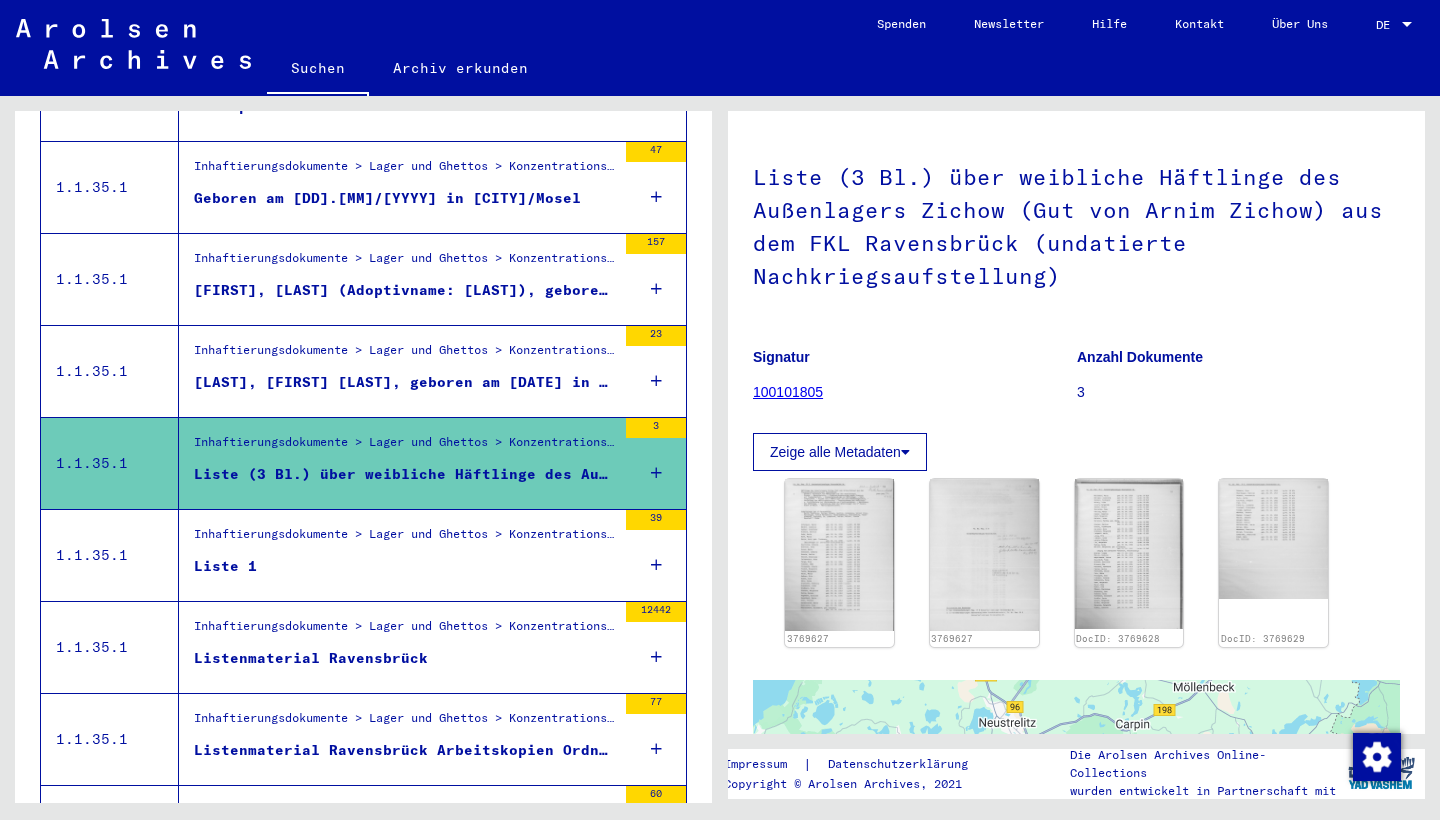 click on "Liste 1" at bounding box center (405, 571) 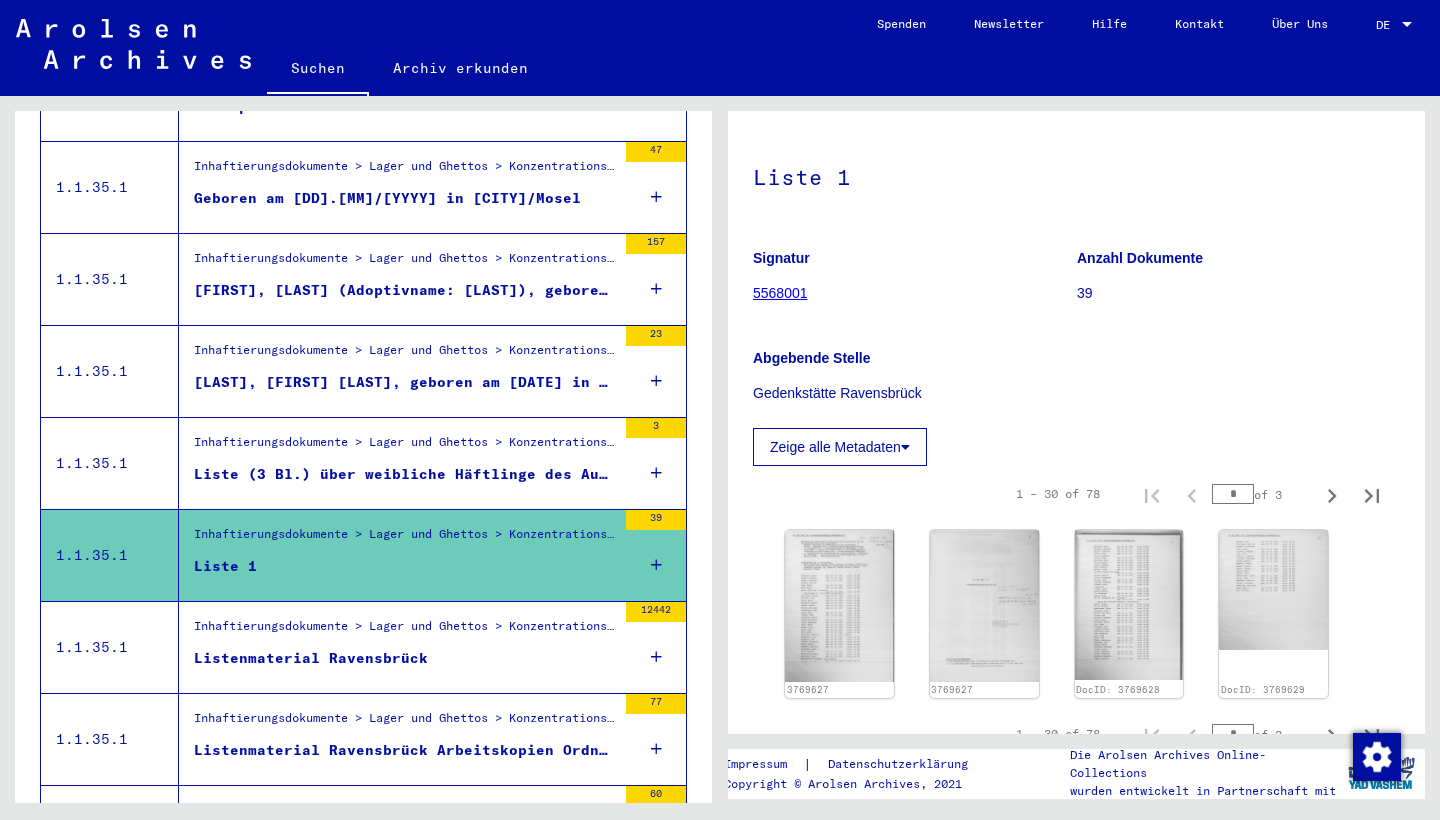 scroll, scrollTop: 0, scrollLeft: 0, axis: both 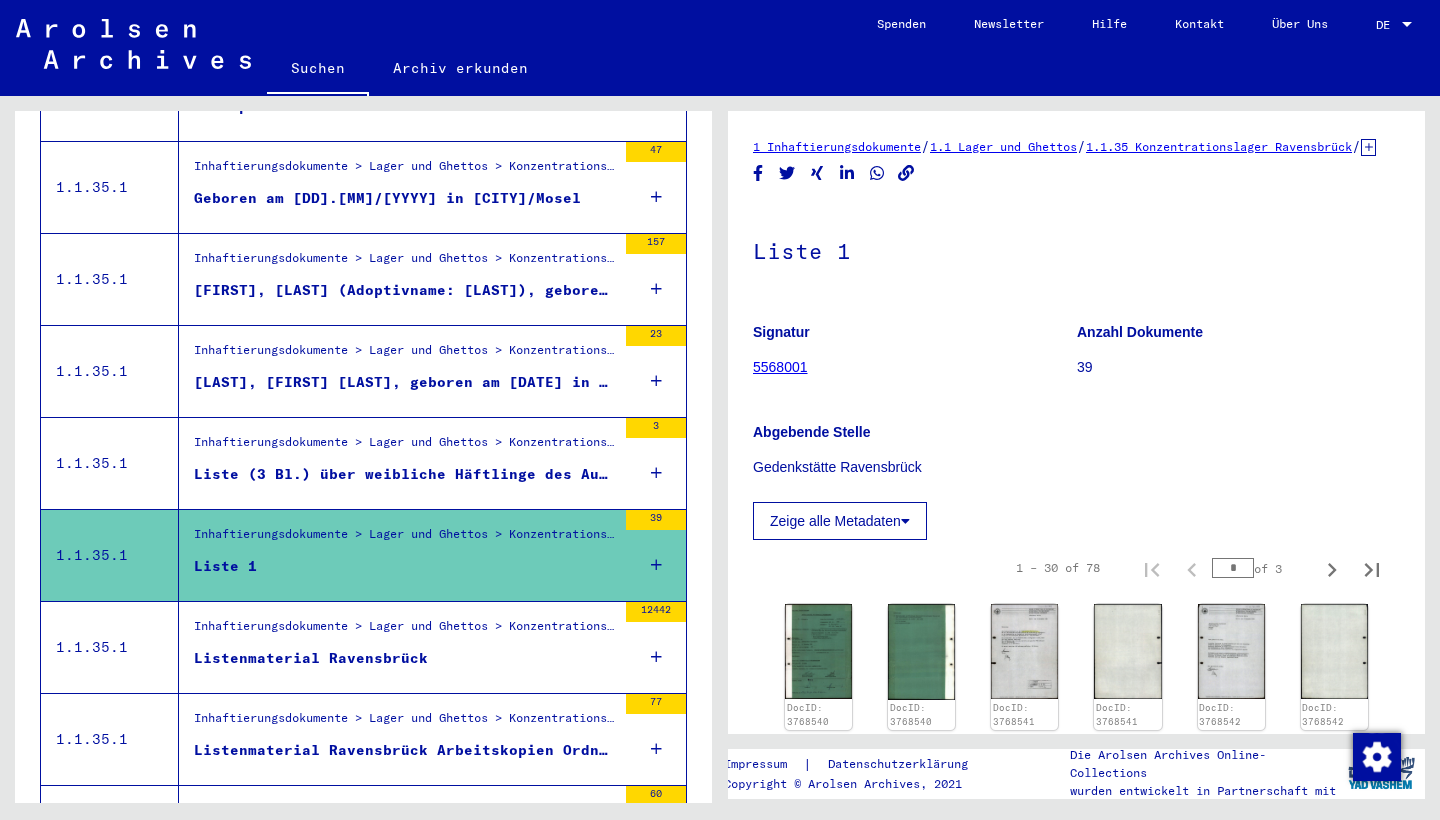 click on "Inhaftierungsdokumente > Lager und Ghettos > Konzentrationslager Ravensbrück" at bounding box center [405, 631] 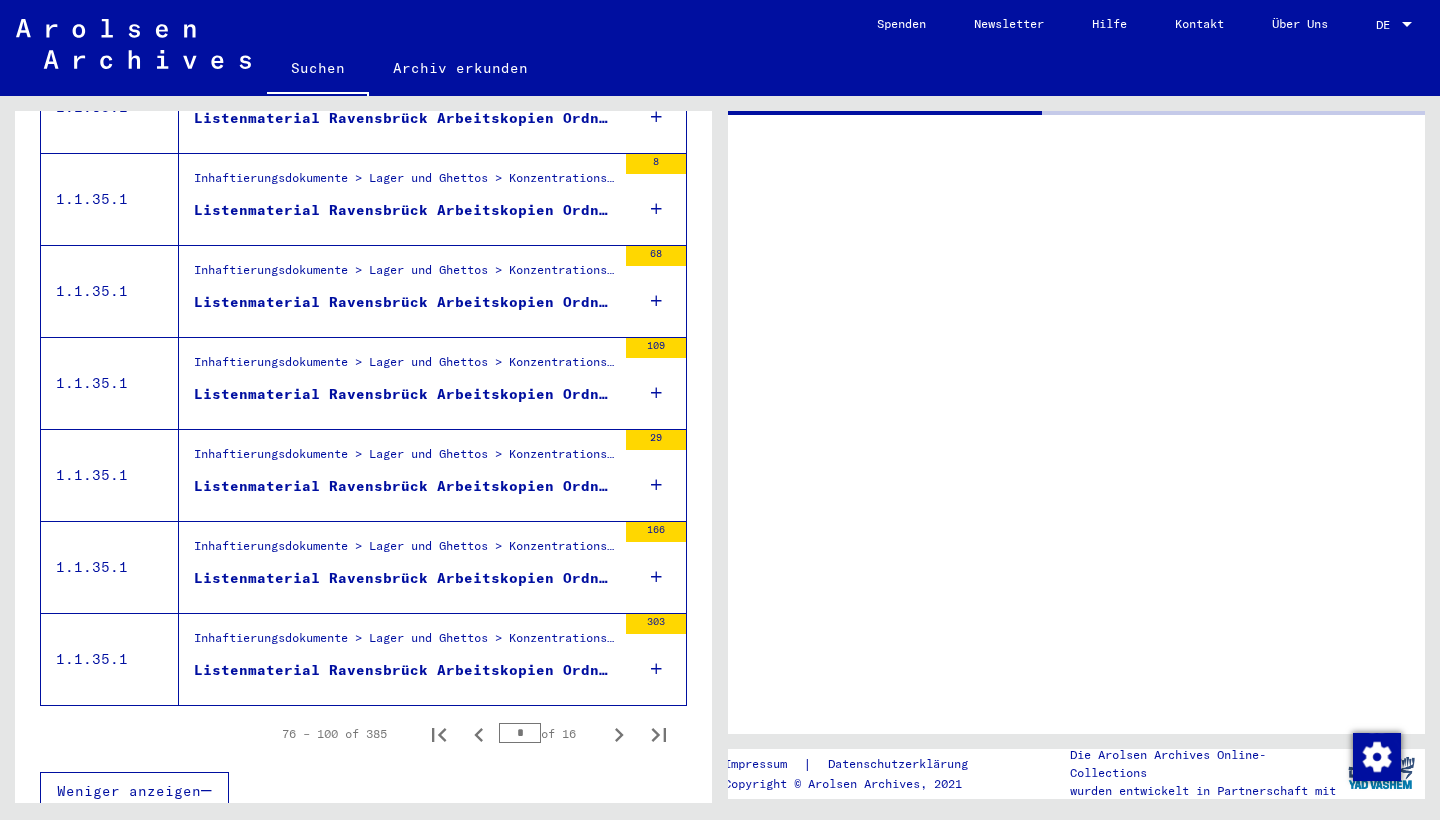 scroll, scrollTop: 2114, scrollLeft: 0, axis: vertical 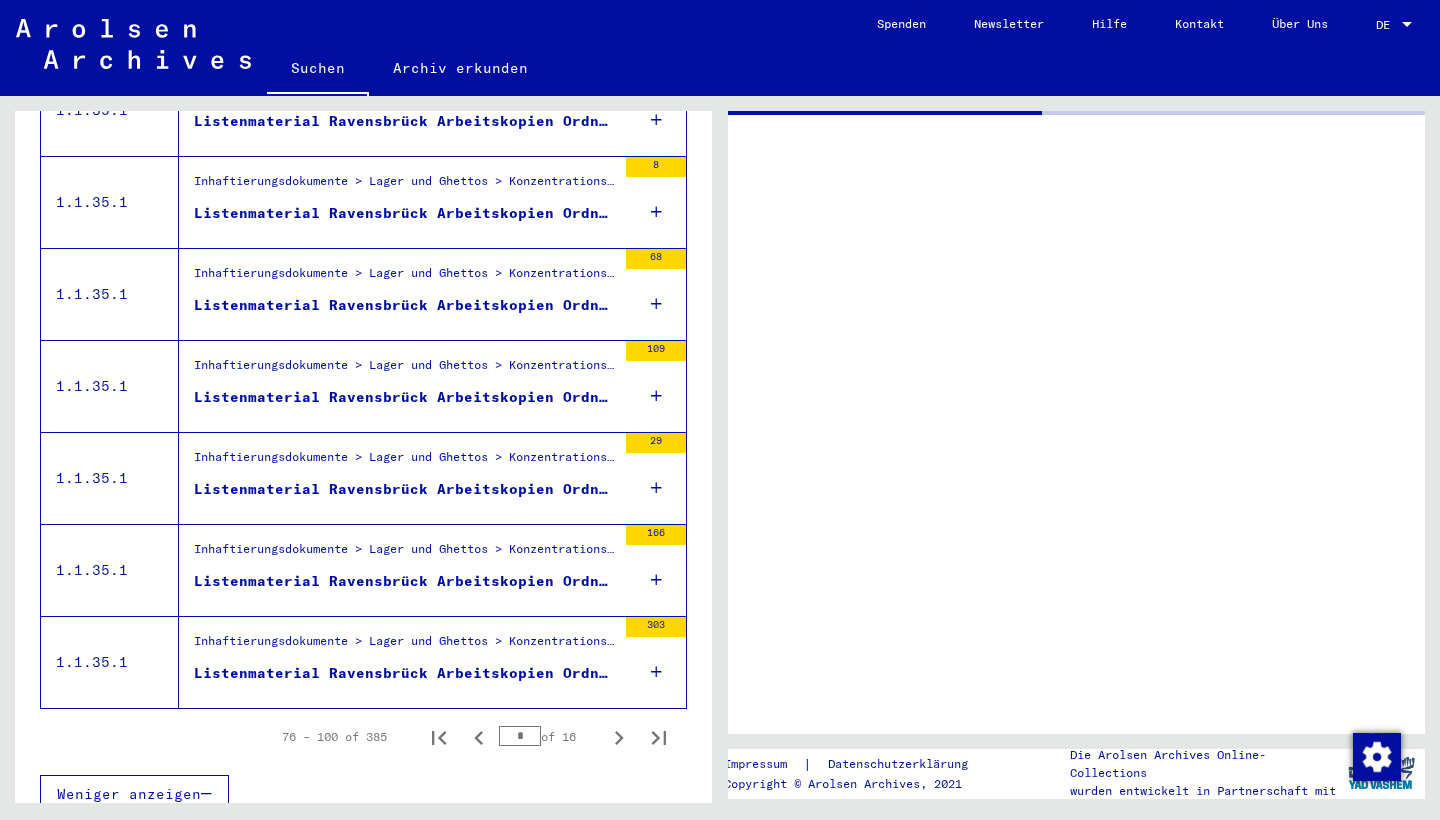 click on "Listenmaterial Ravensbrück Arbeitskopien Ordner 20+21" at bounding box center (405, 673) 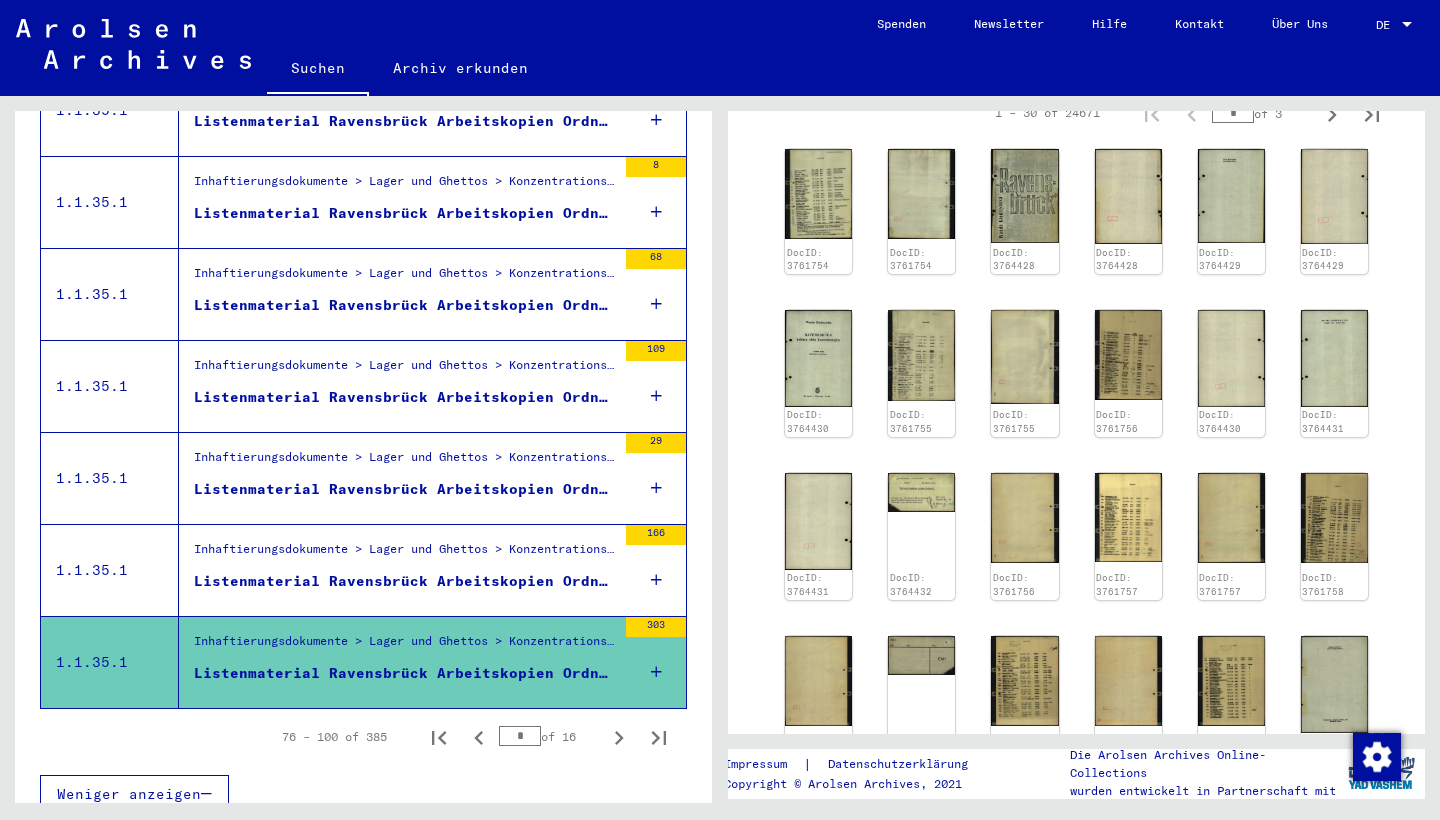 scroll, scrollTop: 397, scrollLeft: 0, axis: vertical 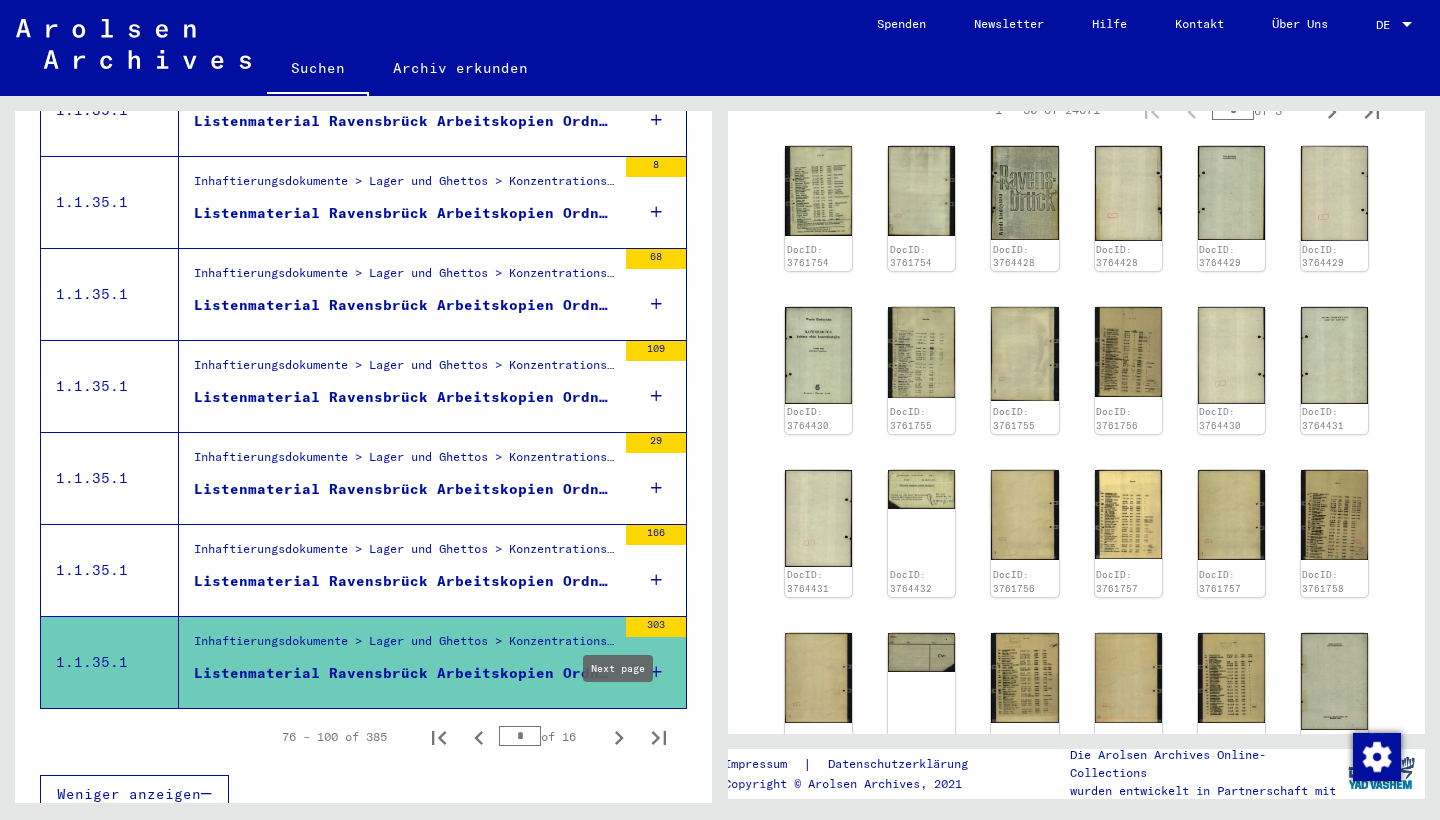 click 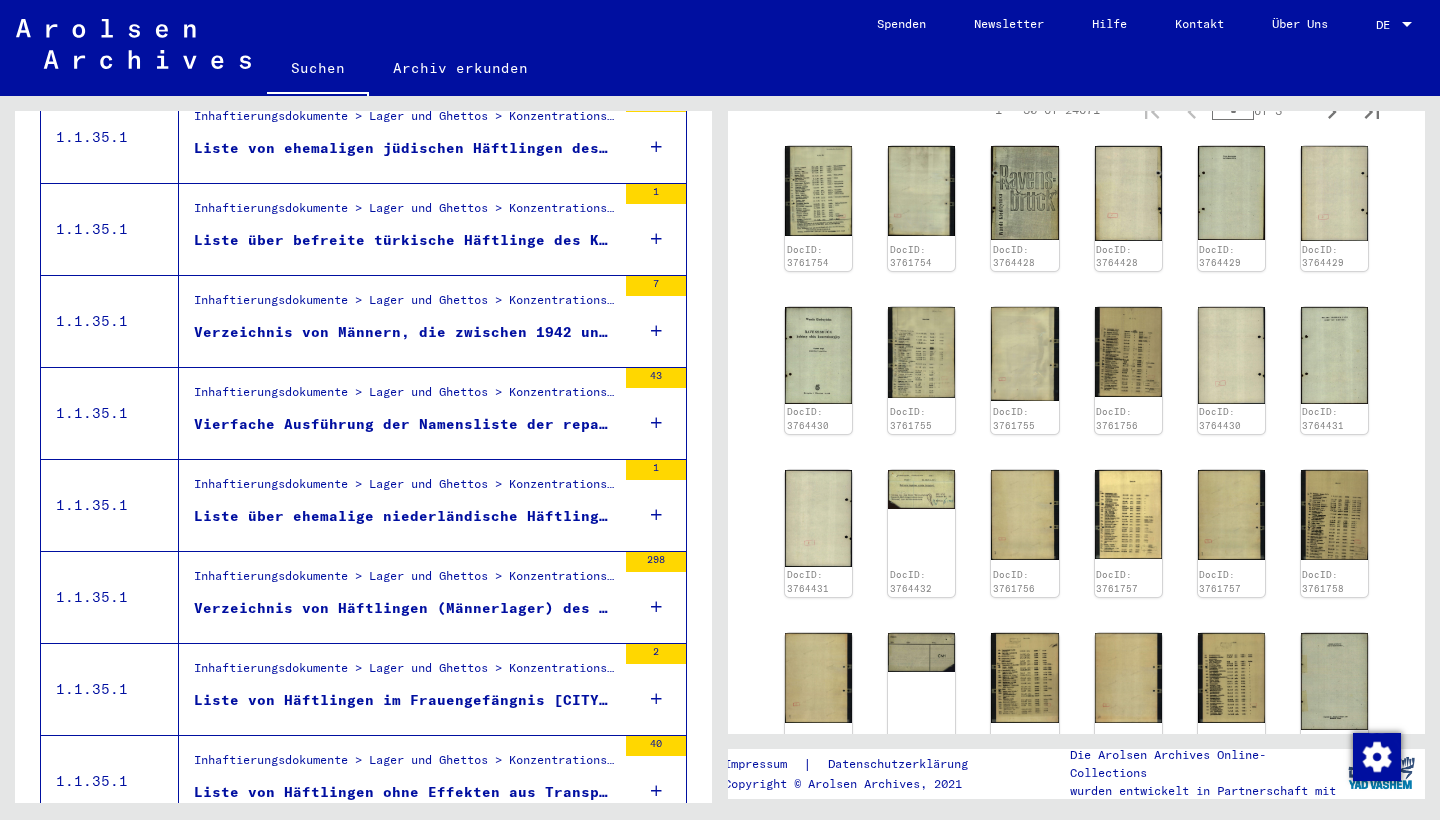 scroll, scrollTop: 2114, scrollLeft: 0, axis: vertical 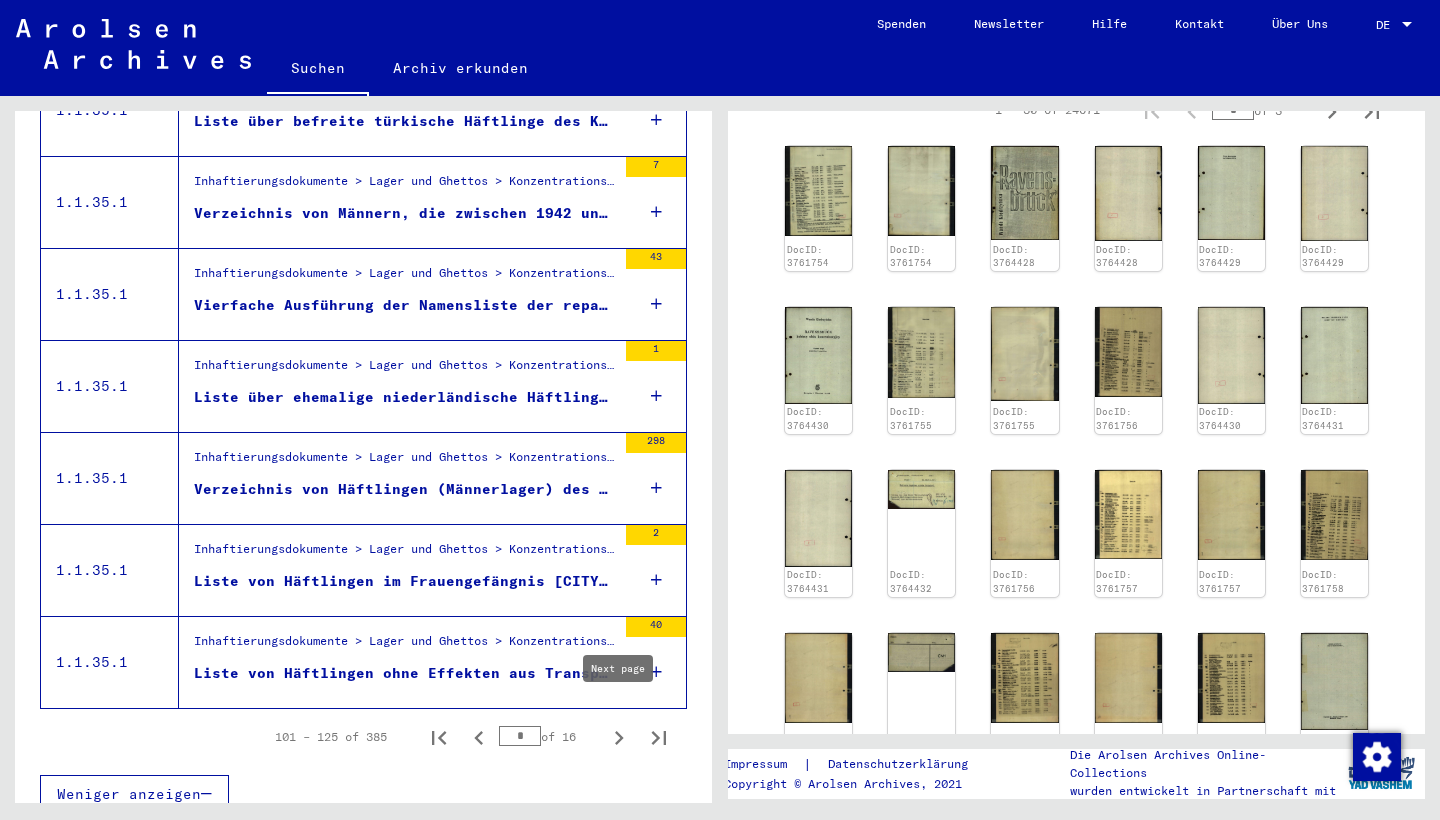 click 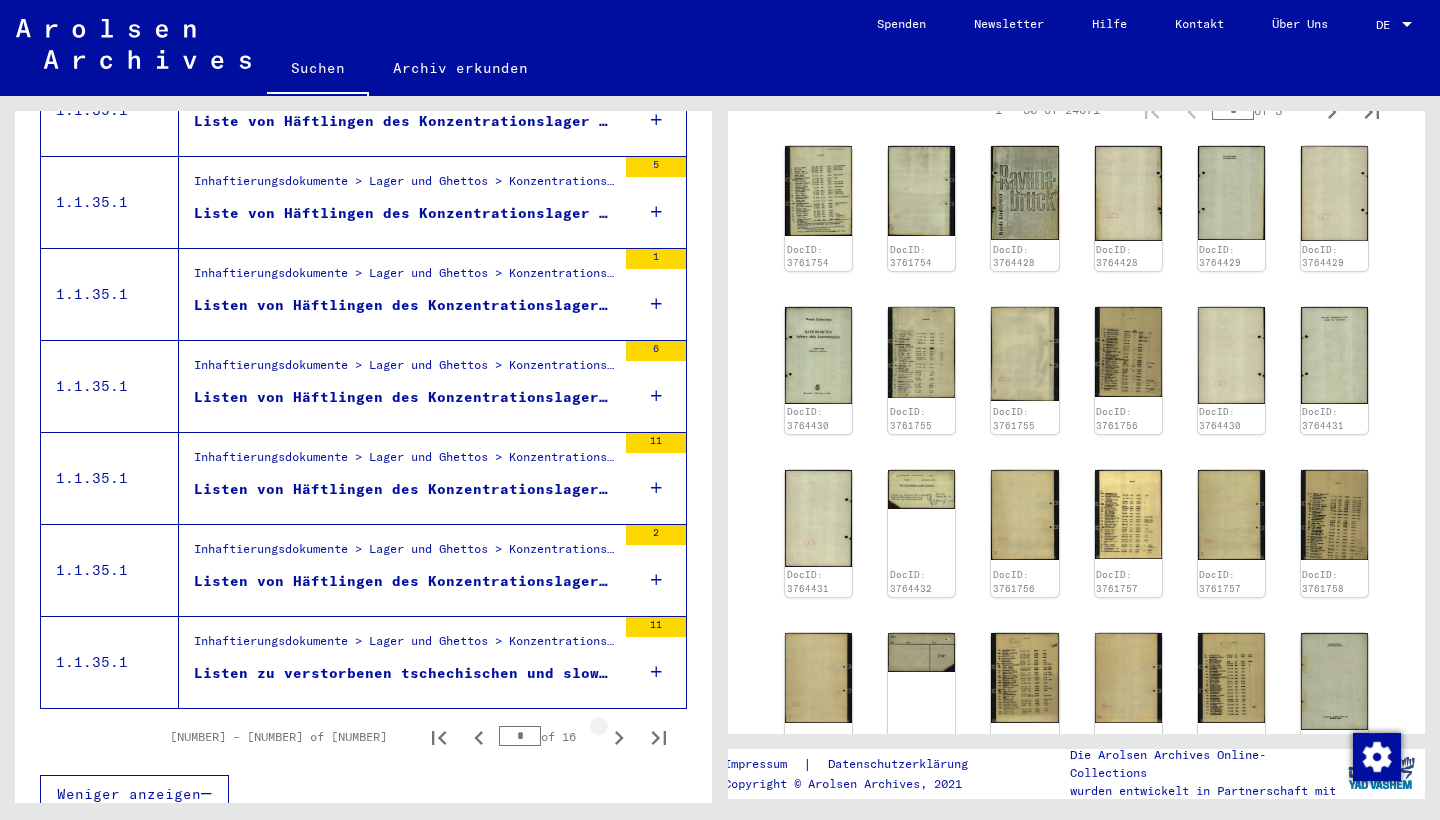 click 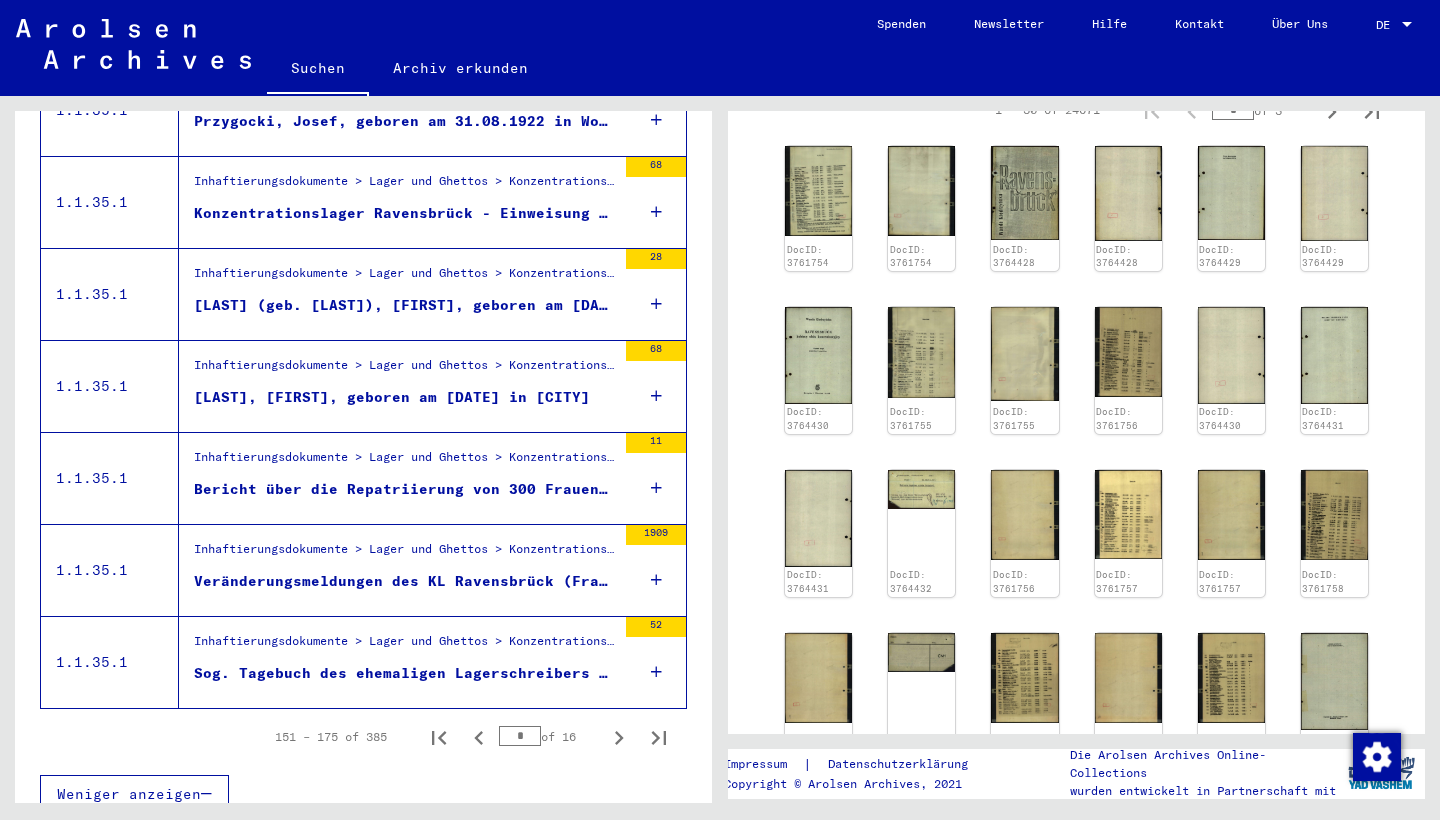 click on "Sog. Tagebuch des ehemaligen Lagerschreibers im Ravensbrück-Außenlager      Wolgast / Karlshagen (Peenemünde), mit Angaben zu männlichen Häftlingen      (01.02.1945)" at bounding box center [405, 673] 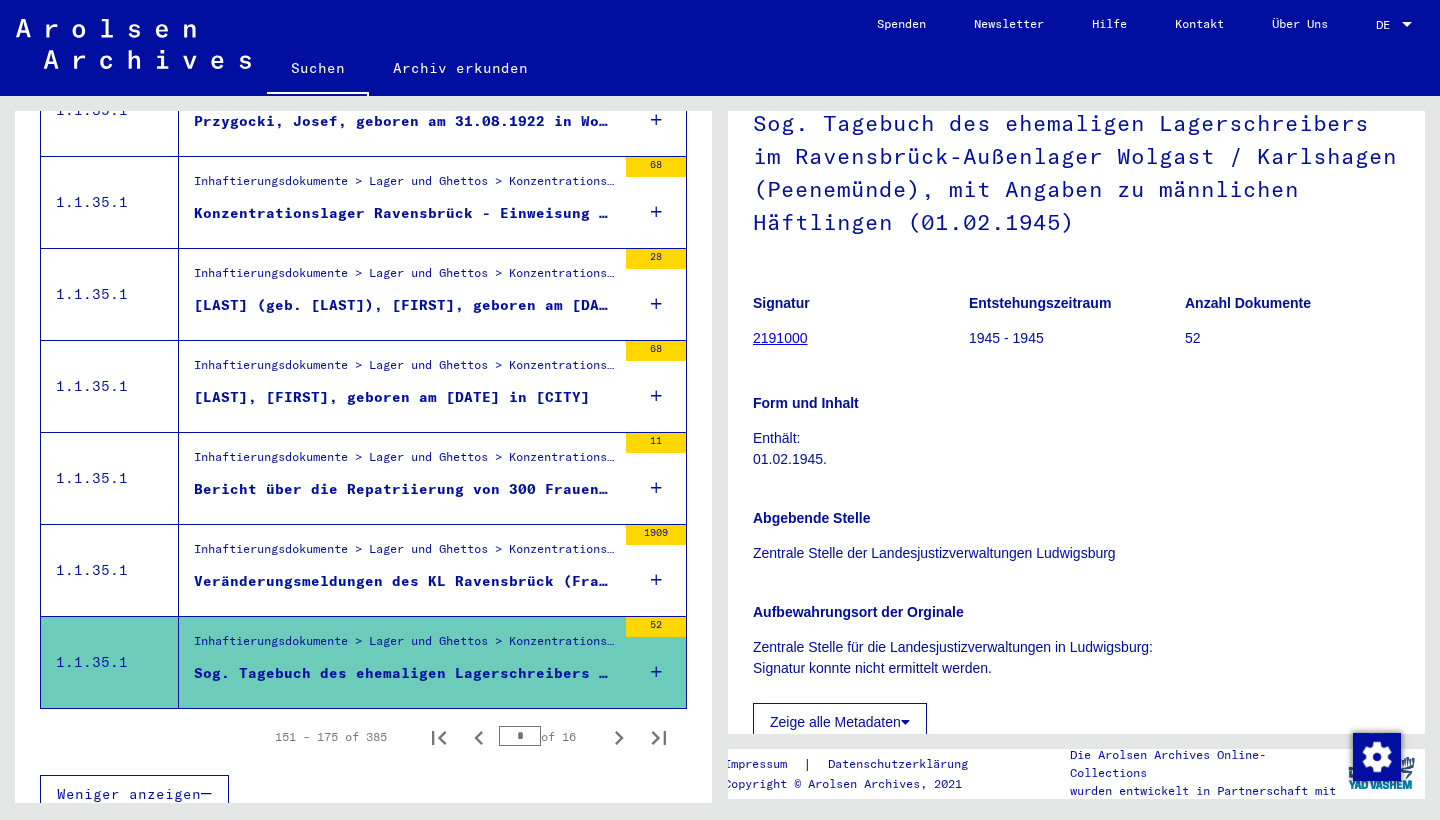scroll, scrollTop: 84, scrollLeft: 0, axis: vertical 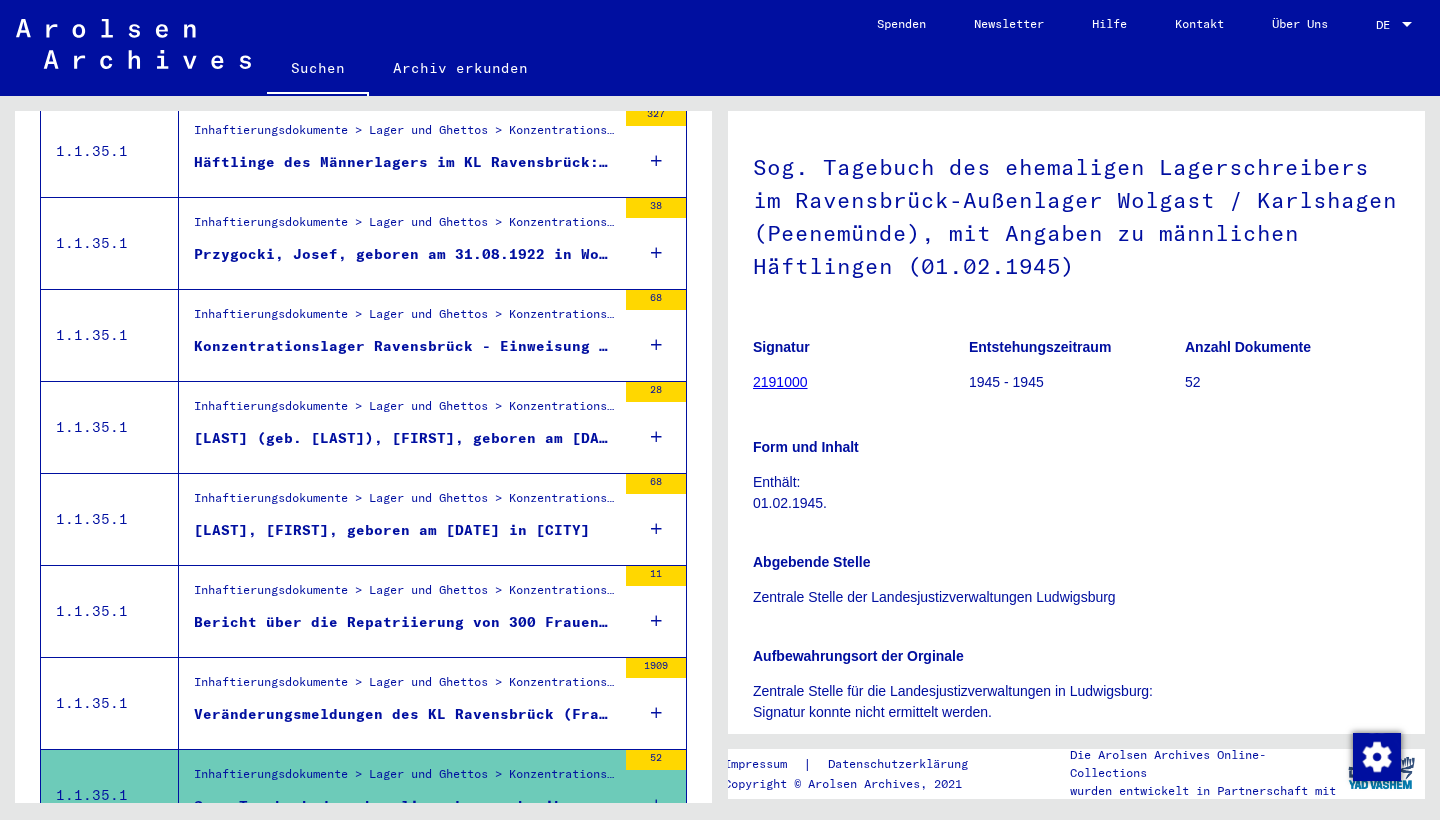 click on "Inhaftierungsdokumente > Lager und Ghettos > Konzentrationslager Ravensbrück > Listenmaterial Ravensbrück" at bounding box center [405, 319] 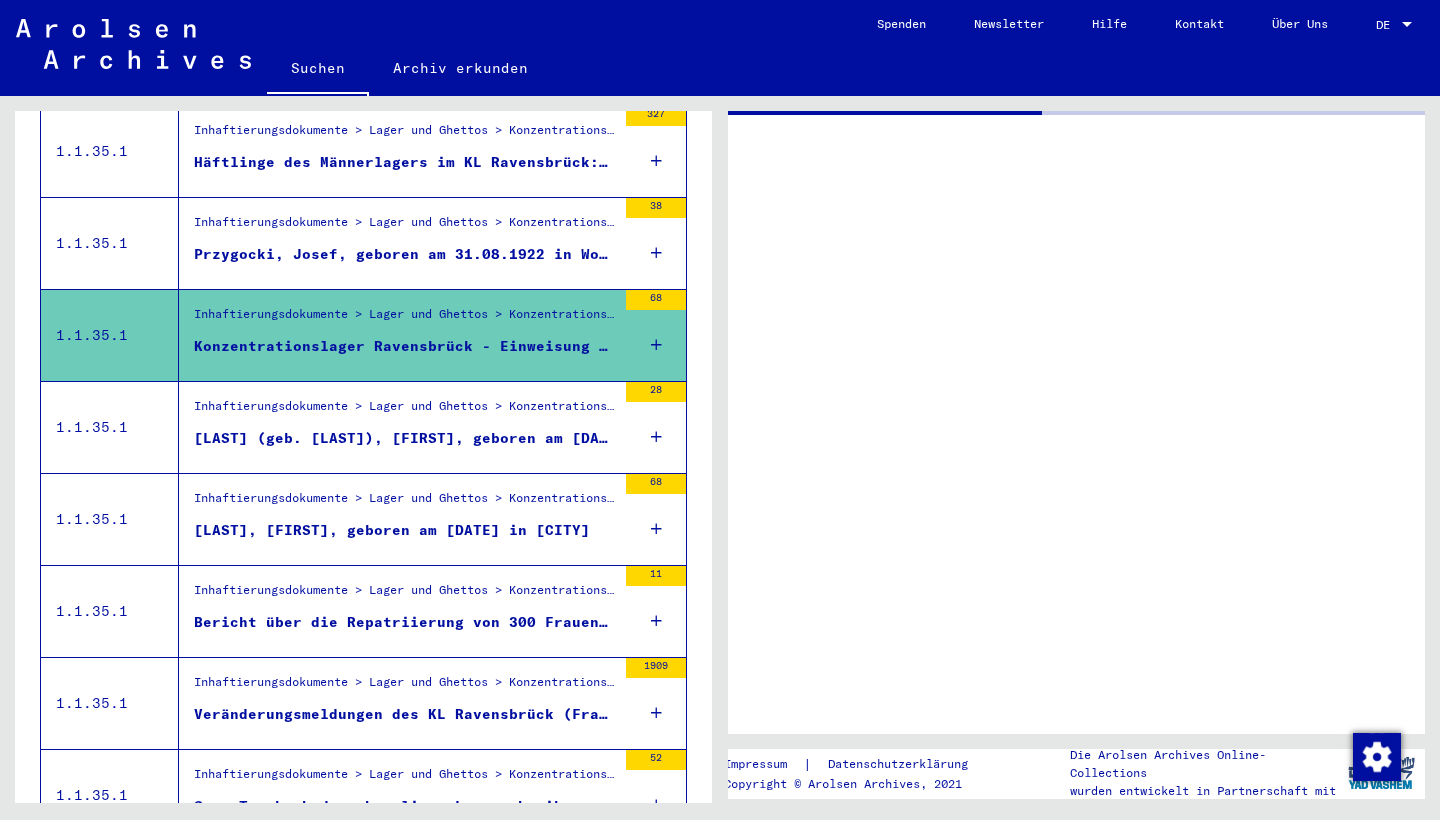 scroll, scrollTop: 0, scrollLeft: 0, axis: both 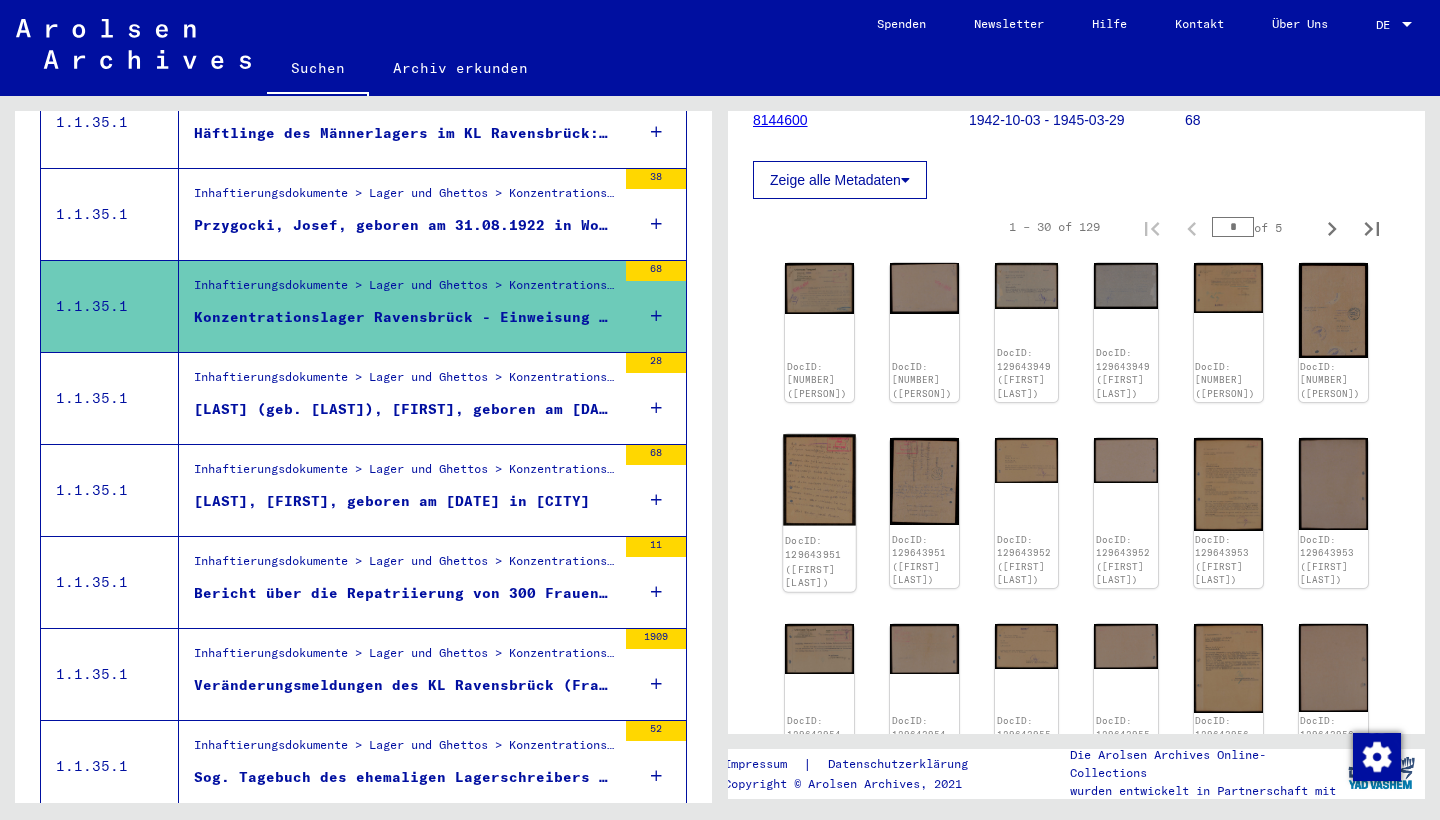 click 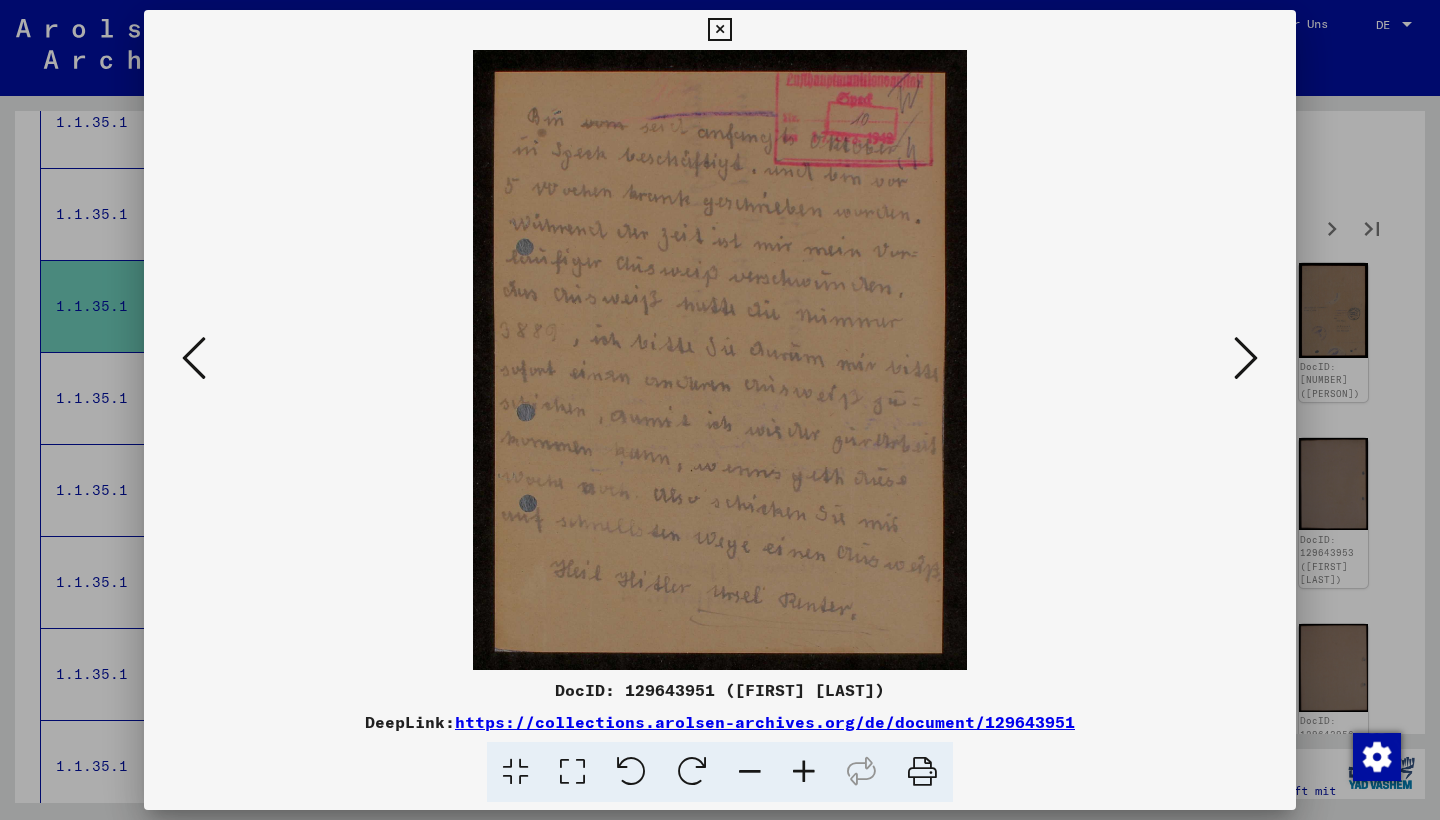 click at bounding box center (720, 410) 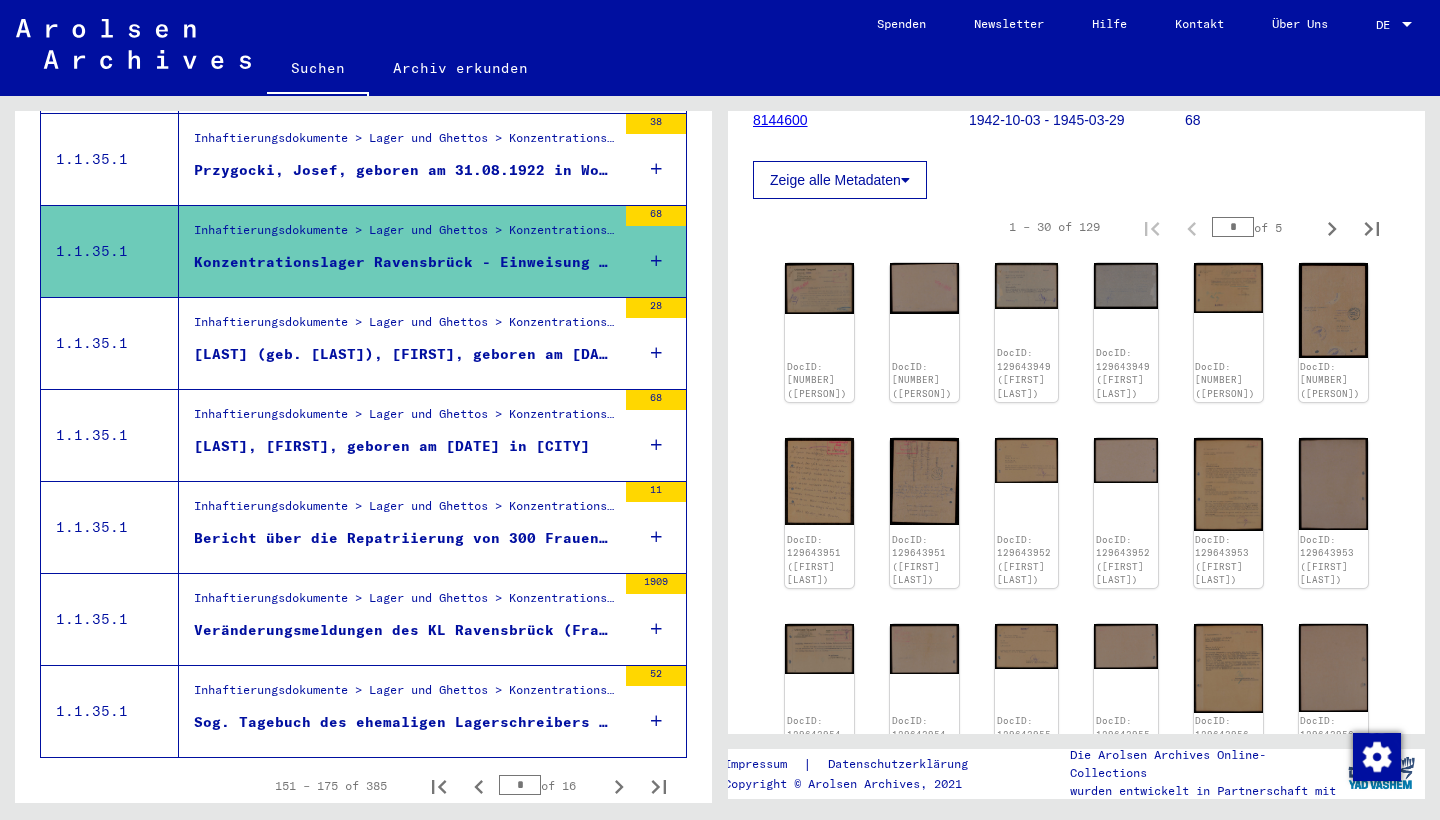 scroll, scrollTop: 2075, scrollLeft: 0, axis: vertical 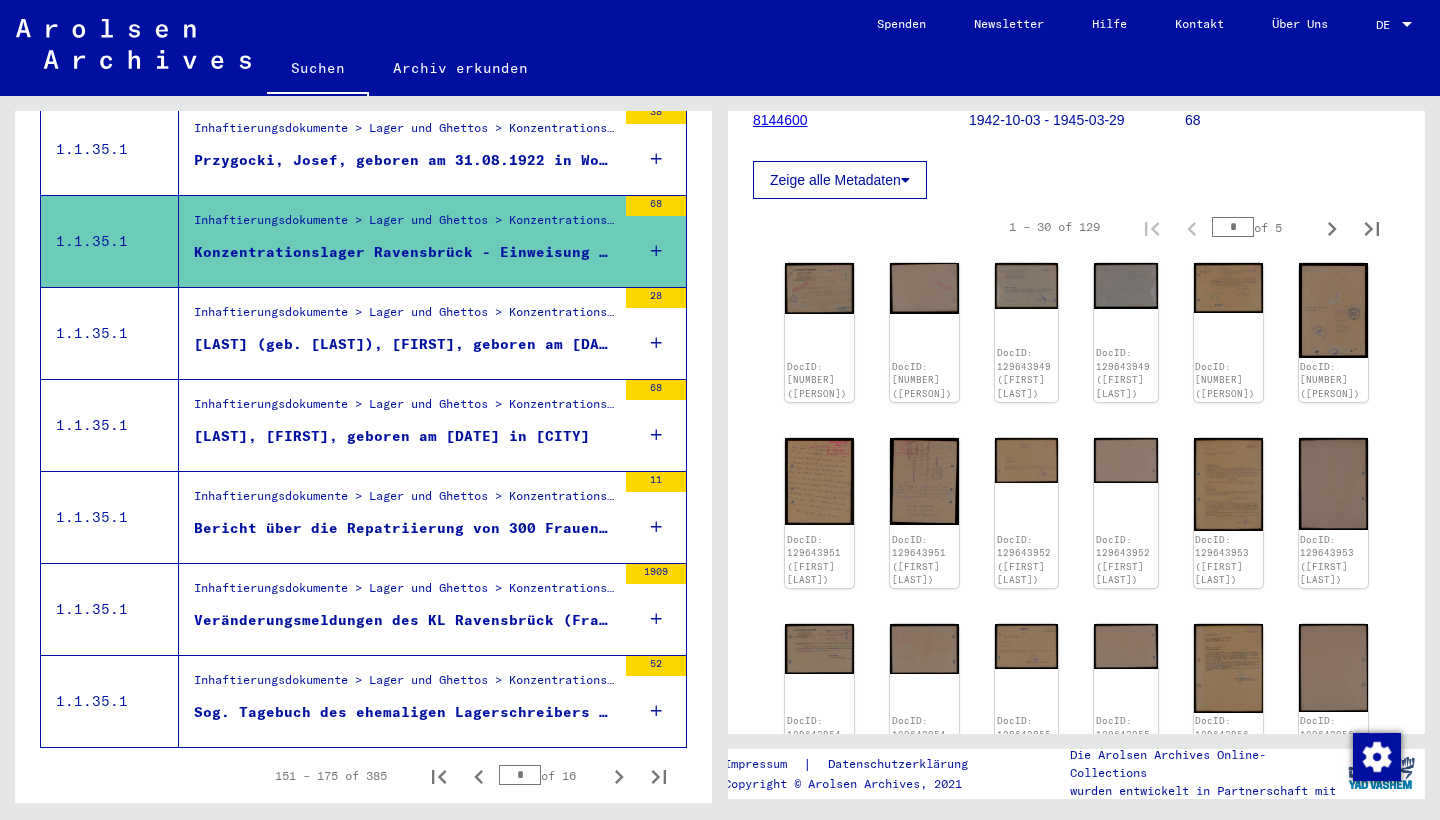click on "Sog. Tagebuch des ehemaligen Lagerschreibers im Ravensbrück-Außenlager      Wolgast / Karlshagen (Peenemünde), mit Angaben zu männlichen Häftlingen      (01.02.1945)" at bounding box center (405, 712) 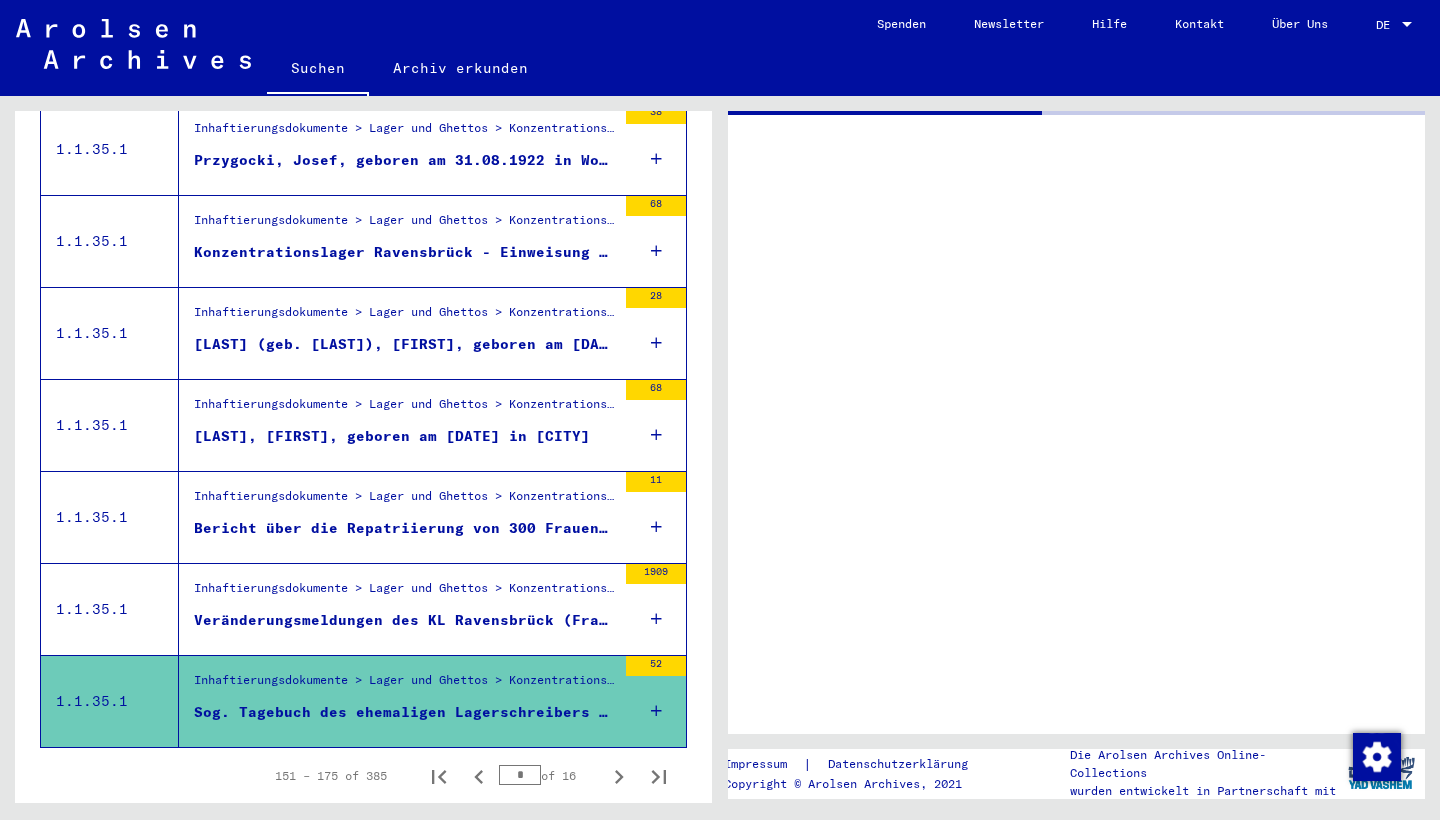 scroll, scrollTop: 0, scrollLeft: 0, axis: both 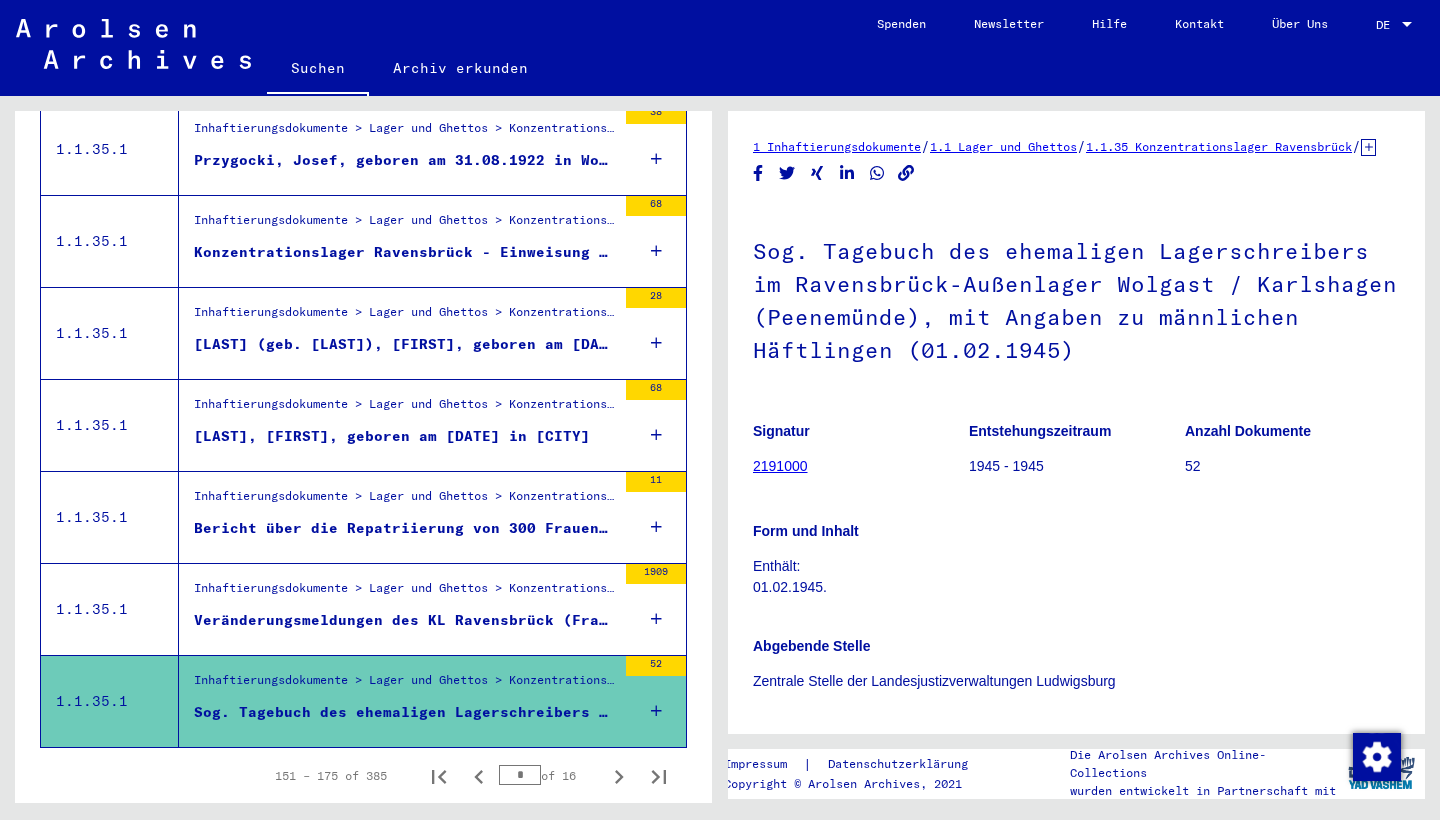click on "Veränderungsmeldungen des KL Ravensbrück (Frauen) (1942-1945)" at bounding box center (405, 620) 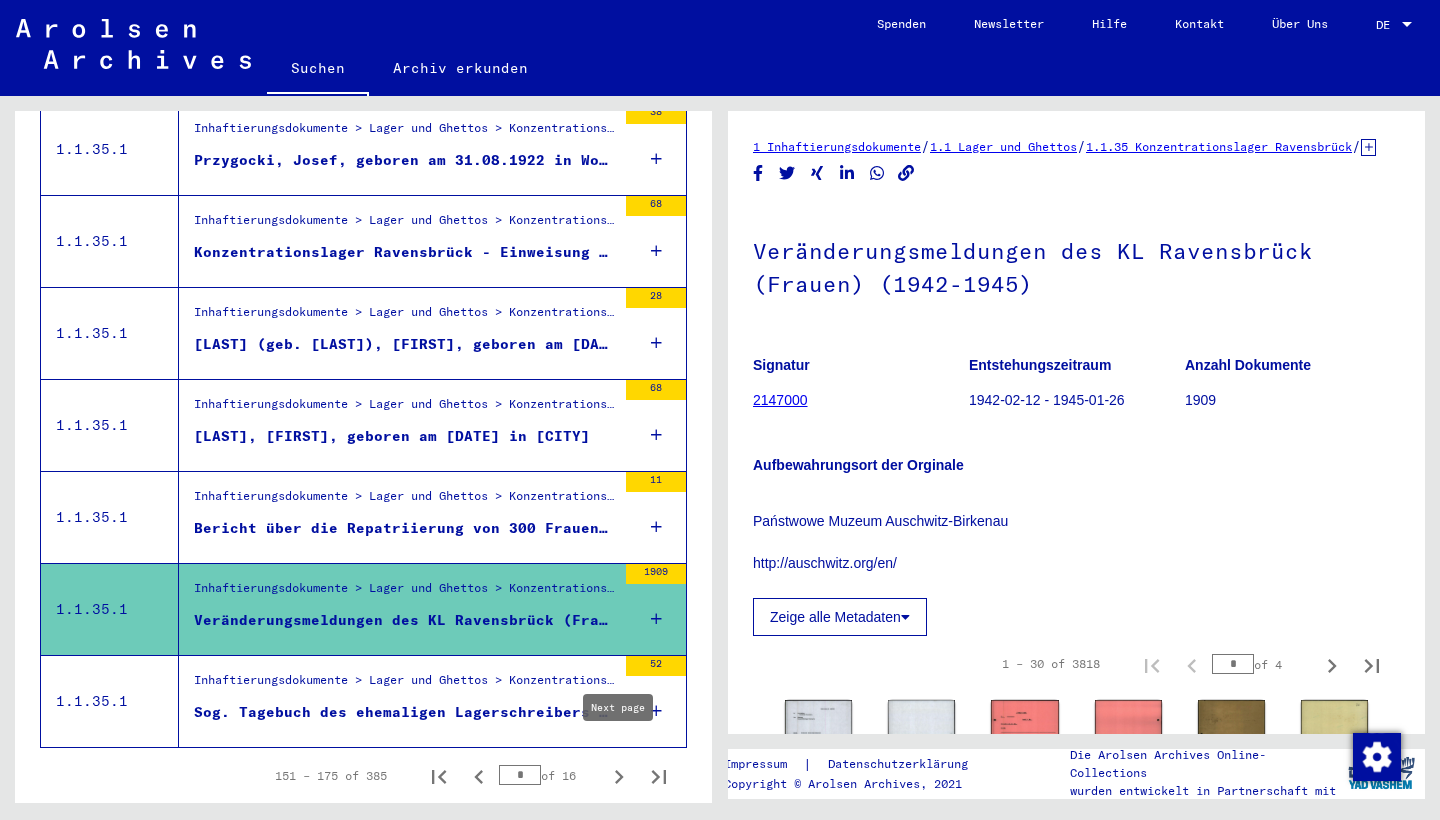 click 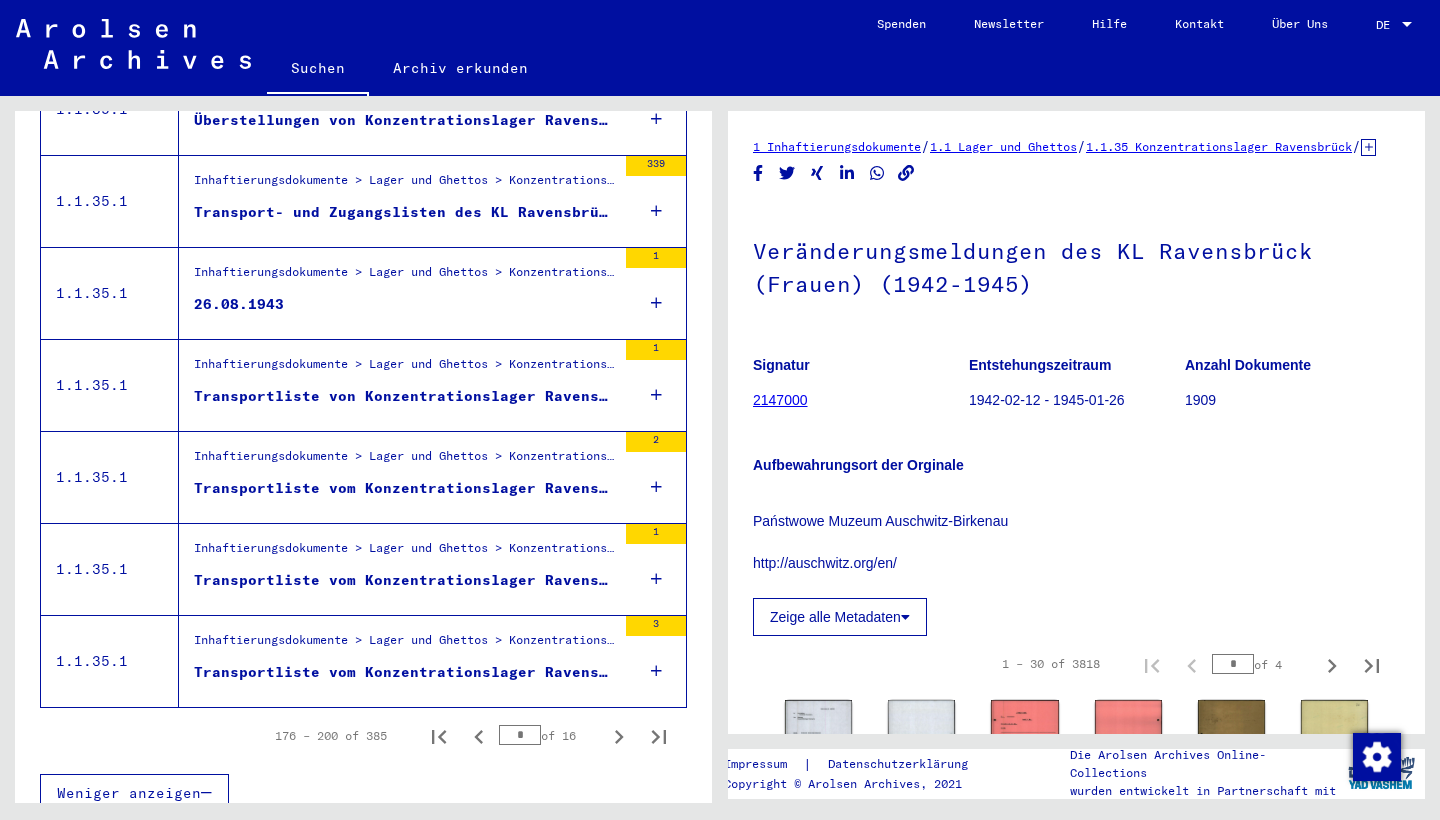 scroll, scrollTop: 2114, scrollLeft: 0, axis: vertical 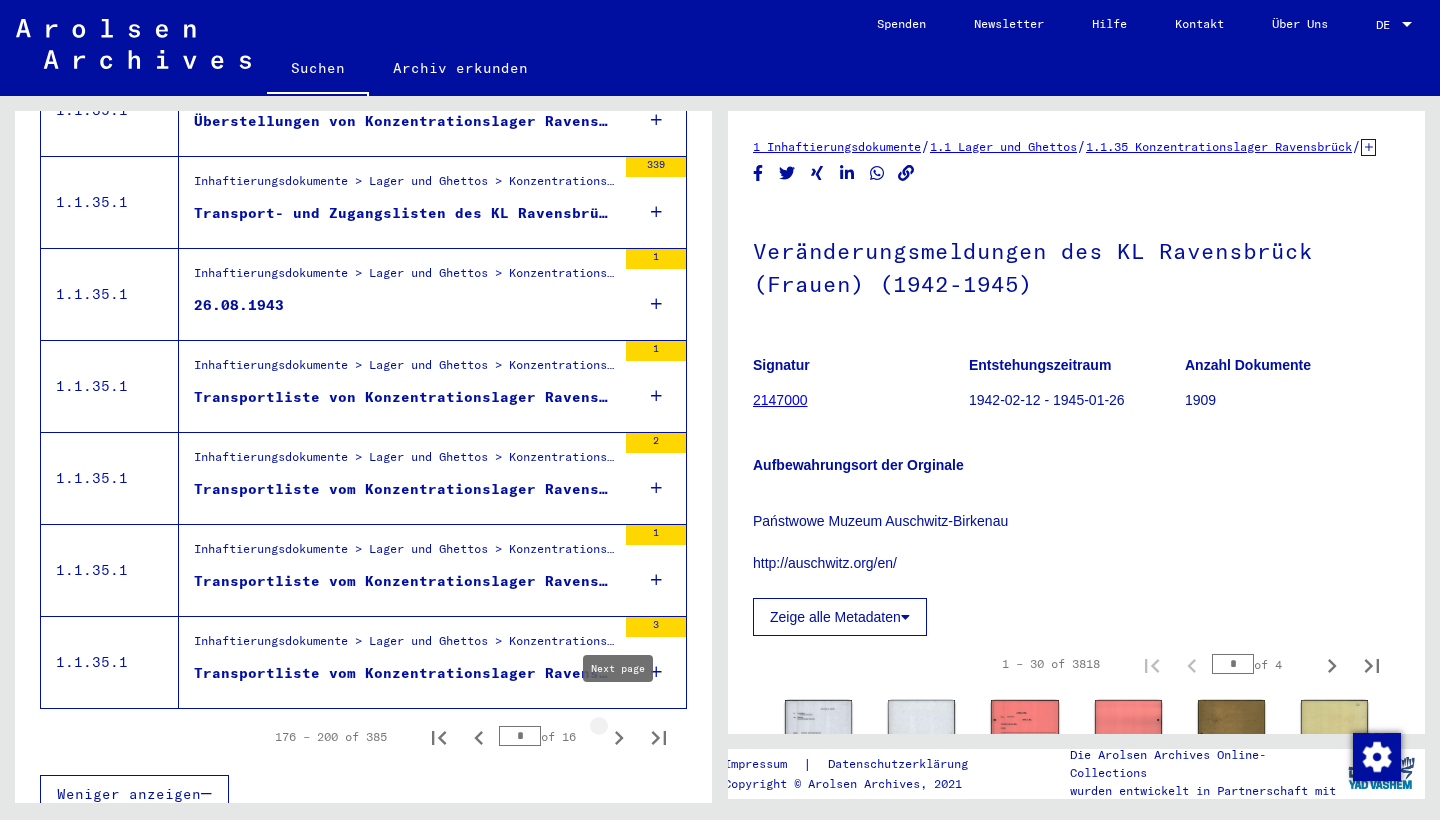 click 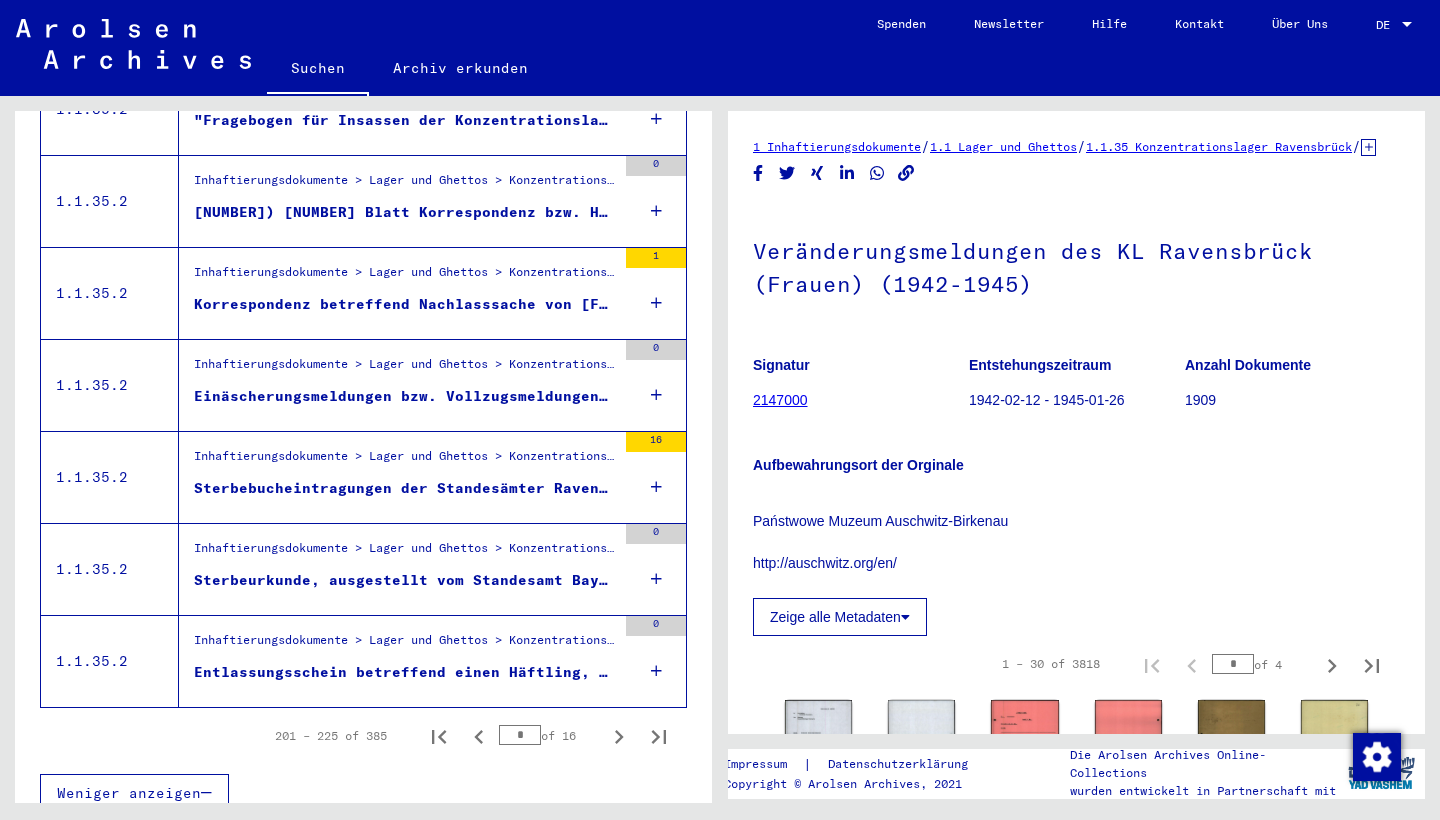 scroll, scrollTop: 2114, scrollLeft: 0, axis: vertical 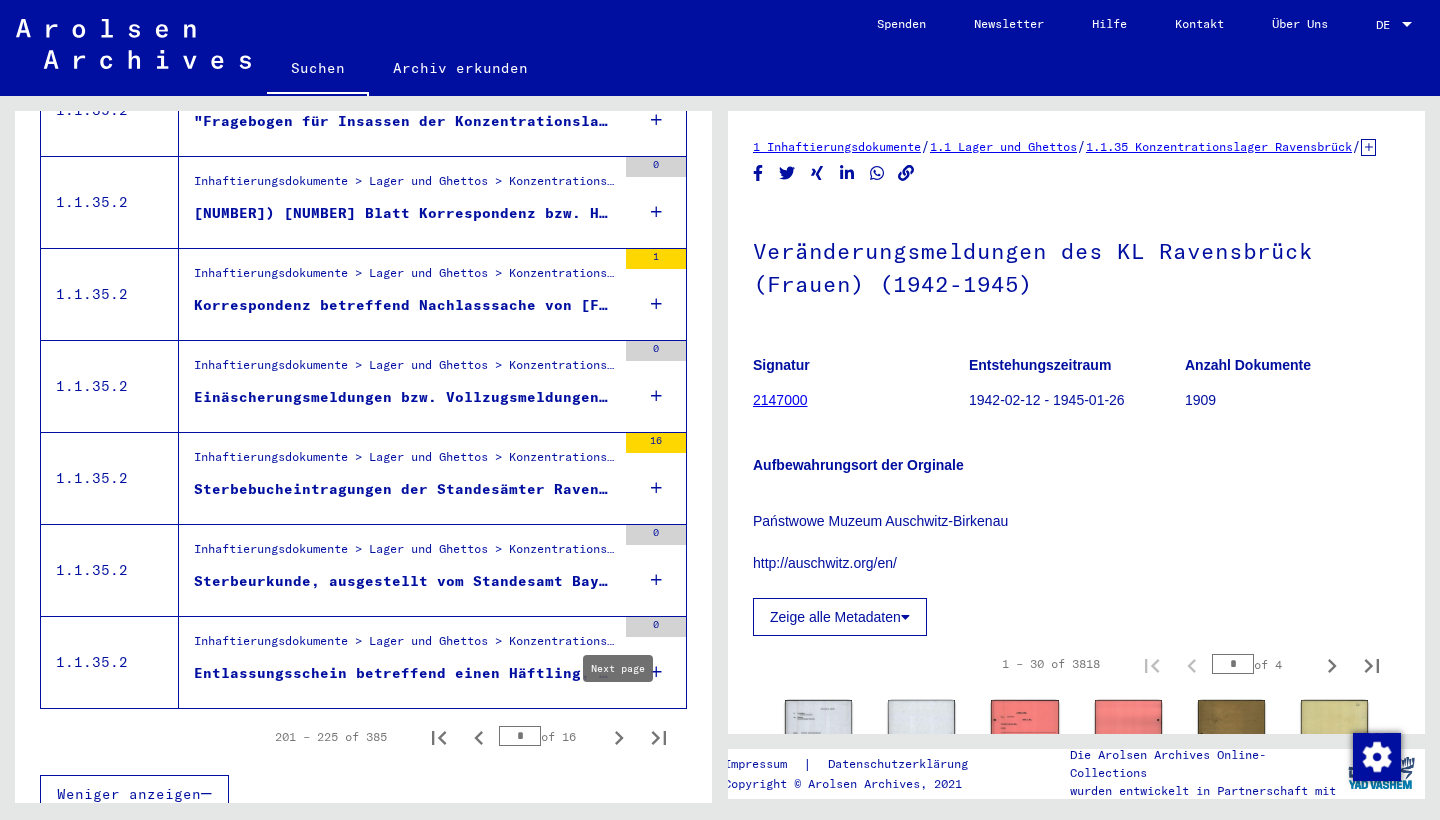 click 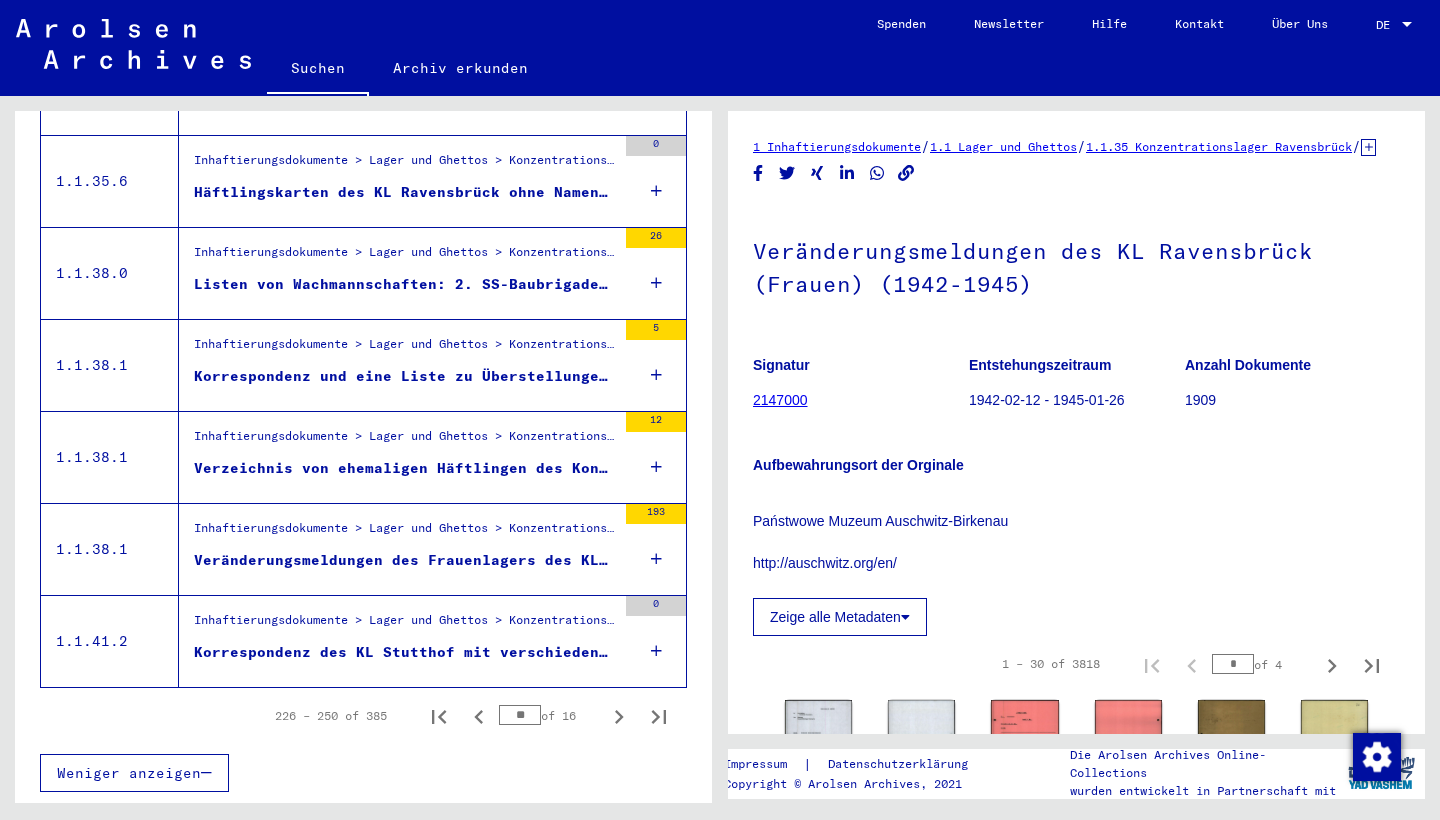 scroll, scrollTop: 2114, scrollLeft: 0, axis: vertical 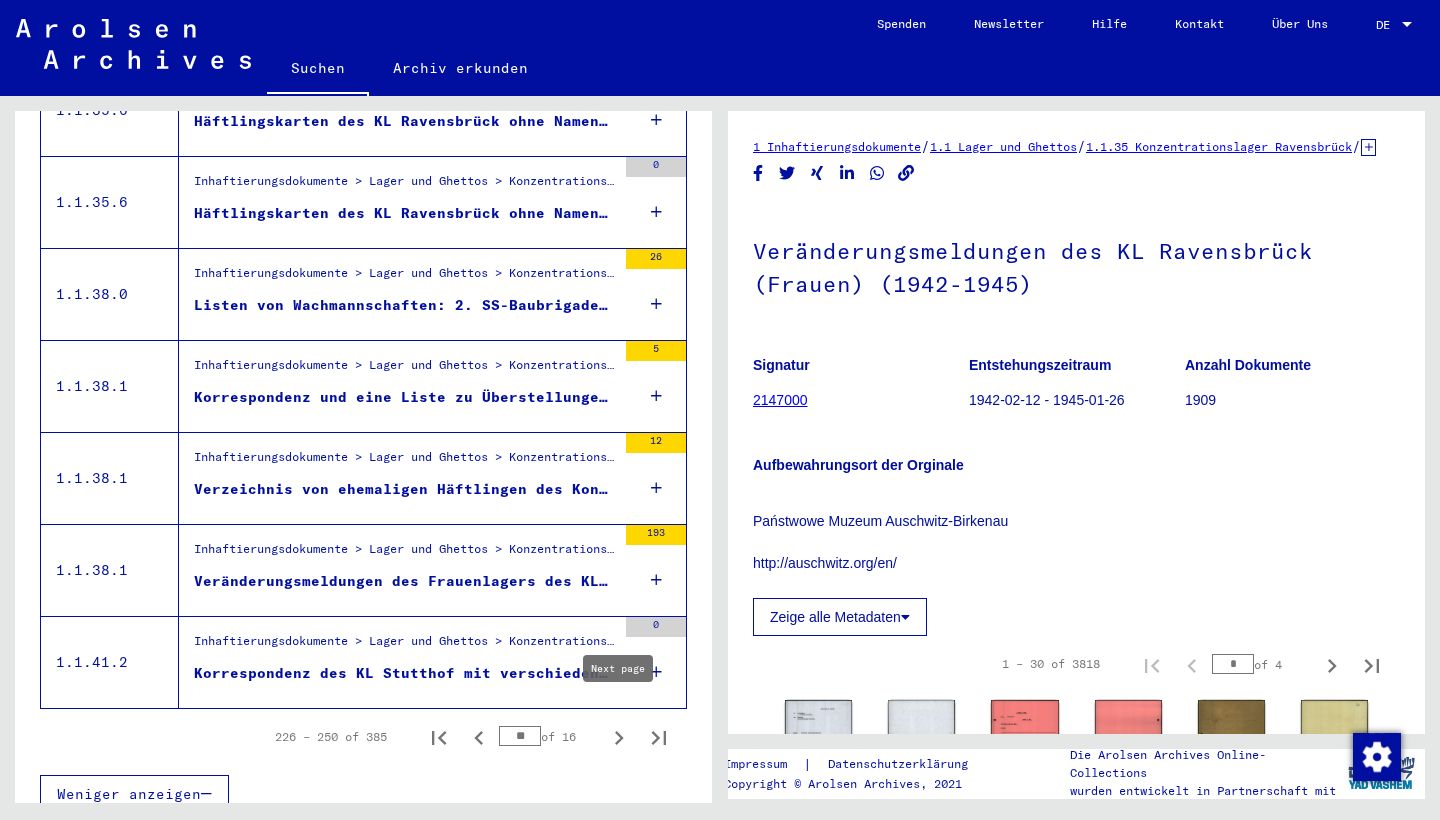 click 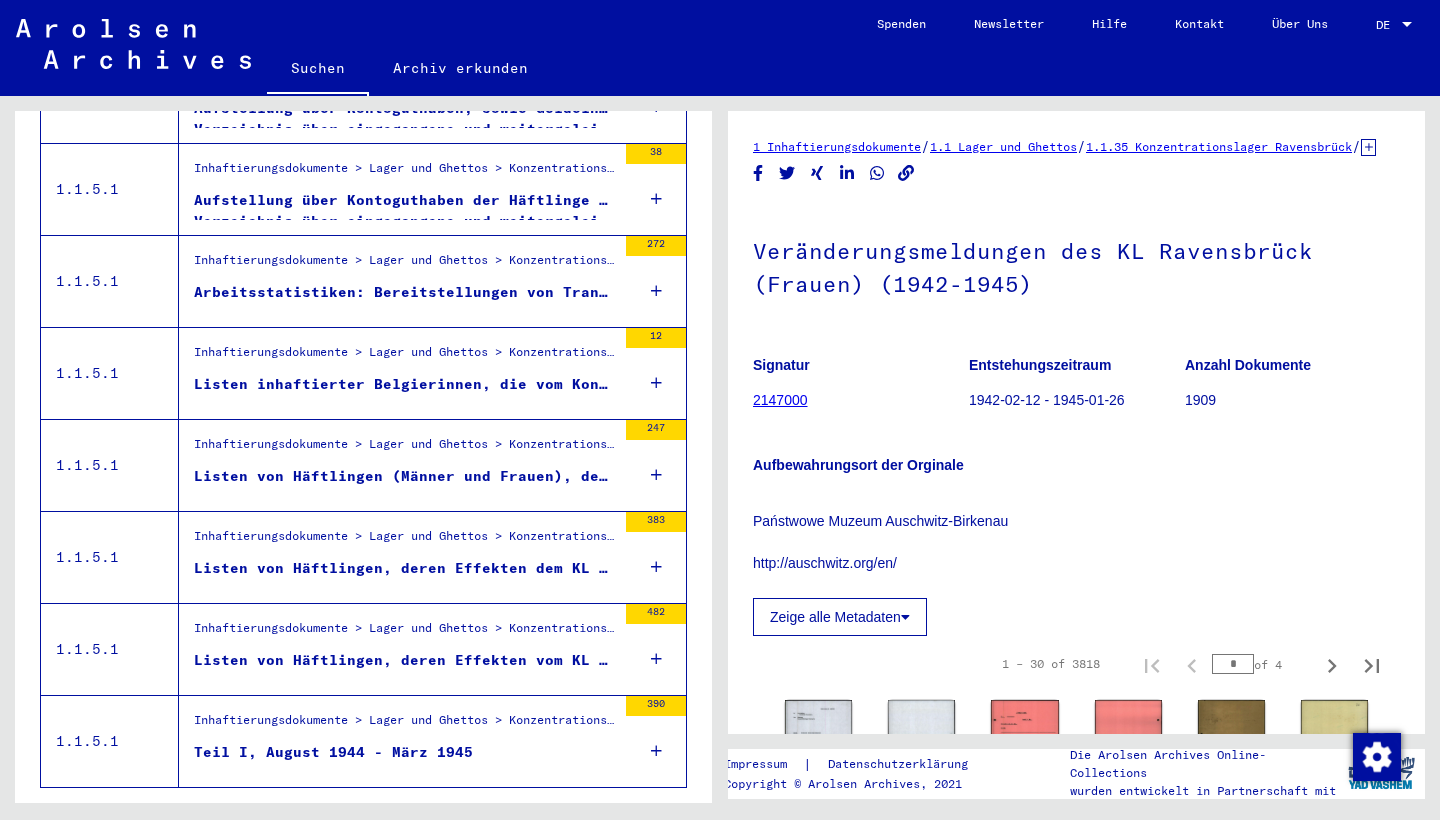 scroll, scrollTop: 2114, scrollLeft: 0, axis: vertical 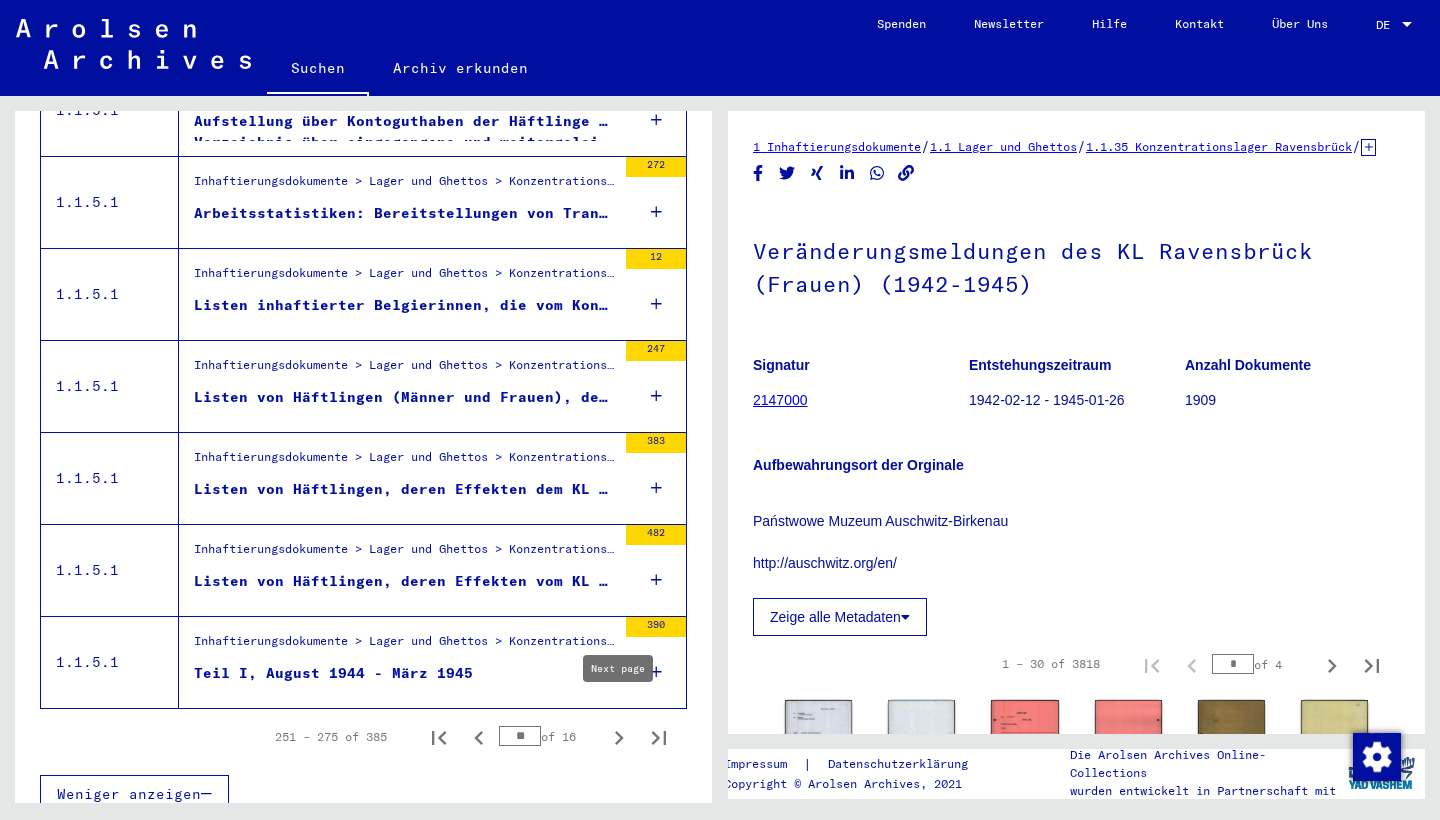 click 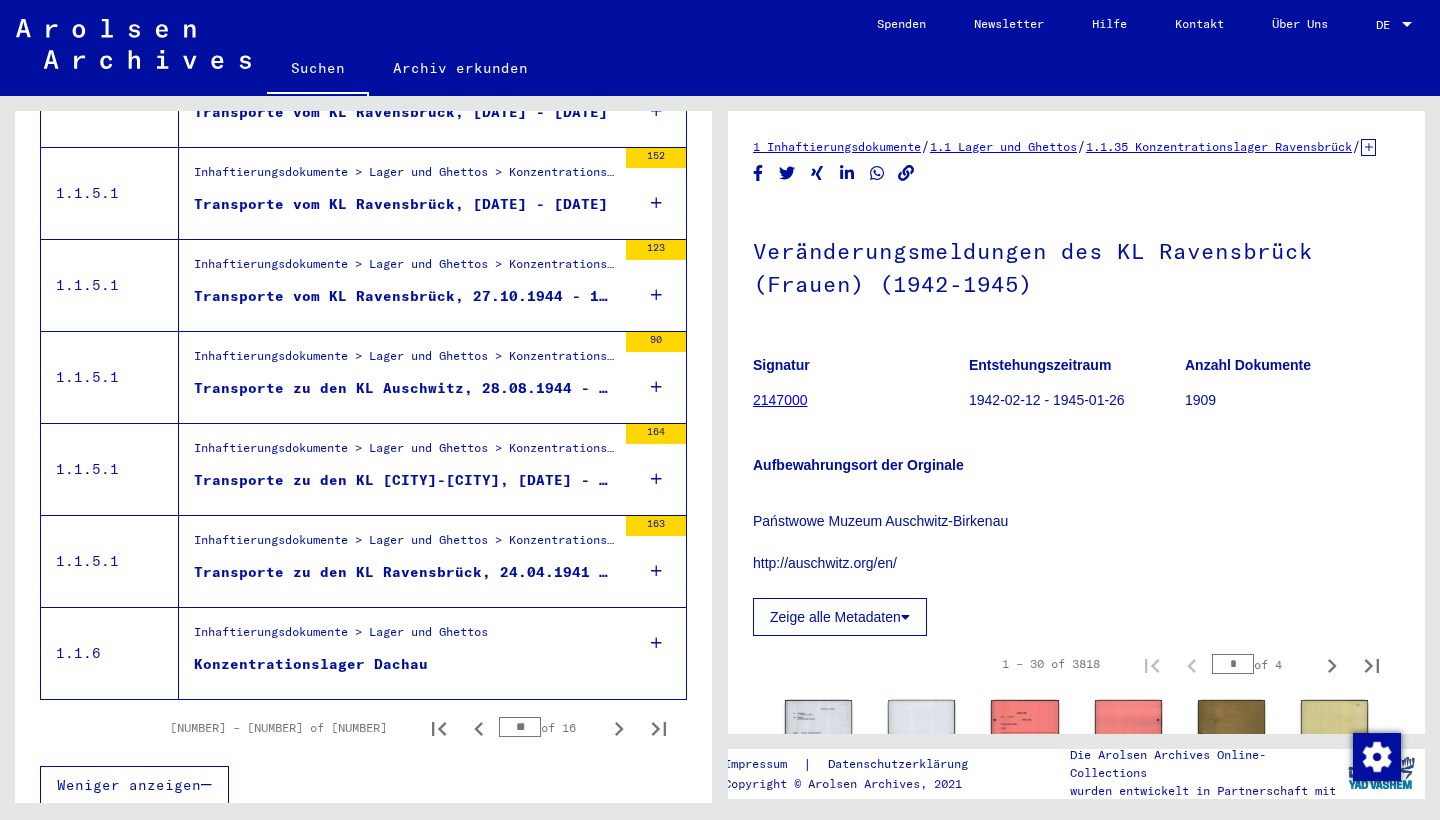 scroll, scrollTop: 2114, scrollLeft: 0, axis: vertical 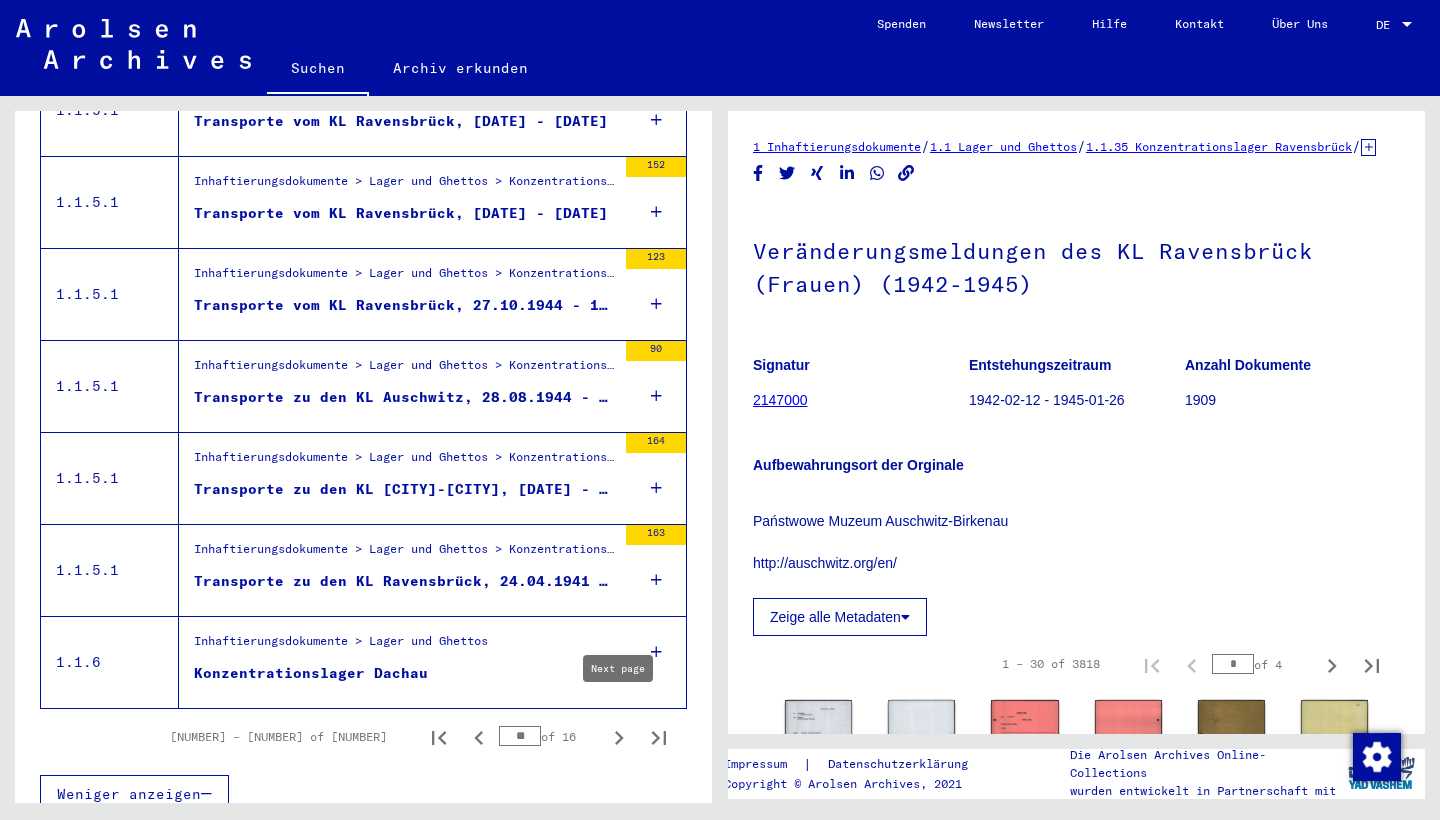 click 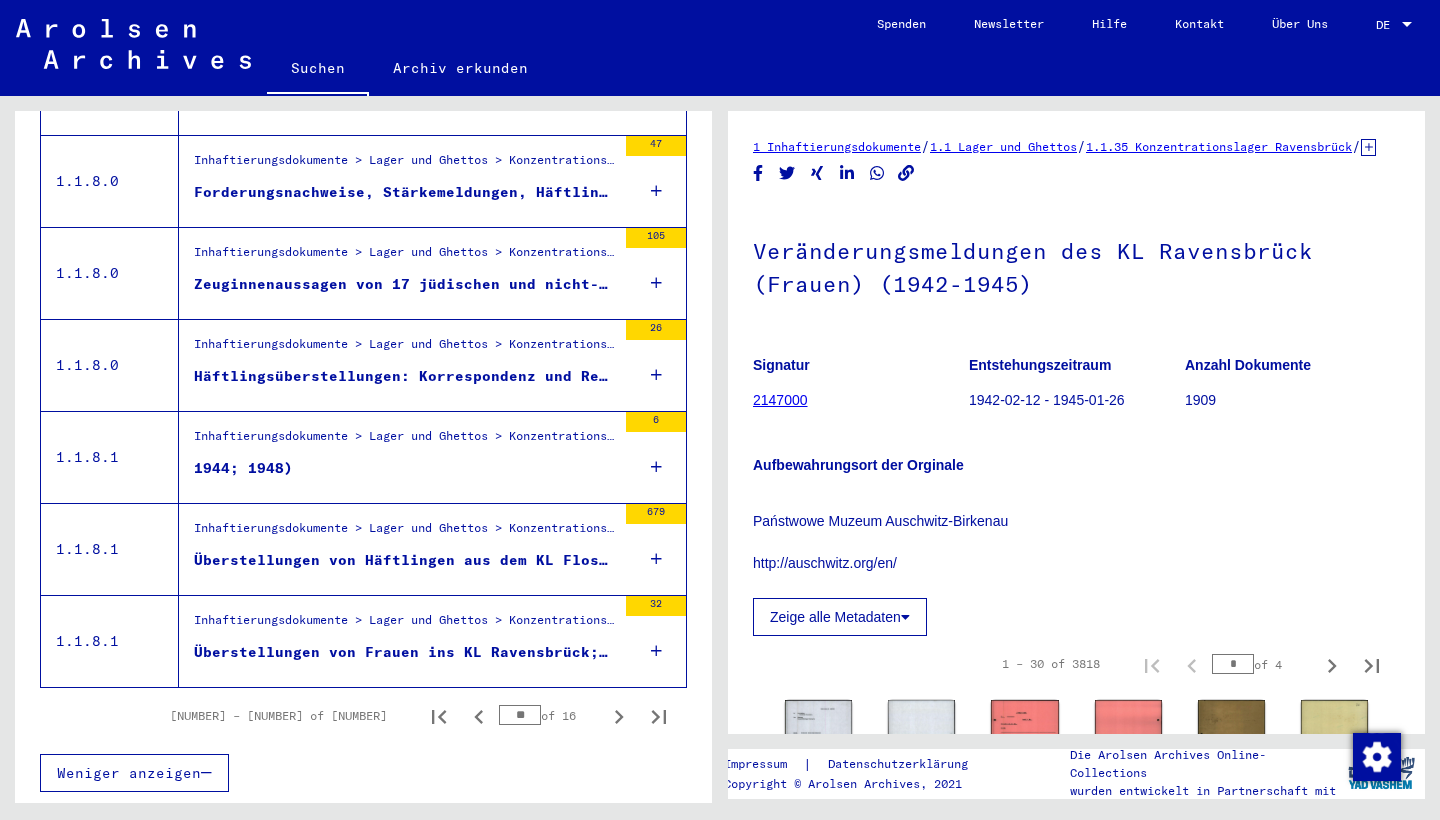 scroll, scrollTop: 2136, scrollLeft: 0, axis: vertical 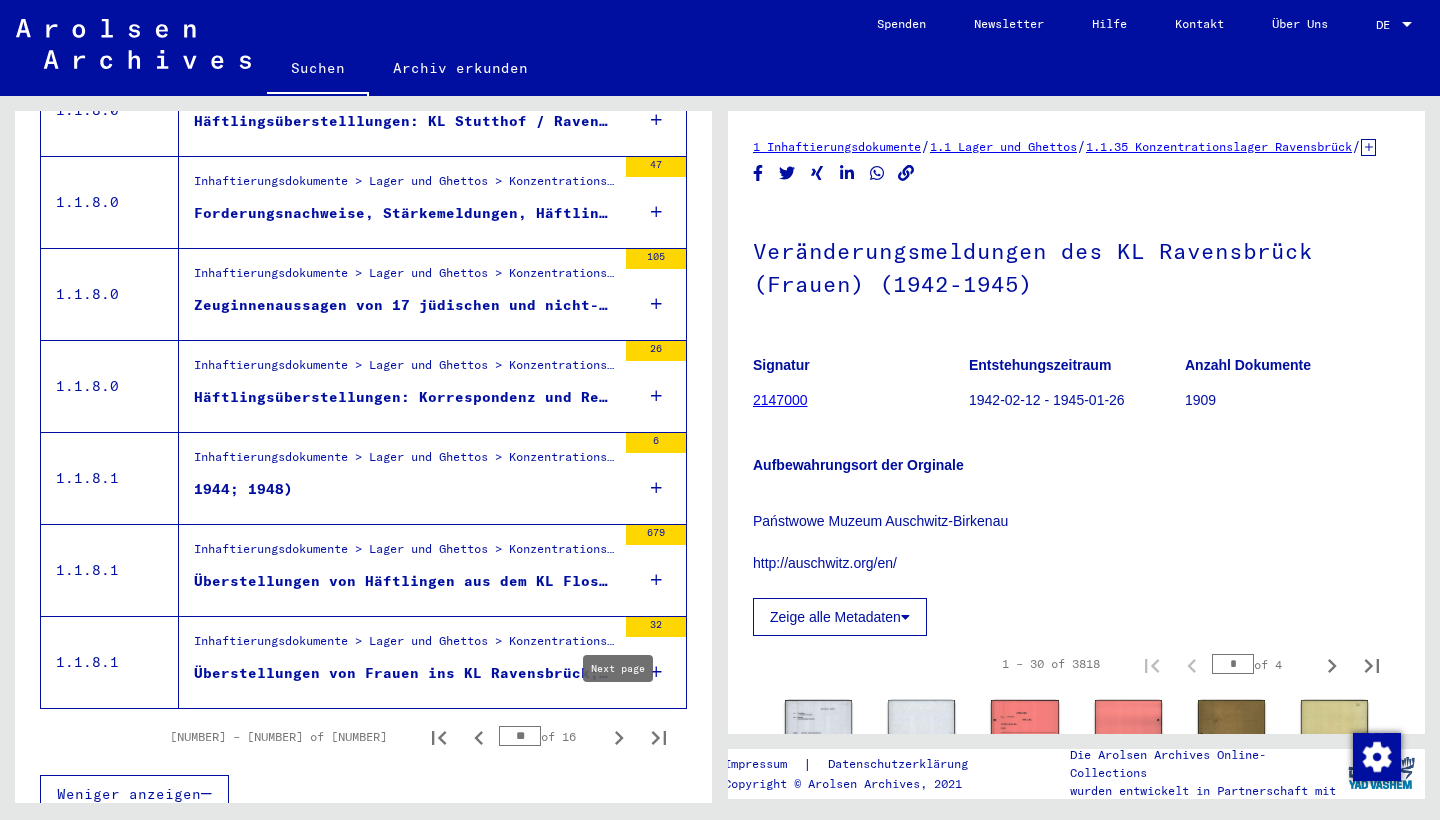 click 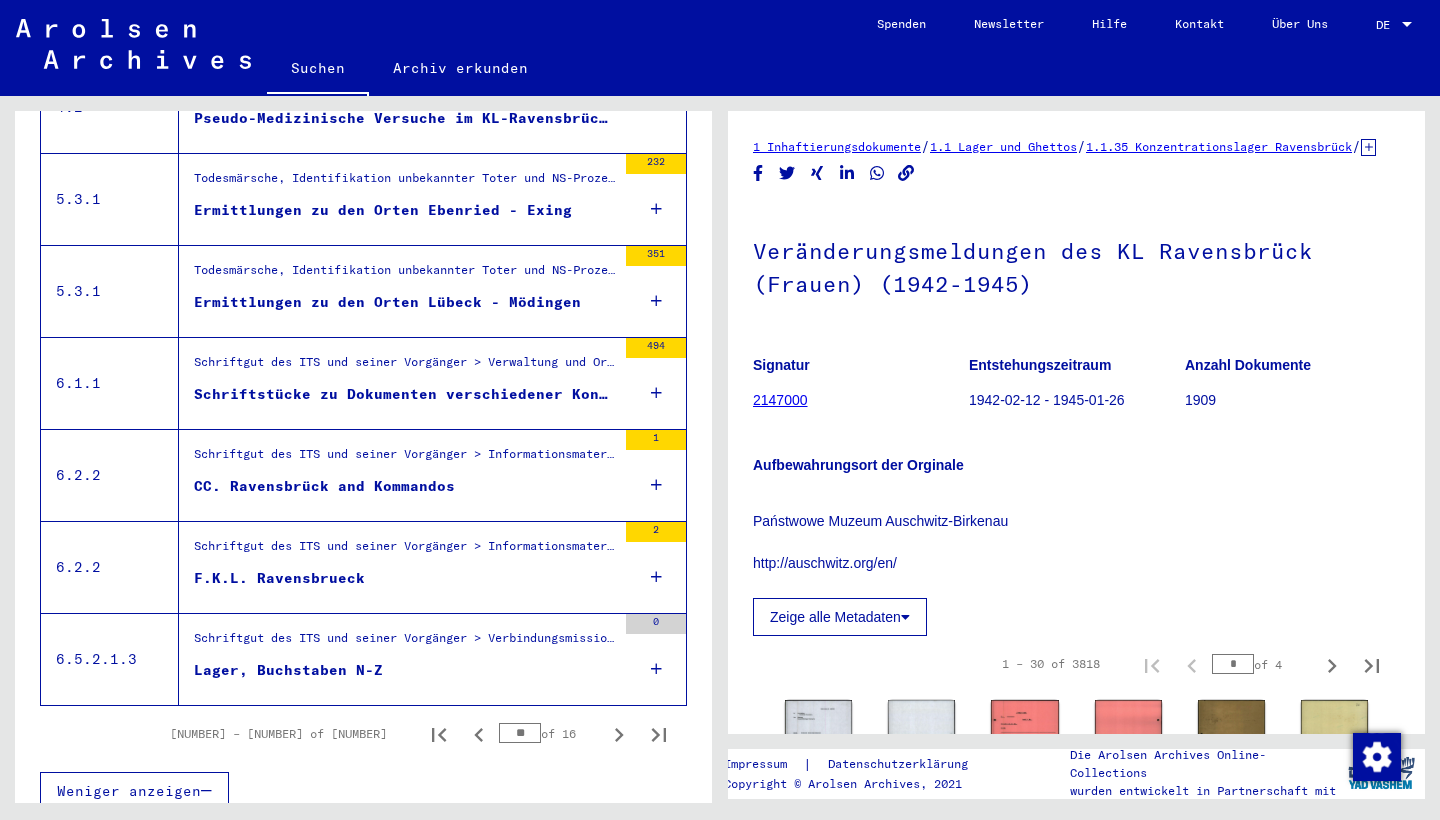 scroll, scrollTop: 2114, scrollLeft: 0, axis: vertical 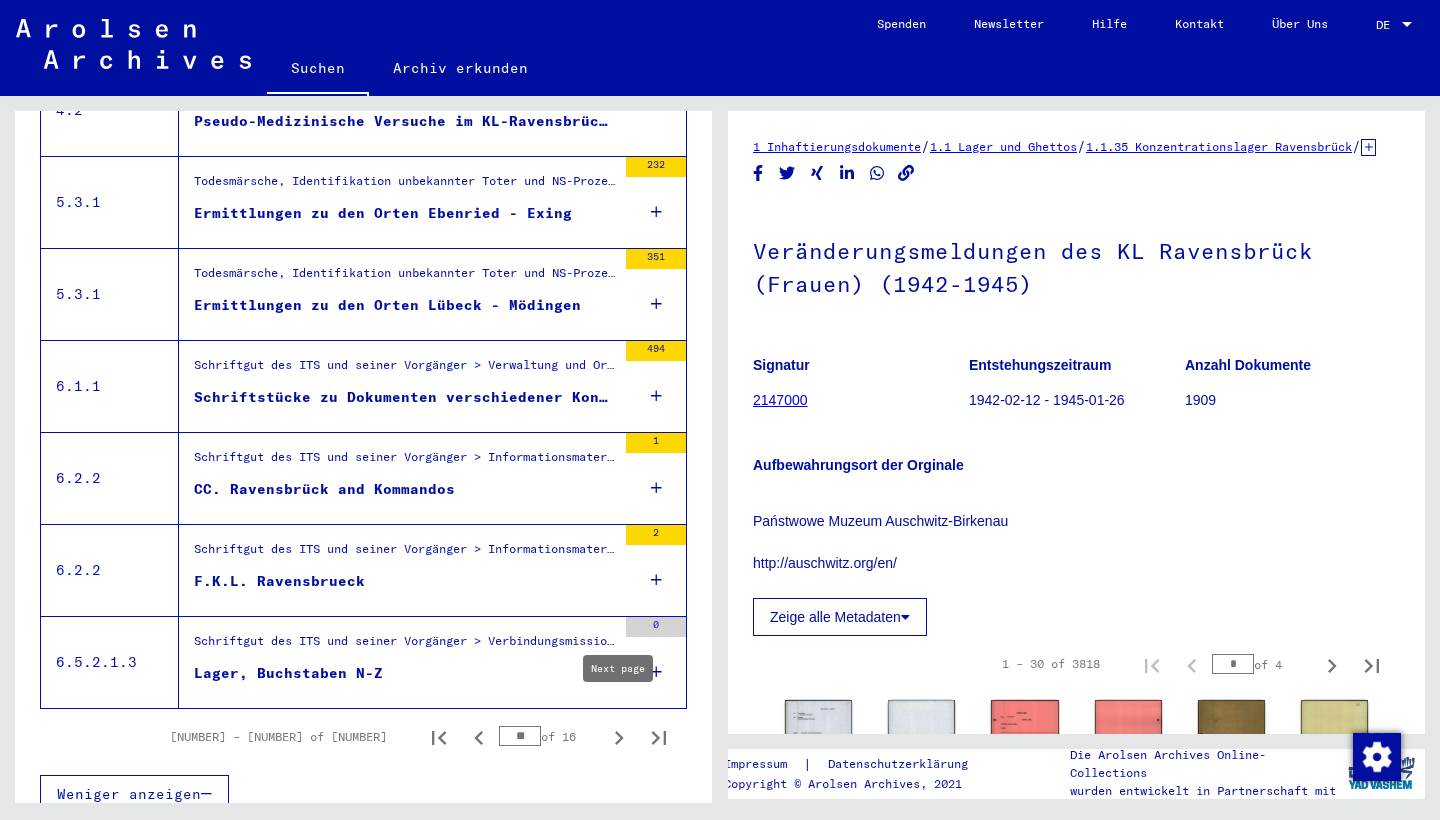 click 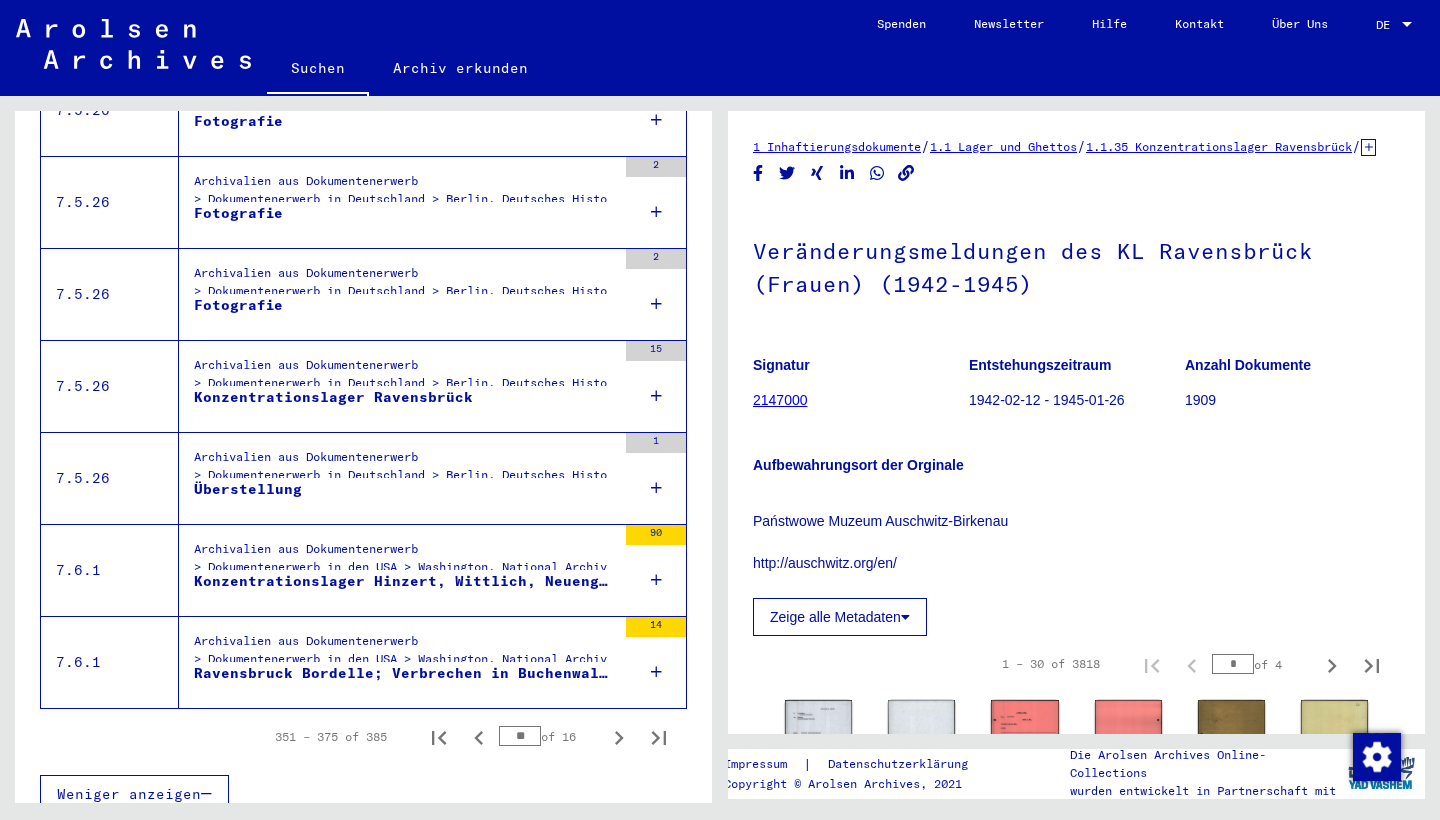 click on "Konzentrationslager Ravensbrück" at bounding box center [333, 397] 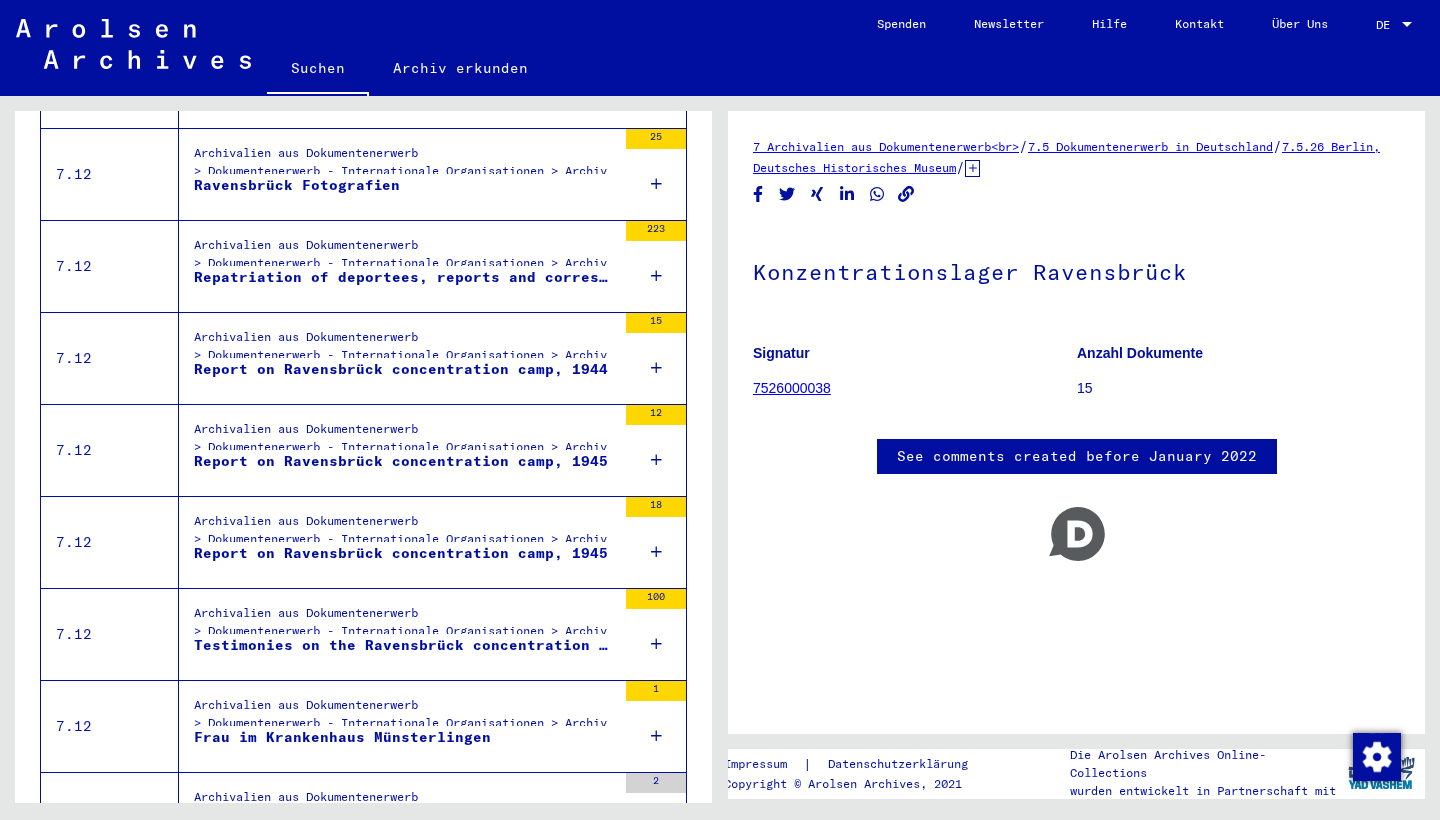 scroll, scrollTop: 1110, scrollLeft: 0, axis: vertical 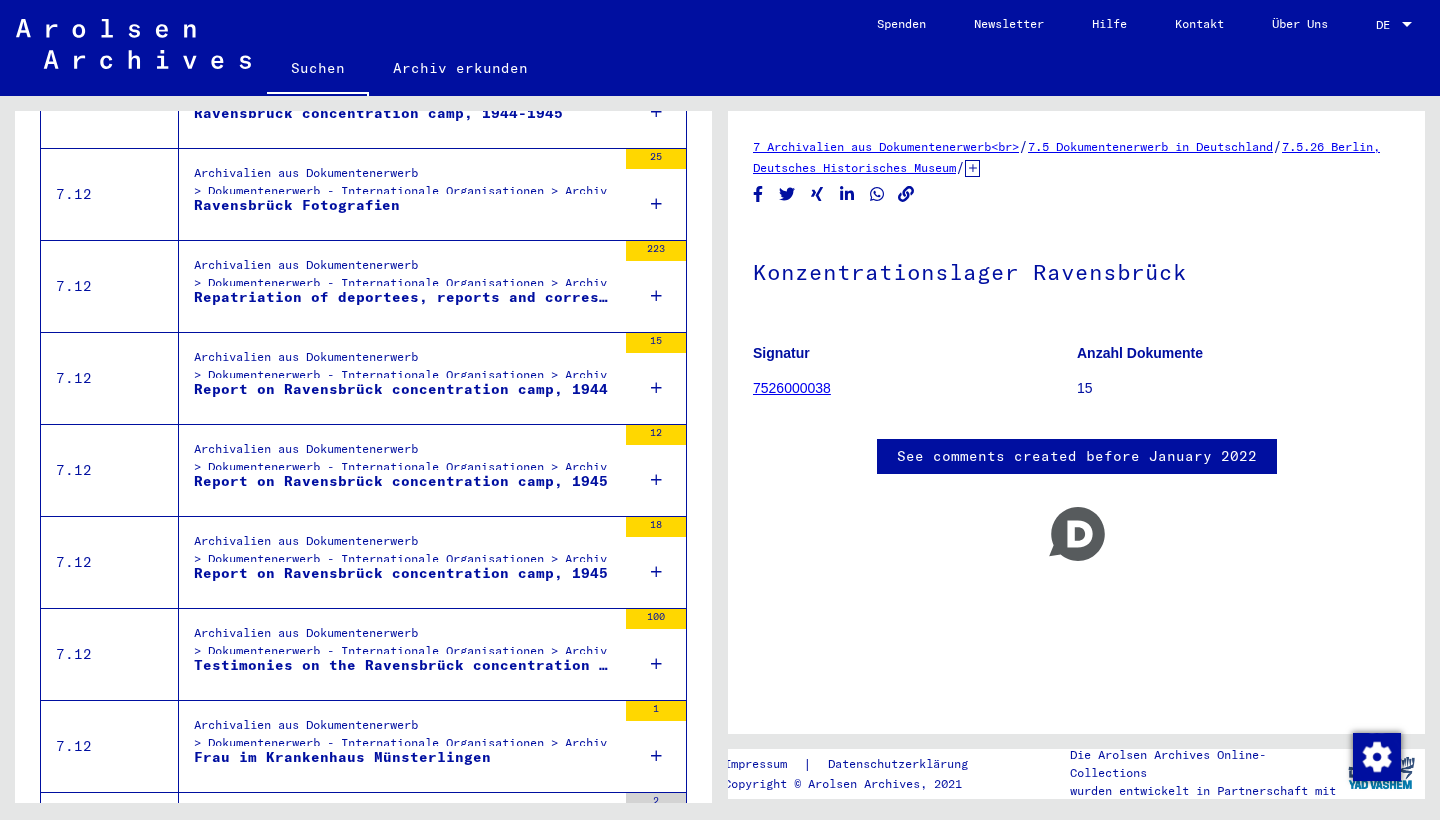 click on "Report on Ravensbrück concentration camp, 1944" at bounding box center (401, 389) 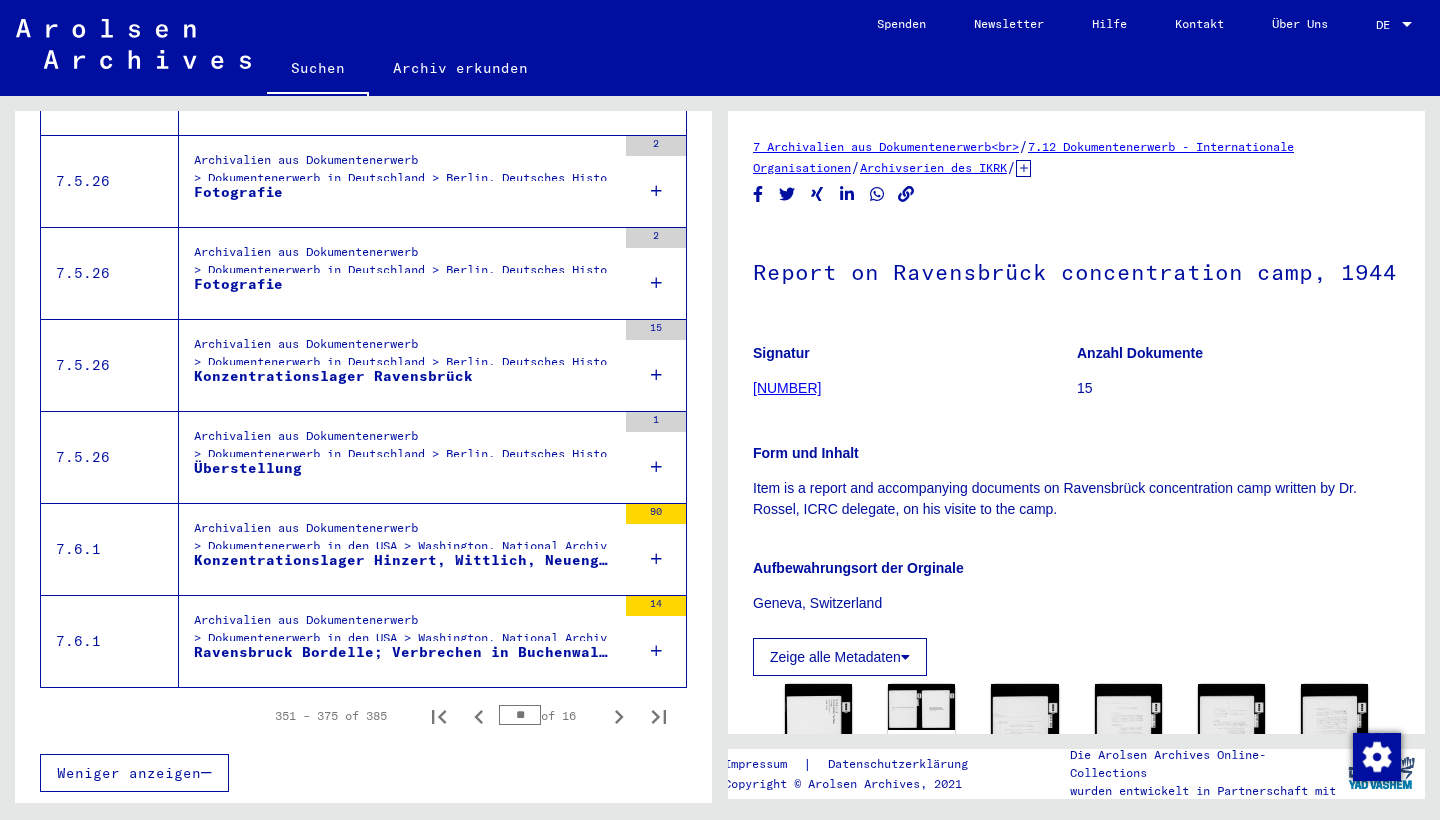 scroll, scrollTop: 2114, scrollLeft: 0, axis: vertical 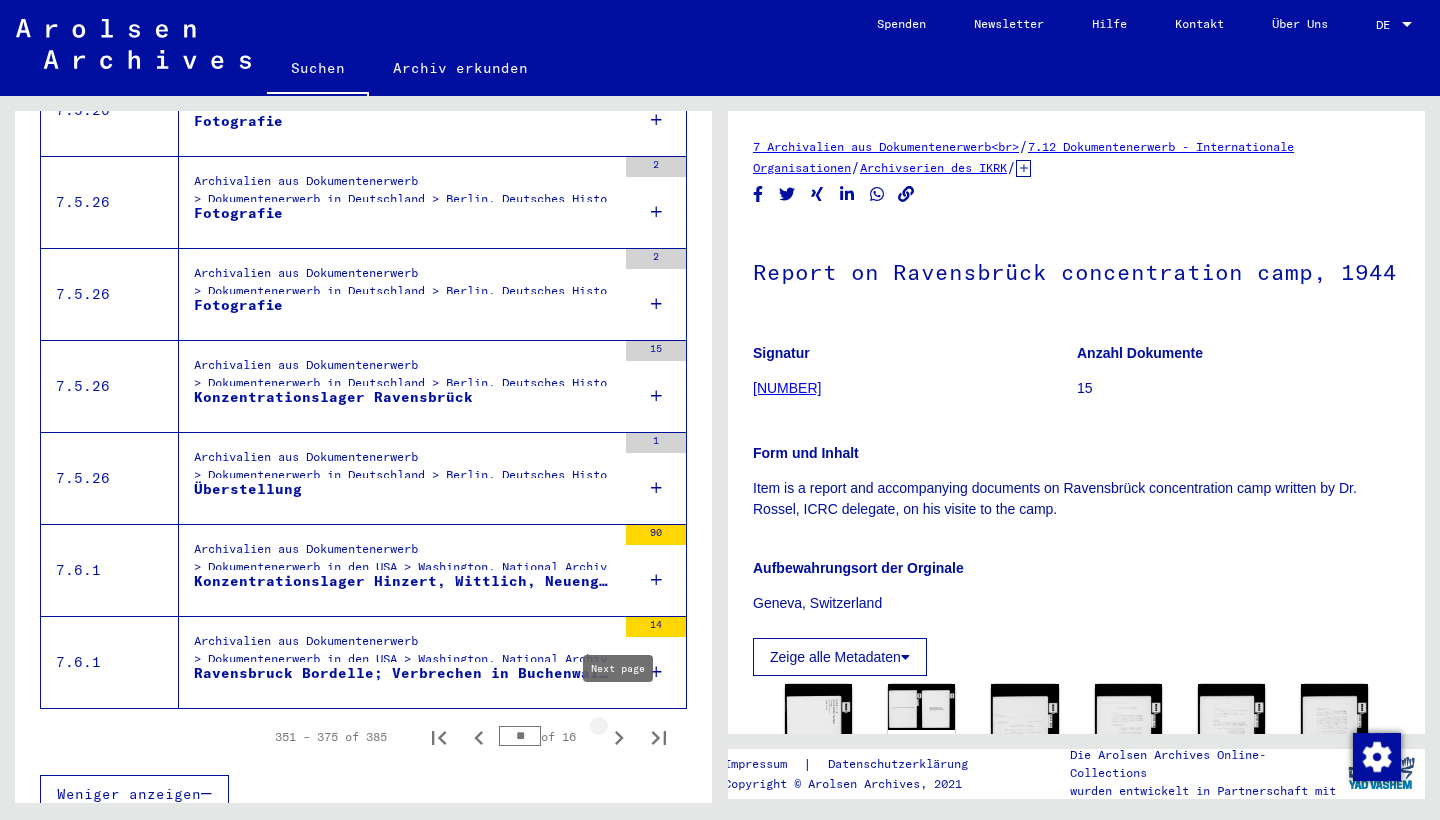 click 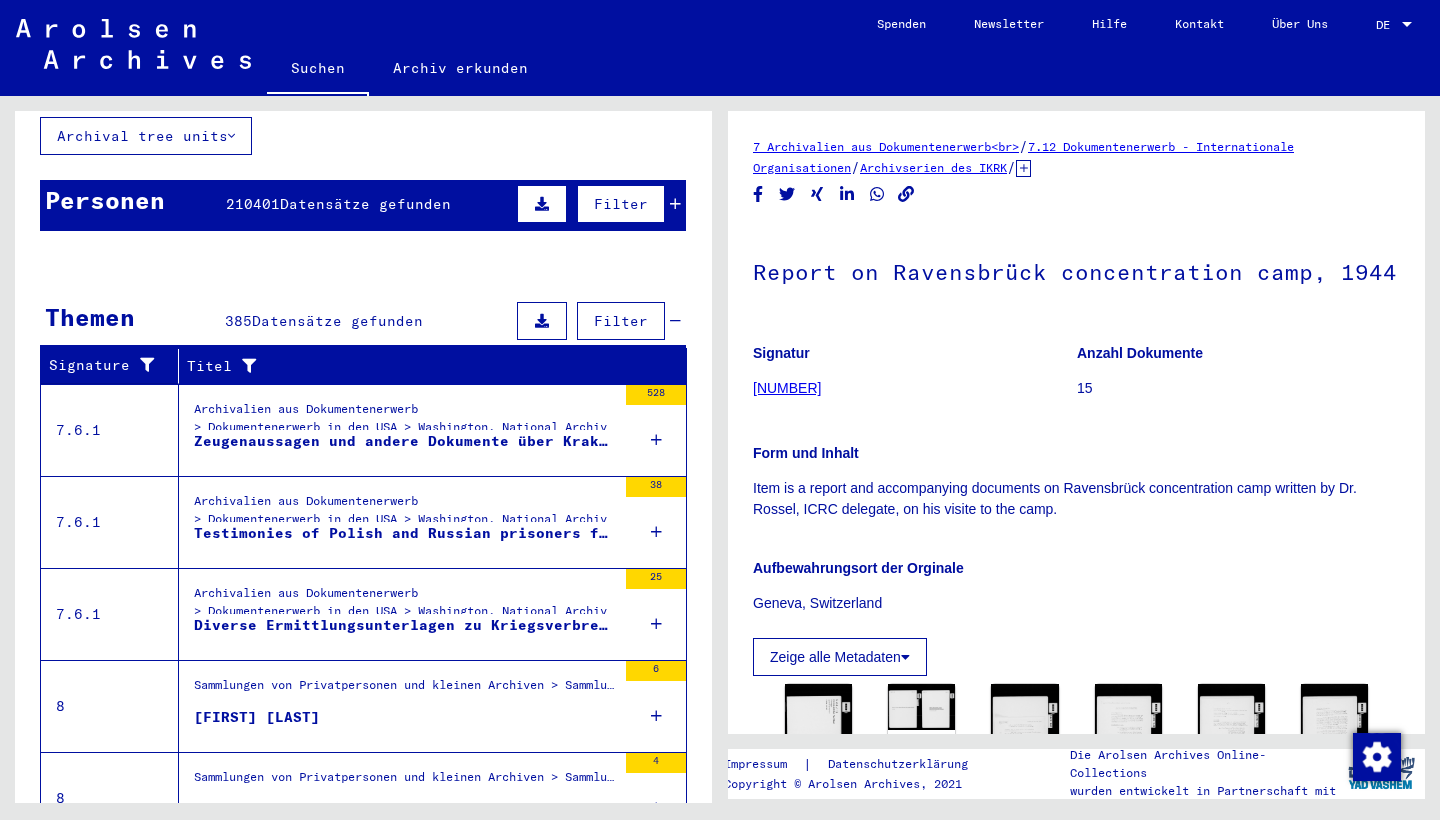 scroll, scrollTop: 150, scrollLeft: 0, axis: vertical 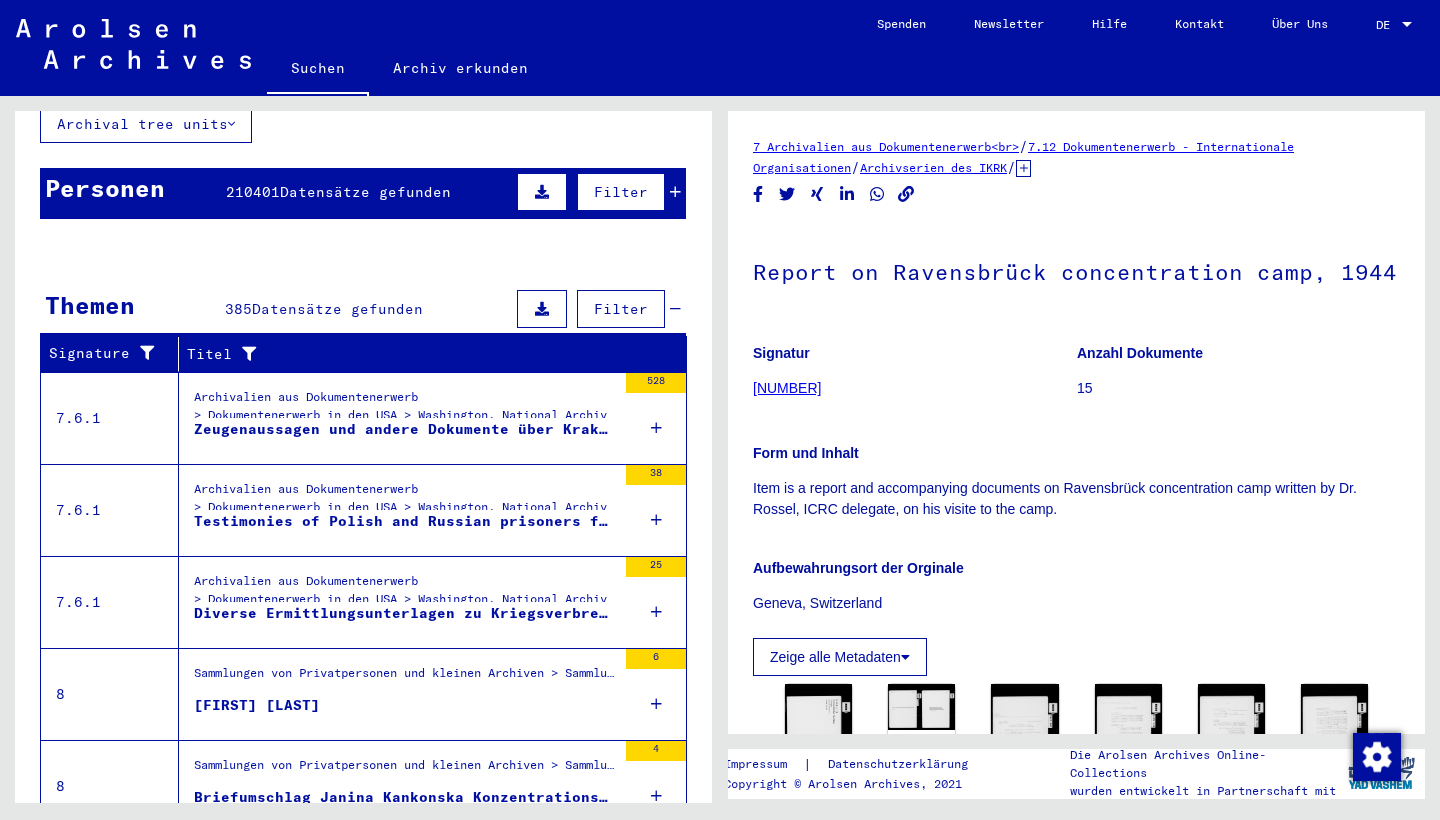 click on "Archivalien aus Dokumentenerwerb  > Dokumentenerwerb in den USA > Washington, National Archives USA  > Unterlagen verschiedener Konzentrationslager - z.B. Buchenwald, Dachau,      Mauthausen, Natzweiler, Flossenbürg, Gefängnisse, Displaced Persons-      Unterlagen, Heilanstalt Hadamar, Zeugenaussagen und Berichte. > Akten über Kriegsverbrechen (nicht verhandelte Fälle) 1944-49" at bounding box center [405, 411] 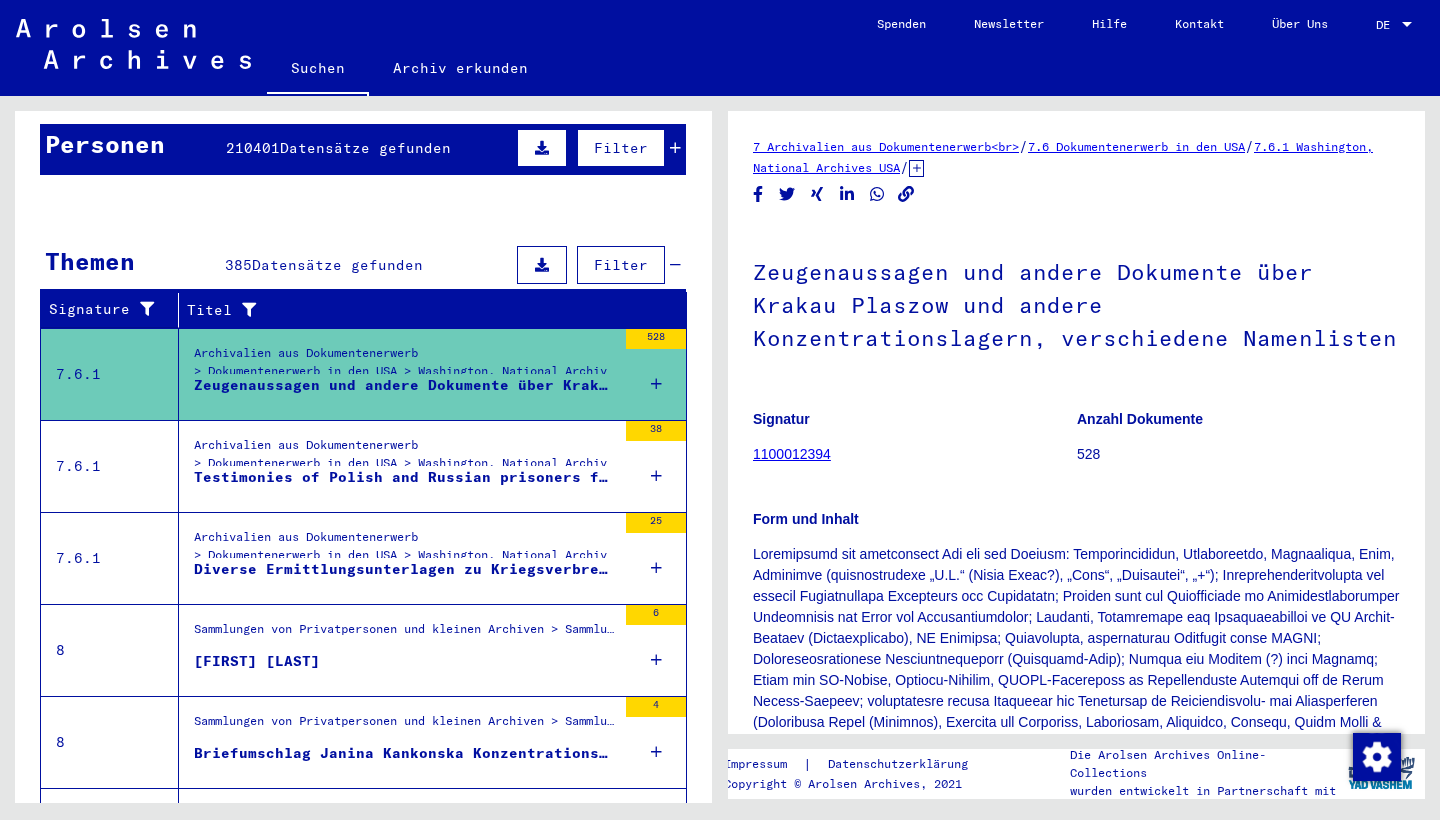 scroll, scrollTop: 195, scrollLeft: 0, axis: vertical 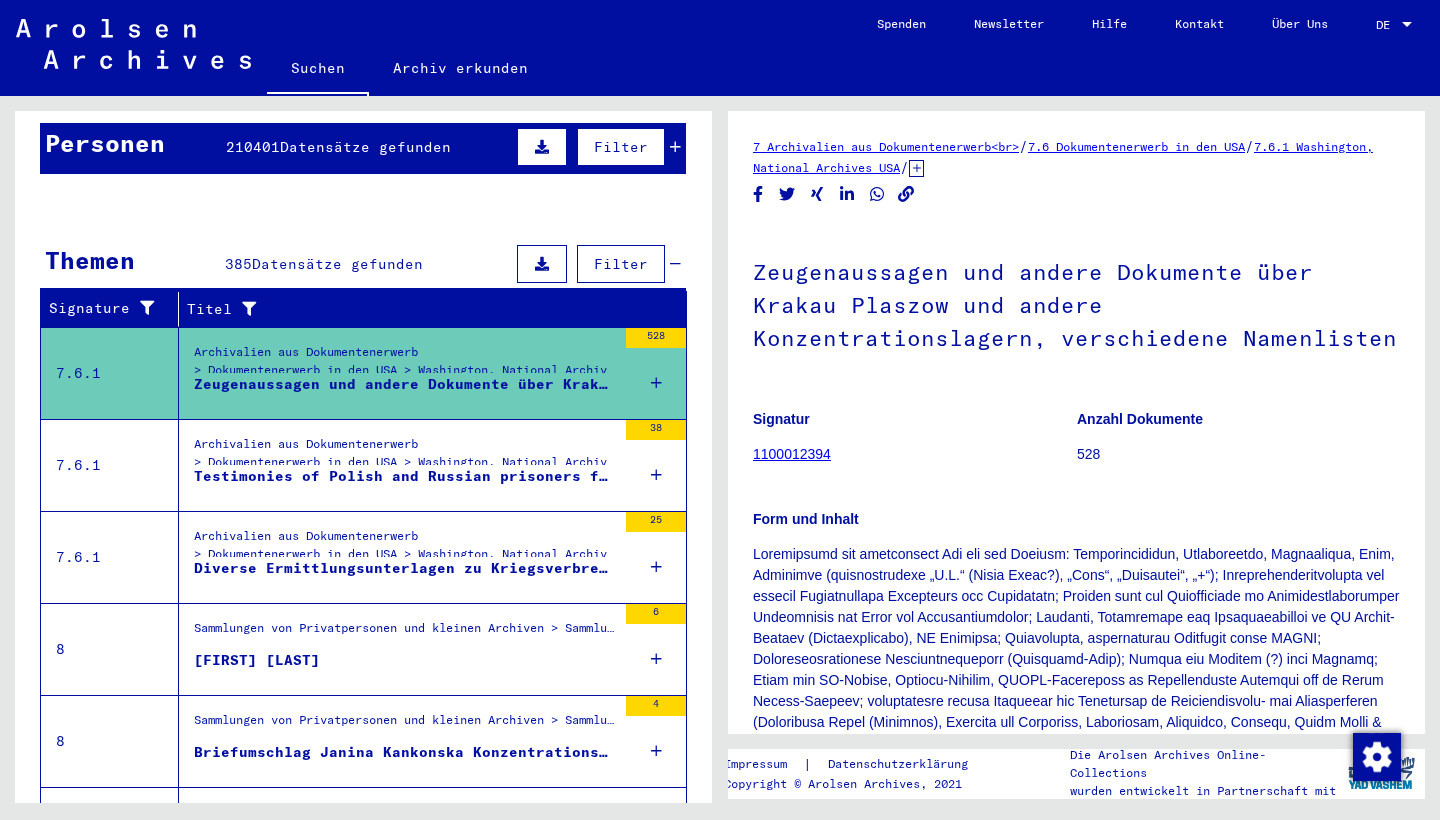 click on "Sammlungen von Privatpersonen und kleinen Archiven > Sammlung des Dipl.-Ing. Gerd E. Reußner ("Sammlung Eilers") > Mappe 4 (KL 4)" at bounding box center (405, 633) 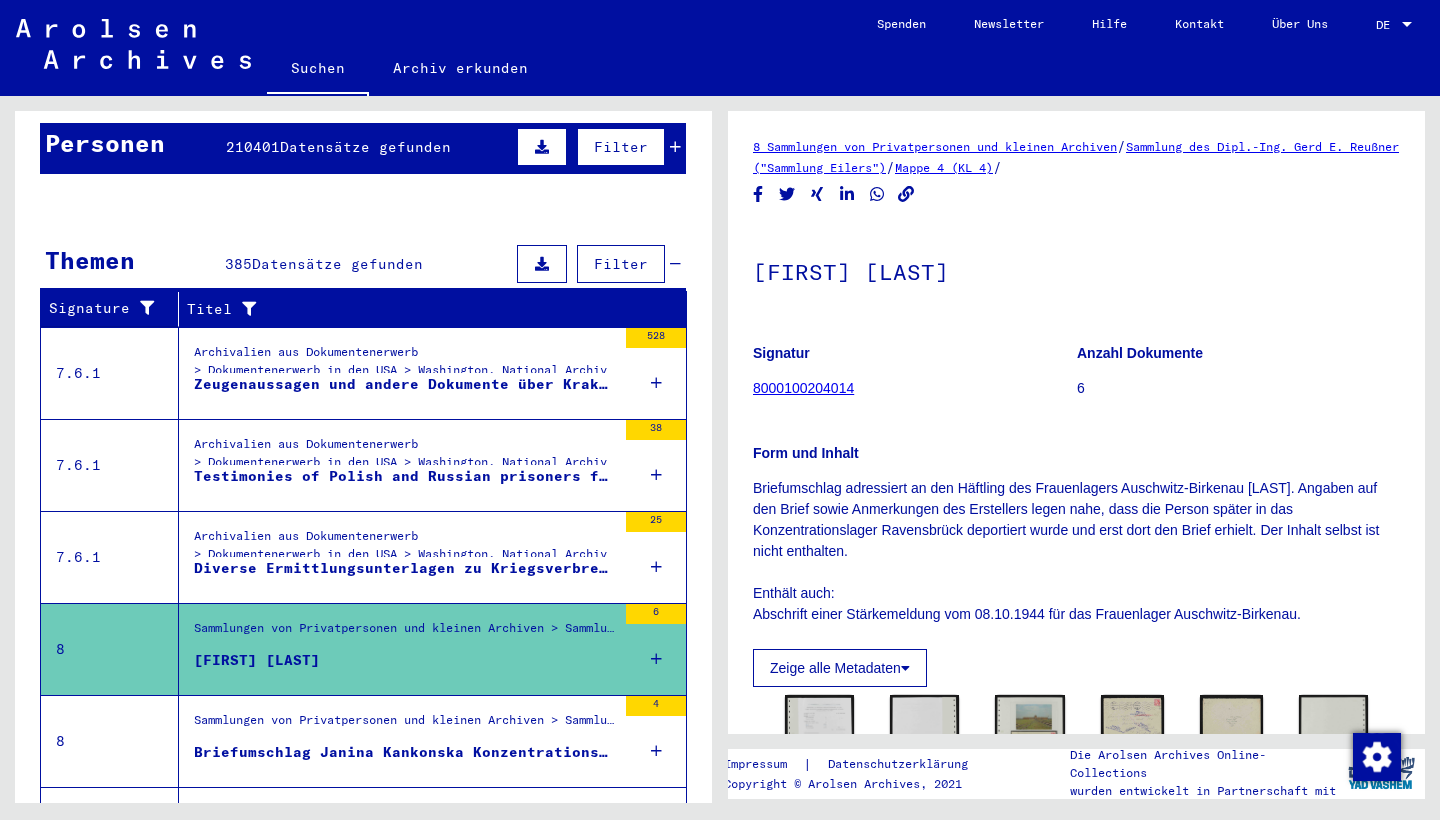 scroll, scrollTop: 114, scrollLeft: 0, axis: vertical 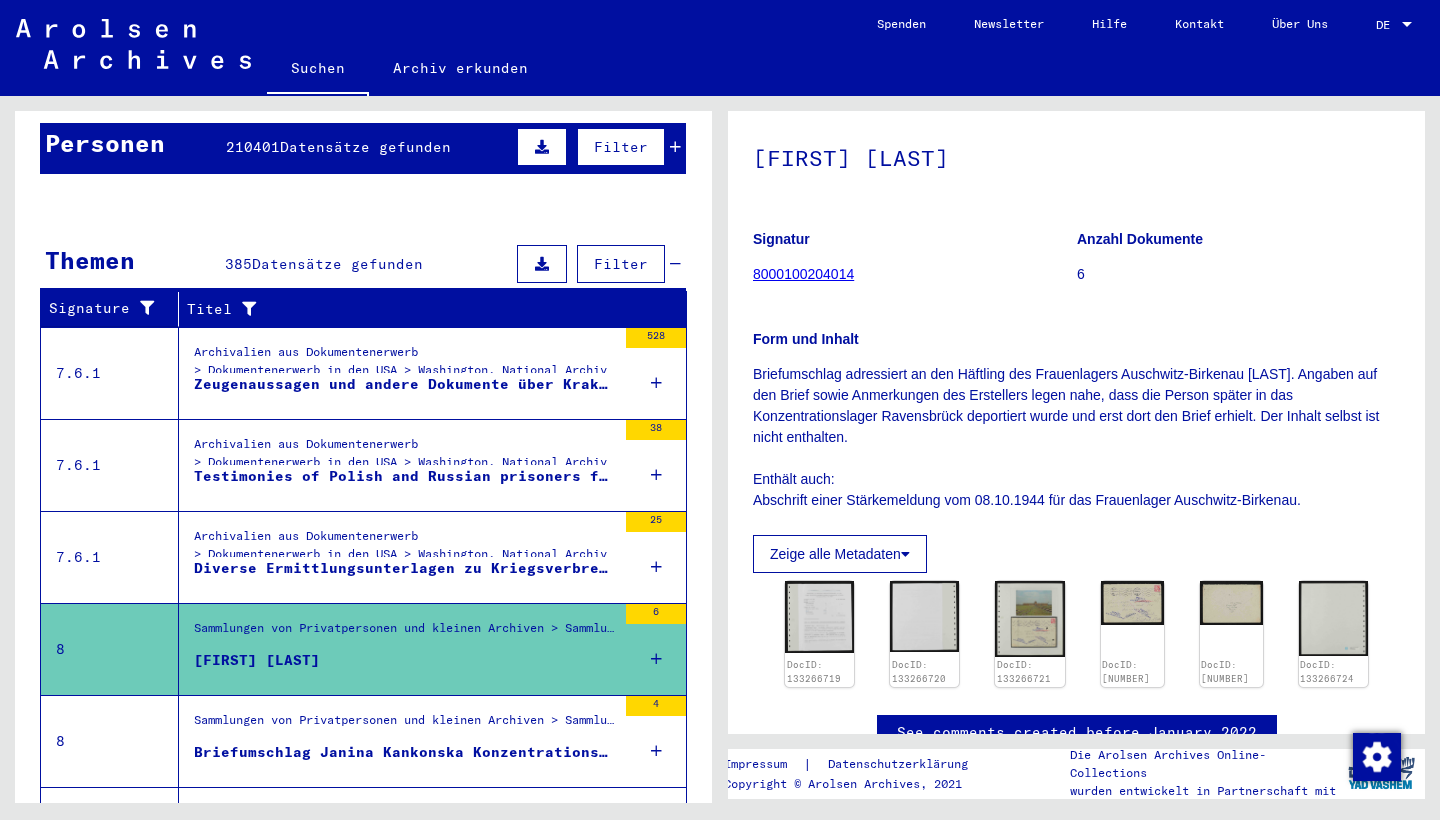 click on "Sammlungen von Privatpersonen und kleinen Archiven > Sammlung des Dipl.-Ing. Gerd E. Reußner ("Sammlung Eilers") > Mappe 2 (KL 2) "Falschgeld aus dem KL Sachsenhausen" Briefumschlag [FIRST] [LAST] Konzentrationslager Ravensbrück" at bounding box center [397, 741] 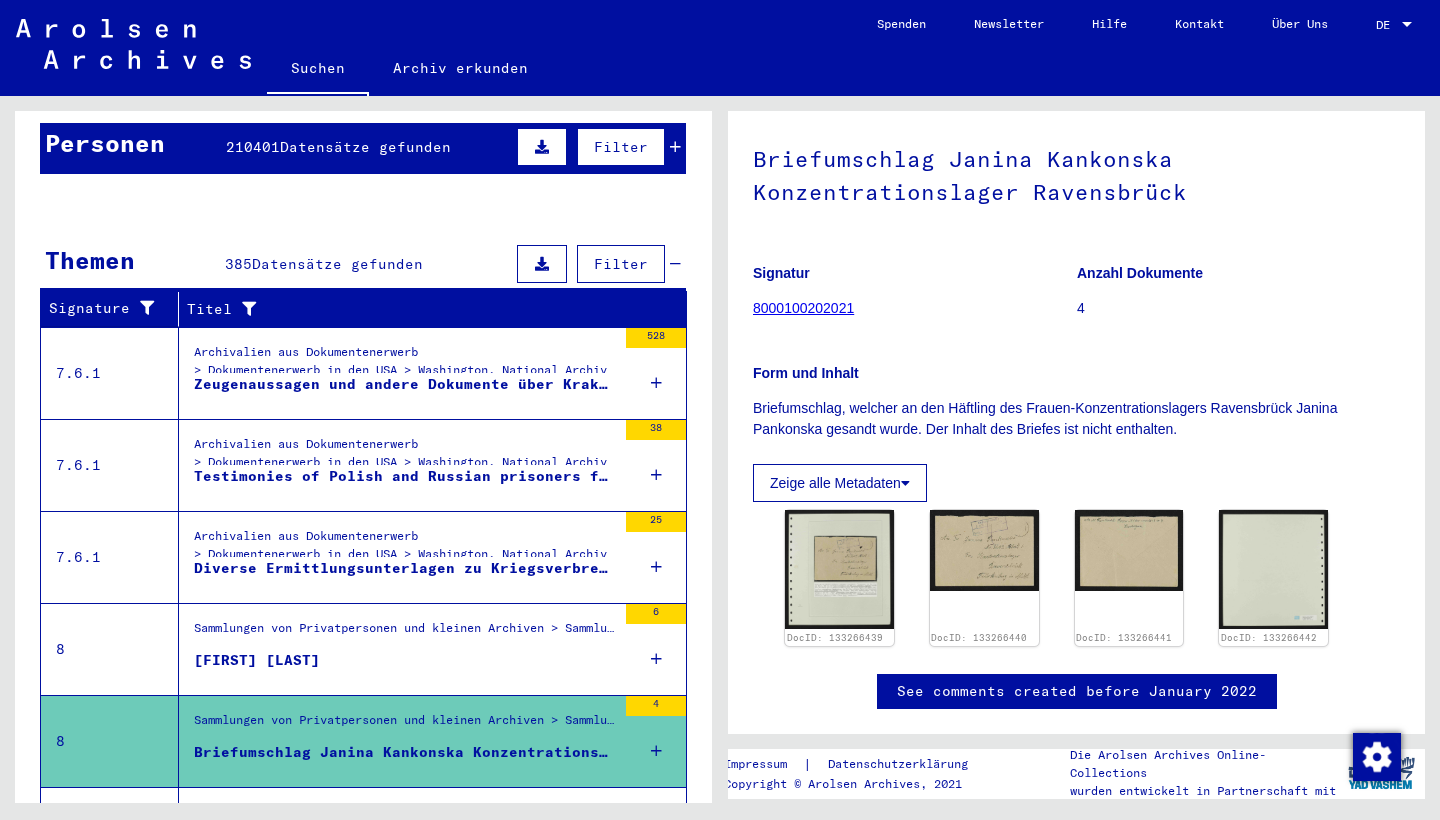 scroll, scrollTop: 167, scrollLeft: 0, axis: vertical 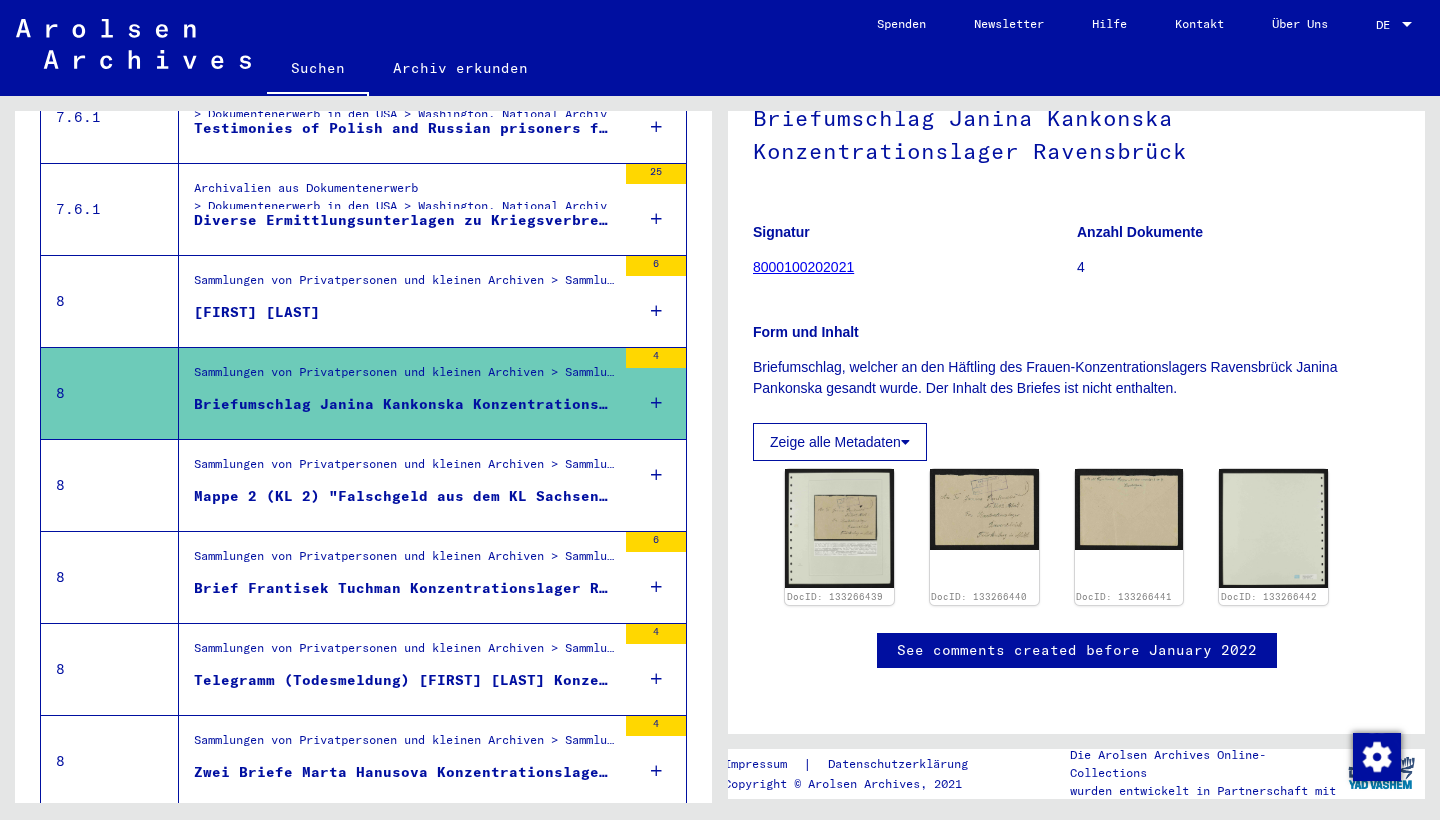 click on "Sammlungen von Privatpersonen und kleinen Archiven > Sammlung des Dipl.-Ing. Gerd E. Reußner ("Sammlung Eilers") > Mappe 2 (KL 2) "Falschgeld aus dem KL Sachsenhausen"" at bounding box center [405, 561] 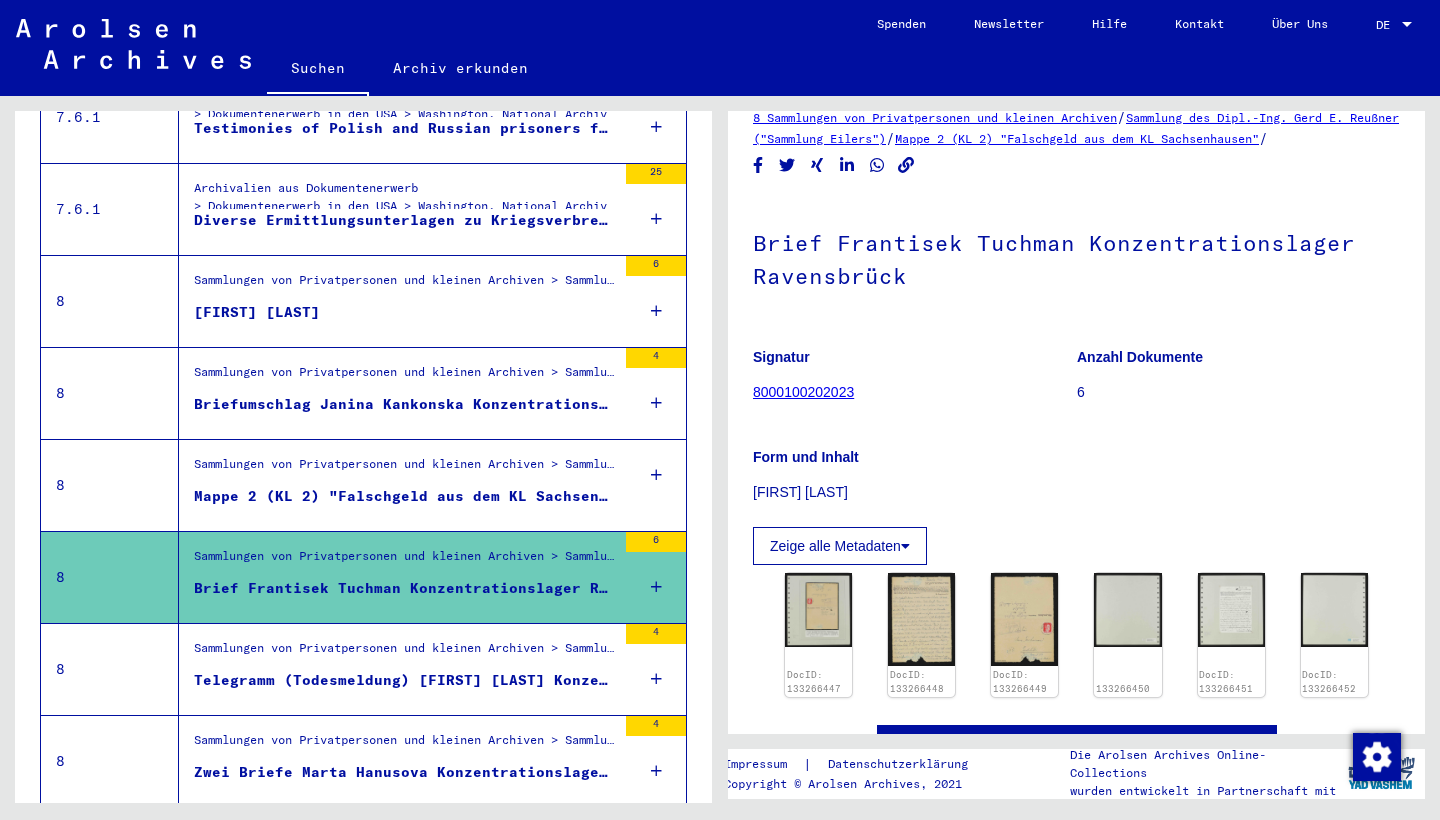 scroll, scrollTop: 58, scrollLeft: 0, axis: vertical 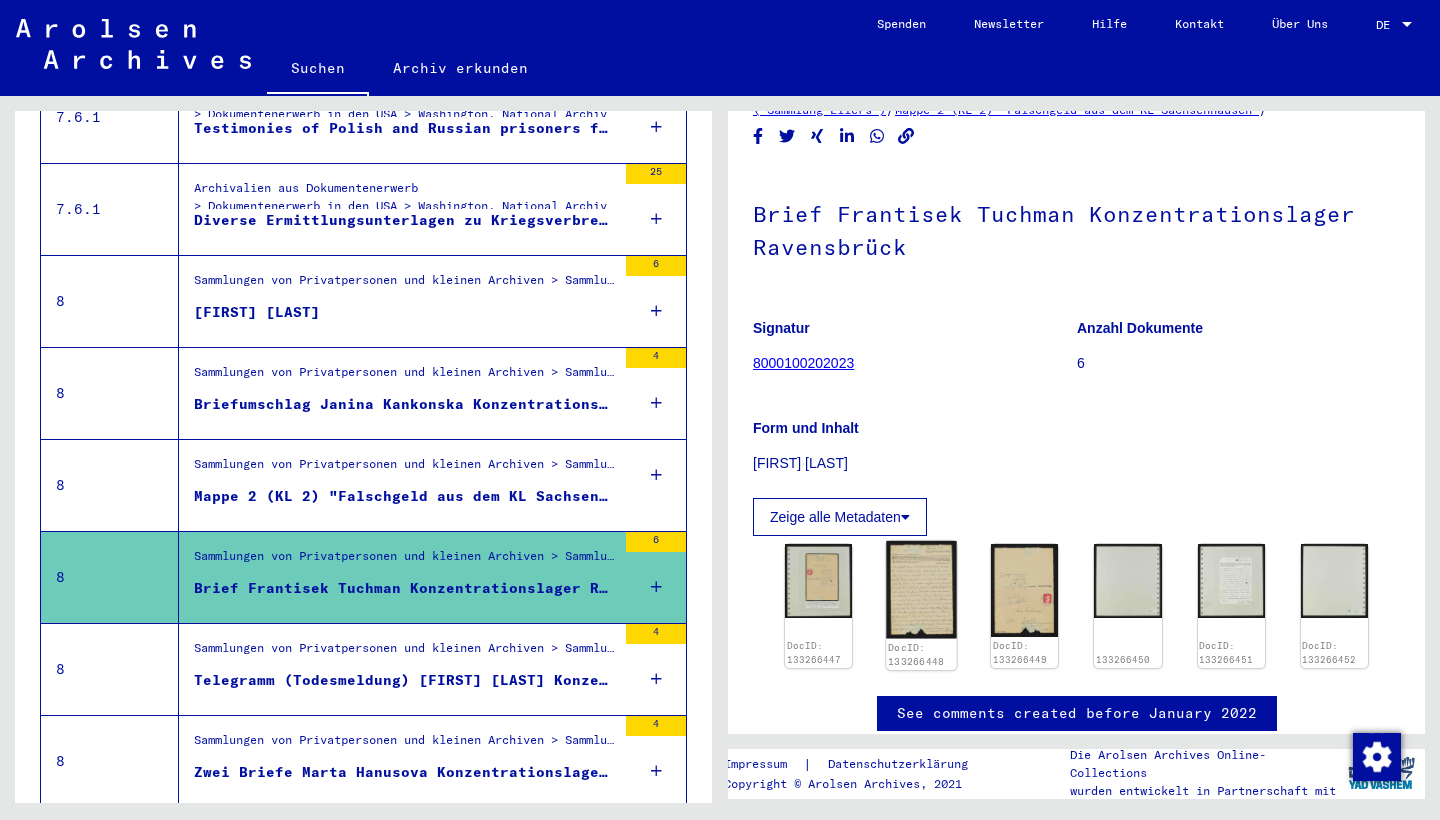 click 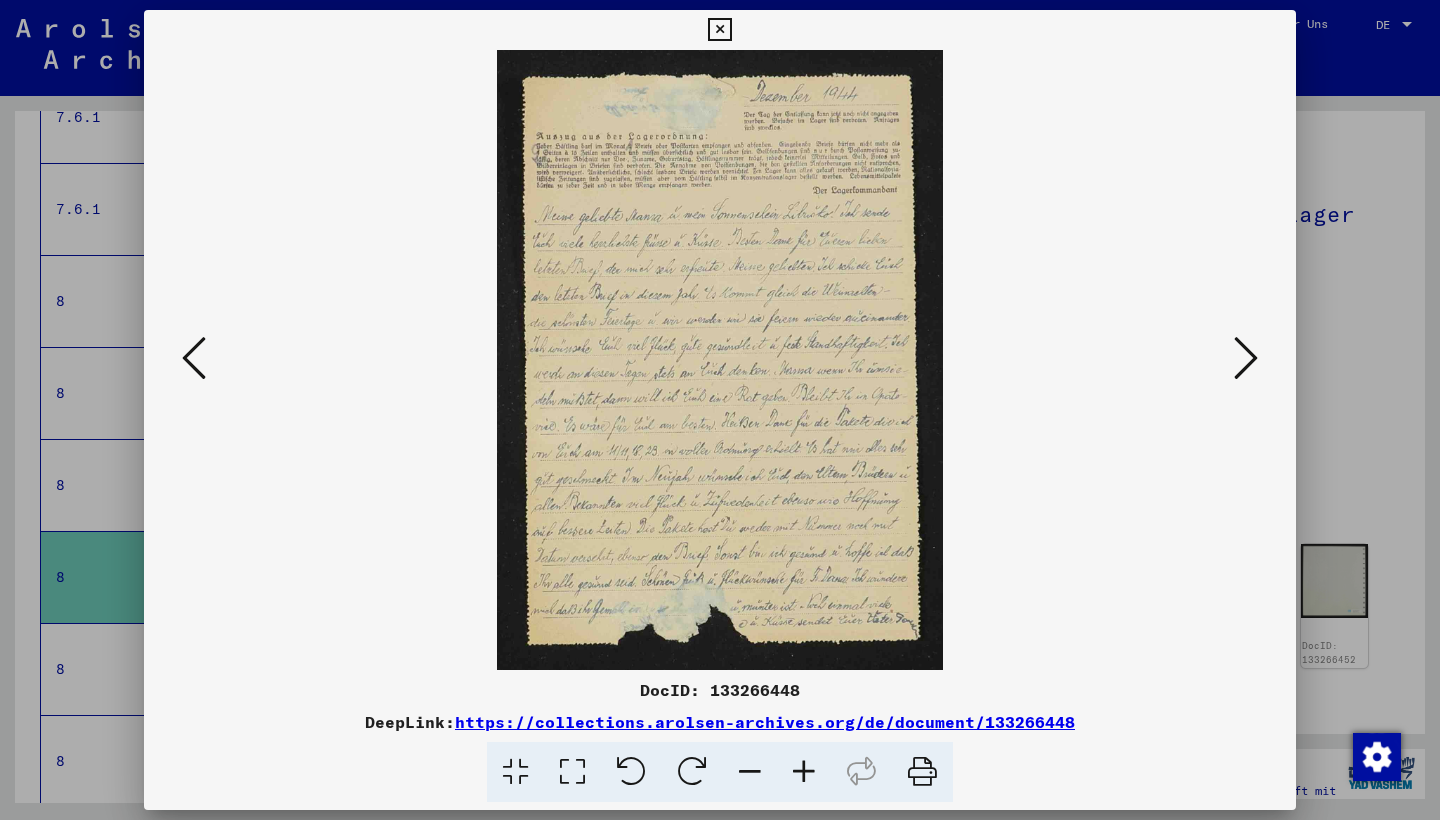 click at bounding box center (720, 410) 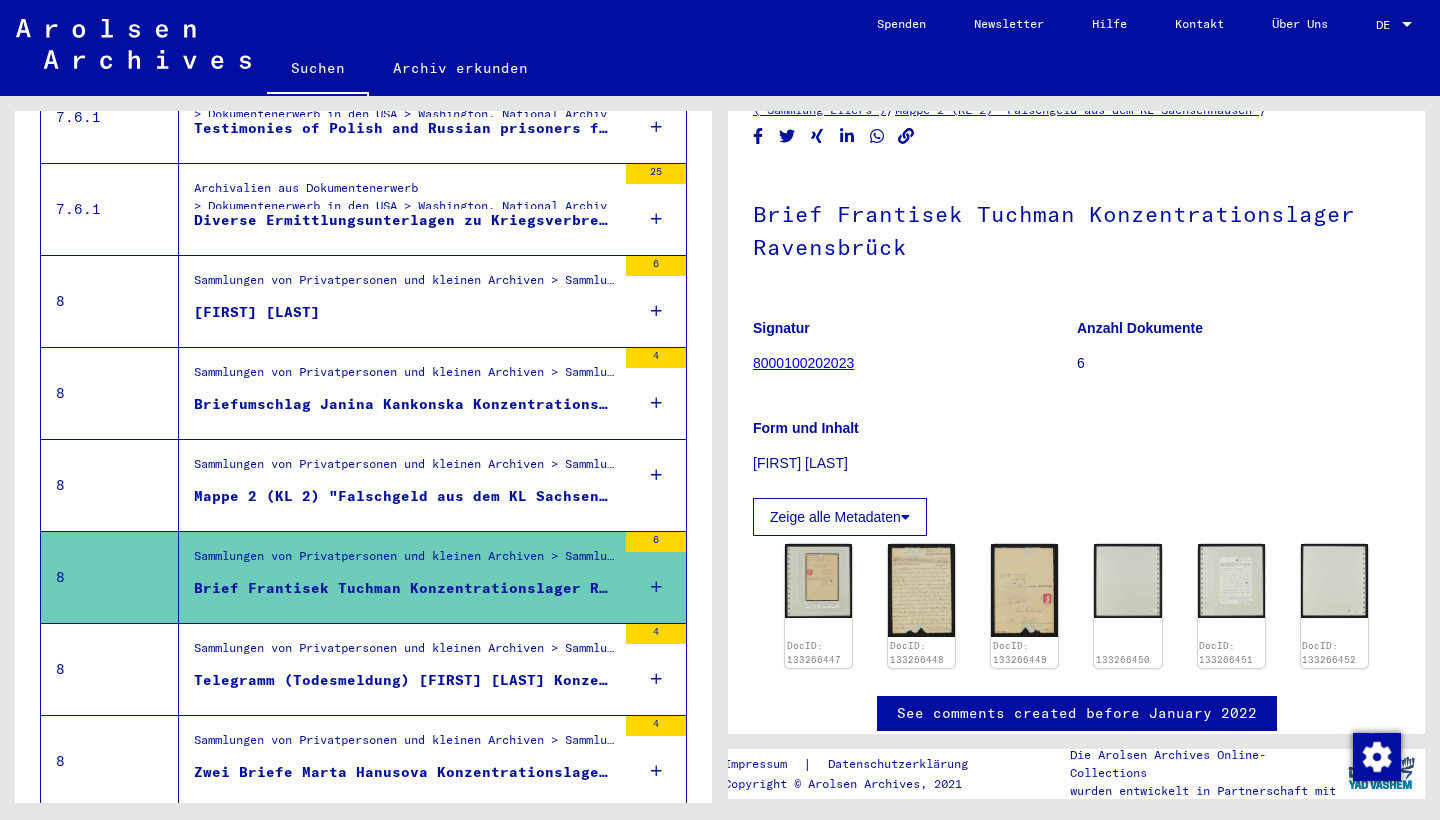 click on "Zwei Briefe Marta Hanusova Konzentrationslager Ravensbrück" at bounding box center [405, 772] 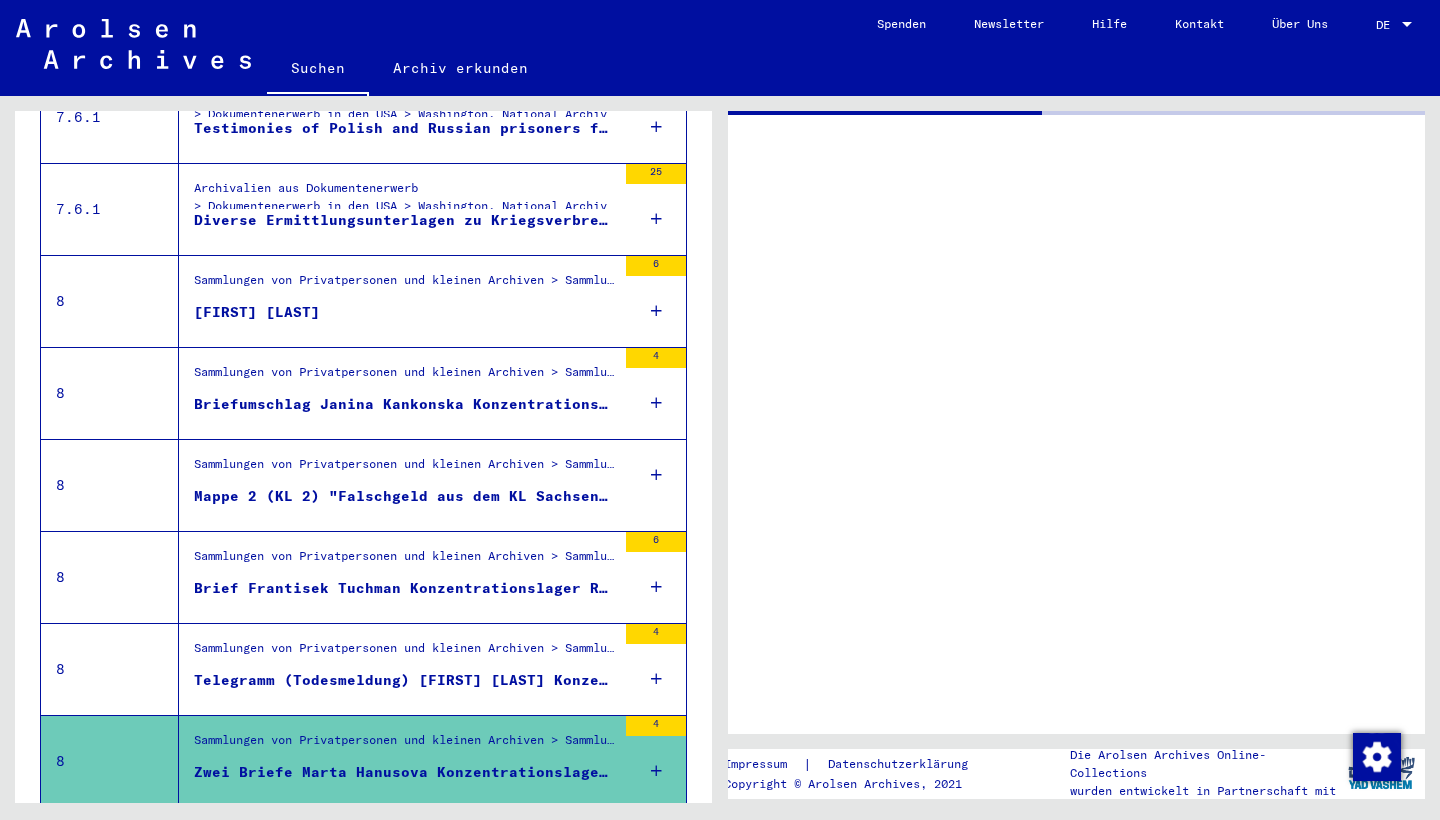scroll, scrollTop: 0, scrollLeft: 0, axis: both 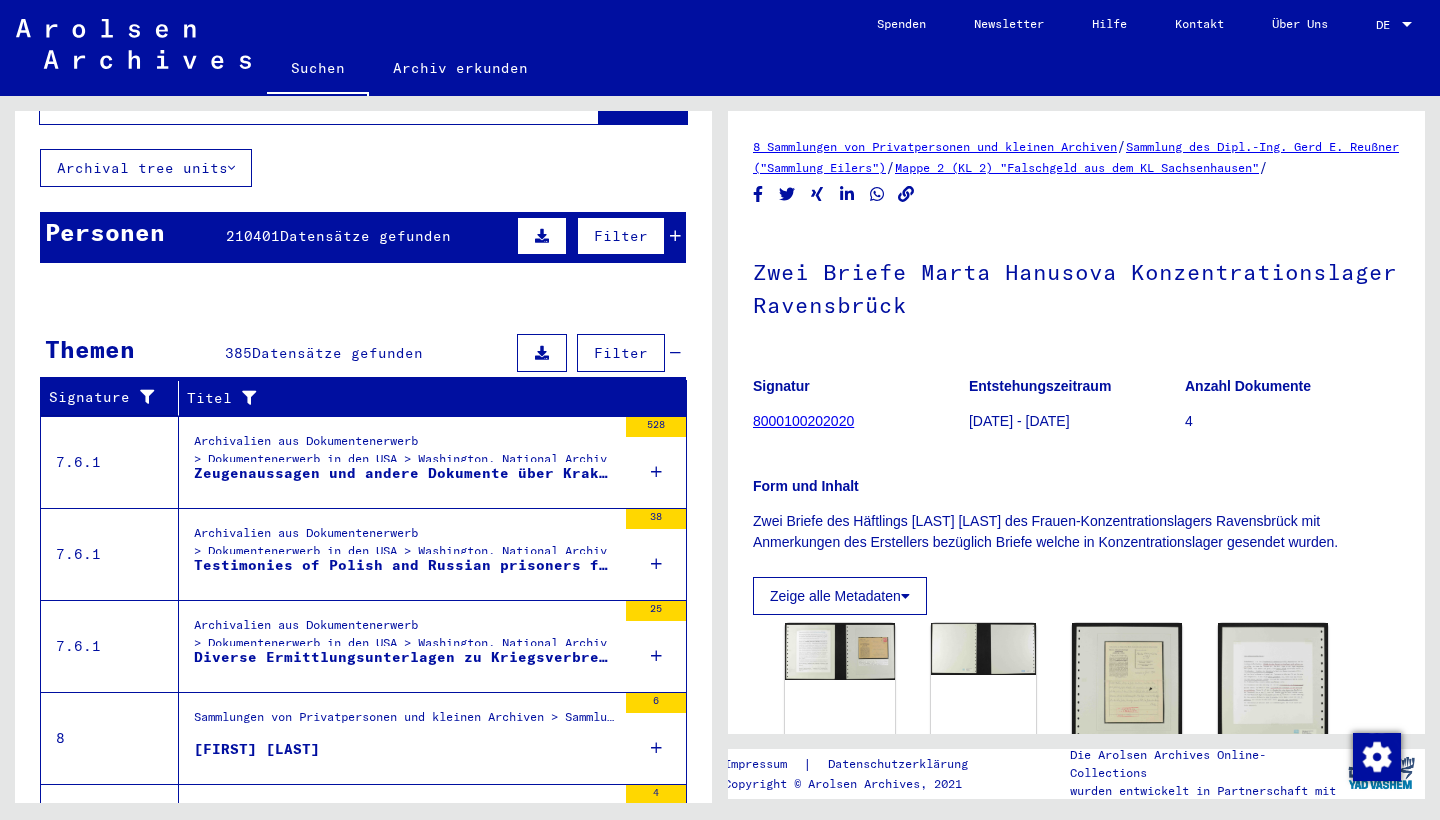click on "Zeugenaussagen und andere Dokumente über Krakau Plaszow und andere      Konzentrationslagern, verschiedene Namenlisten" at bounding box center (405, 473) 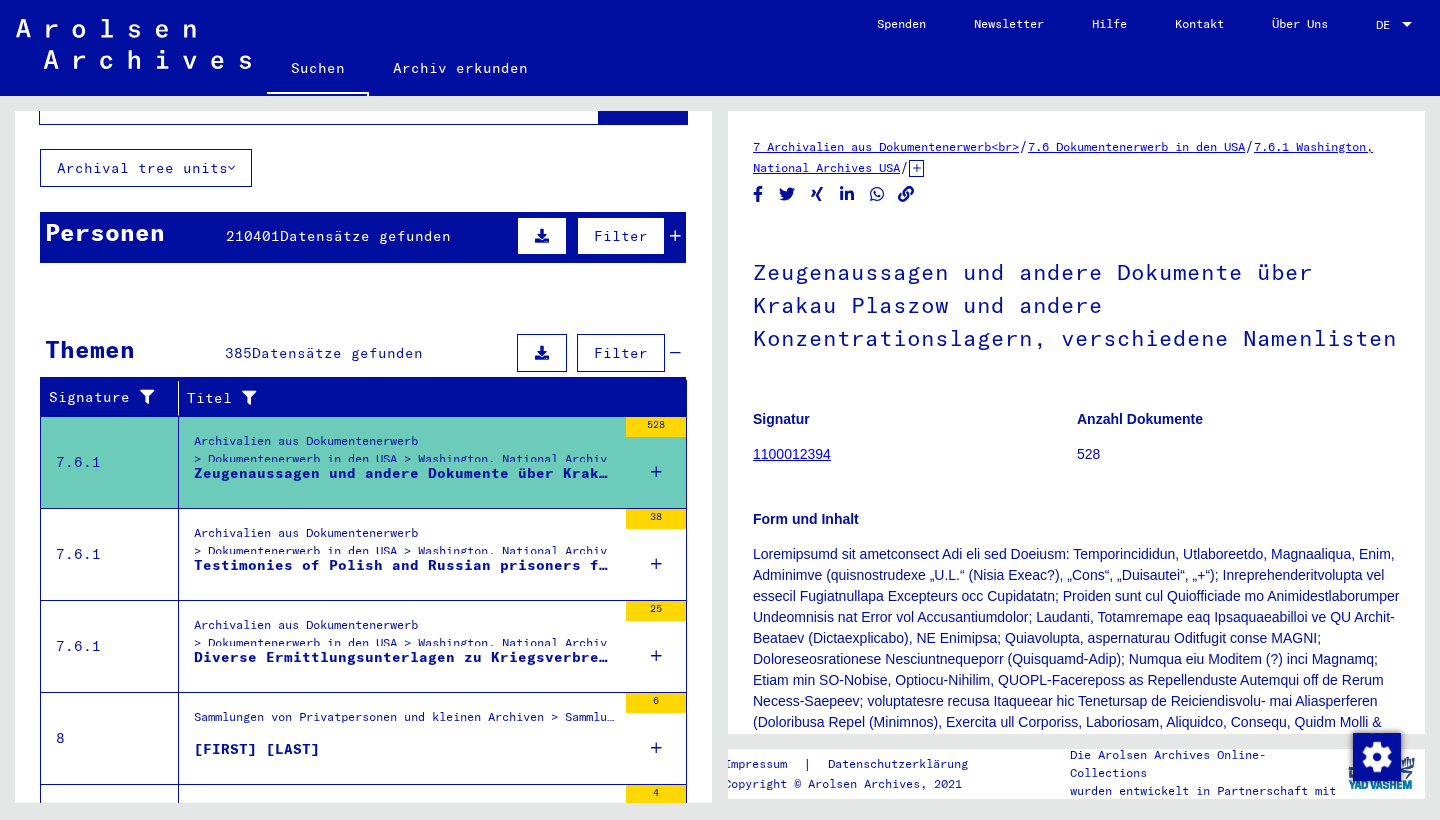 scroll, scrollTop: 0, scrollLeft: 0, axis: both 